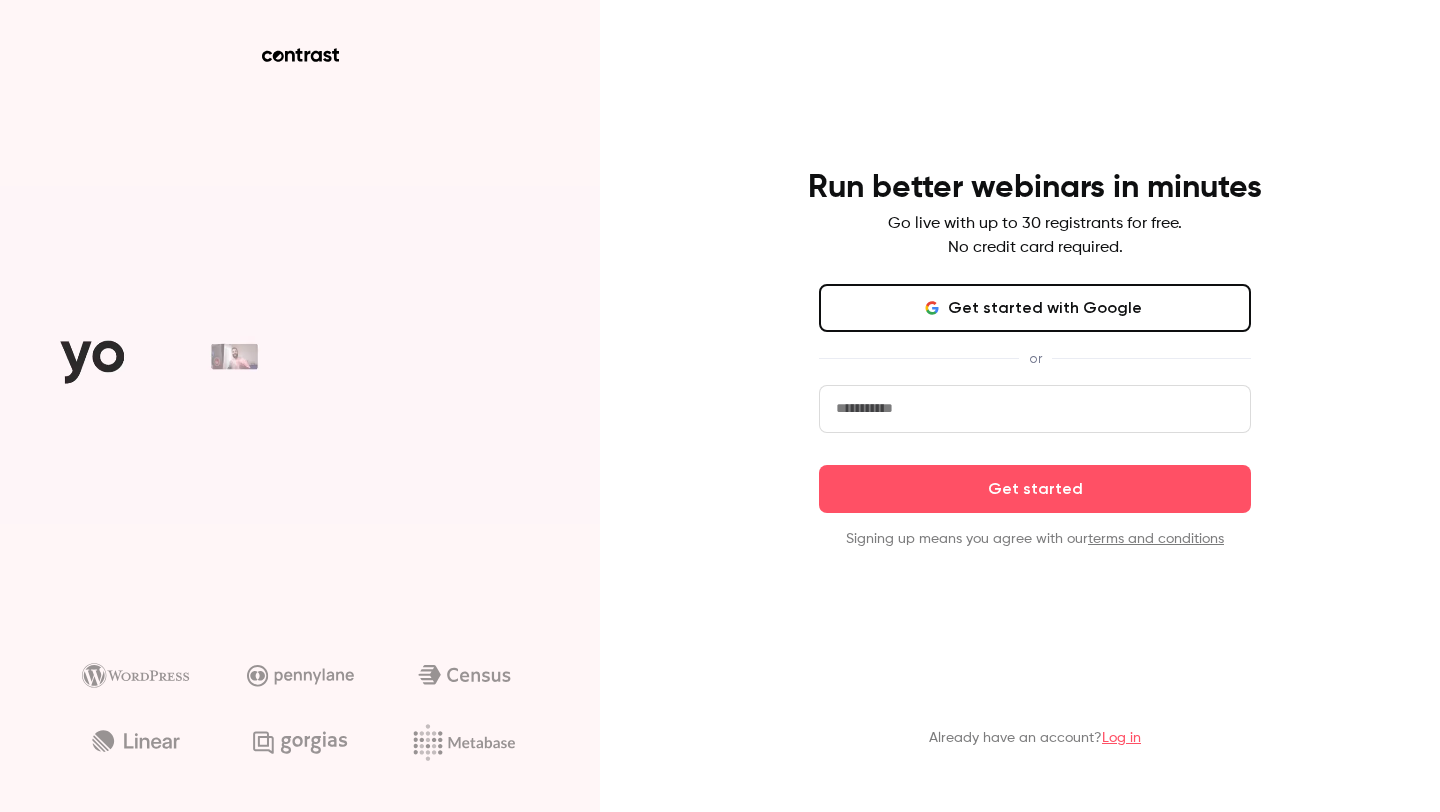 scroll, scrollTop: 0, scrollLeft: 0, axis: both 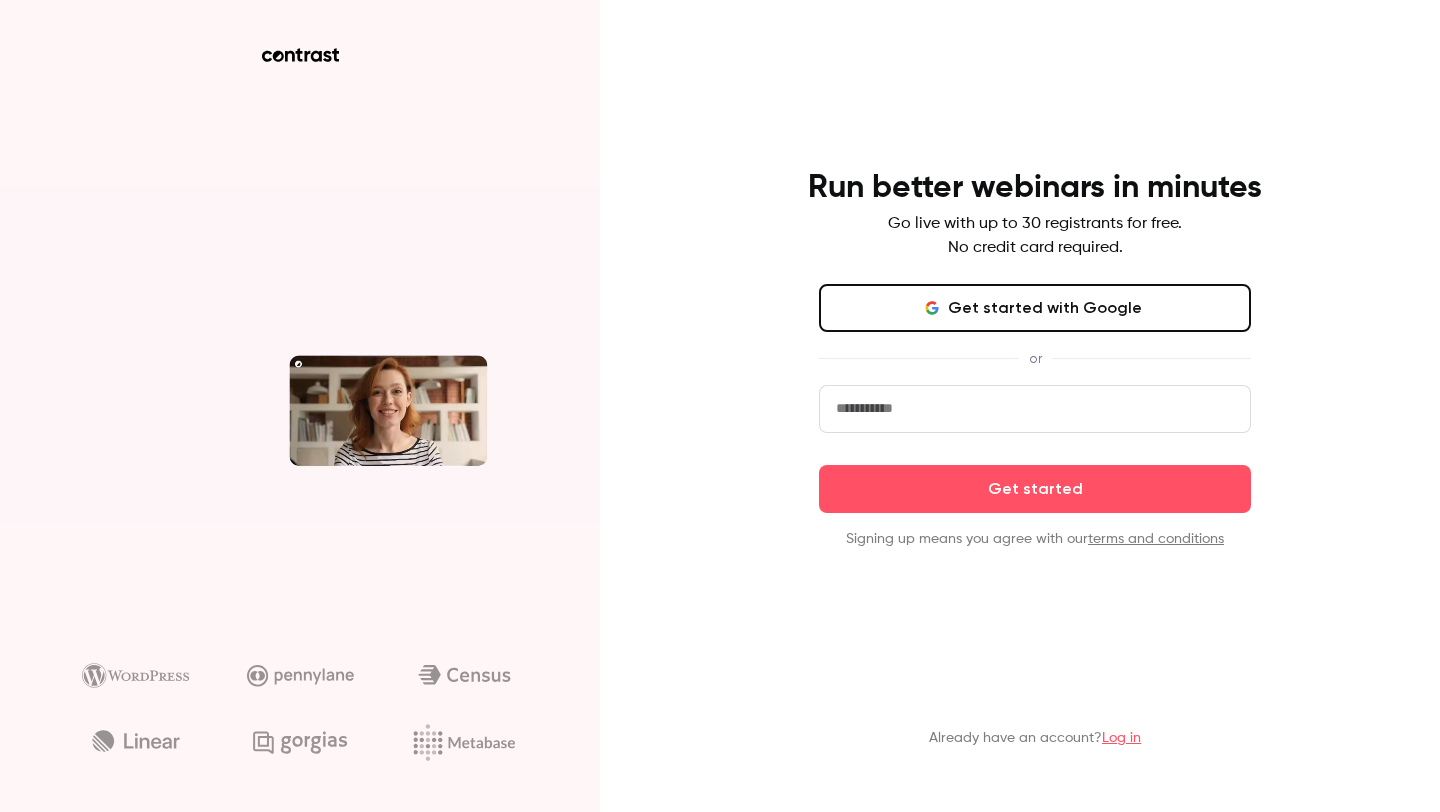 click on "Get started with Google" at bounding box center [1035, 308] 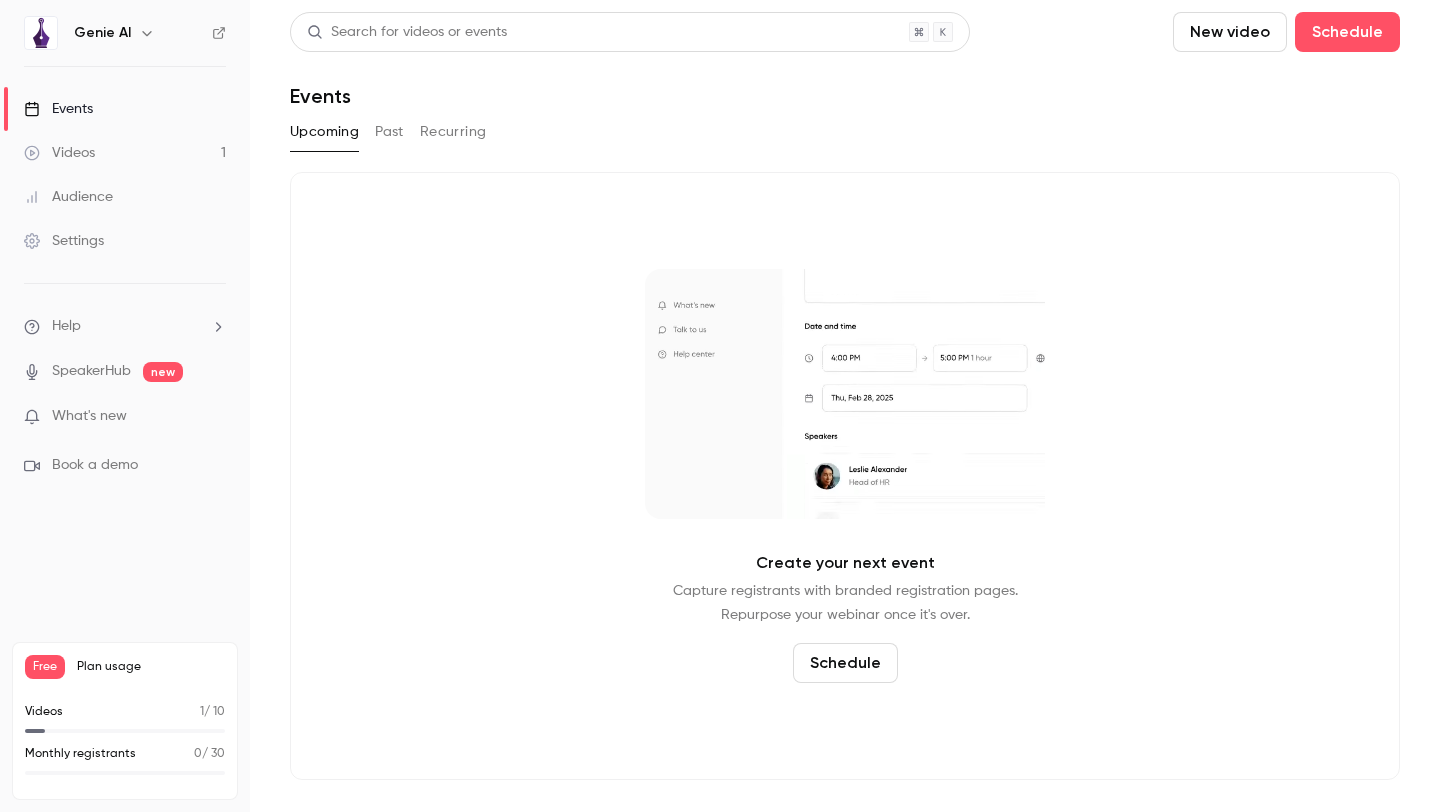 click on "Videos 1" at bounding box center [125, 153] 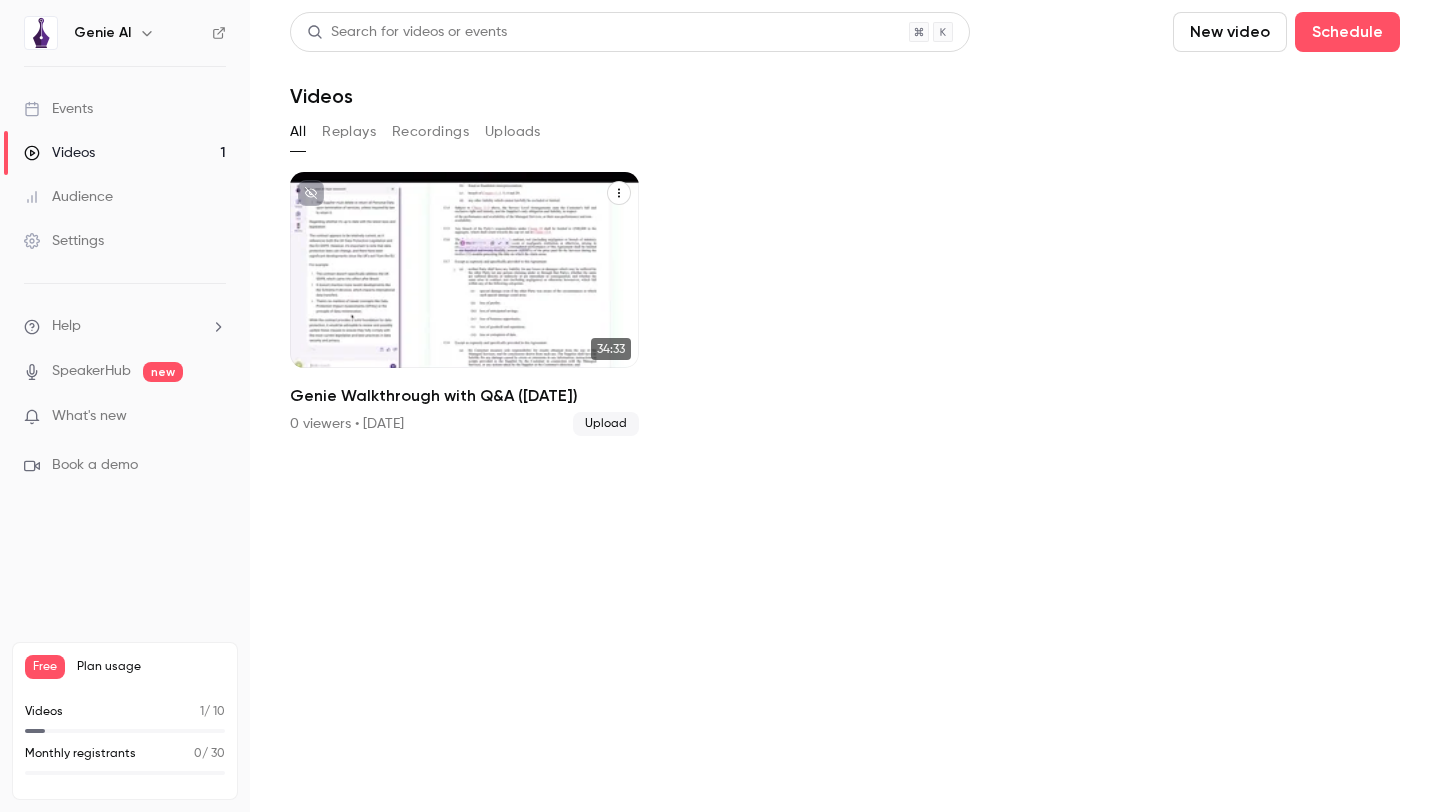 click on "Genie Walkthrough with Q&A ([DATE])" at bounding box center (465, 312) 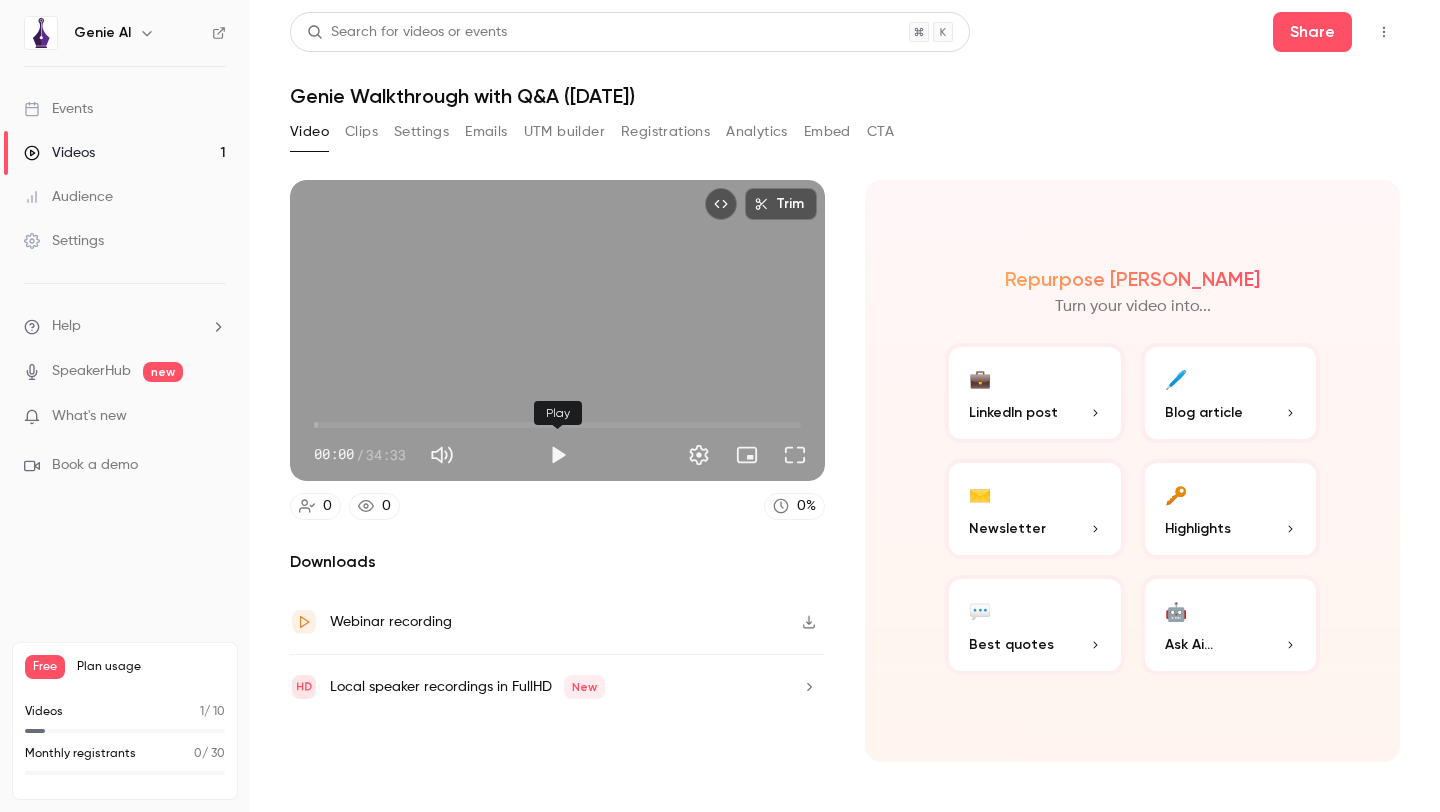 click at bounding box center (558, 455) 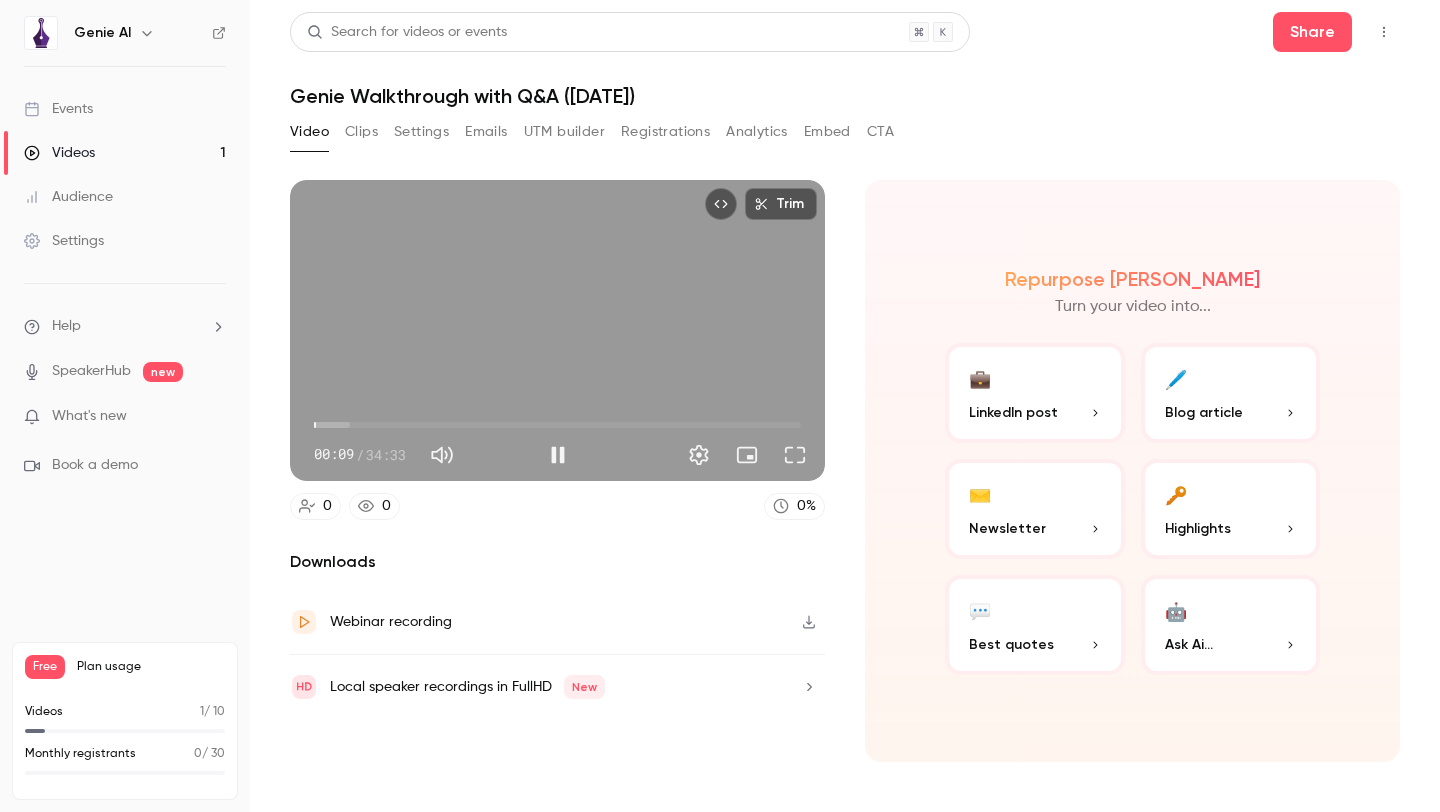 click on "00:09" at bounding box center [557, 425] 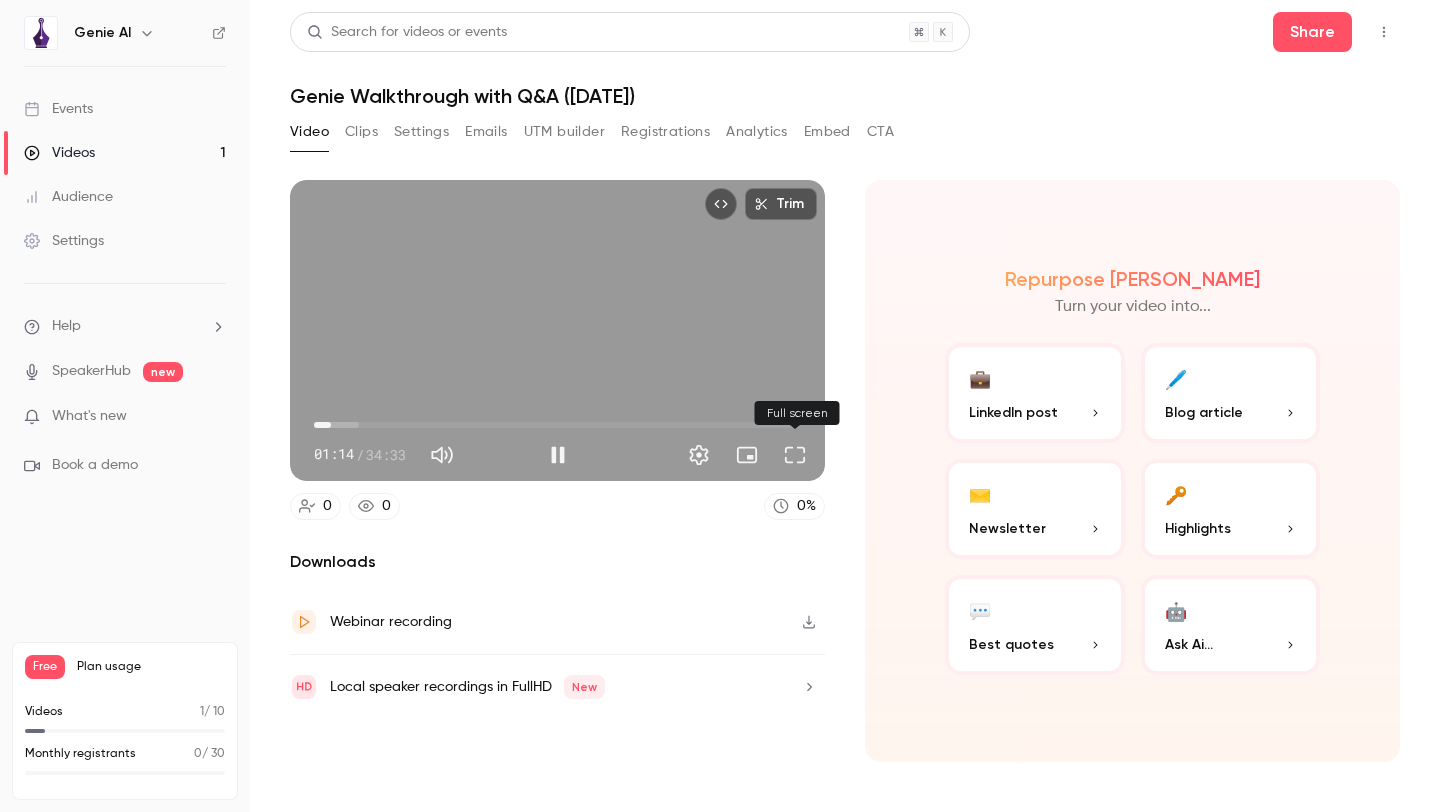 click at bounding box center [795, 455] 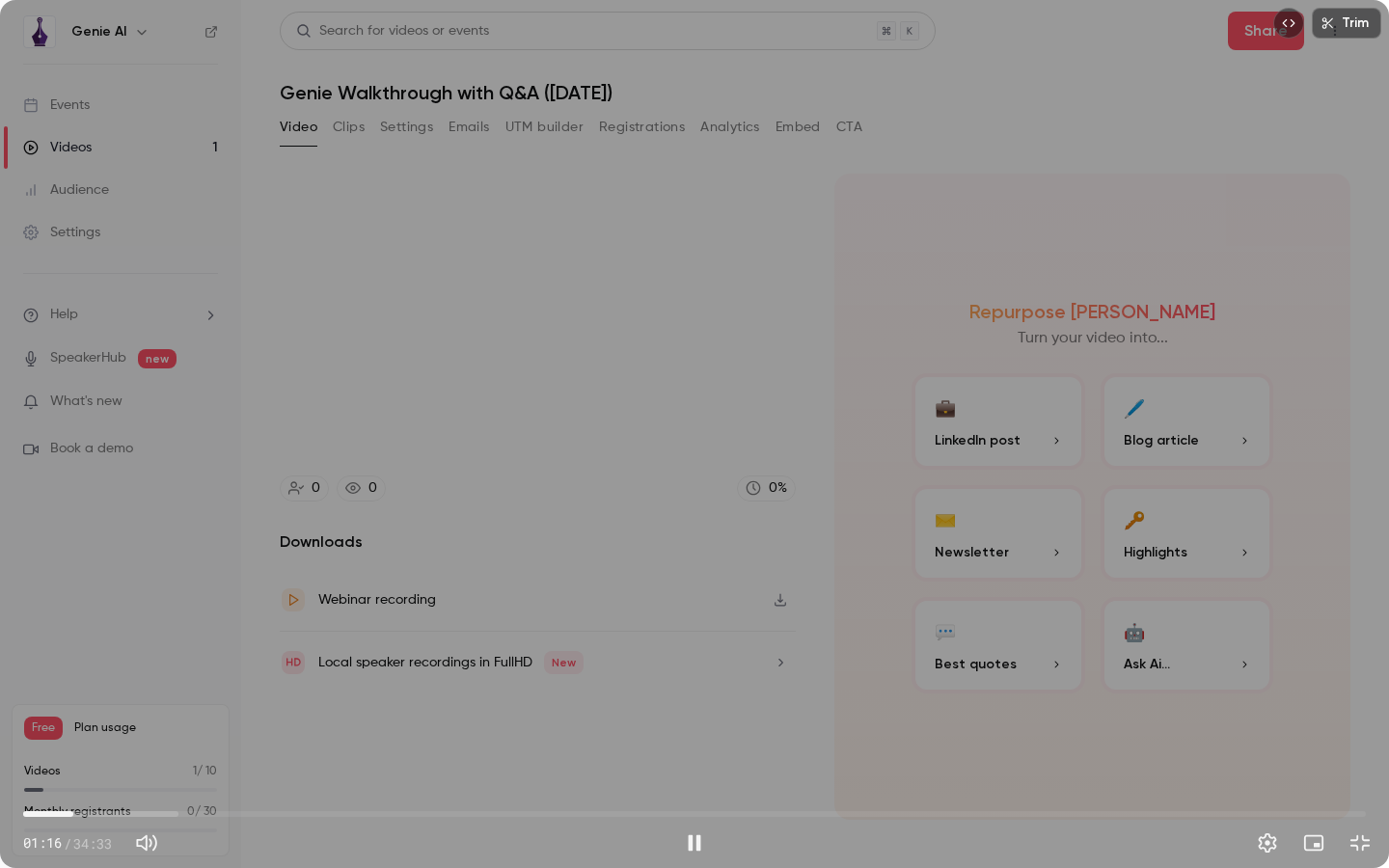 click on "01:16" at bounding box center (694, 814) 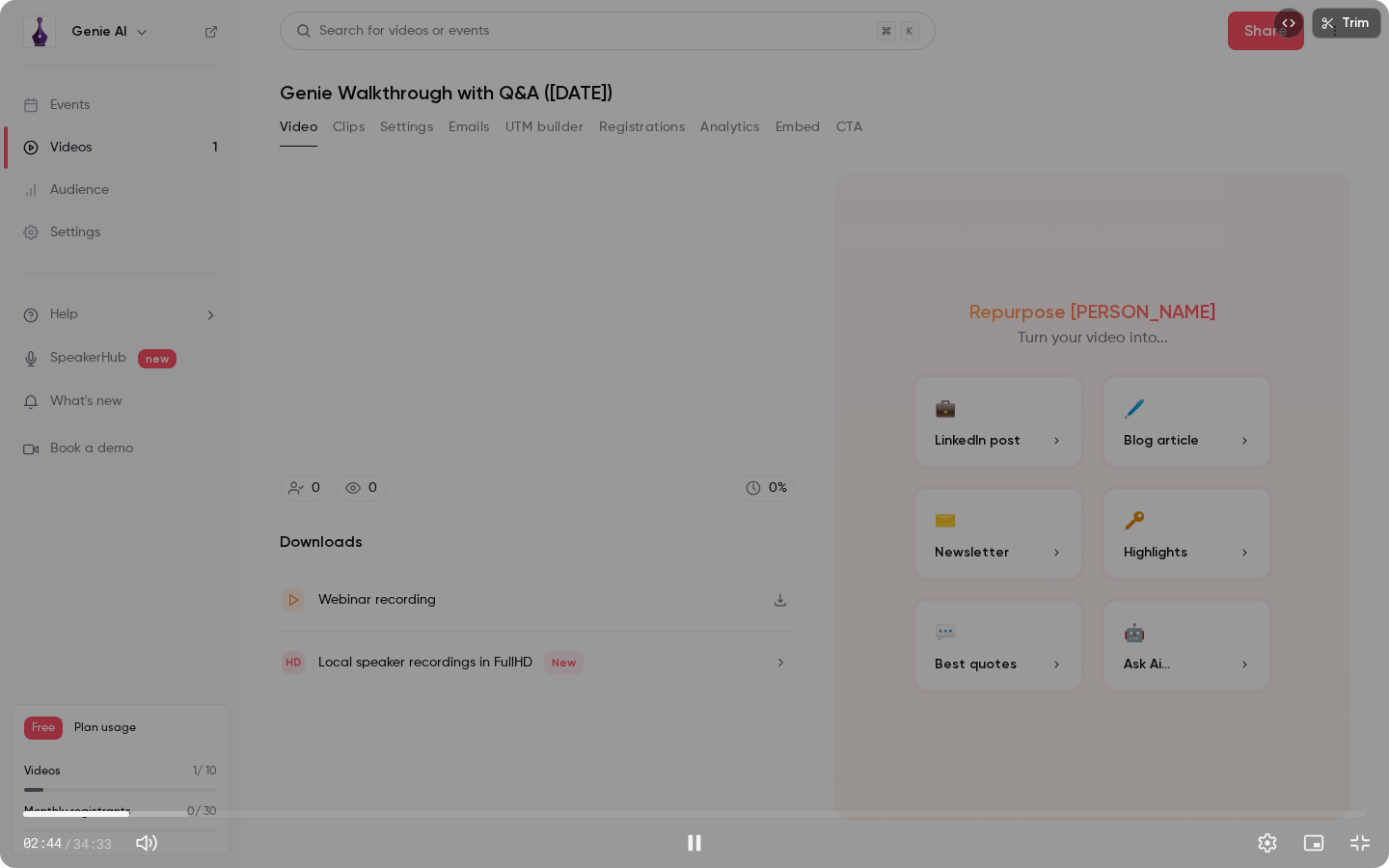 click on "02:44" at bounding box center (694, 814) 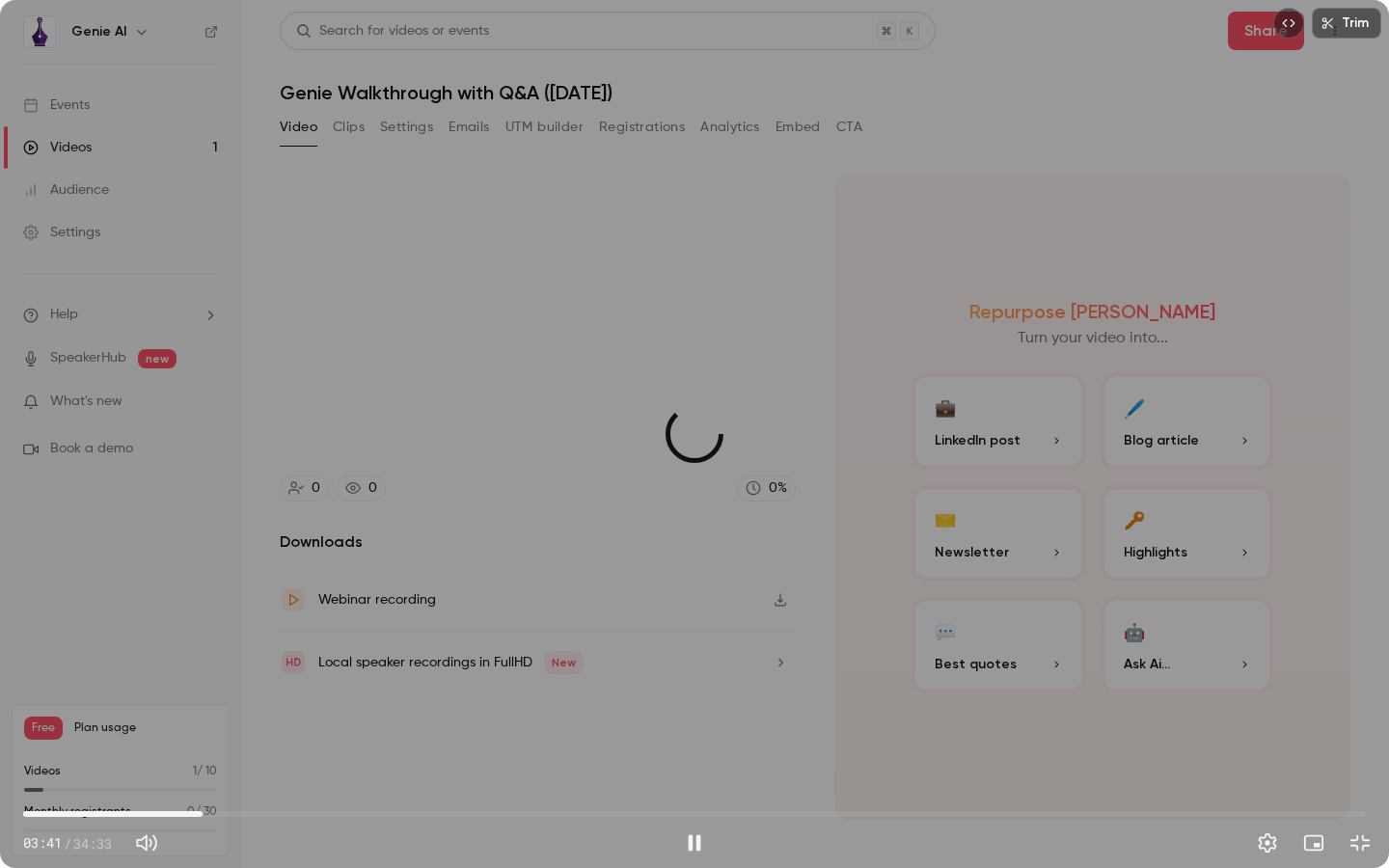 click on "04:37" at bounding box center (694, 814) 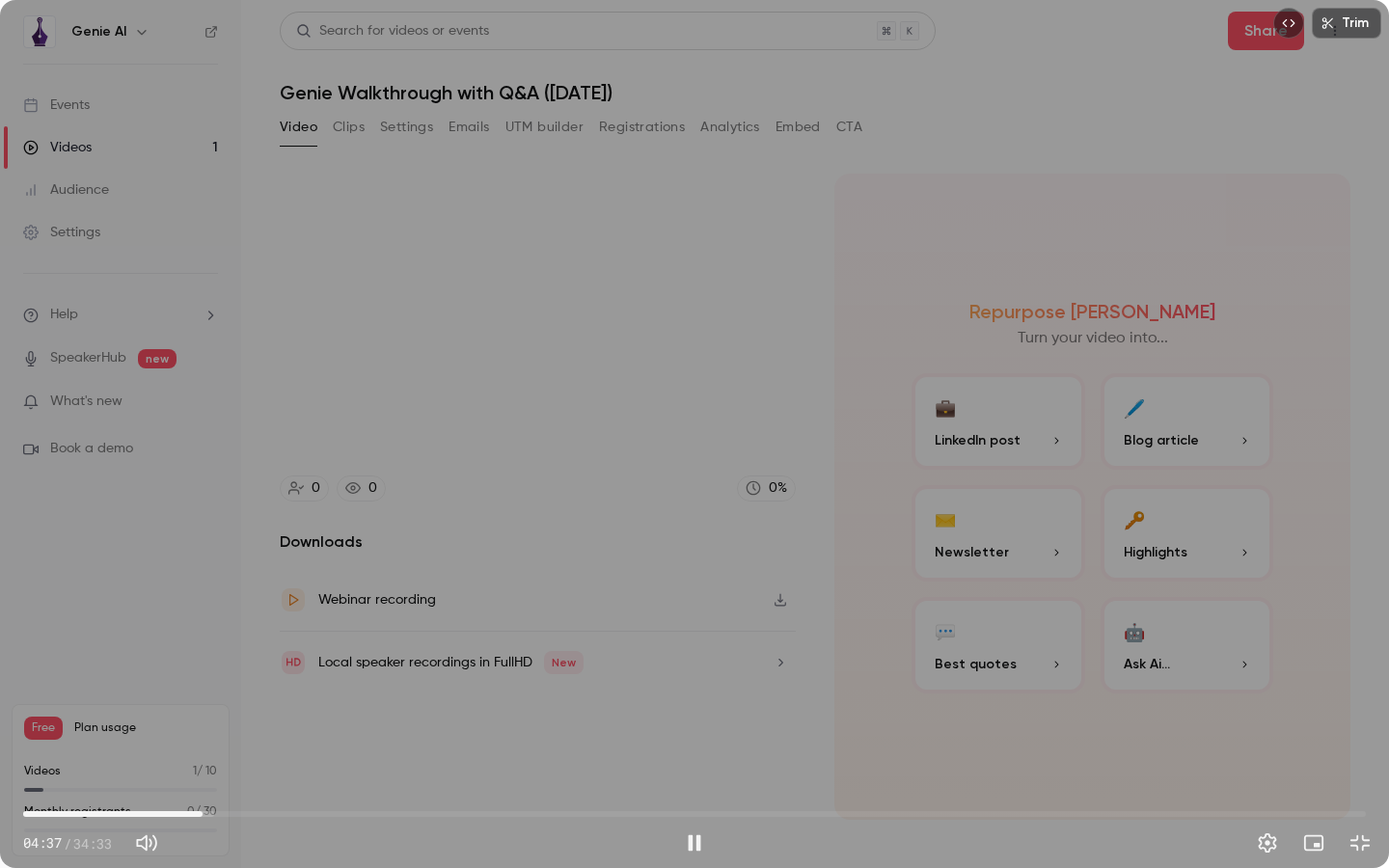 click on "04:37" at bounding box center (694, 814) 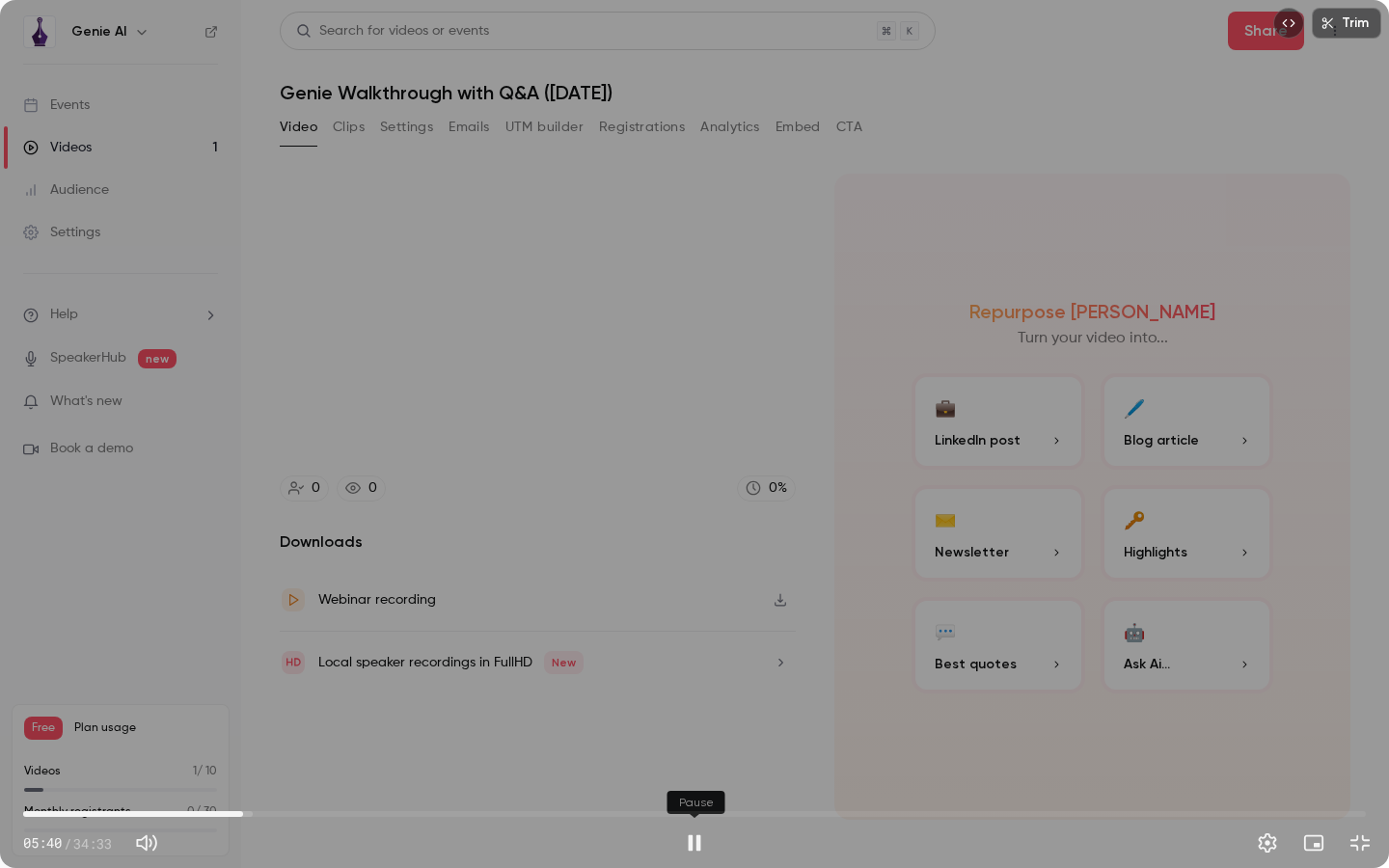 click at bounding box center (694, 843) 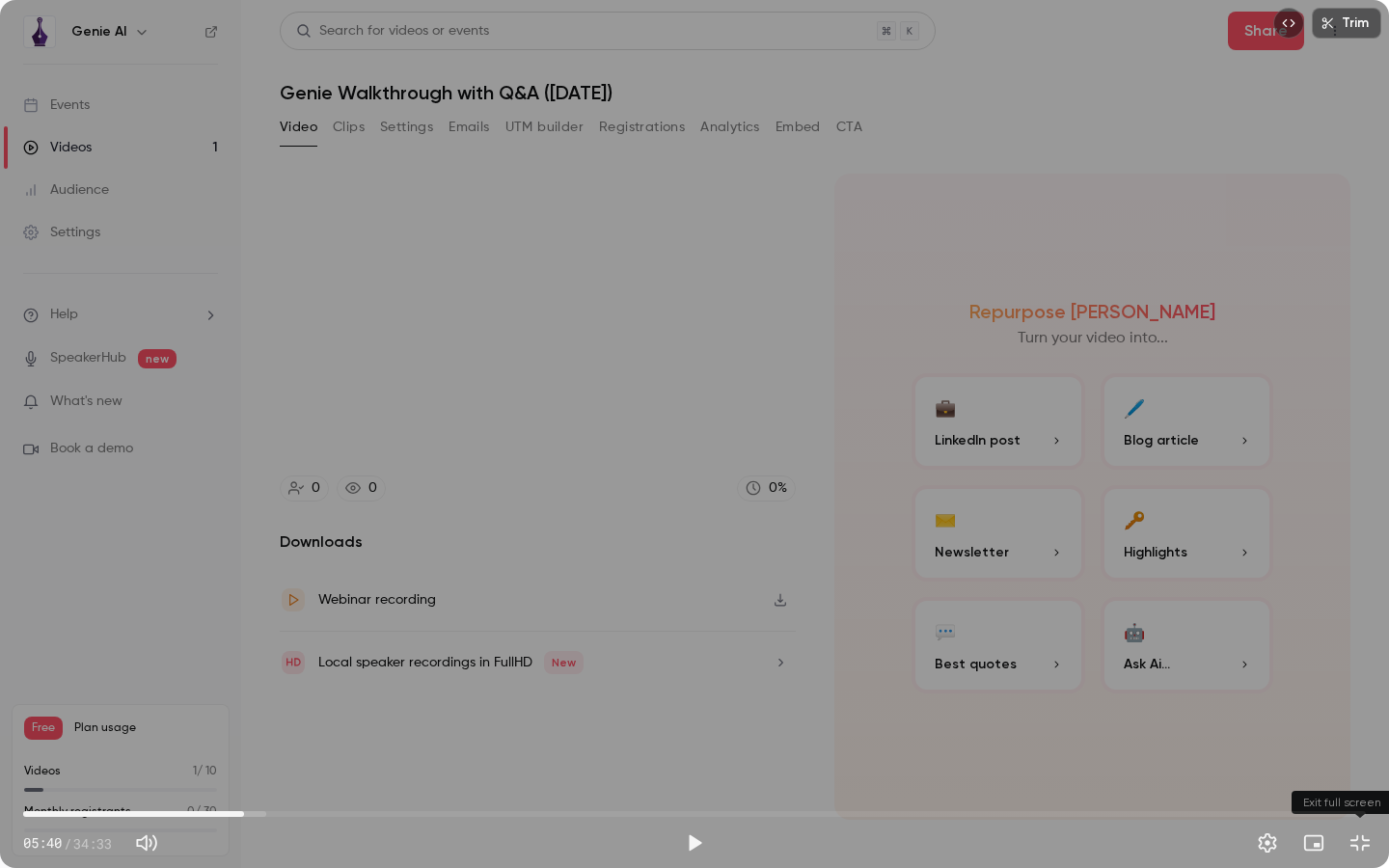 click at bounding box center [1360, 843] 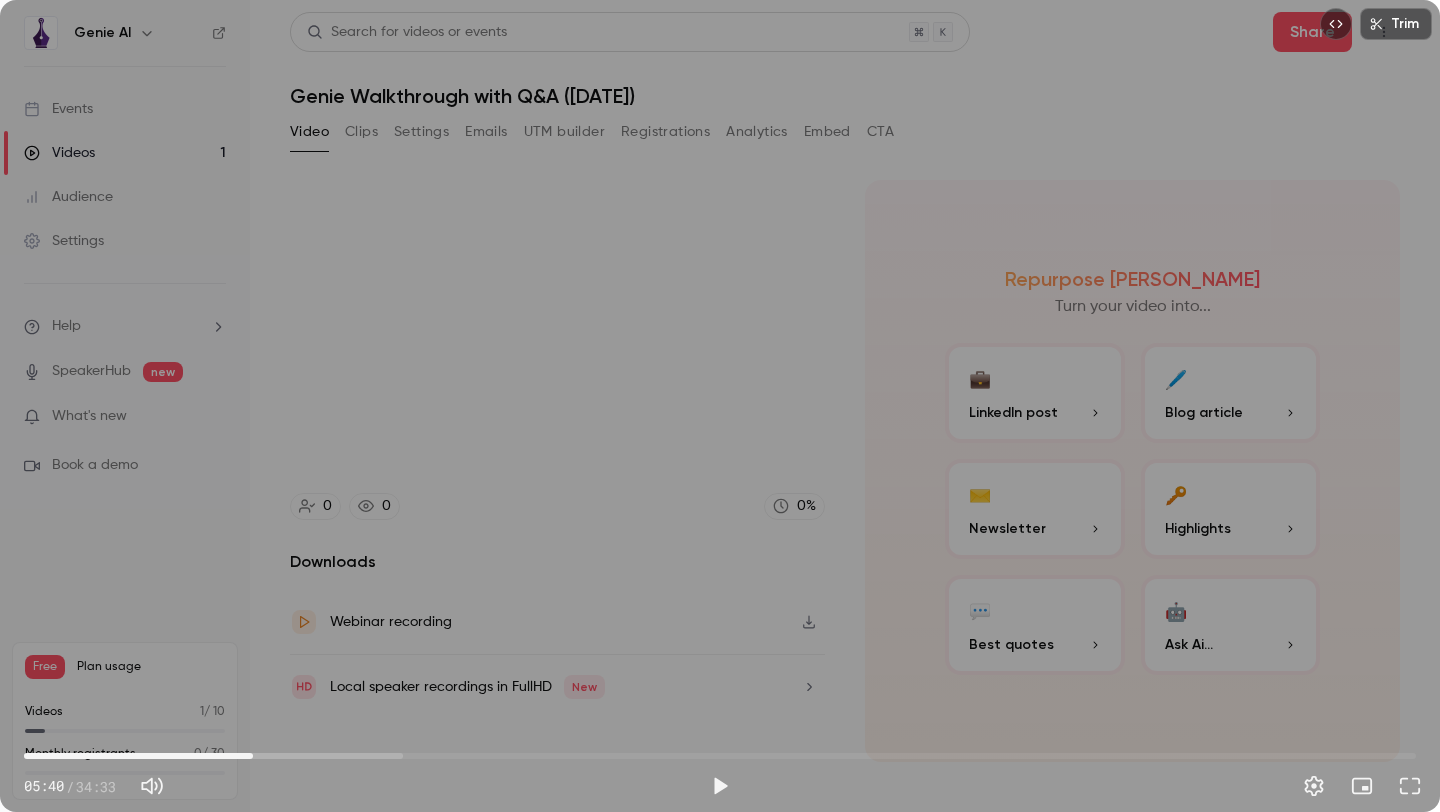 type on "*****" 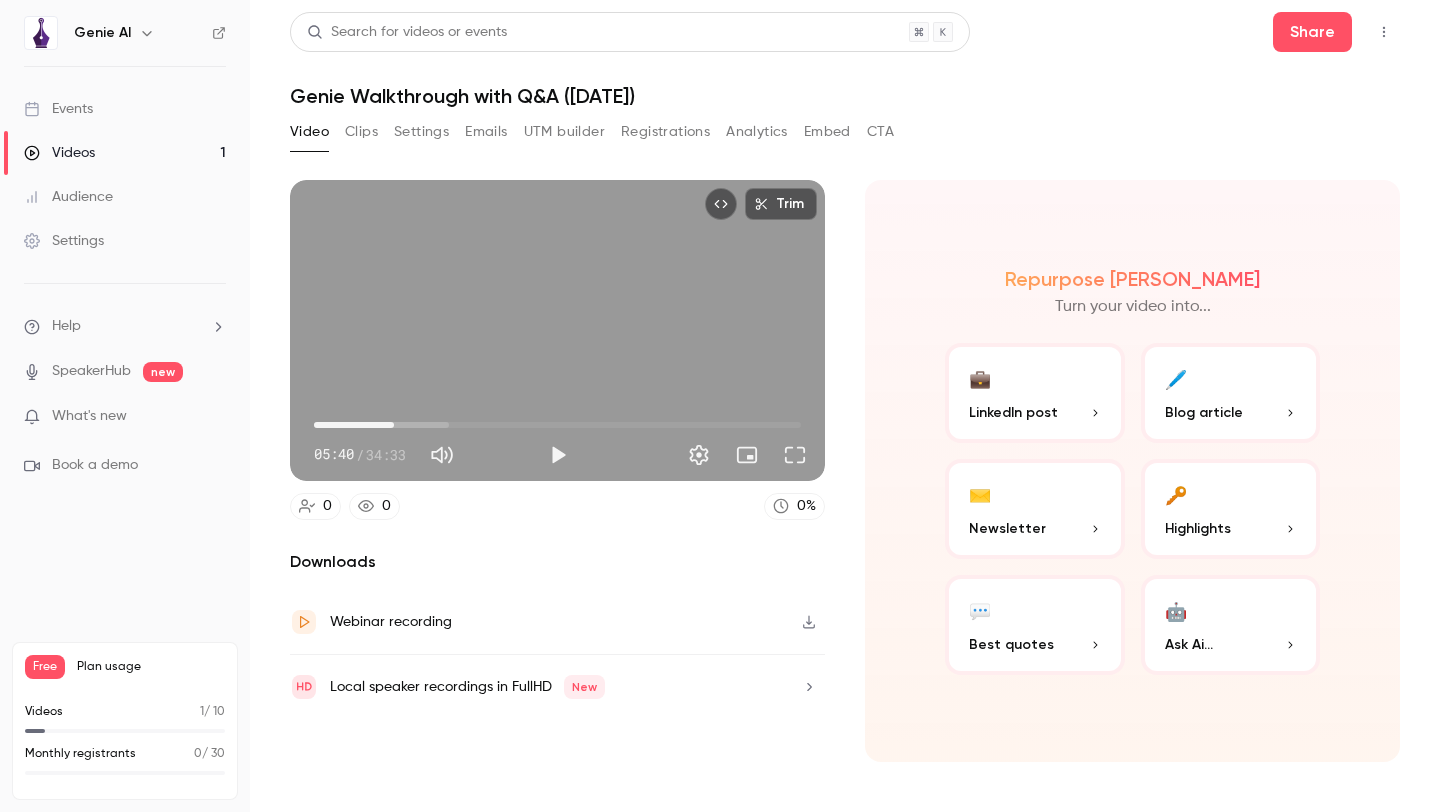 click on "Emails" at bounding box center [486, 132] 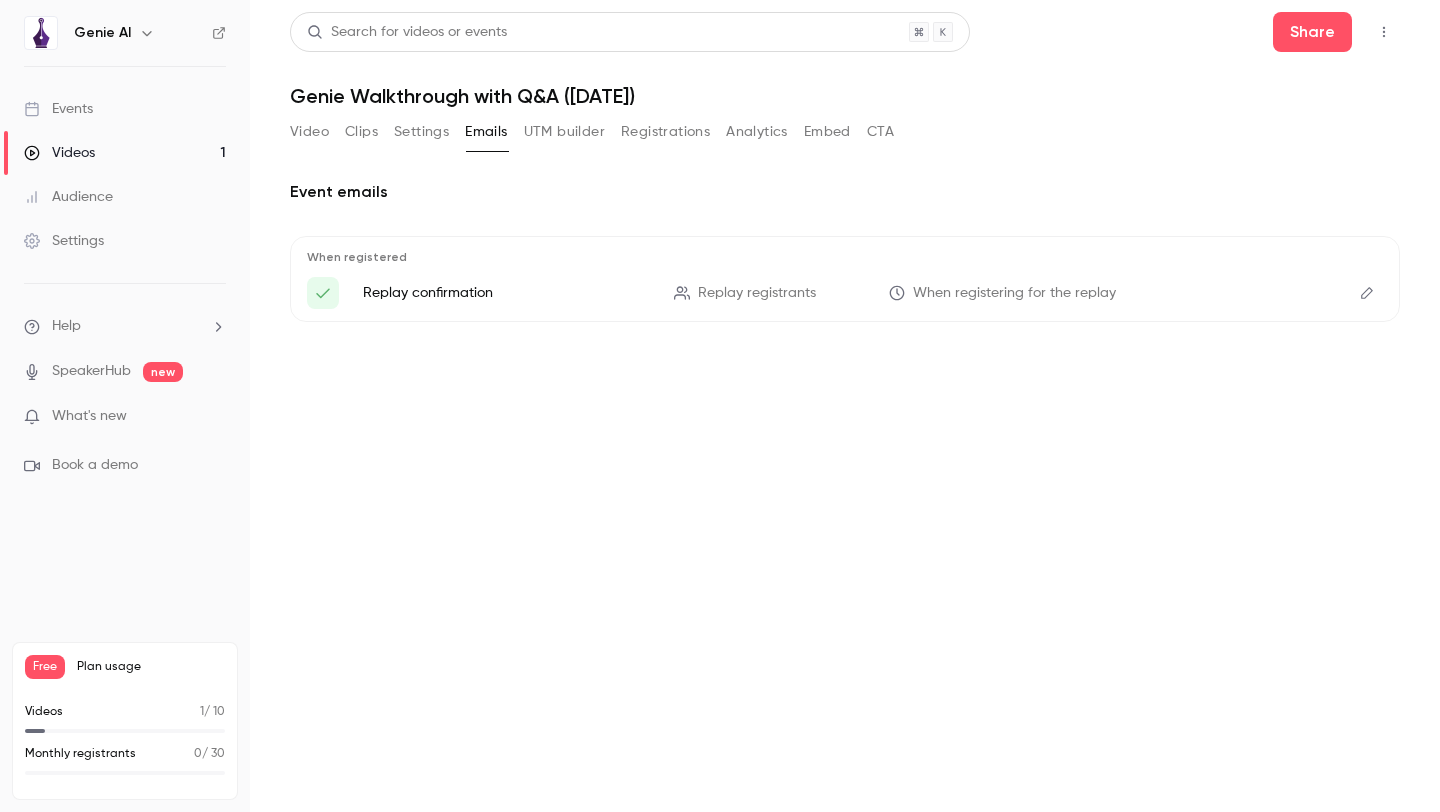 click on "Events" at bounding box center [58, 109] 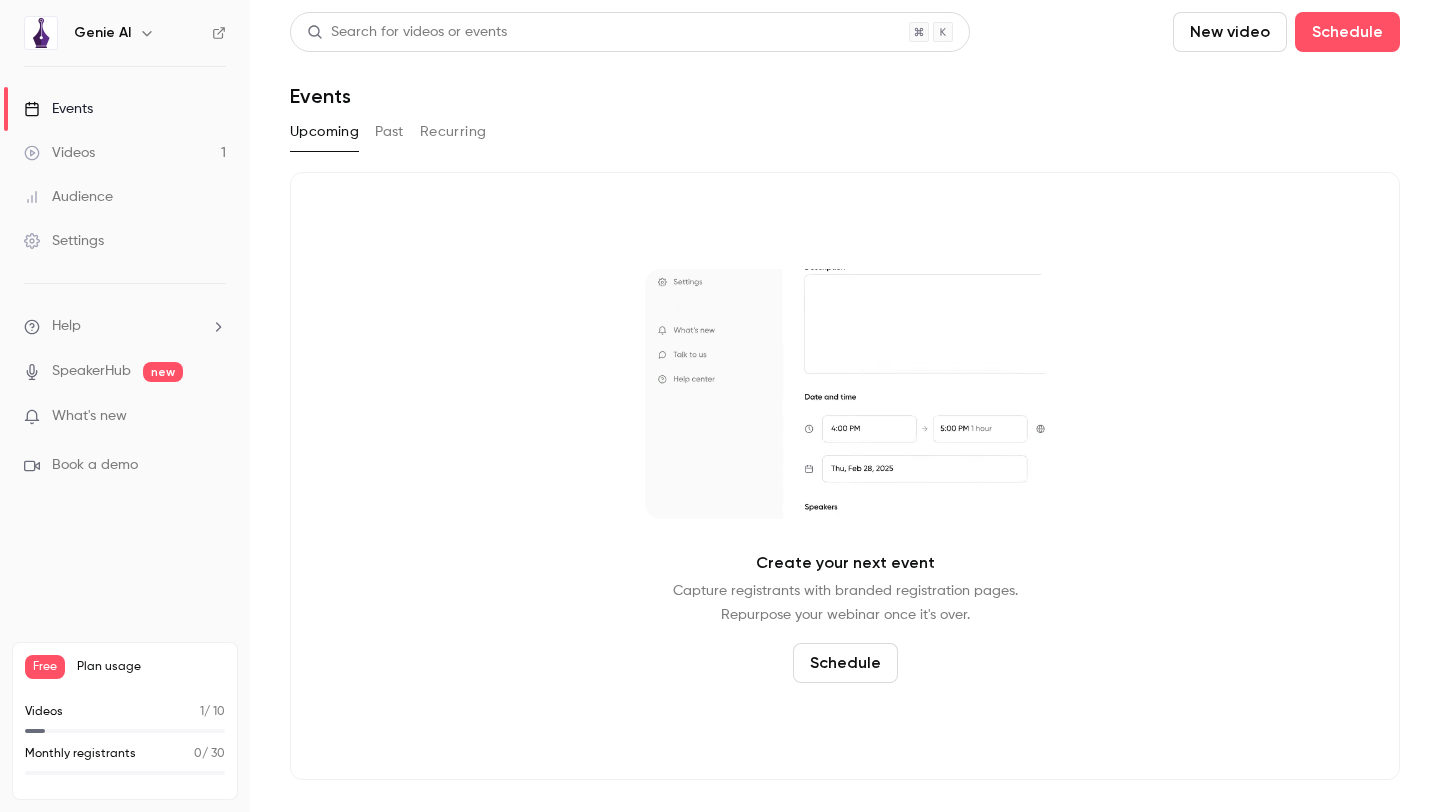 click on "Past" at bounding box center (389, 132) 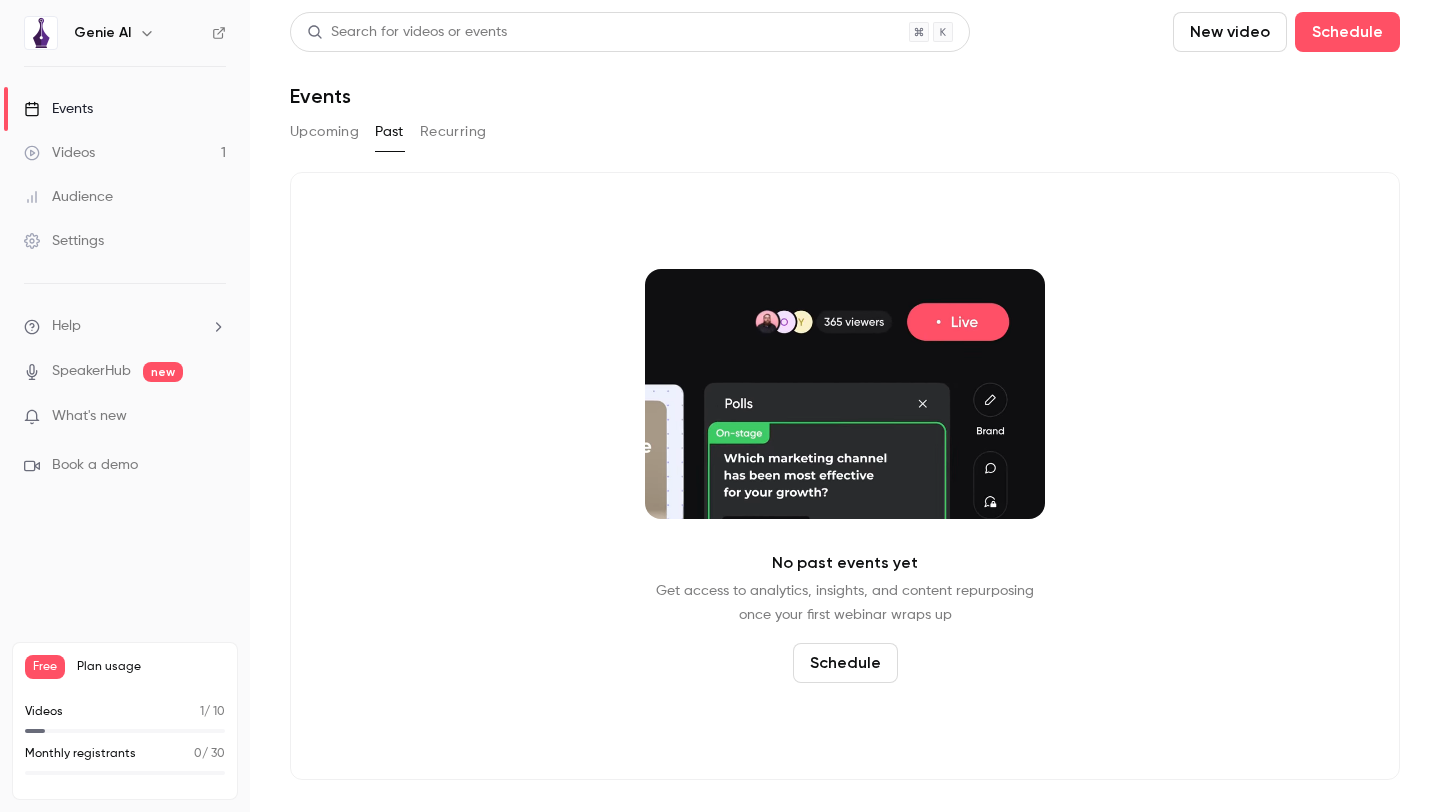 click on "Recurring" at bounding box center (453, 132) 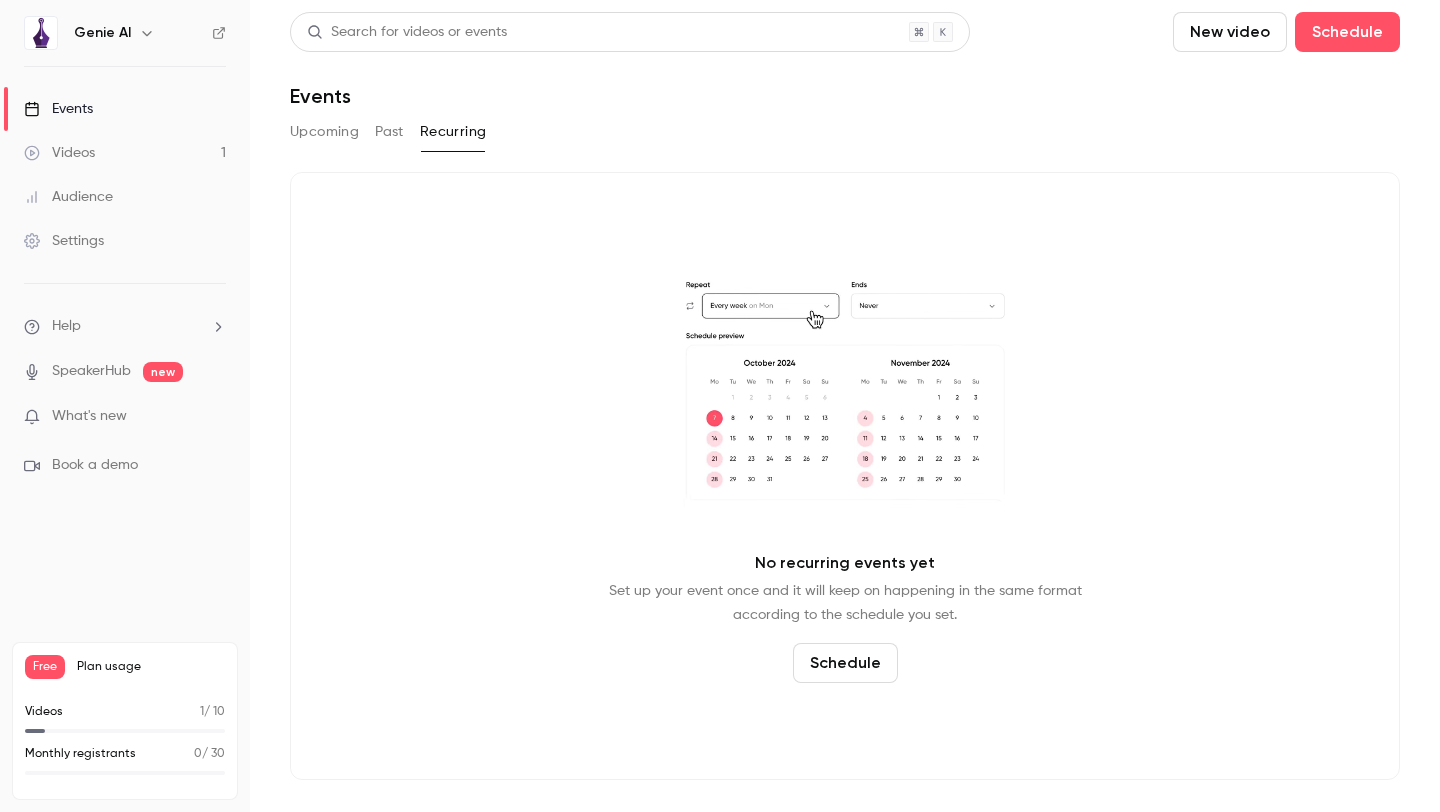 click on "Upcoming" at bounding box center [324, 132] 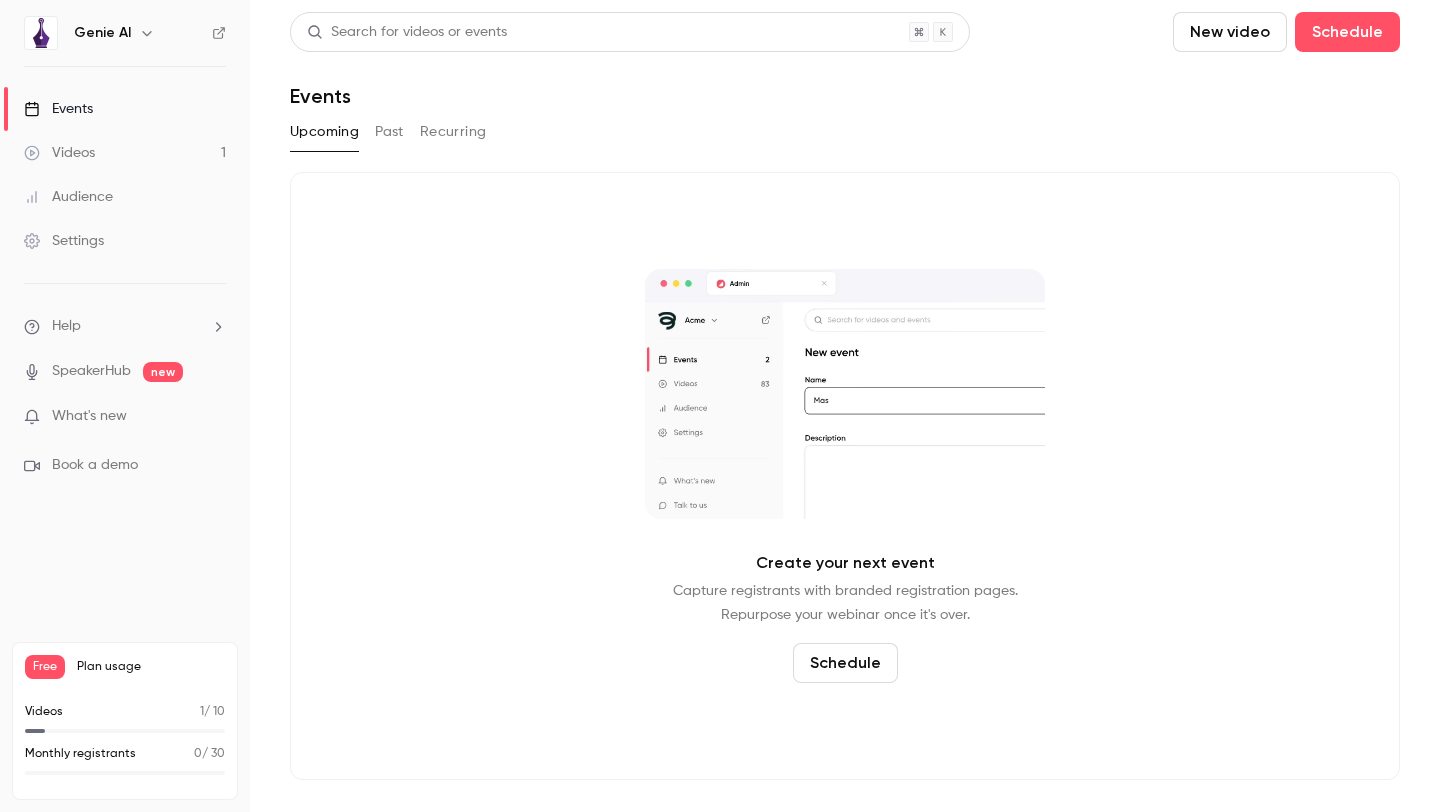 click on "New video" at bounding box center [1230, 32] 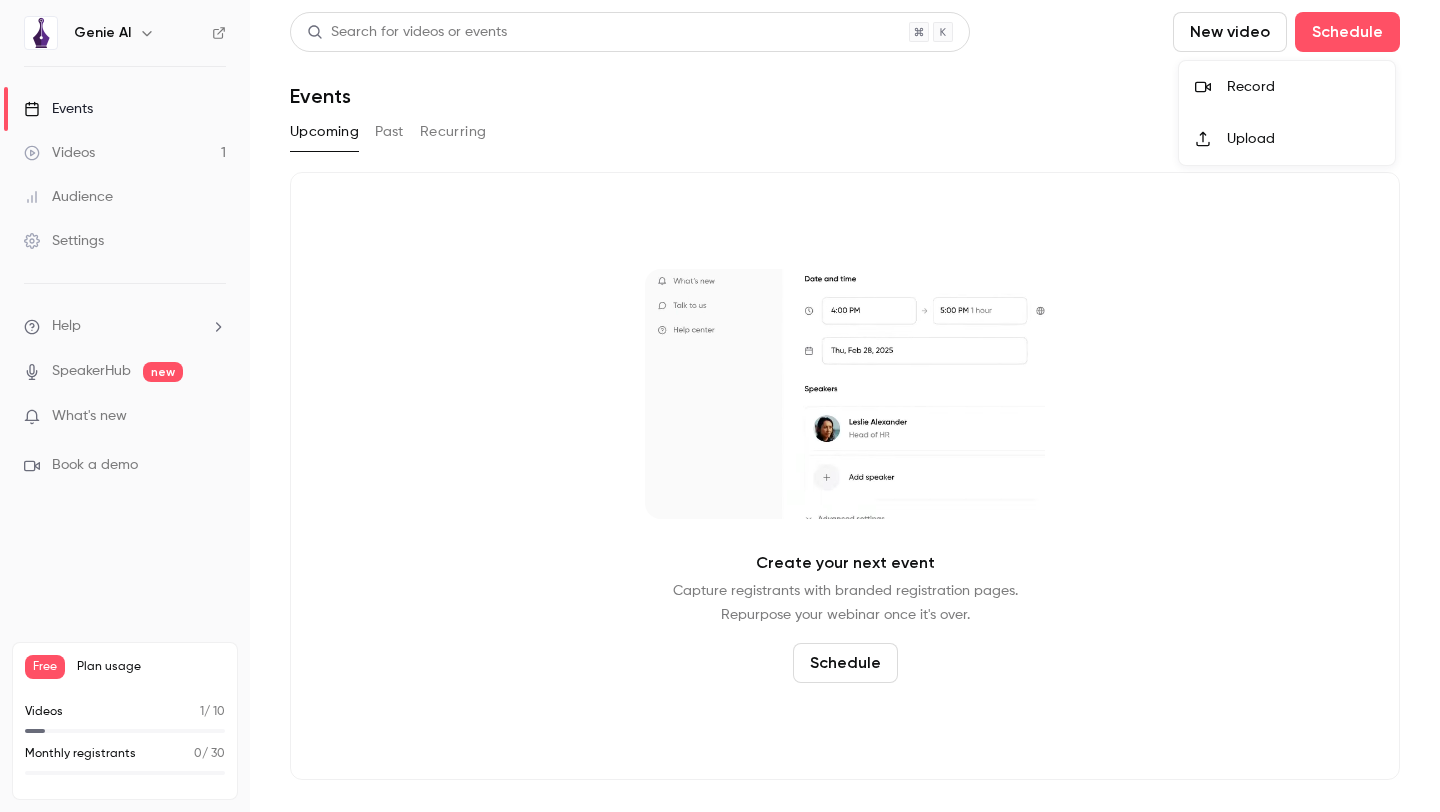 click at bounding box center [720, 406] 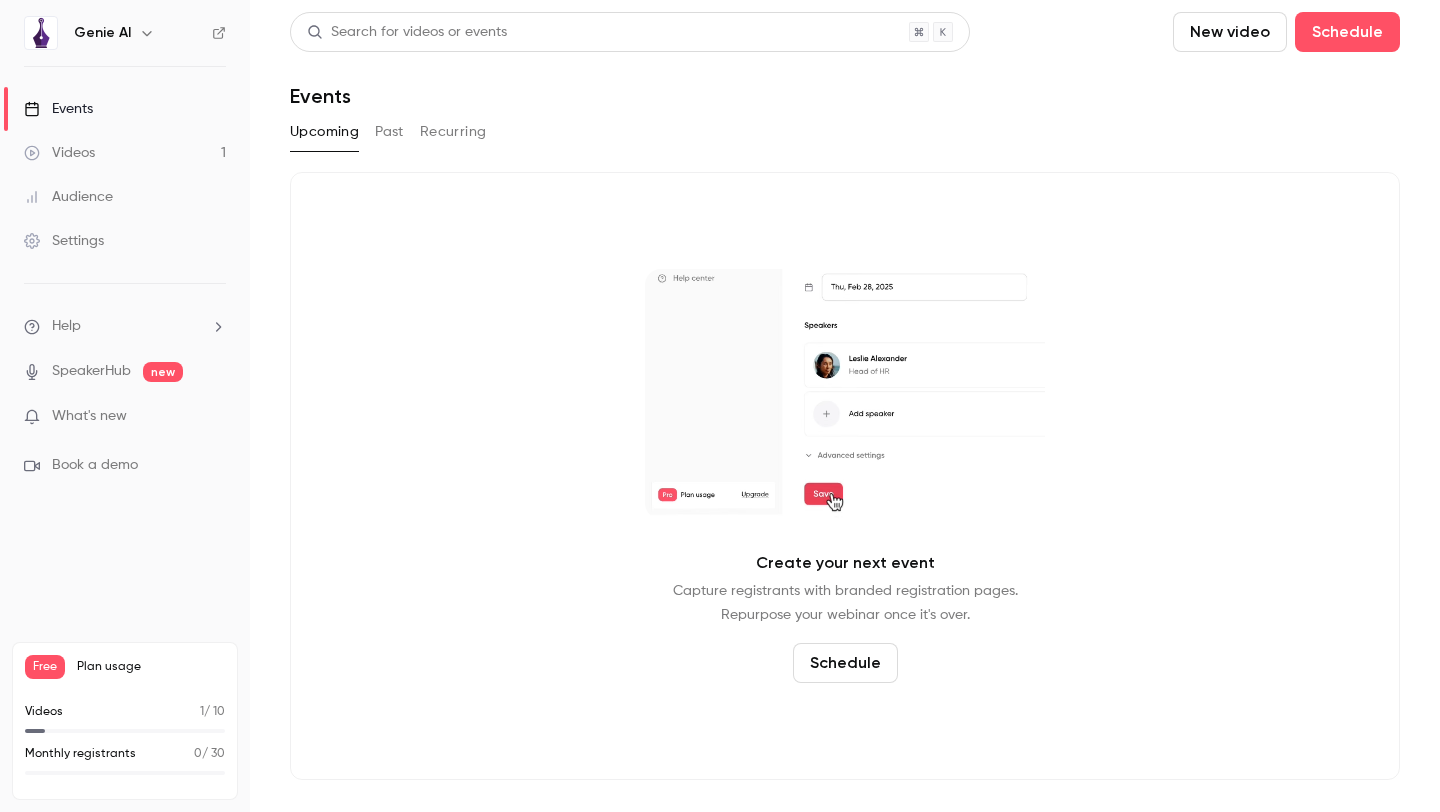 click on "Free" at bounding box center (45, 667) 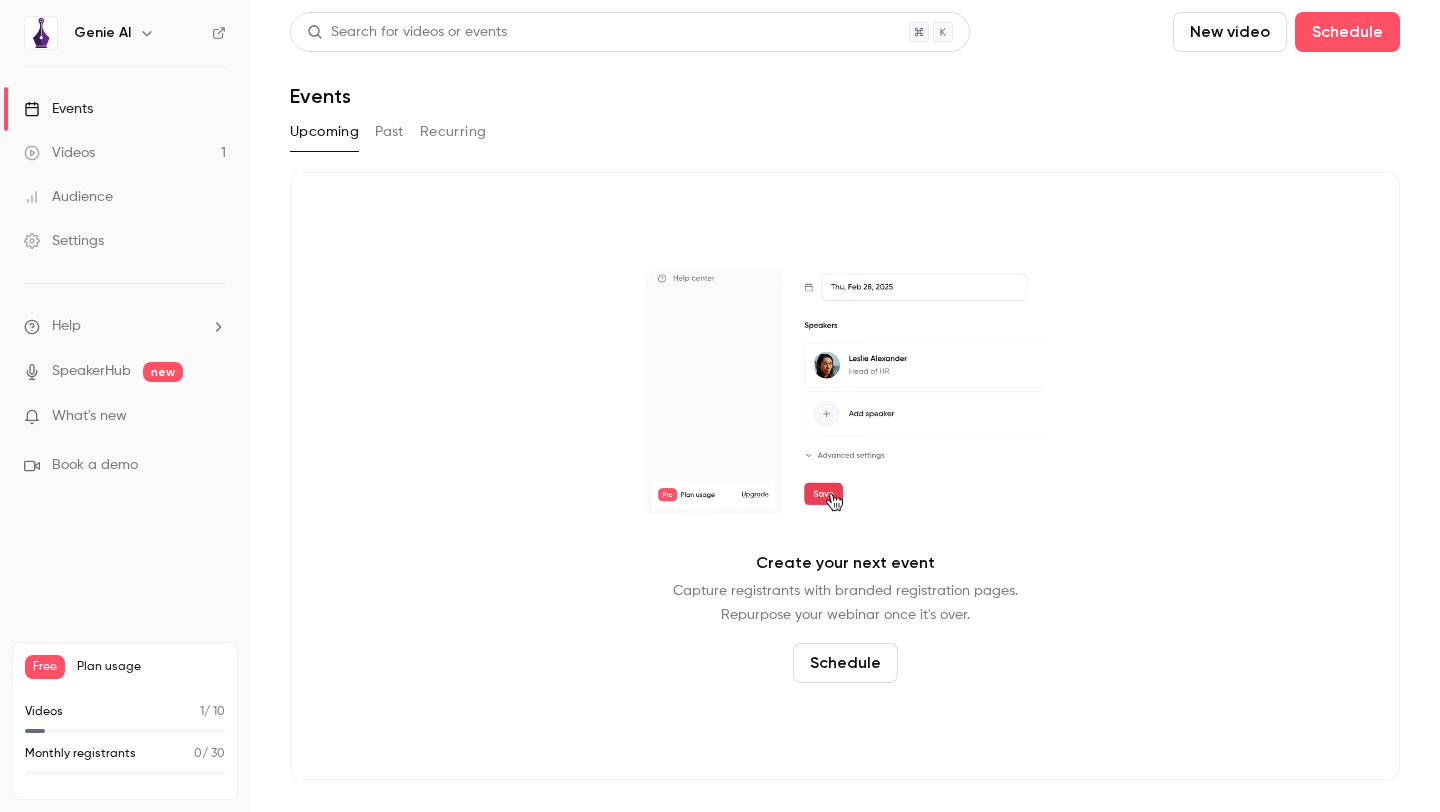 click on "Genie AI" at bounding box center [102, 33] 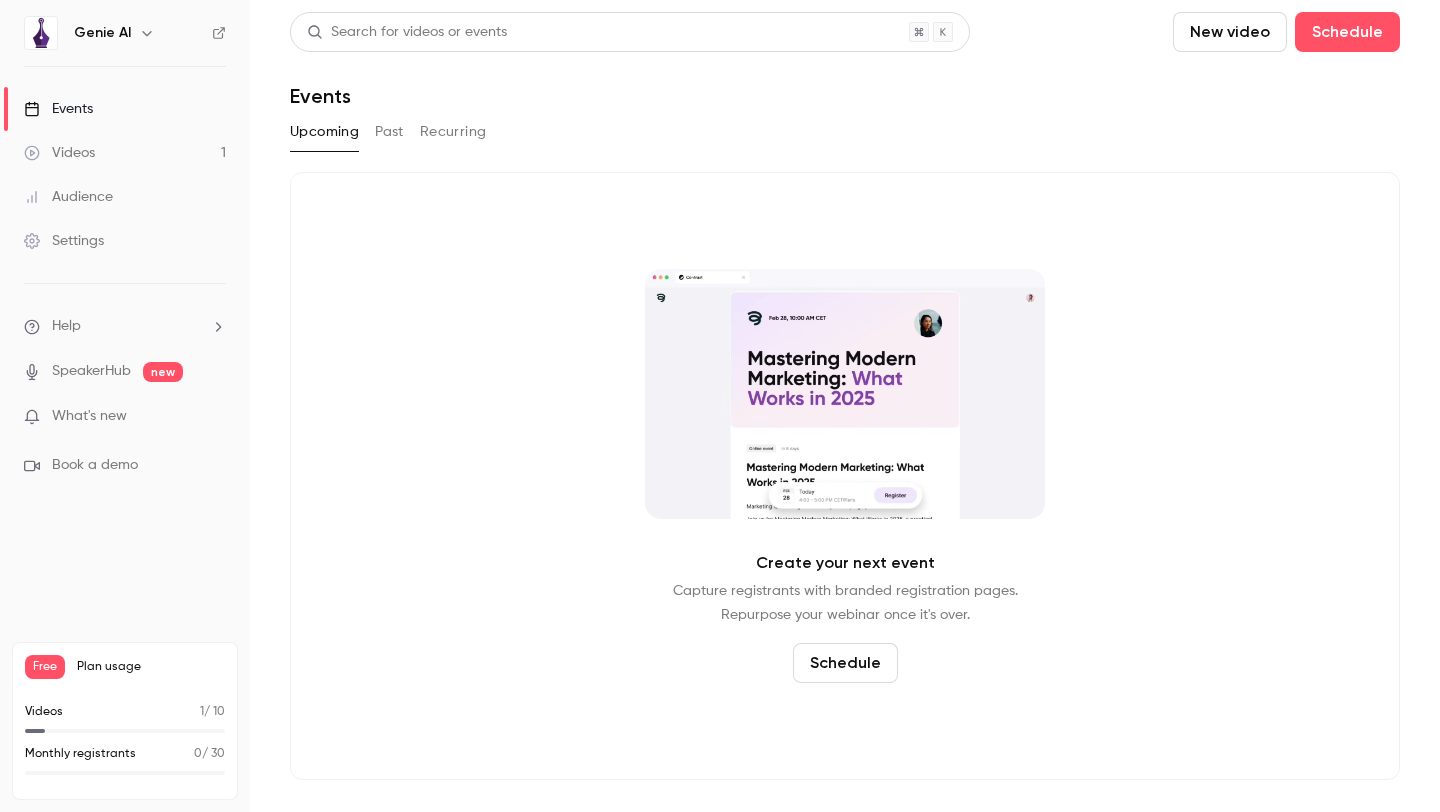 click at bounding box center [147, 33] 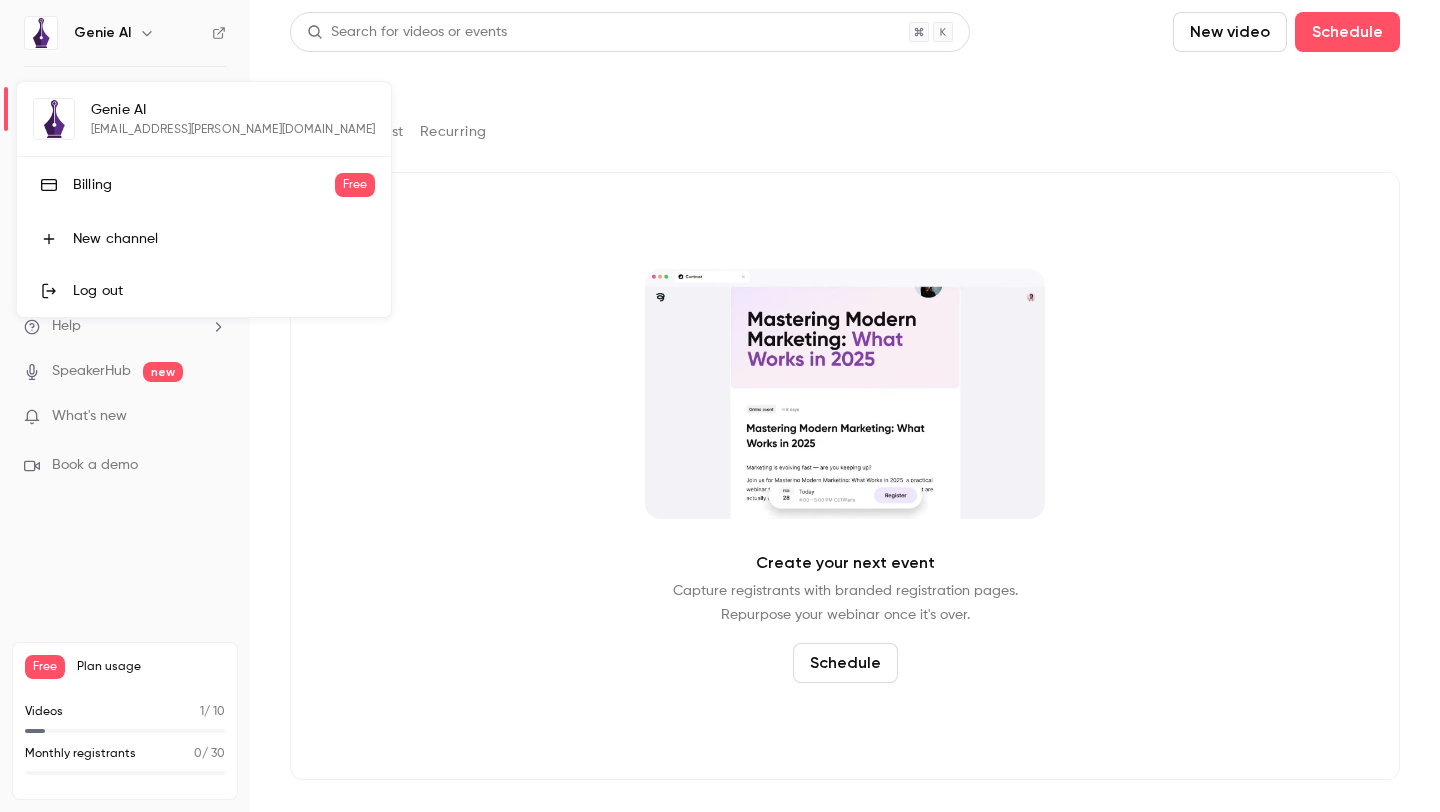 click on "Billing" at bounding box center [204, 185] 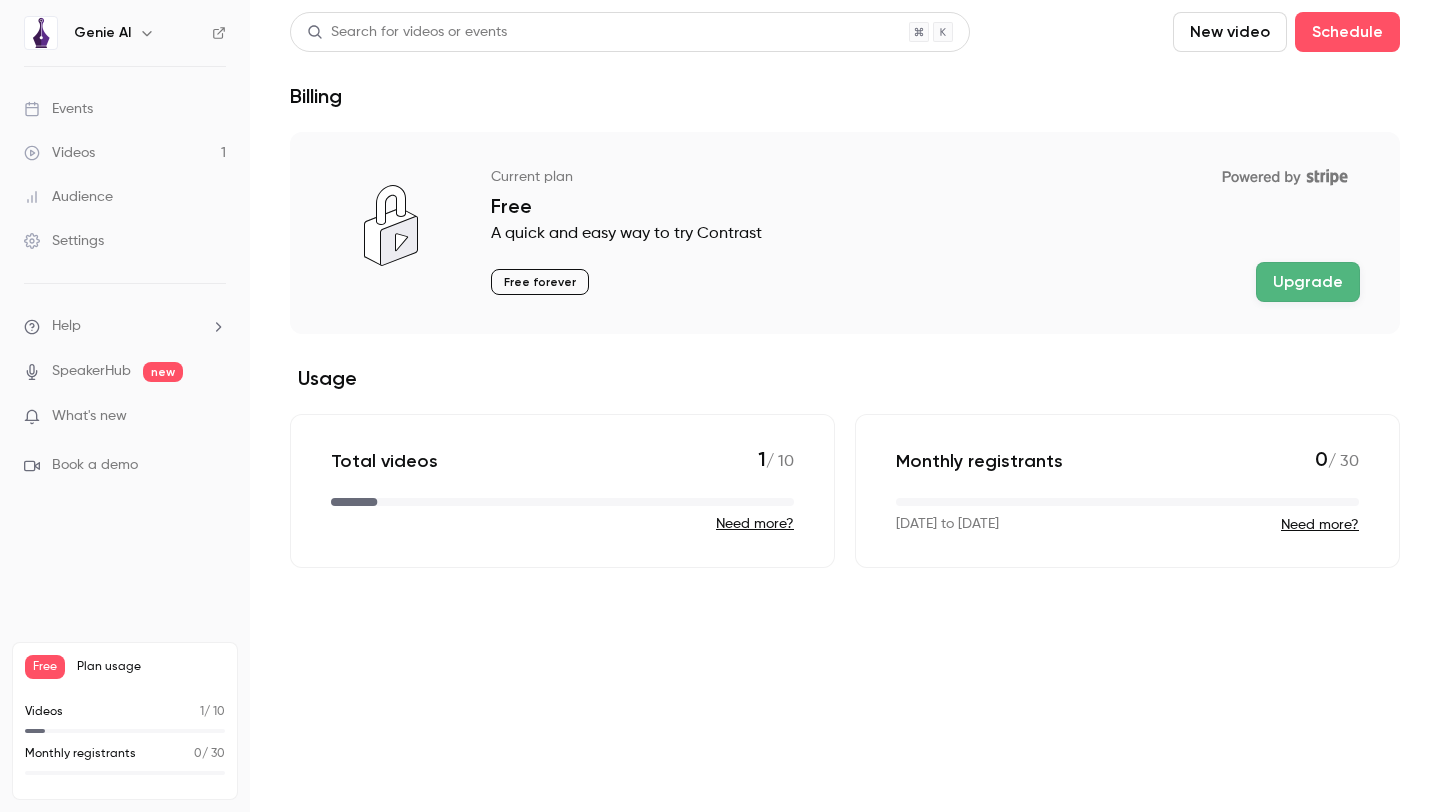 click on "Upgrade" at bounding box center (1308, 282) 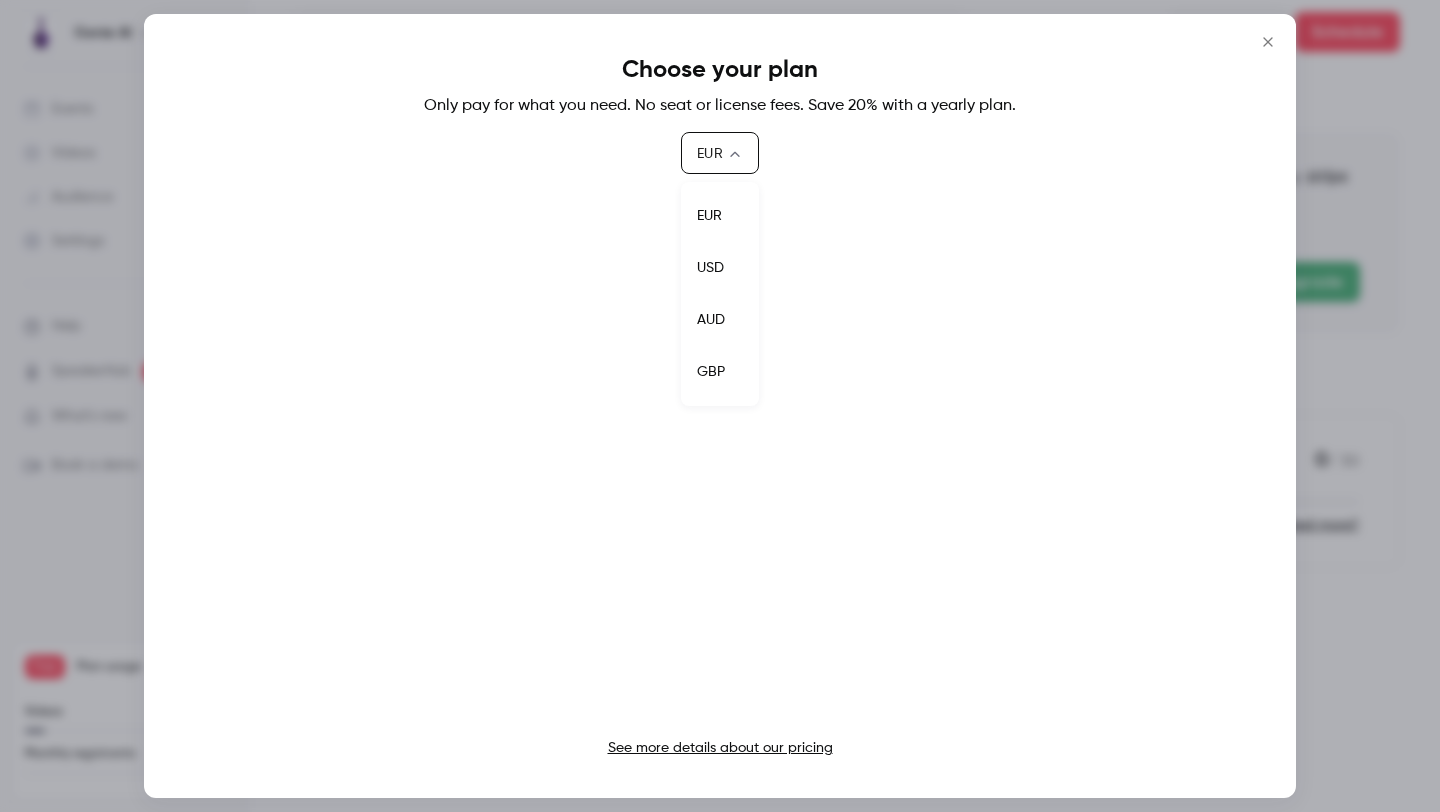 click on "Genie AI Events Videos 1 Audience Settings Help SpeakerHub new What's new Book a demo Free Plan usage Videos 1  / 10 Monthly registrants 0  / 30 Search for videos or events New video Schedule Billing Current plan Powered by Stripe Free A quick and easy way to try Contrast Free forever Upgrade Usage Total videos 1  / 10 Need more? Monthly registrants 0  / 30 Jul 16, 2025 to Aug 16, 2025 Need more?
Choose your plan Only pay for what you need. No seat or license fees. Save 20% with a yearly plan. EUR *** ​ See more details about our pricing EUR USD AUD GBP" at bounding box center [720, 406] 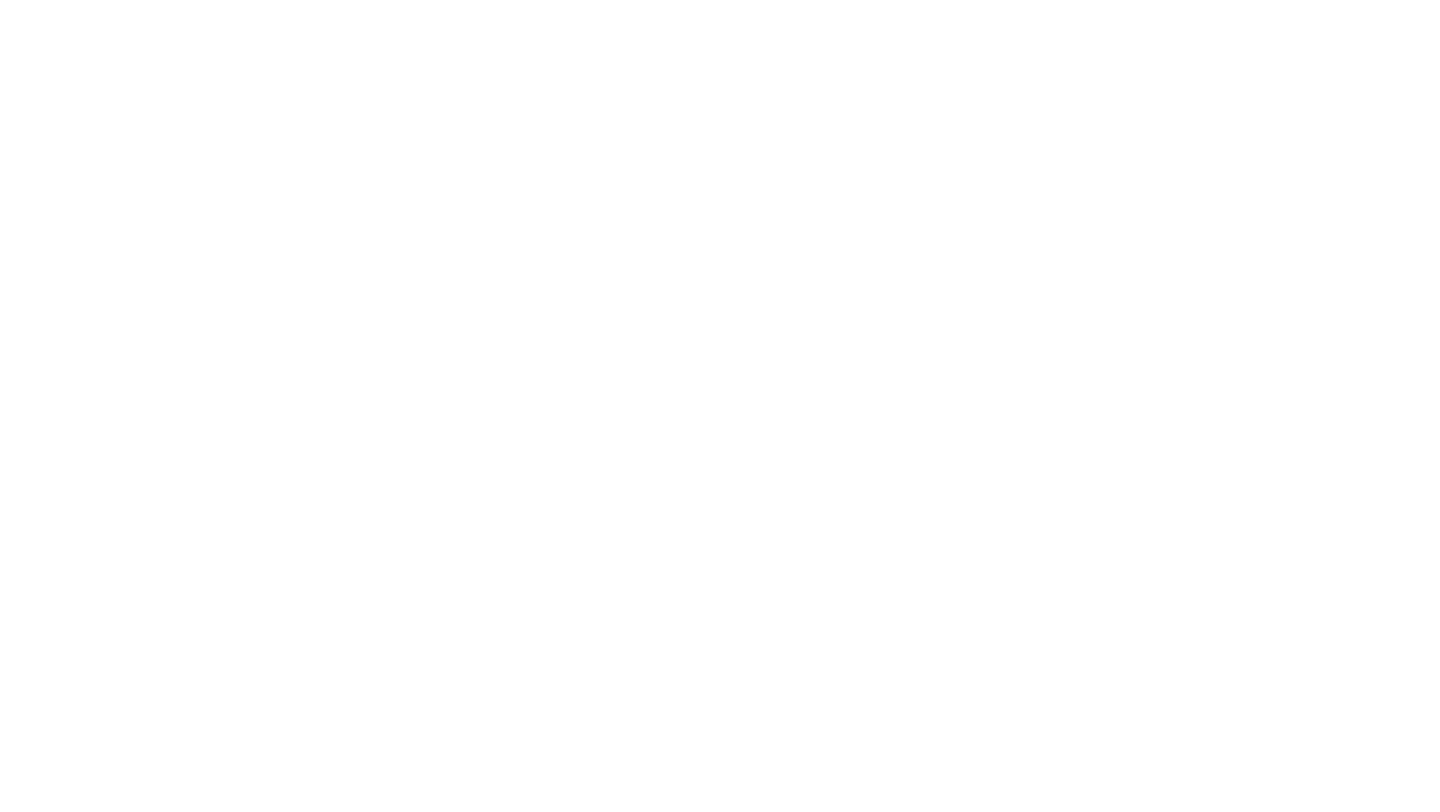 scroll, scrollTop: 0, scrollLeft: 0, axis: both 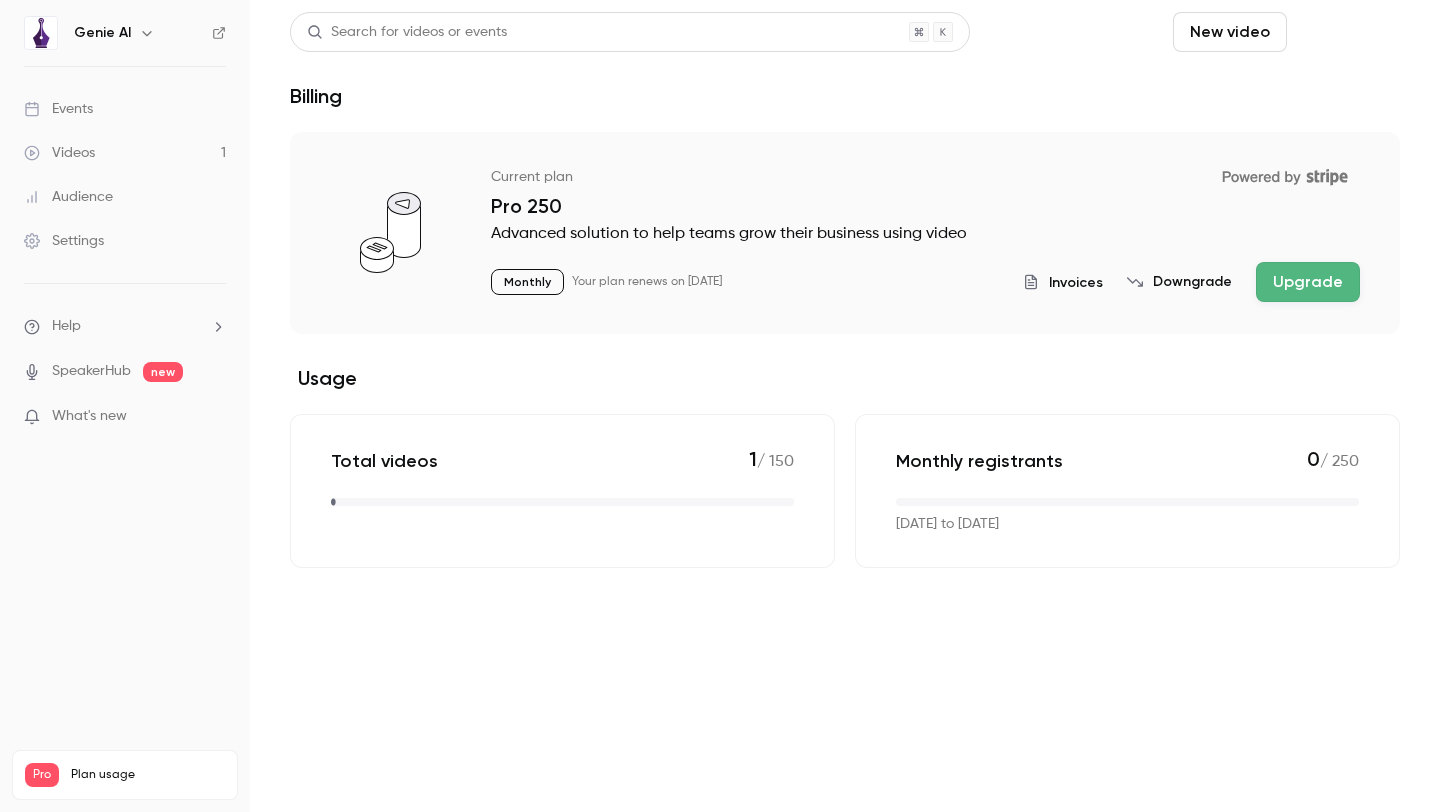 click on "Schedule" at bounding box center [1347, 32] 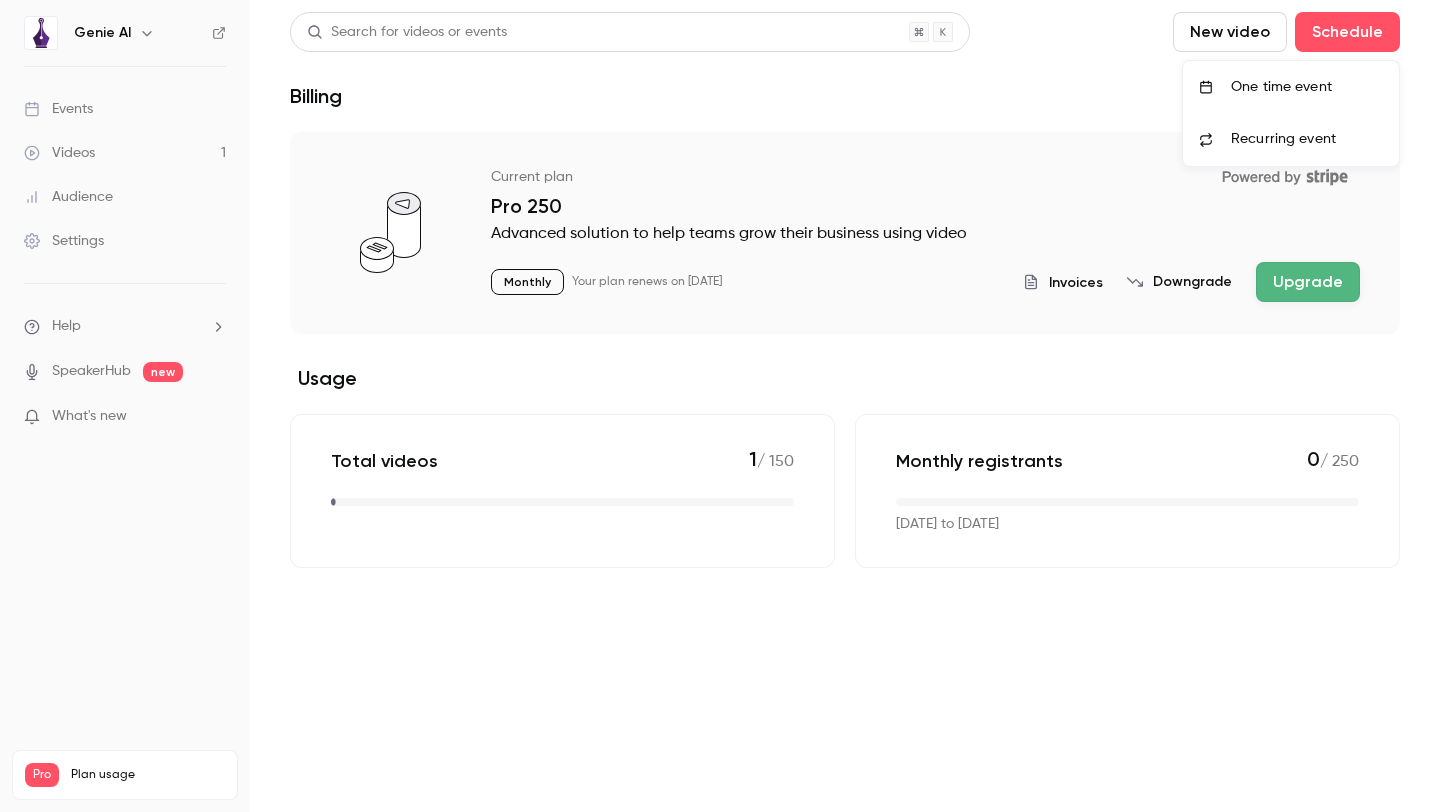 click on "Recurring event" at bounding box center (1283, 139) 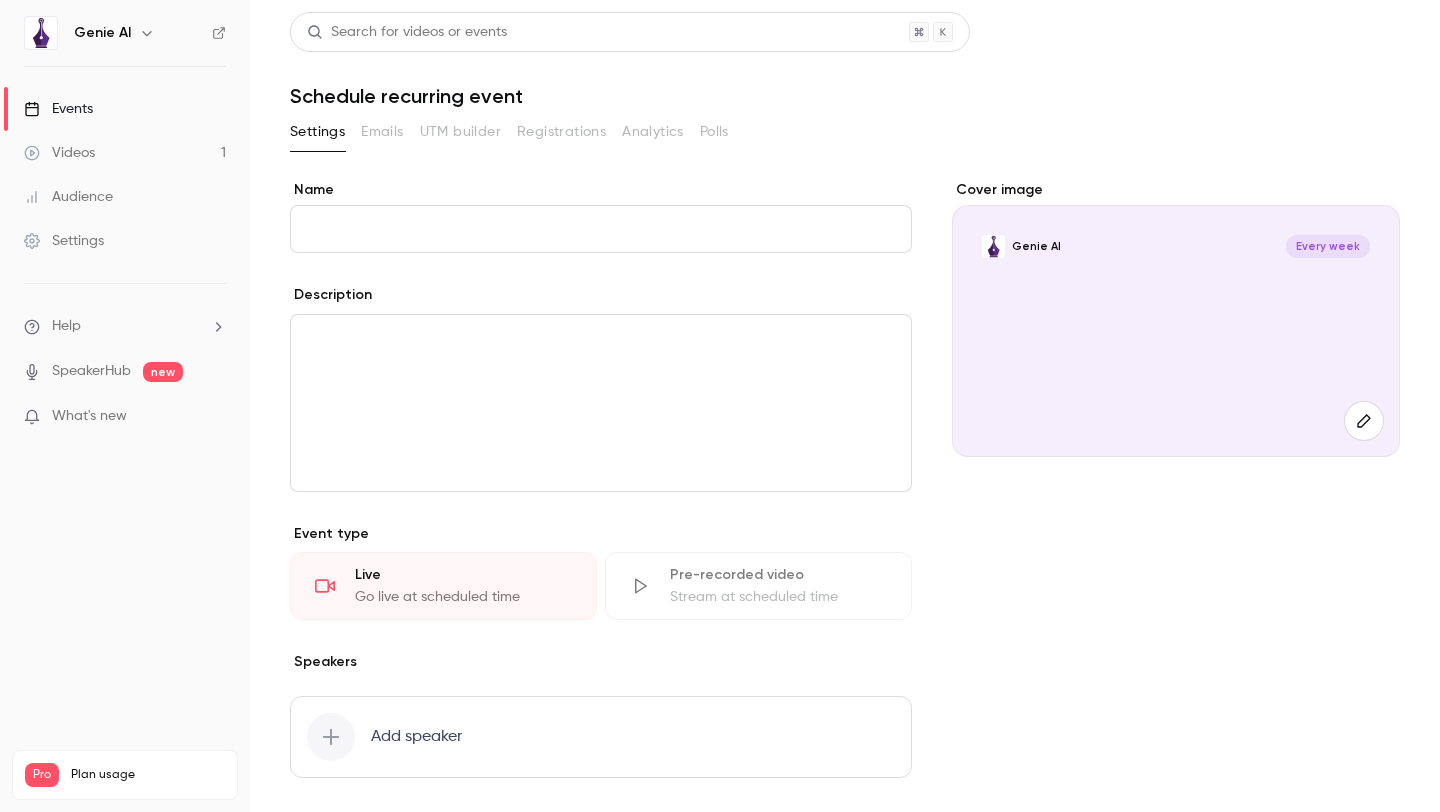 click on "Name" at bounding box center [601, 229] 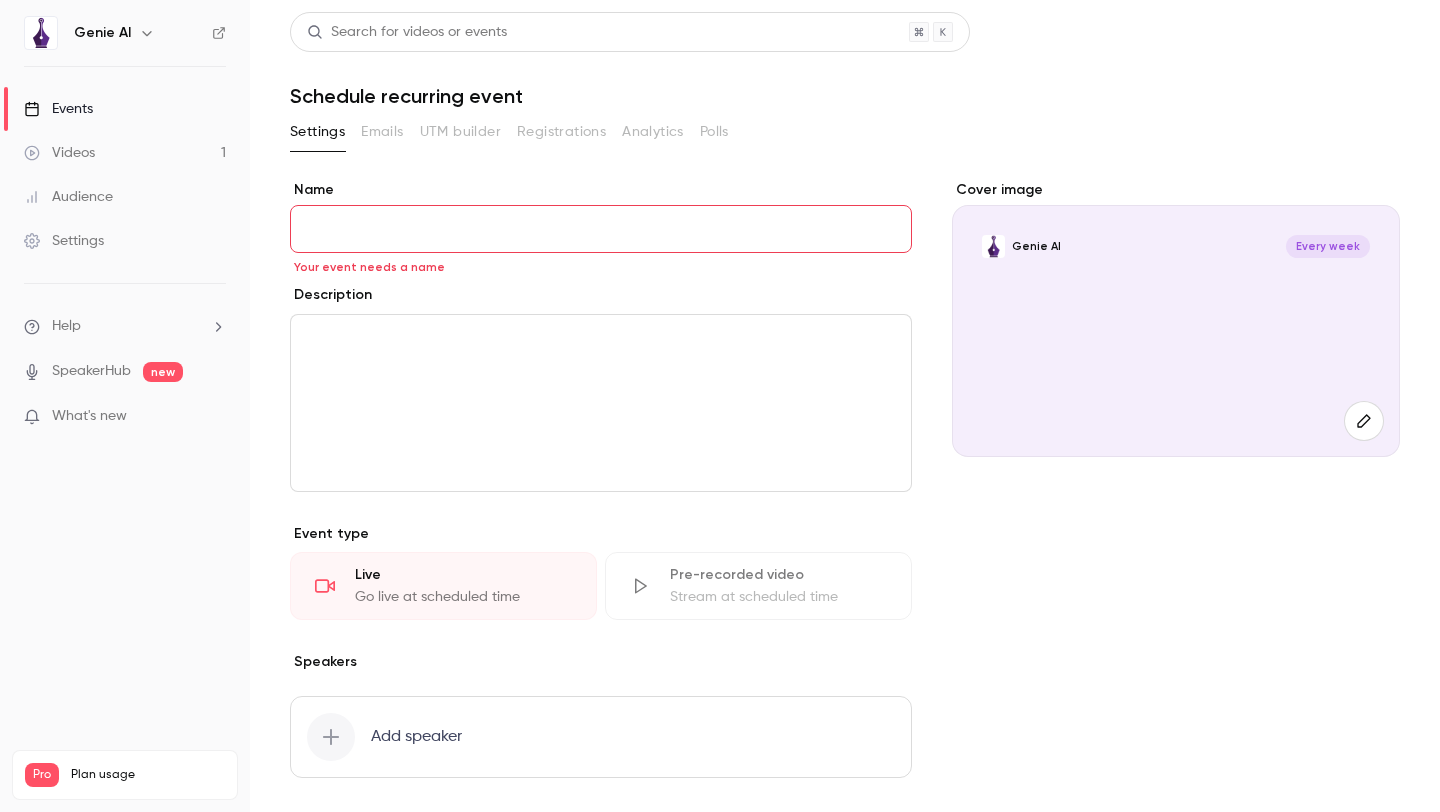 click on "Name" at bounding box center (601, 229) 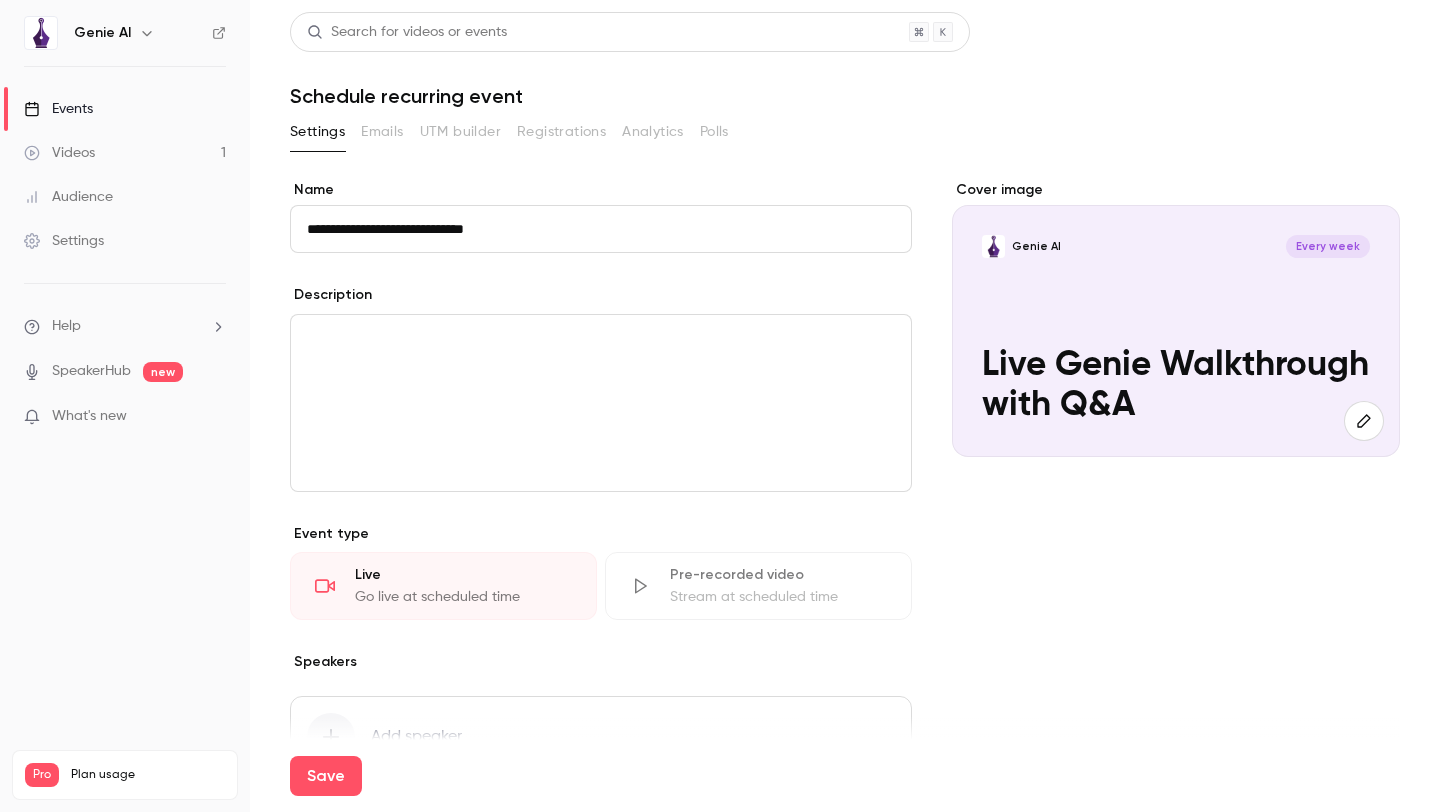 type on "**********" 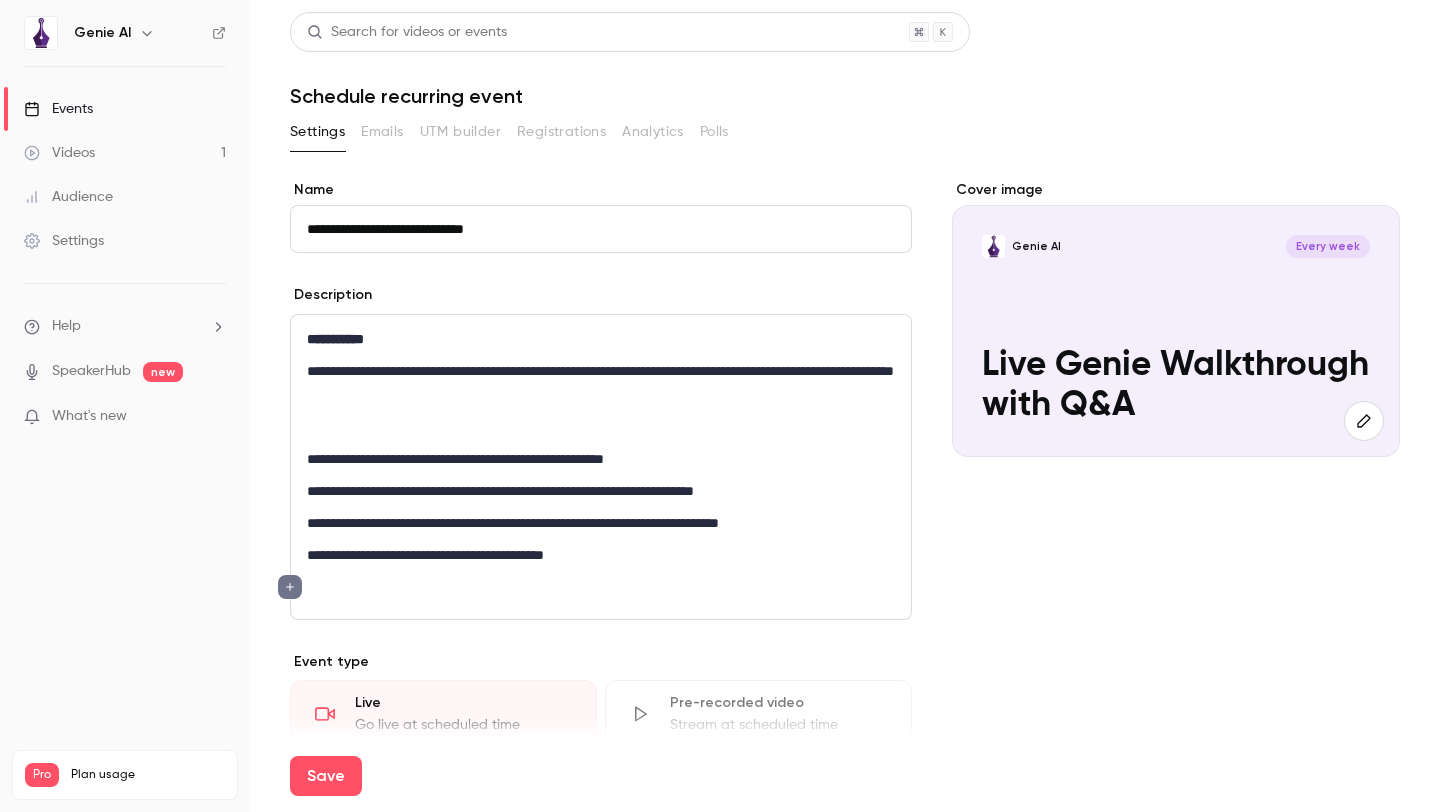 scroll, scrollTop: 0, scrollLeft: 0, axis: both 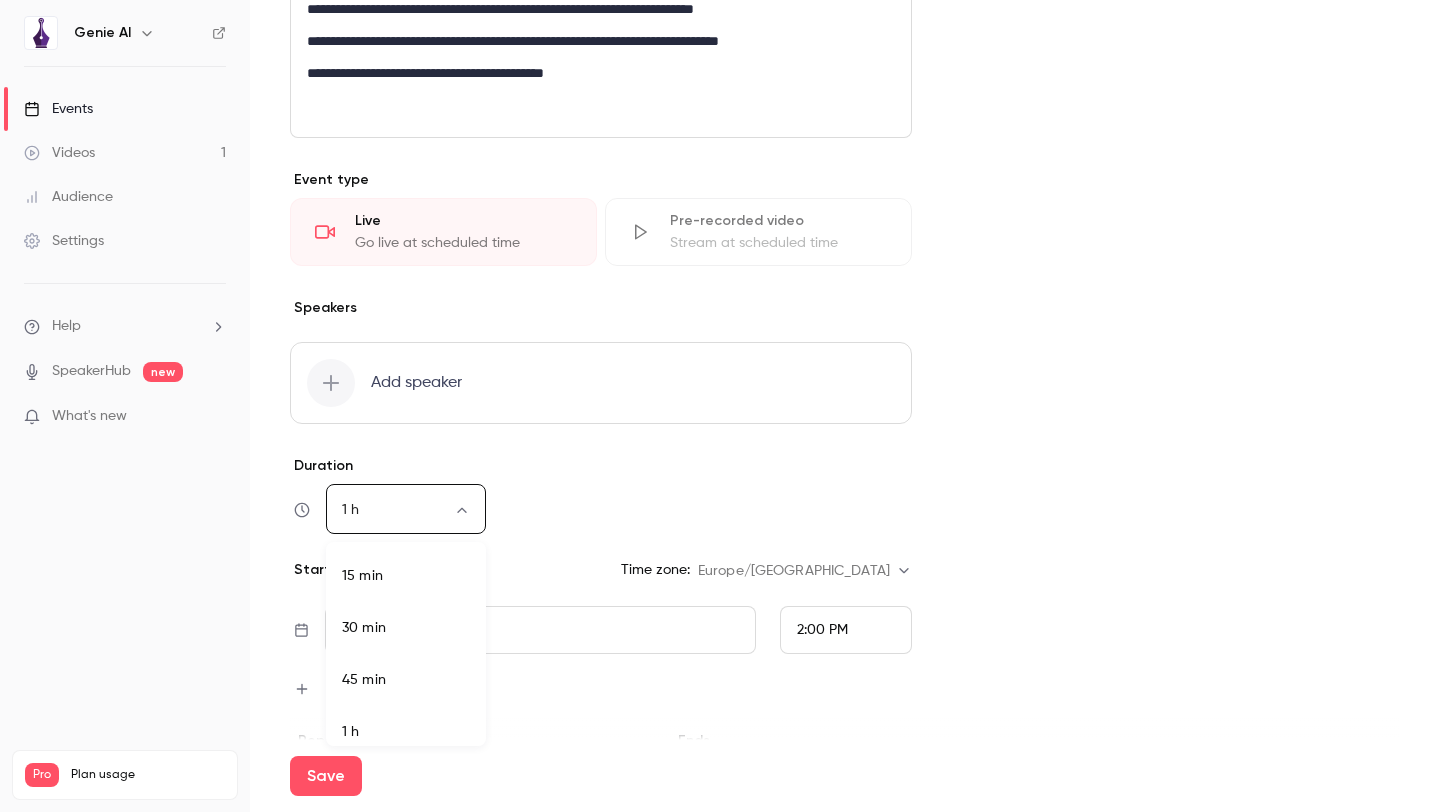 click on "**********" at bounding box center (720, 406) 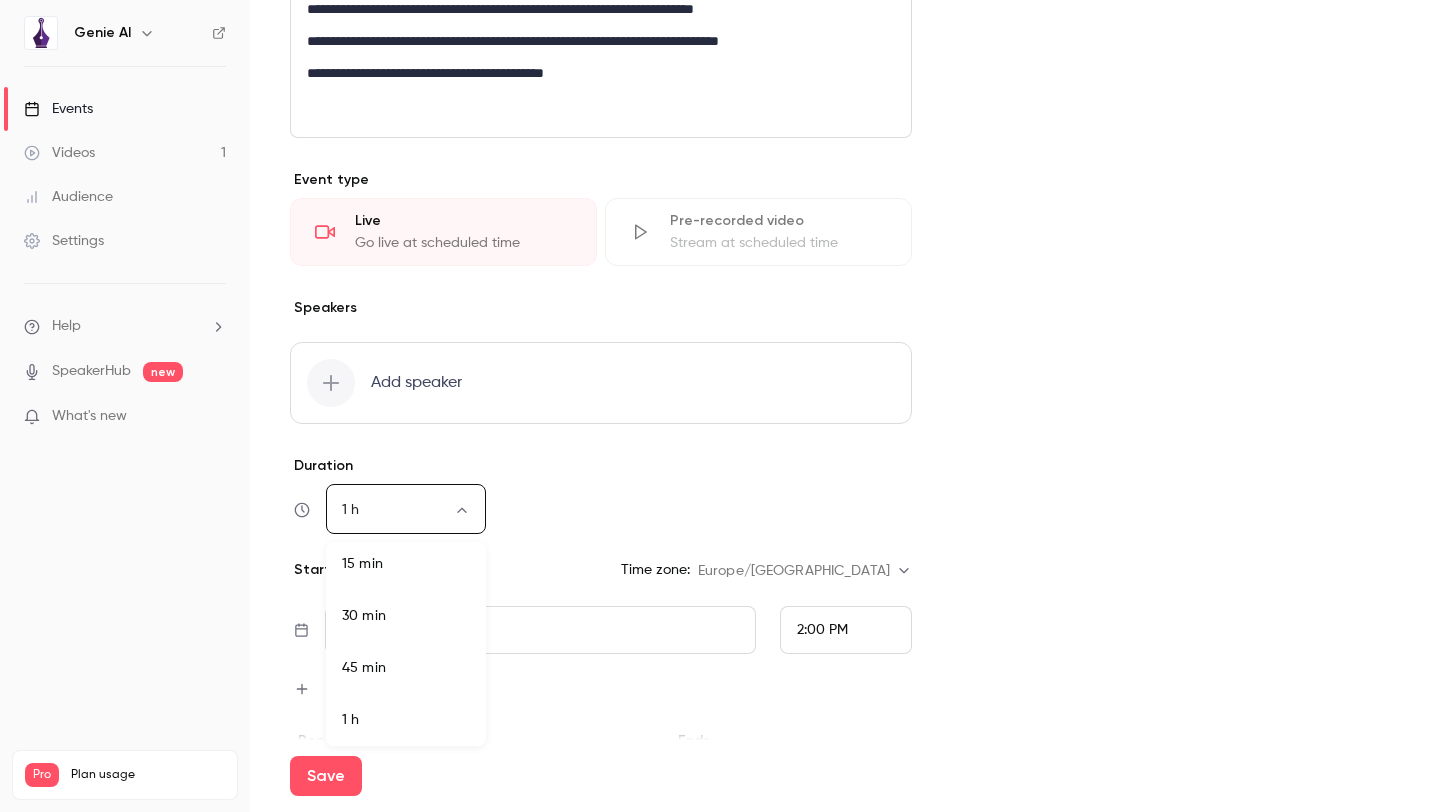 click on "45 min" at bounding box center (406, 668) 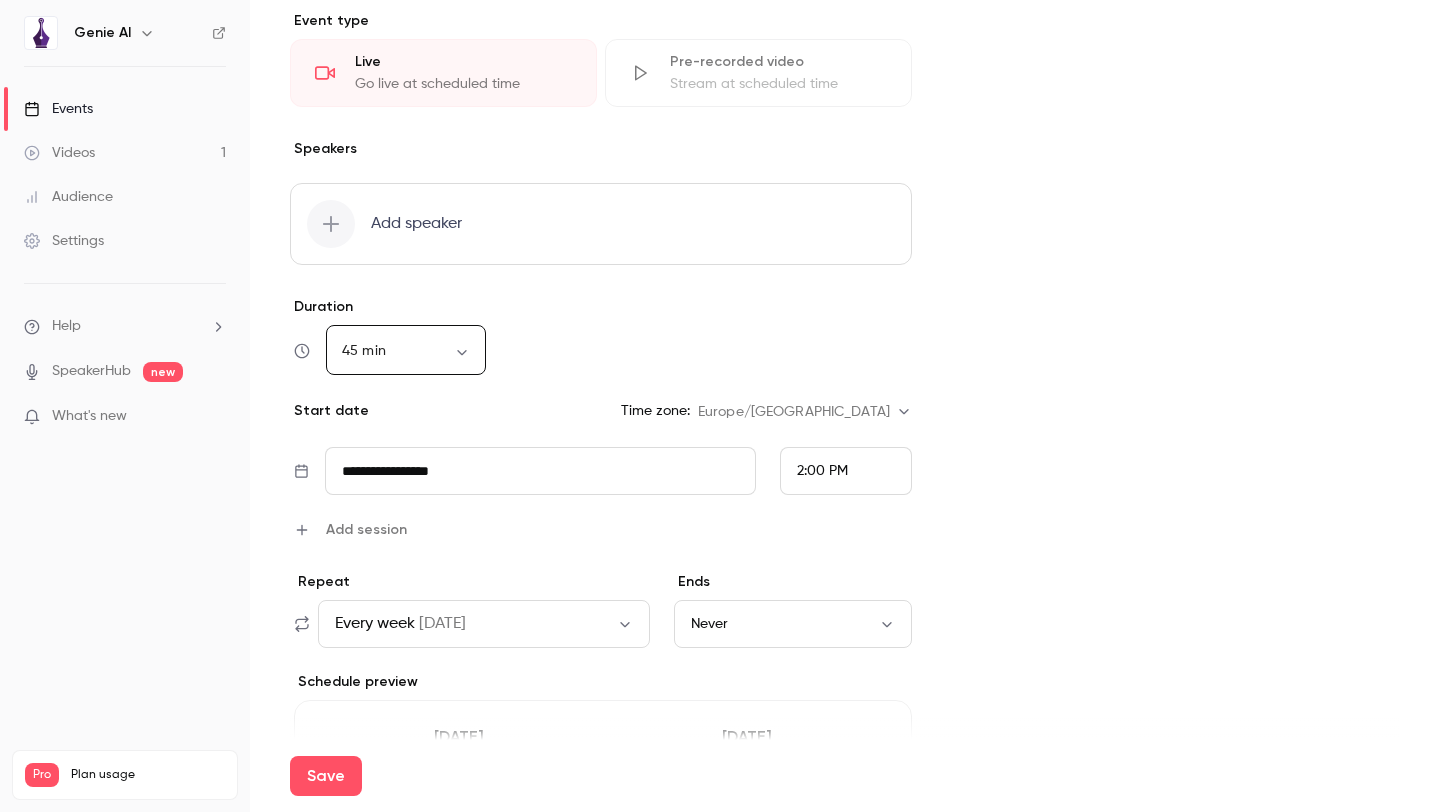 scroll, scrollTop: 648, scrollLeft: 0, axis: vertical 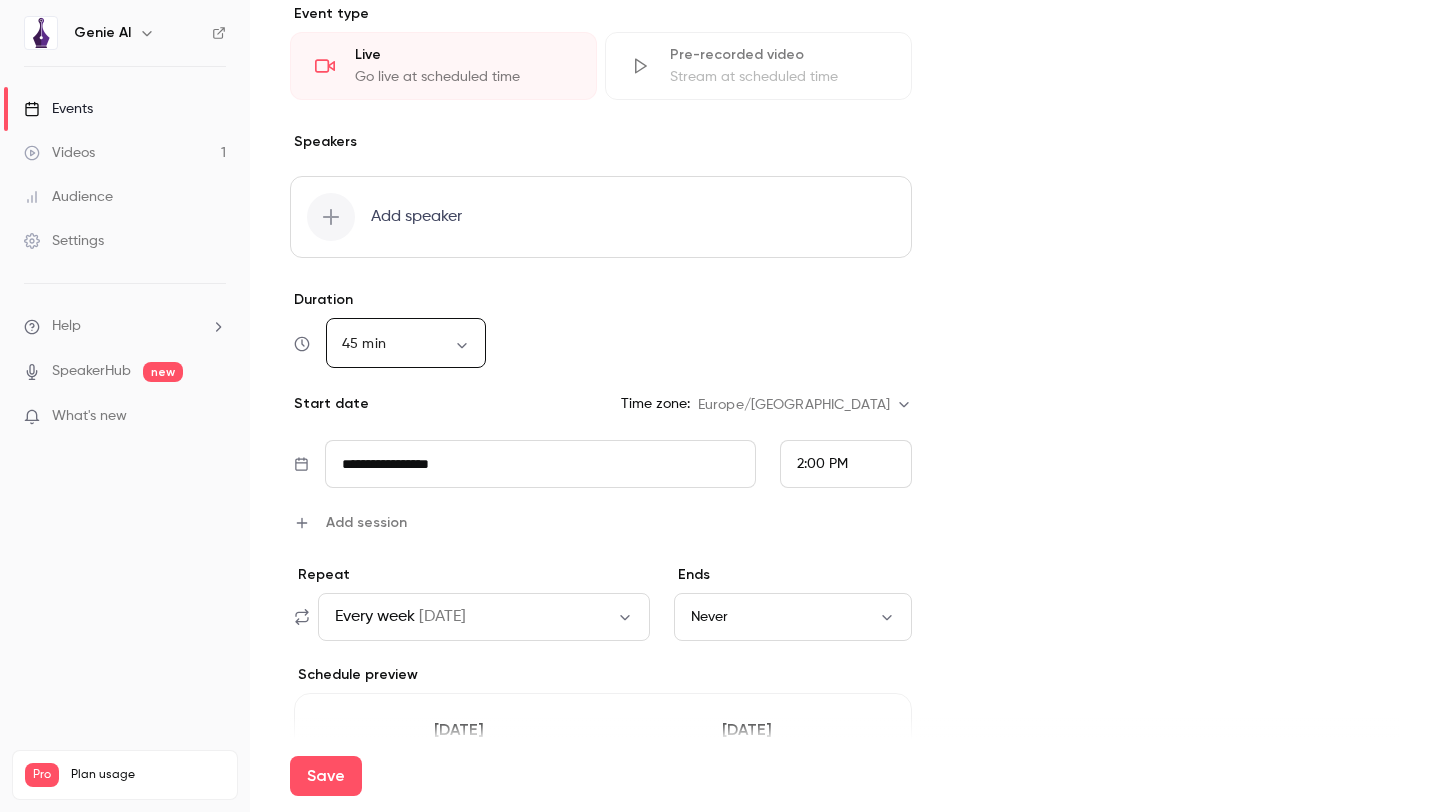 click on "**********" at bounding box center [540, 464] 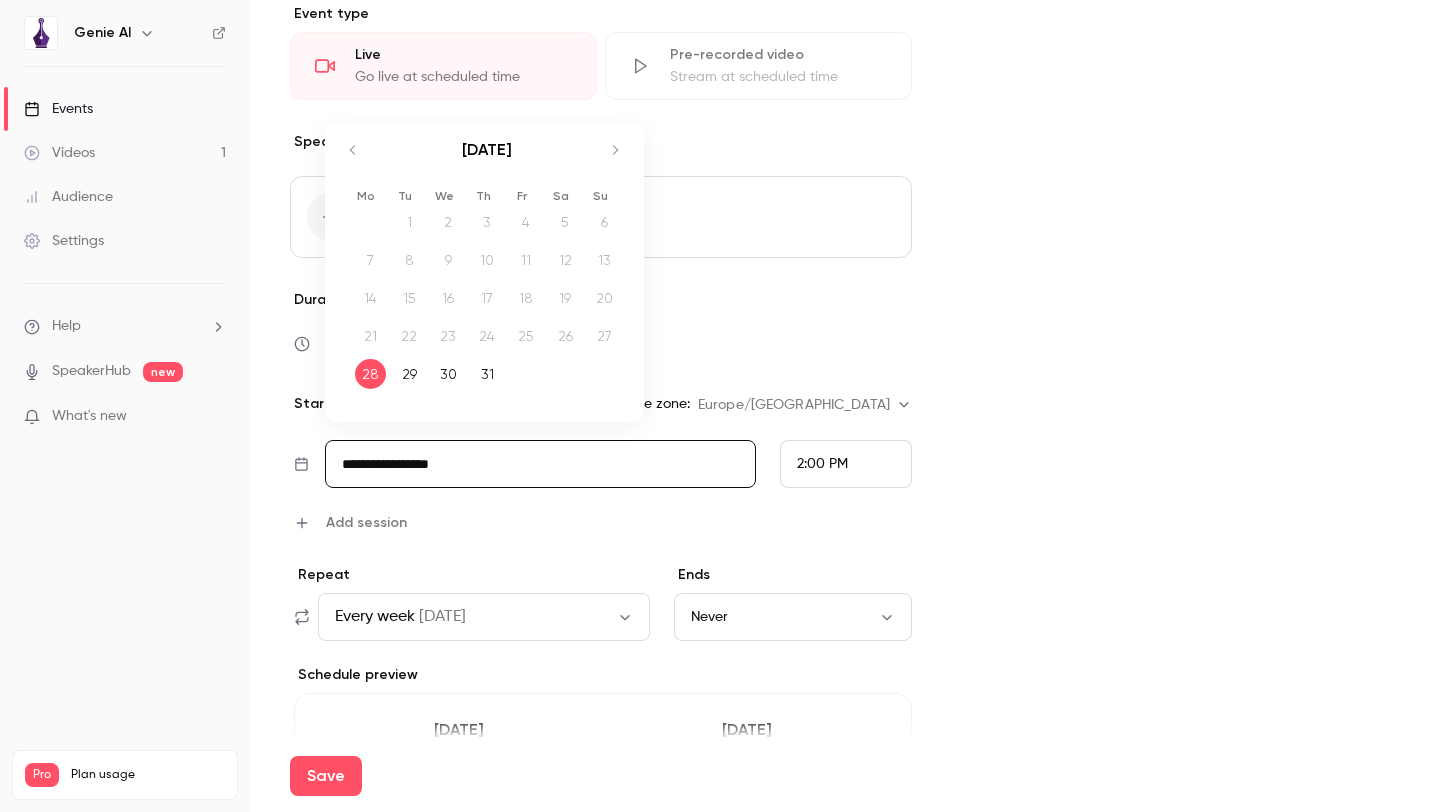 click 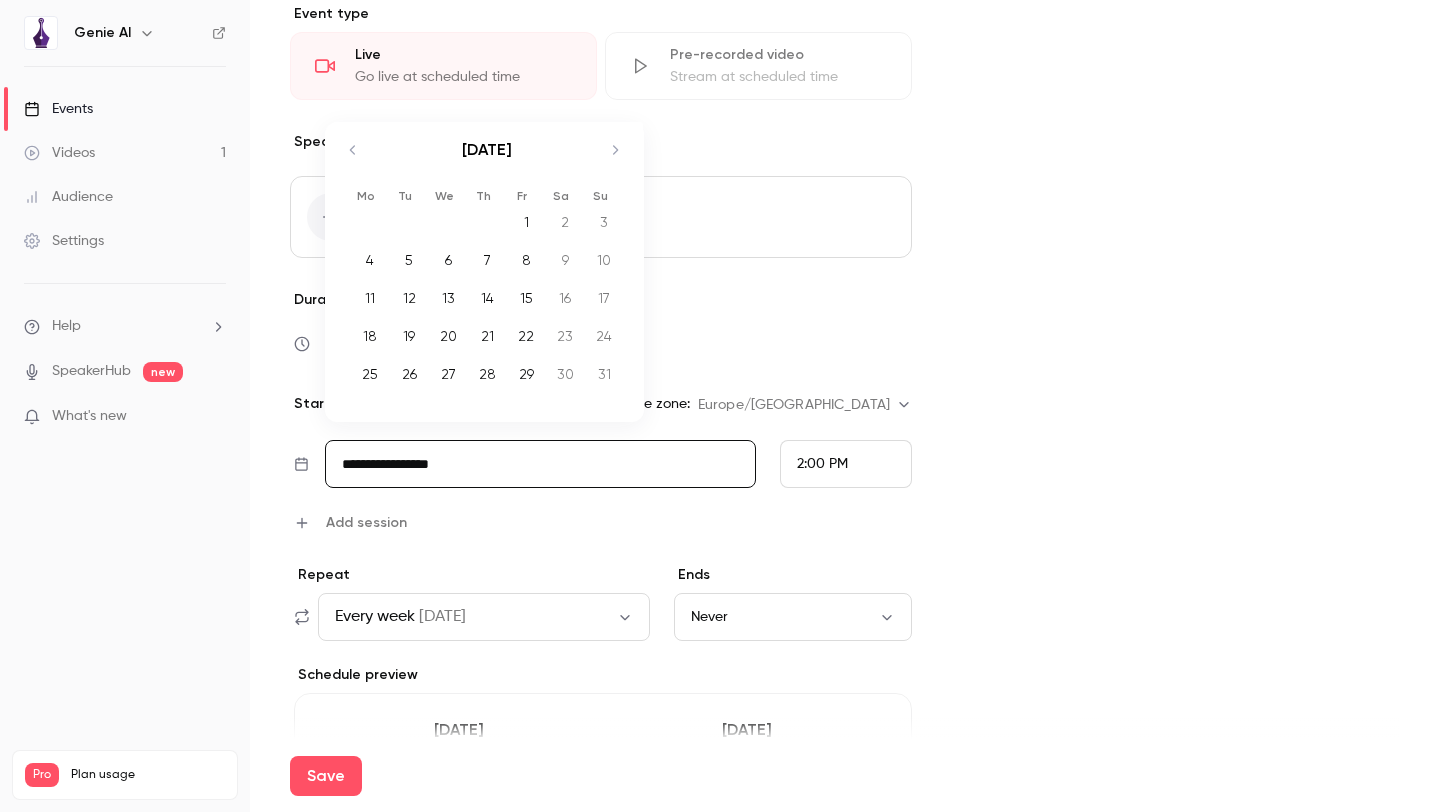 click on "5" at bounding box center [409, 260] 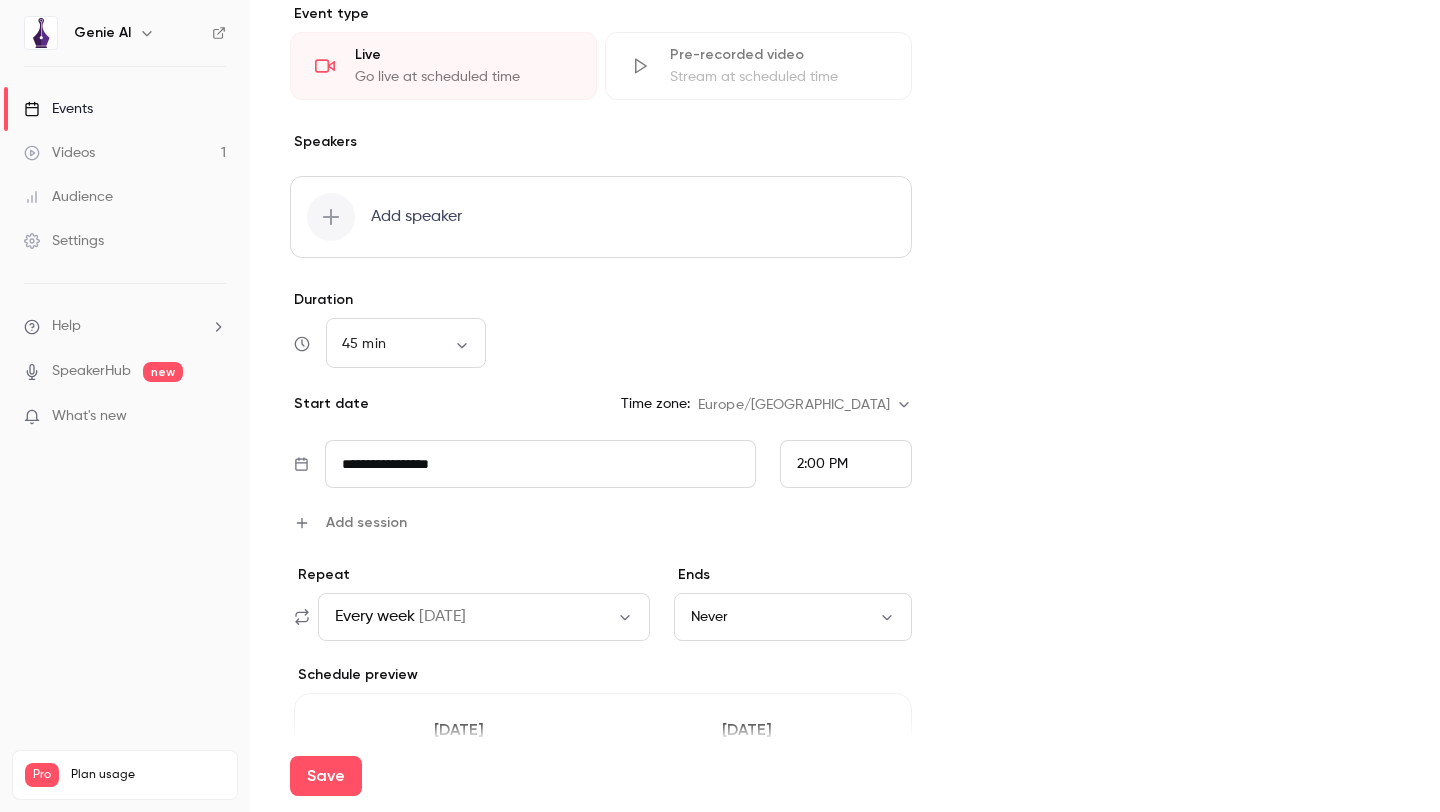 click on "2:00 PM" at bounding box center [822, 464] 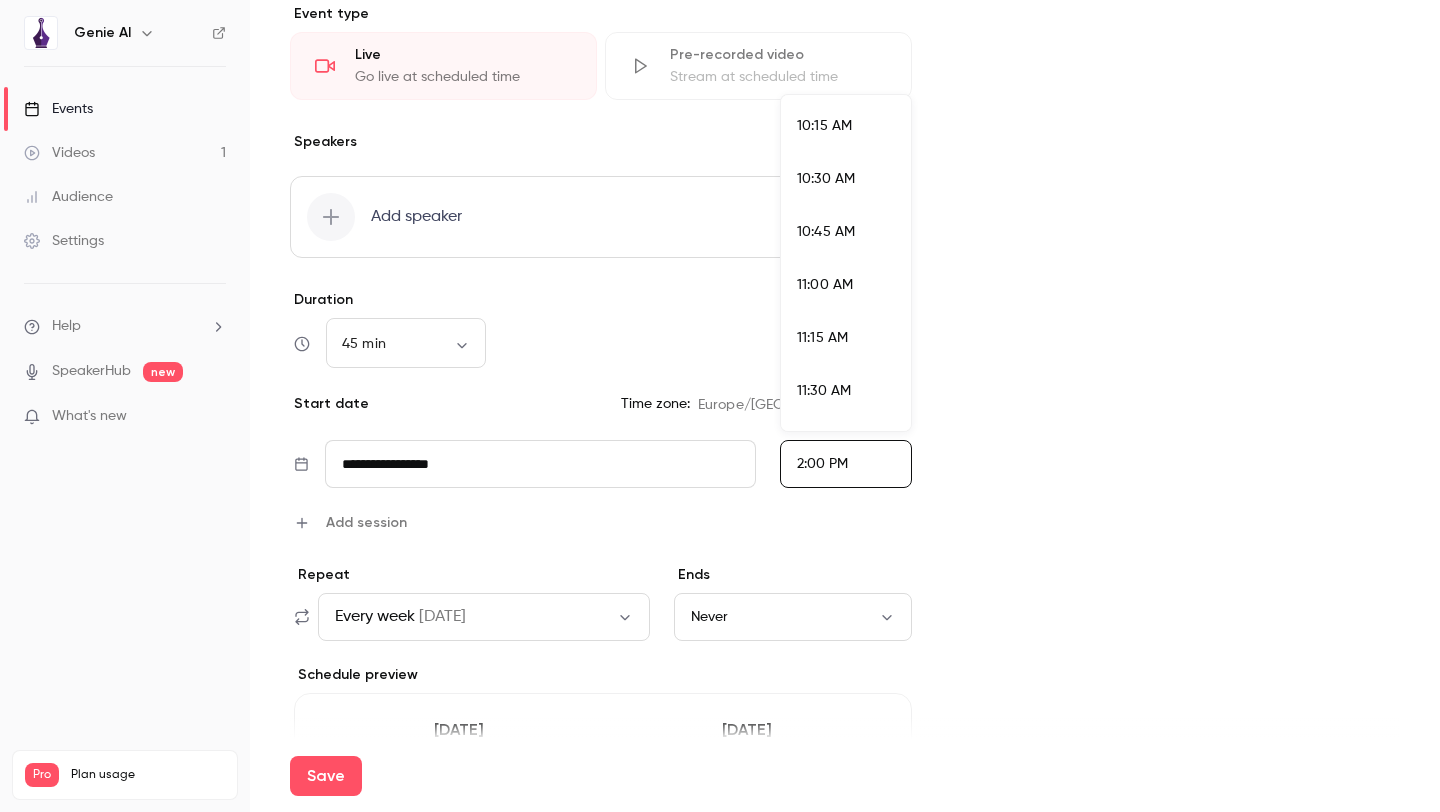 scroll, scrollTop: 2058, scrollLeft: 0, axis: vertical 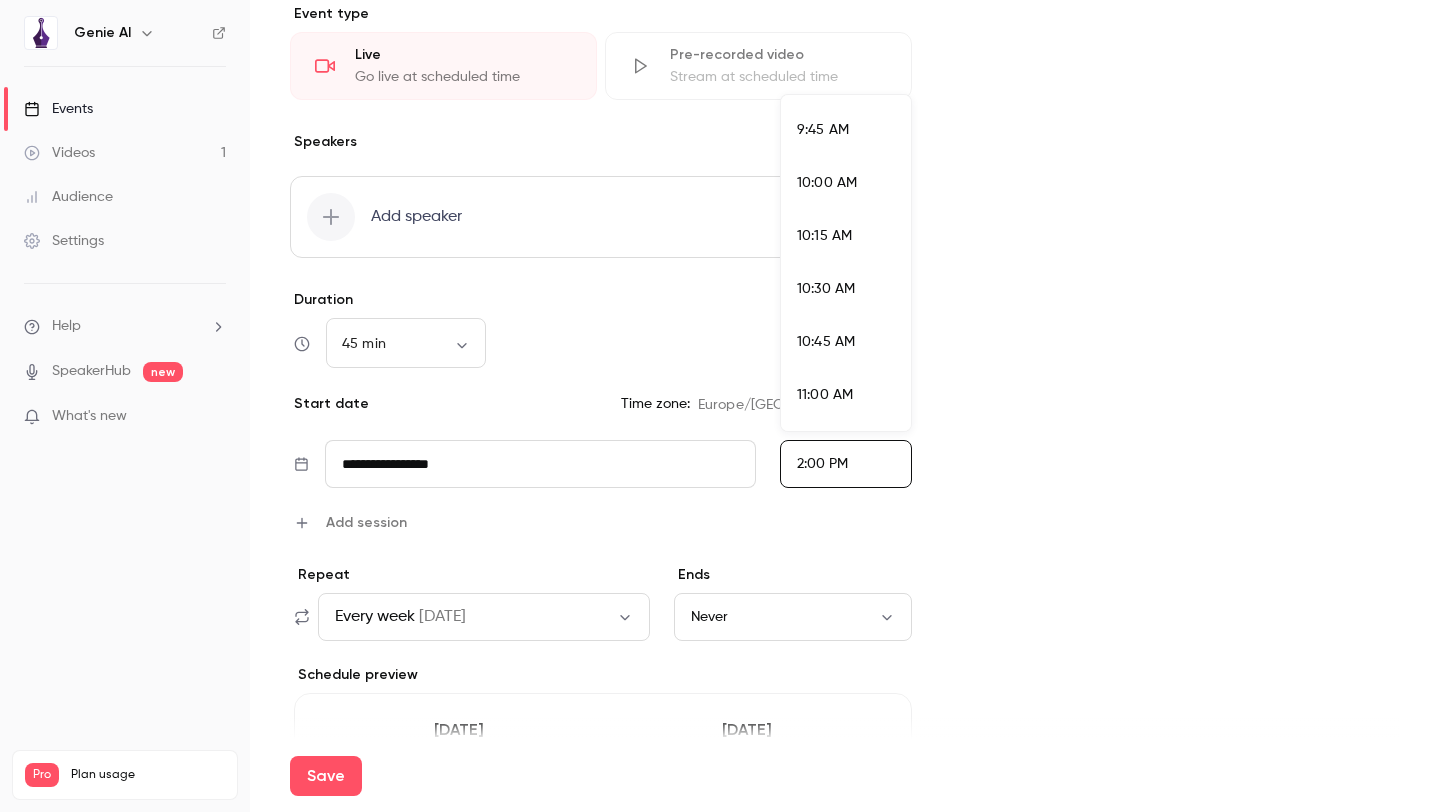 click on "10:00 AM" at bounding box center (827, 183) 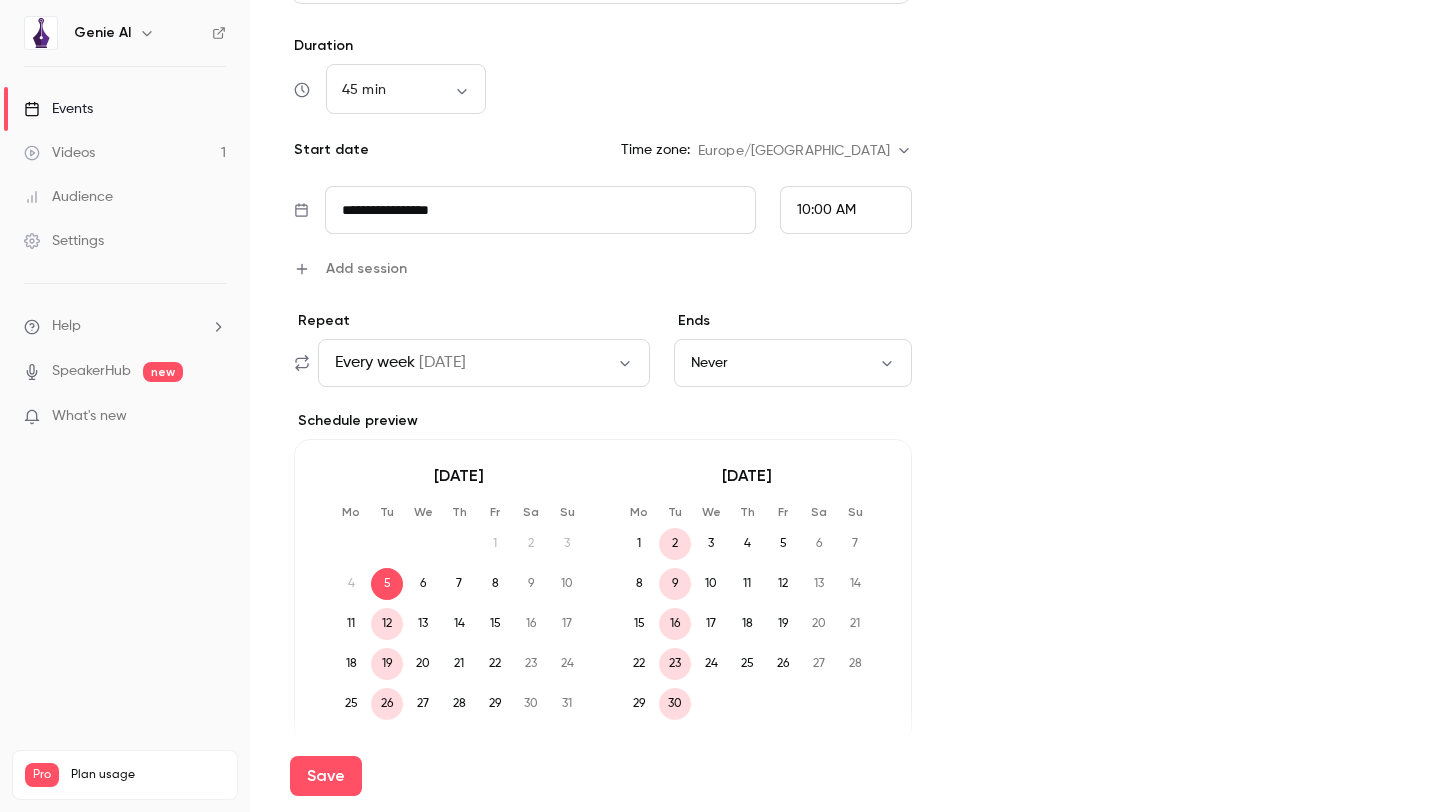 scroll, scrollTop: 995, scrollLeft: 0, axis: vertical 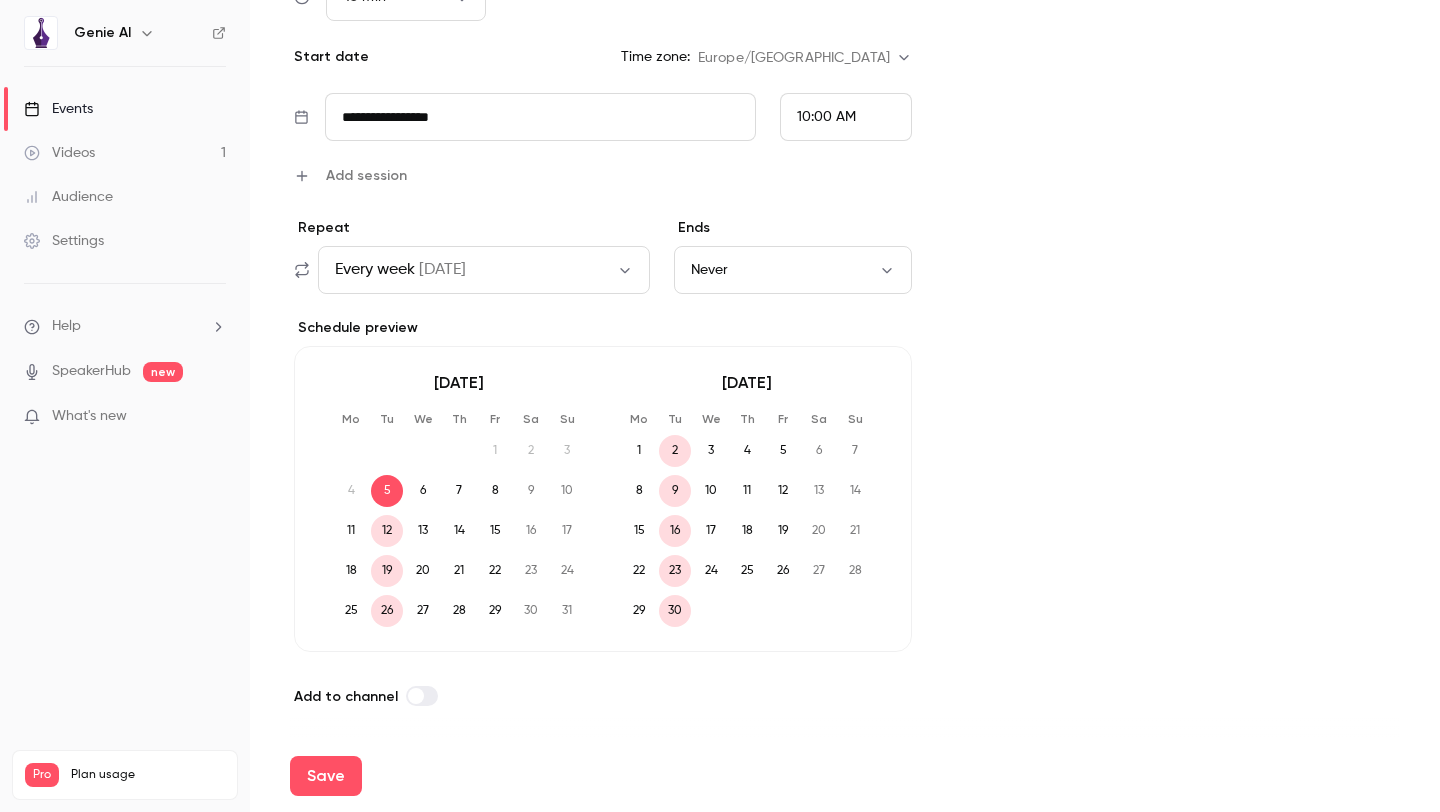 click 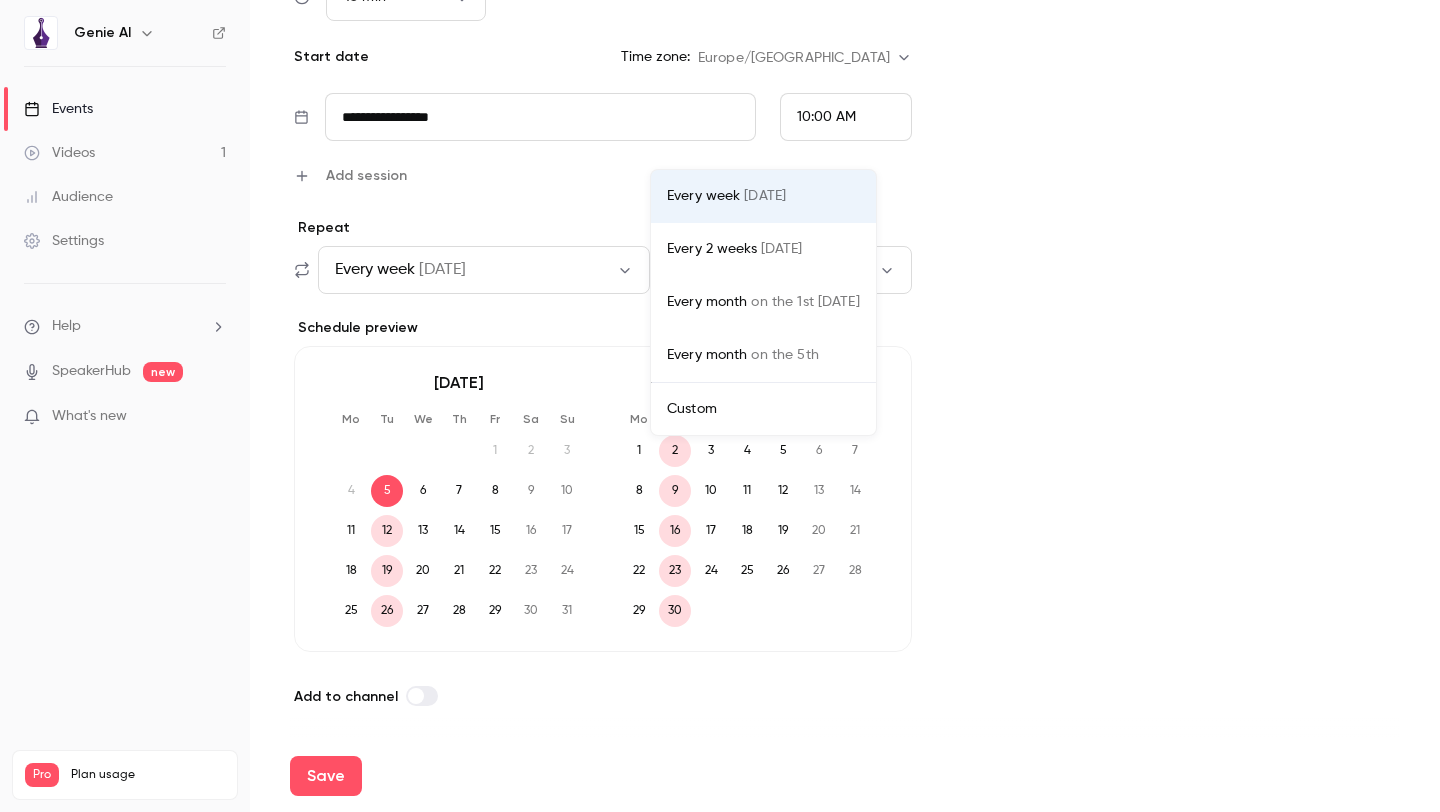 click at bounding box center (720, 406) 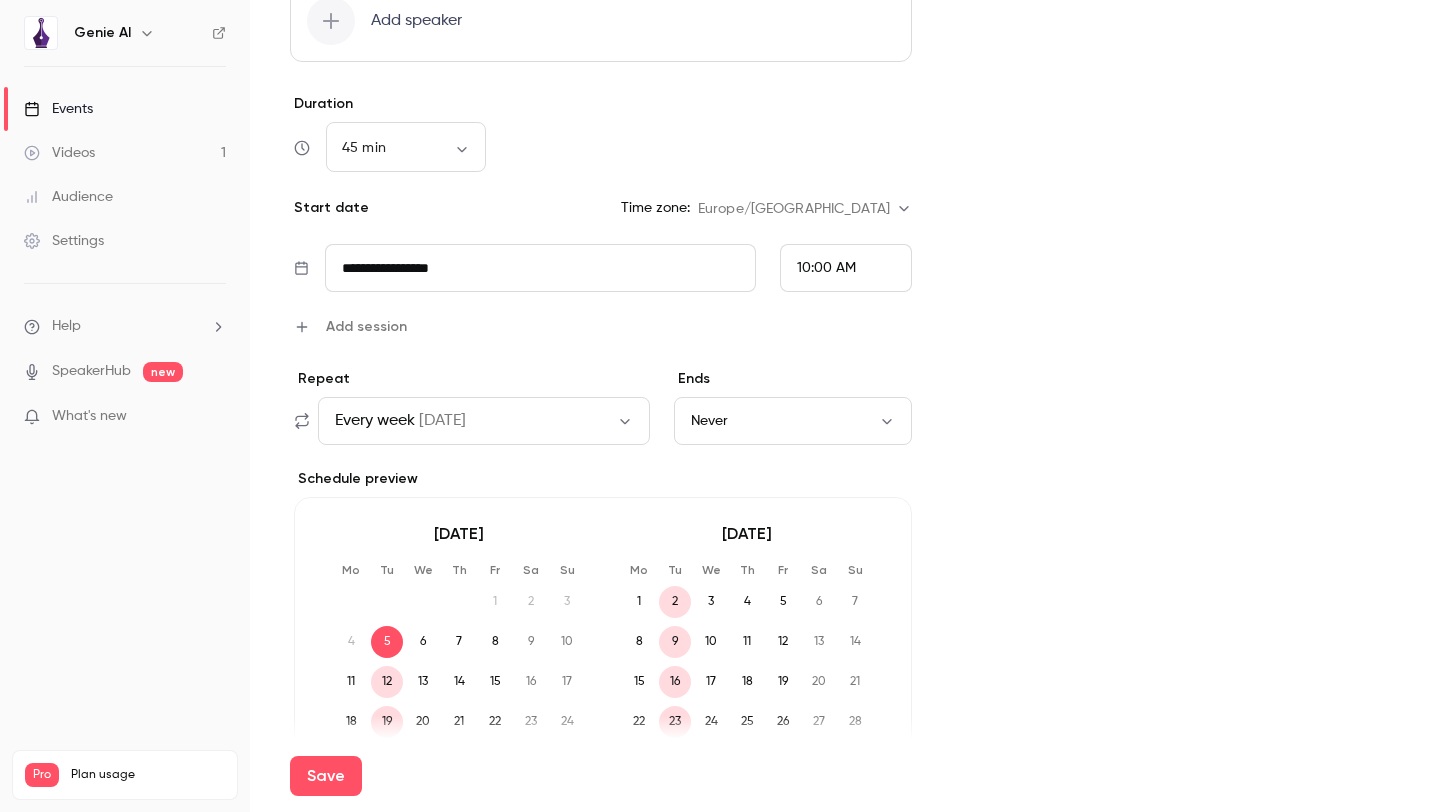 scroll, scrollTop: 0, scrollLeft: 0, axis: both 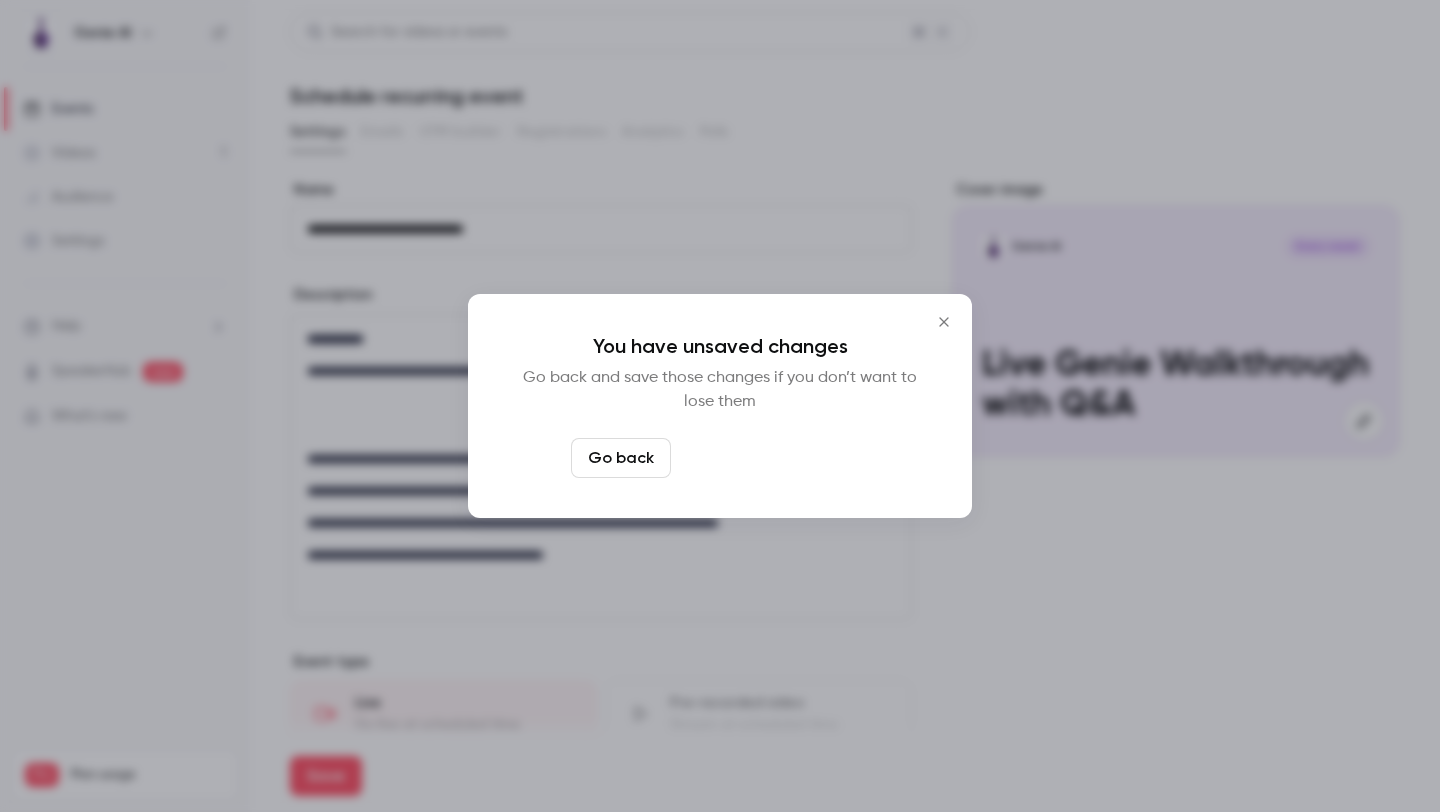 click on "Leave page anyway" at bounding box center [774, 458] 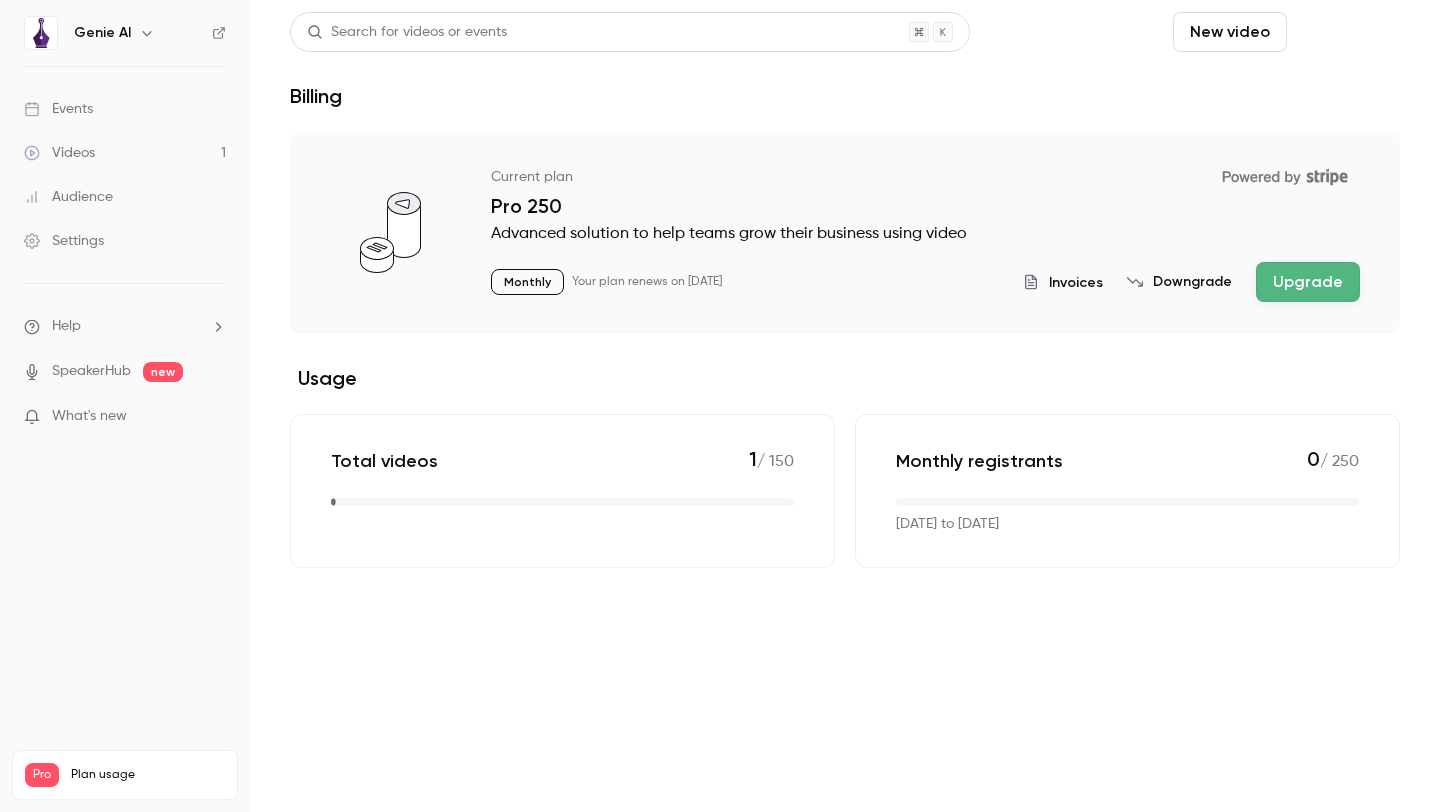 click on "Schedule" at bounding box center [1347, 32] 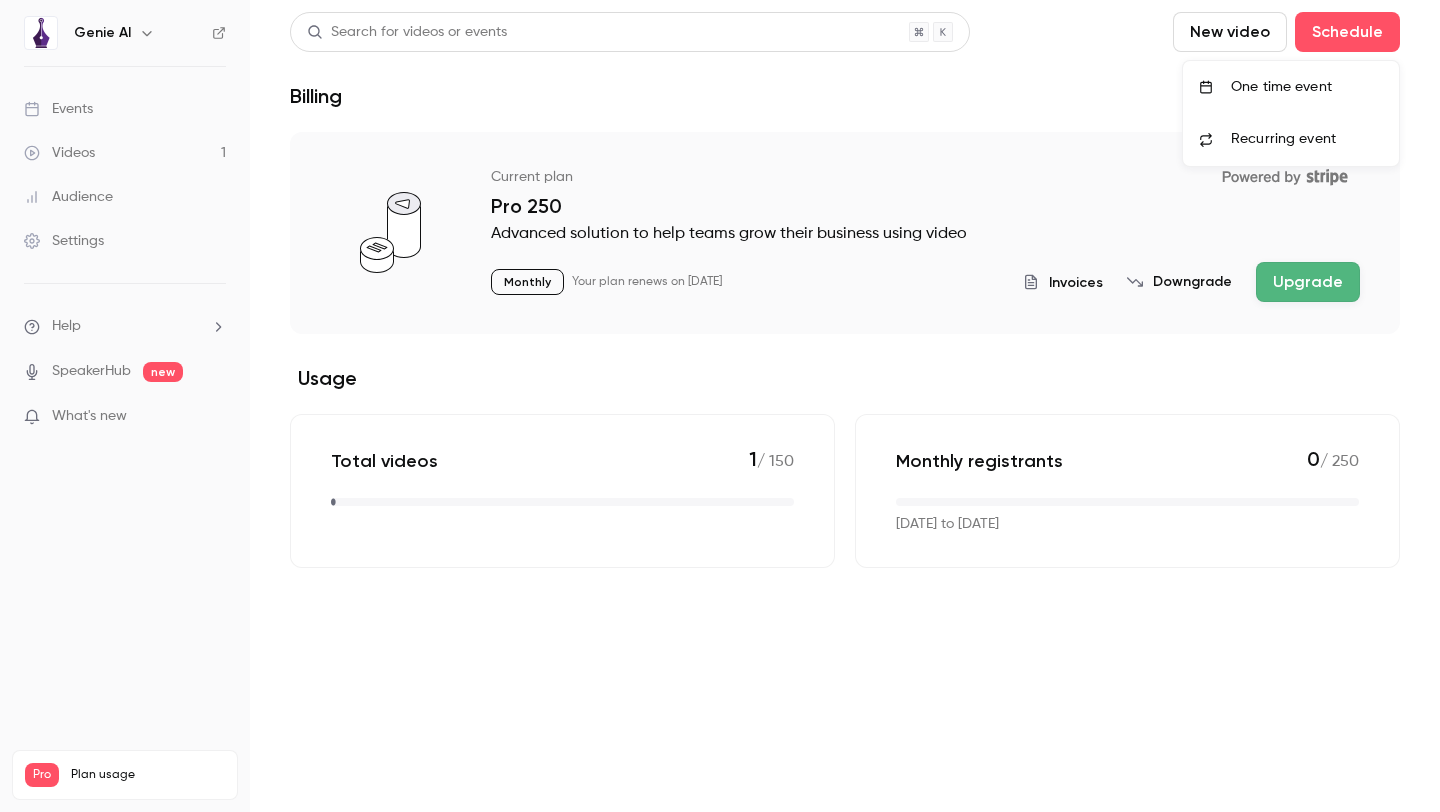click on "One time event" at bounding box center (1307, 87) 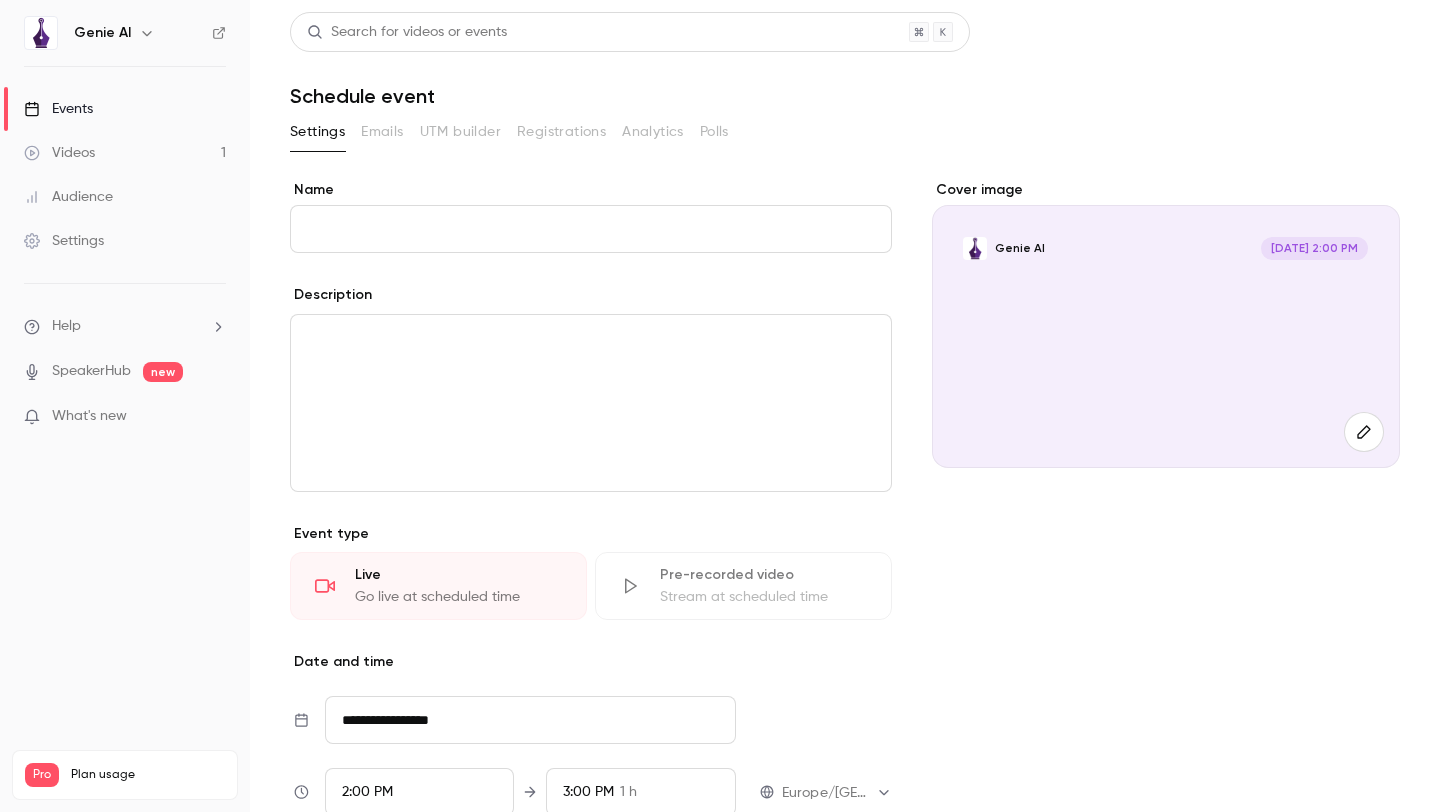 click at bounding box center [591, 403] 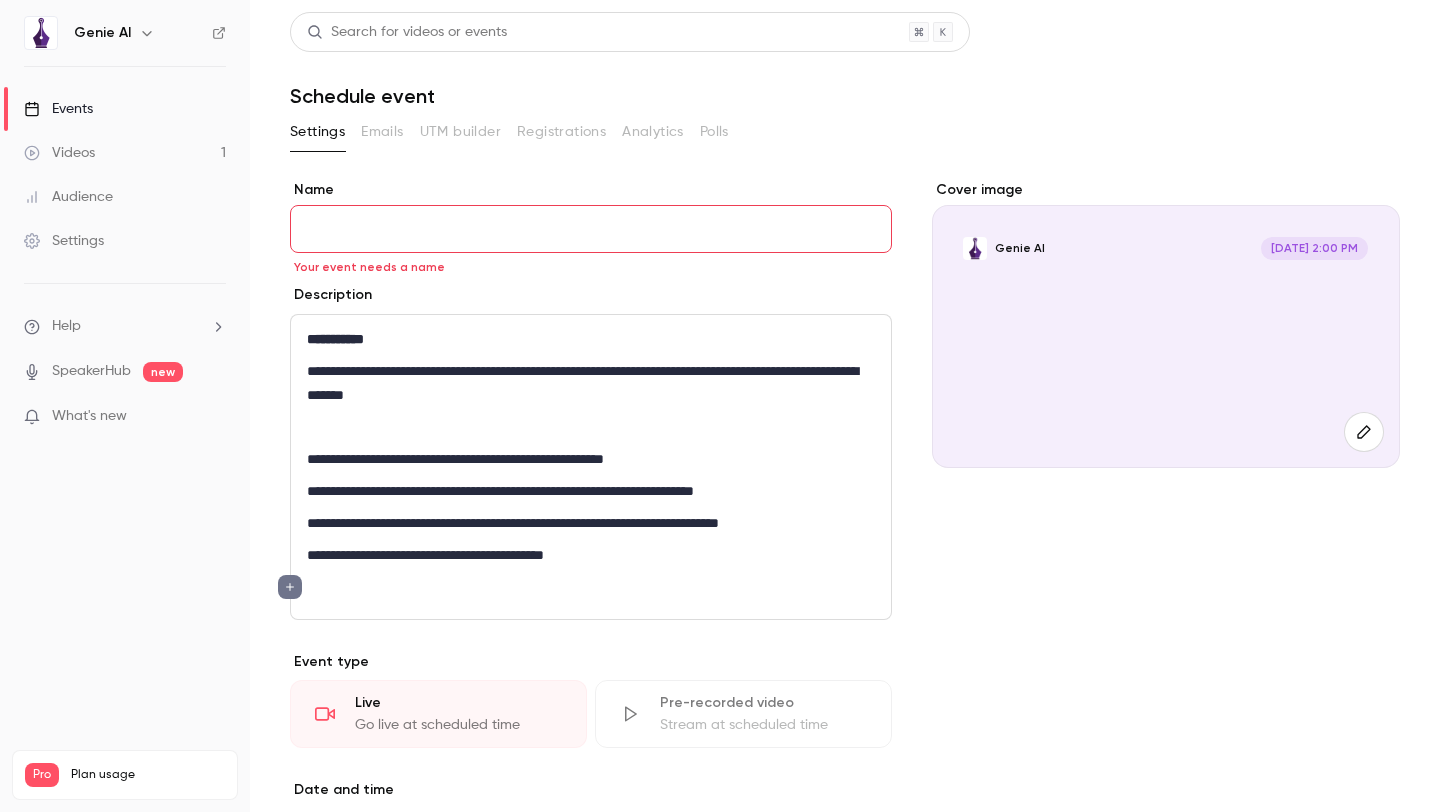 scroll, scrollTop: 0, scrollLeft: 0, axis: both 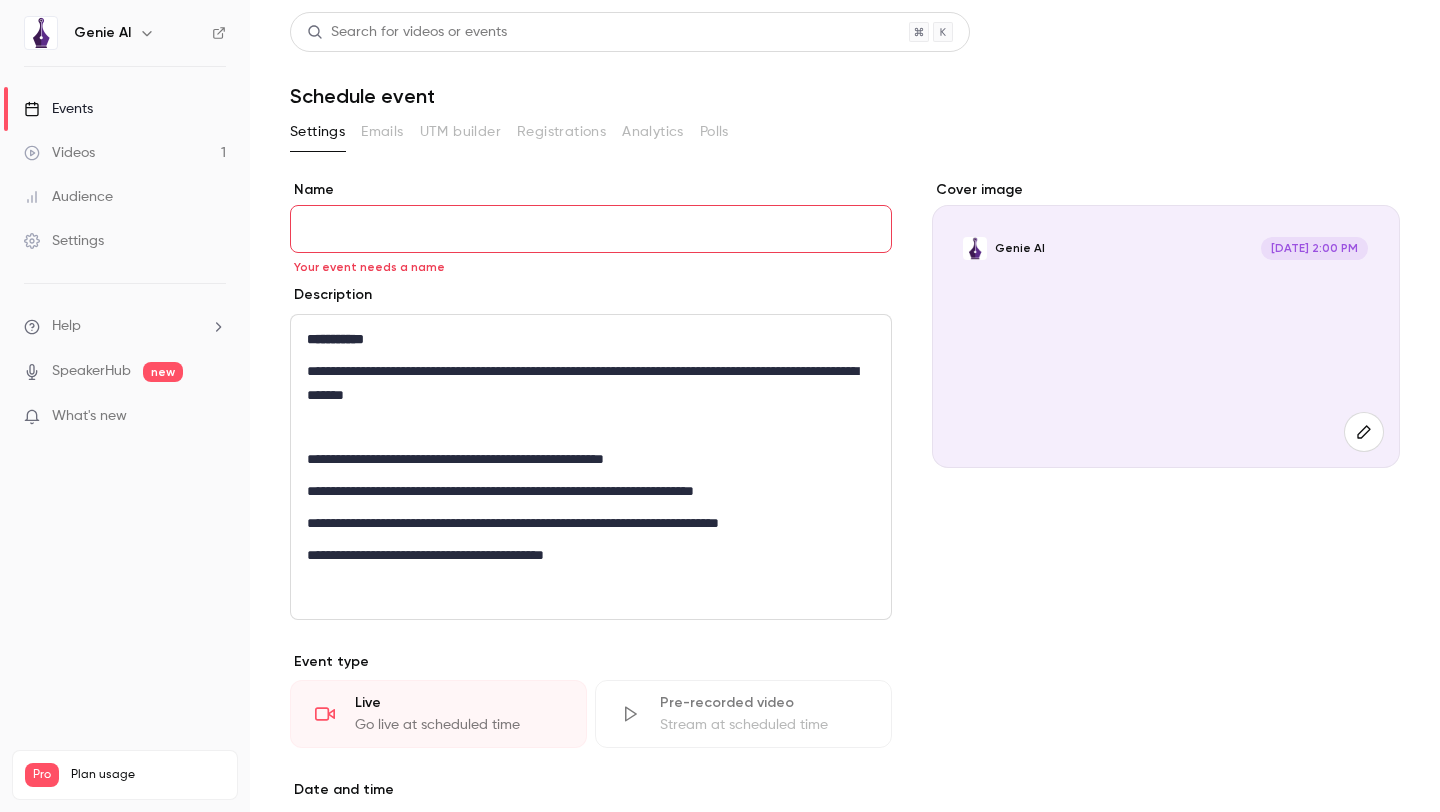 click on "Name" at bounding box center (591, 229) 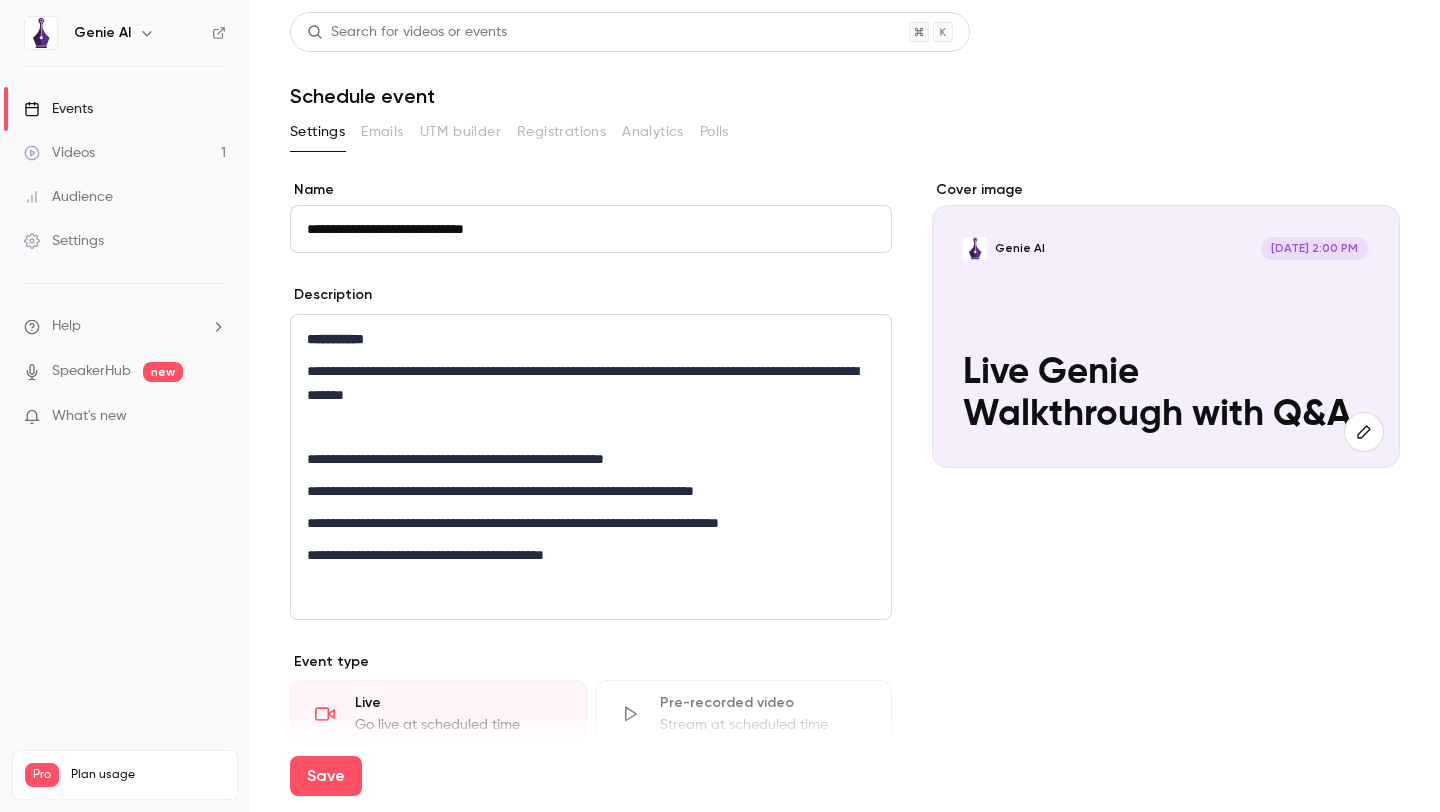 type on "**********" 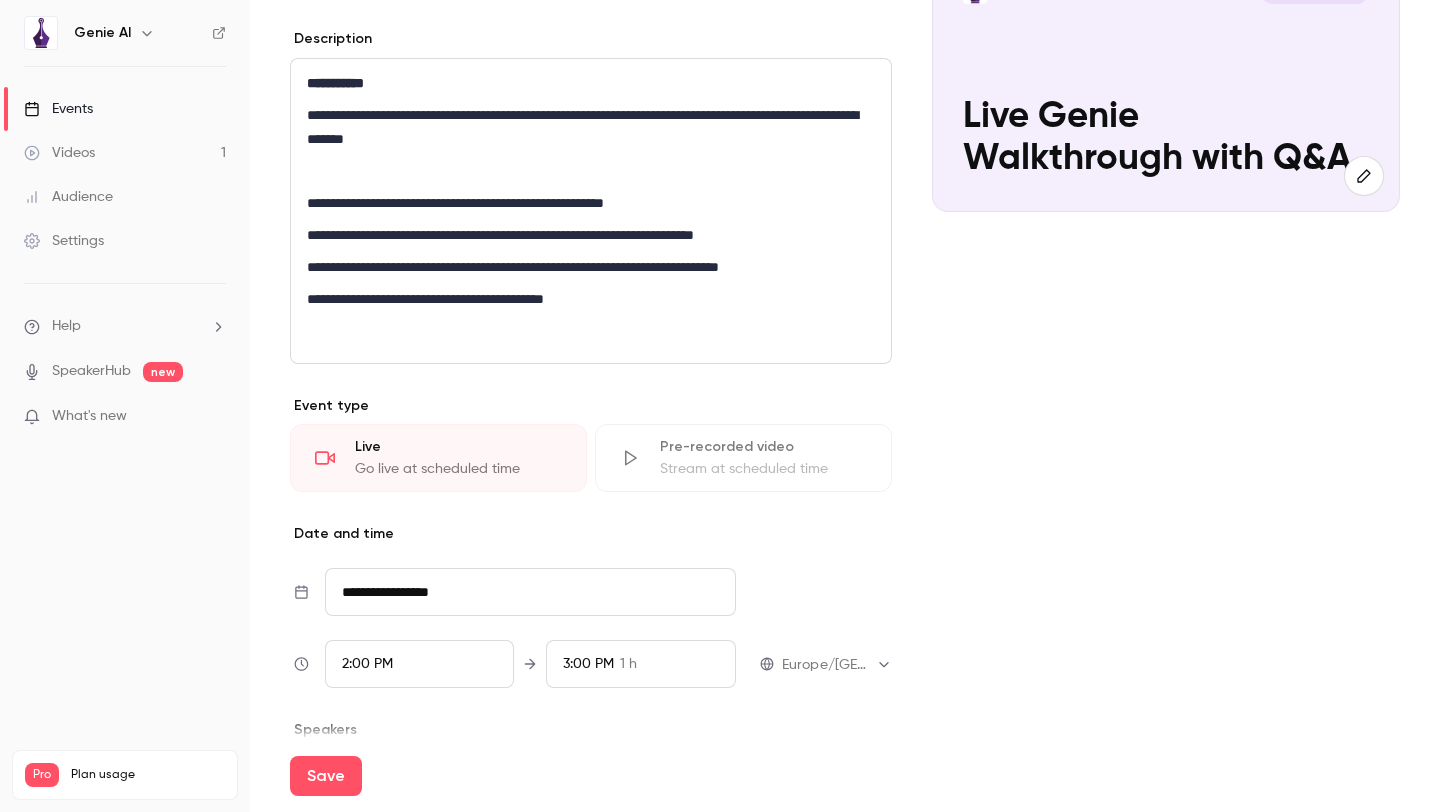scroll, scrollTop: 450, scrollLeft: 0, axis: vertical 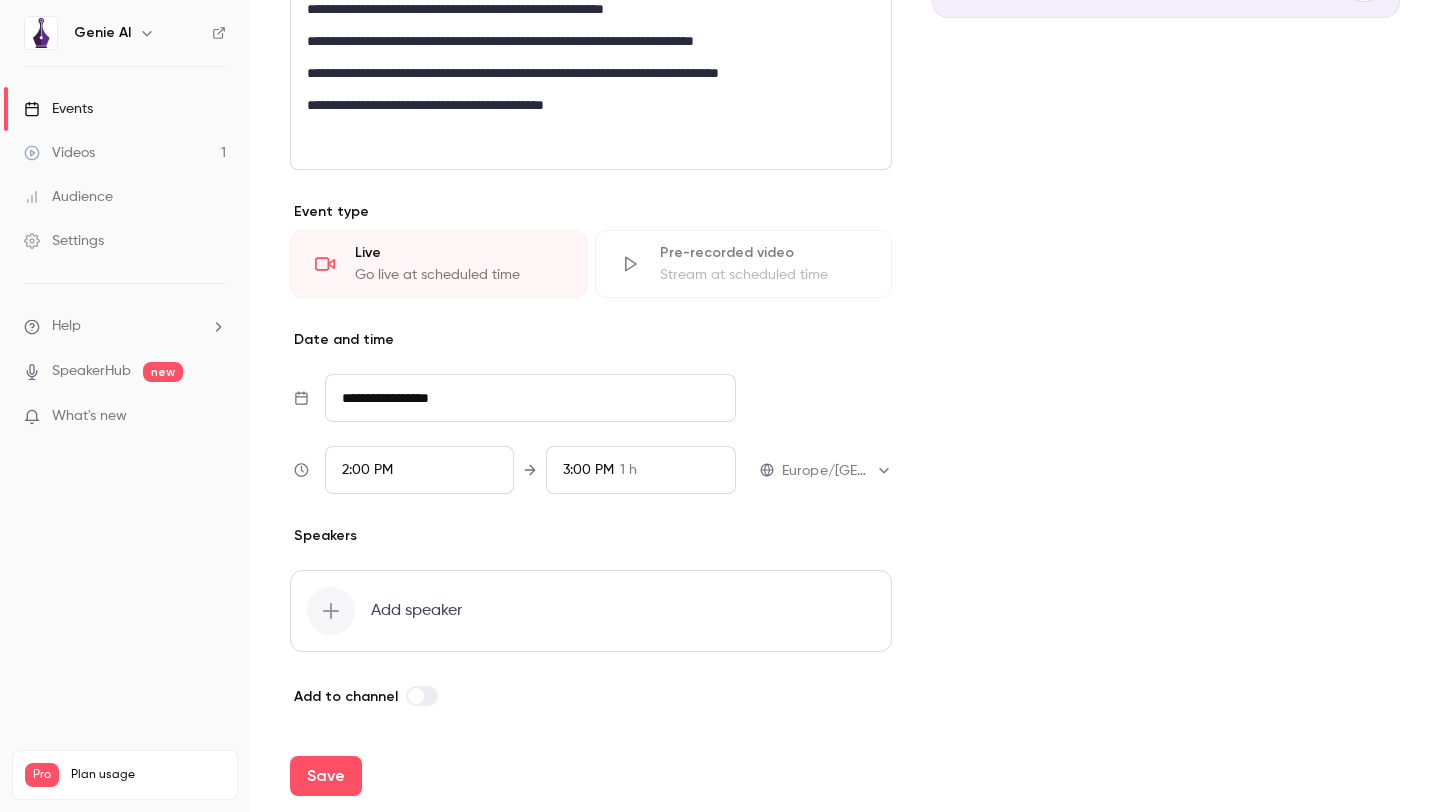 click on "**********" at bounding box center [530, 398] 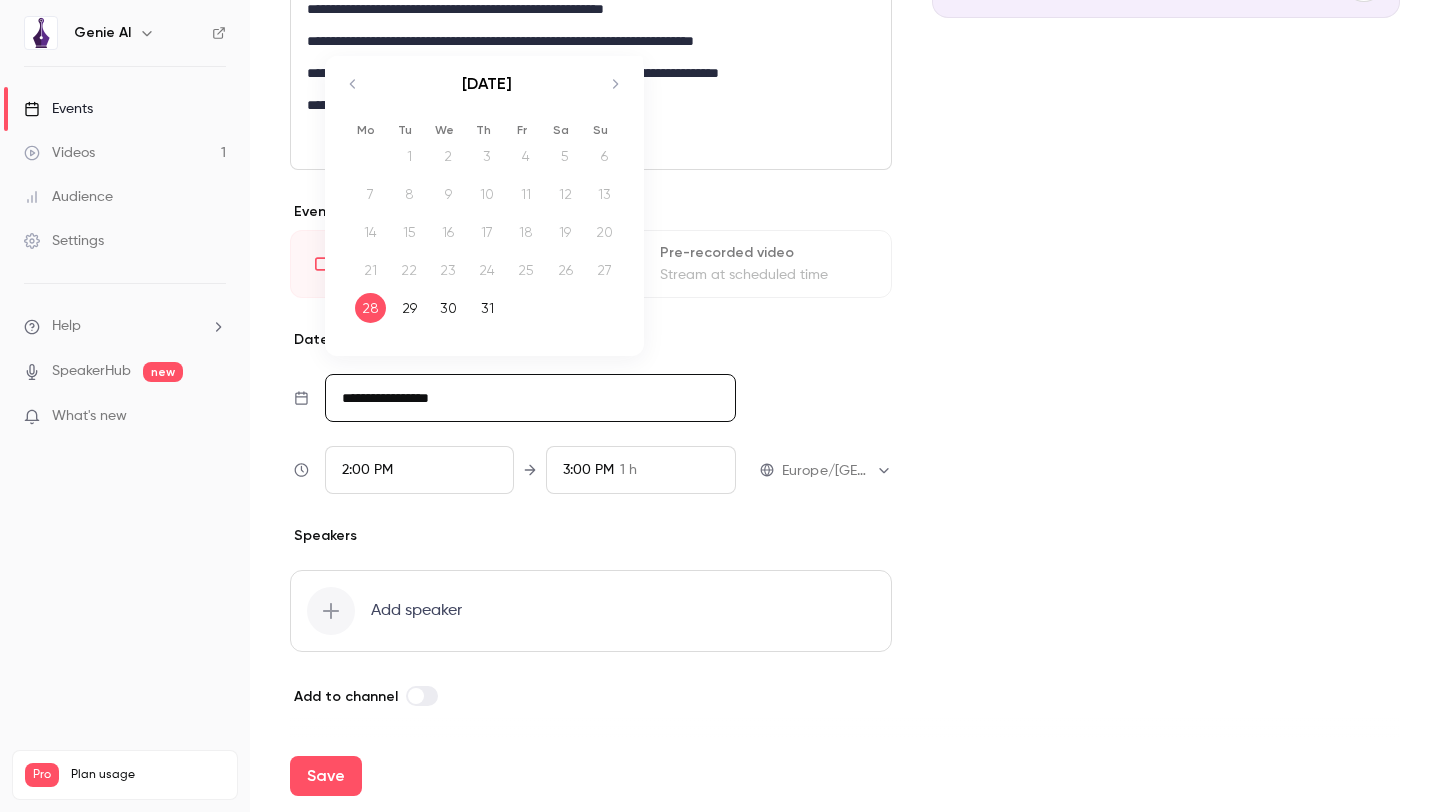 click 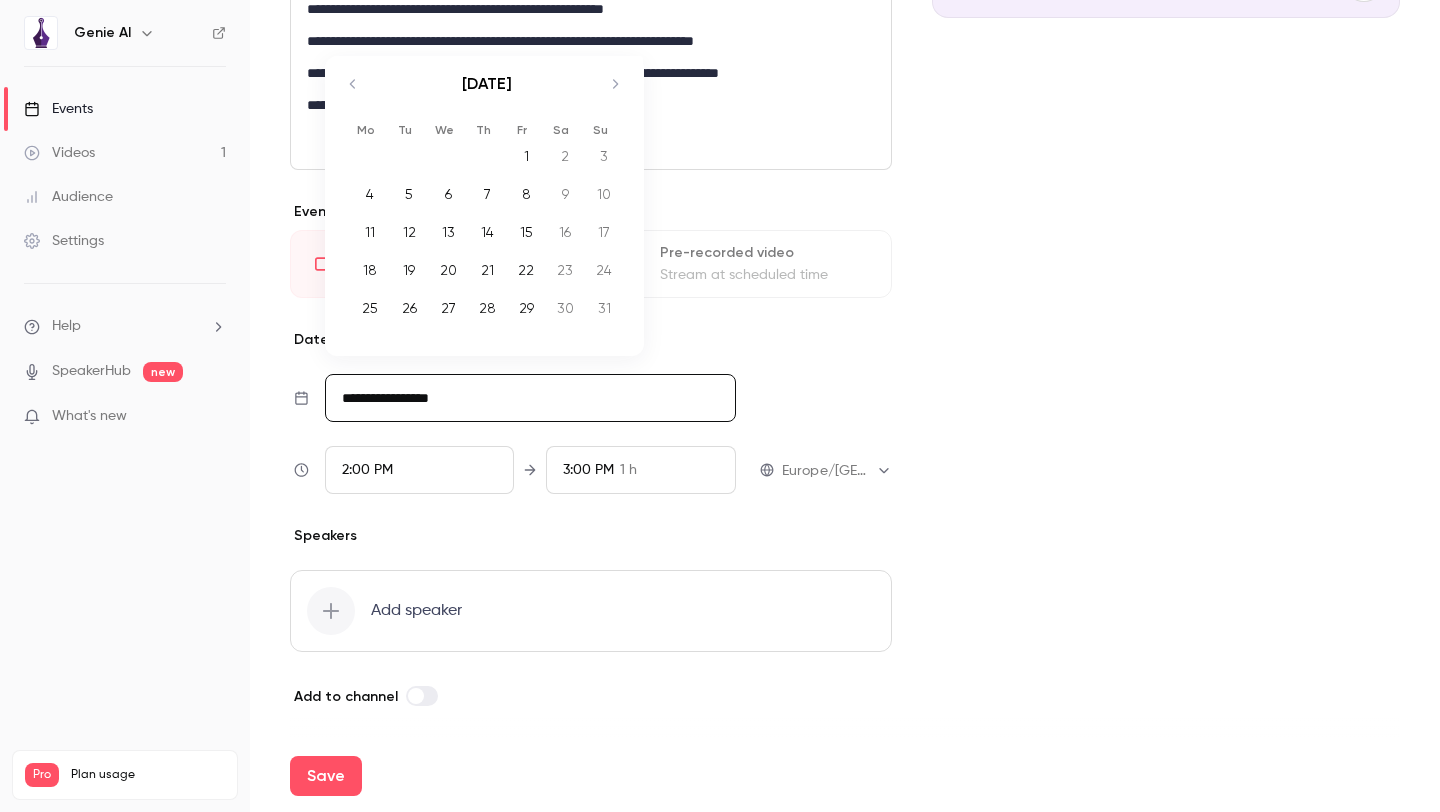click on "5" at bounding box center (409, 194) 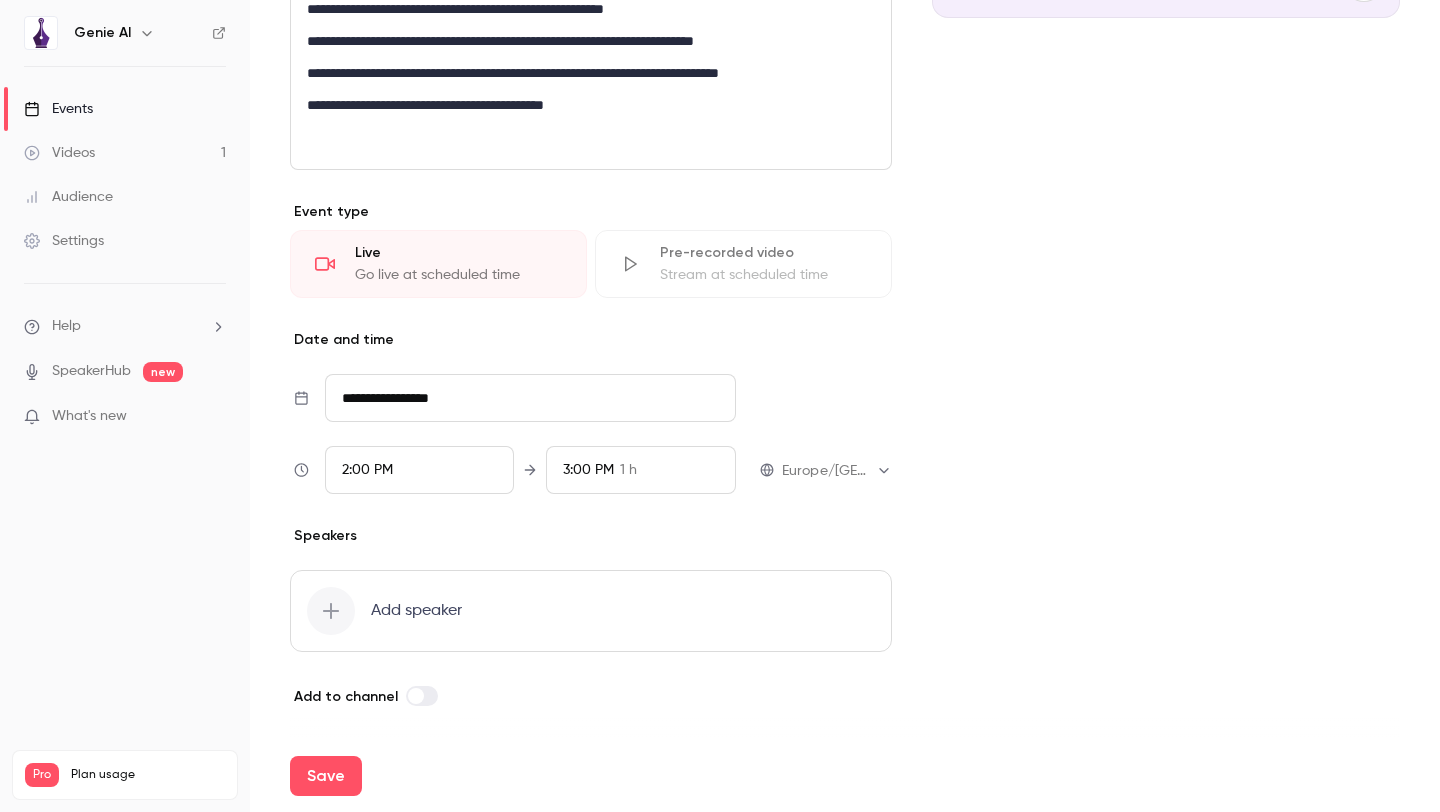 click on "2:00 PM" at bounding box center (420, 470) 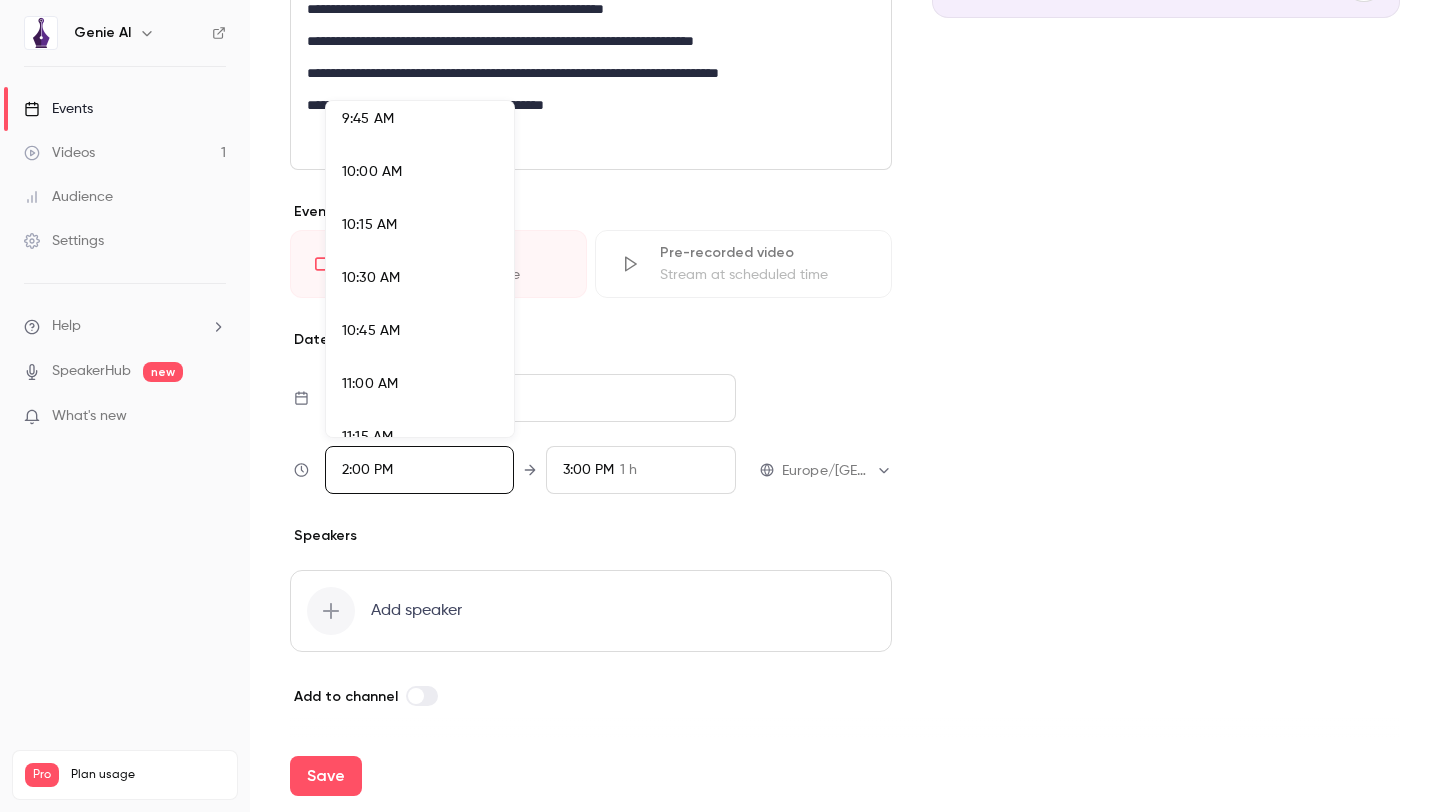 scroll, scrollTop: 2073, scrollLeft: 0, axis: vertical 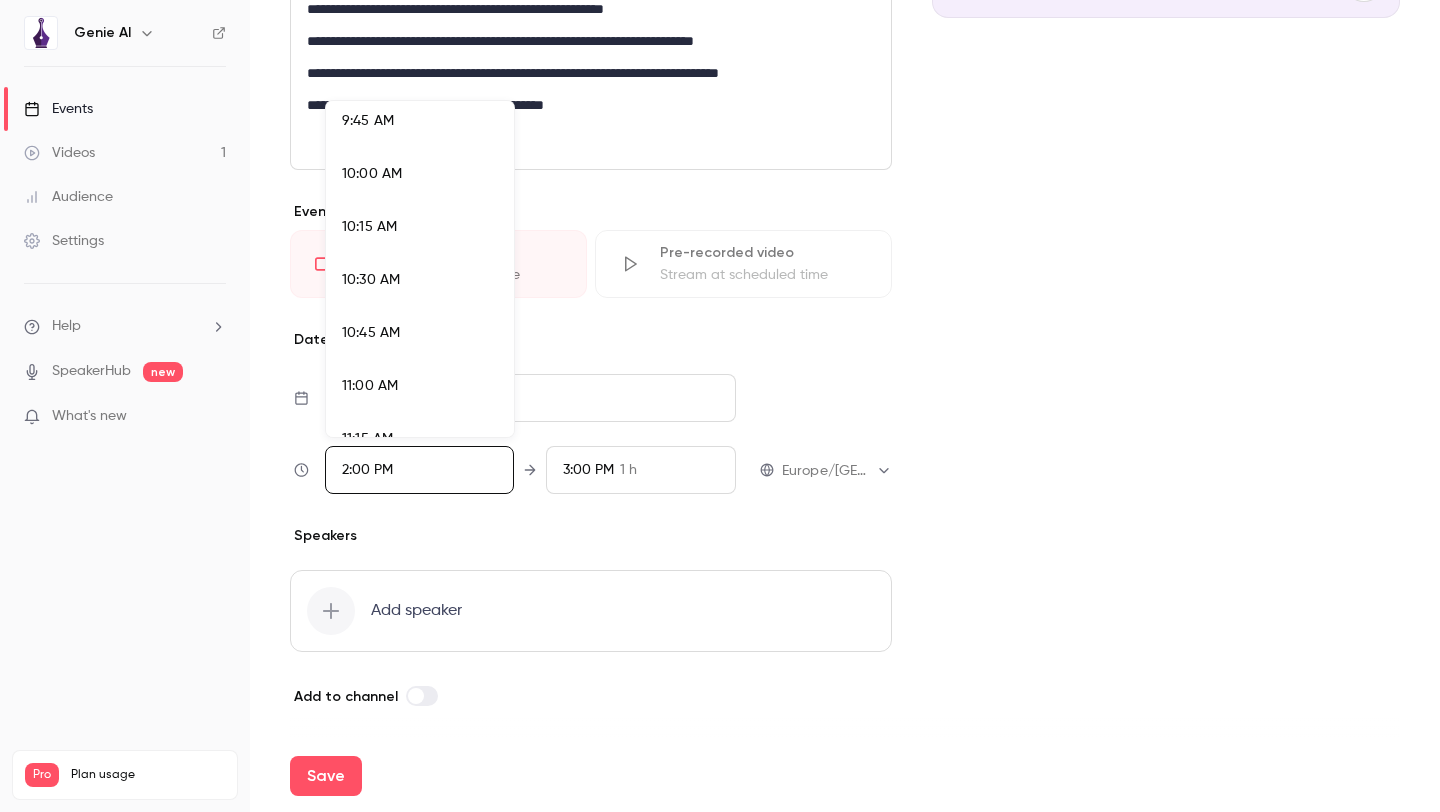 click on "10:00 AM" at bounding box center [372, 174] 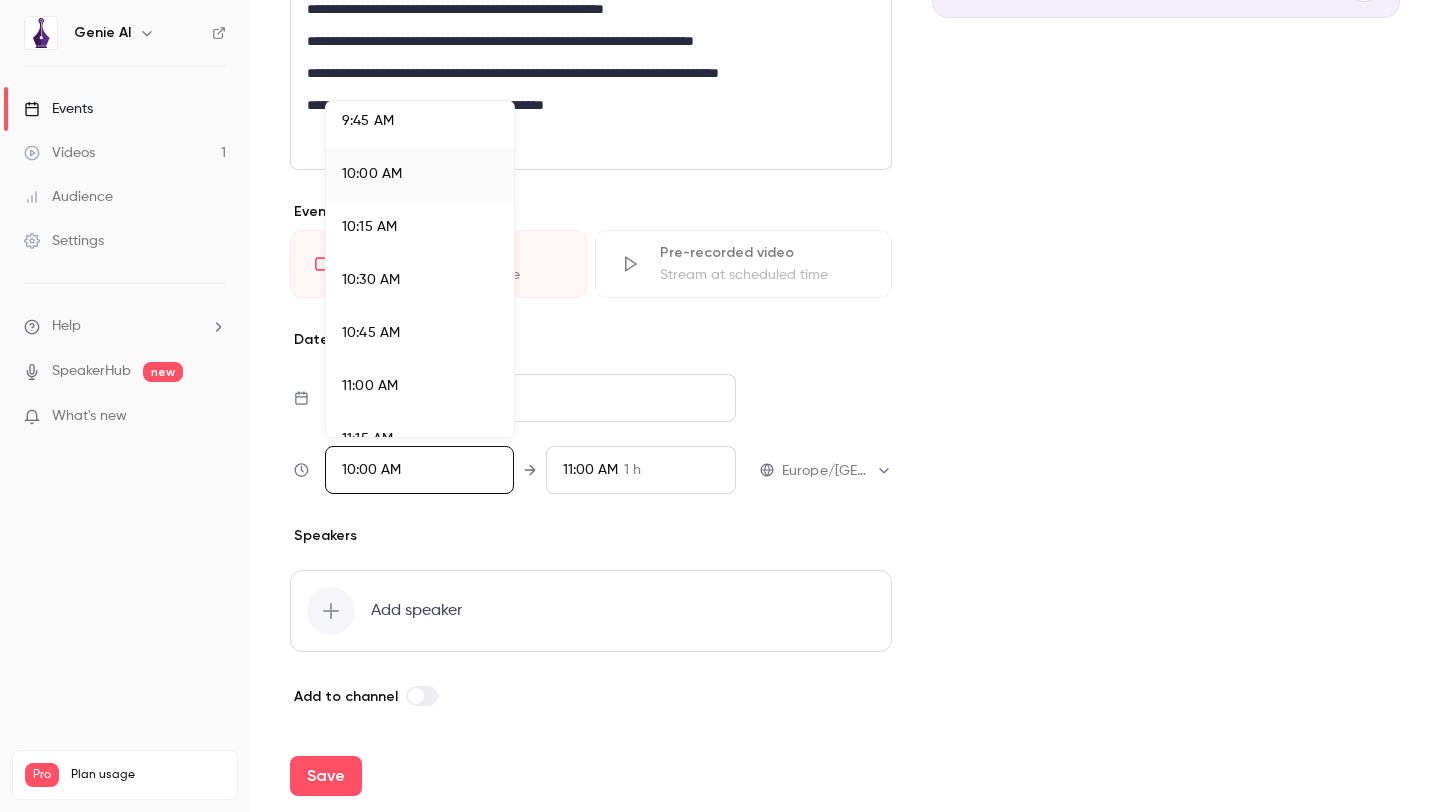 click at bounding box center (720, 406) 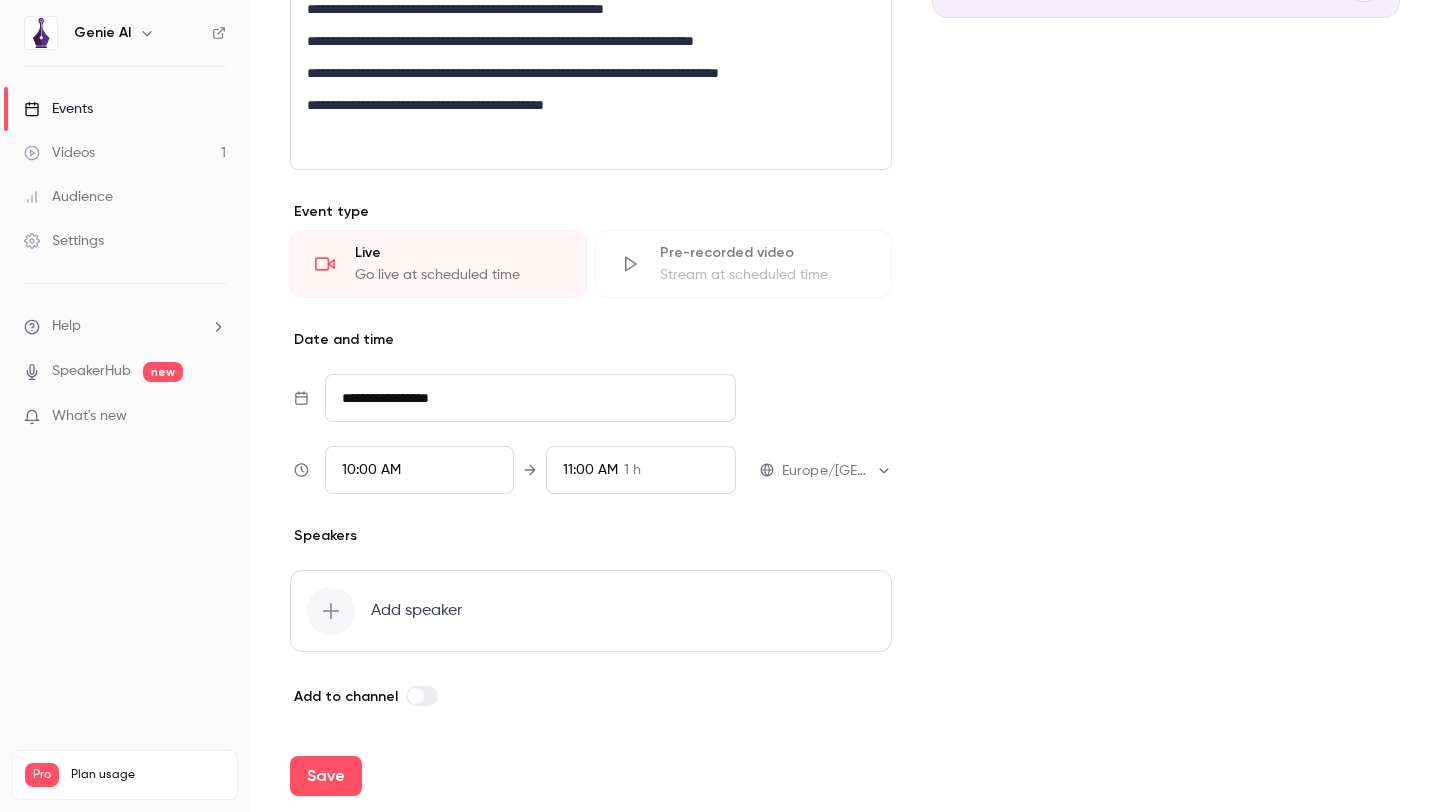 scroll, scrollTop: 2826, scrollLeft: 0, axis: vertical 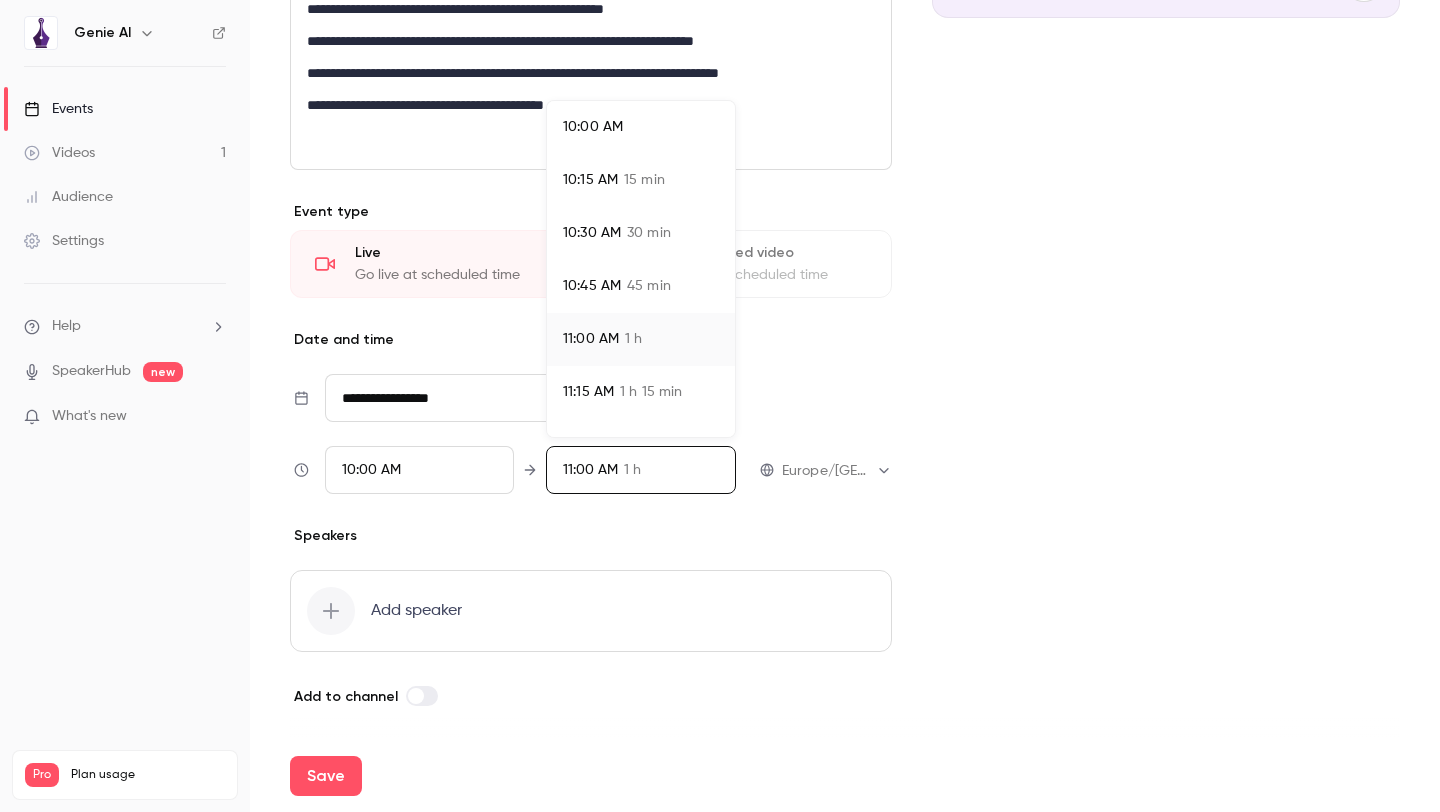 click on "10:45 AM" at bounding box center (592, 286) 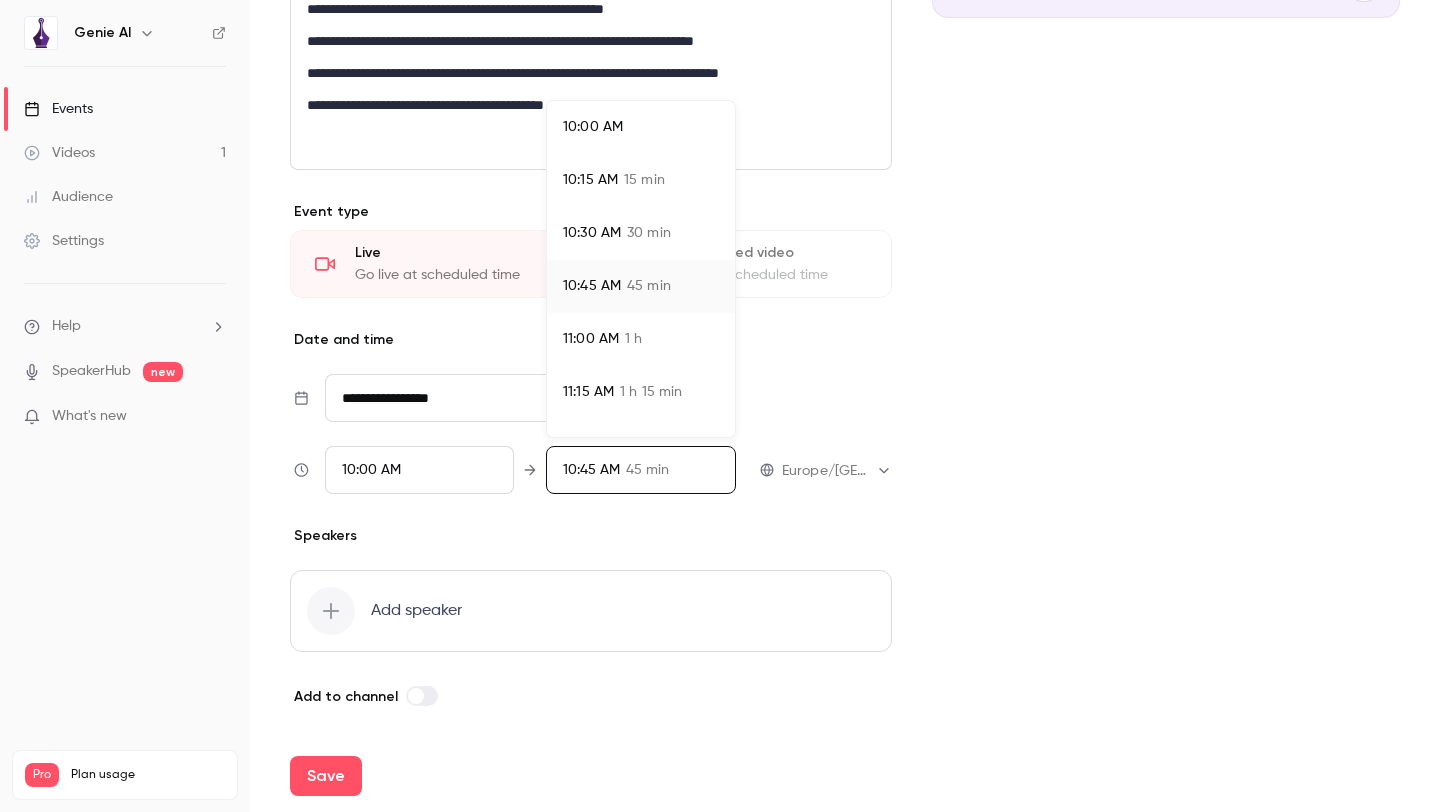 click at bounding box center [720, 406] 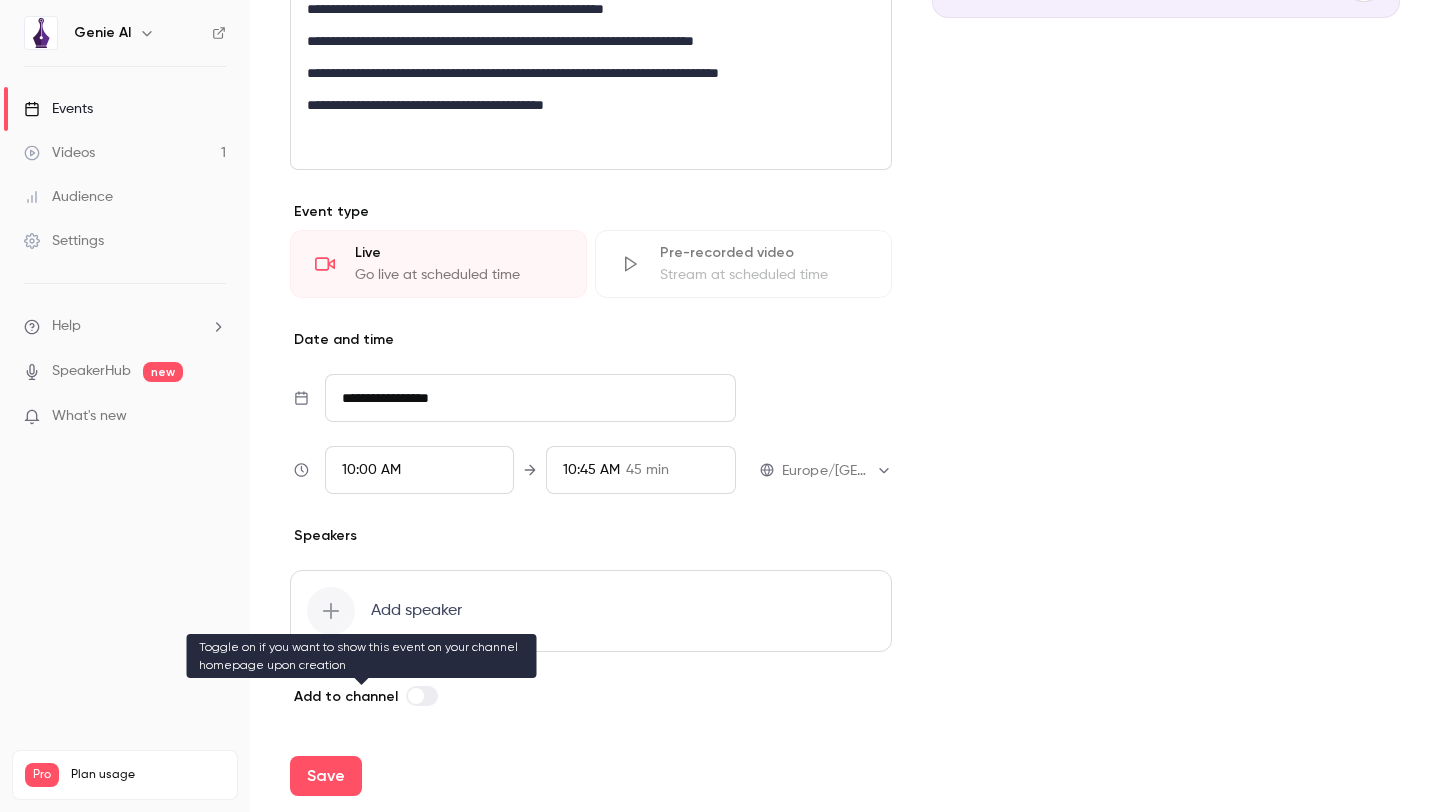 click at bounding box center (422, 696) 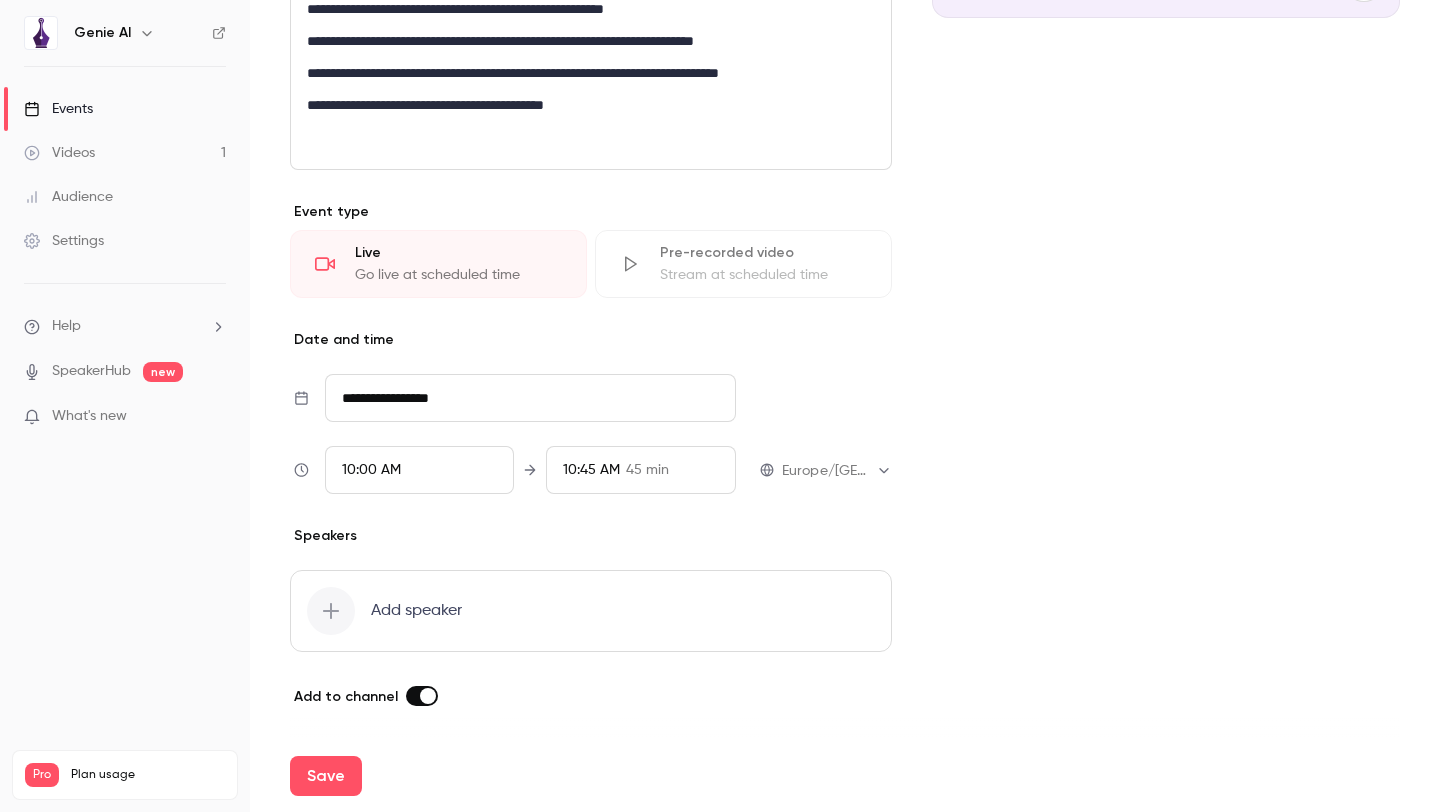 click at bounding box center (422, 696) 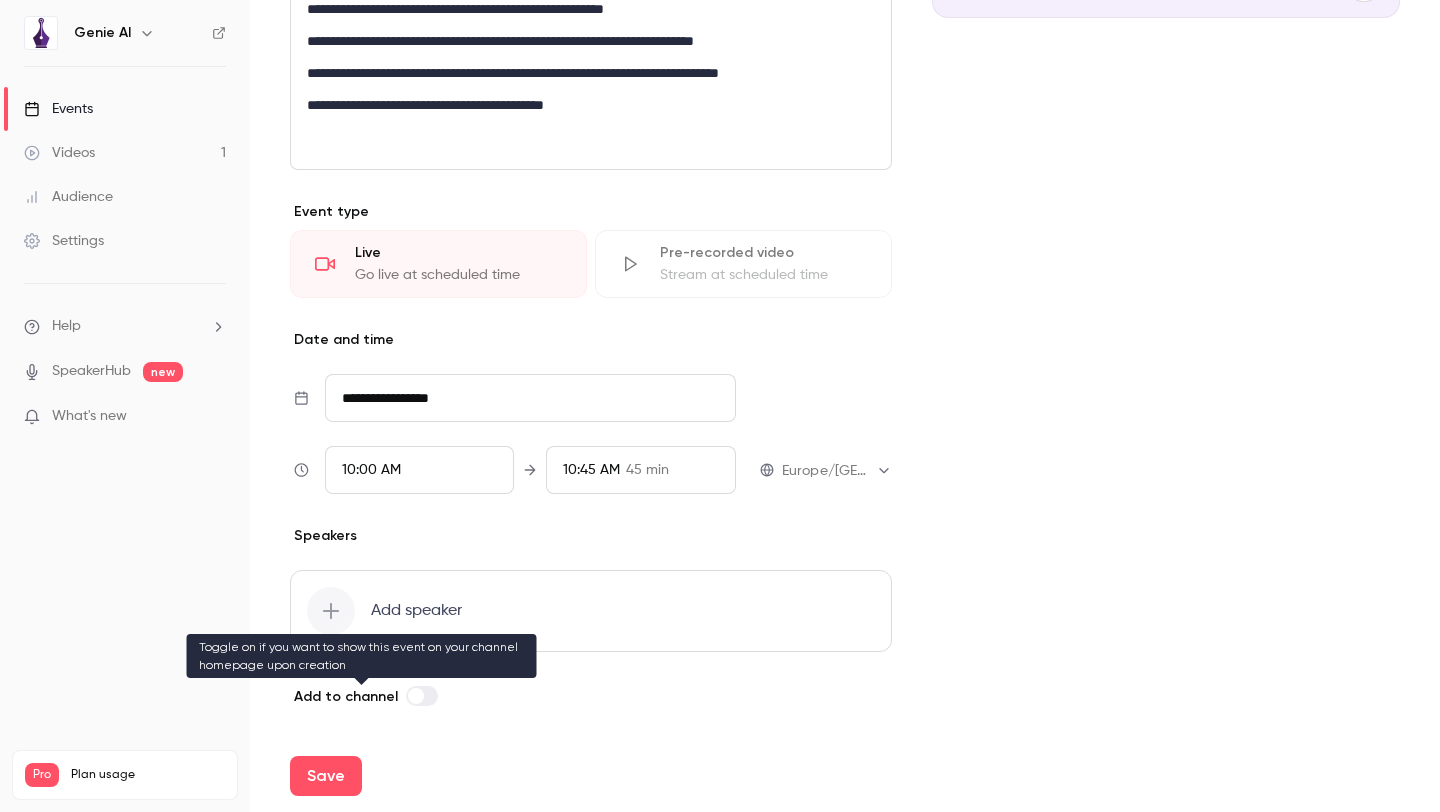 click at bounding box center (422, 696) 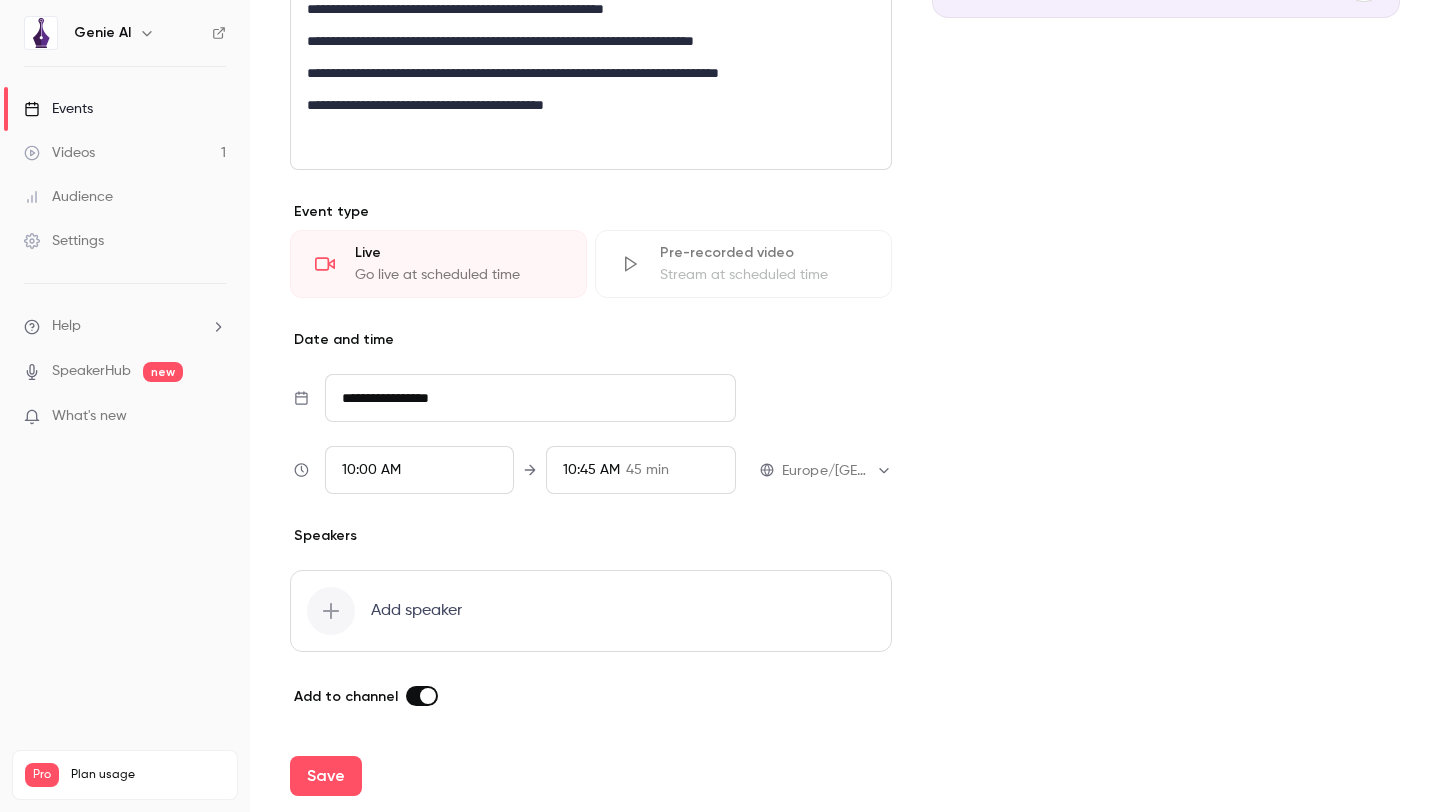 click on "Save" at bounding box center (845, 776) 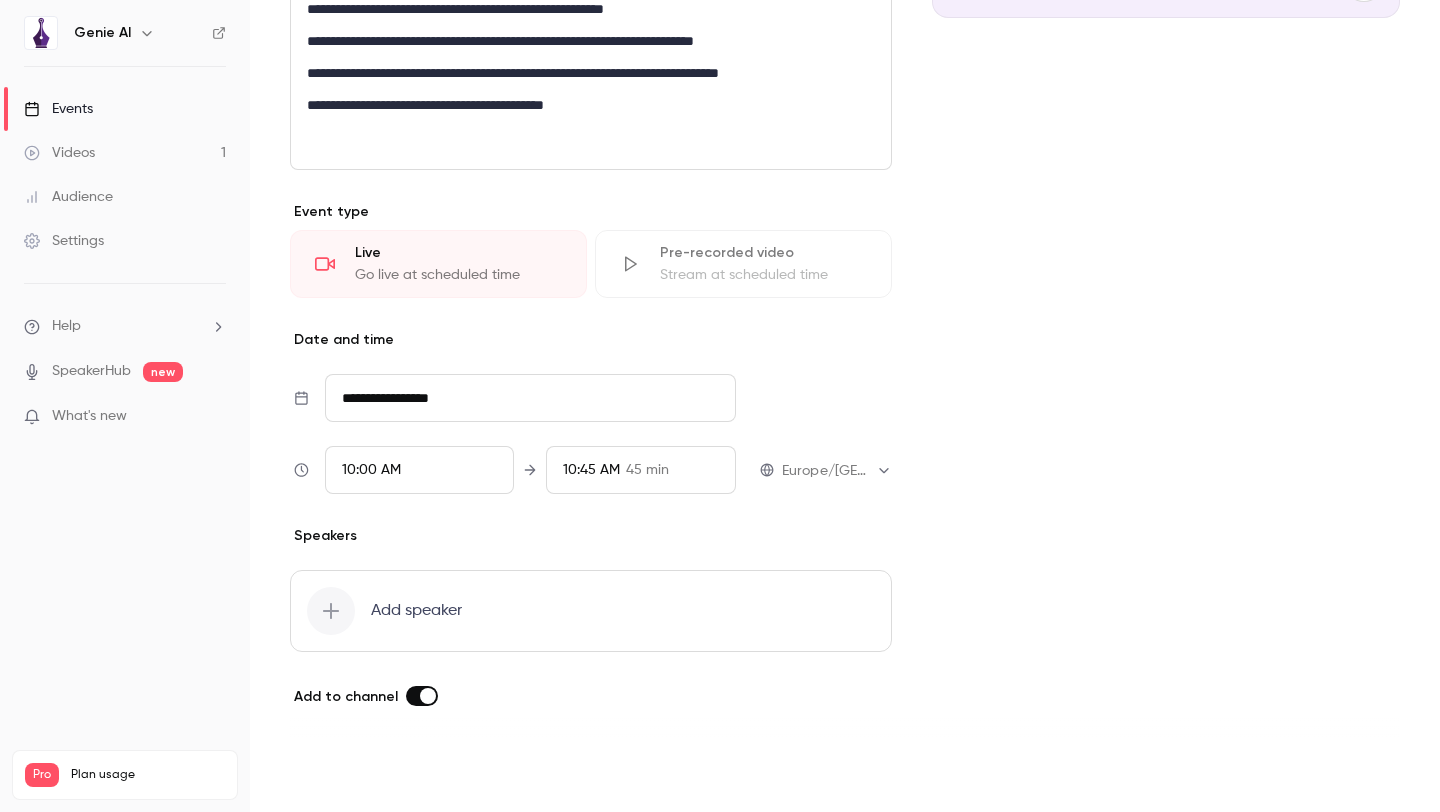 click on "Save" at bounding box center [326, 776] 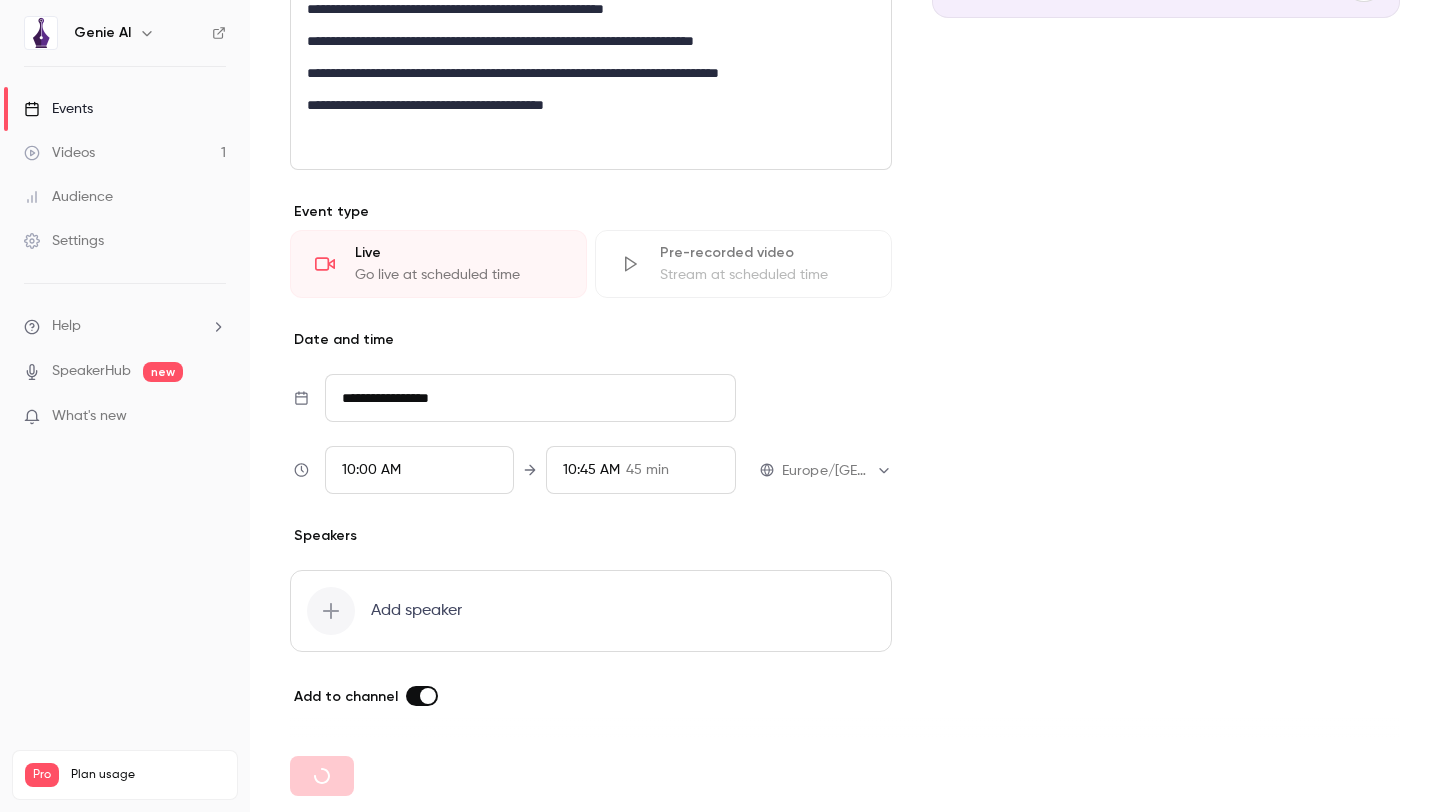 type 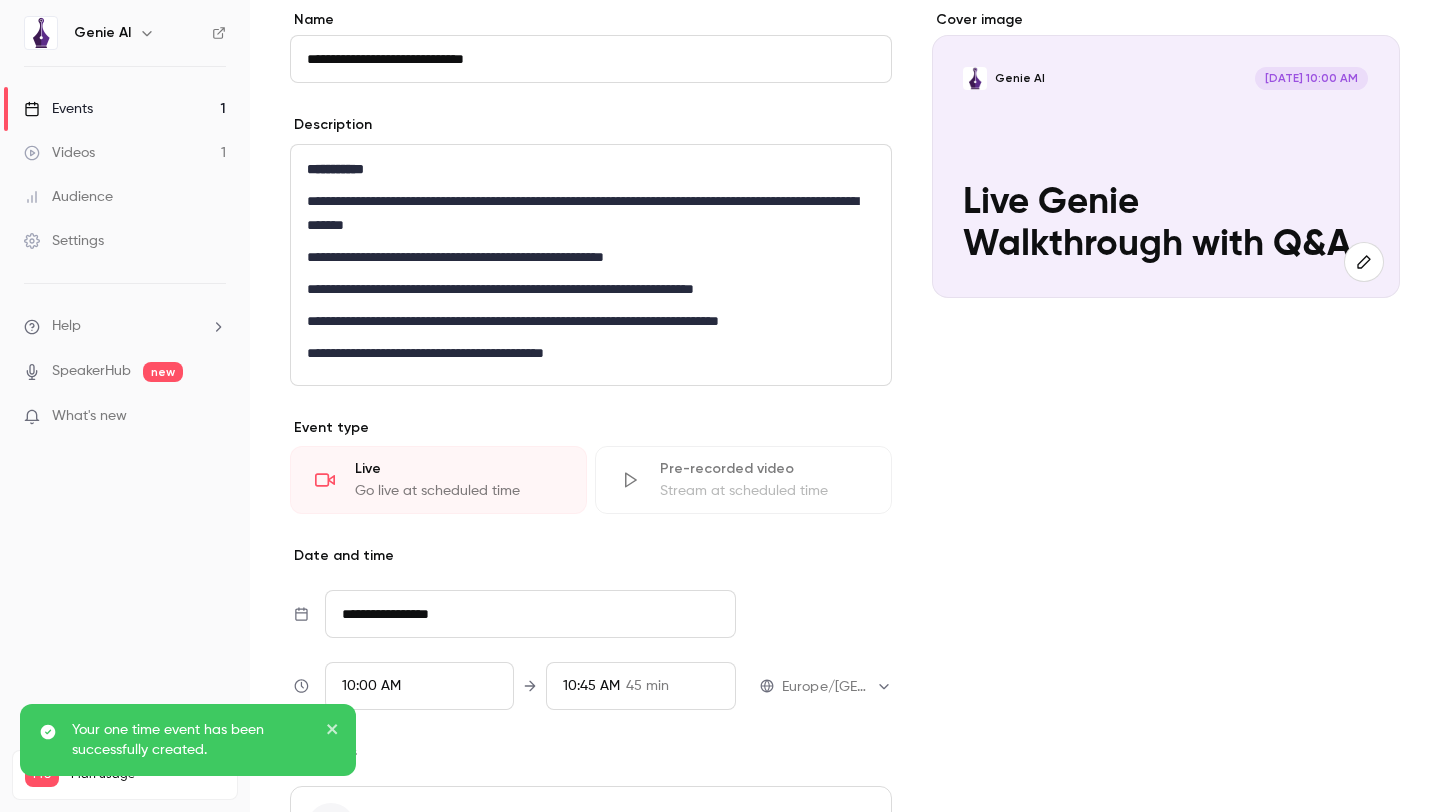 scroll, scrollTop: 394, scrollLeft: 0, axis: vertical 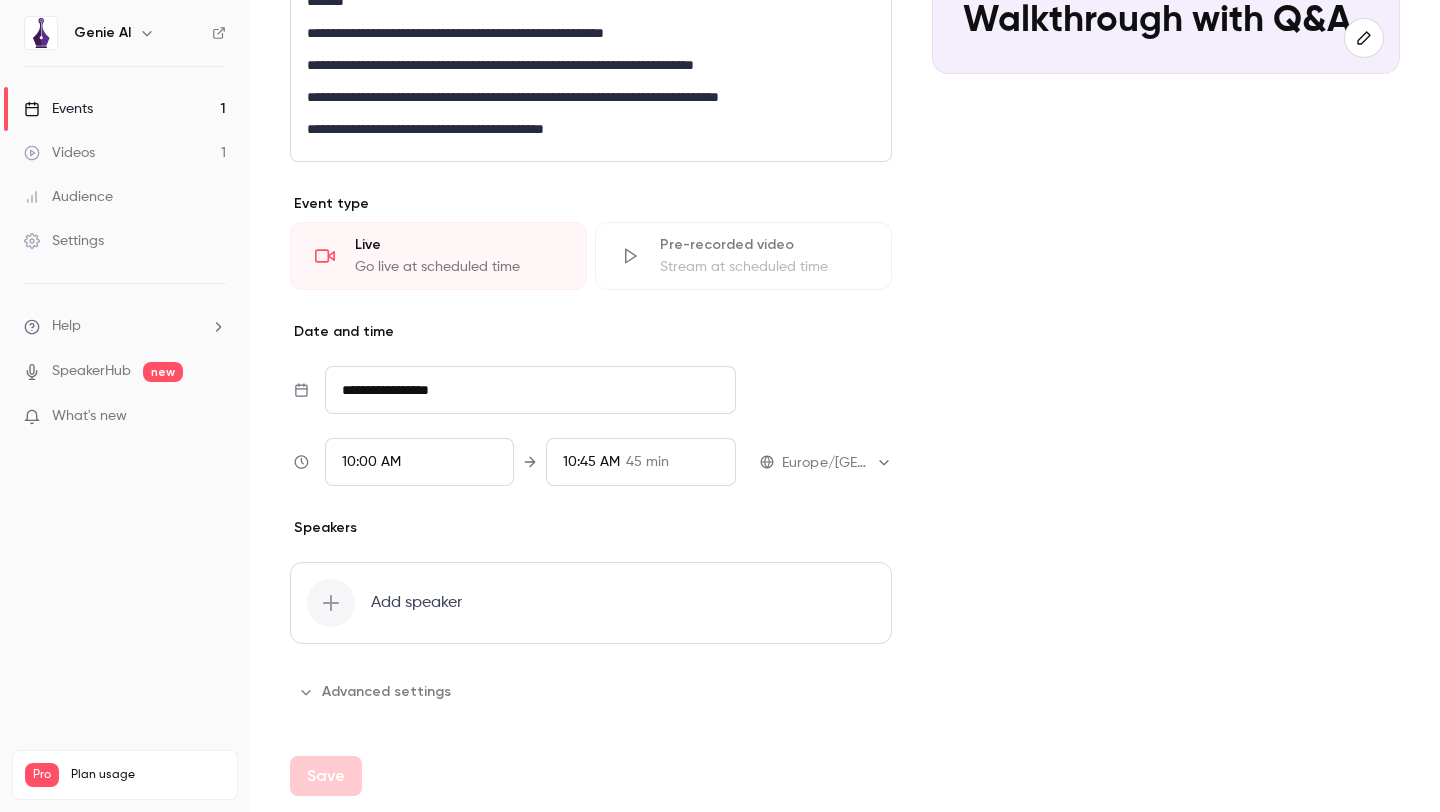 click on "Advanced settings" at bounding box center [376, 692] 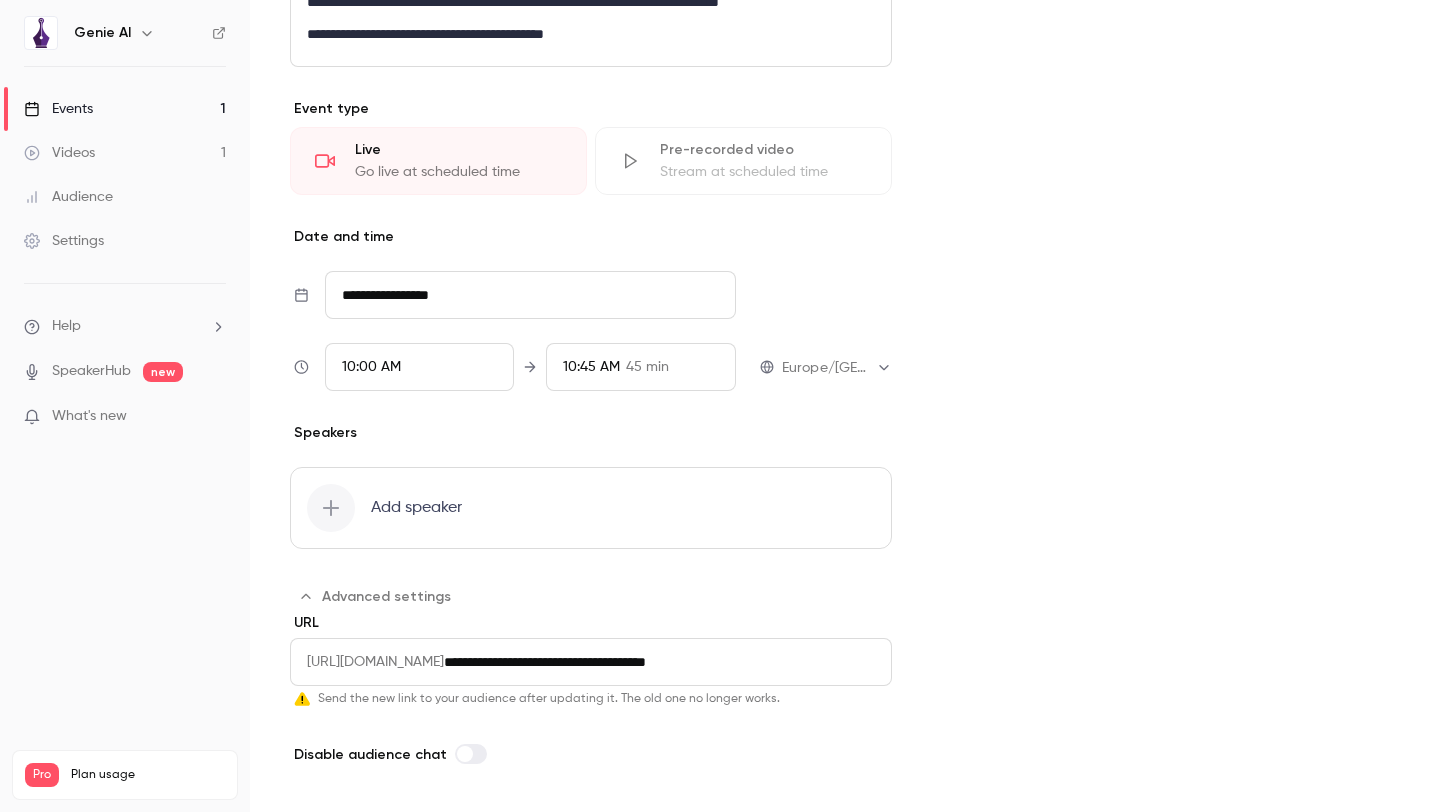scroll, scrollTop: 547, scrollLeft: 0, axis: vertical 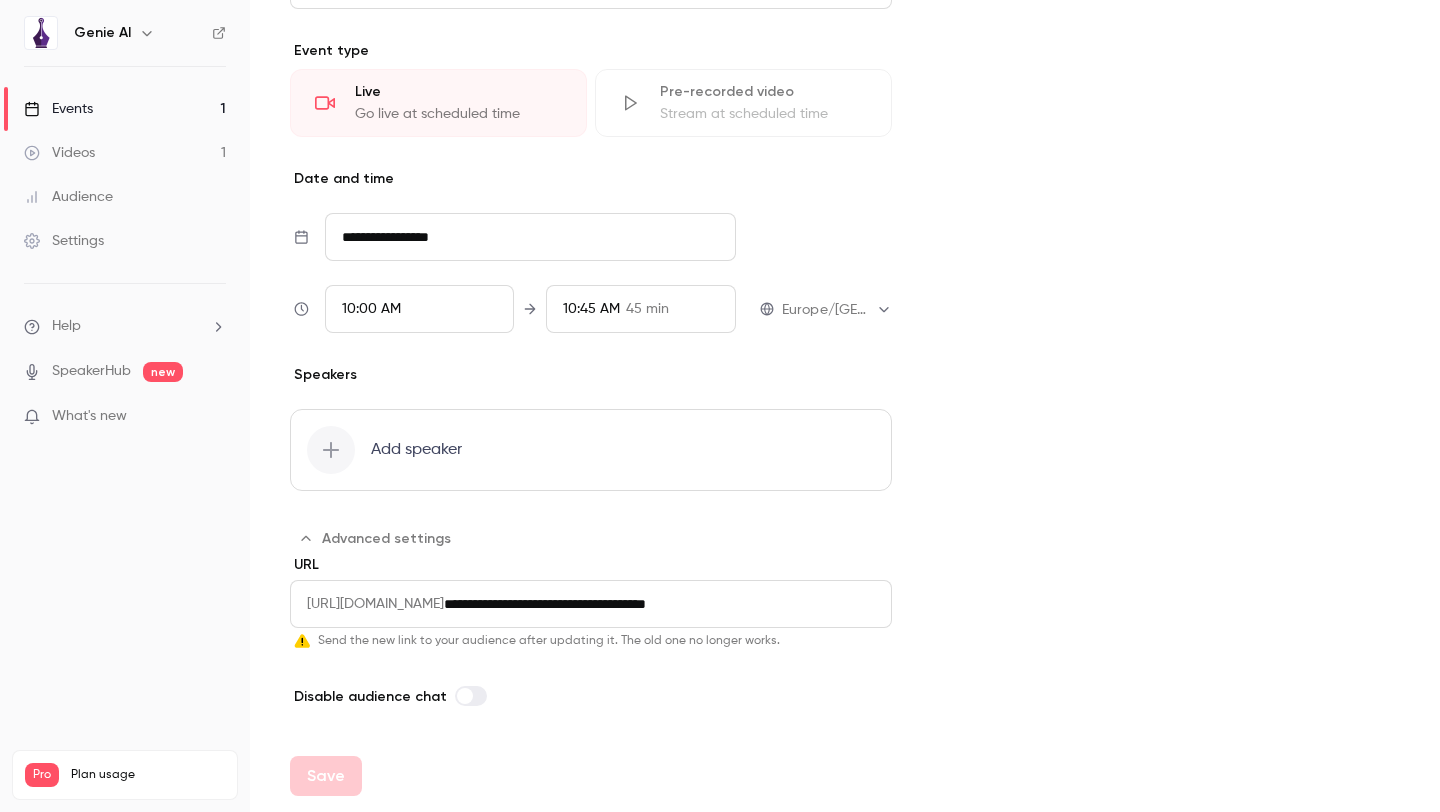 click on "Advanced settings" at bounding box center [376, 539] 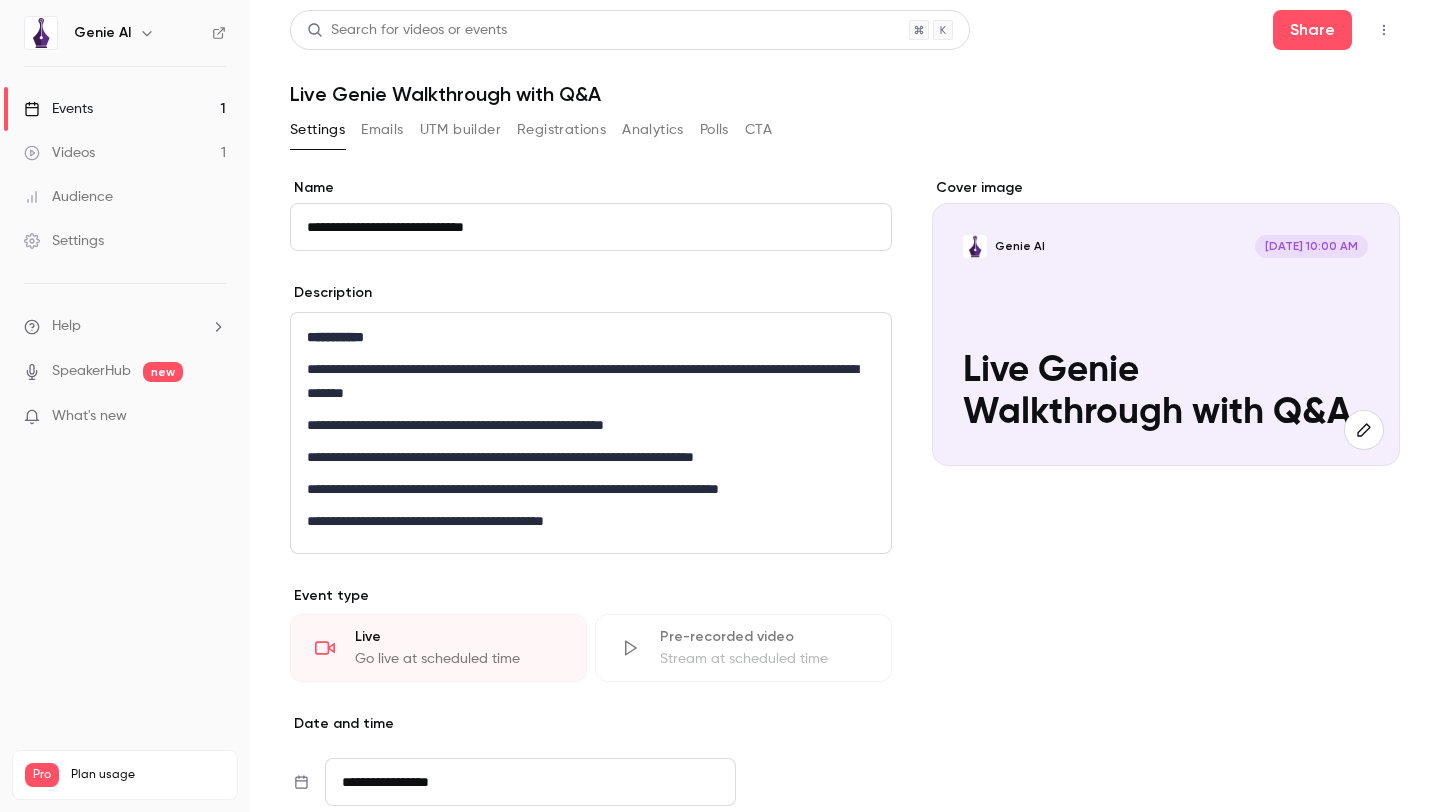 scroll, scrollTop: 0, scrollLeft: 0, axis: both 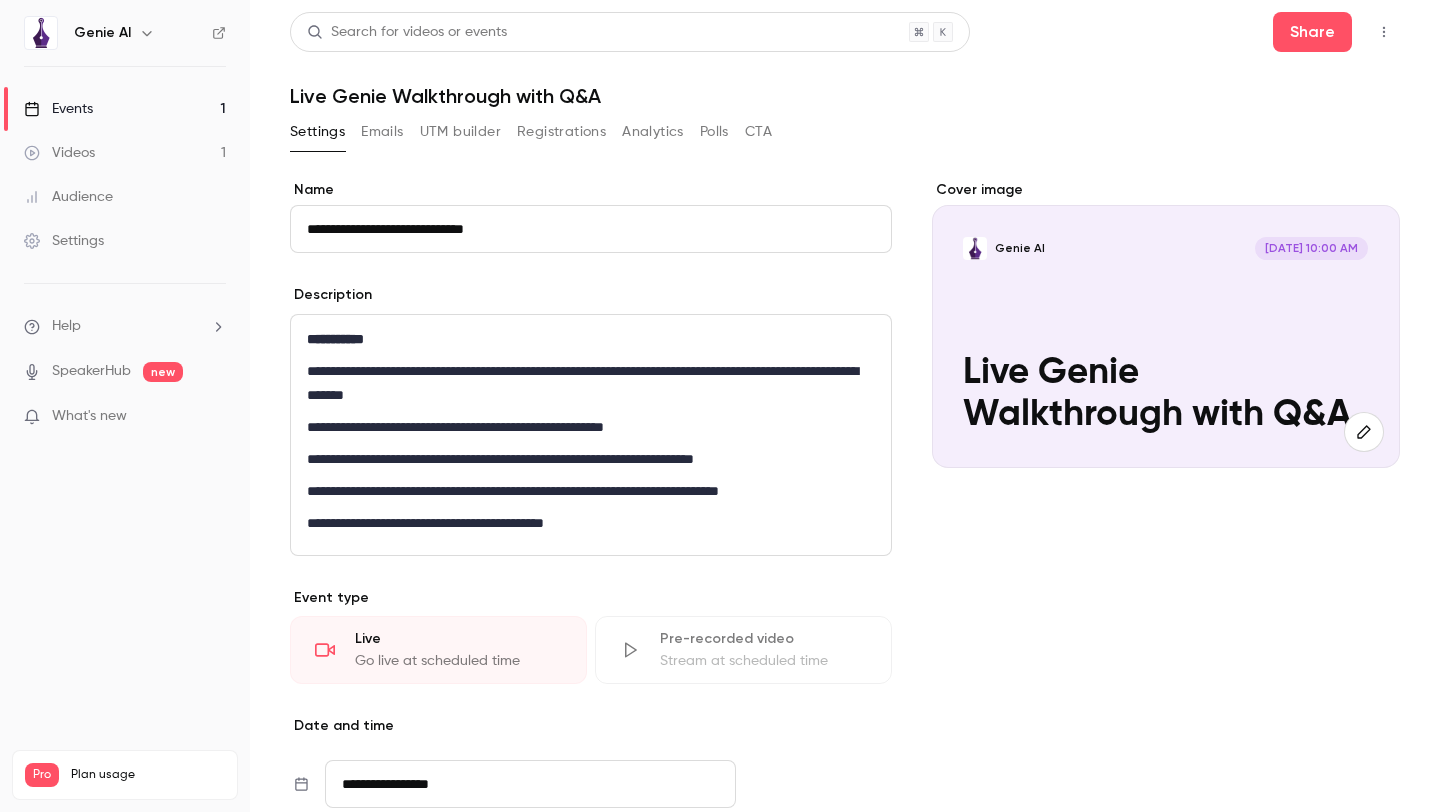 click on "Emails" at bounding box center [382, 132] 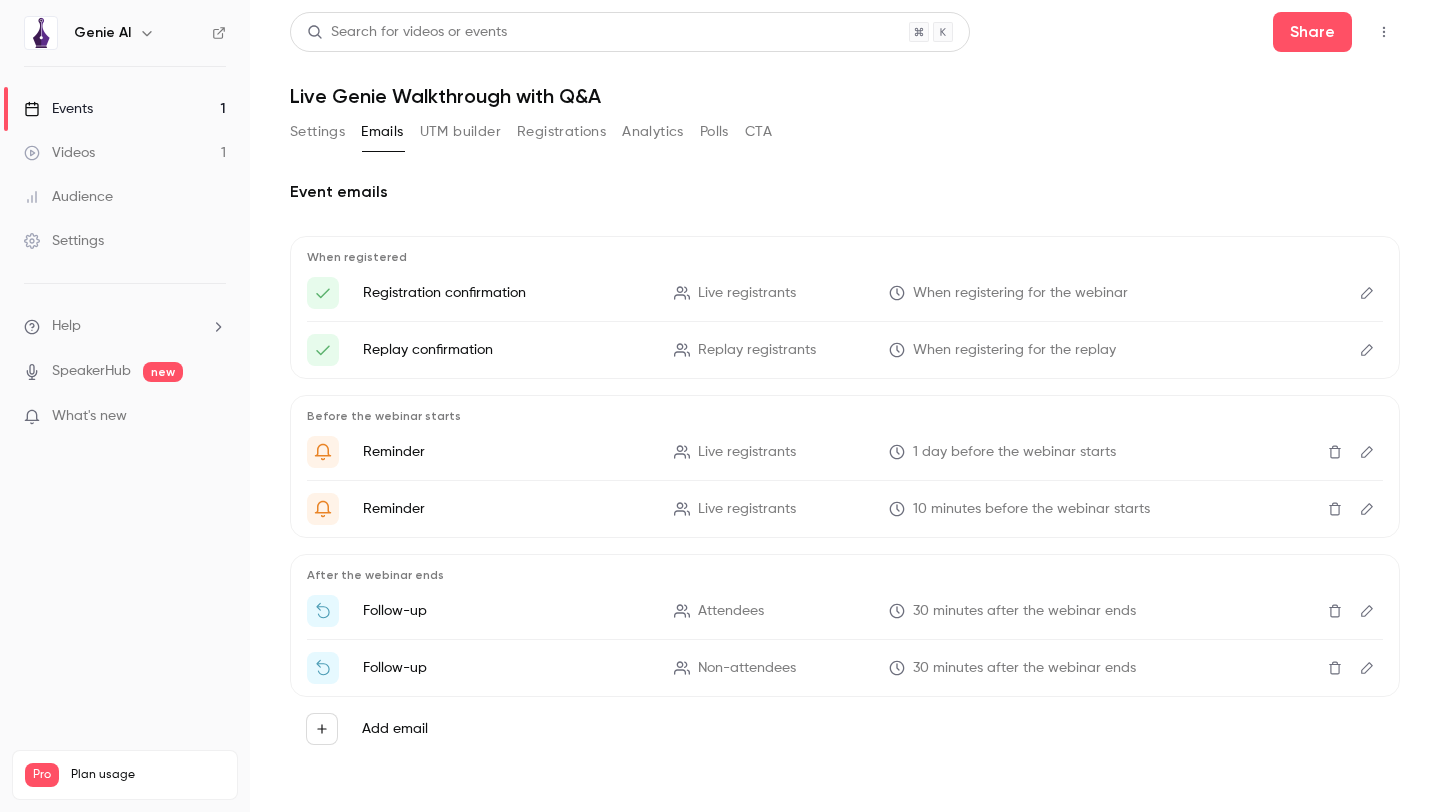 click 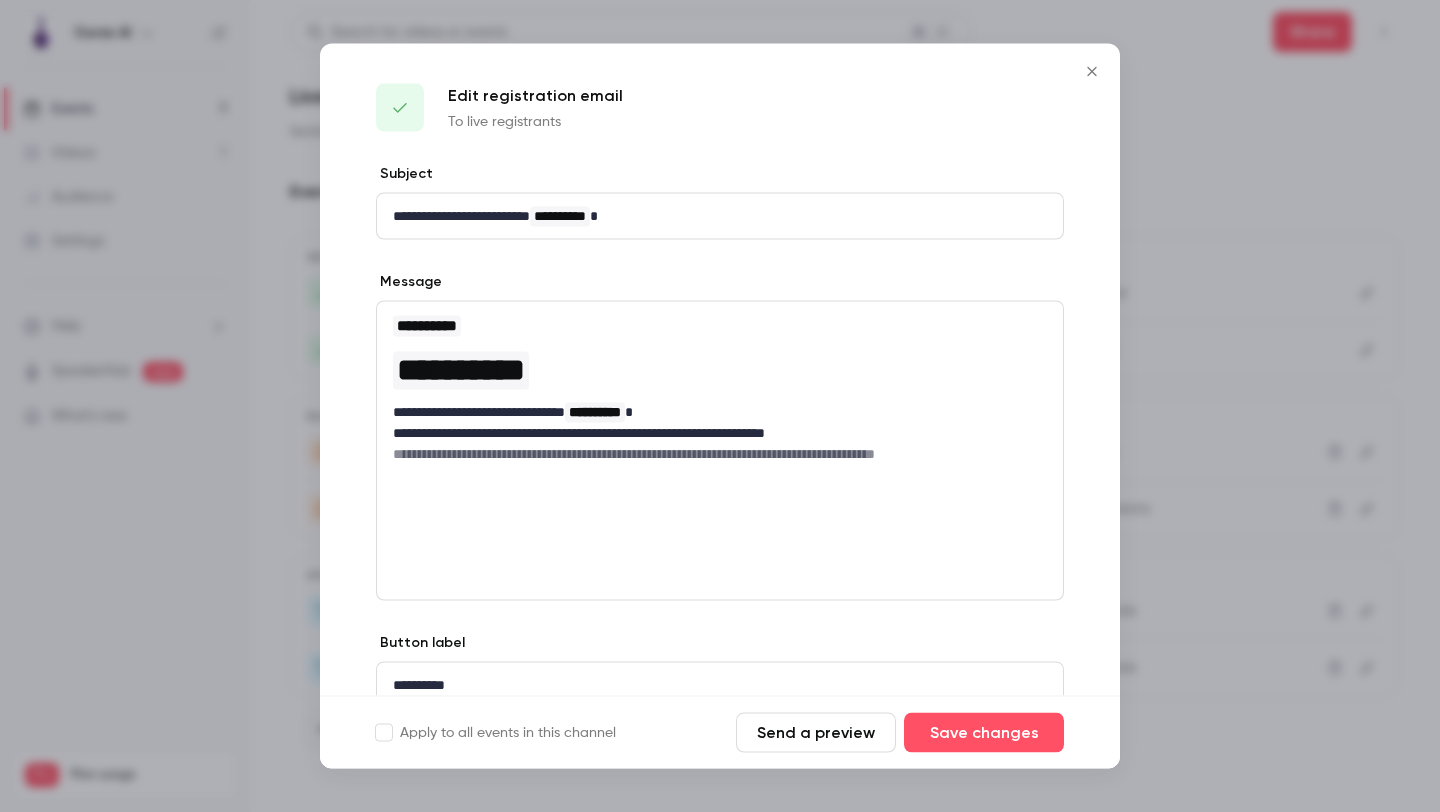click on "**********" at bounding box center [720, 454] 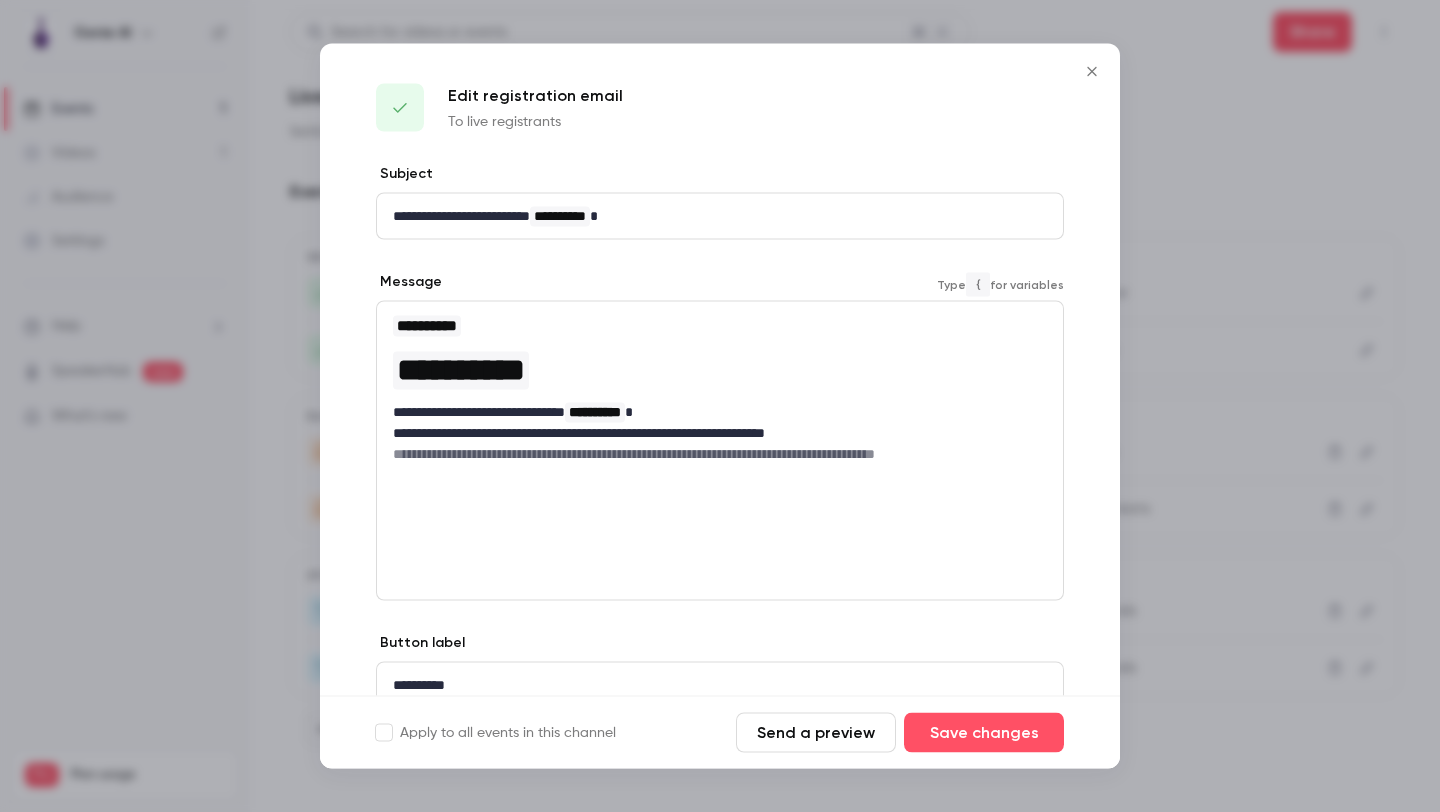 click on "**********" at bounding box center (720, 454) 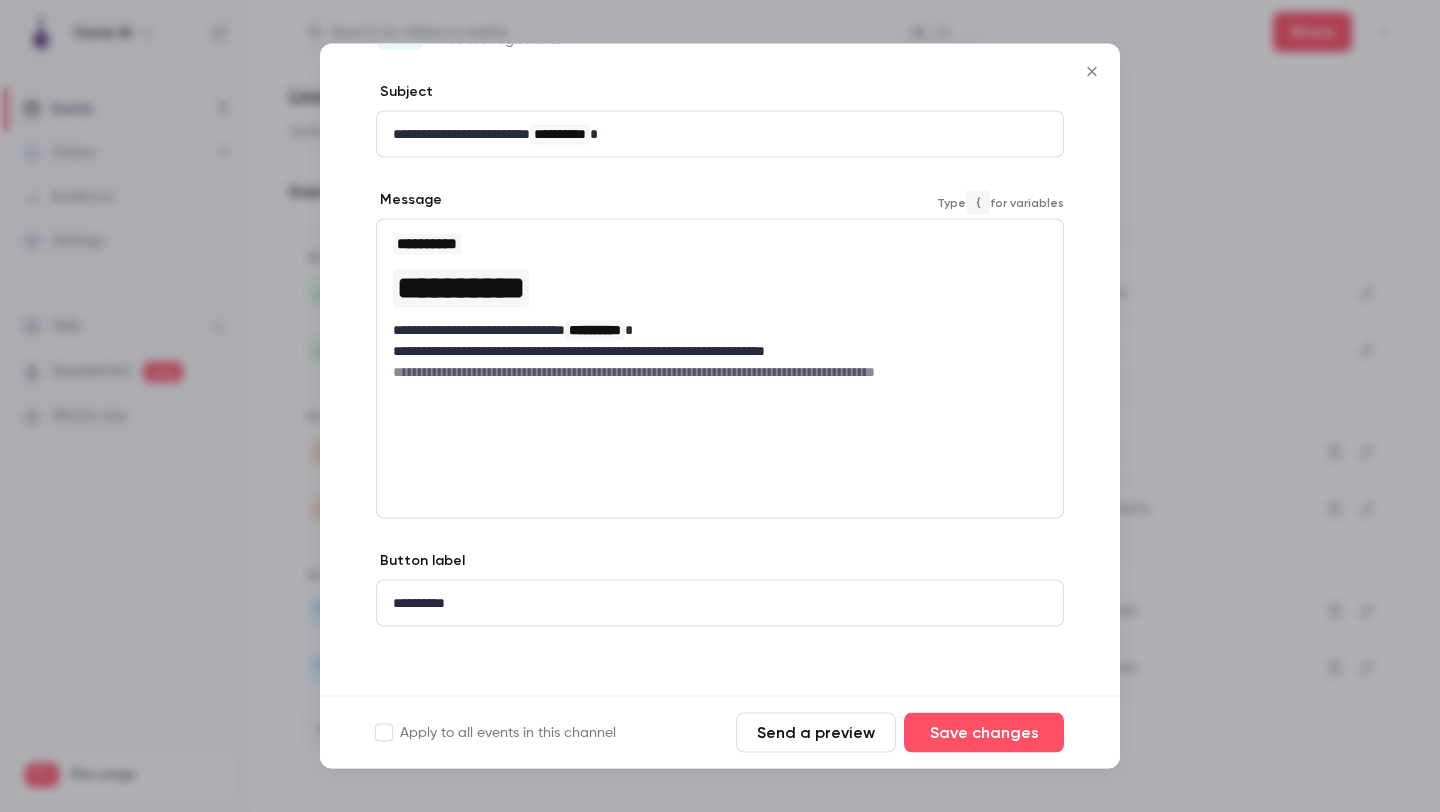 scroll, scrollTop: 85, scrollLeft: 0, axis: vertical 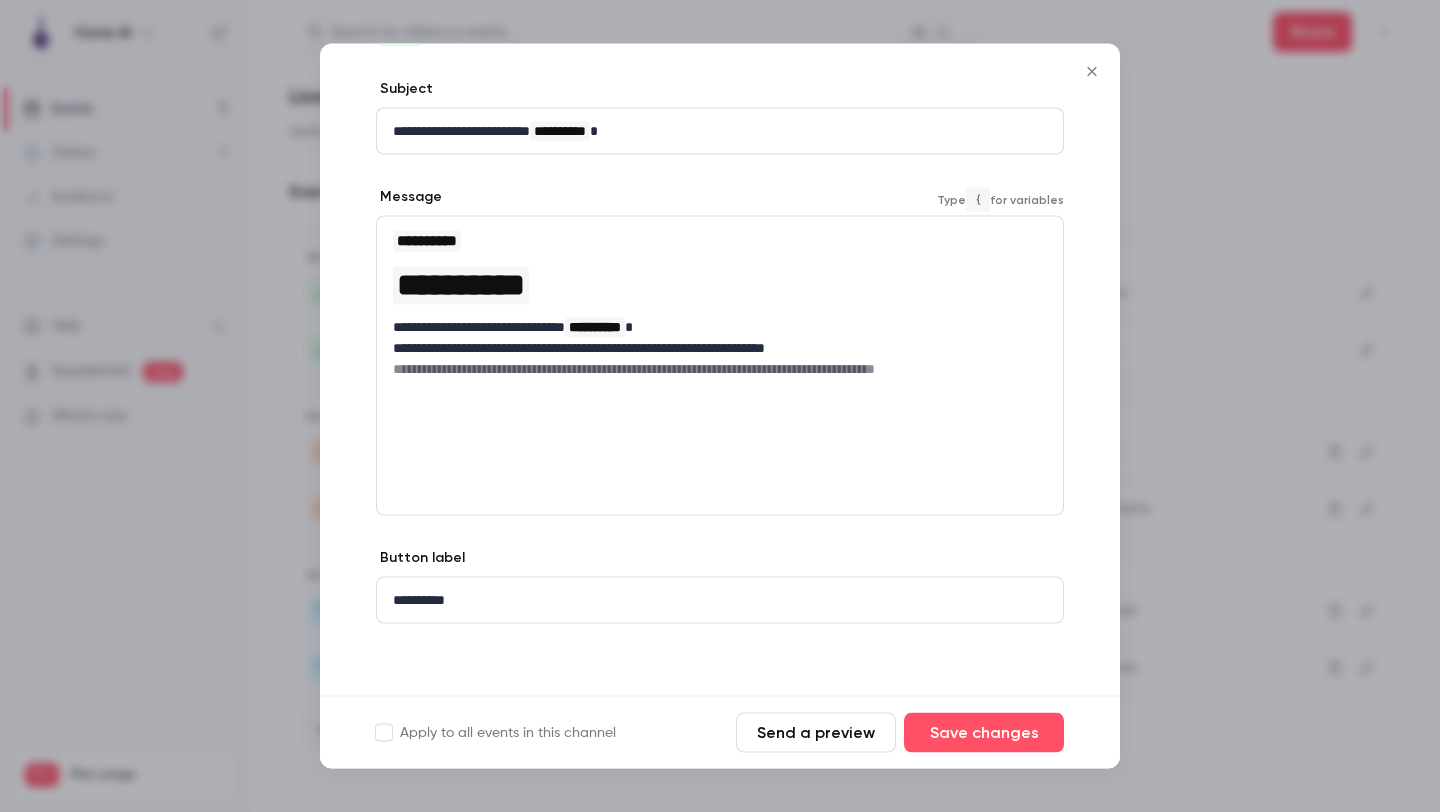 click on "Send a preview" at bounding box center (816, 733) 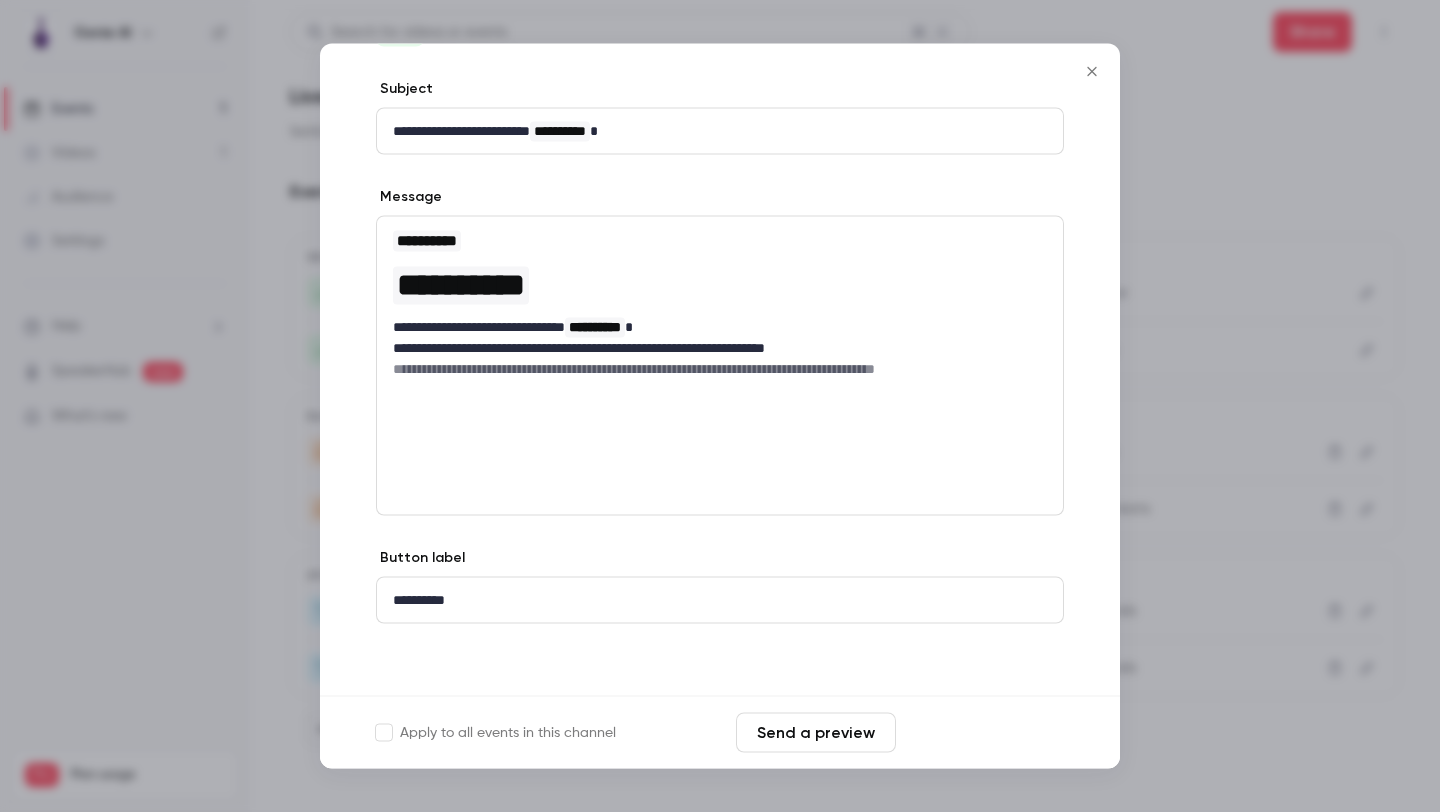 click on "Save changes" at bounding box center (984, 733) 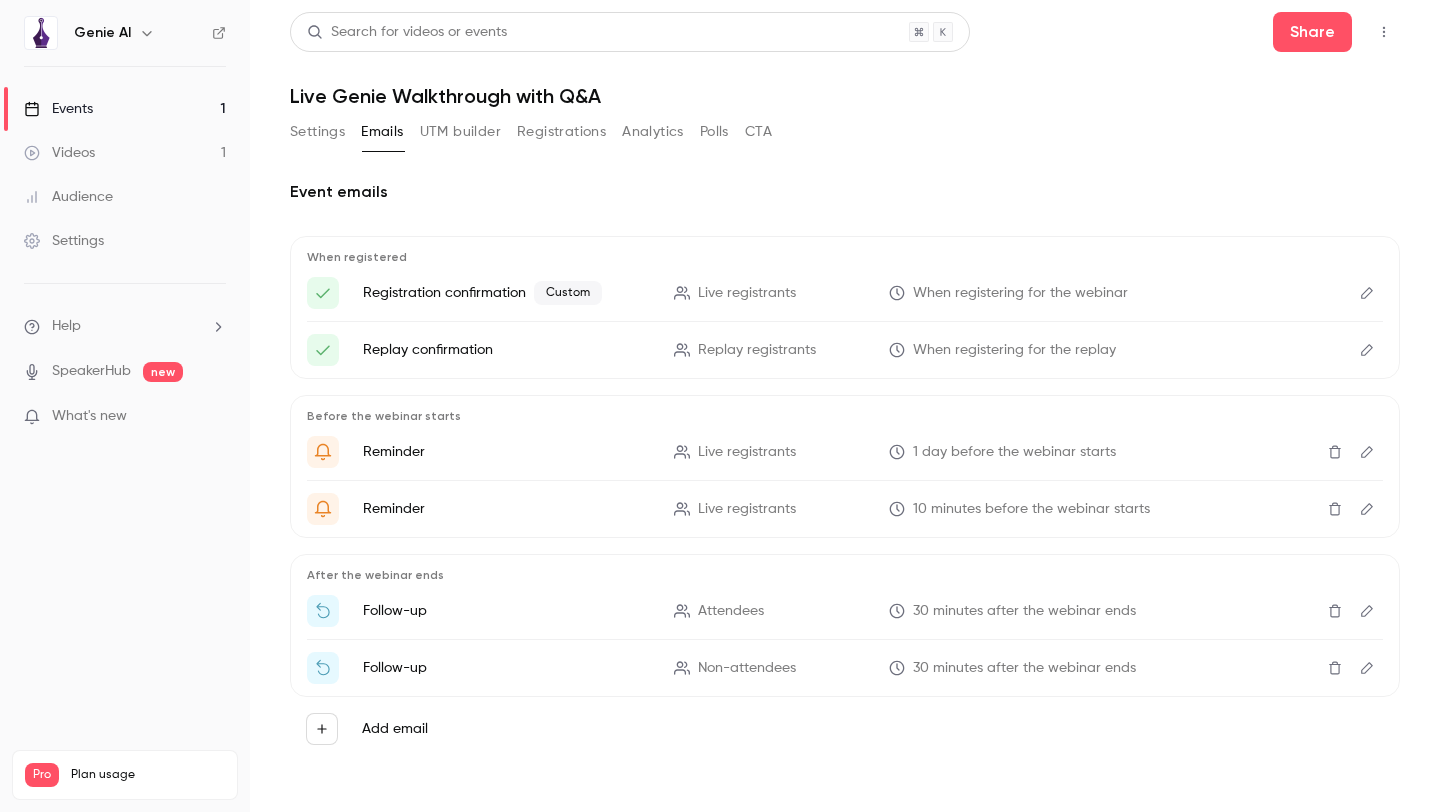 click 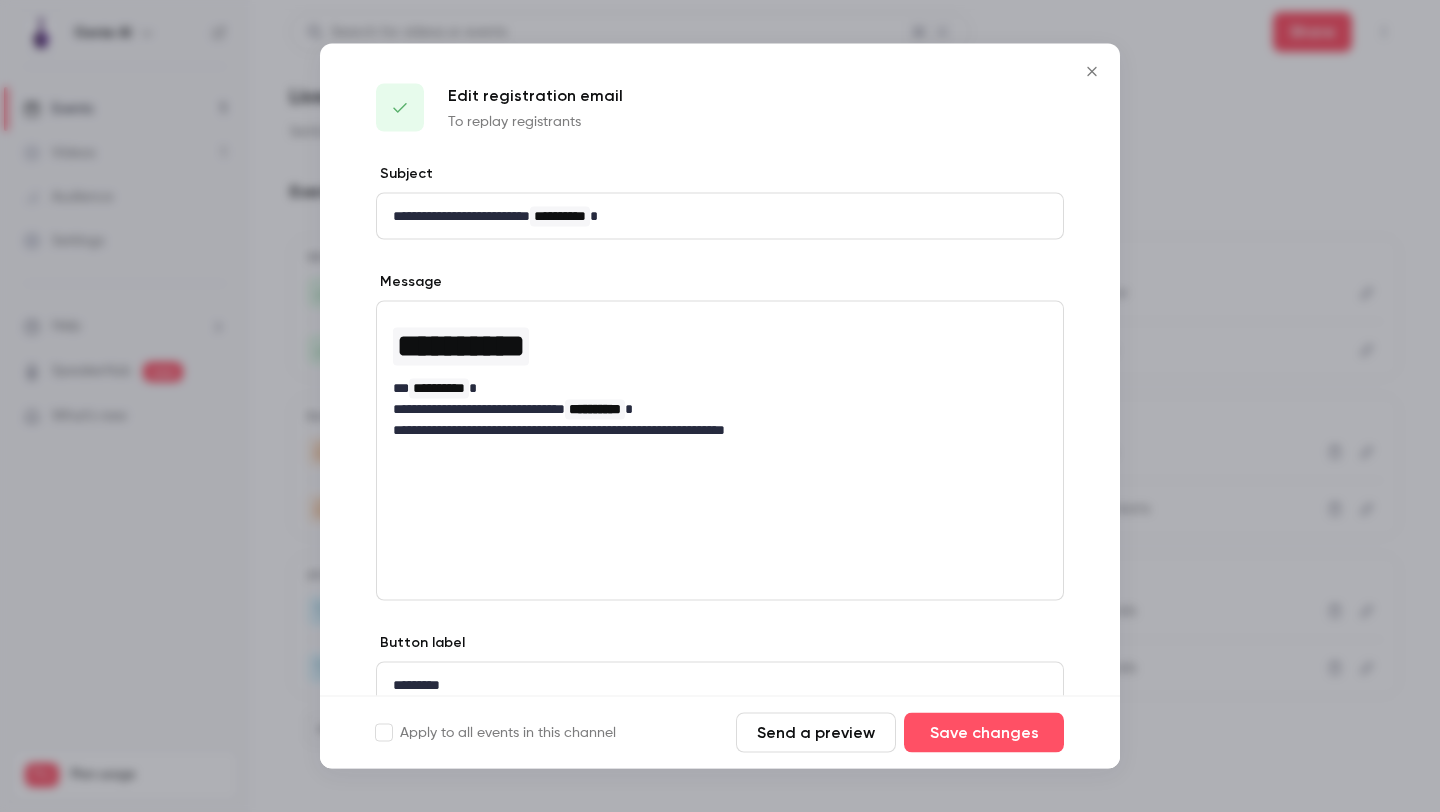 click 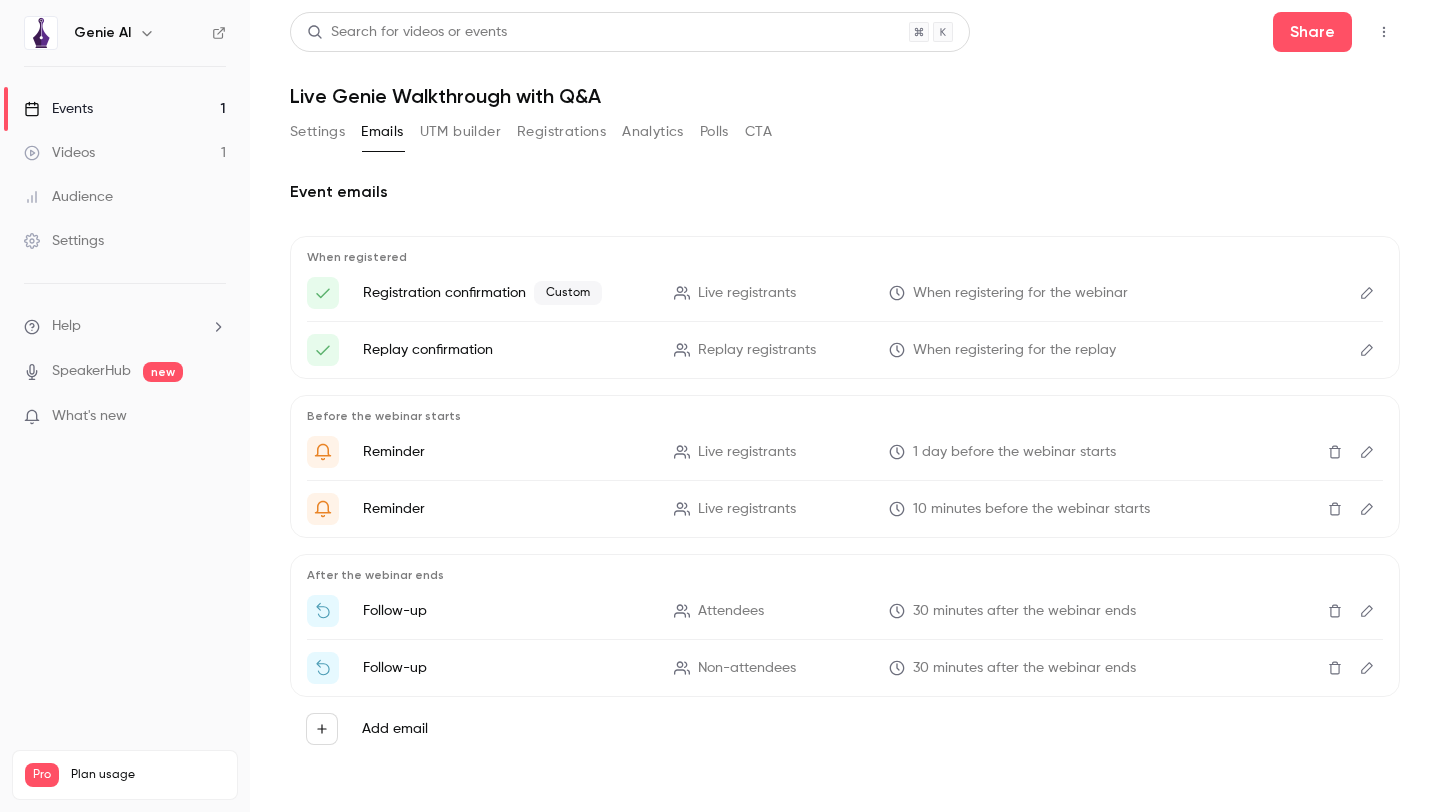 scroll, scrollTop: 1, scrollLeft: 0, axis: vertical 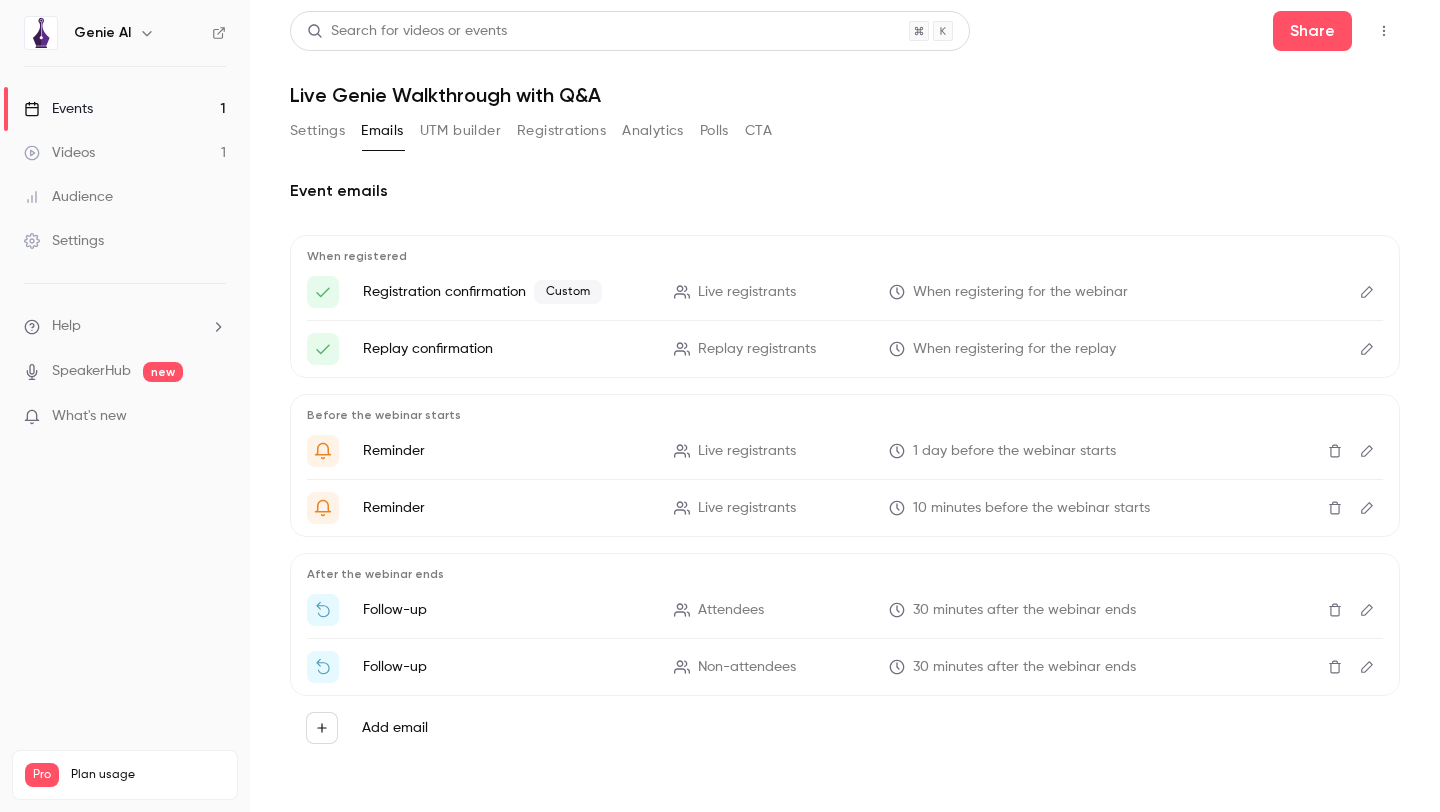 click 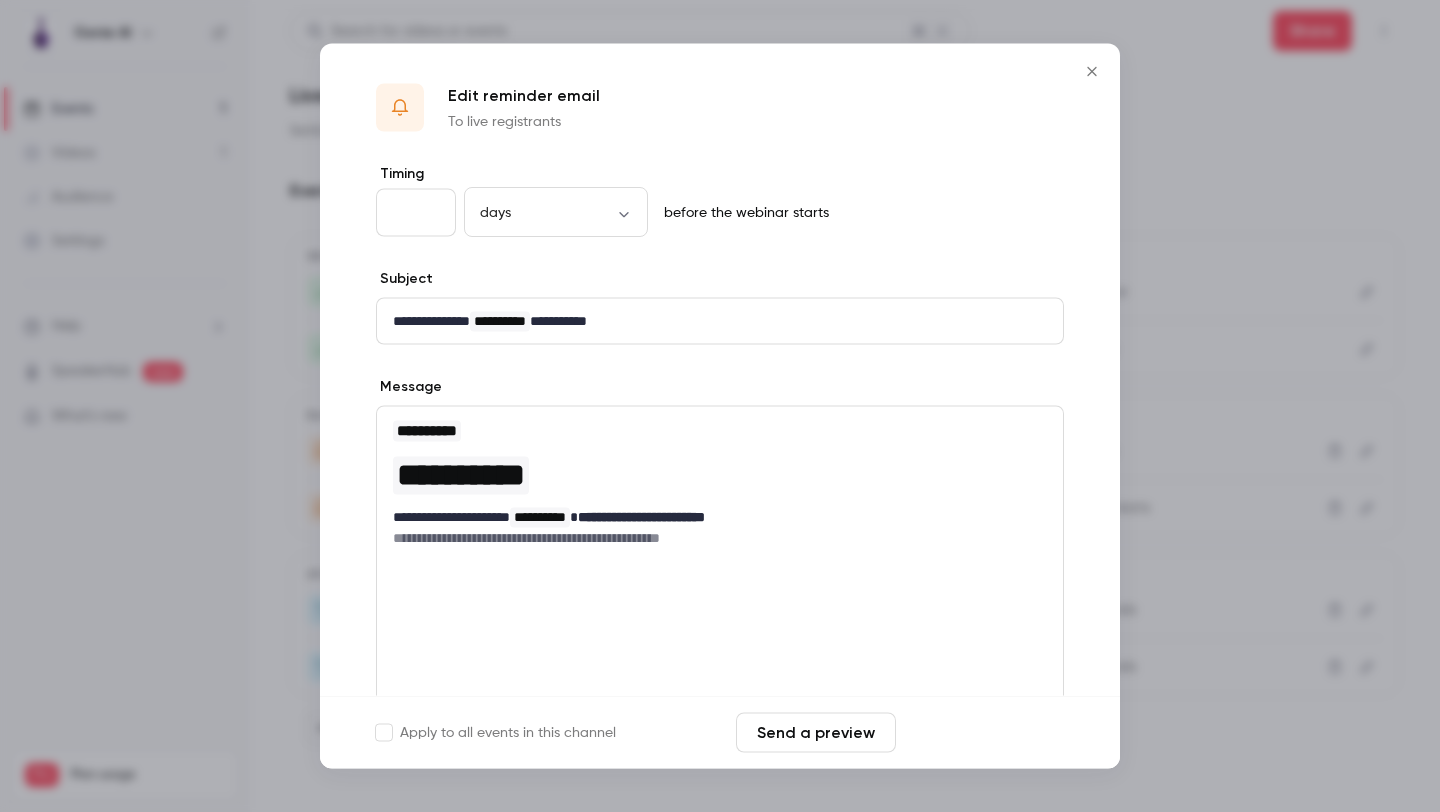 click on "Save changes" at bounding box center [984, 733] 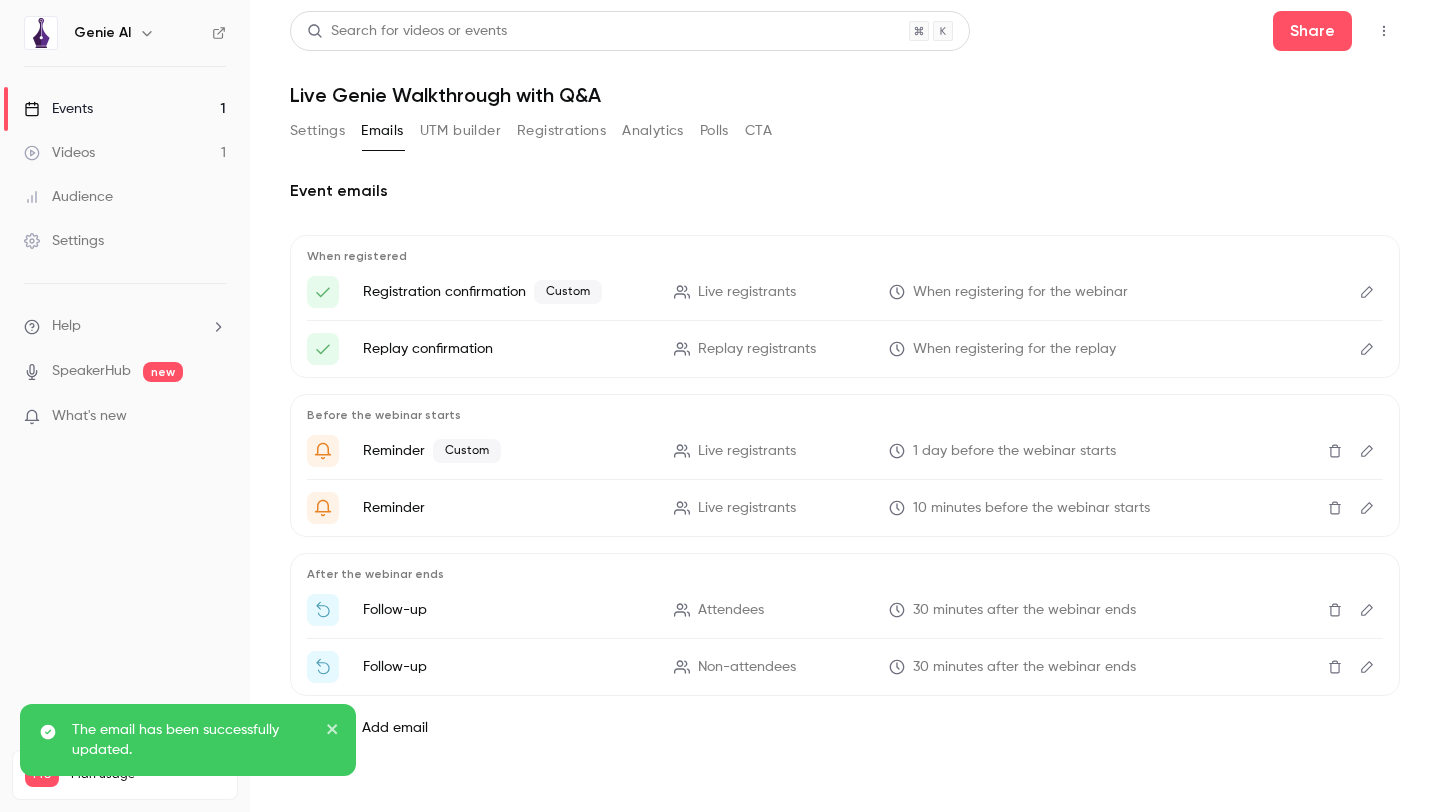 click 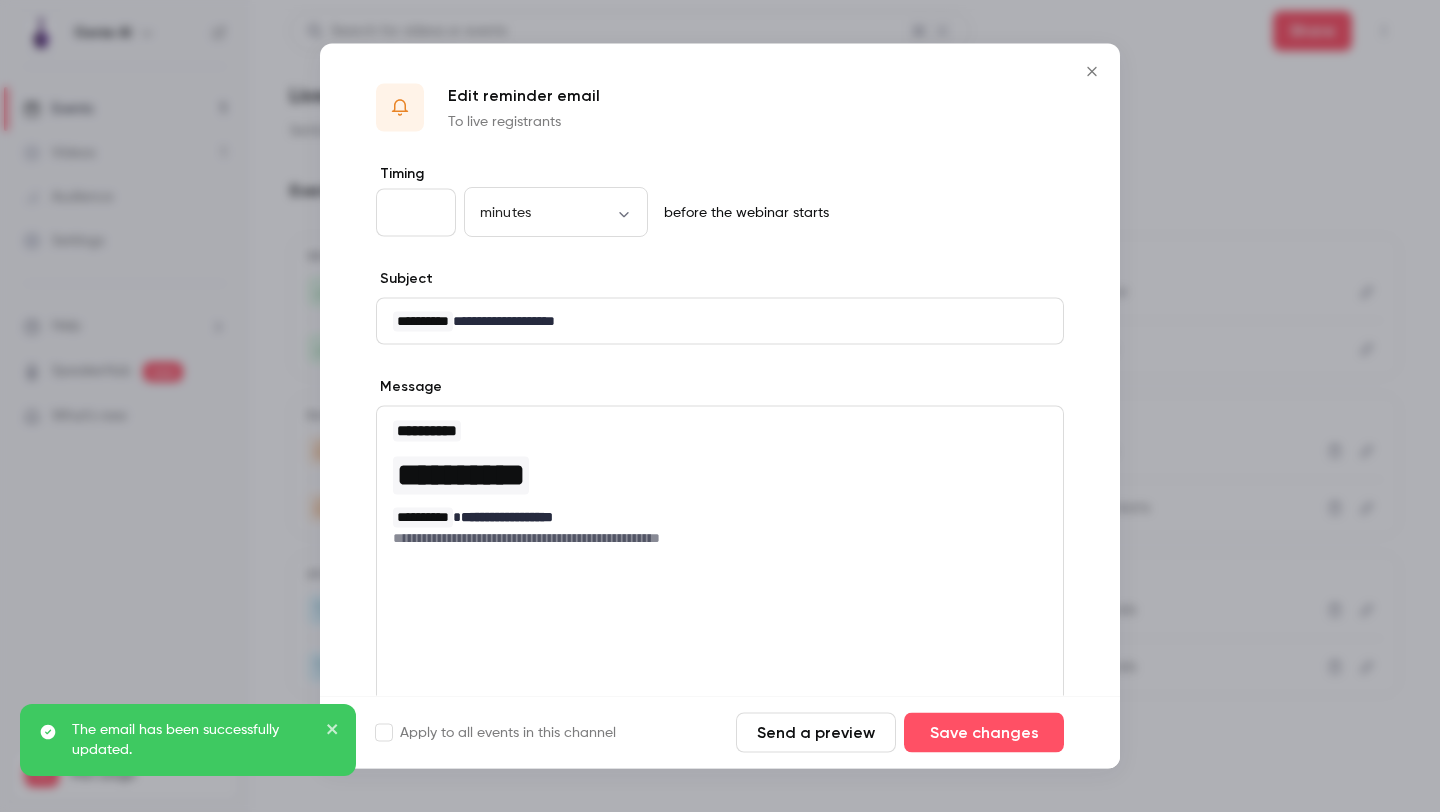 click on "**" at bounding box center (416, 213) 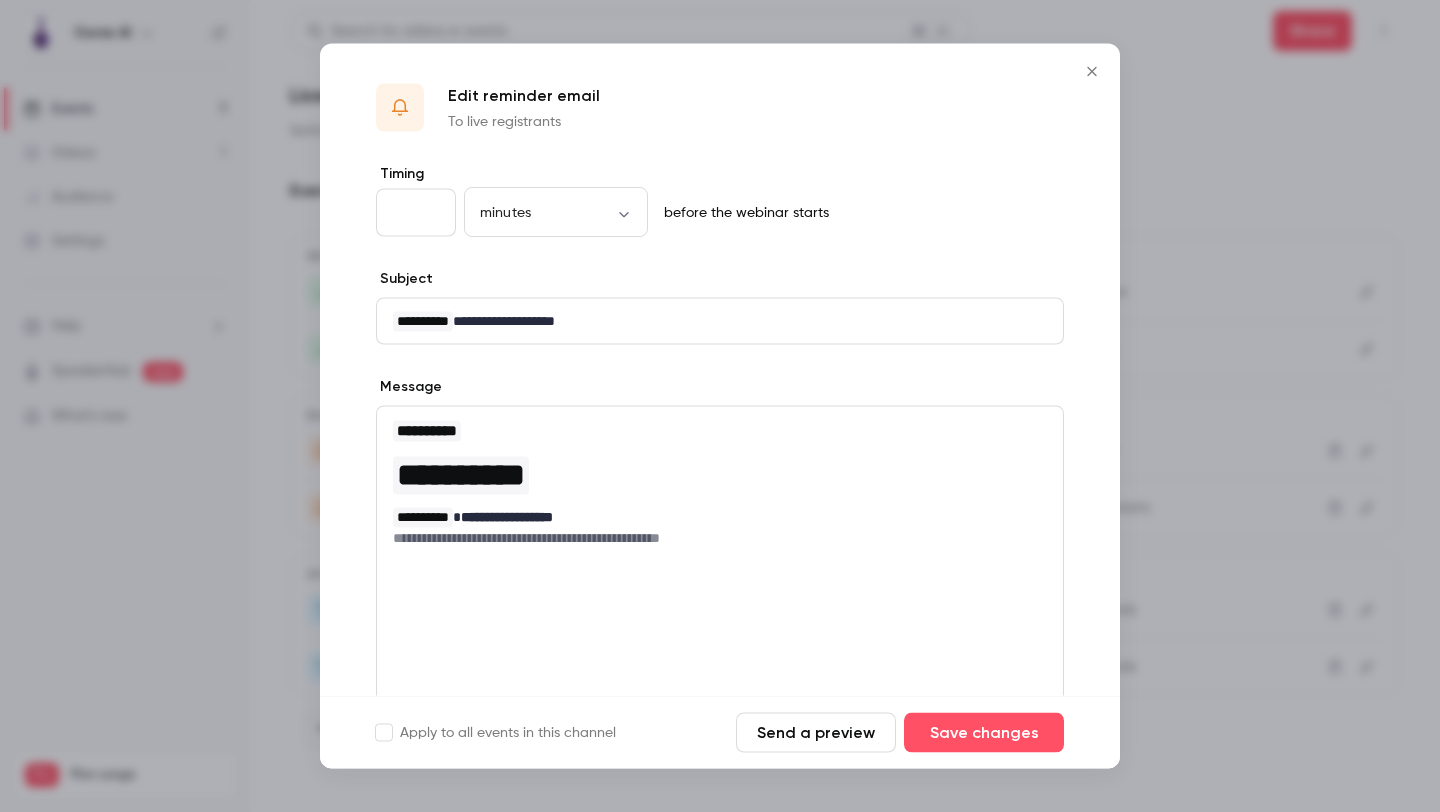 type on "*" 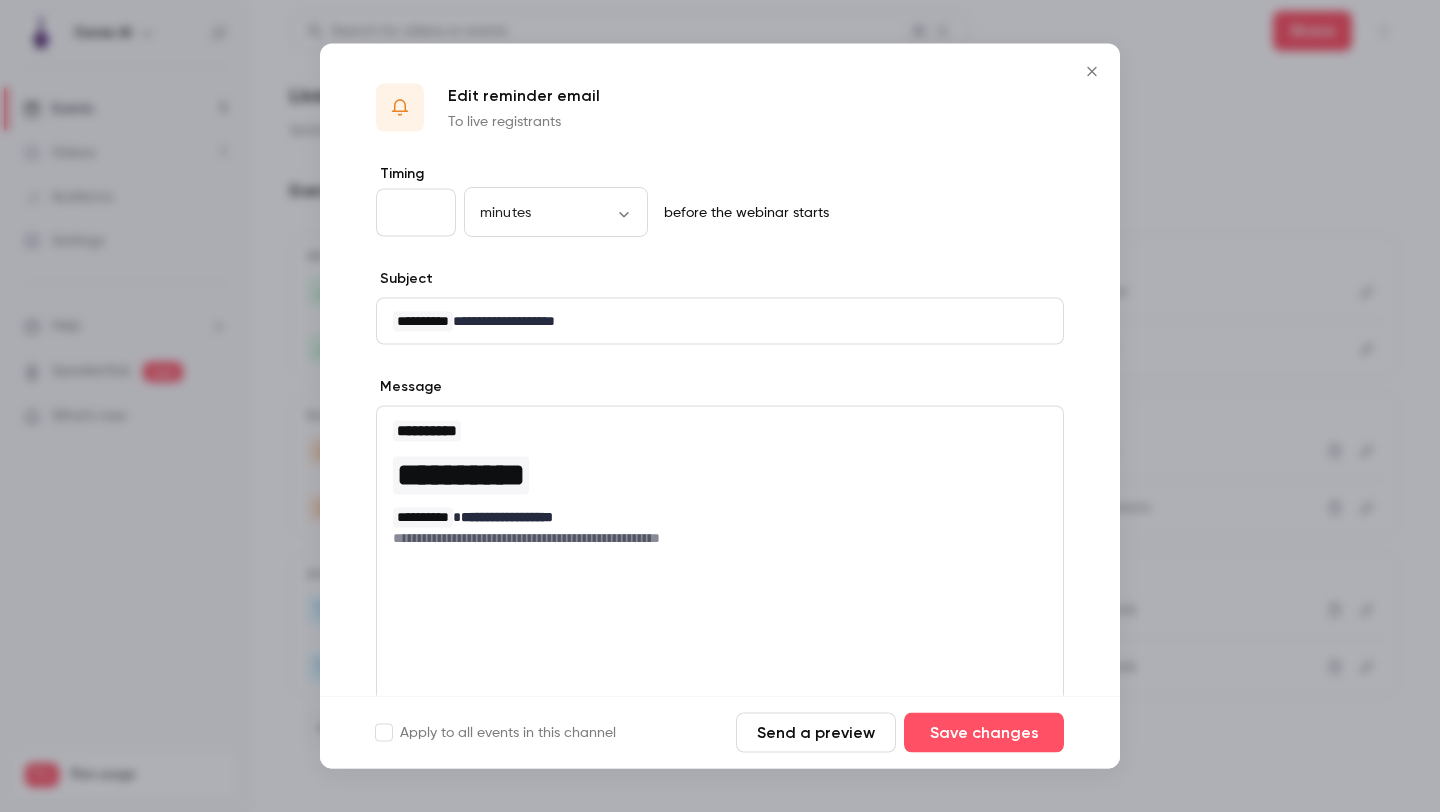 type on "**" 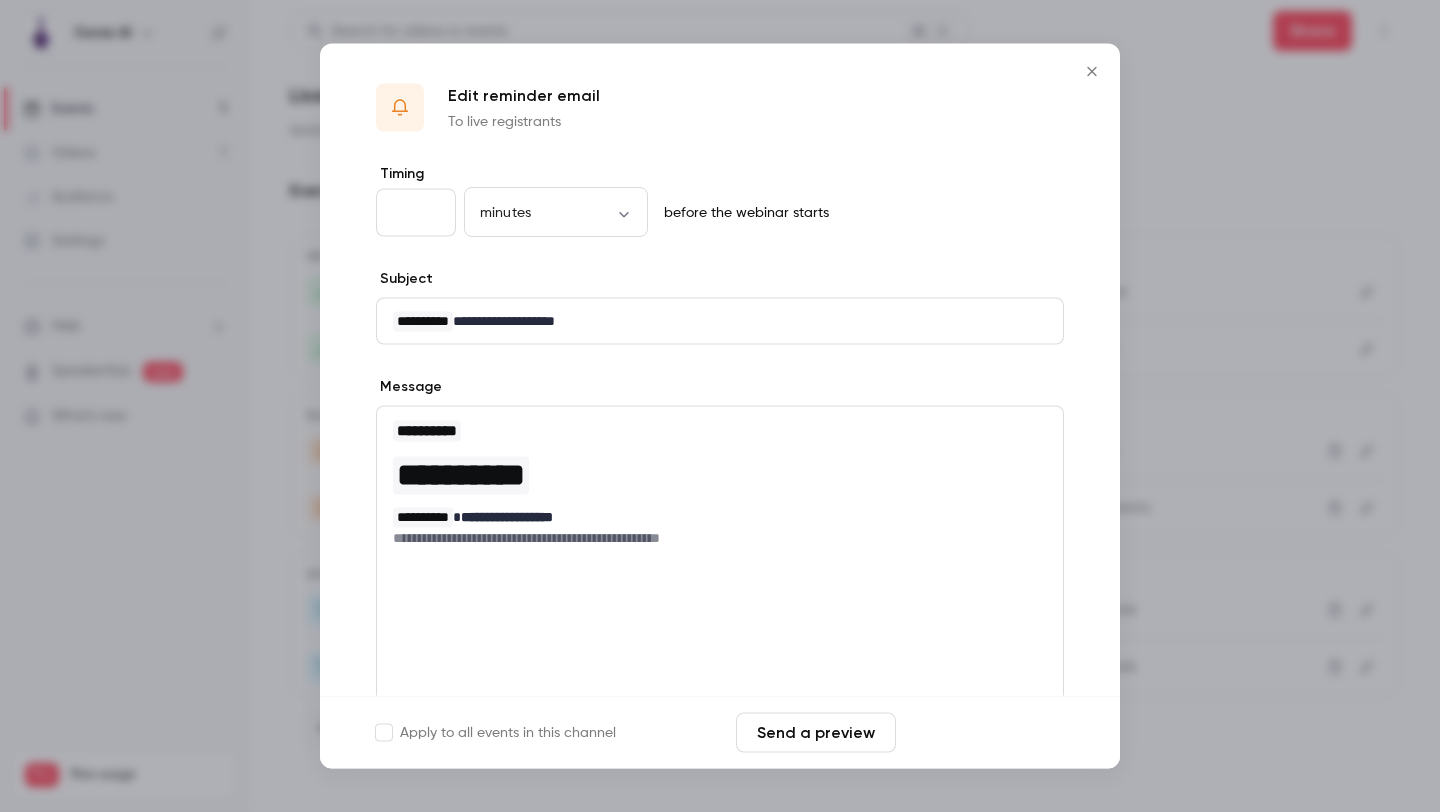 click on "Save changes" at bounding box center [984, 733] 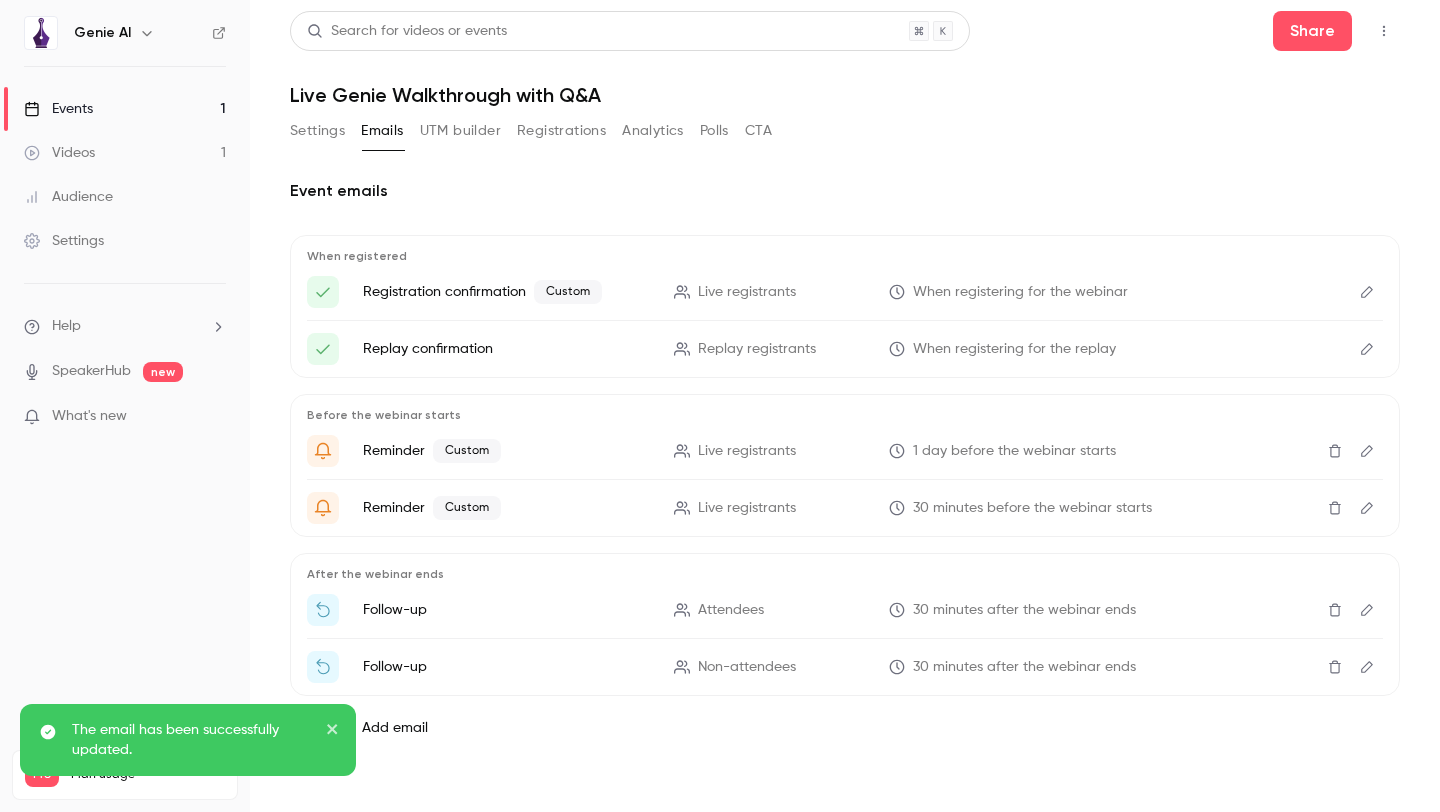 click 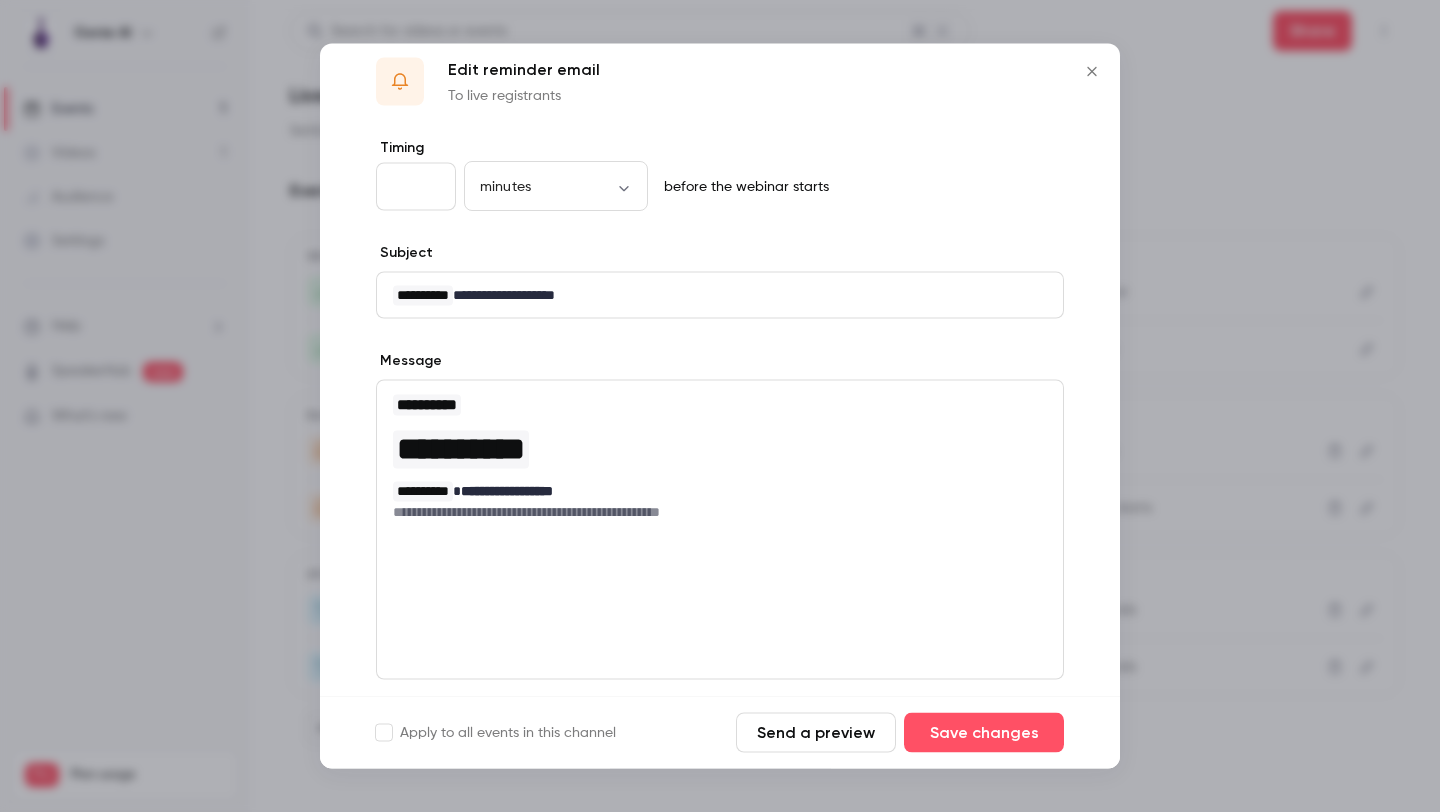 scroll, scrollTop: 22, scrollLeft: 0, axis: vertical 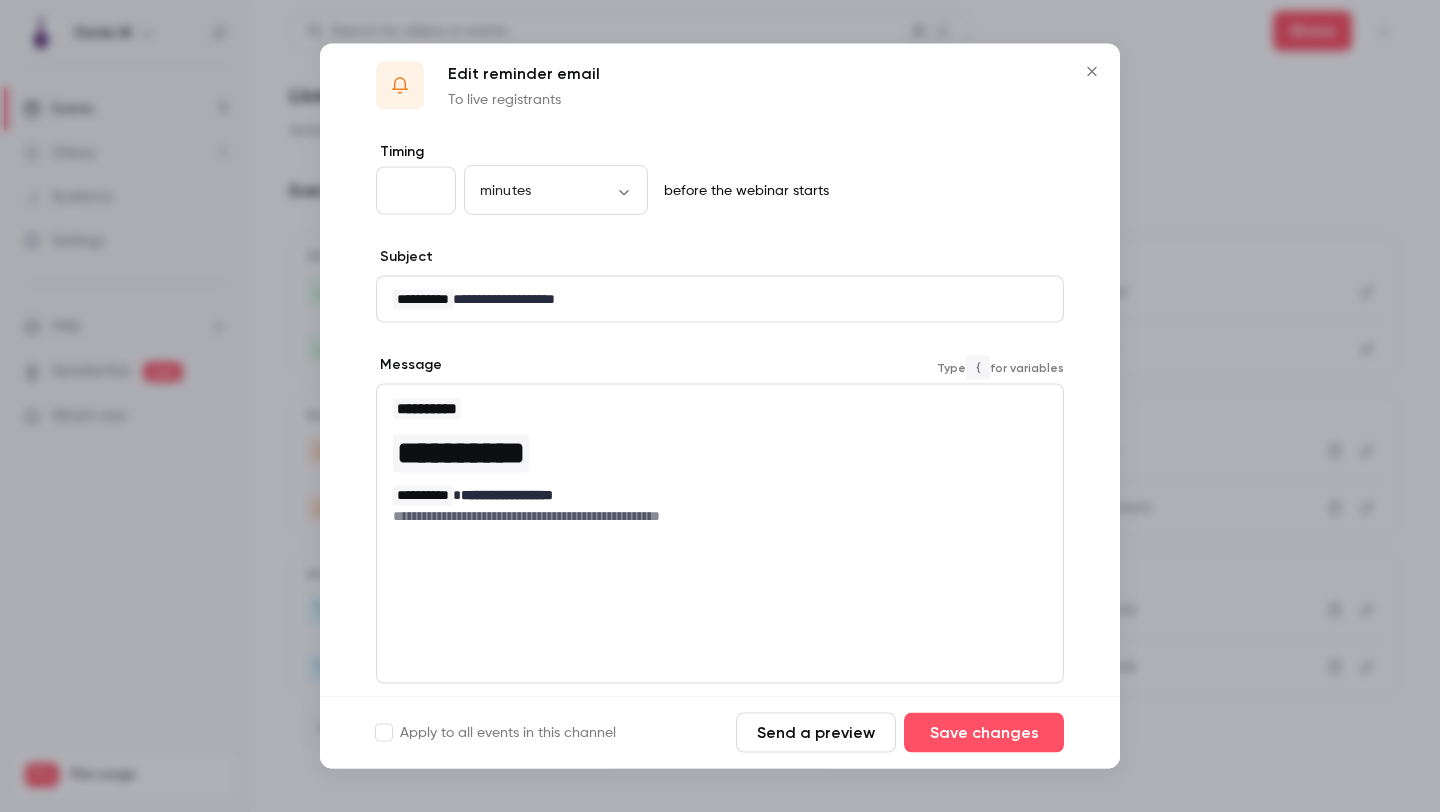 click on "**********" at bounding box center [720, 516] 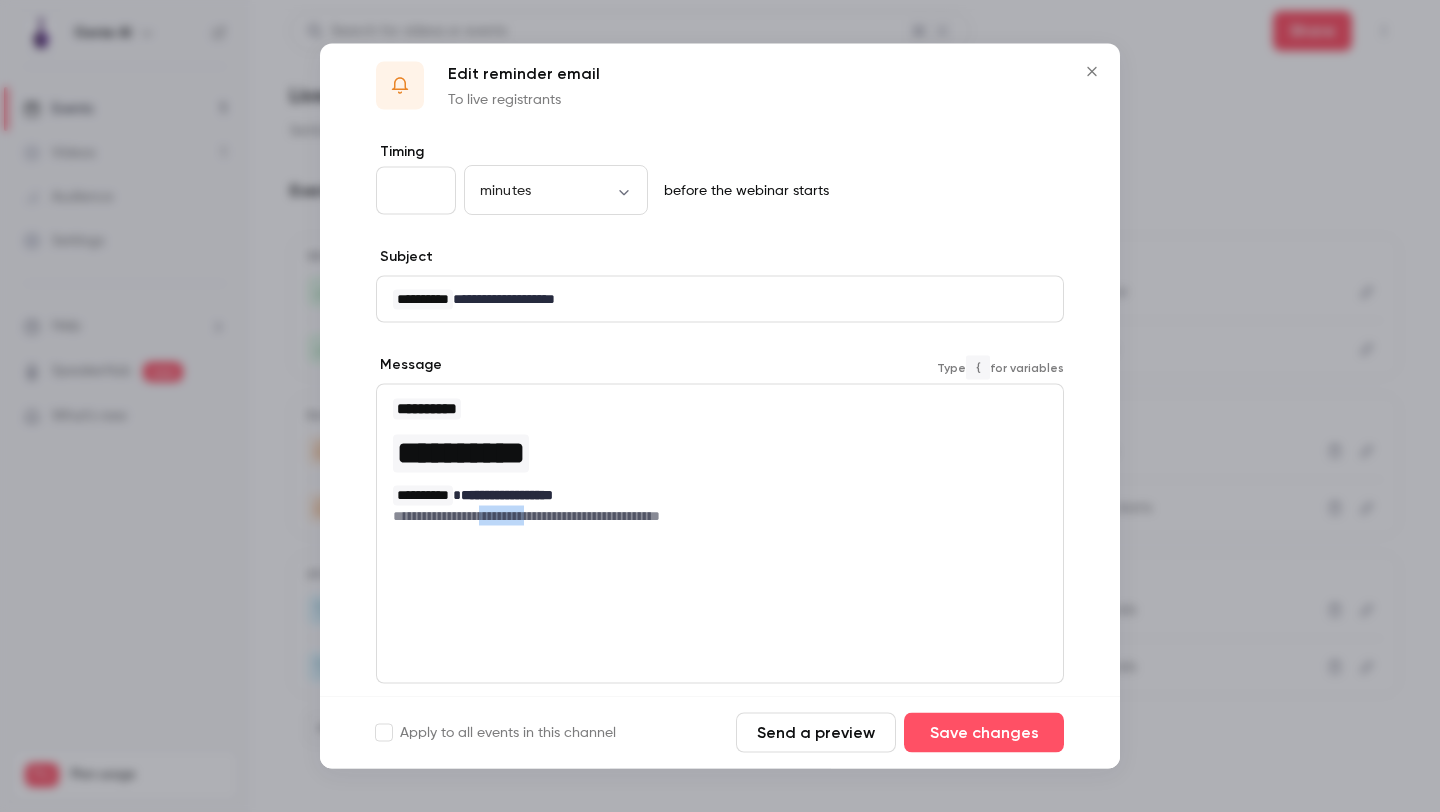 click on "**********" at bounding box center [720, 516] 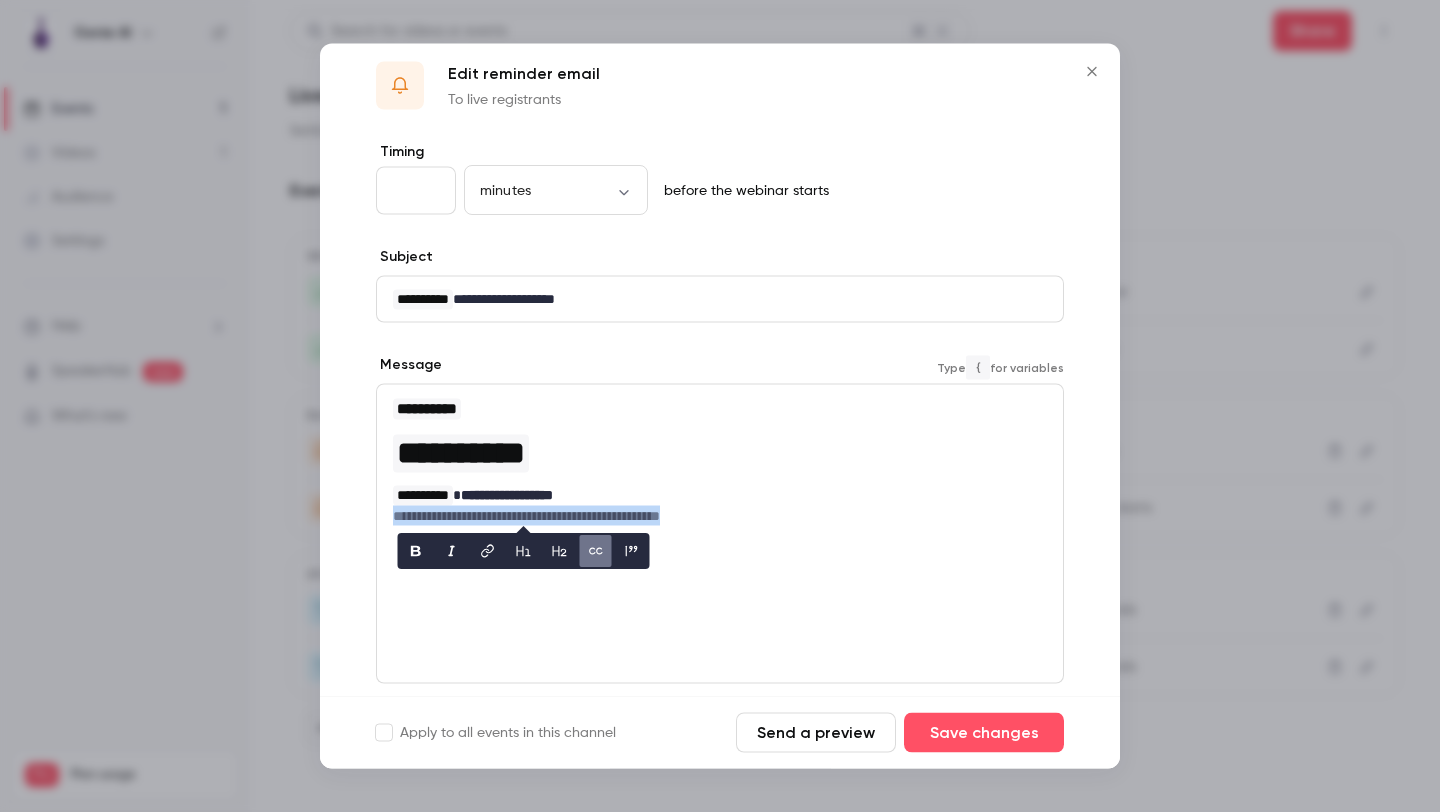 click on "**********" at bounding box center (720, 516) 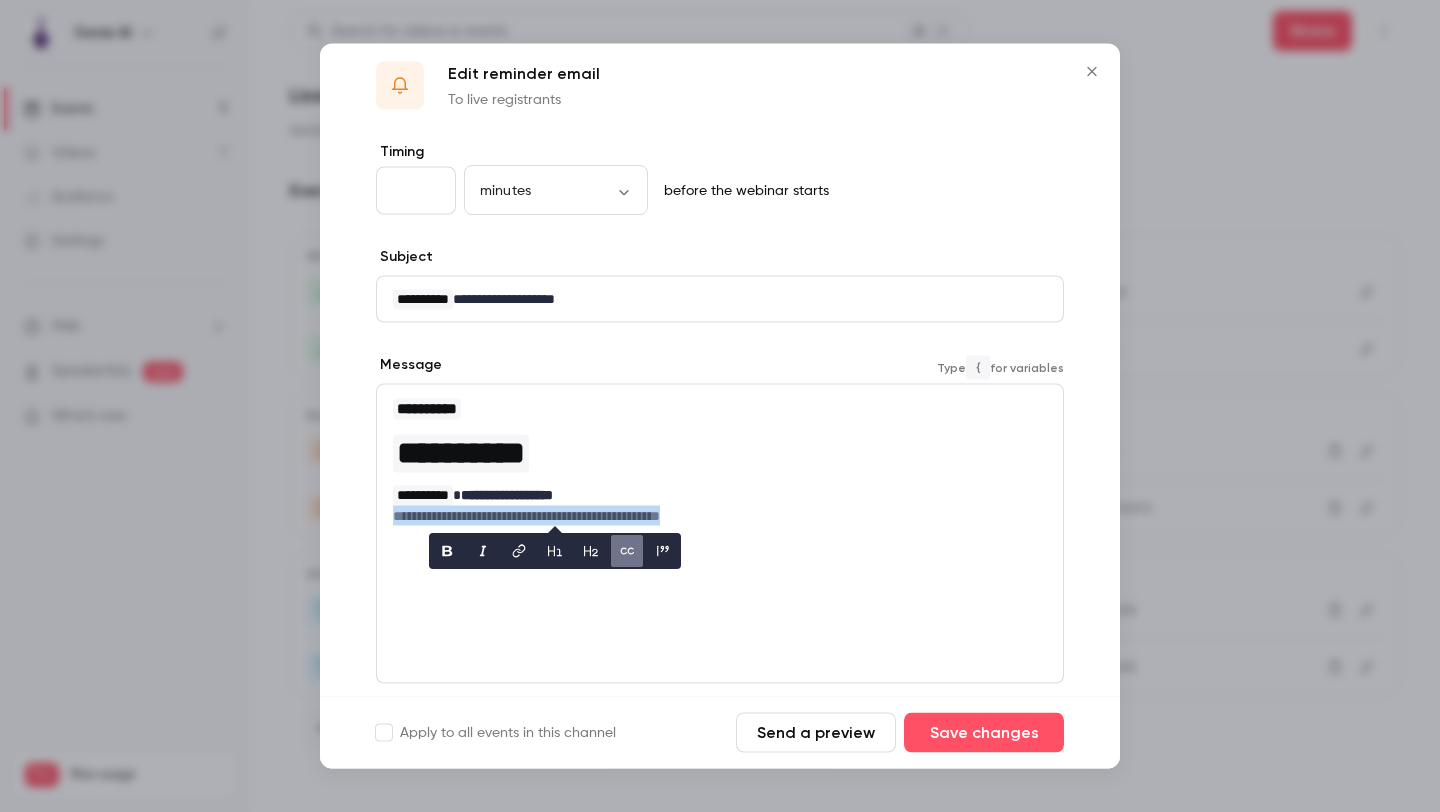 type 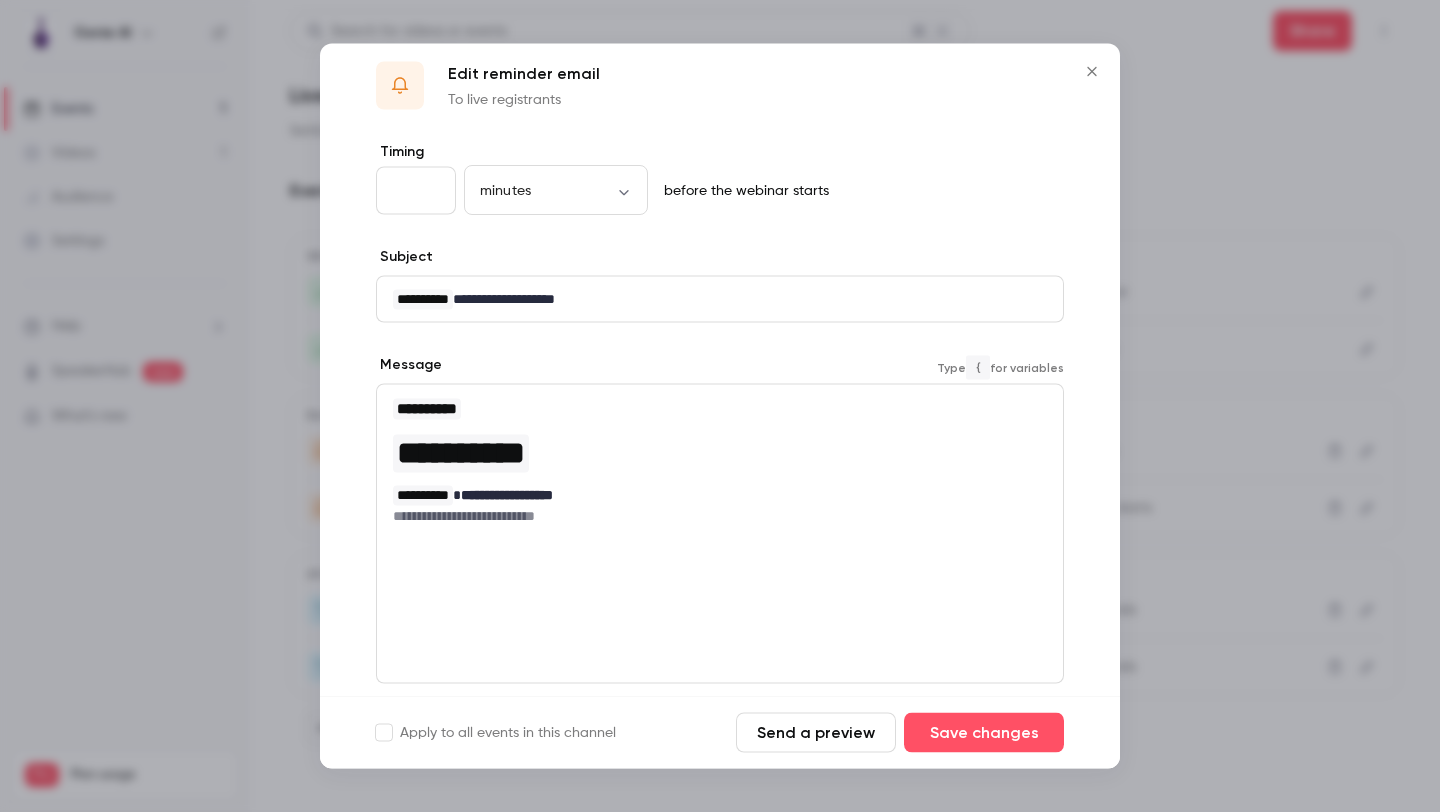 click on "**********" at bounding box center (720, 516) 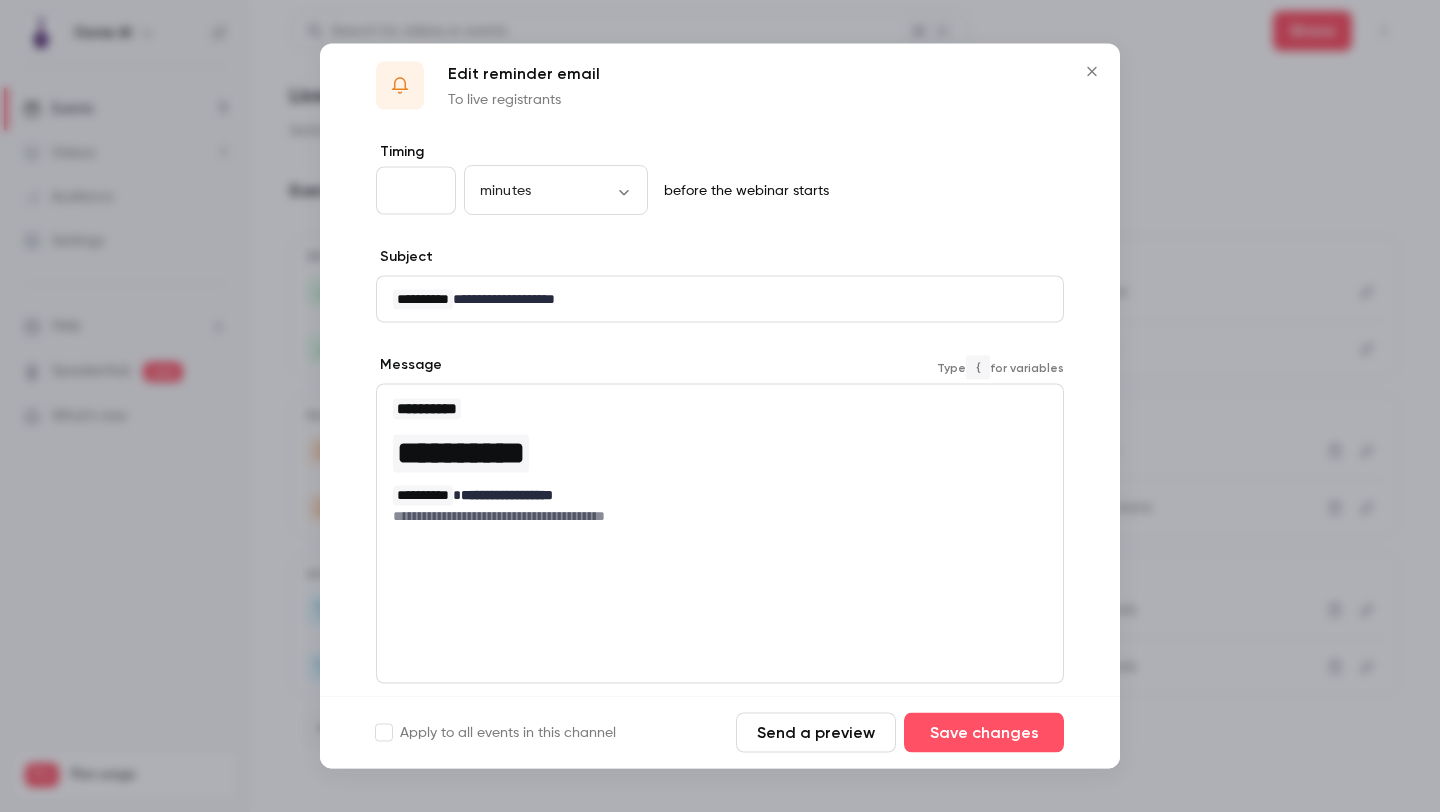 click on "**********" at bounding box center [720, 516] 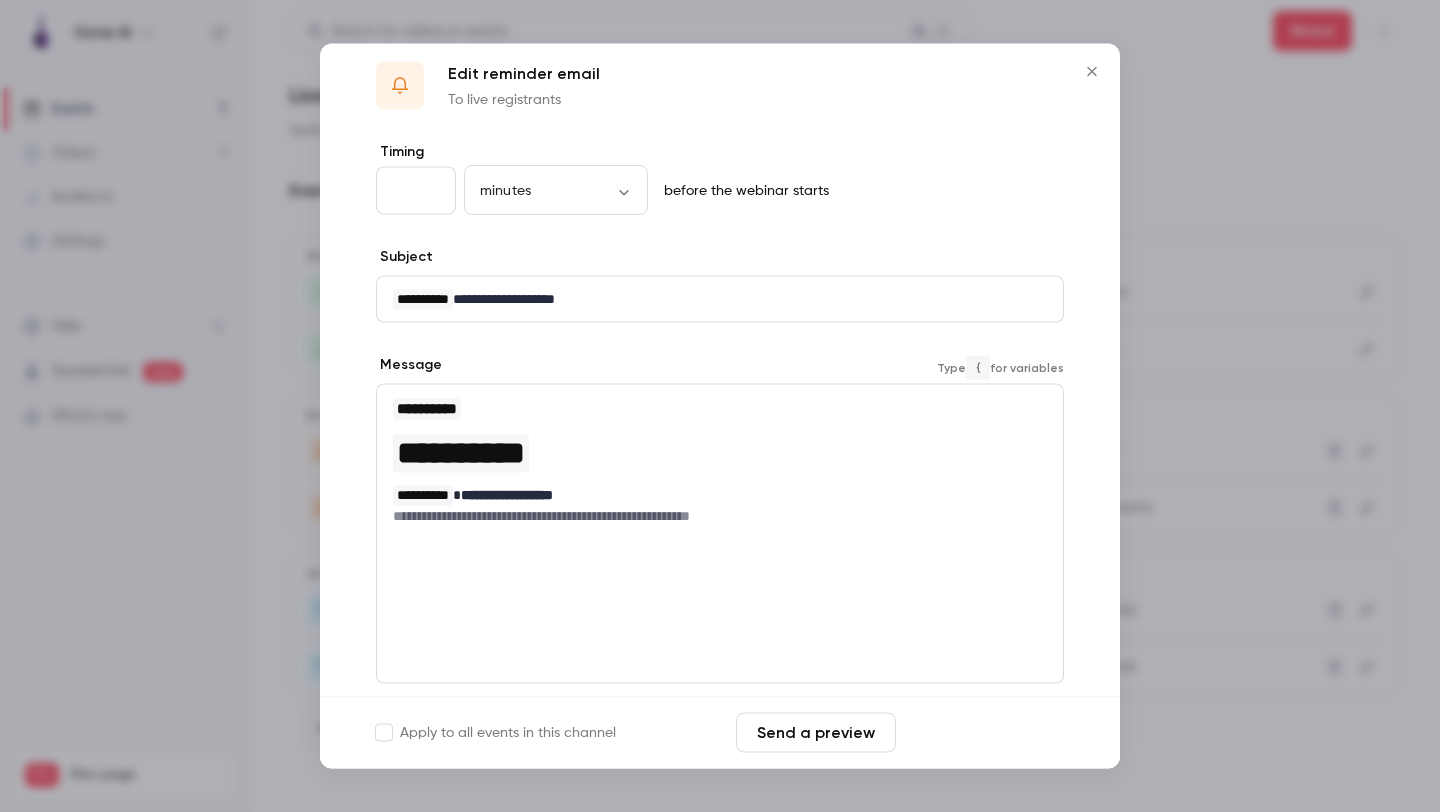 click on "Save changes" at bounding box center (984, 733) 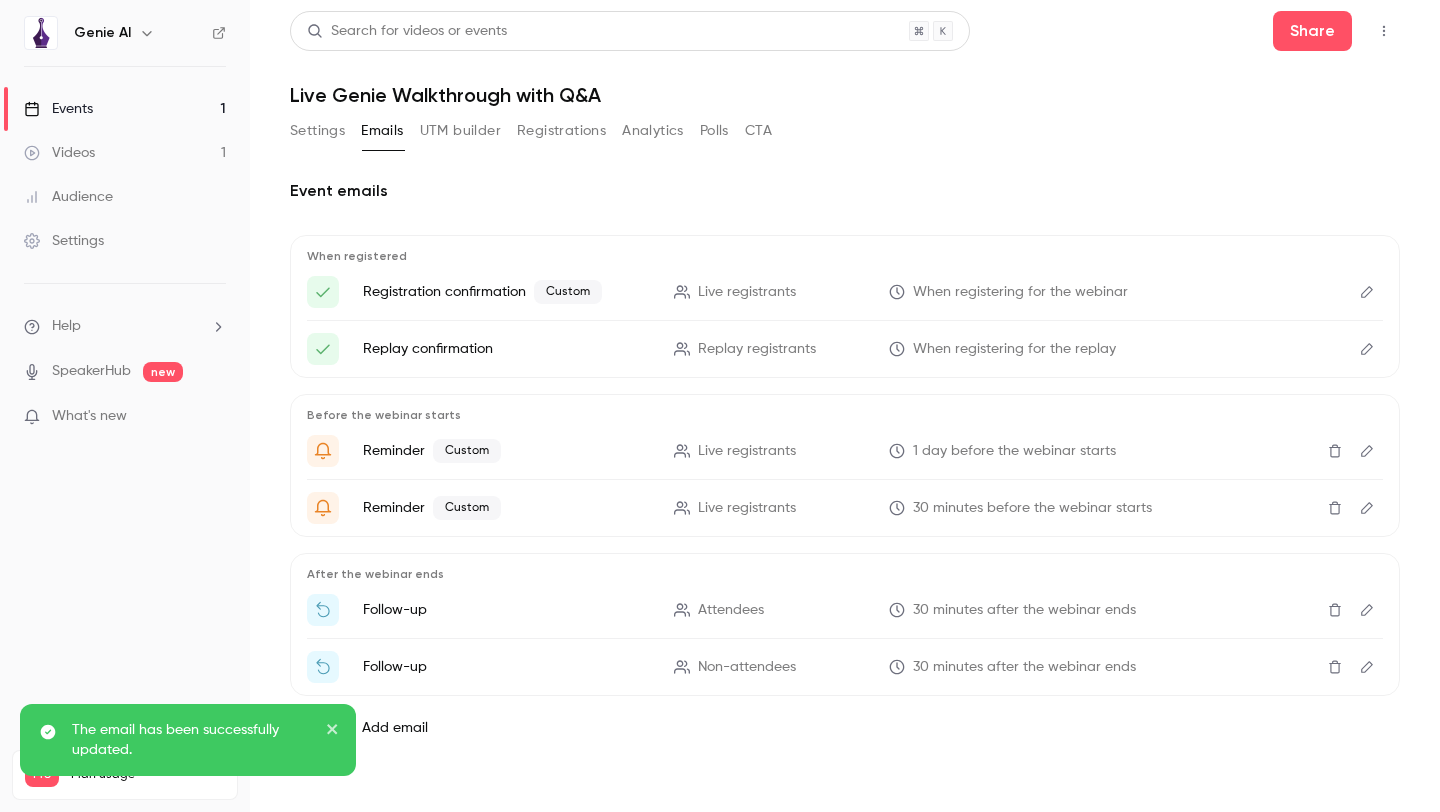 click 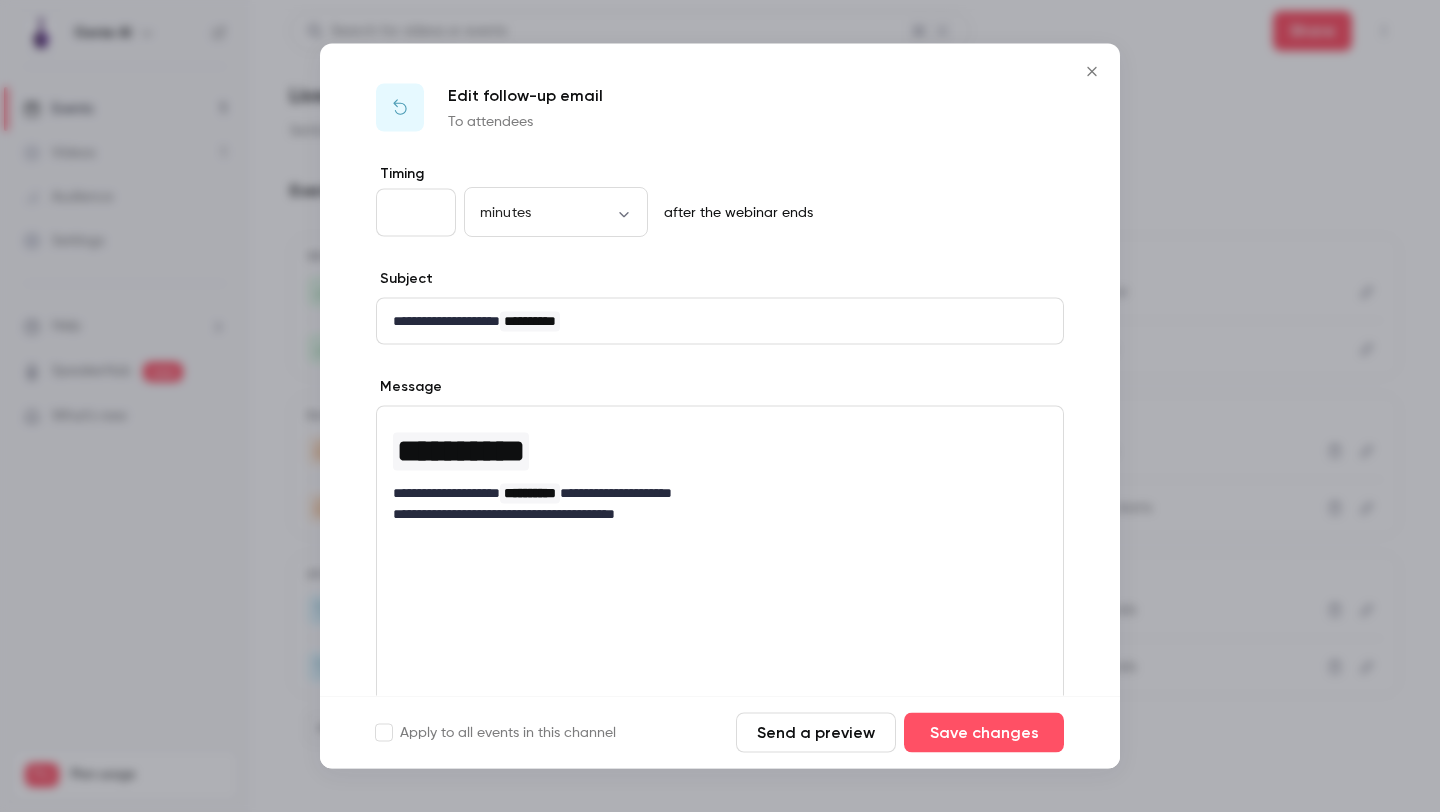 click 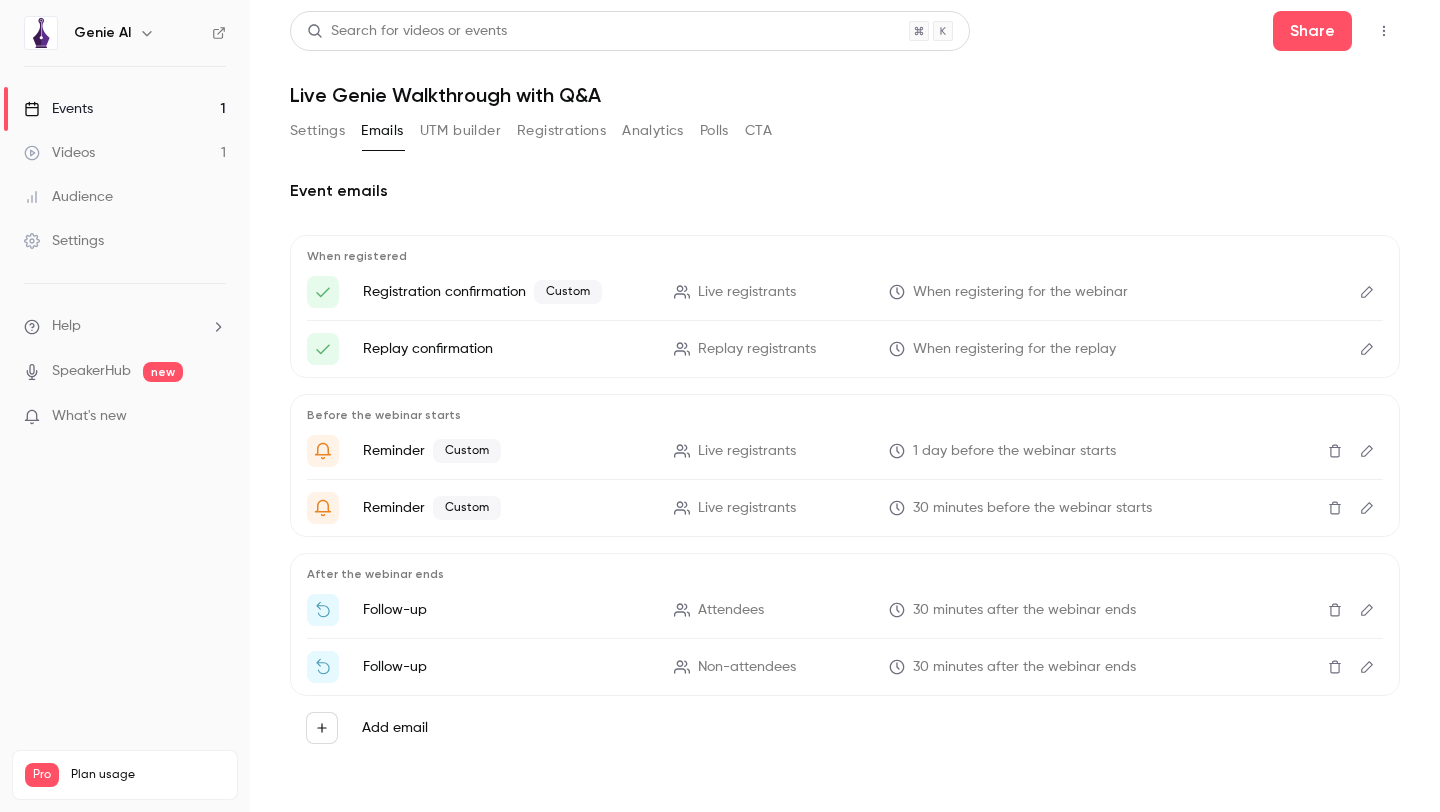 click 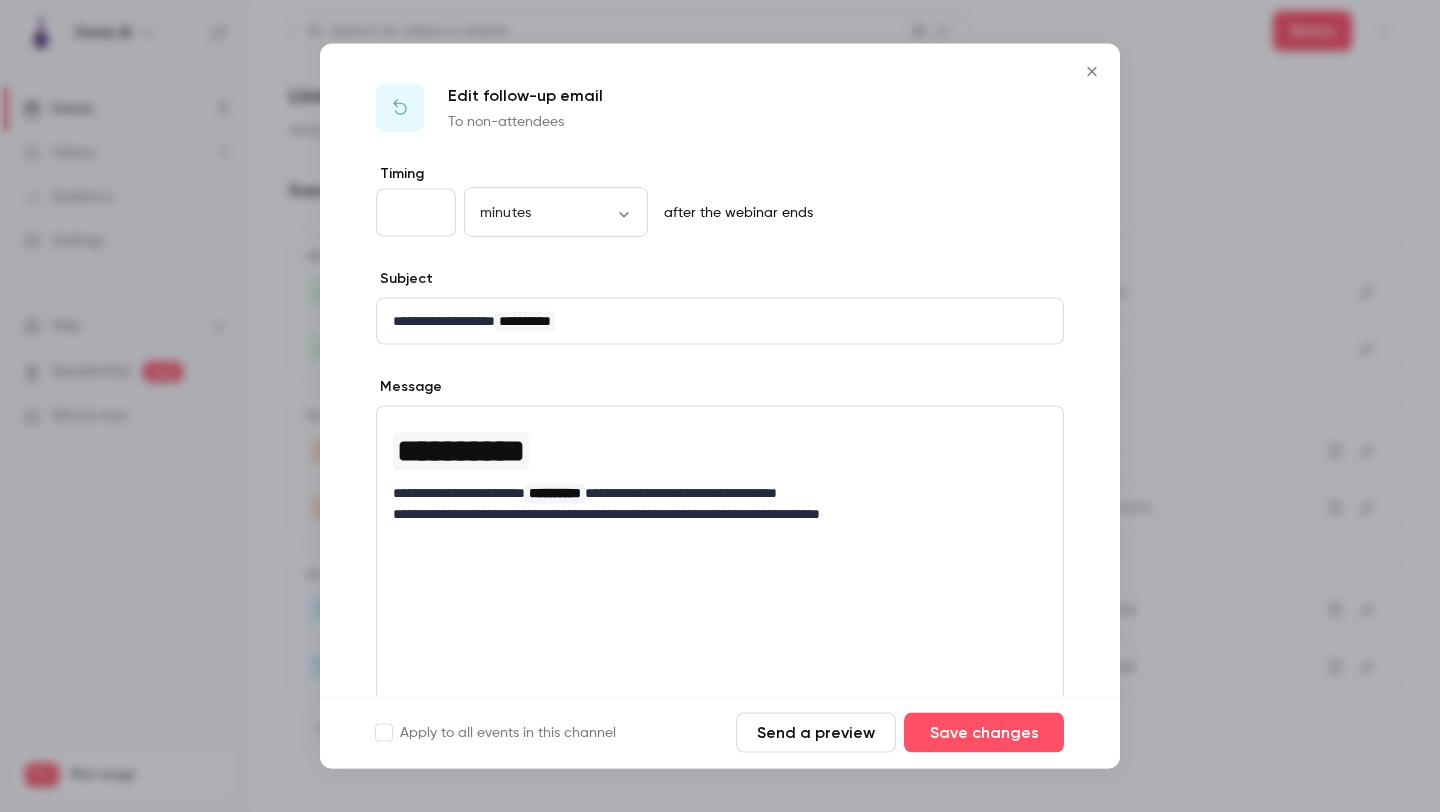 click on "**********" at bounding box center [720, 556] 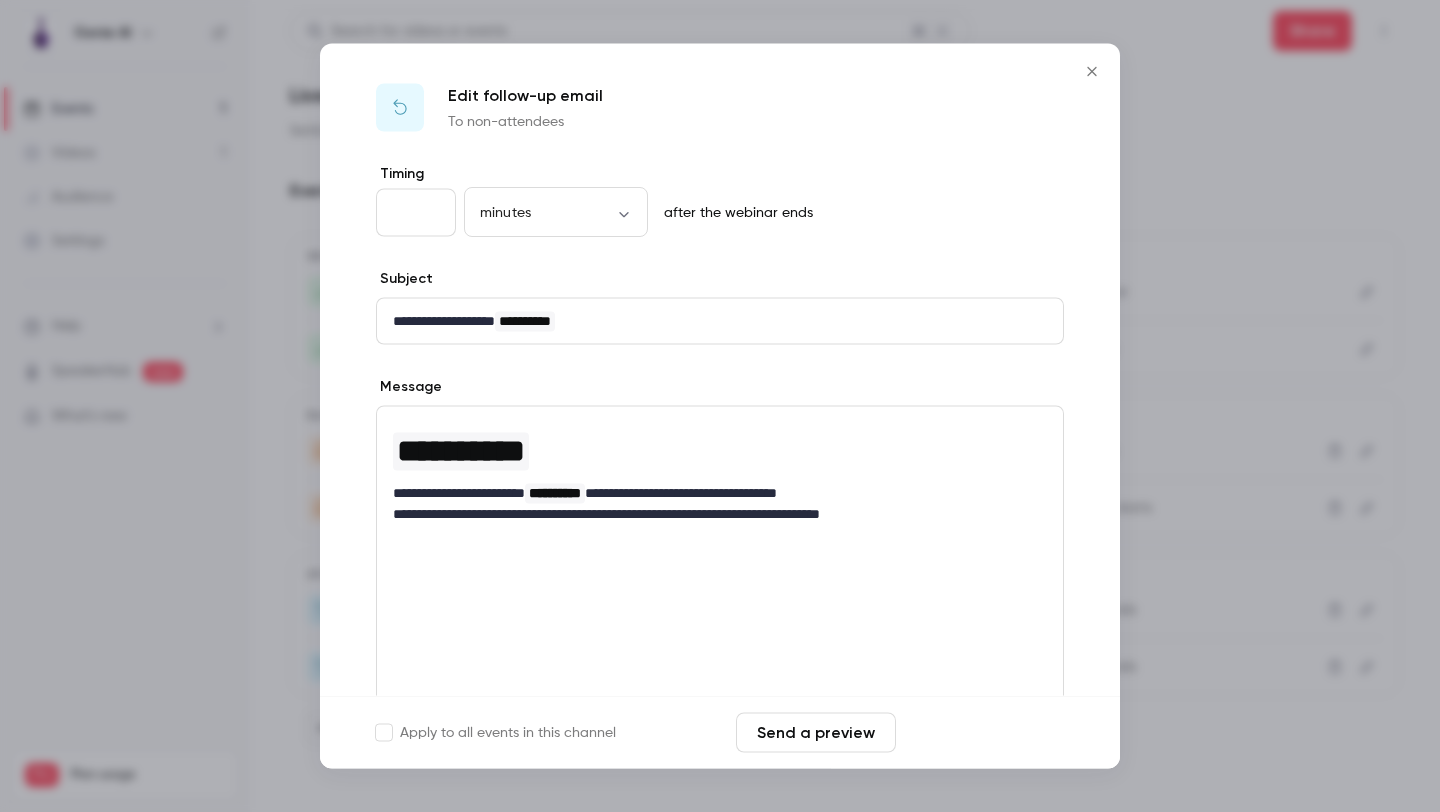 click on "Save changes" at bounding box center [984, 733] 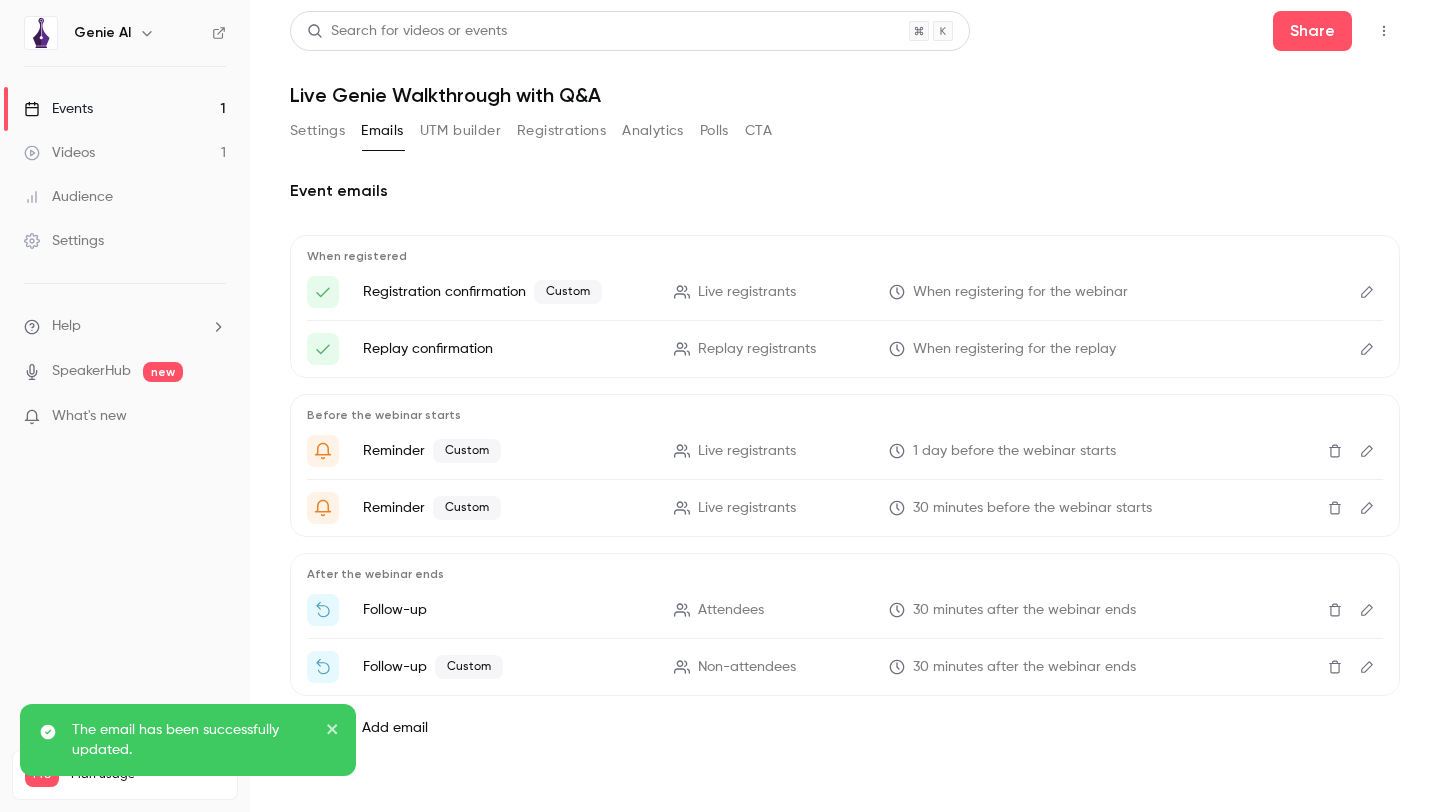 click on "Registrations" at bounding box center [561, 131] 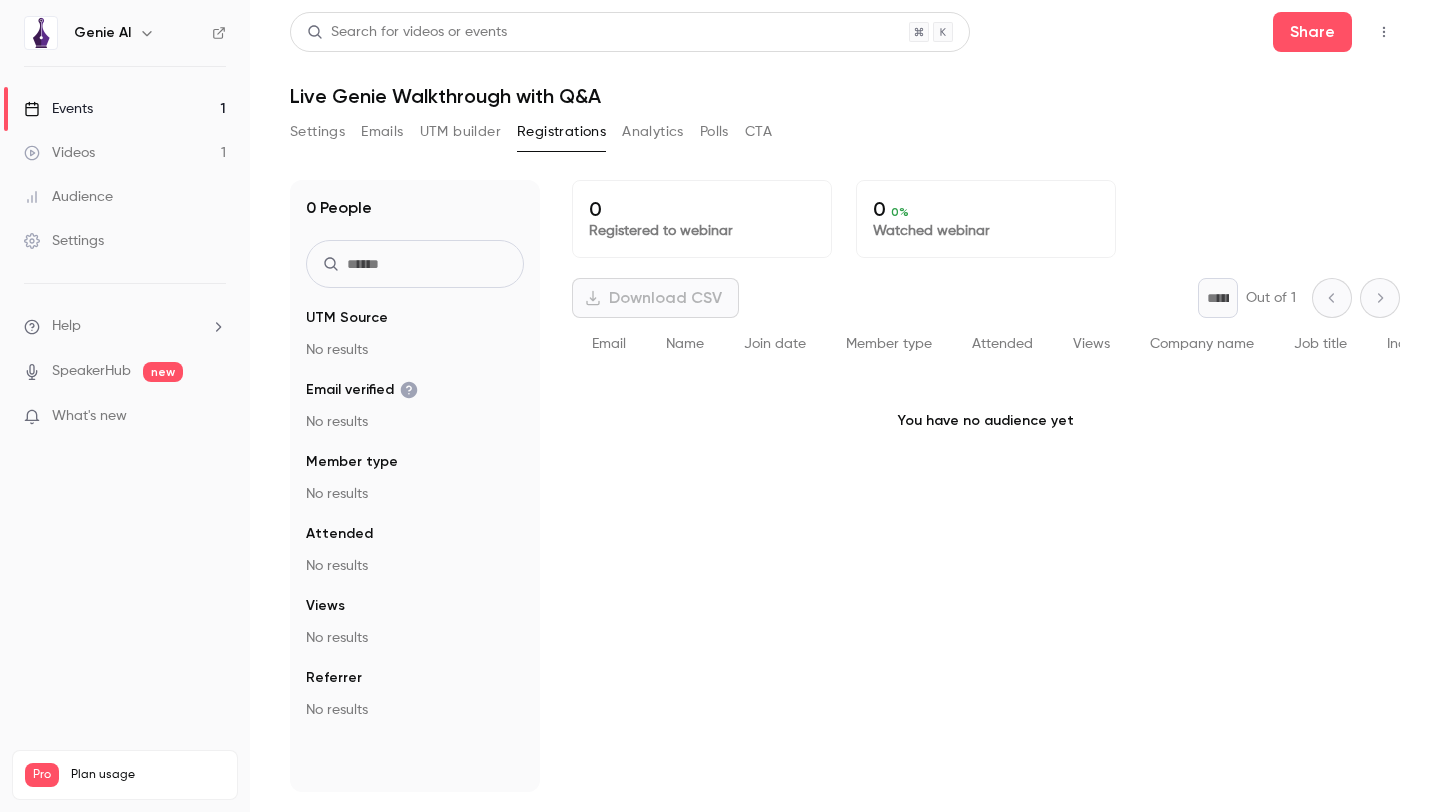 click on "Settings" at bounding box center [317, 132] 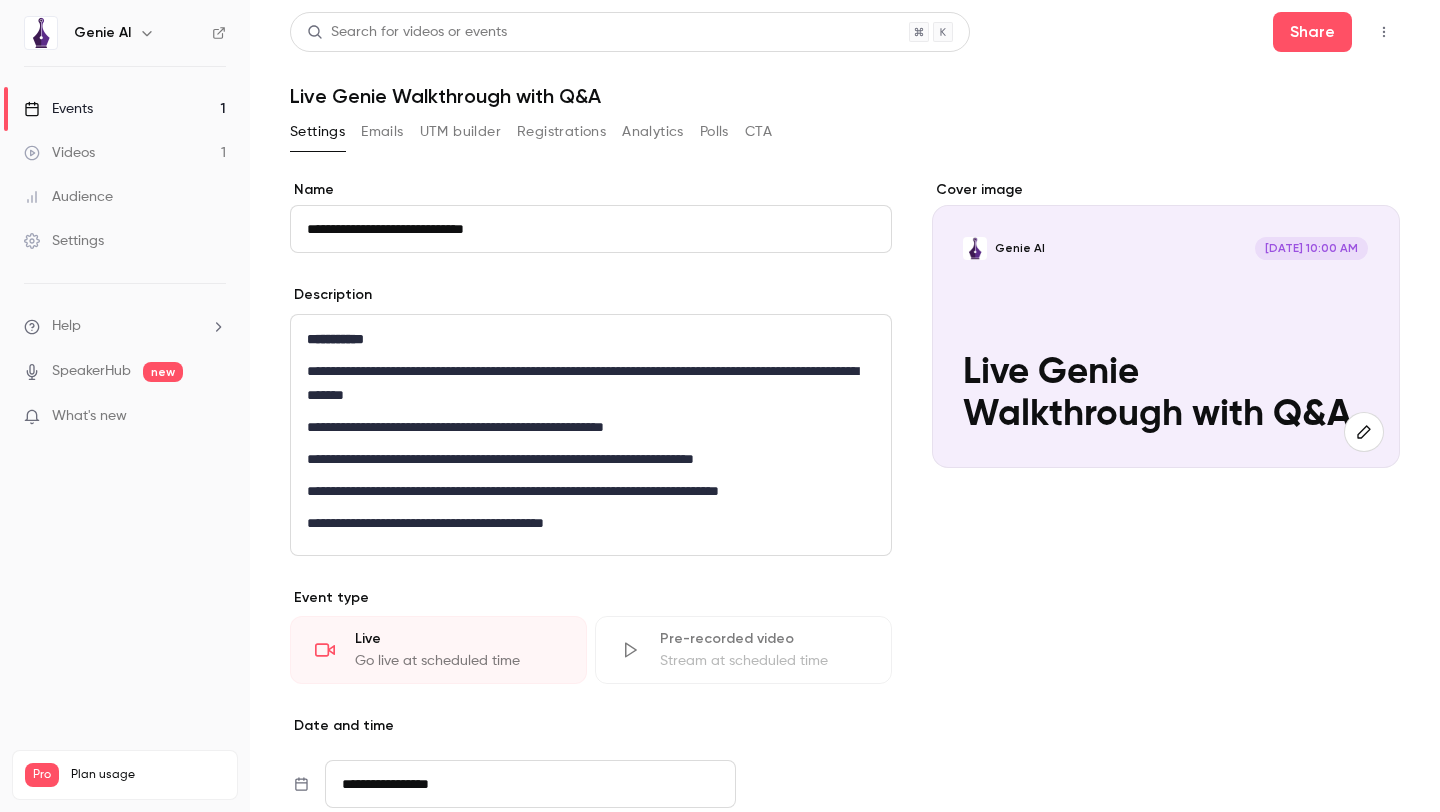 click on "**********" at bounding box center [845, 641] 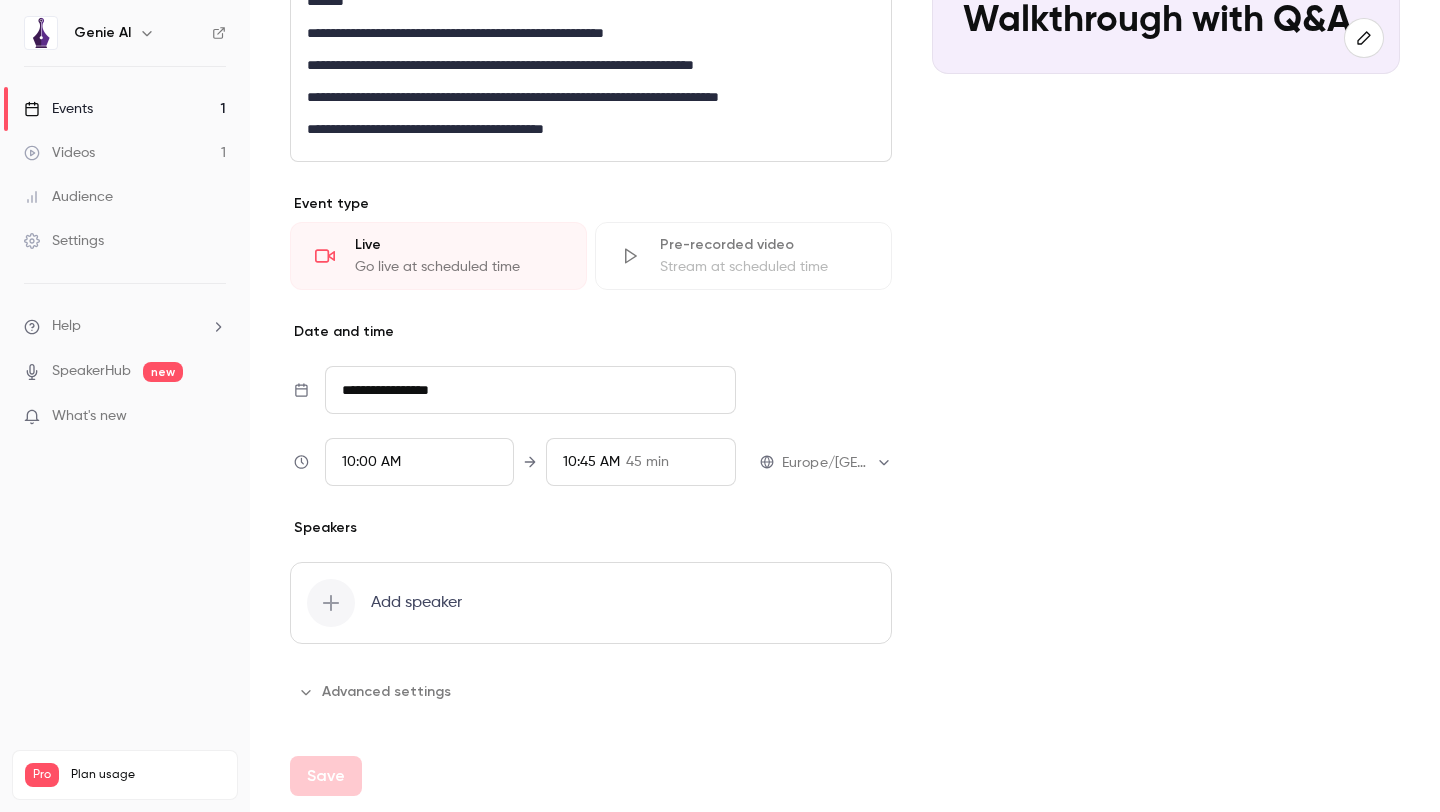 scroll, scrollTop: 0, scrollLeft: 0, axis: both 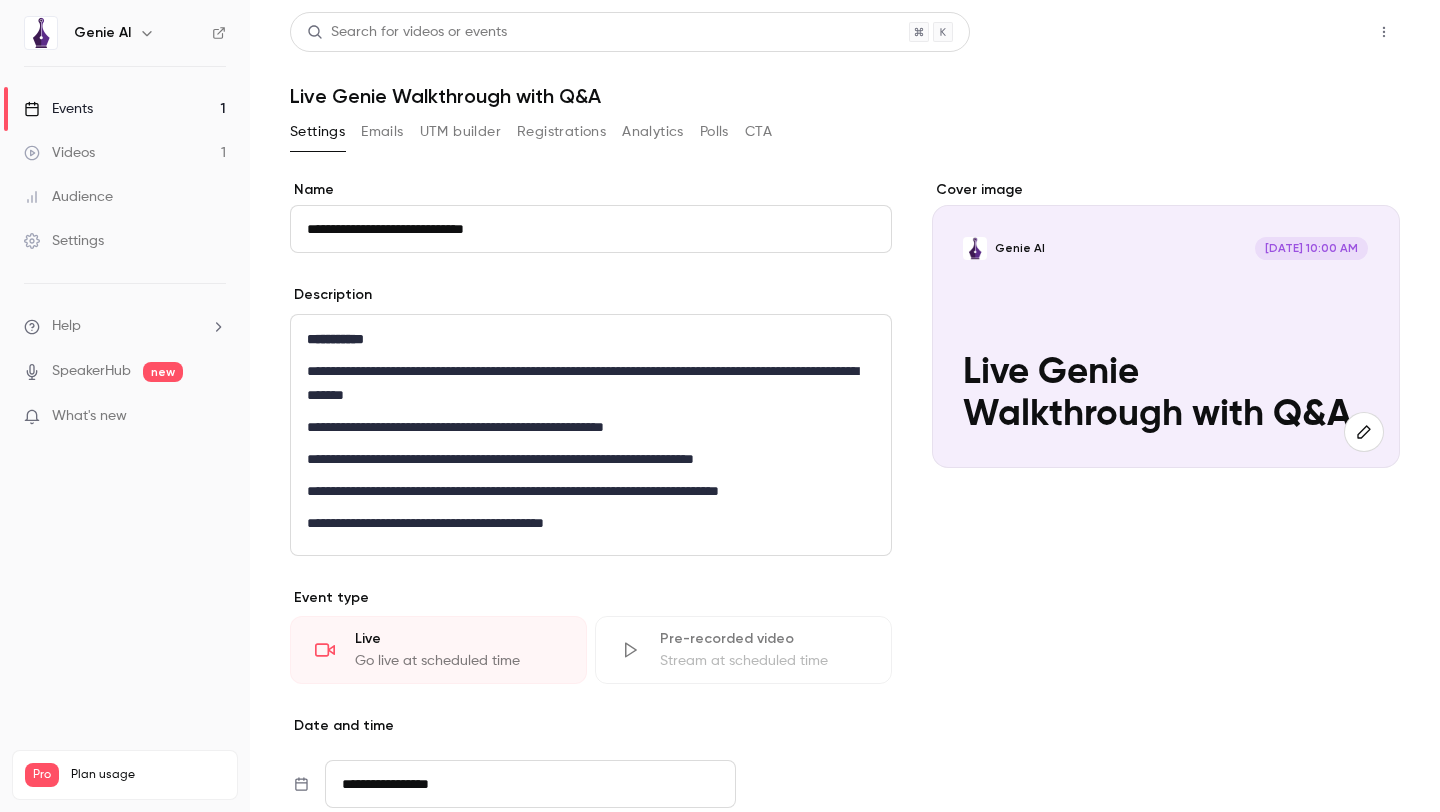 click on "Share" at bounding box center (1312, 32) 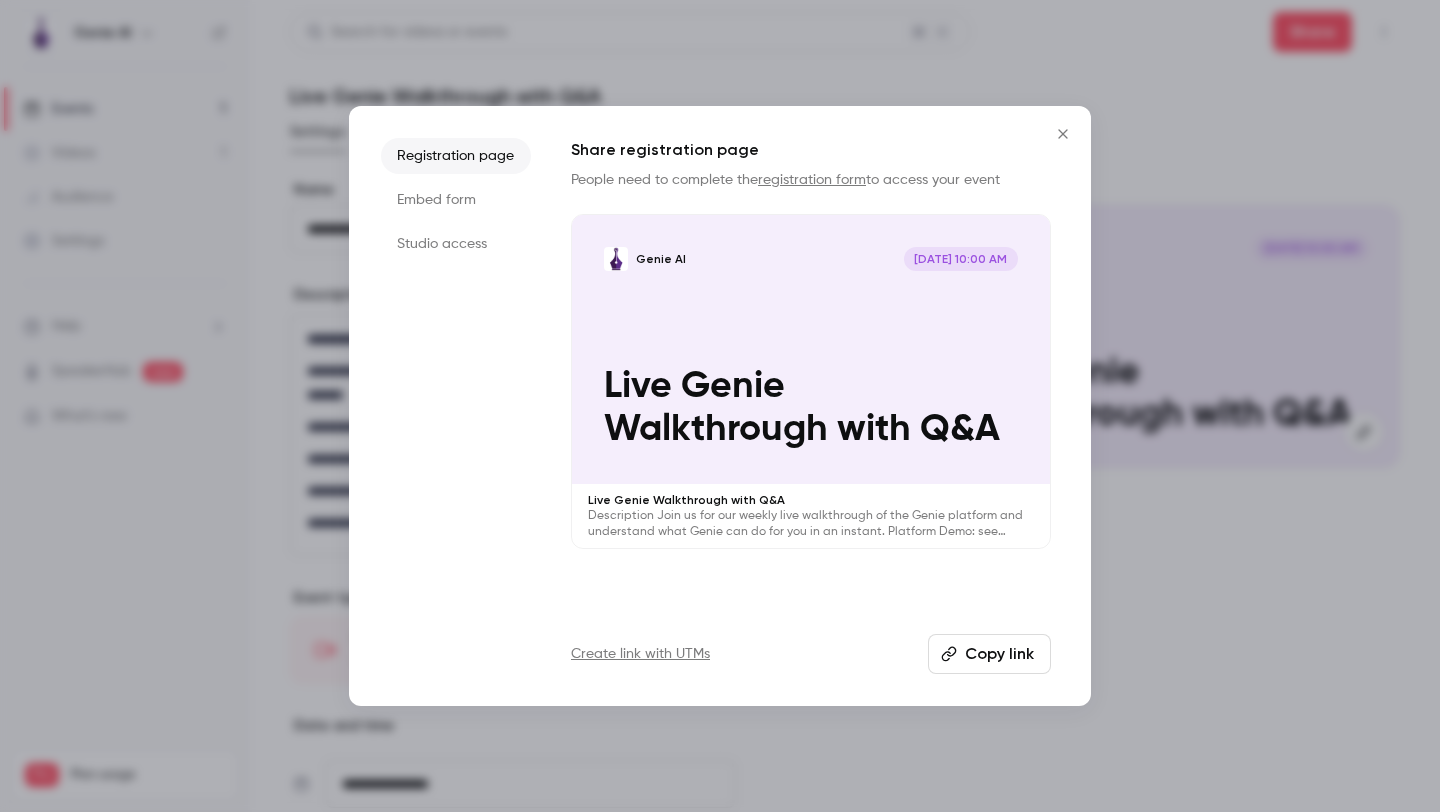 click 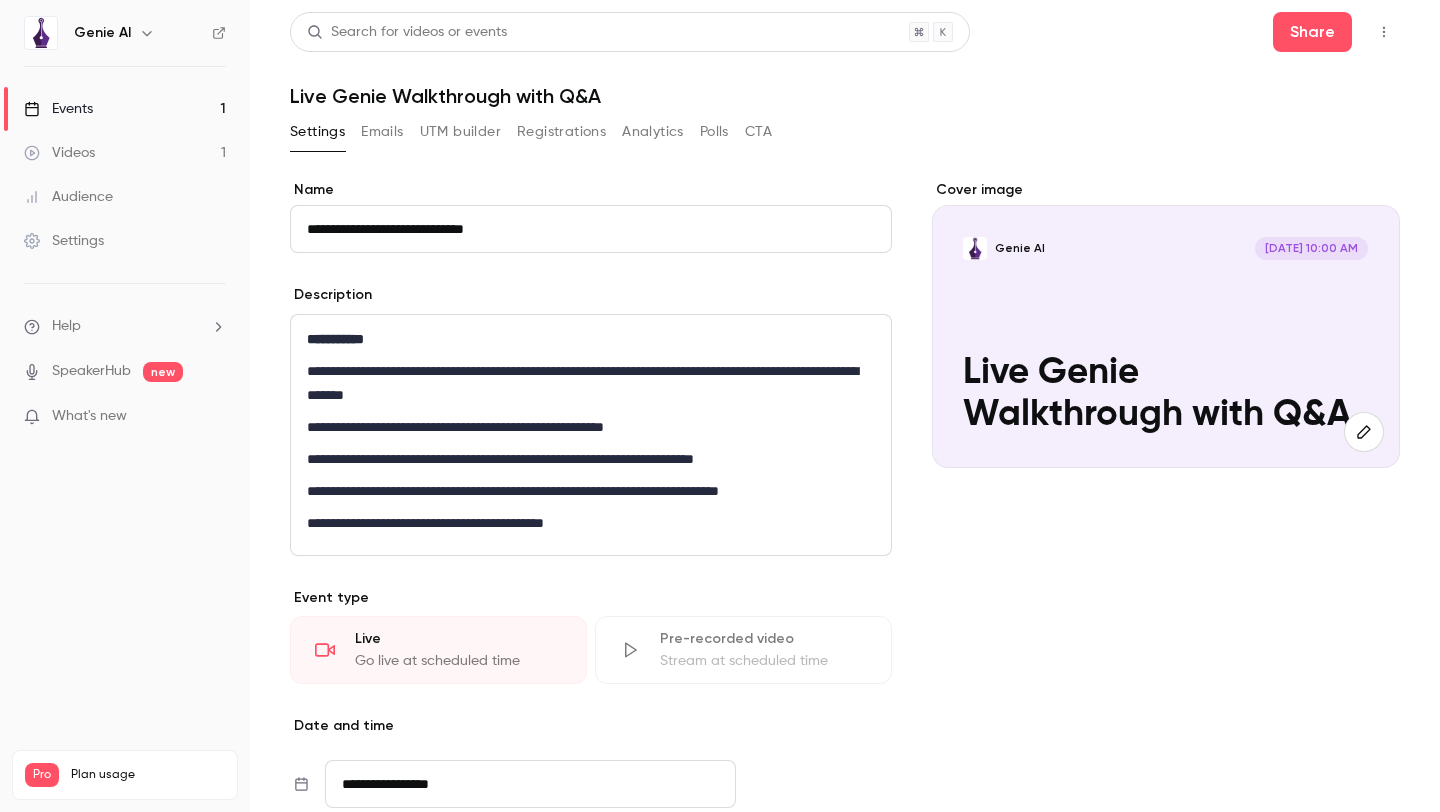 click 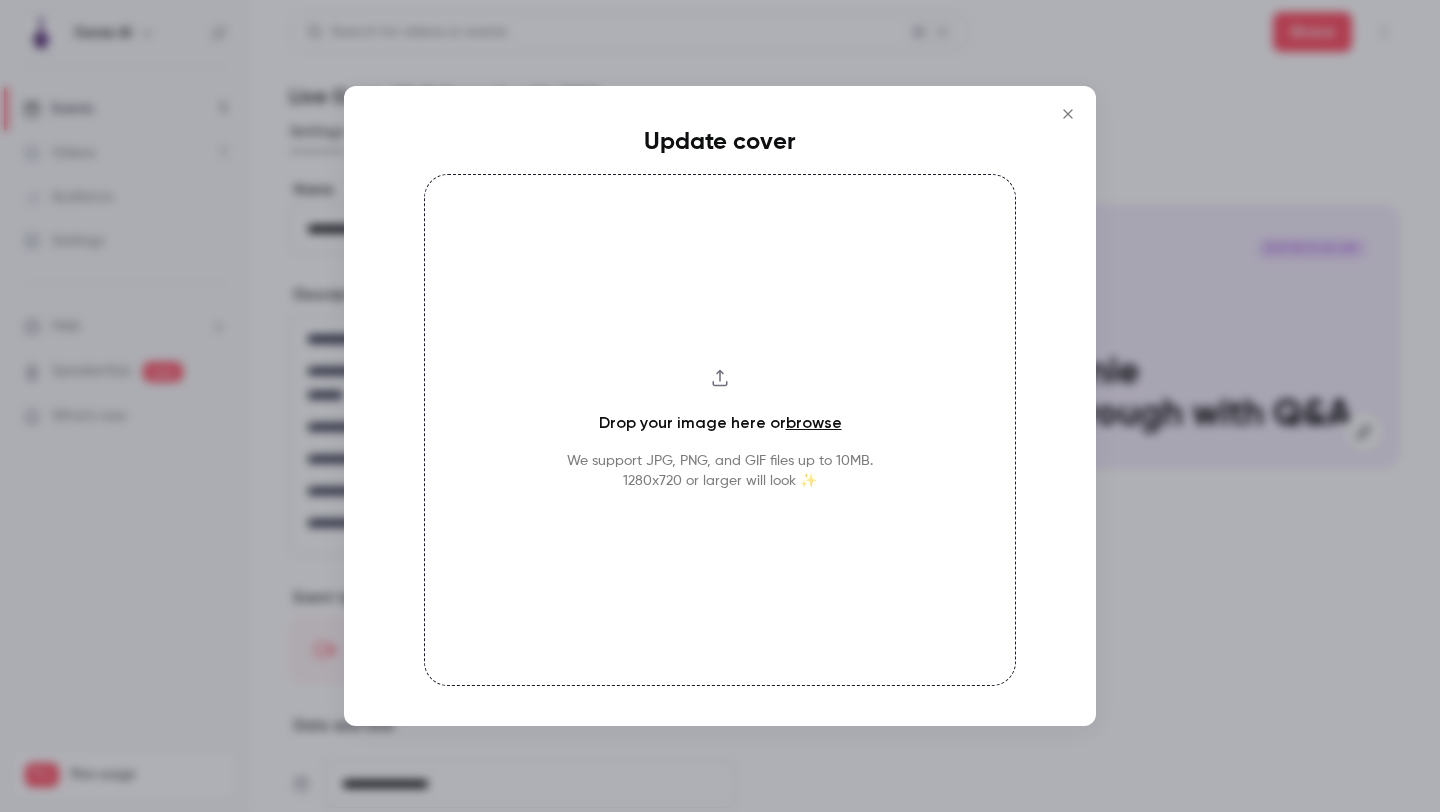 click on "browse" at bounding box center [814, 422] 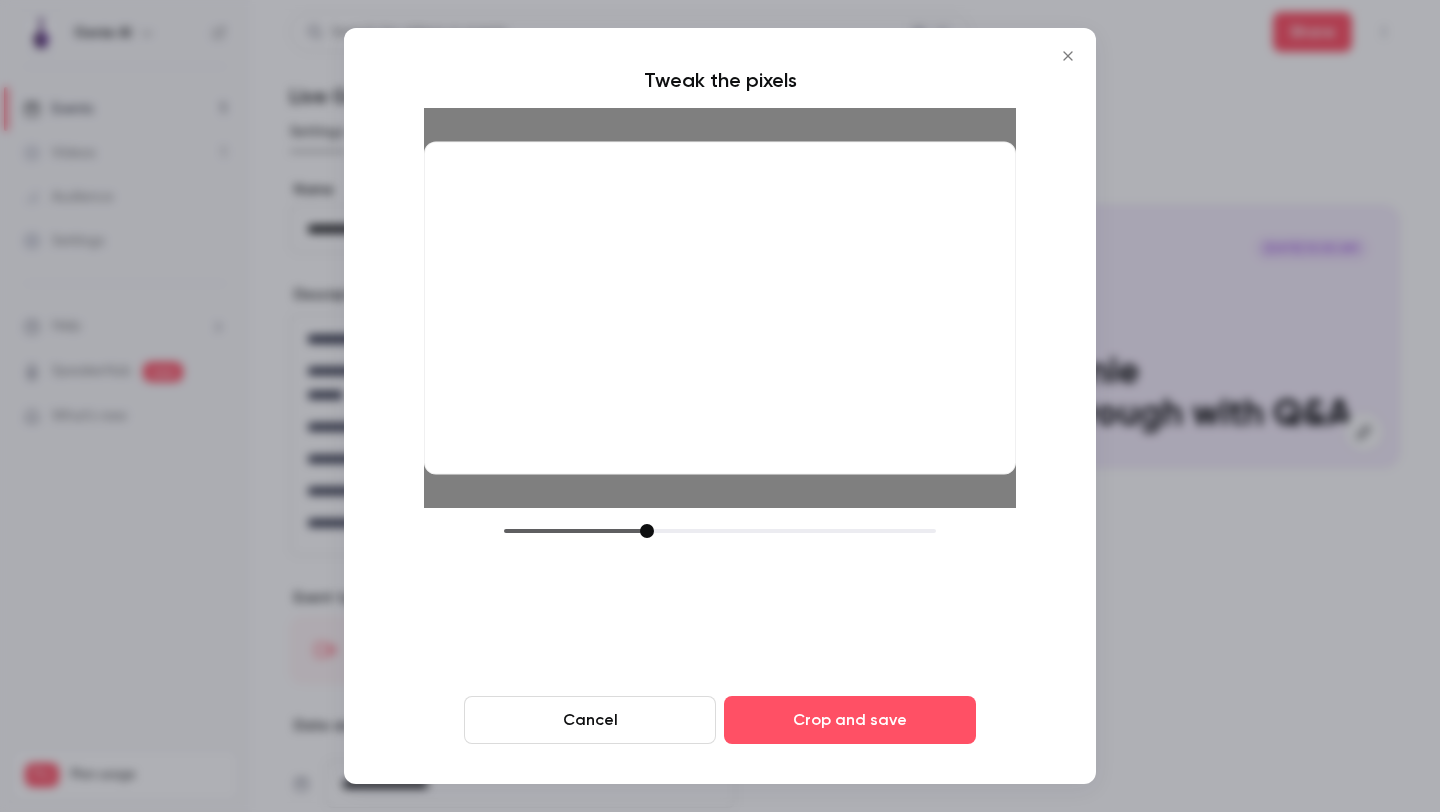 drag, startPoint x: 822, startPoint y: 408, endPoint x: 823, endPoint y: 387, distance: 21.023796 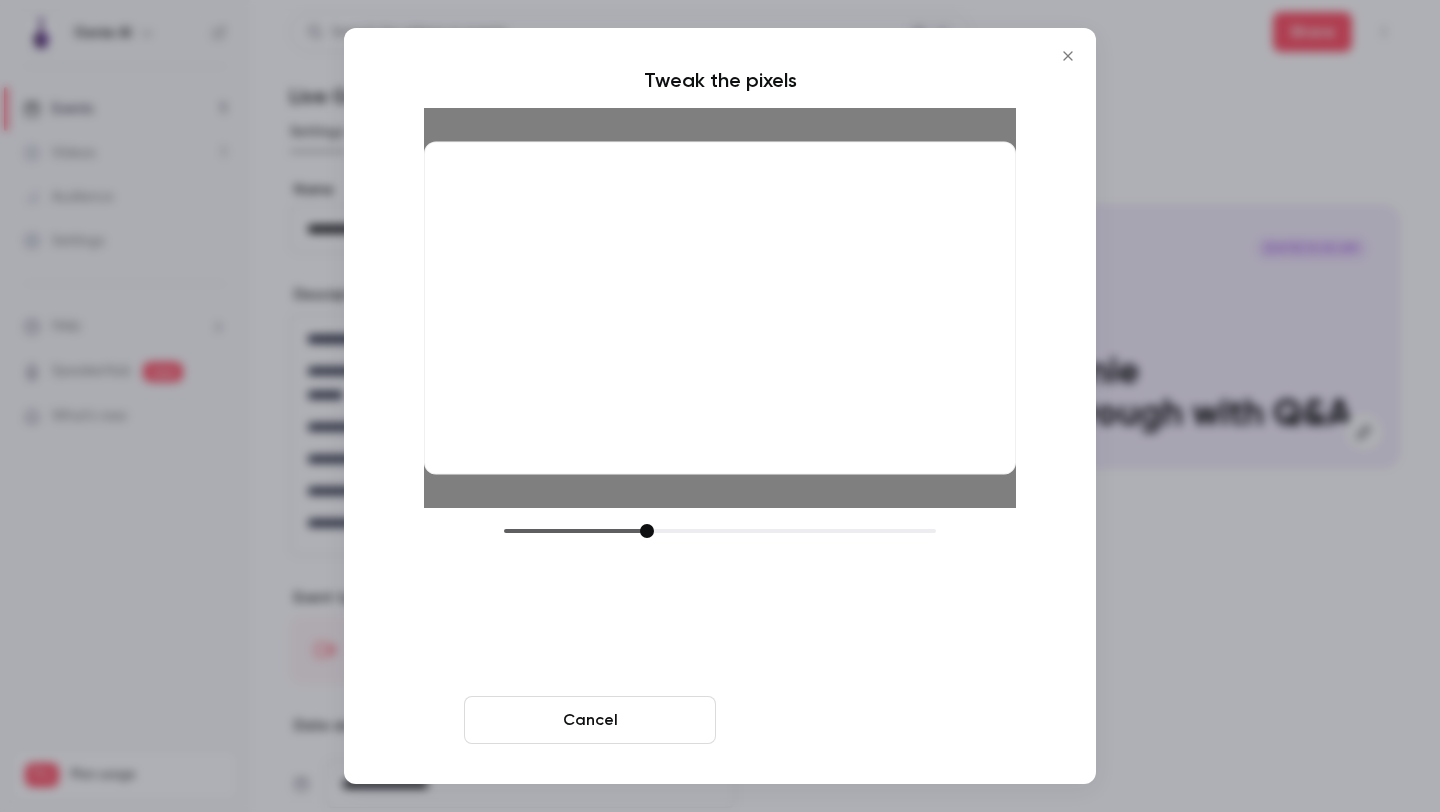 click on "Crop and save" at bounding box center [850, 720] 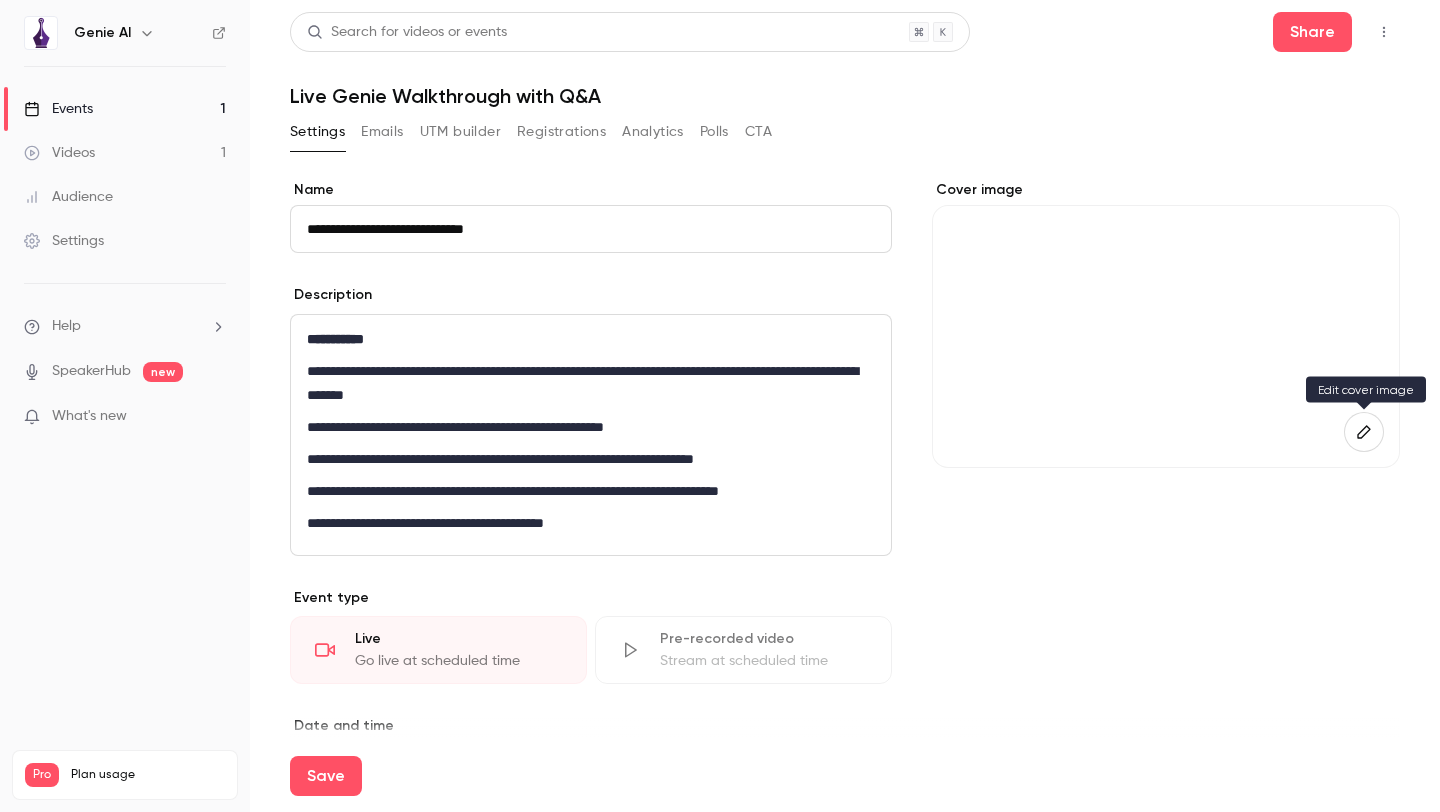 click 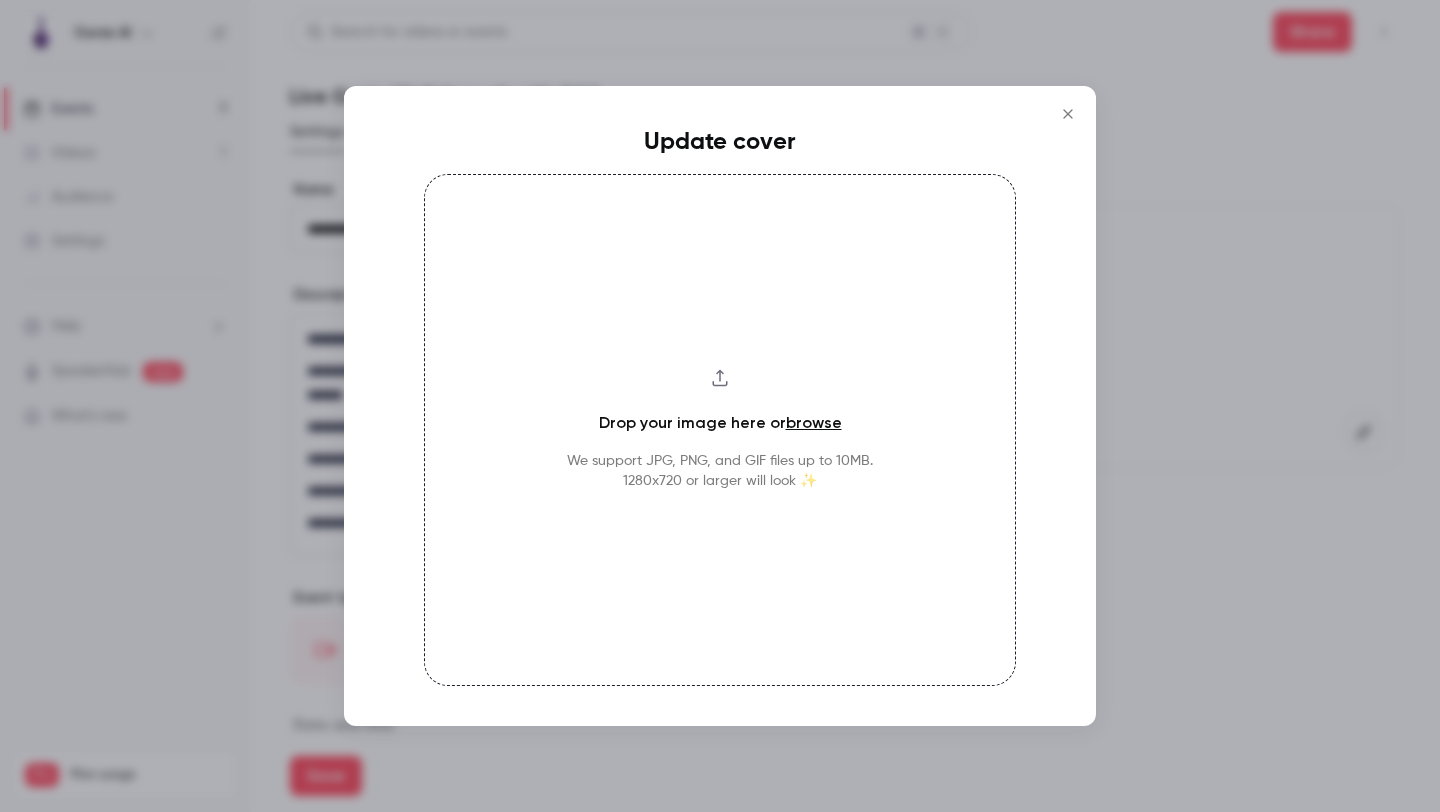 click 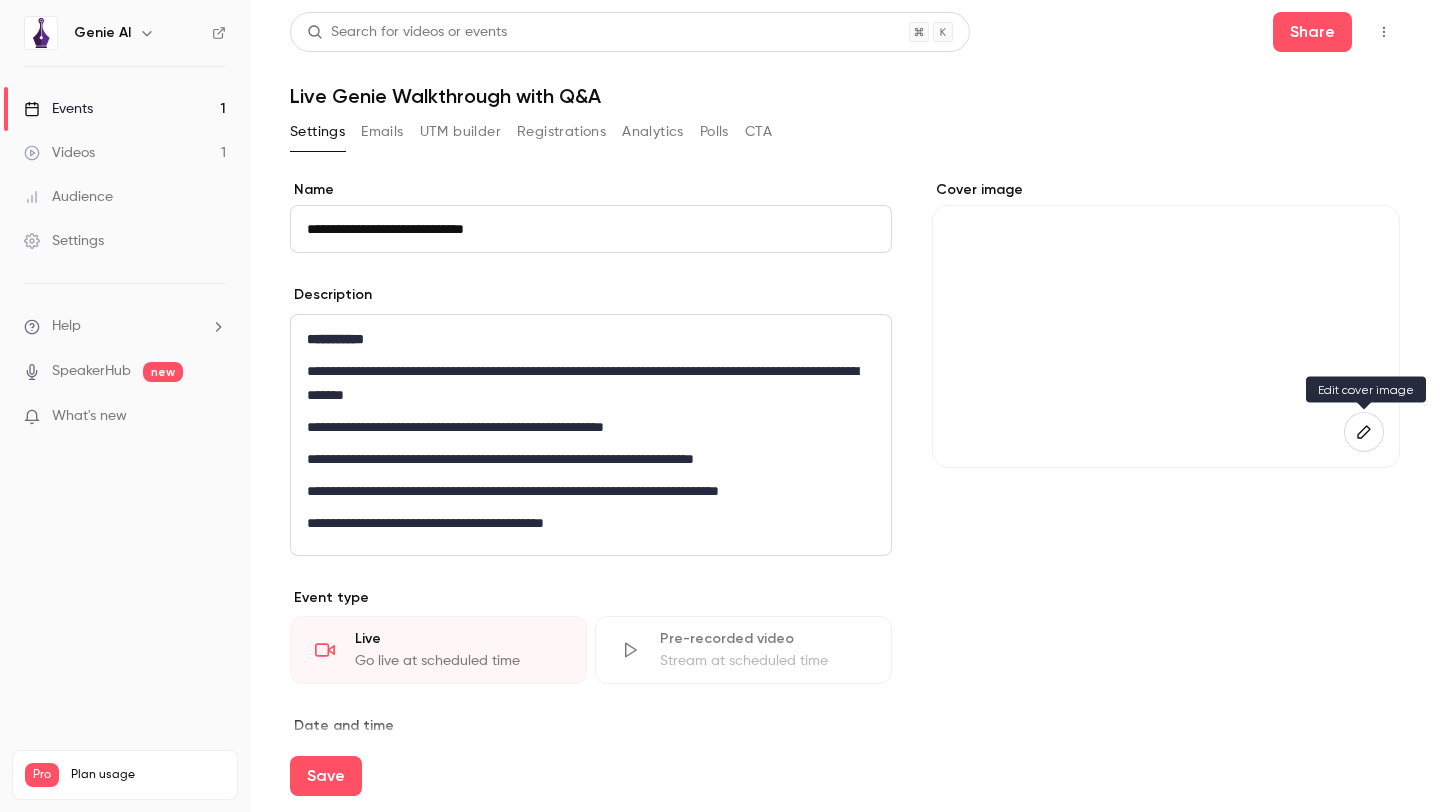 click 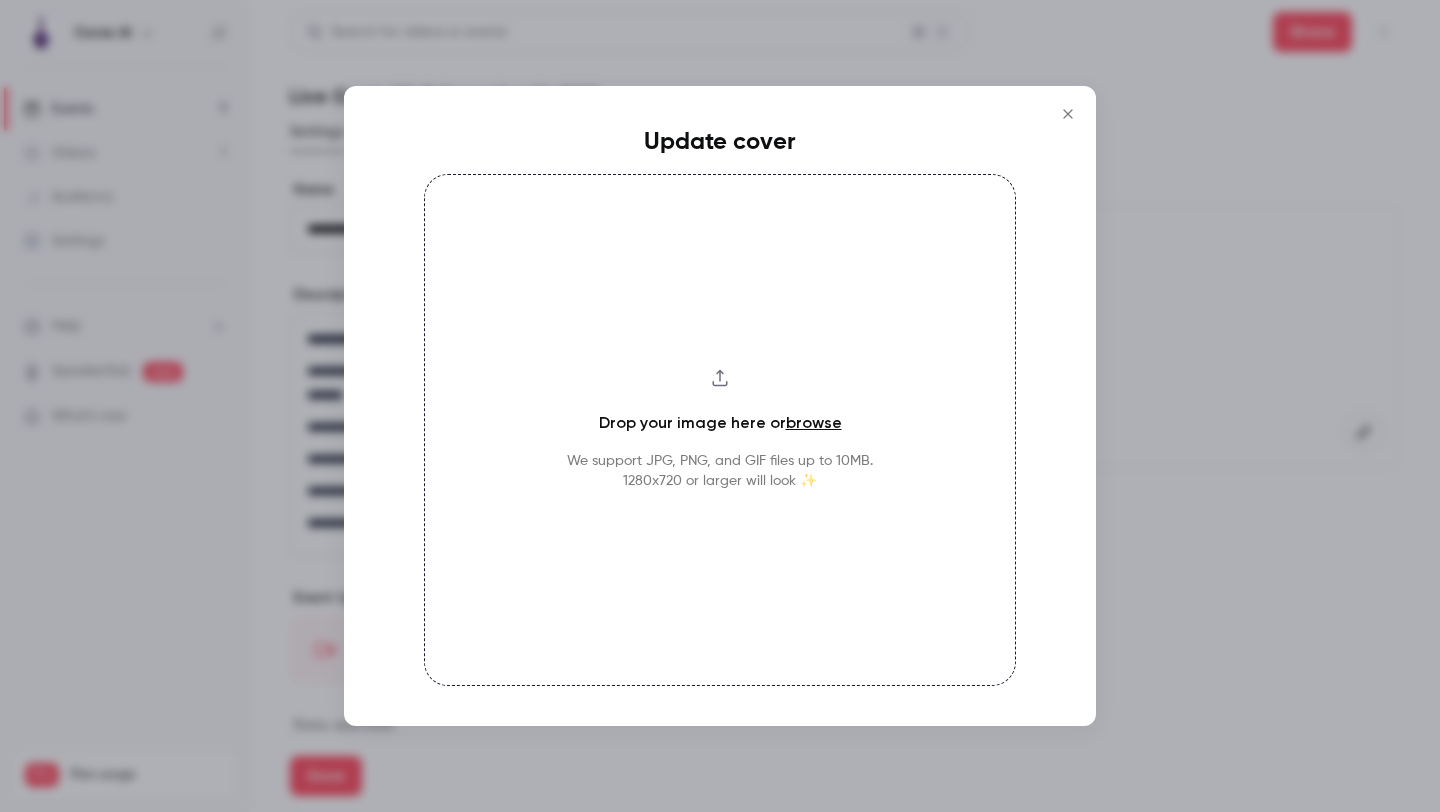 click on "browse" at bounding box center [814, 422] 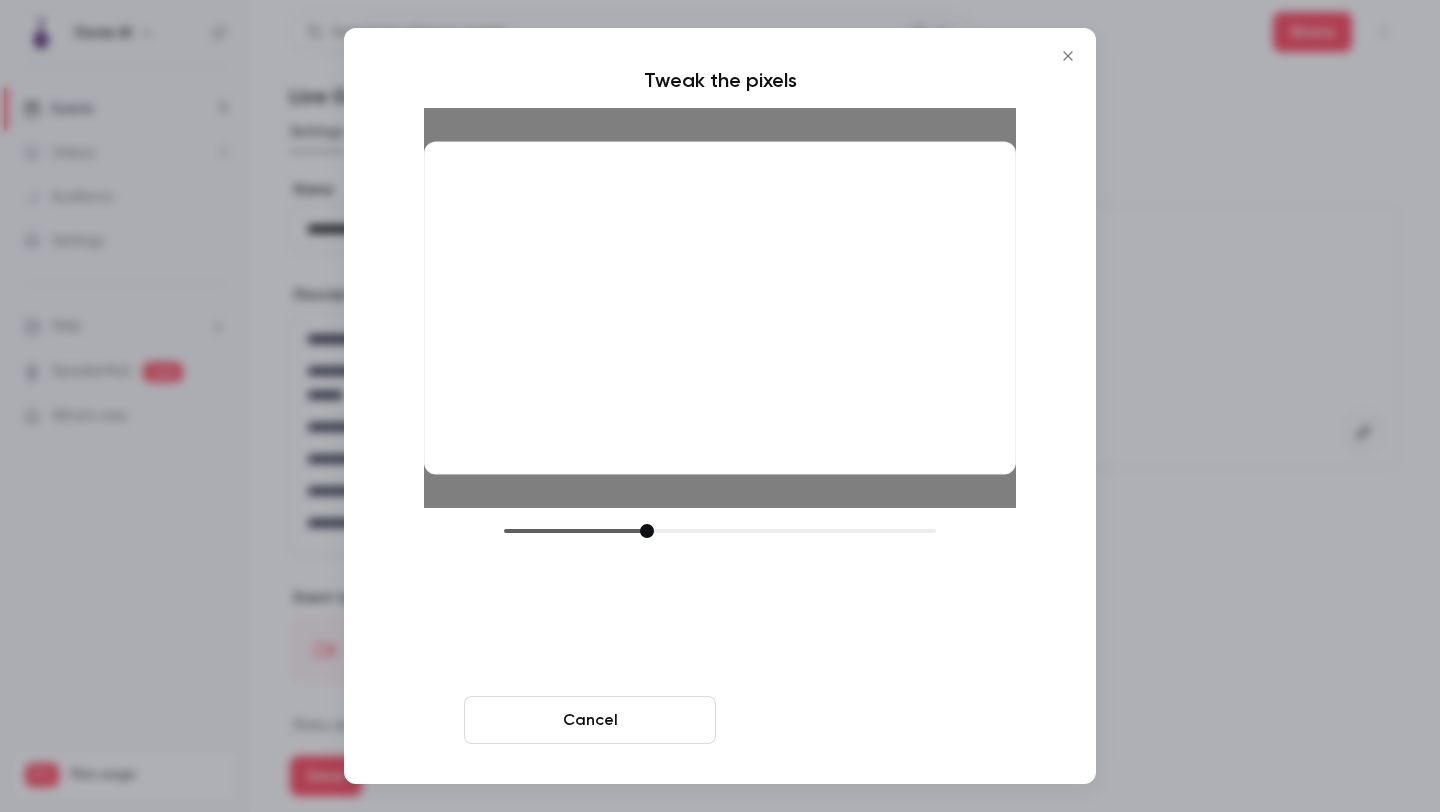 click on "Crop and save" at bounding box center [850, 720] 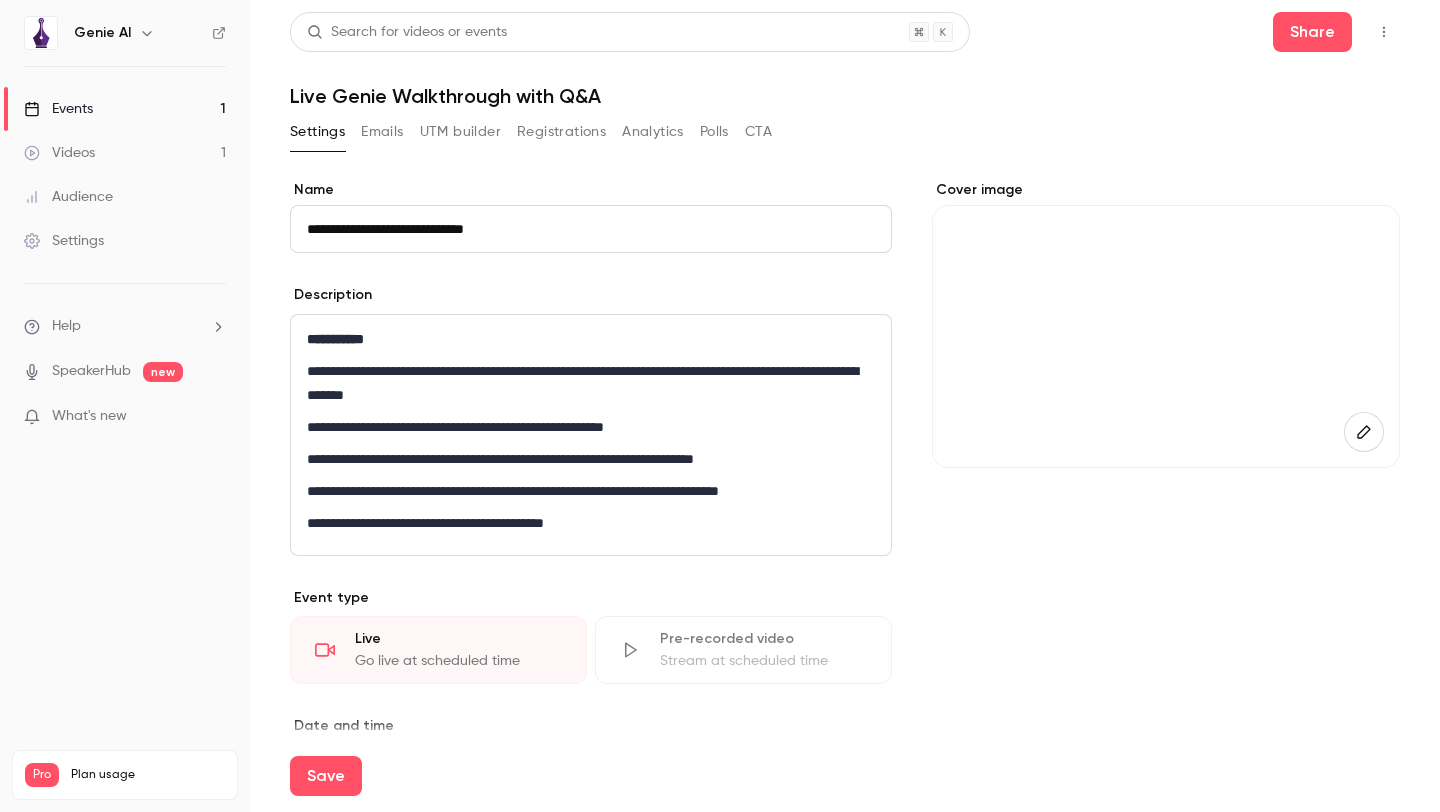 click on "Emails" at bounding box center (382, 132) 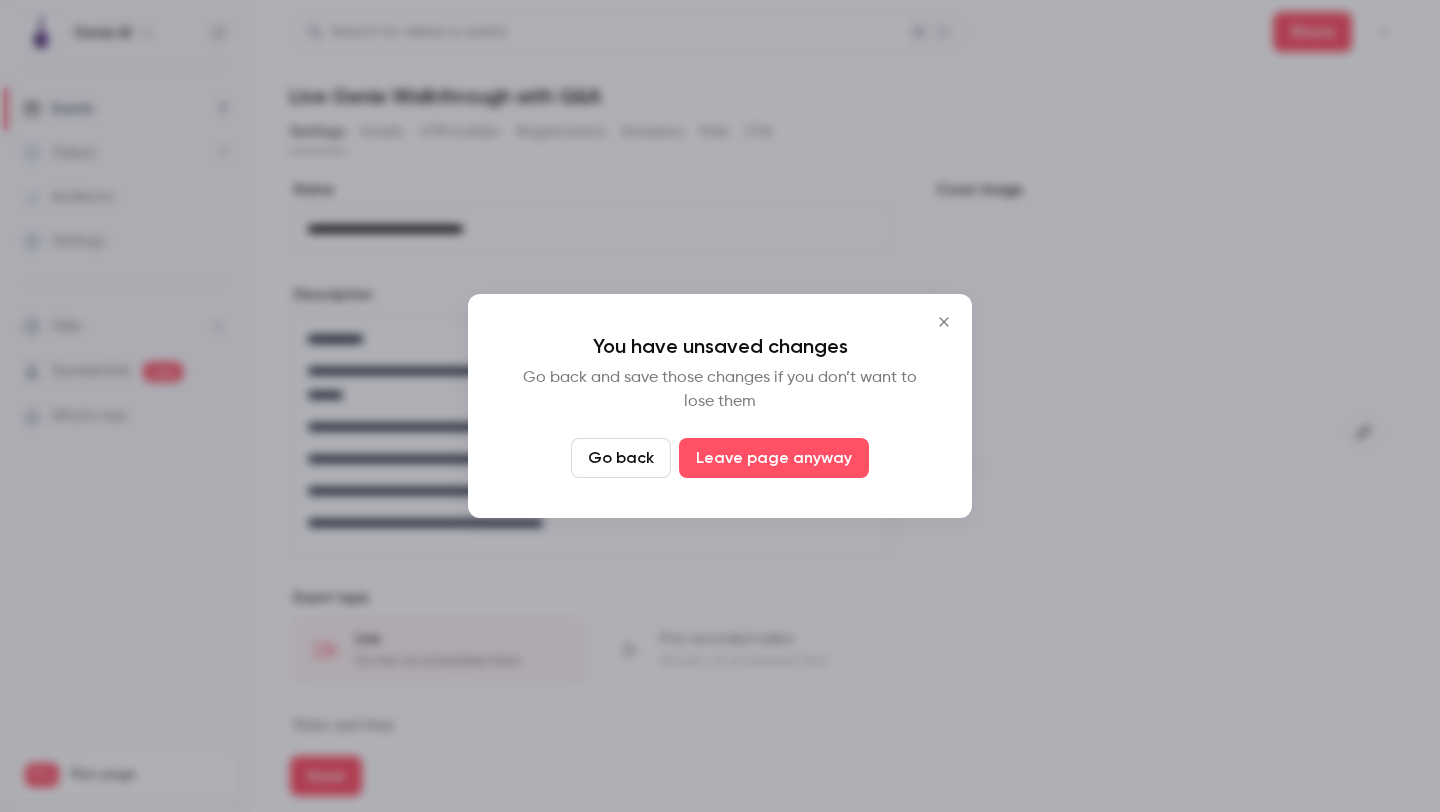 click 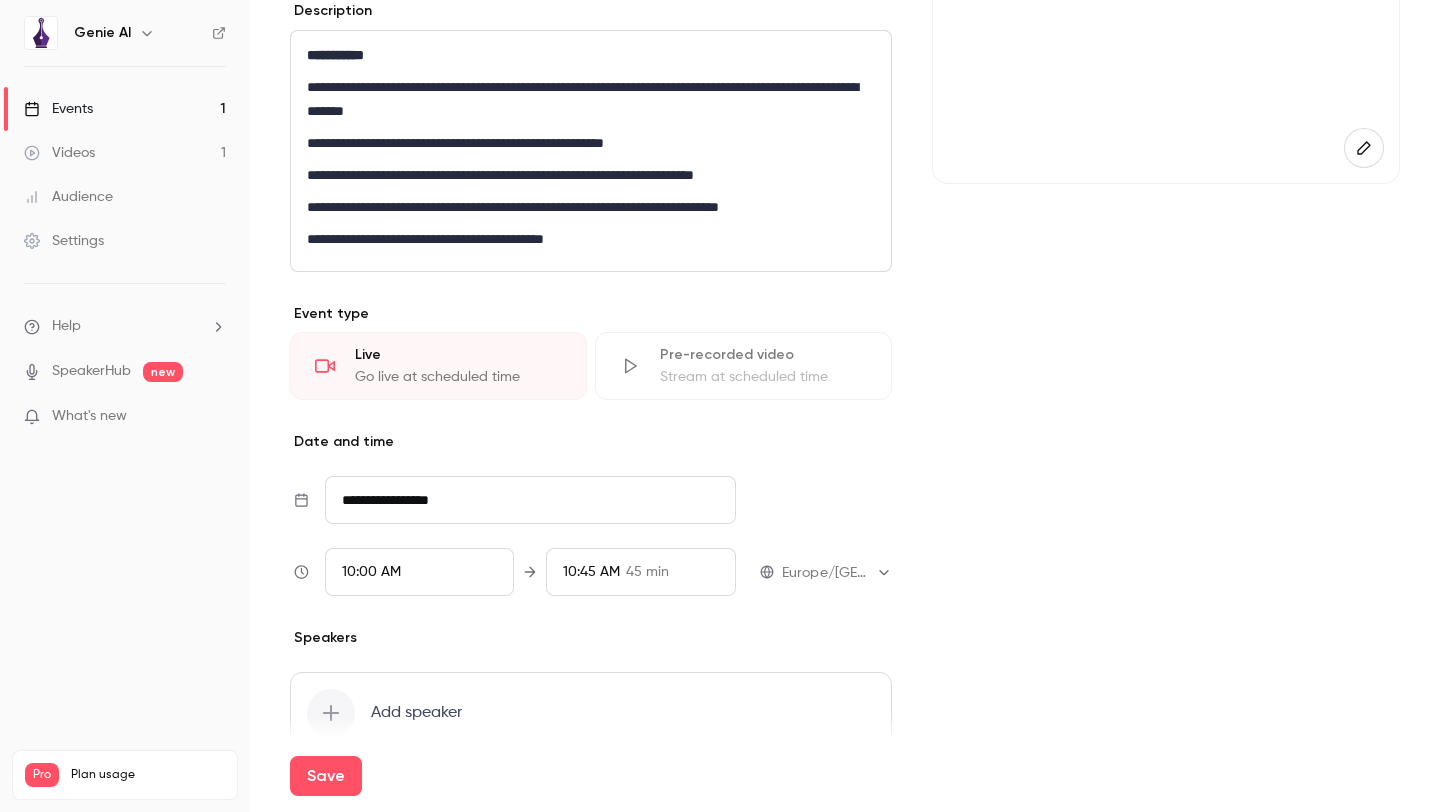 scroll, scrollTop: 285, scrollLeft: 0, axis: vertical 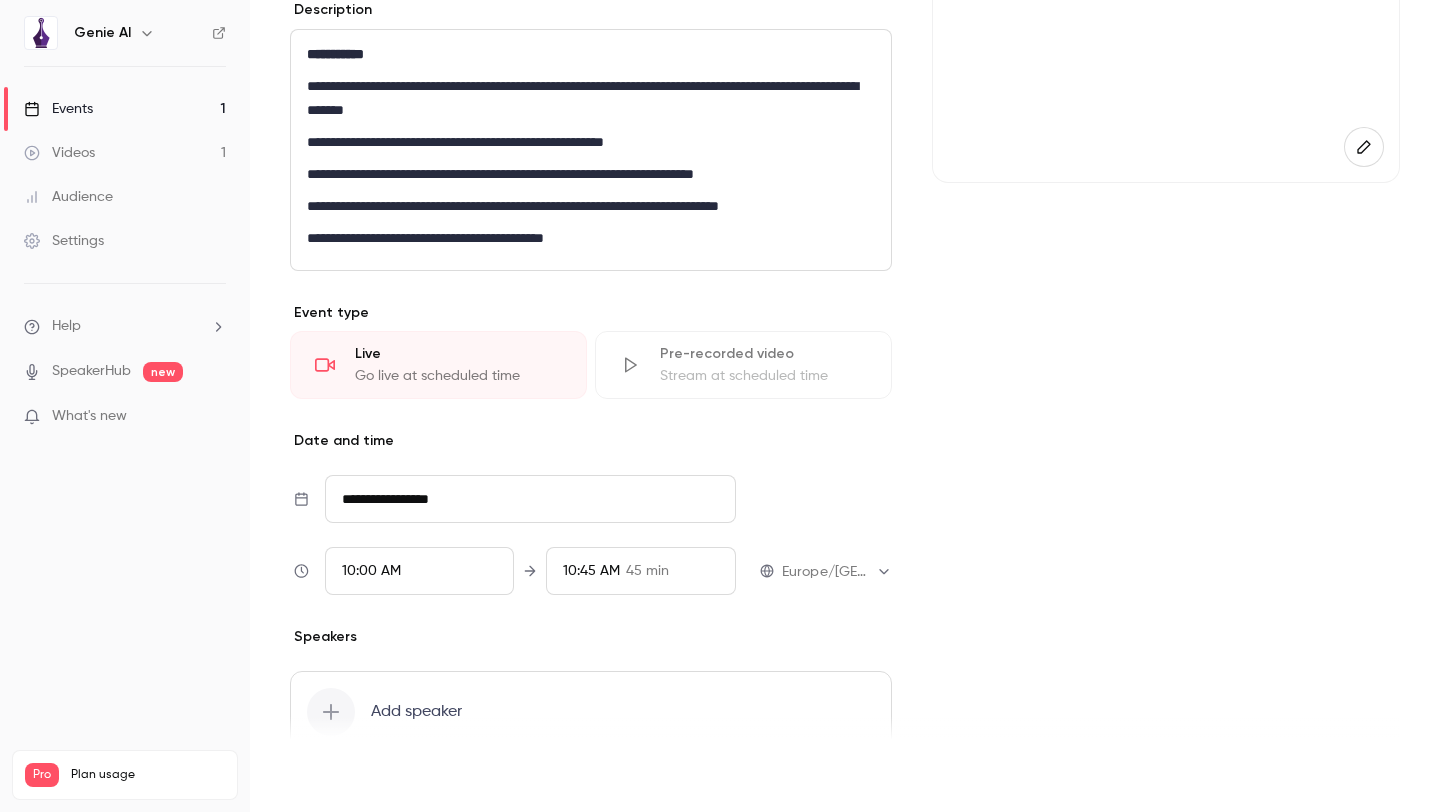 click on "Save" at bounding box center (326, 776) 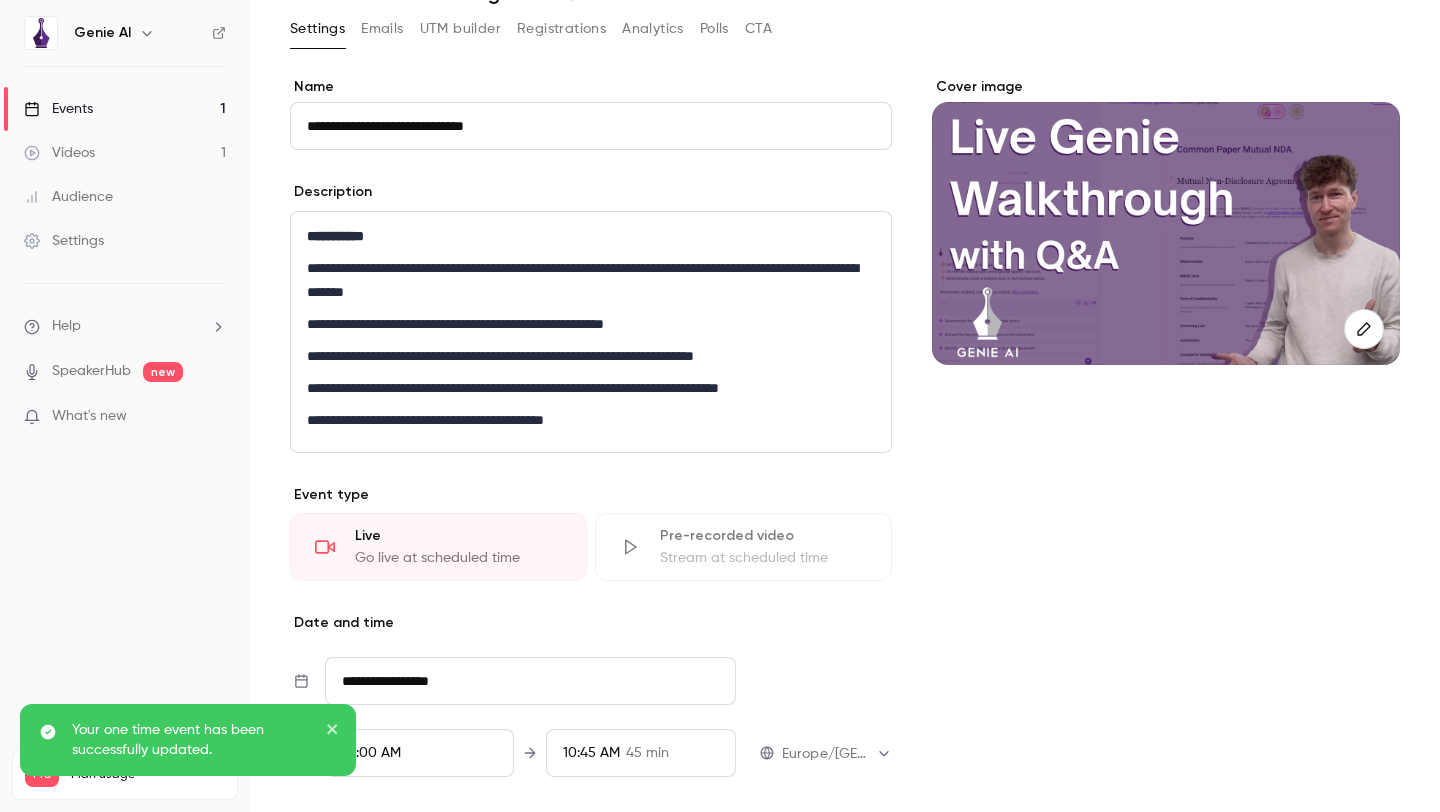 scroll, scrollTop: 0, scrollLeft: 0, axis: both 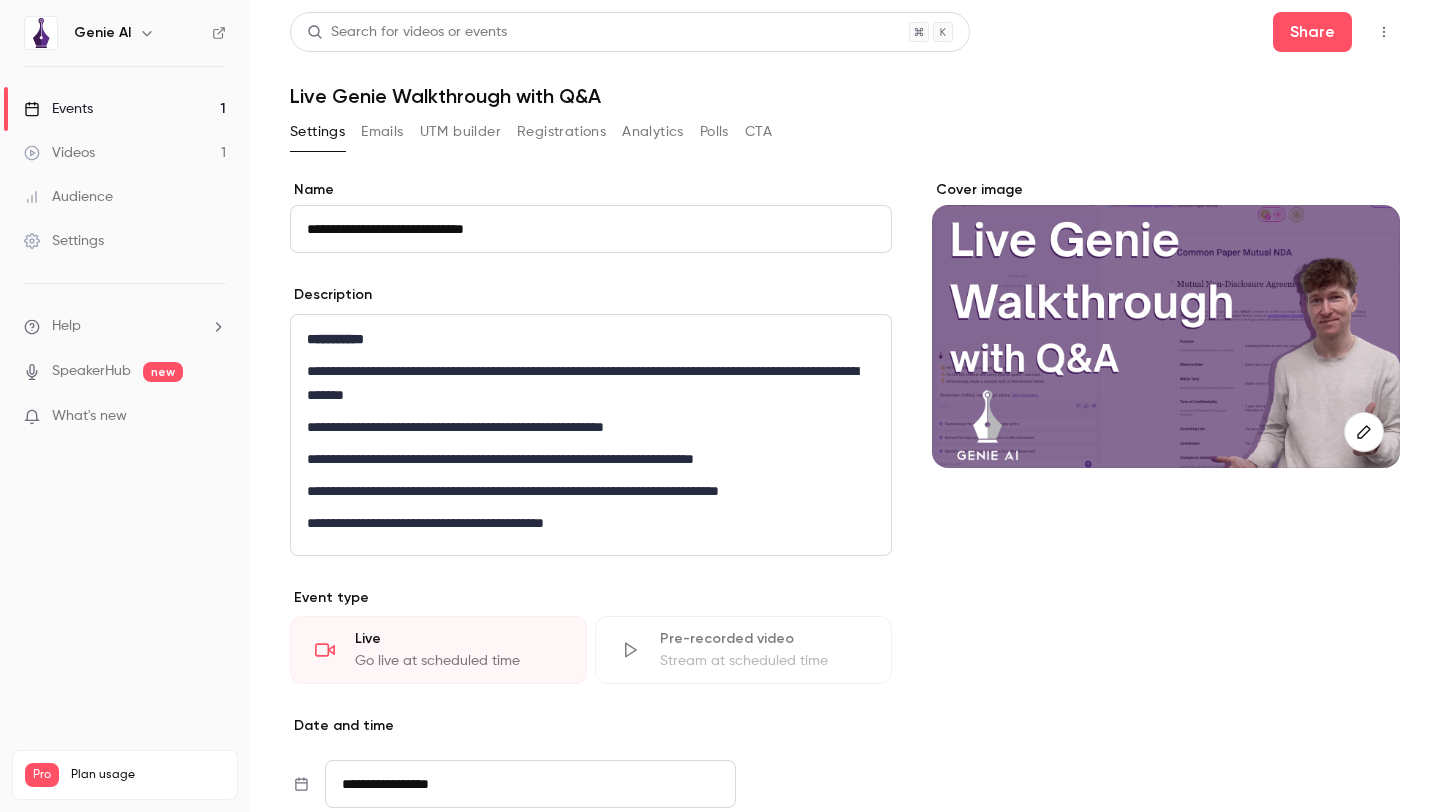 click on "Videos" at bounding box center (59, 153) 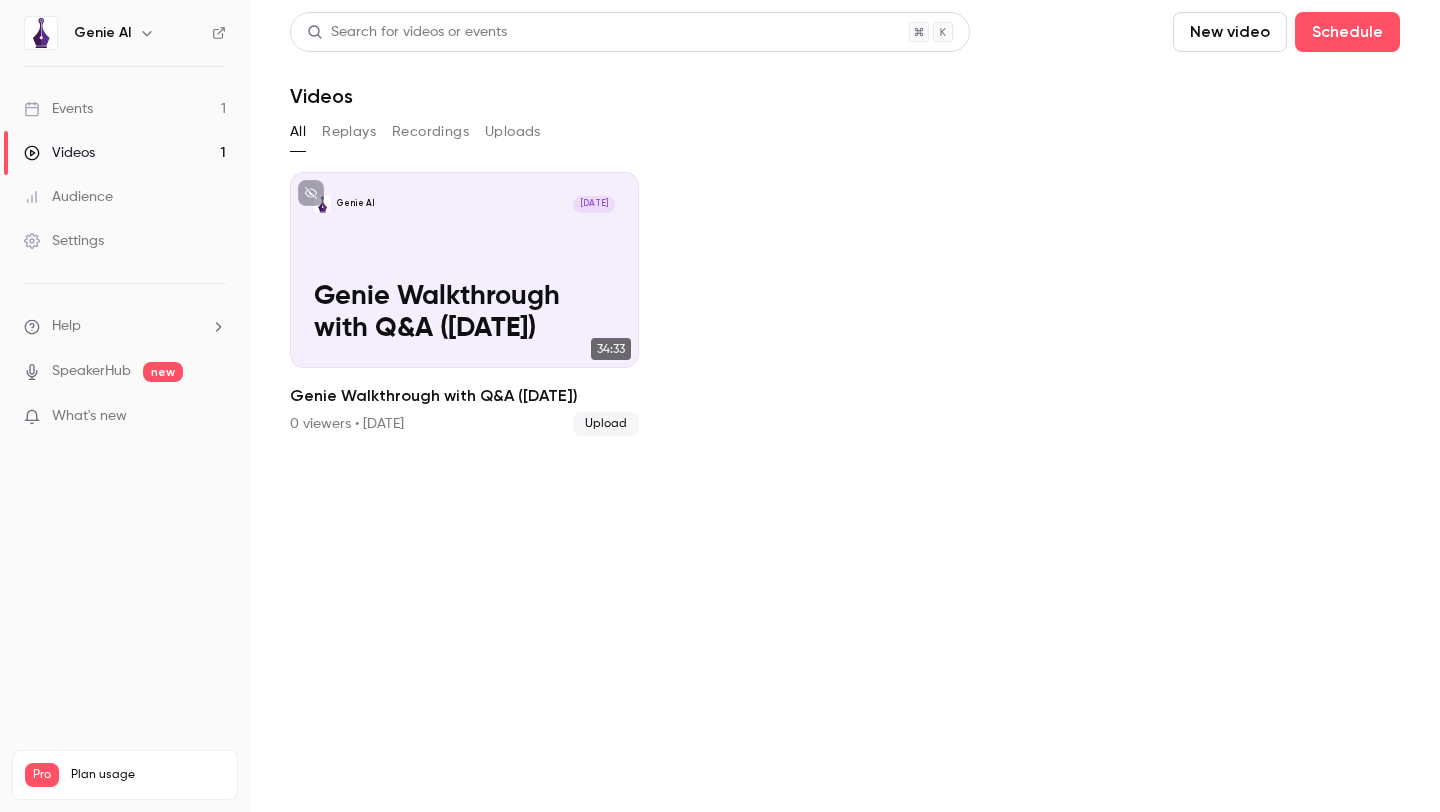 click on "Events" at bounding box center (58, 109) 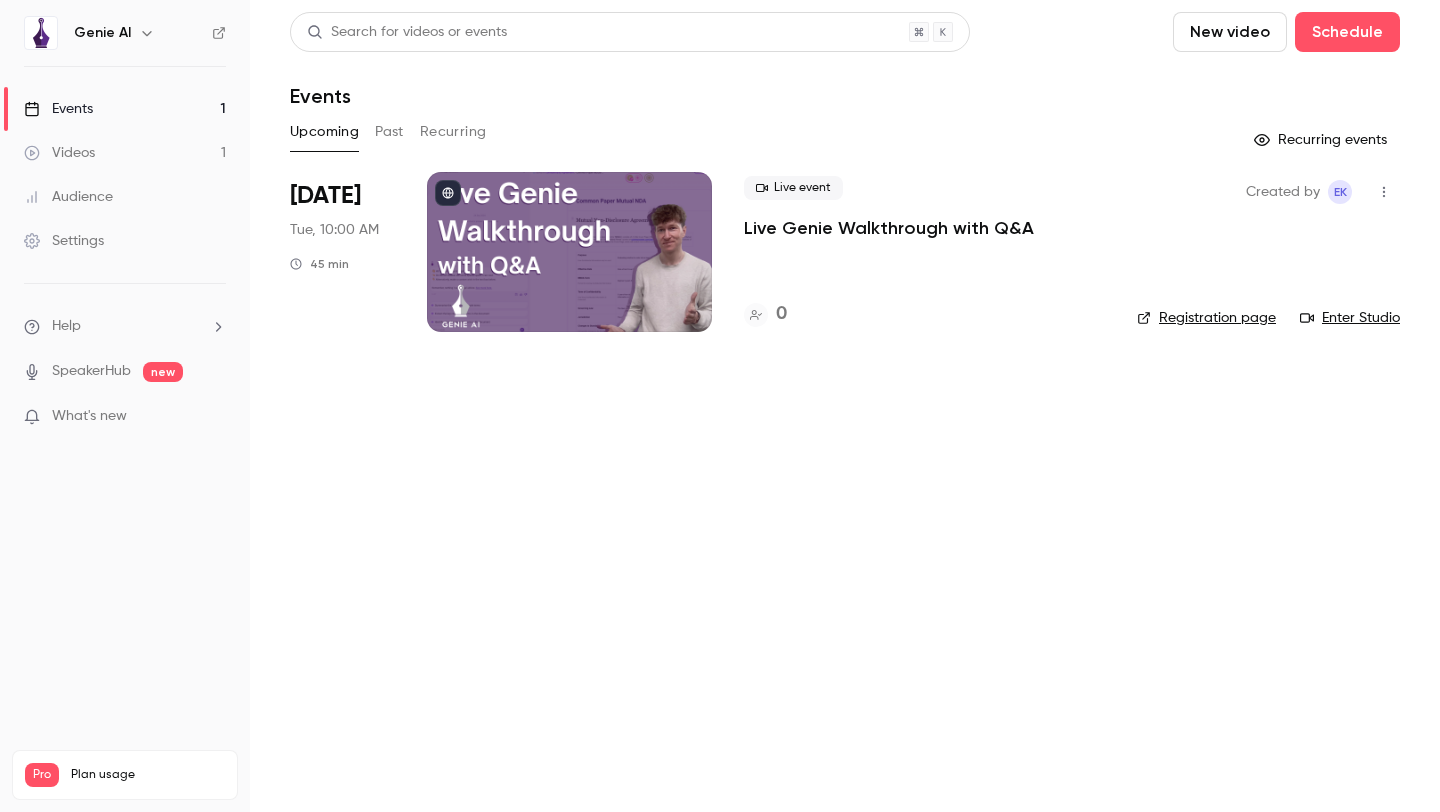 click on "Recurring events" at bounding box center (1322, 140) 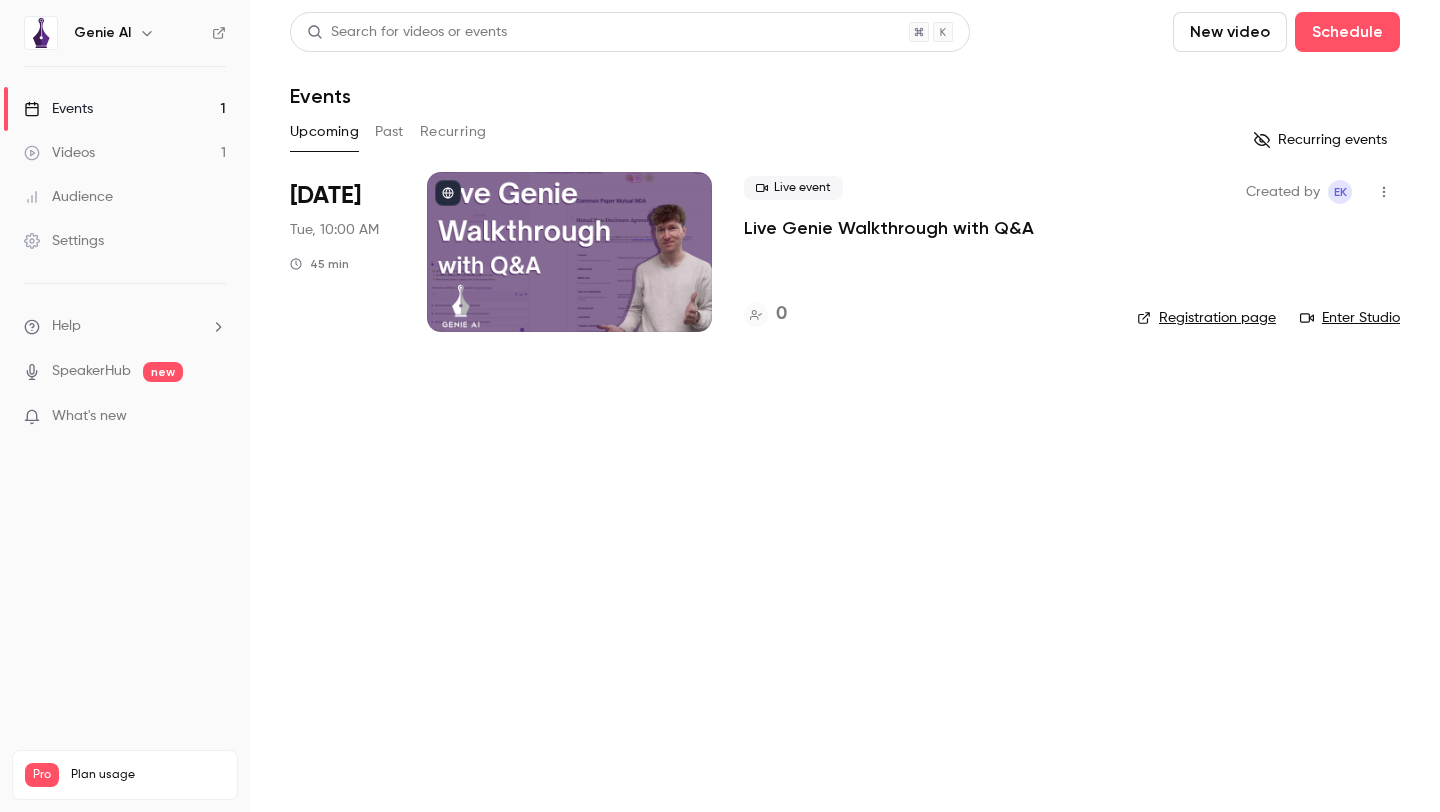 click on "Recurring events" at bounding box center (1322, 140) 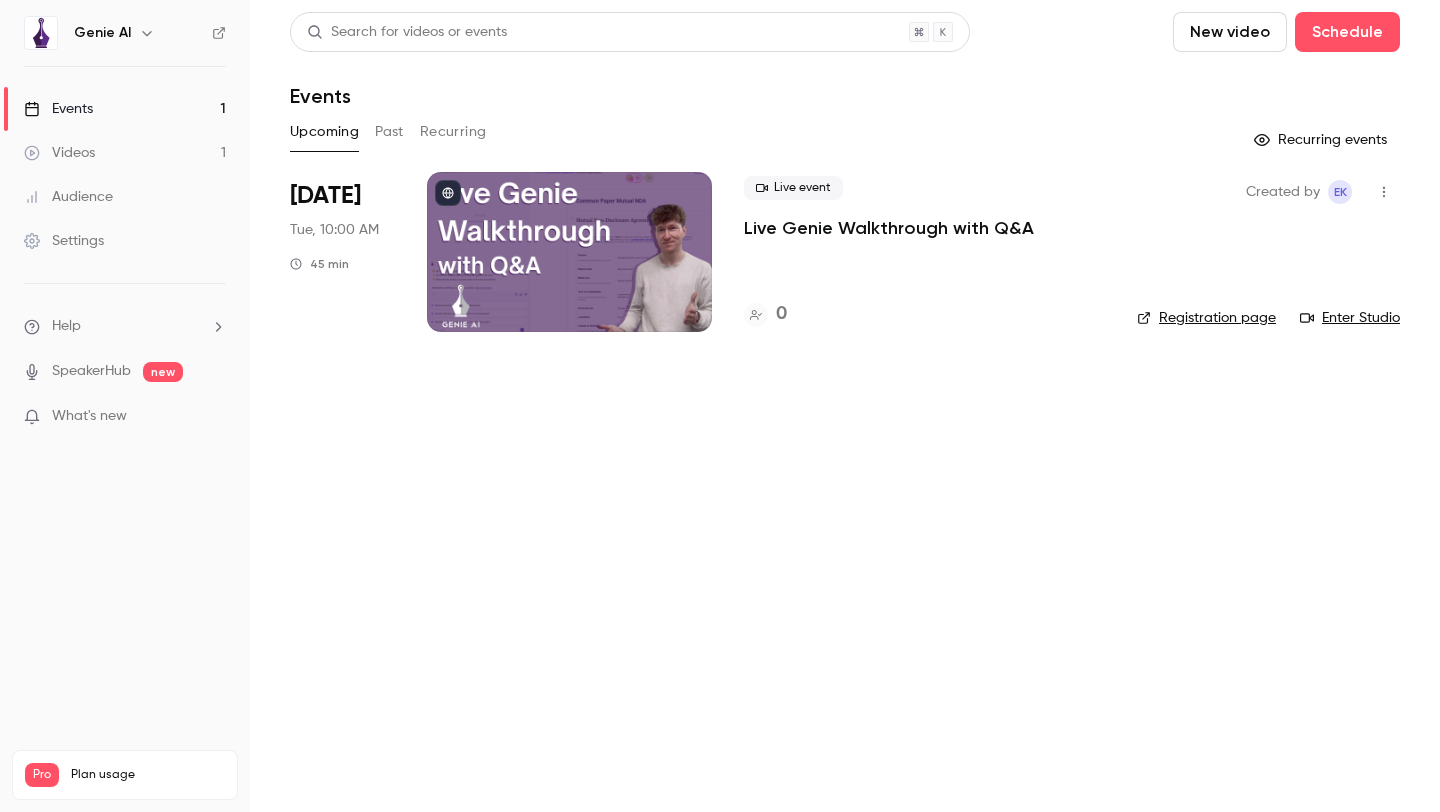 click 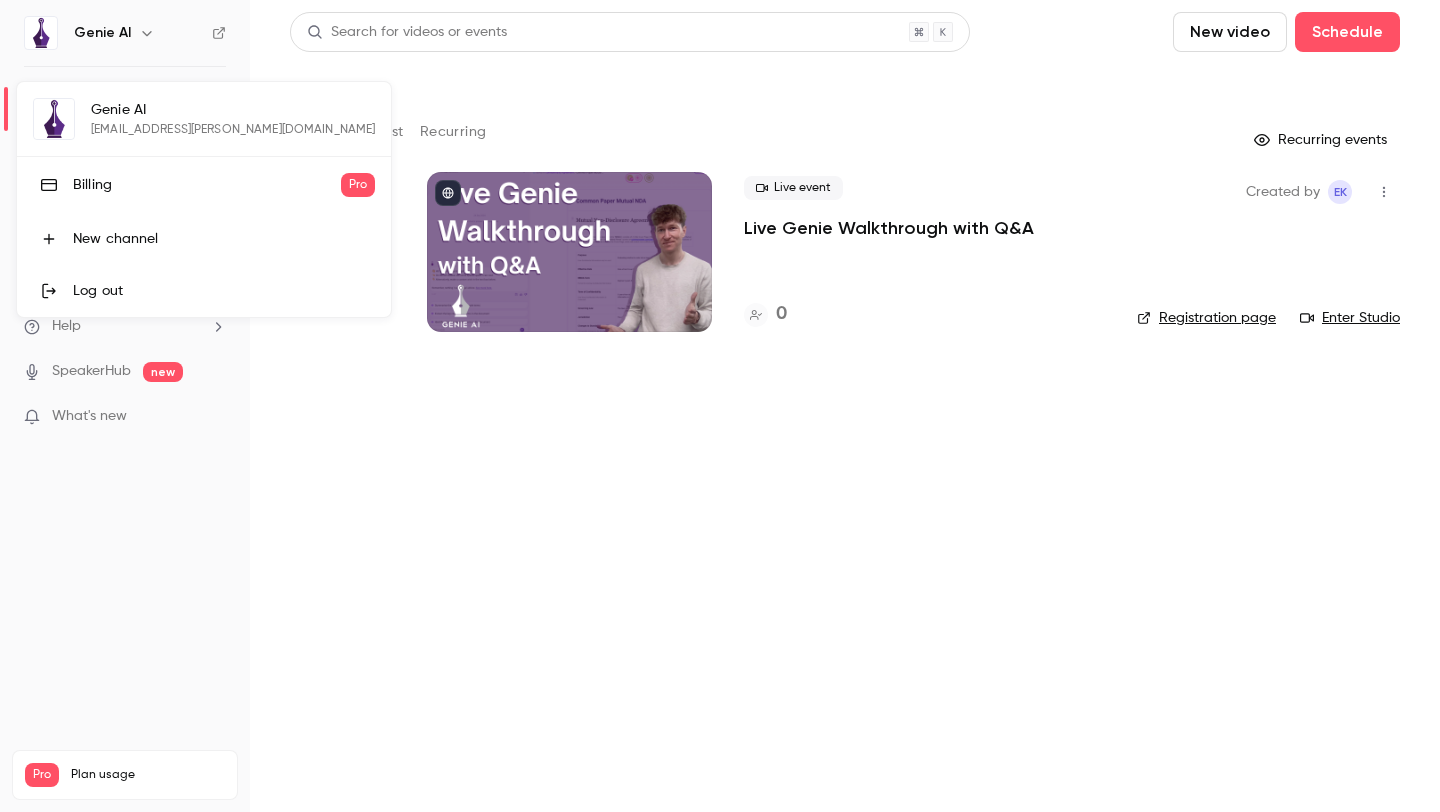 click on "Billing" at bounding box center (207, 185) 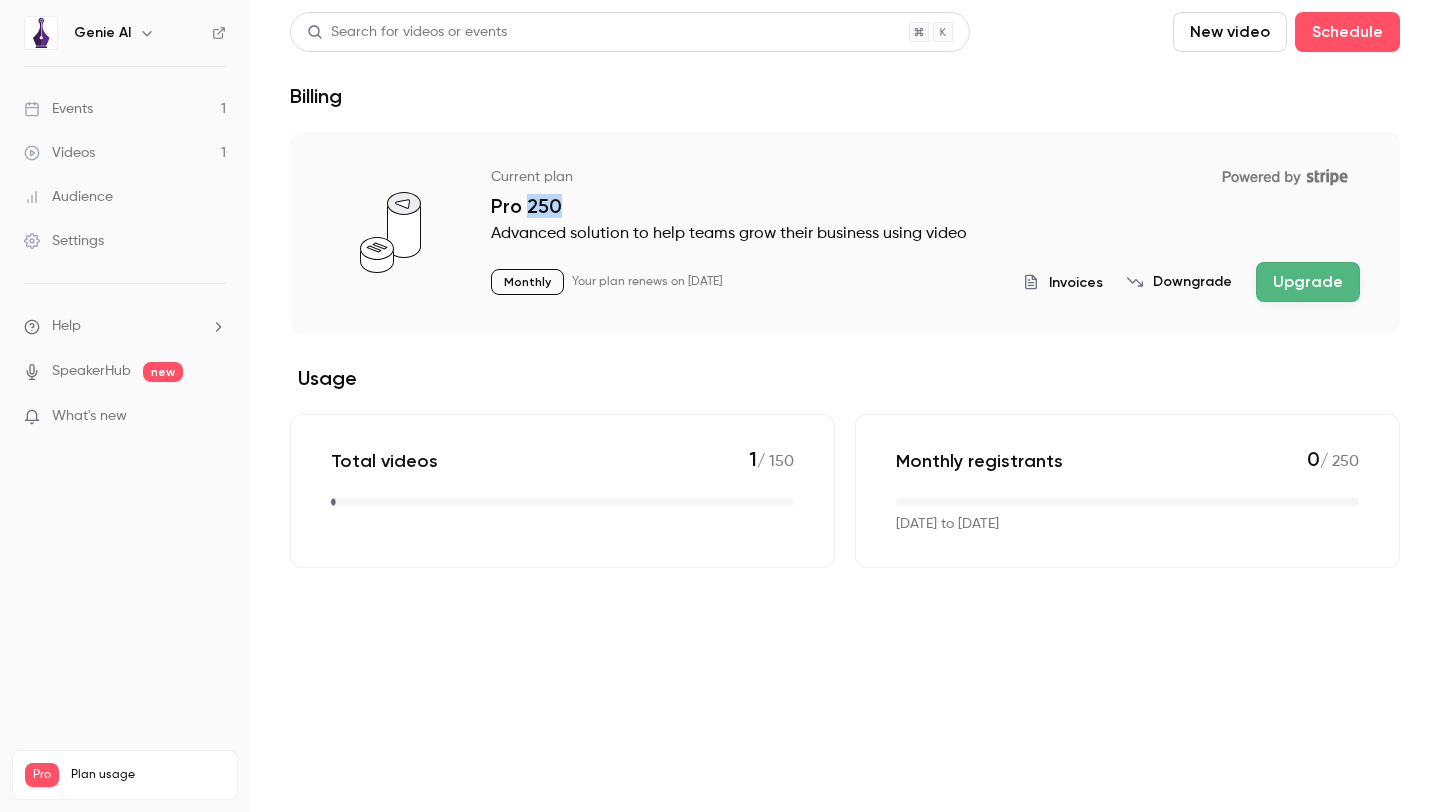 drag, startPoint x: 524, startPoint y: 207, endPoint x: 606, endPoint y: 207, distance: 82 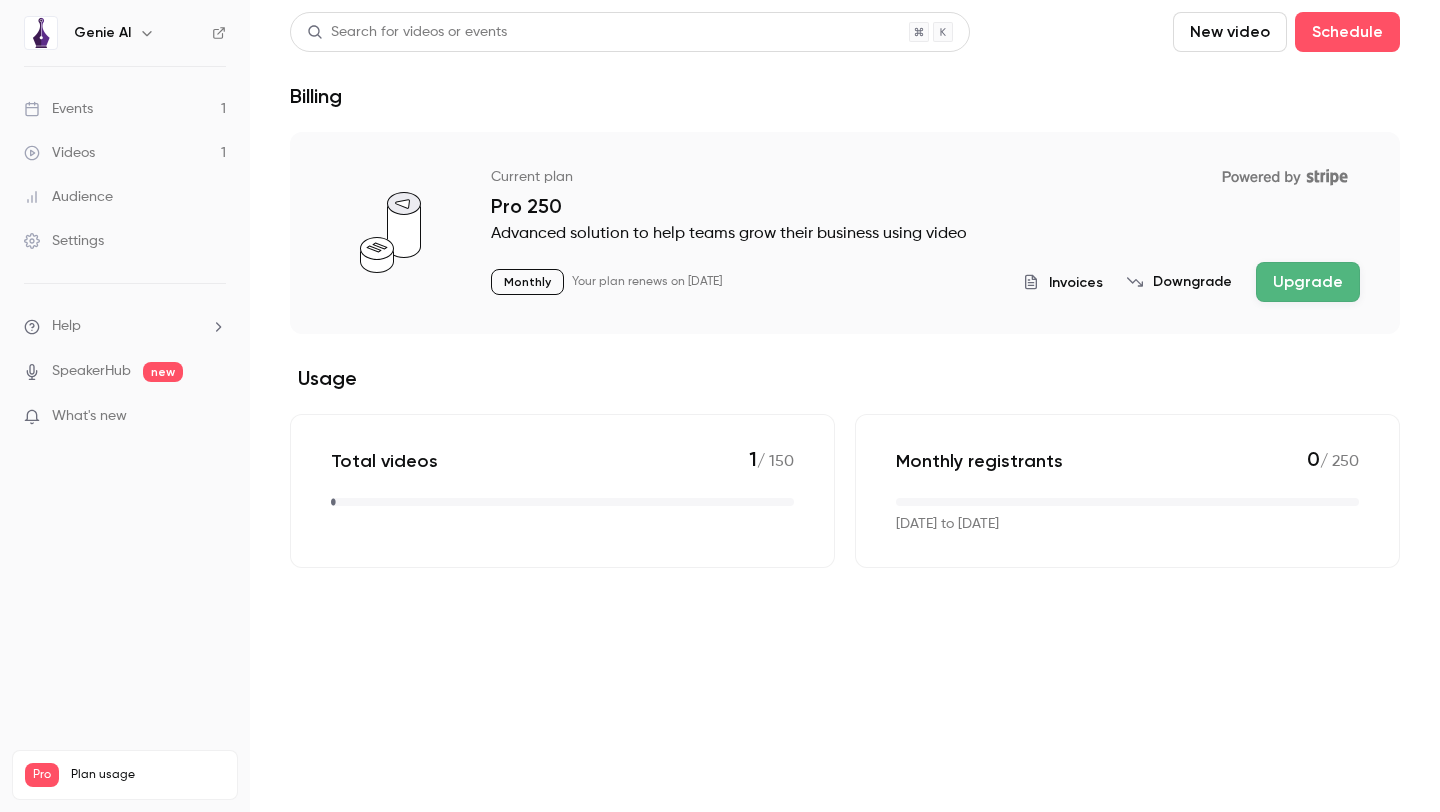 click on "Pro 250" at bounding box center [925, 206] 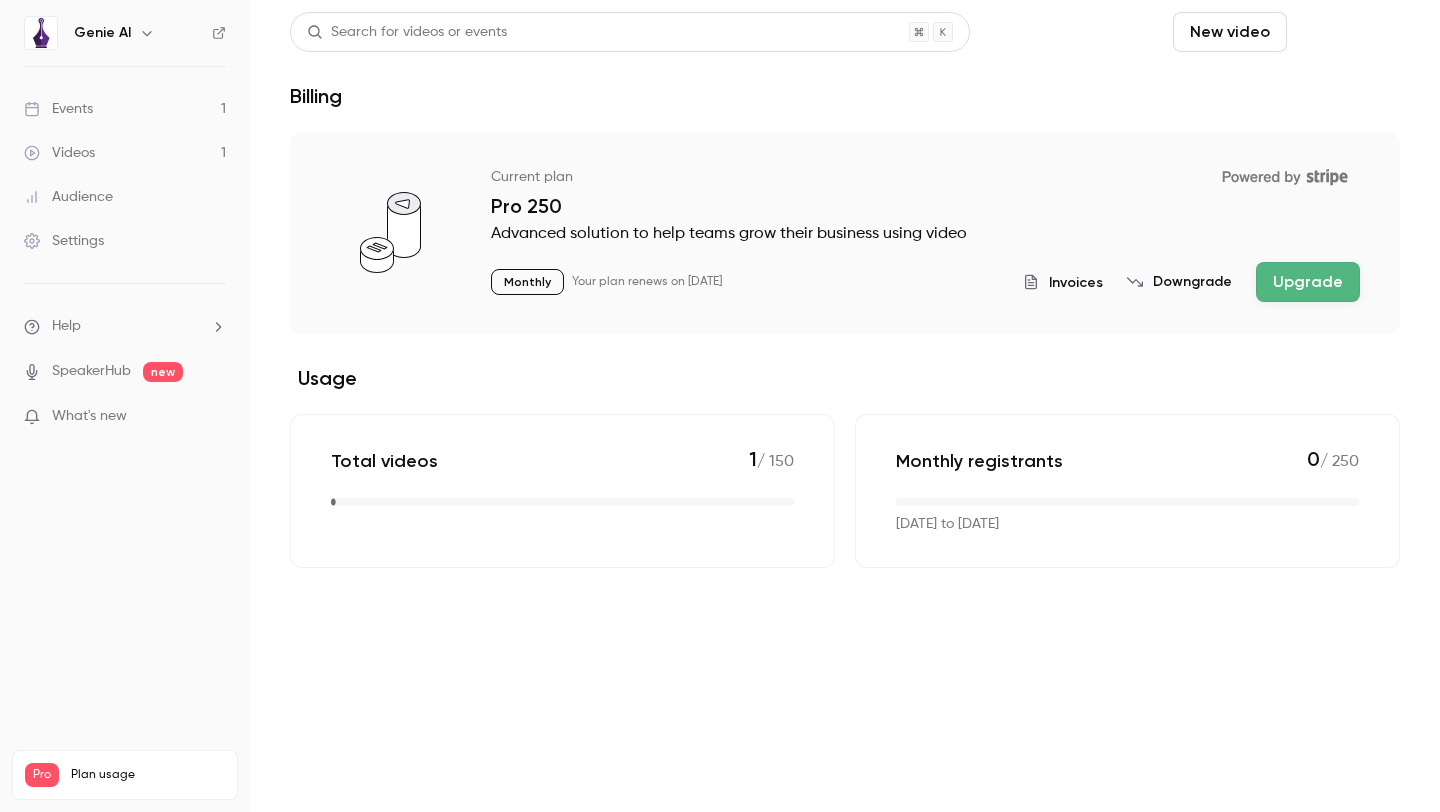 click on "Schedule" at bounding box center (1347, 32) 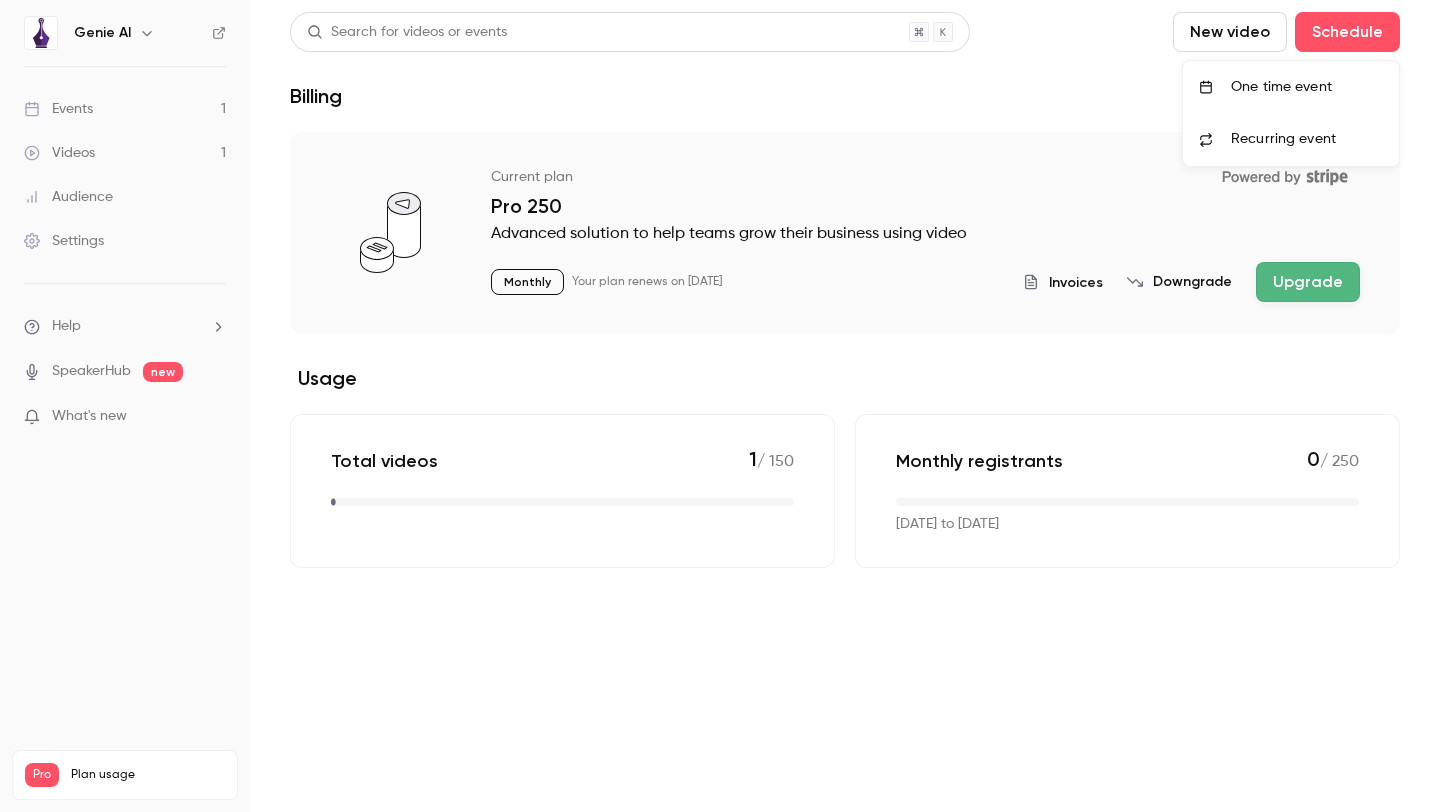 click on "One time event" at bounding box center [1307, 87] 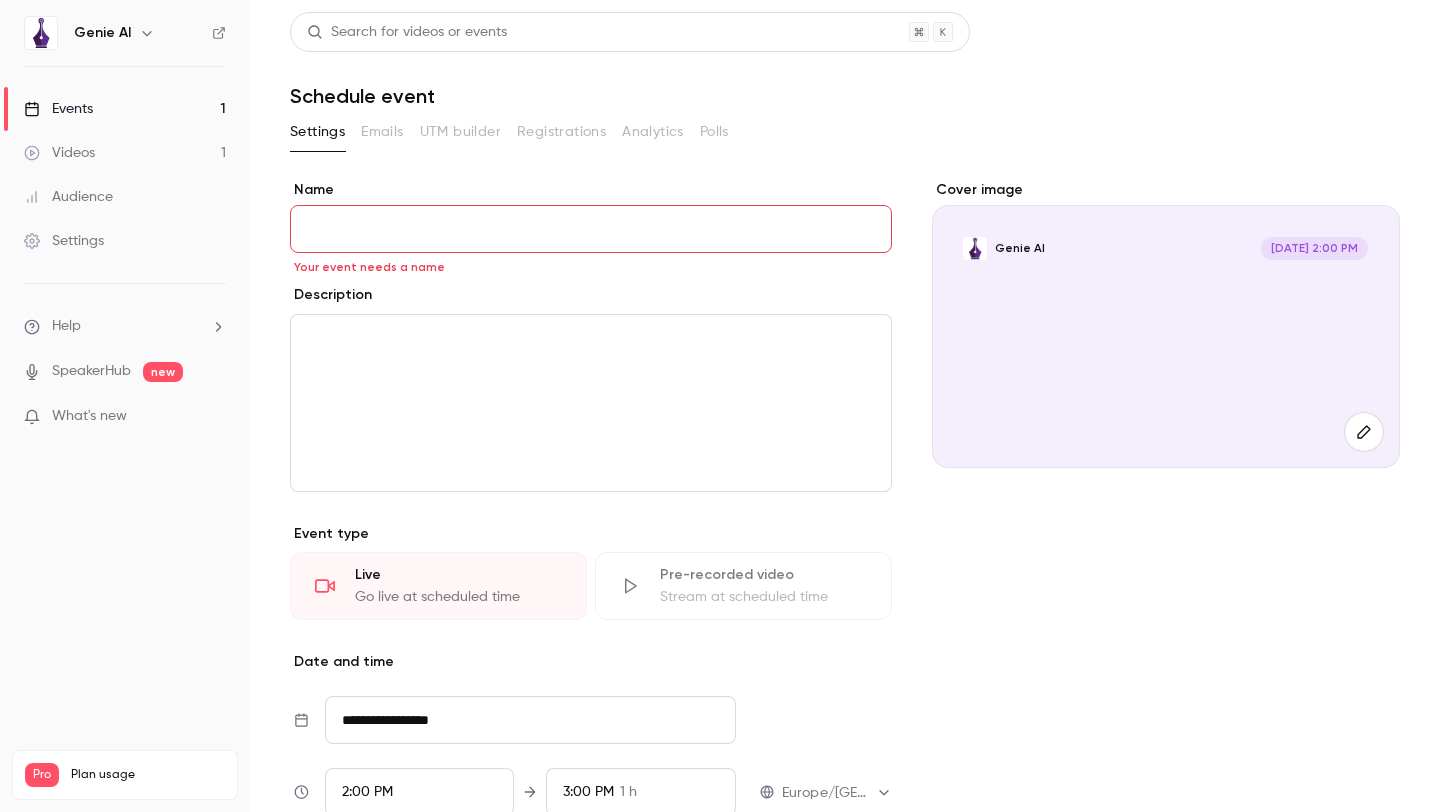 click on "Name" at bounding box center (591, 229) 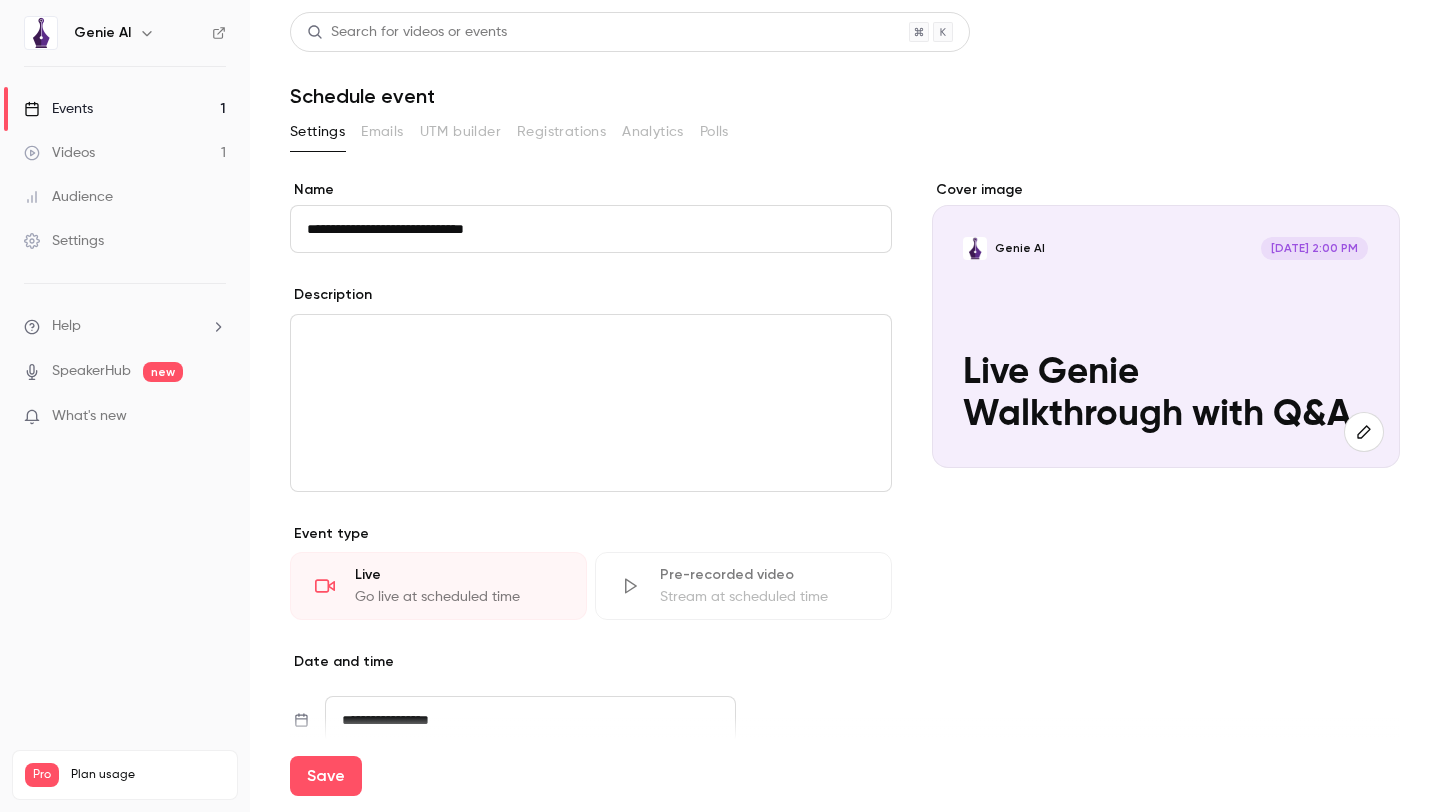 type on "**********" 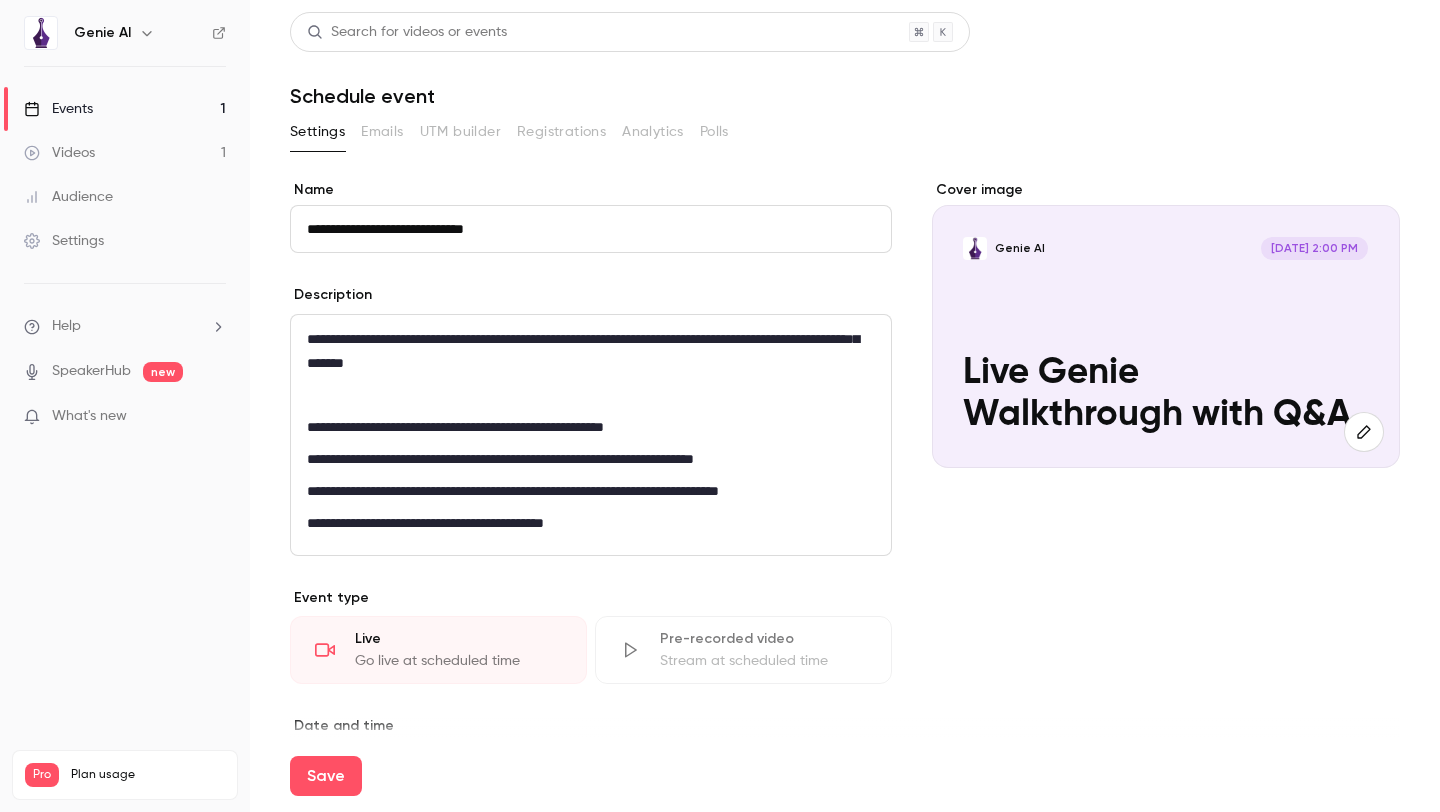 scroll, scrollTop: 0, scrollLeft: 0, axis: both 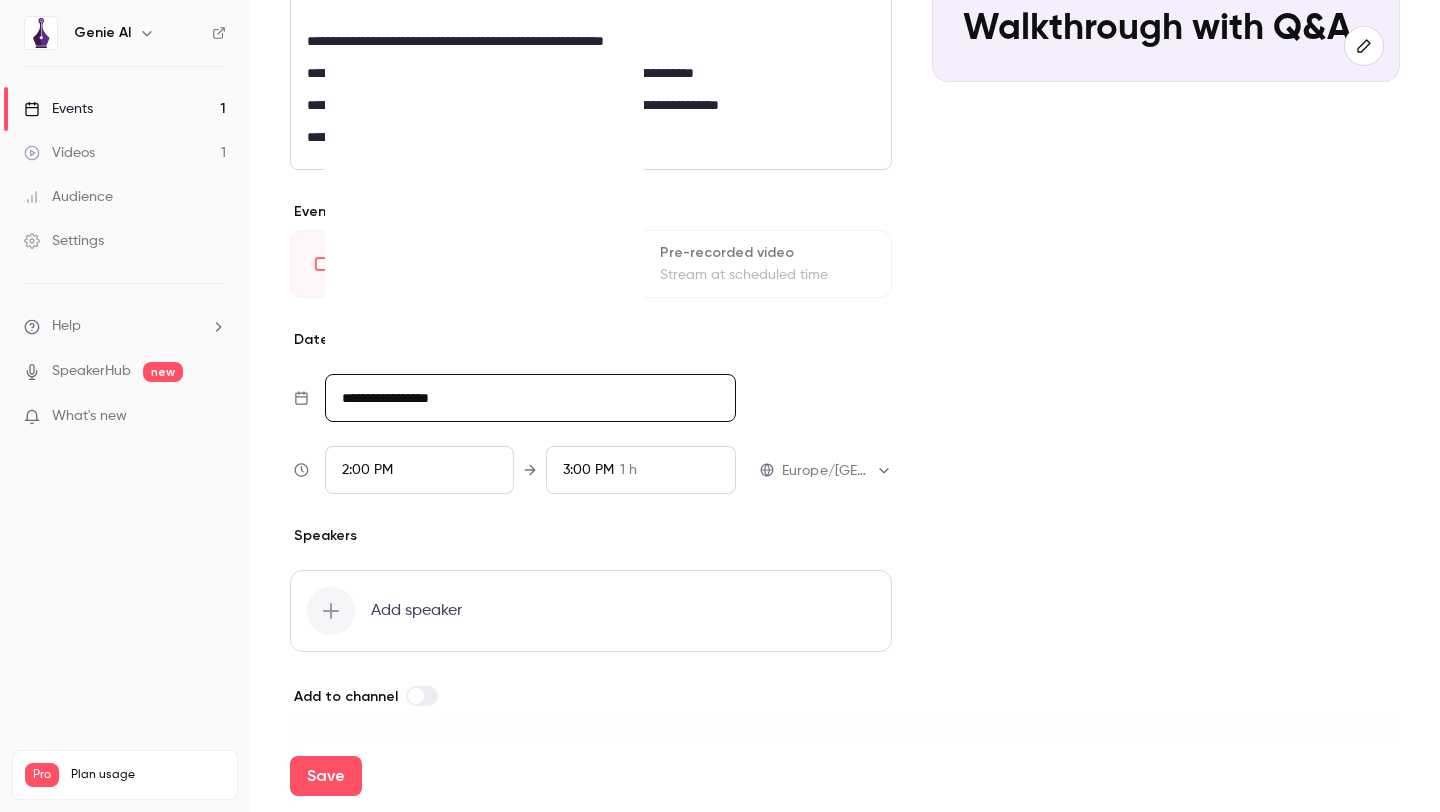 click on "**********" at bounding box center (530, 398) 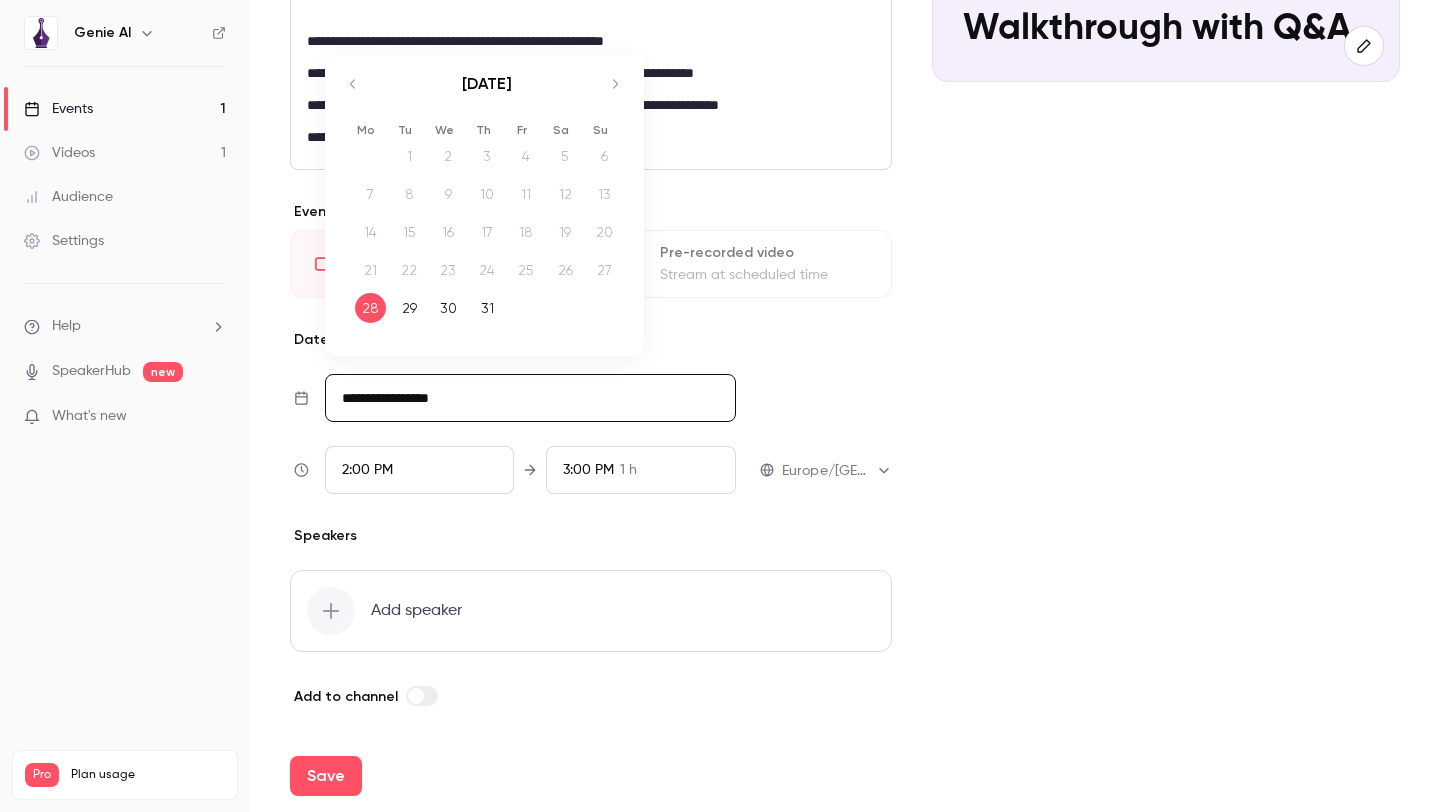 click 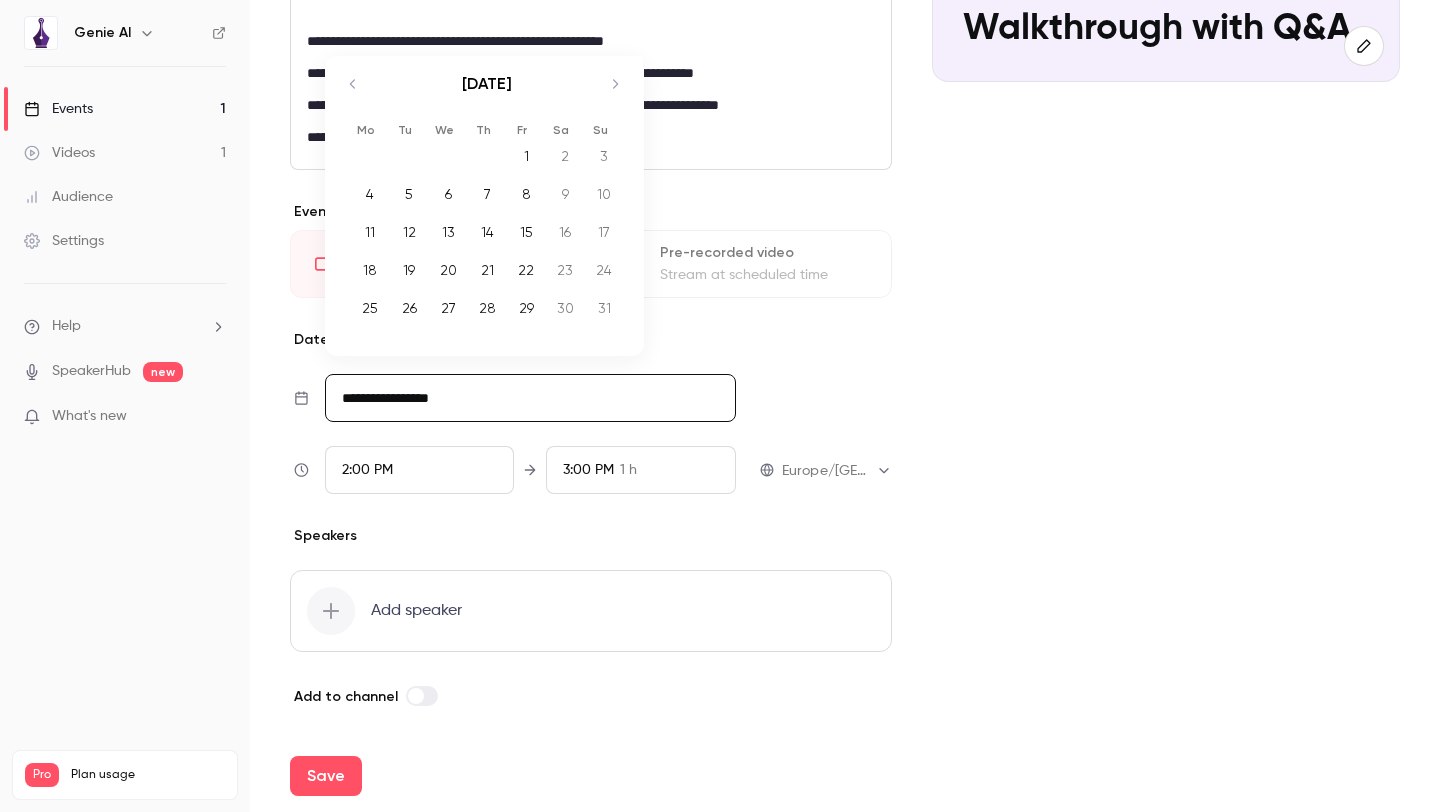 click on "12" at bounding box center [409, 232] 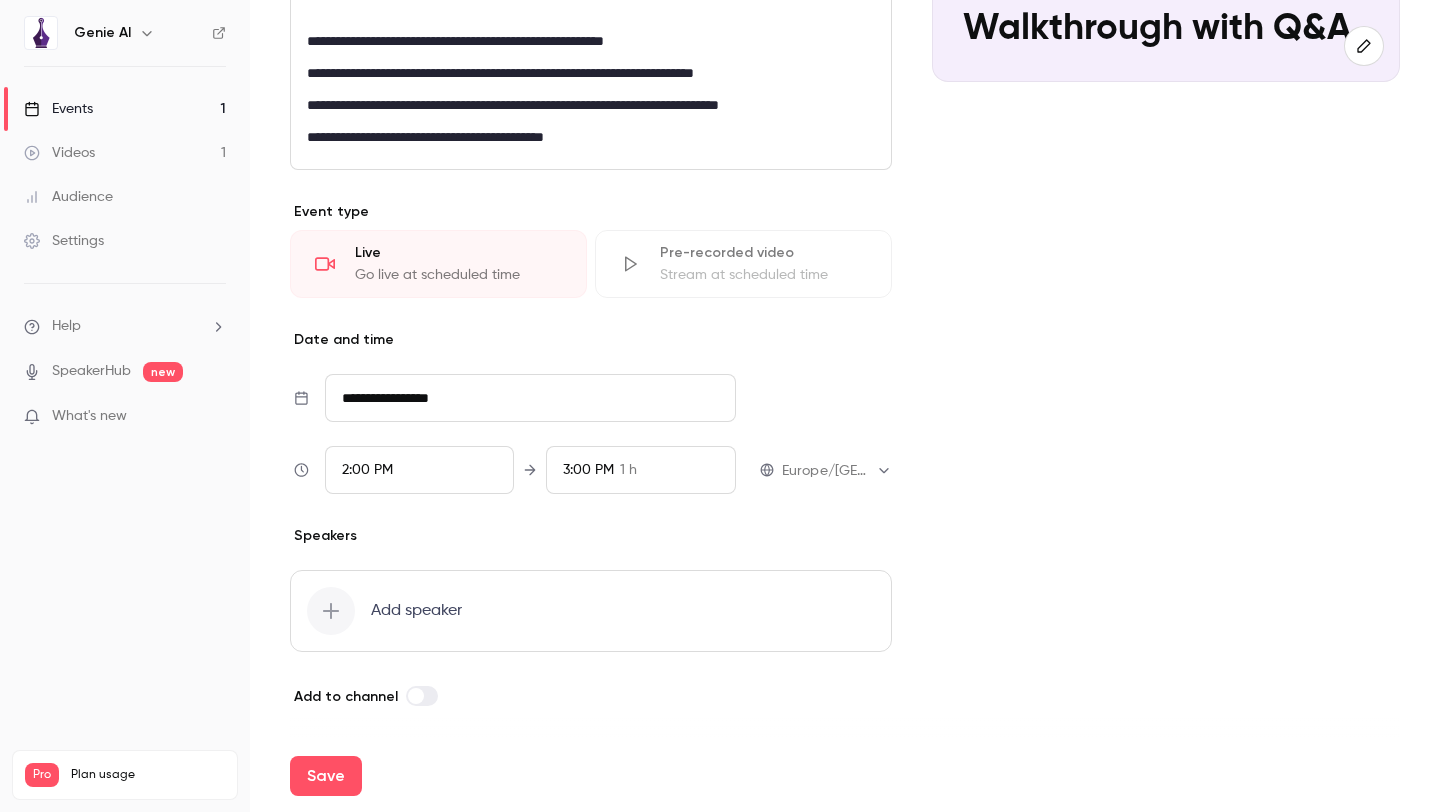 click on "2:00 PM" at bounding box center [420, 470] 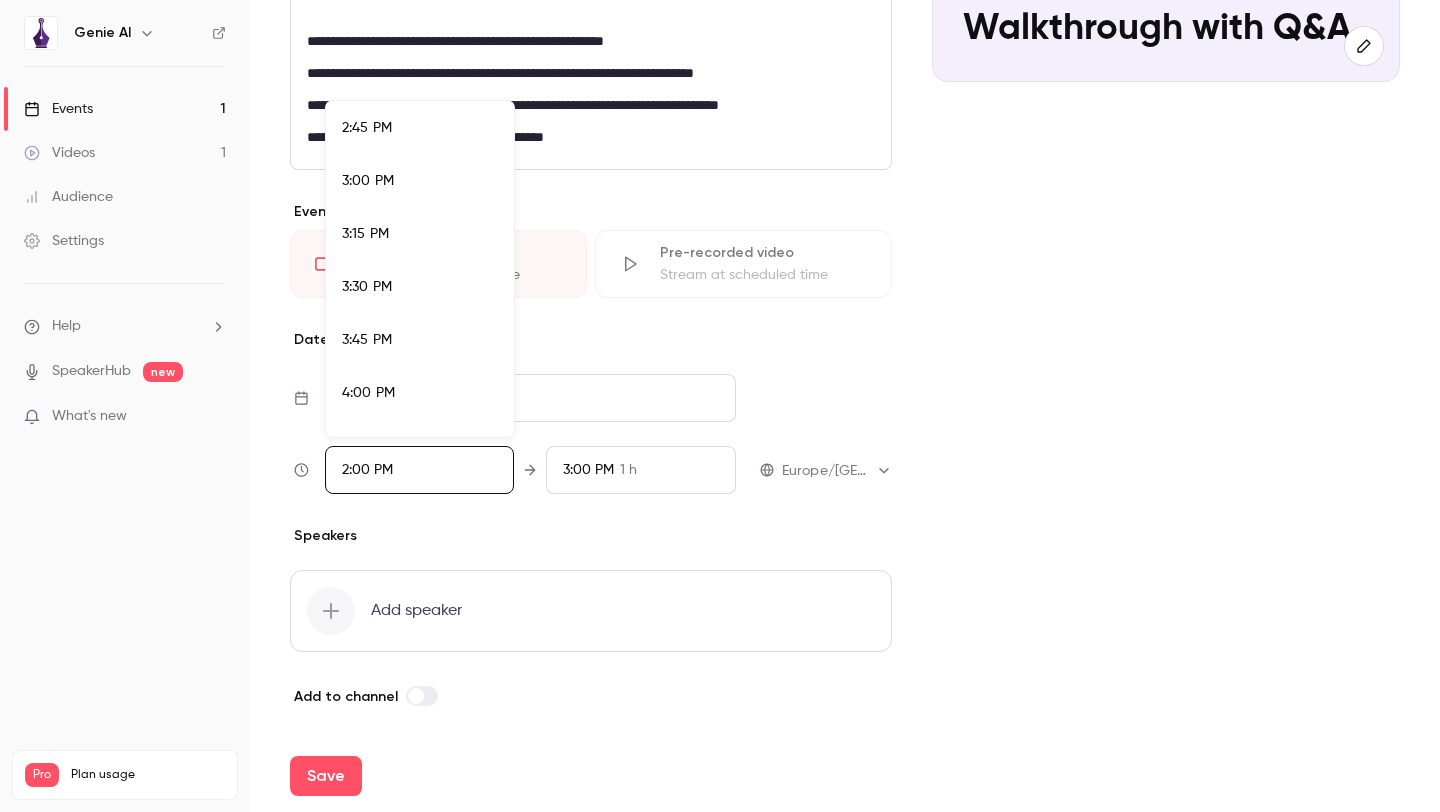 scroll, scrollTop: 3144, scrollLeft: 0, axis: vertical 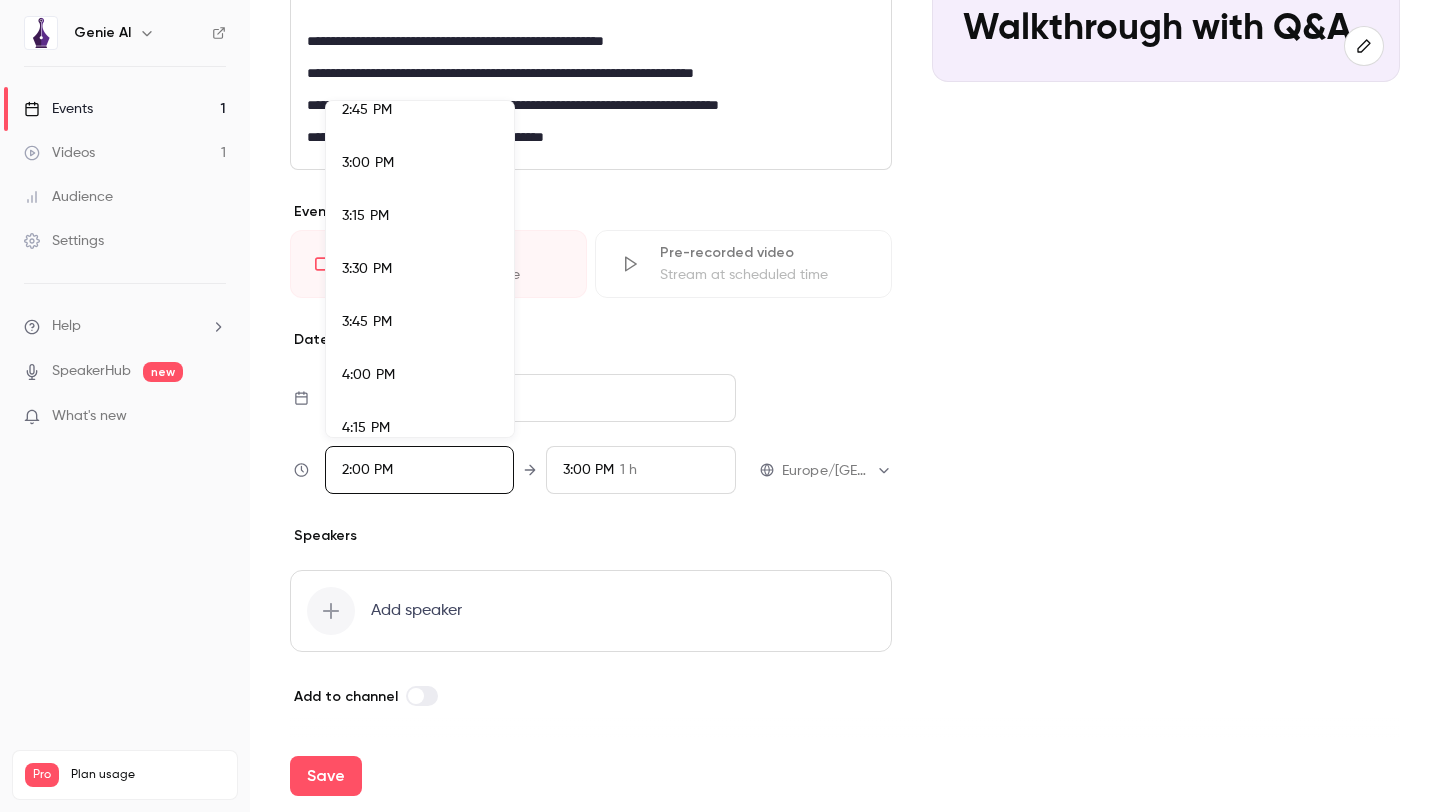 click on "4:00 PM" at bounding box center (420, 375) 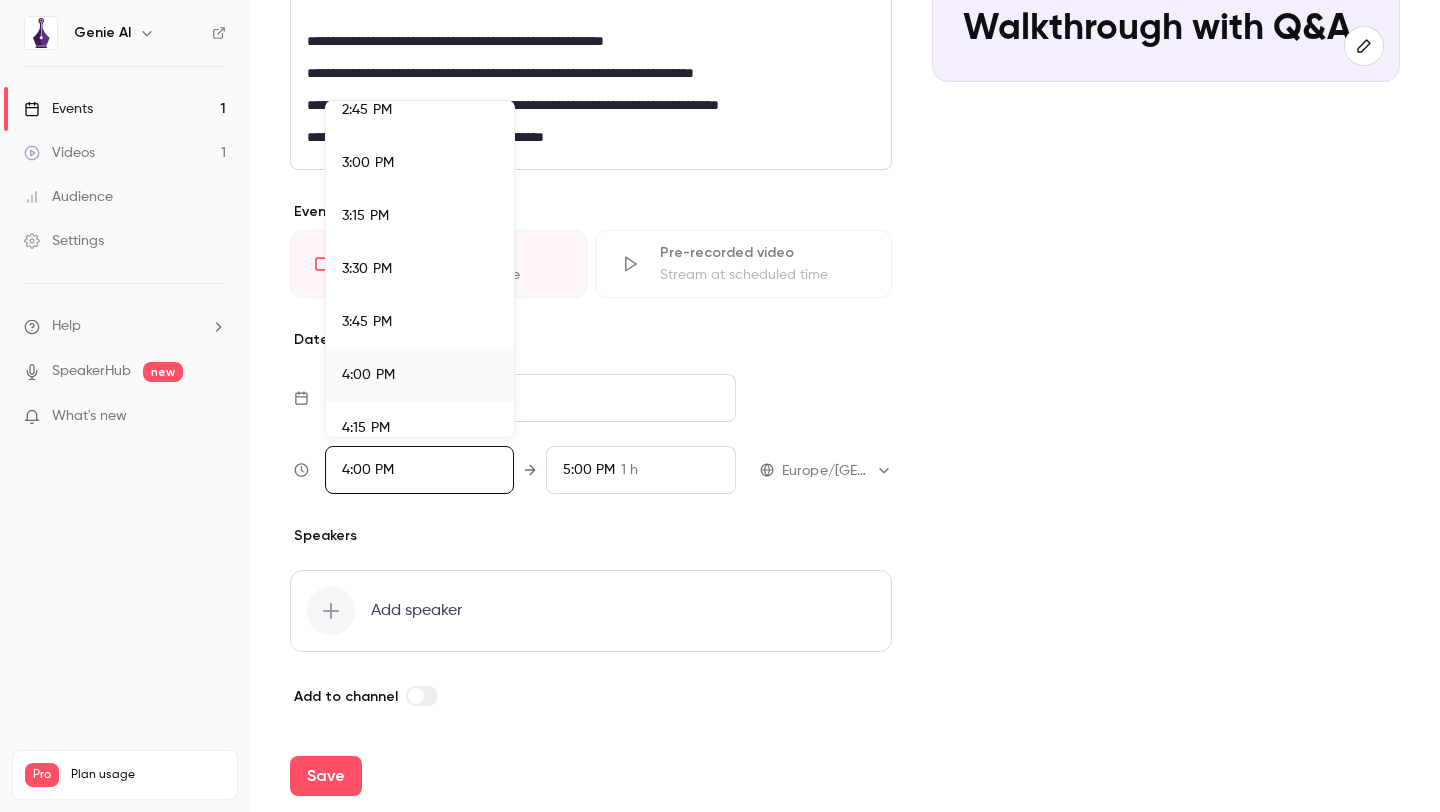 click at bounding box center (720, 406) 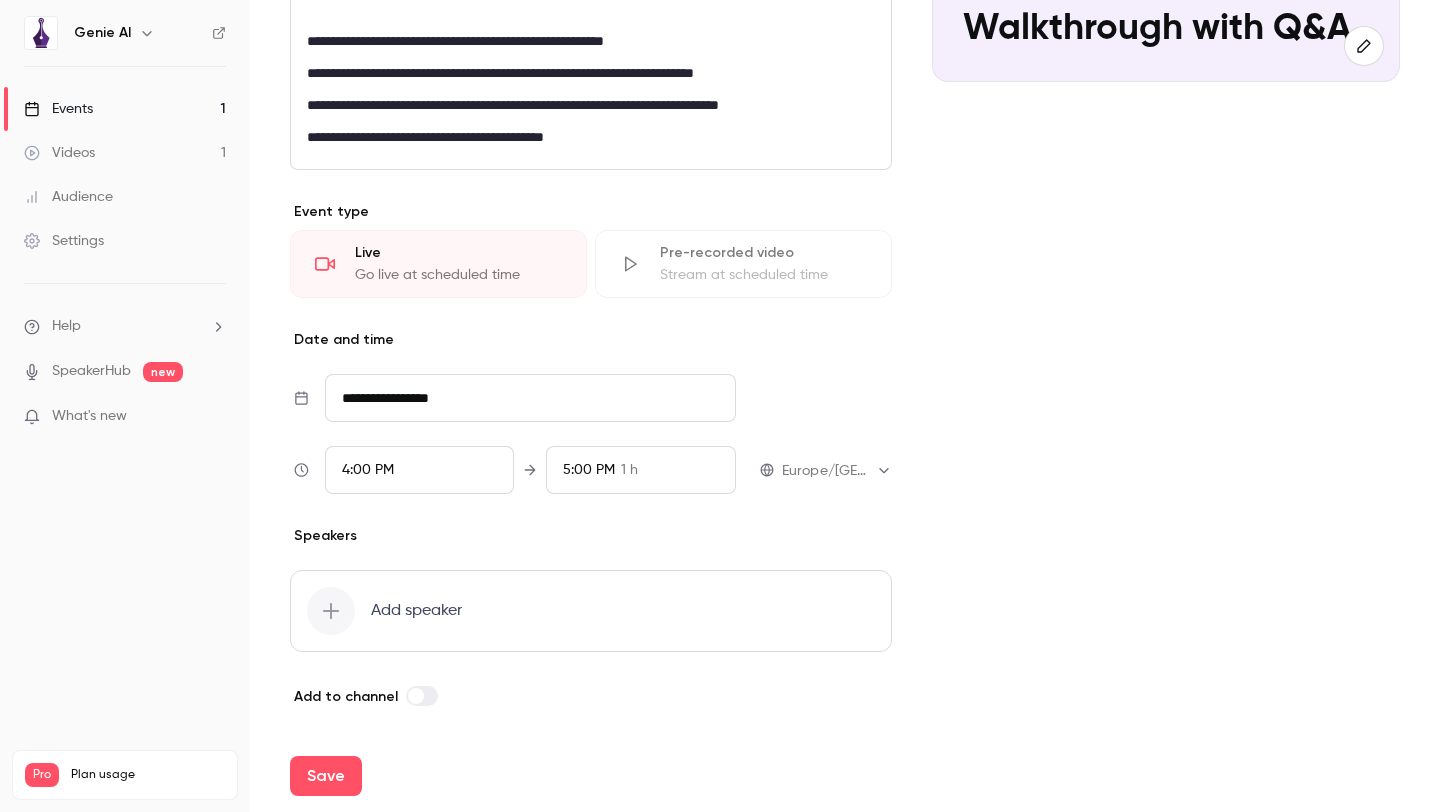 click on "5:00 PM" at bounding box center (589, 470) 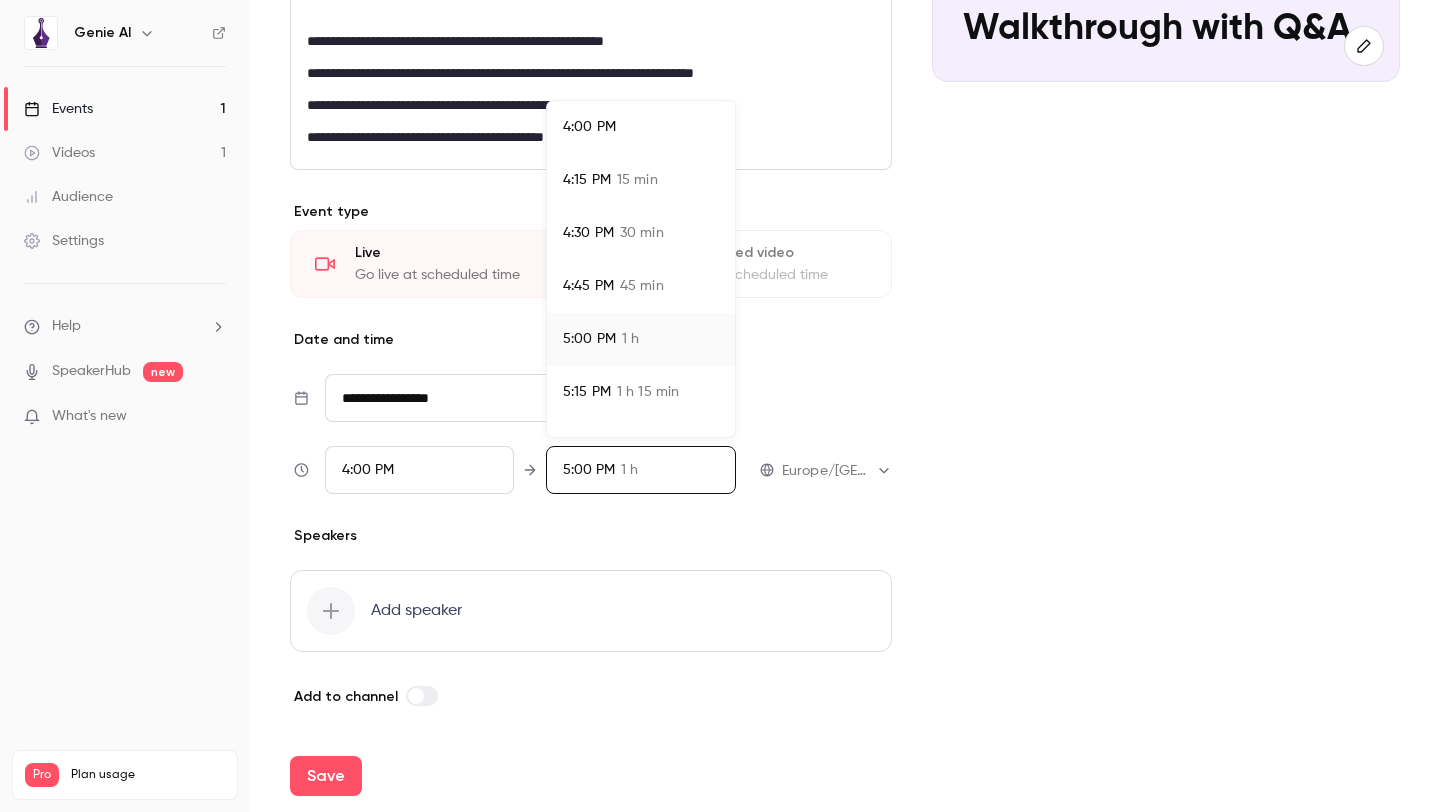 click on "4:45 PM" at bounding box center (588, 286) 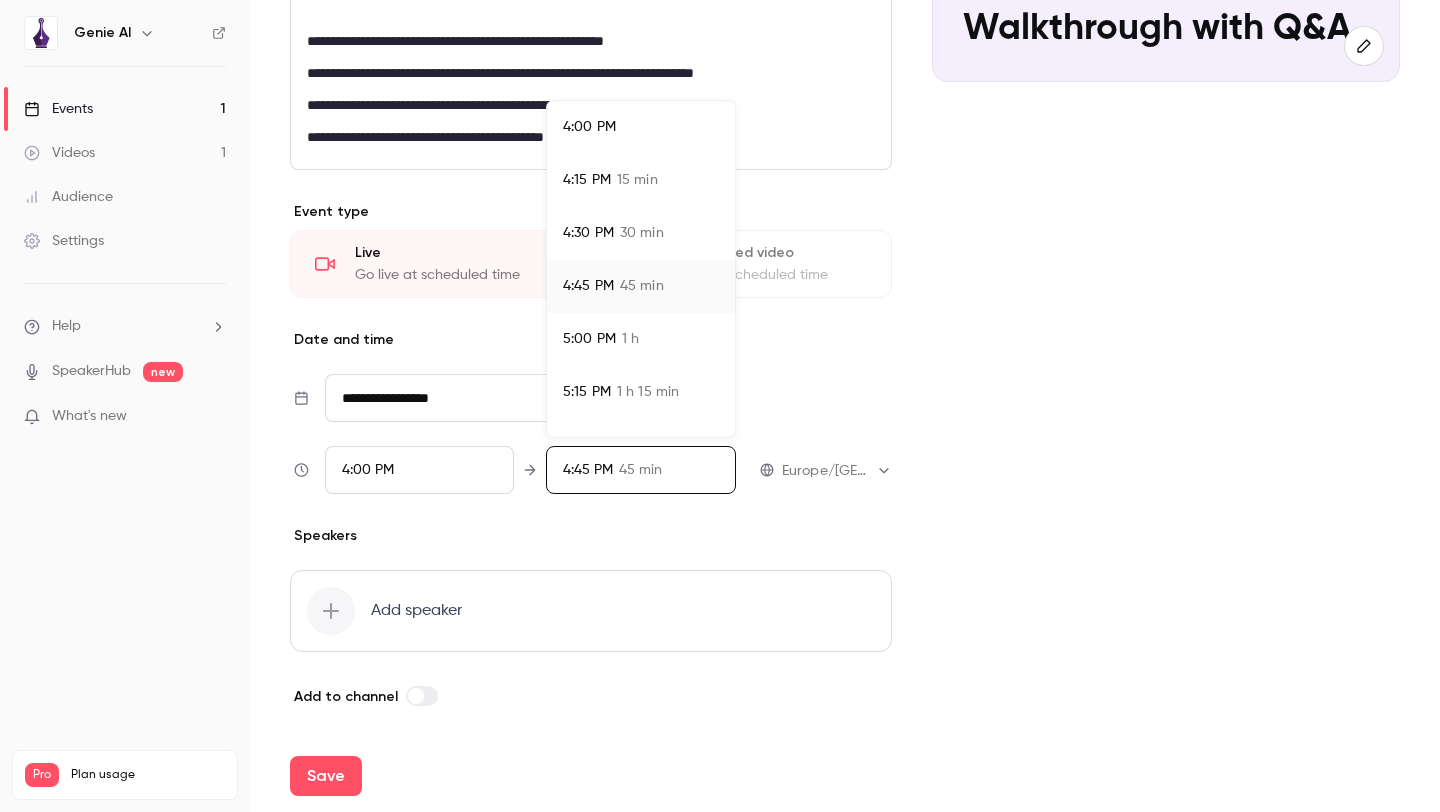 click at bounding box center (720, 406) 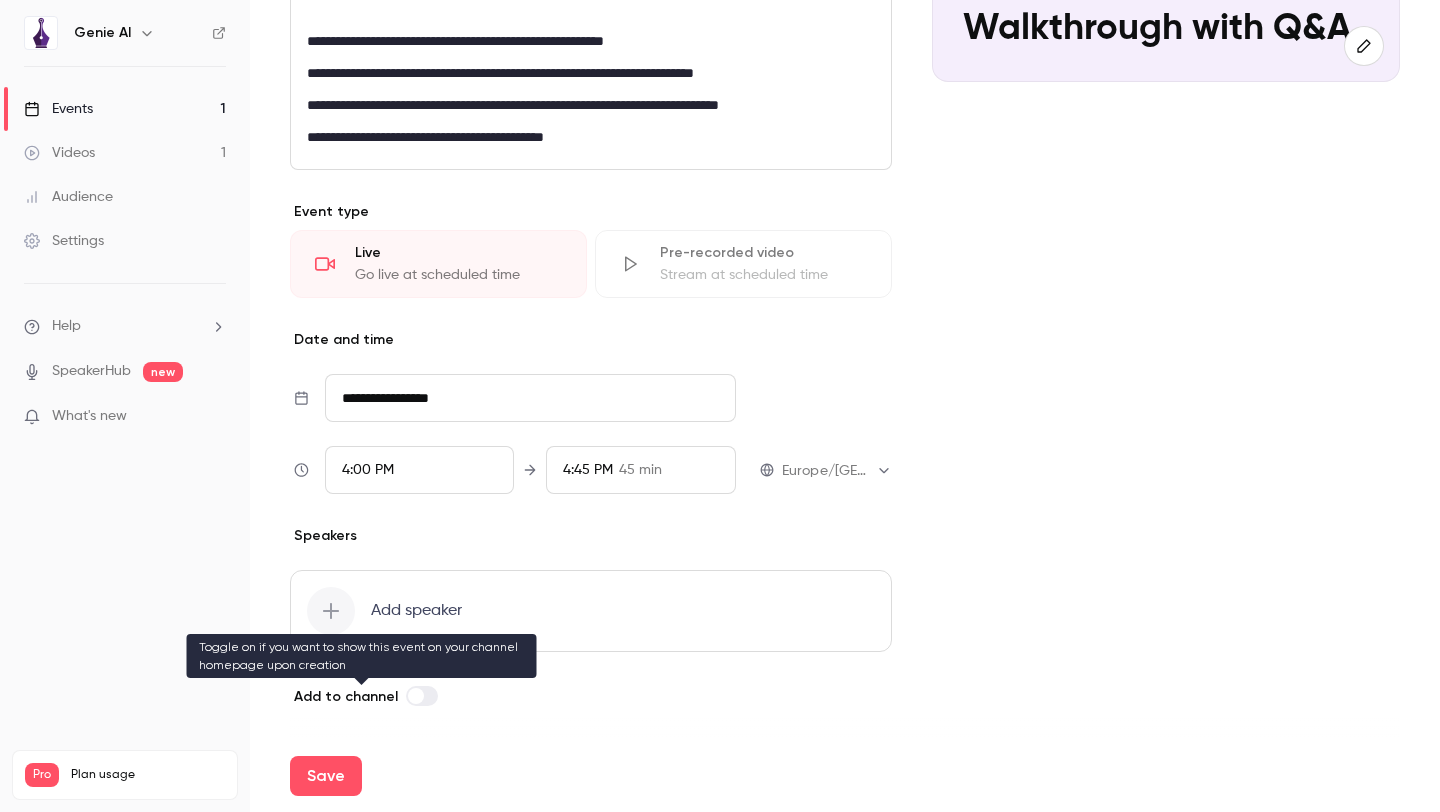 click at bounding box center [422, 696] 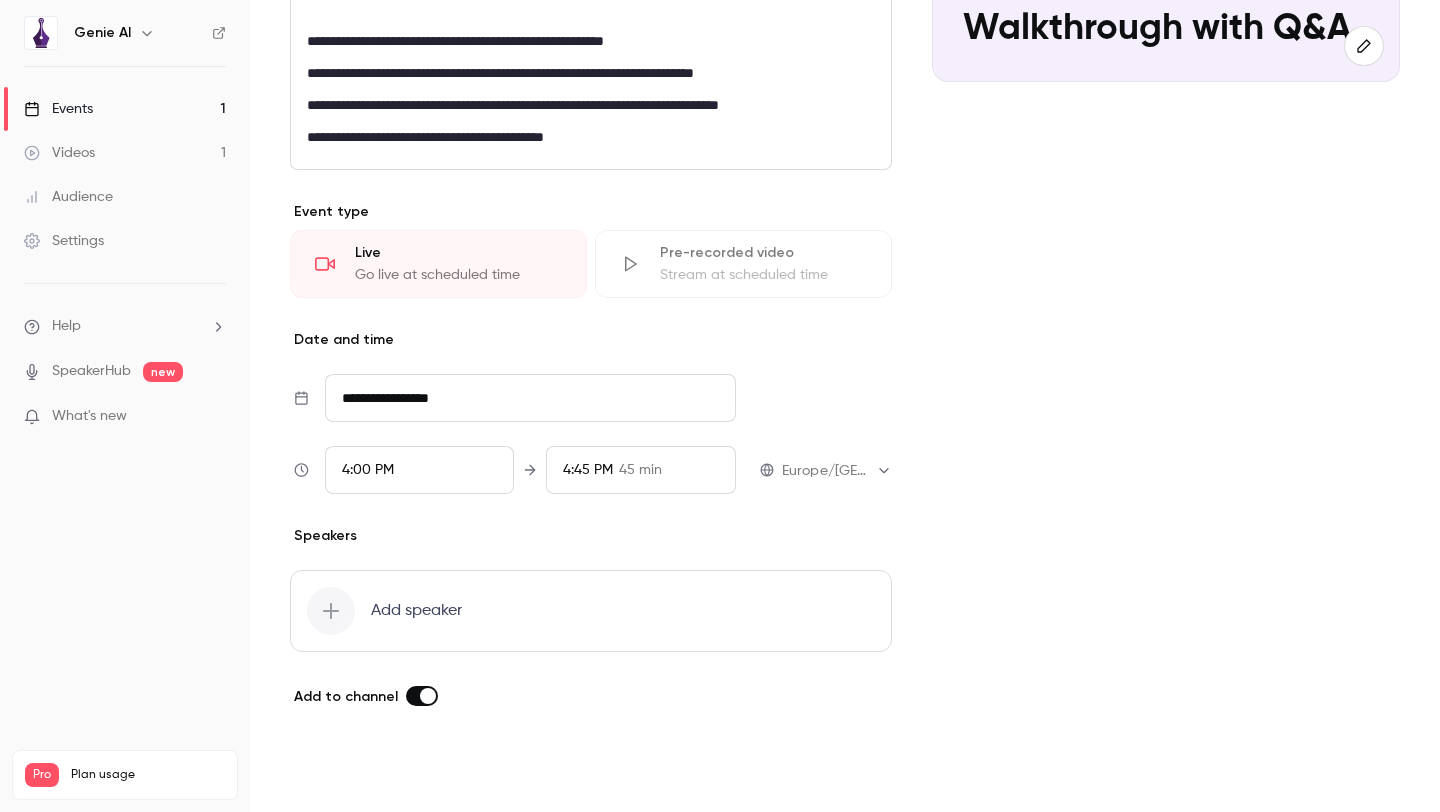click on "Save" at bounding box center [326, 776] 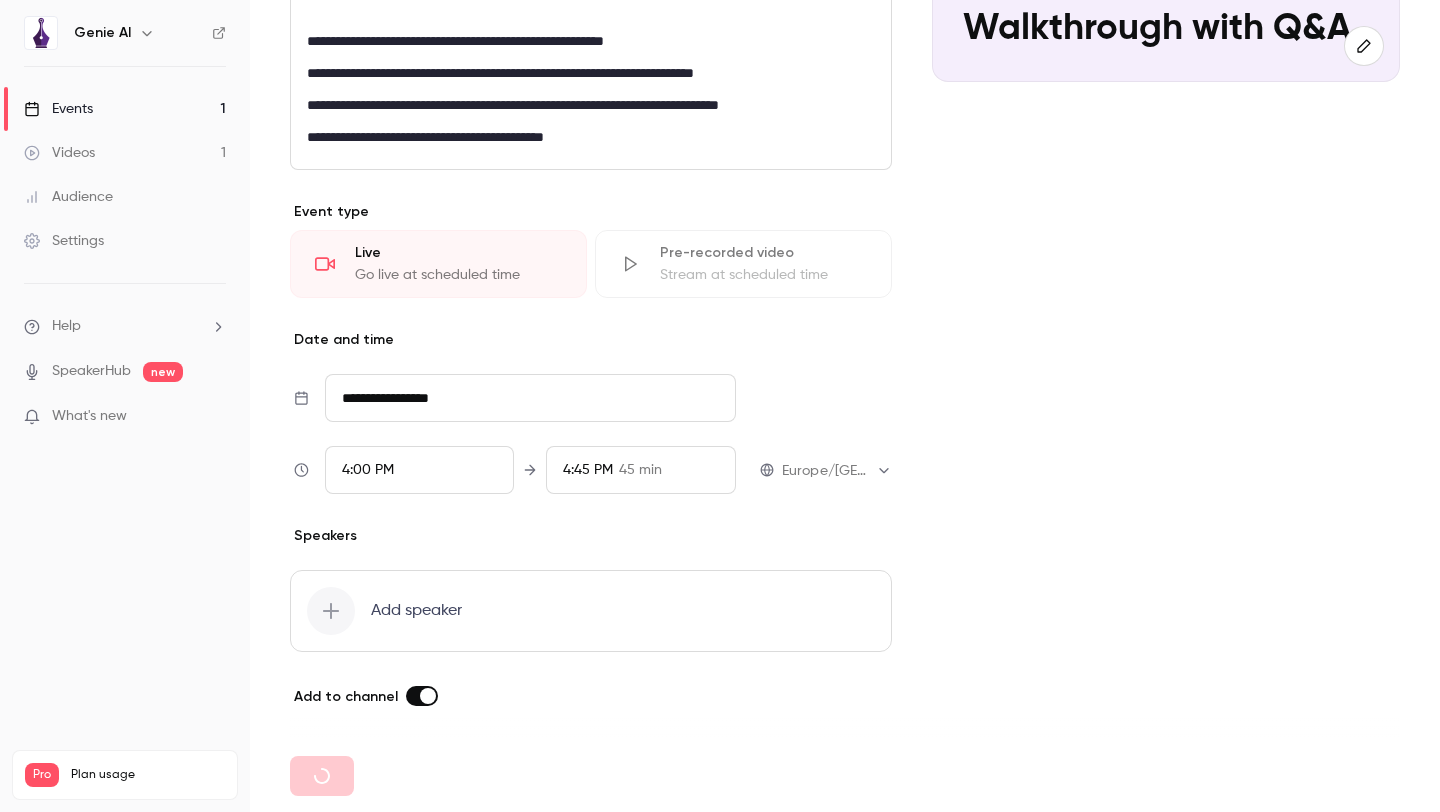 type 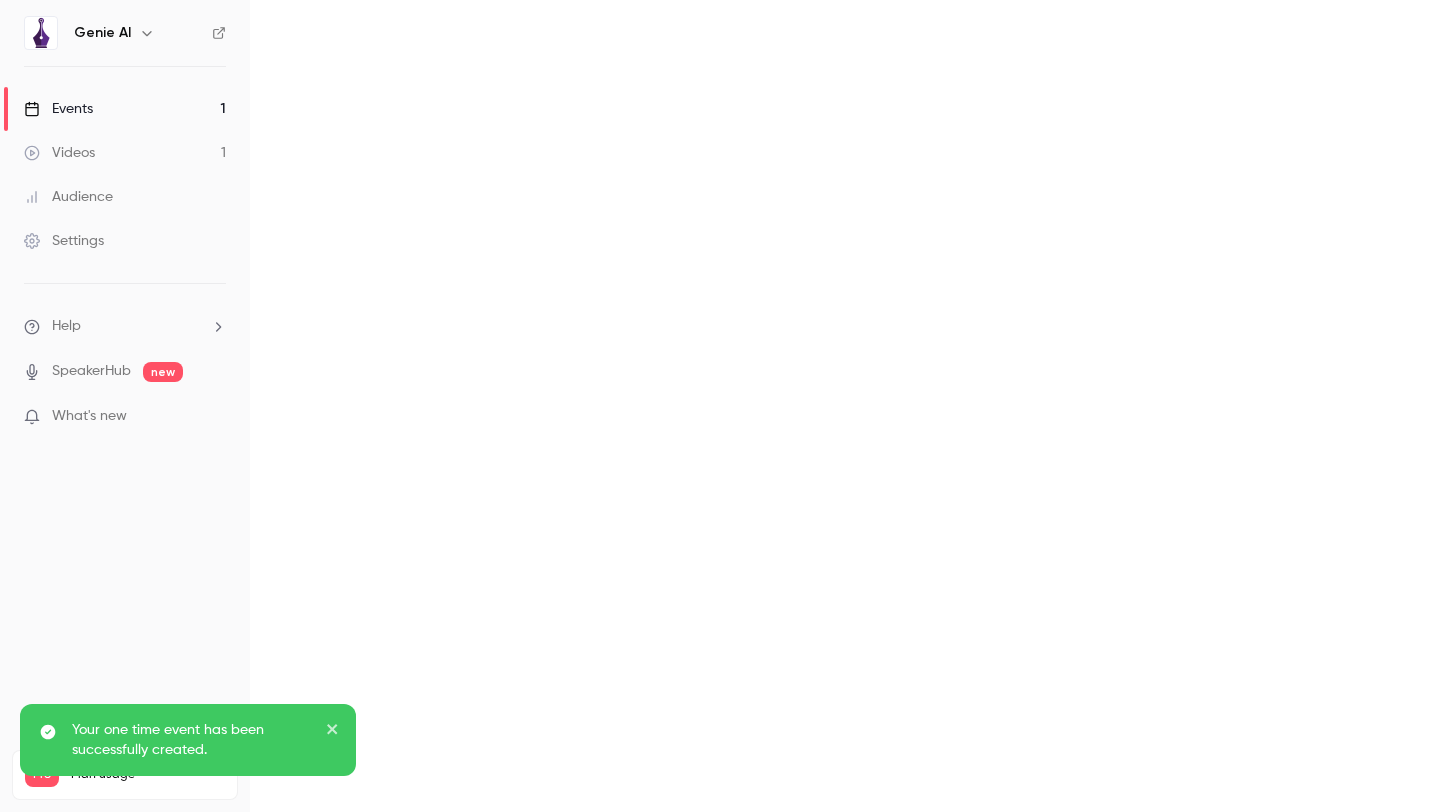 scroll, scrollTop: 0, scrollLeft: 0, axis: both 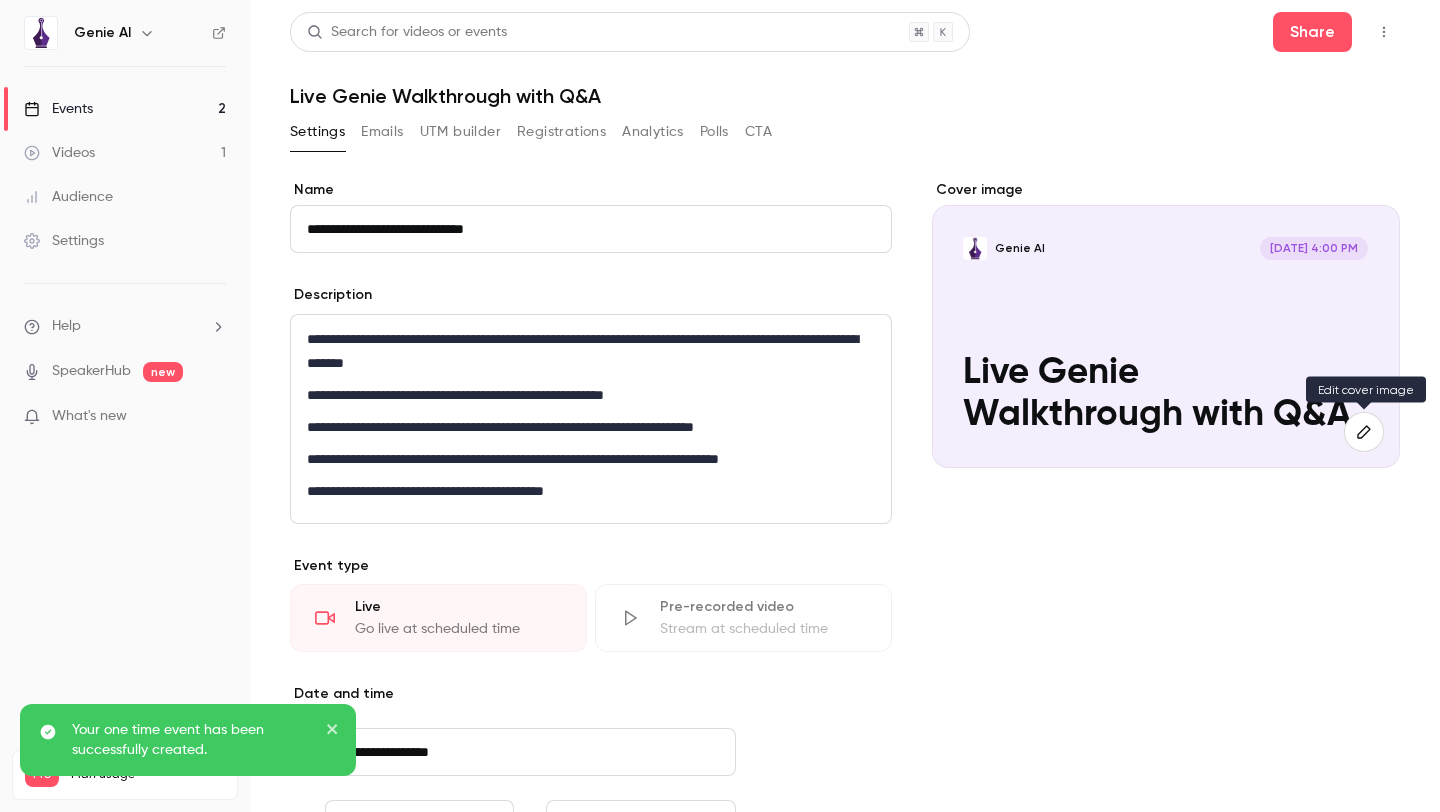 click 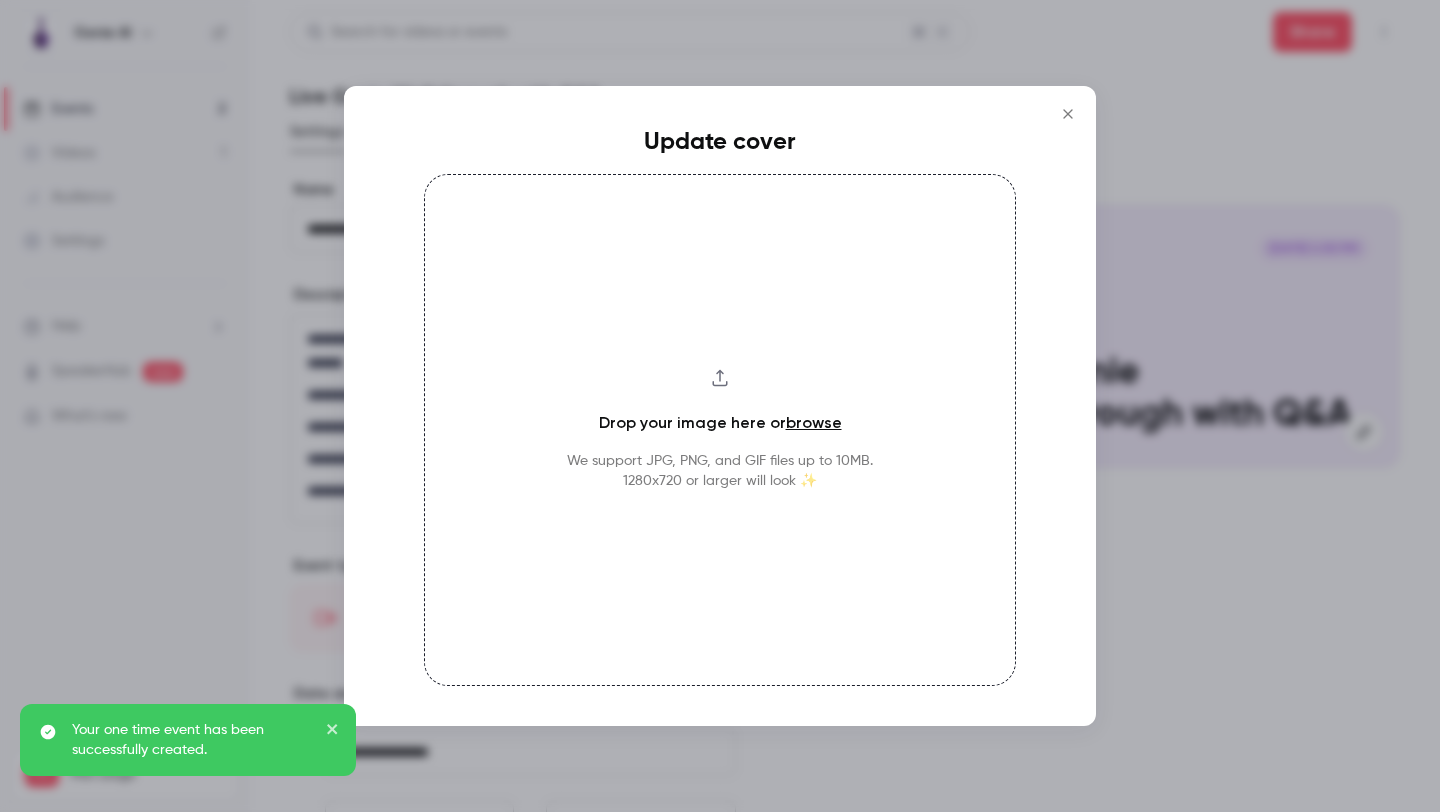 click on "browse" at bounding box center (814, 422) 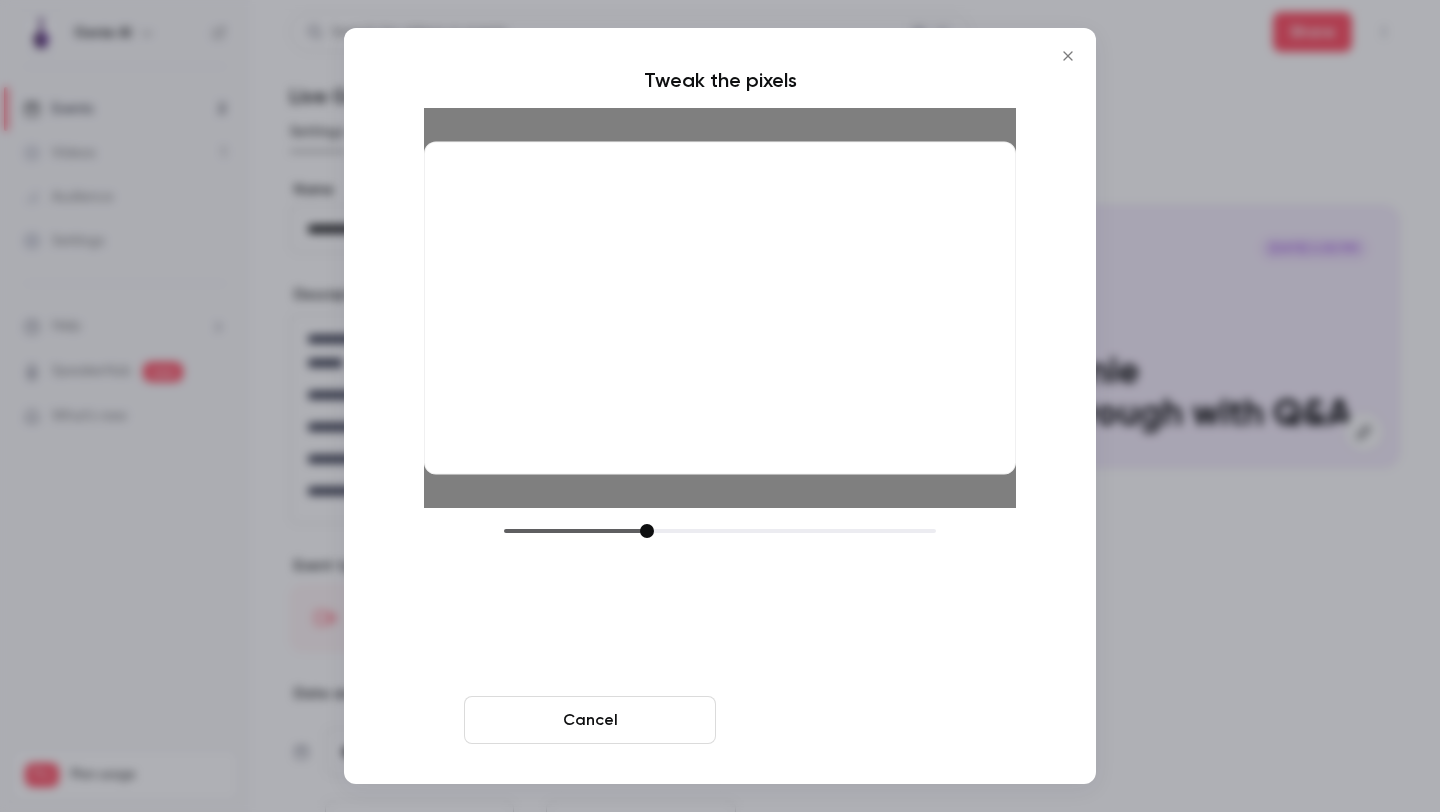click on "Crop and save" at bounding box center (850, 720) 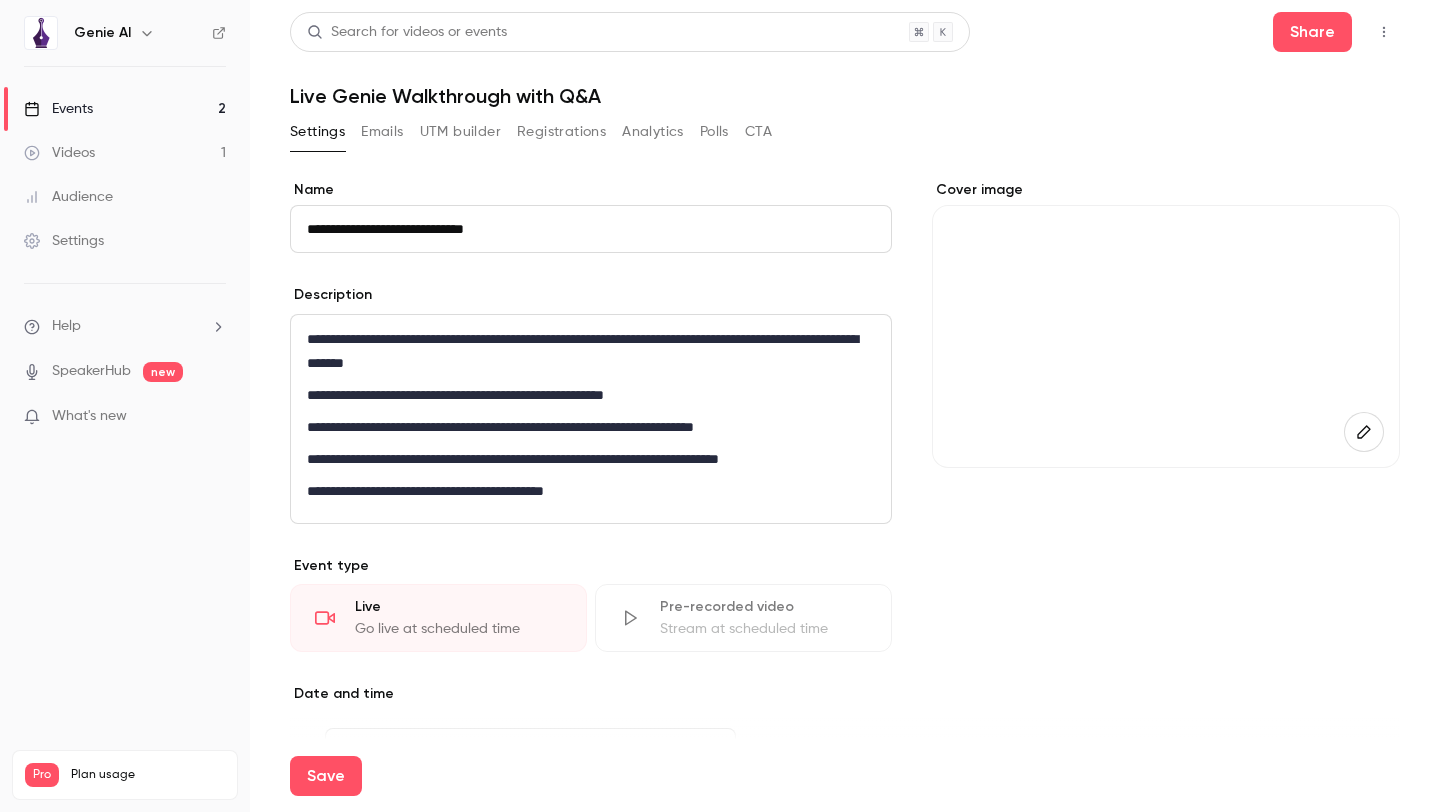 click on "Events 2" at bounding box center (125, 109) 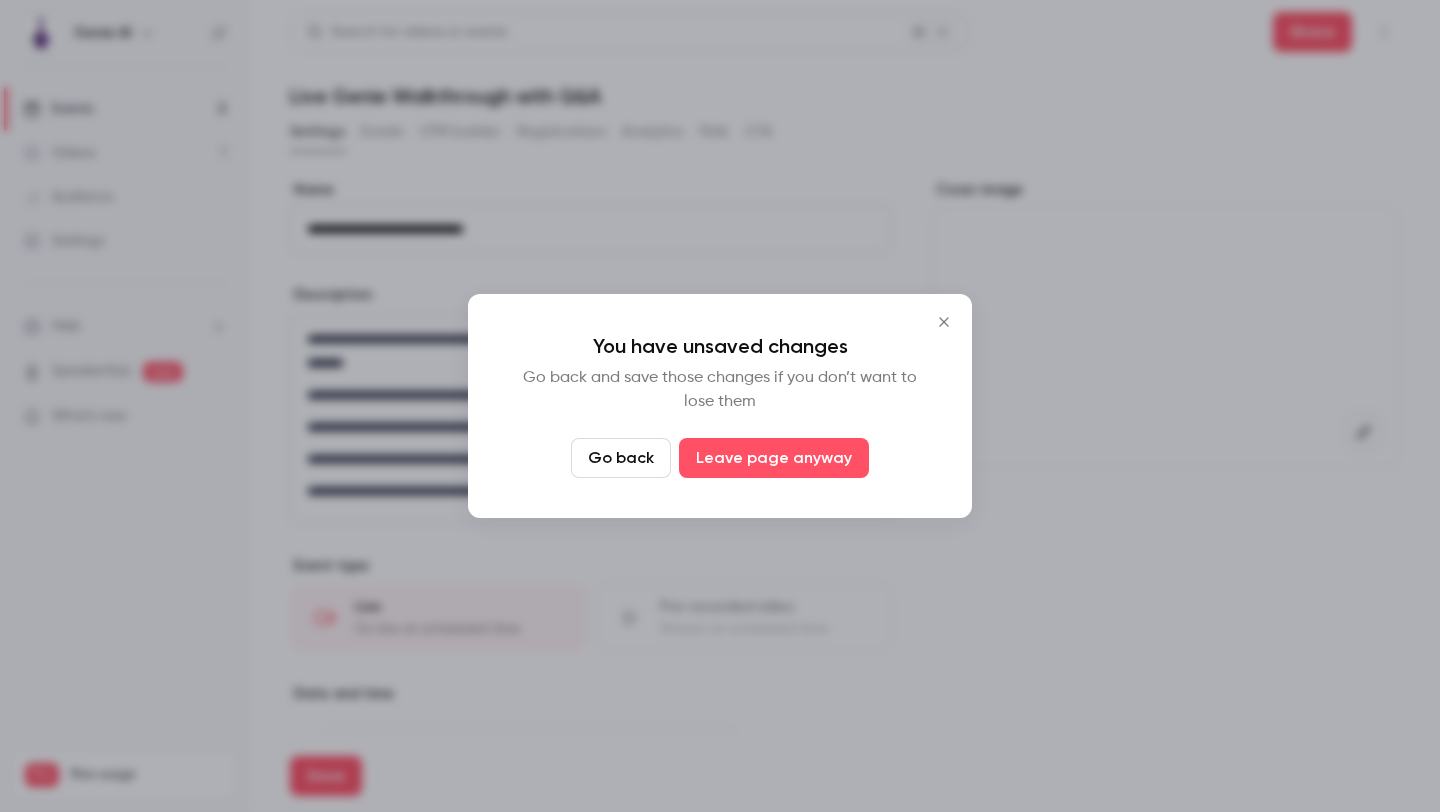 click 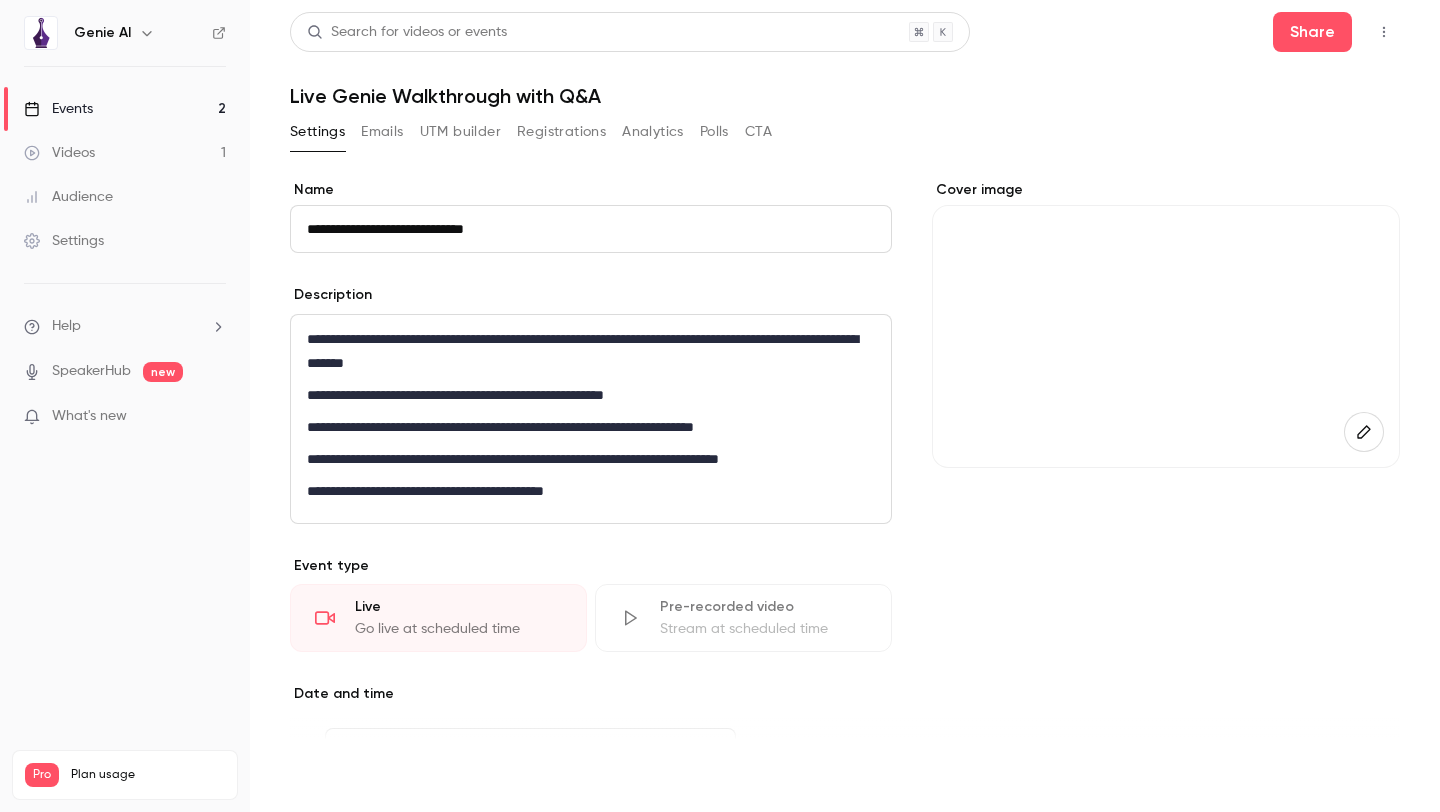 click on "Save" at bounding box center (326, 776) 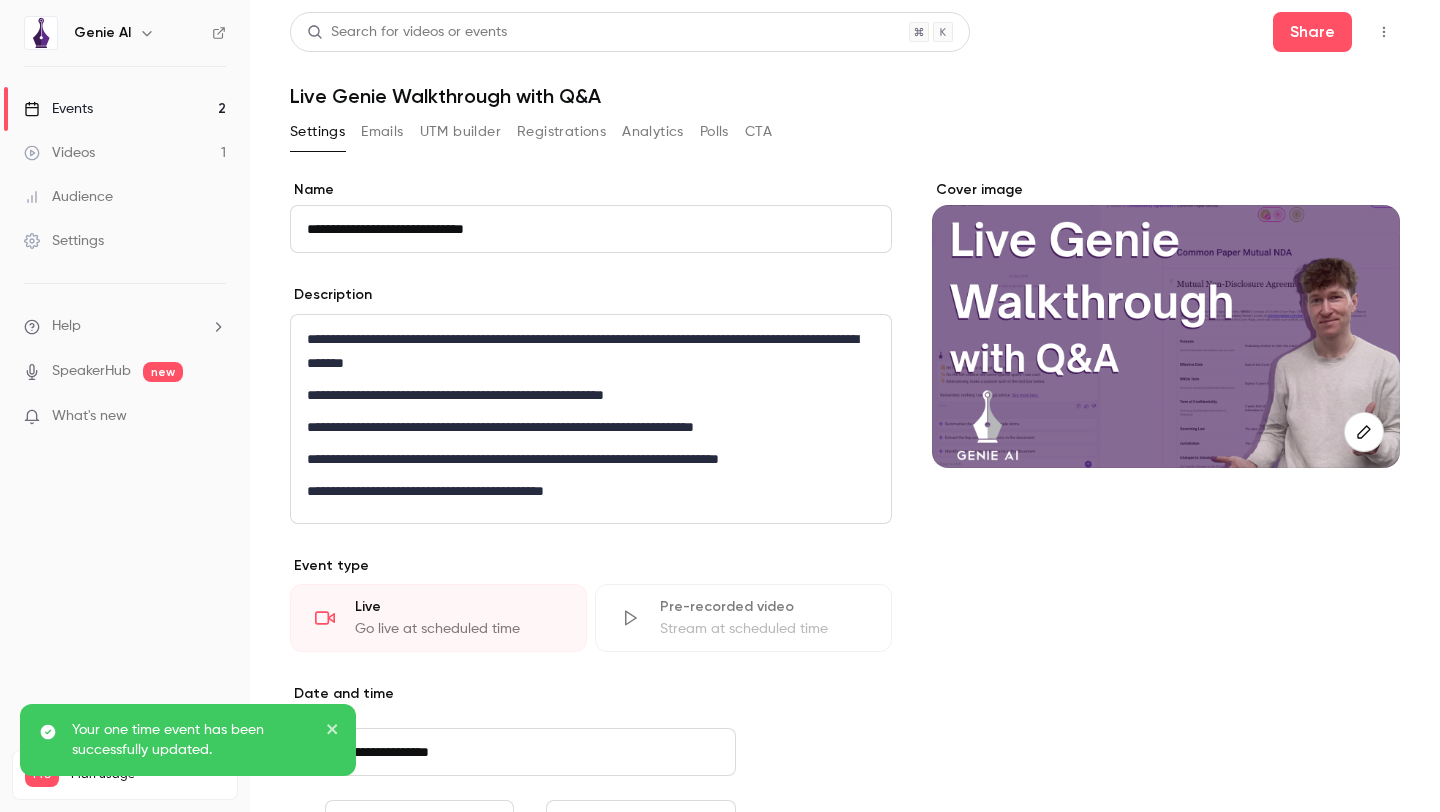 click on "Events" at bounding box center [58, 109] 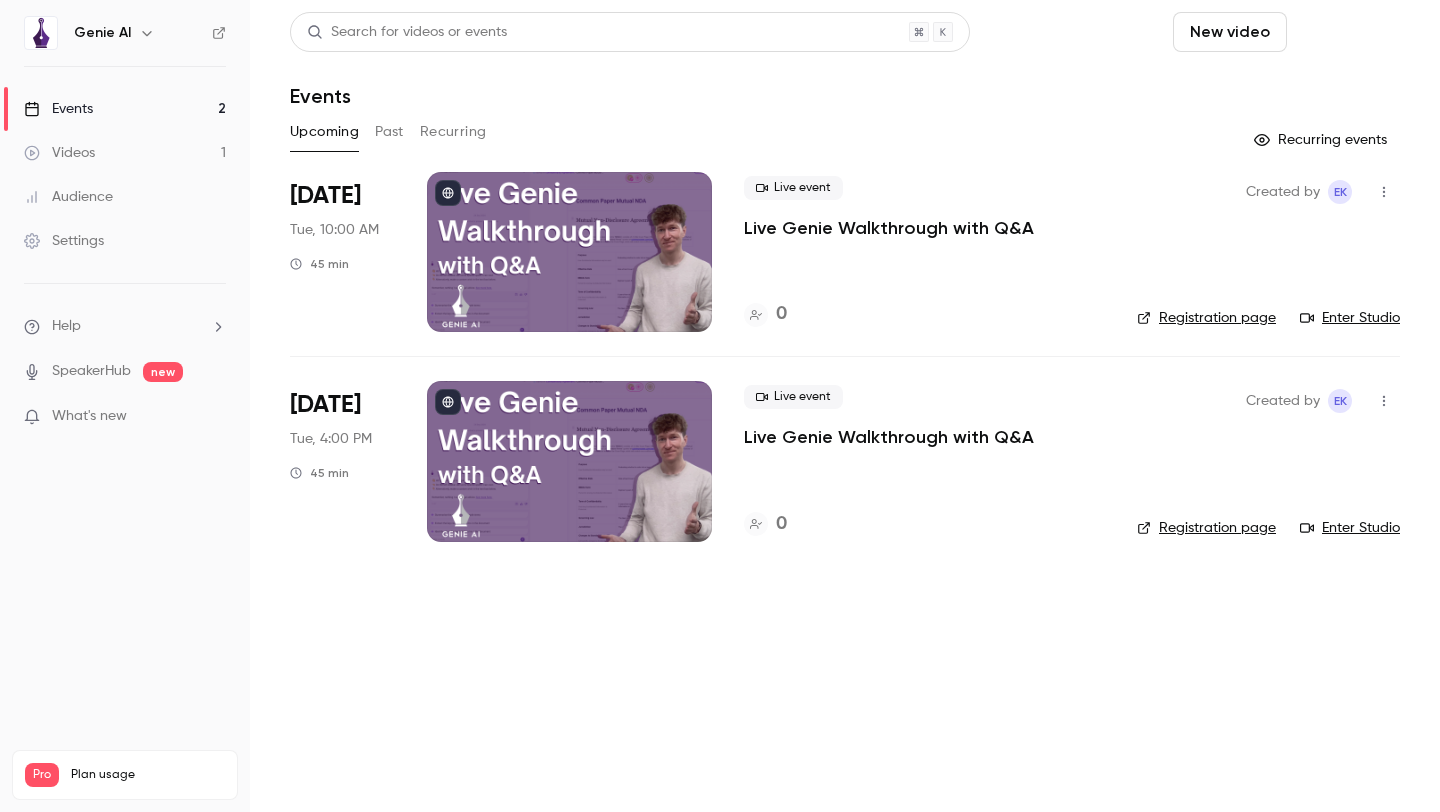 click on "Schedule" at bounding box center (1347, 32) 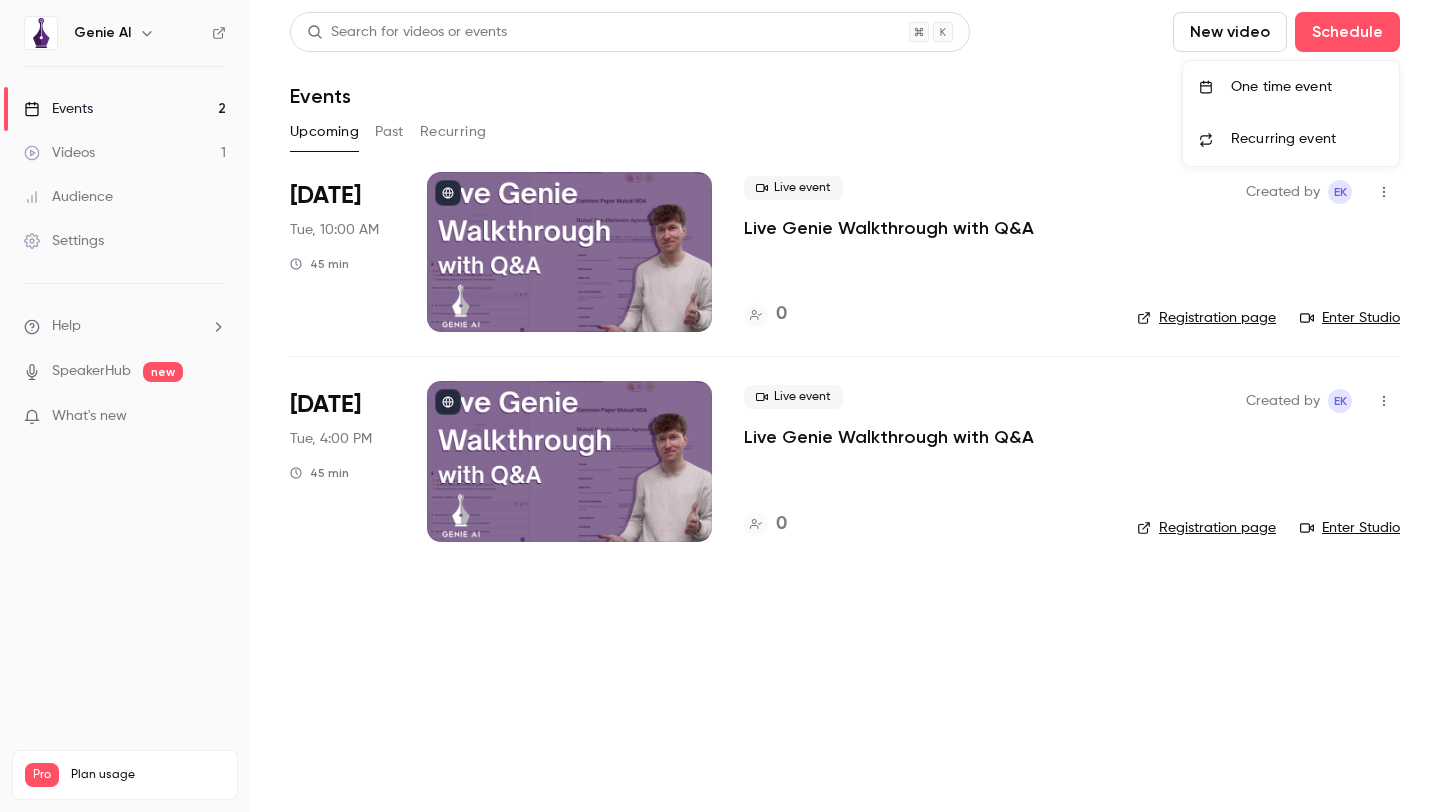 click at bounding box center [720, 406] 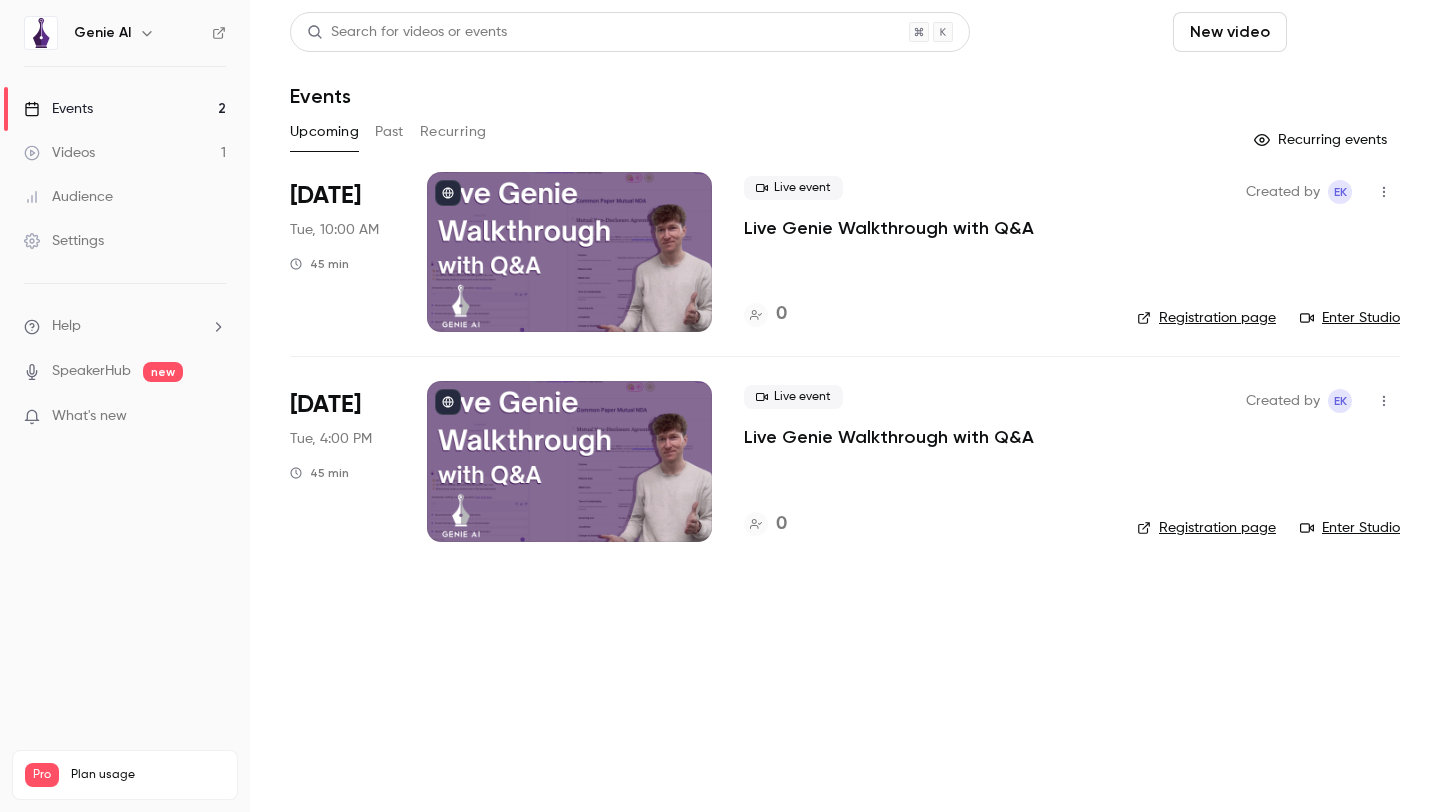 click on "Schedule" at bounding box center [1347, 32] 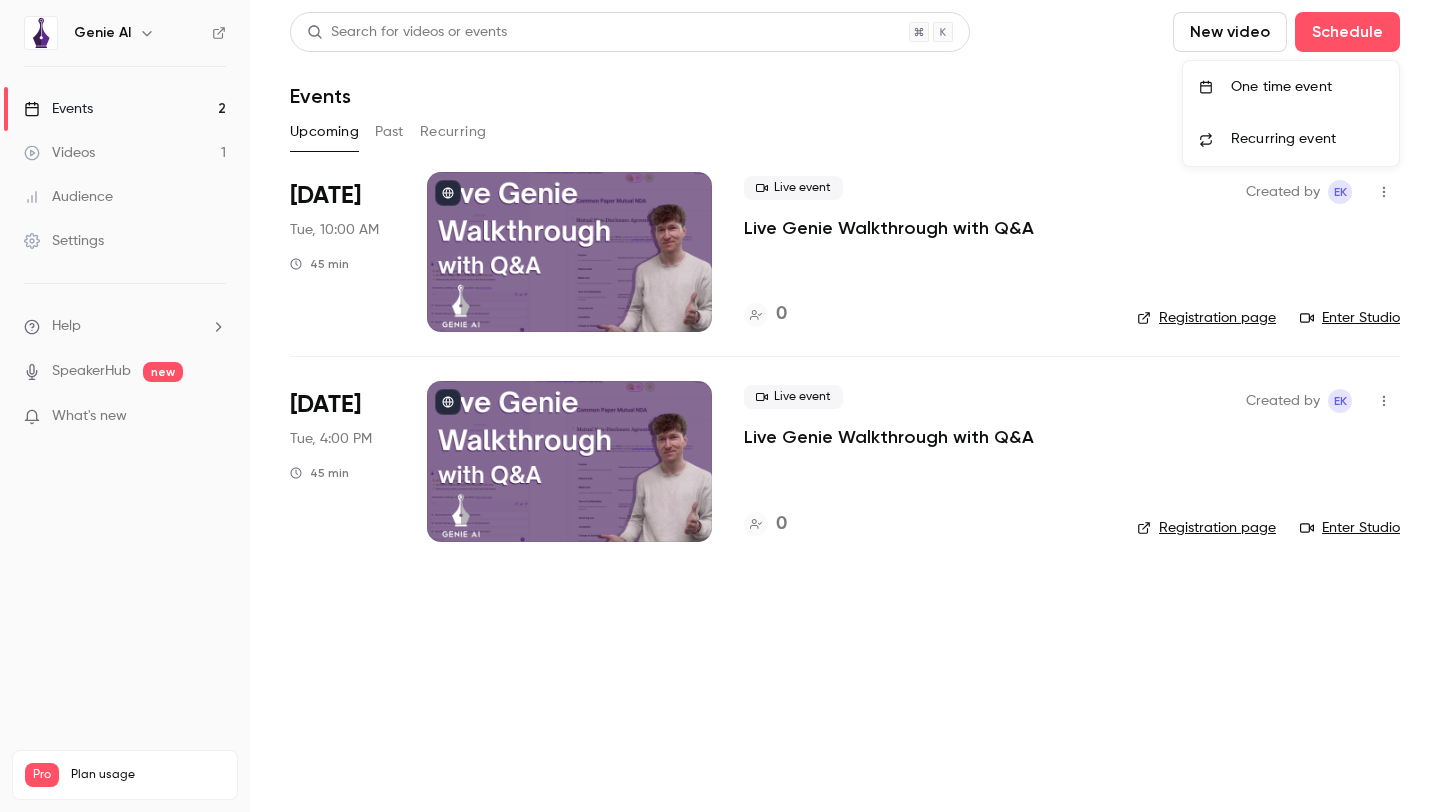 click on "One time event" at bounding box center (1307, 87) 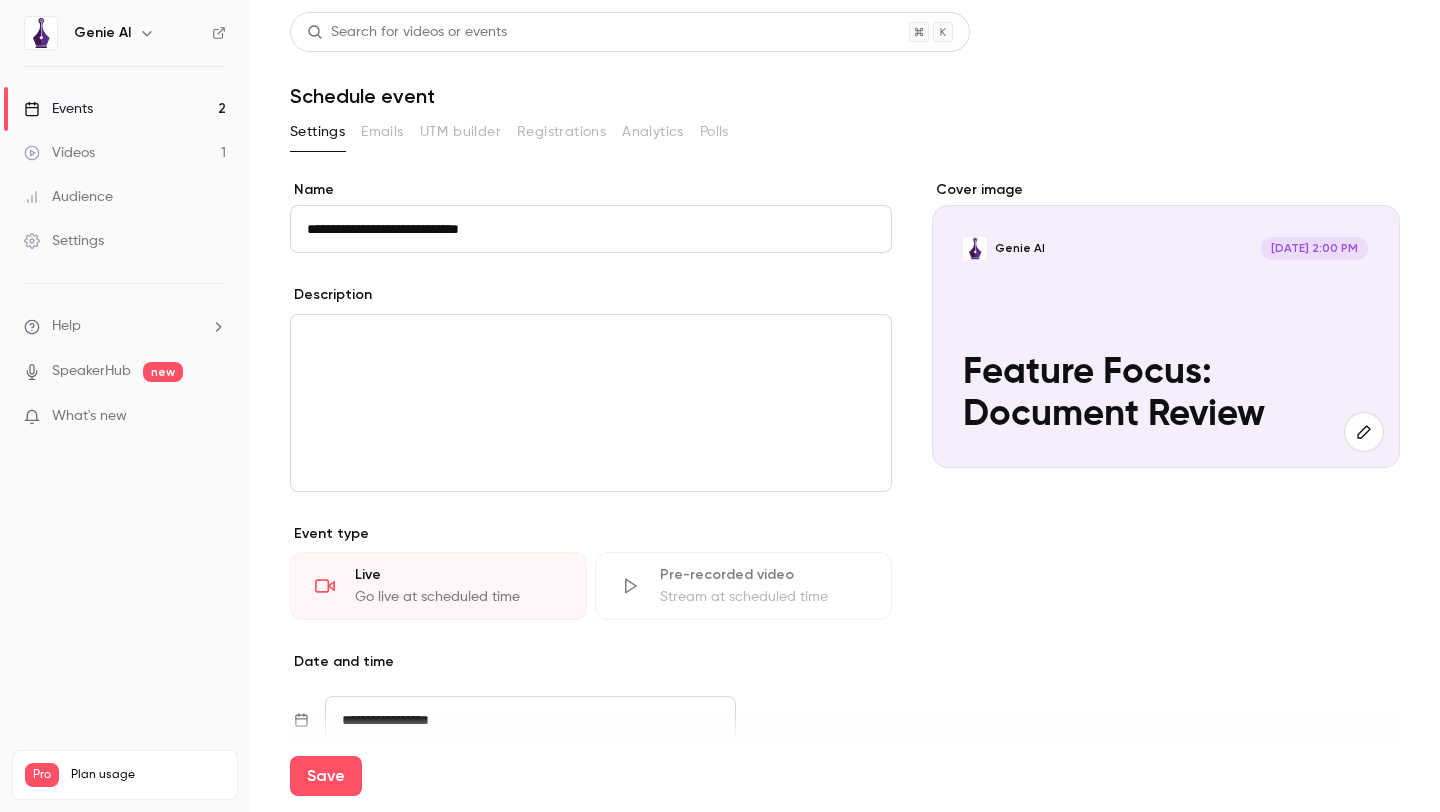 type on "**********" 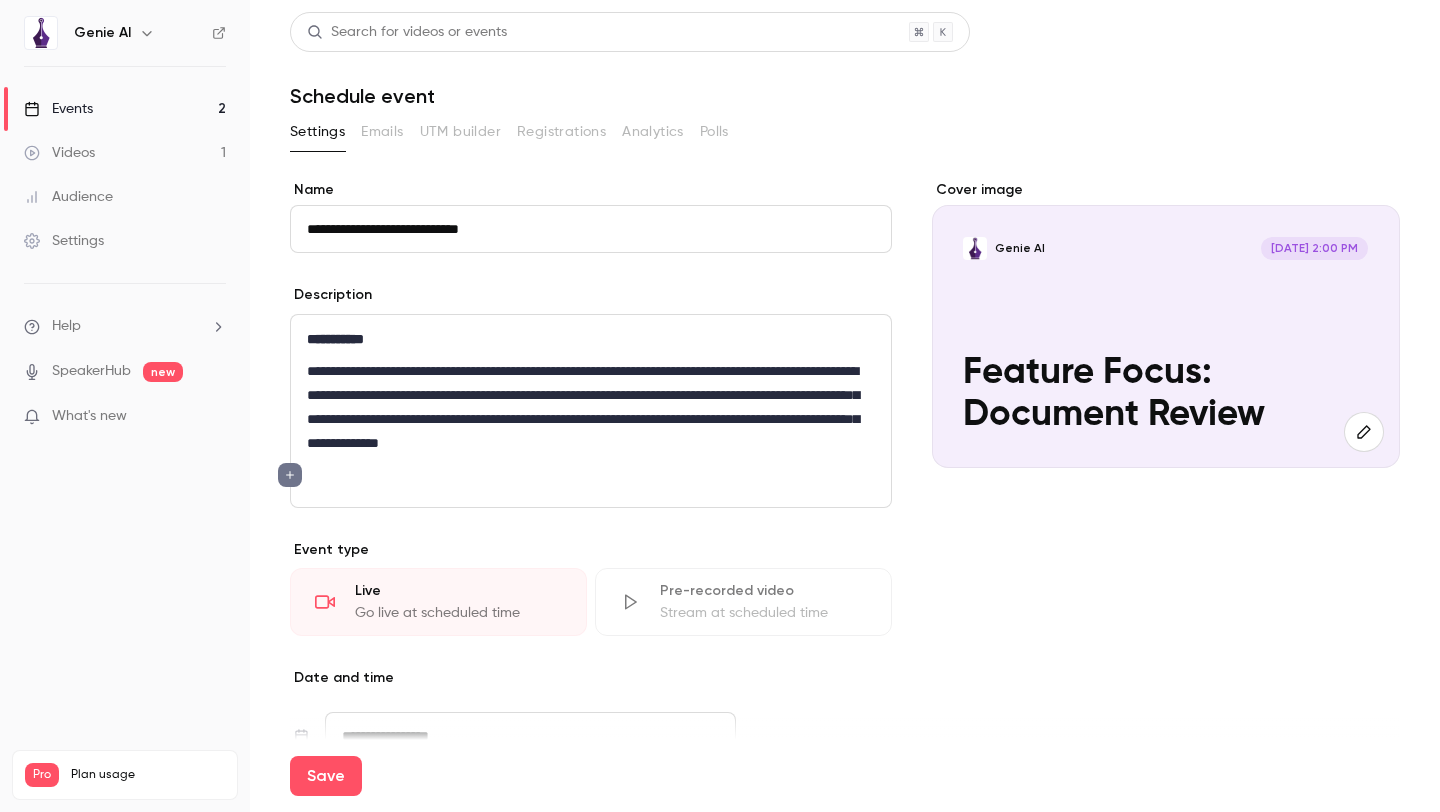 scroll, scrollTop: 0, scrollLeft: 0, axis: both 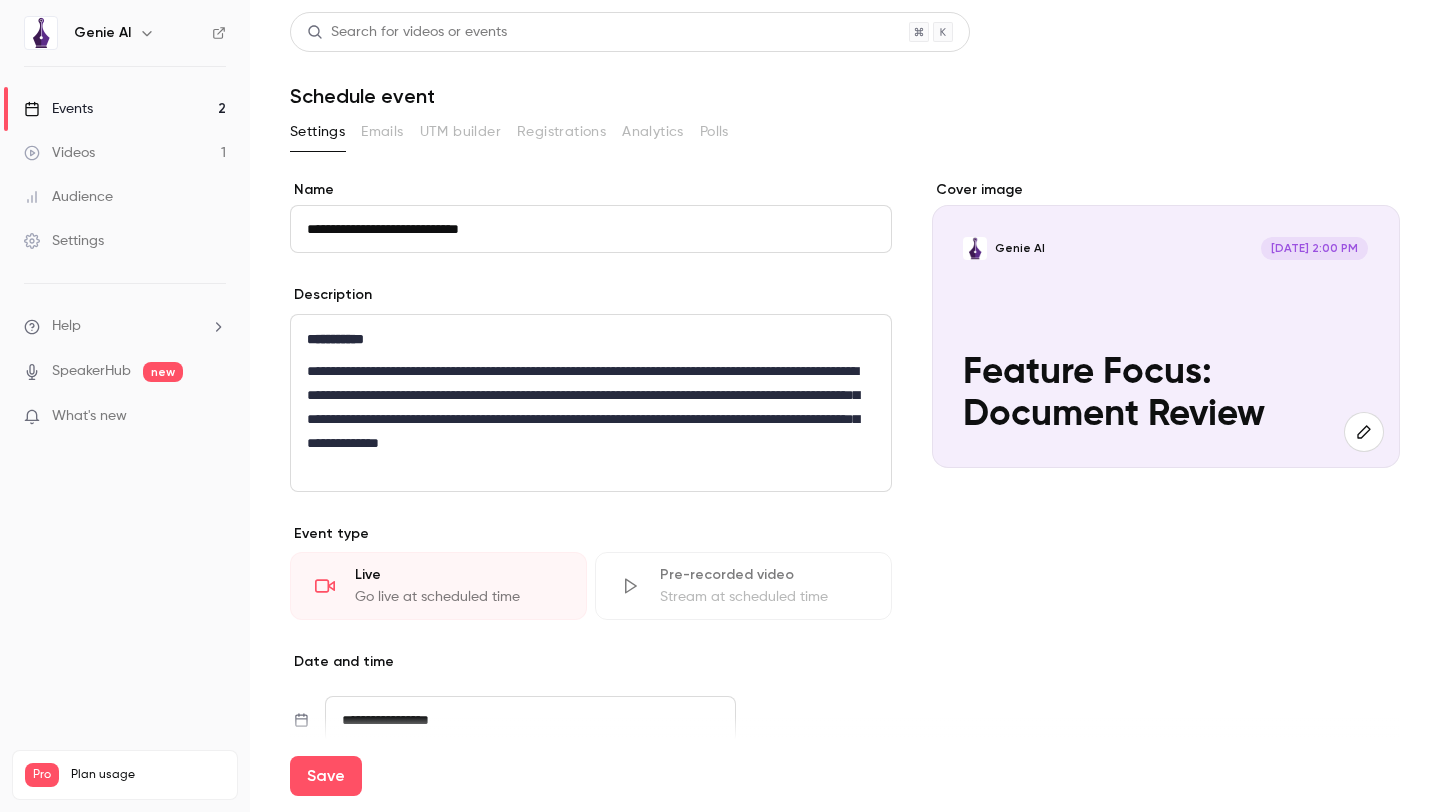 click on "Cover image Genie AI Jul 28, 2:00 PM Feature Focus: Document Review" at bounding box center (1166, 605) 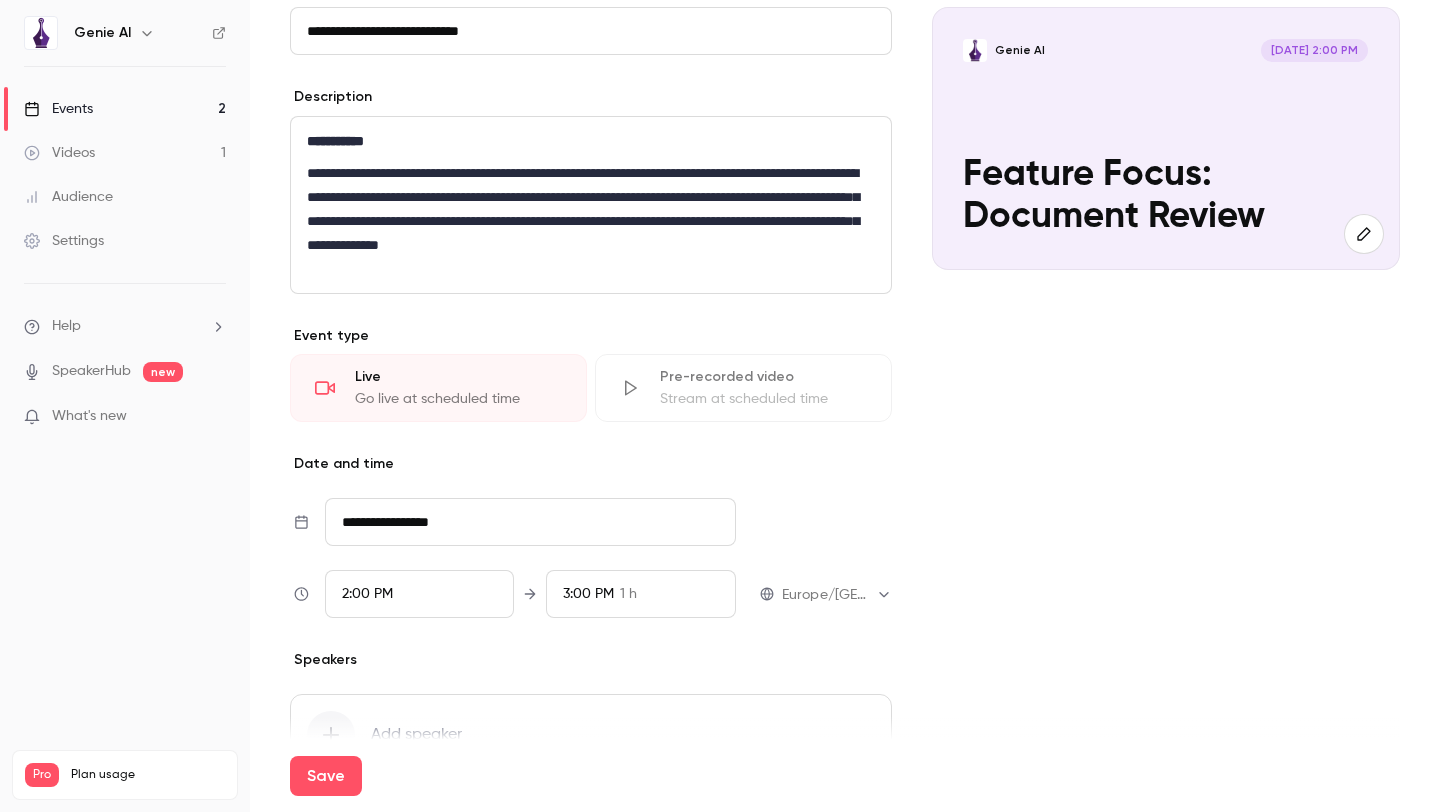 scroll, scrollTop: 322, scrollLeft: 0, axis: vertical 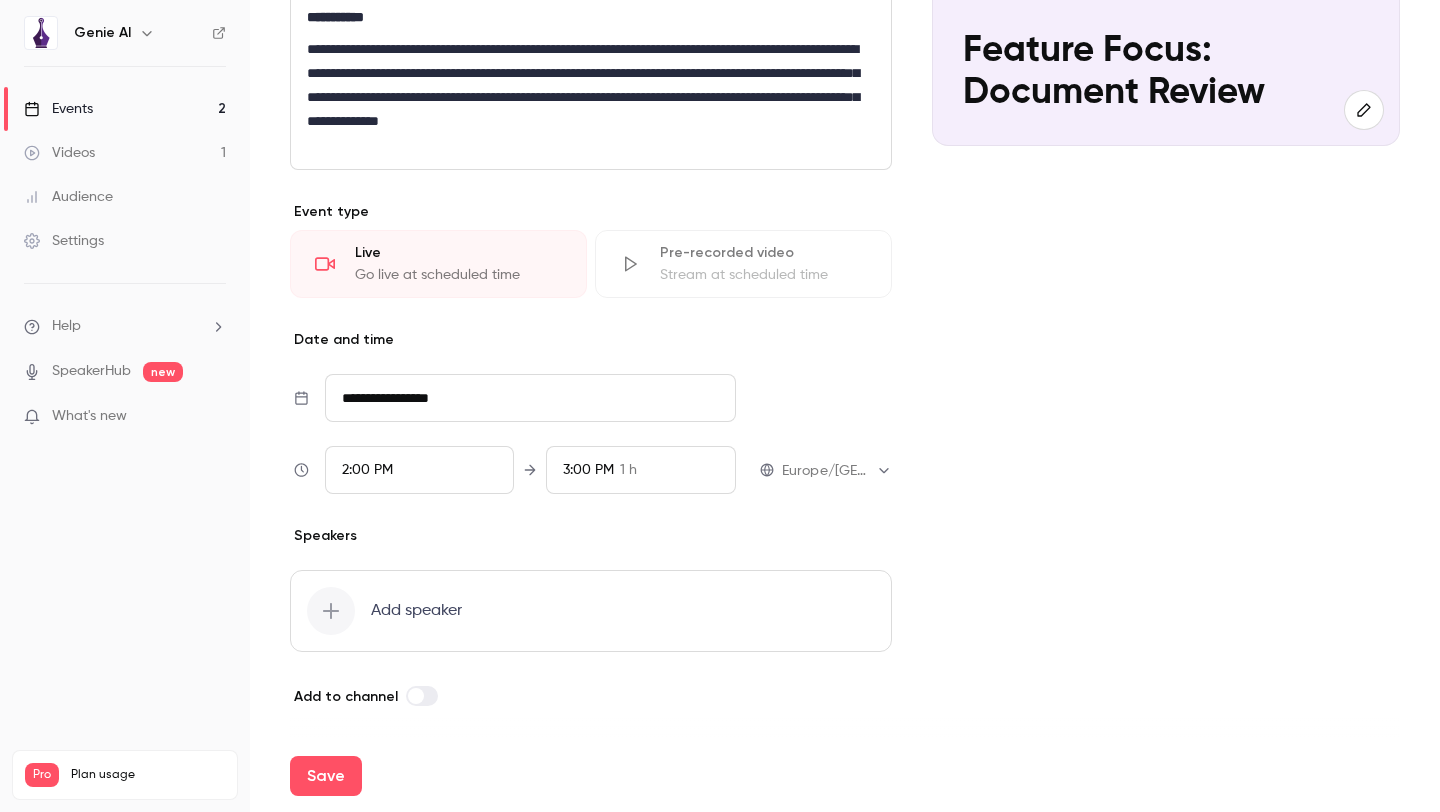 click on "**********" at bounding box center [530, 398] 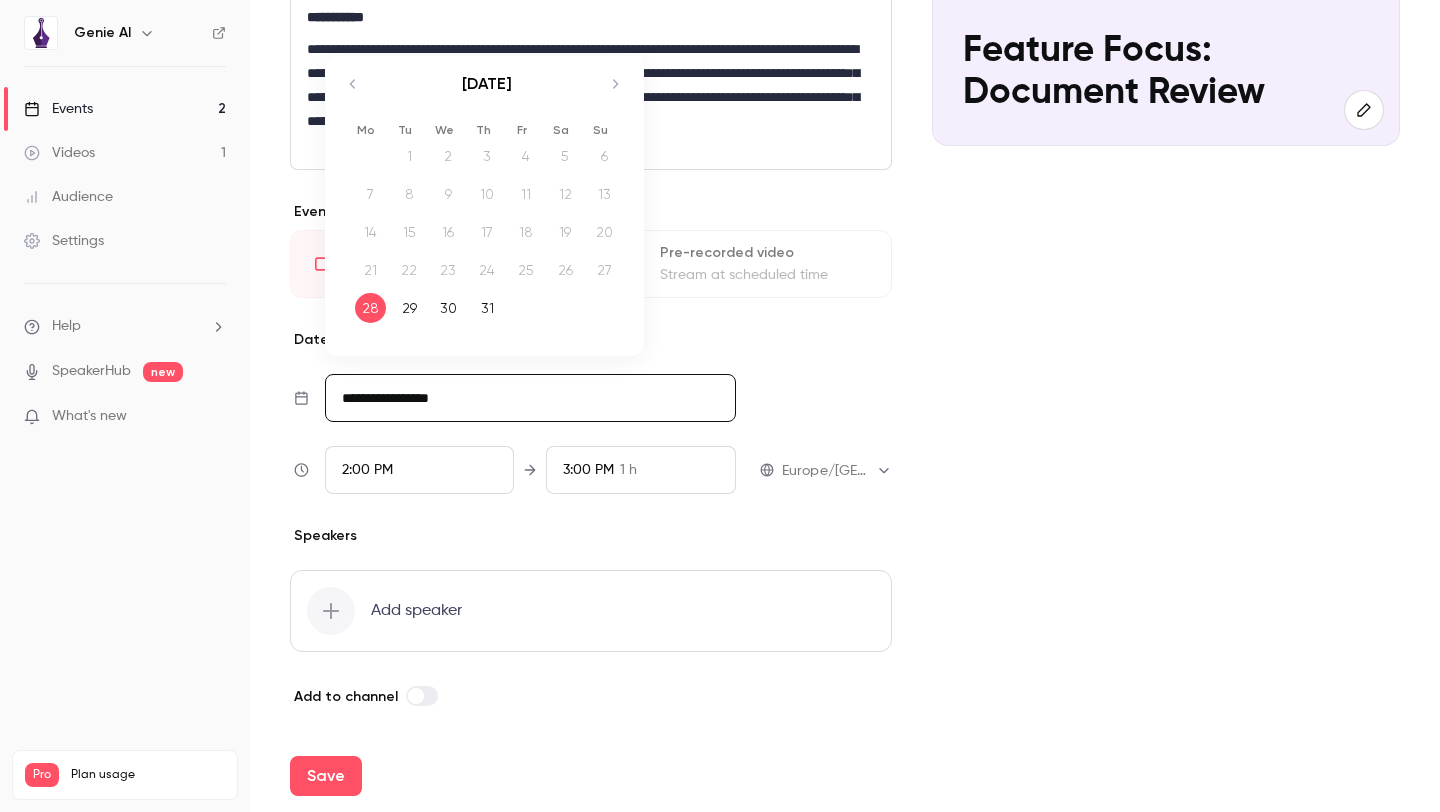 click 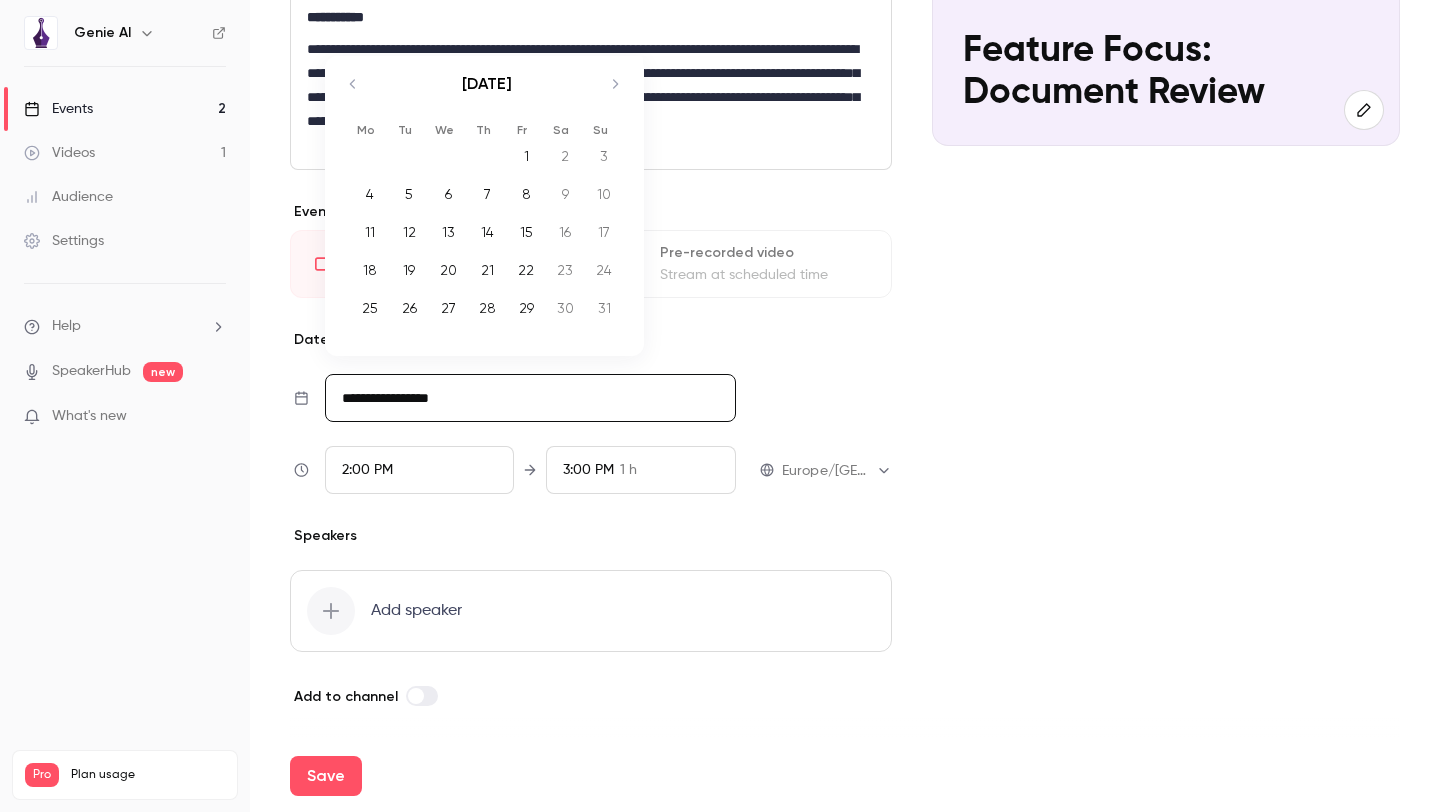 click on "15" at bounding box center [526, 232] 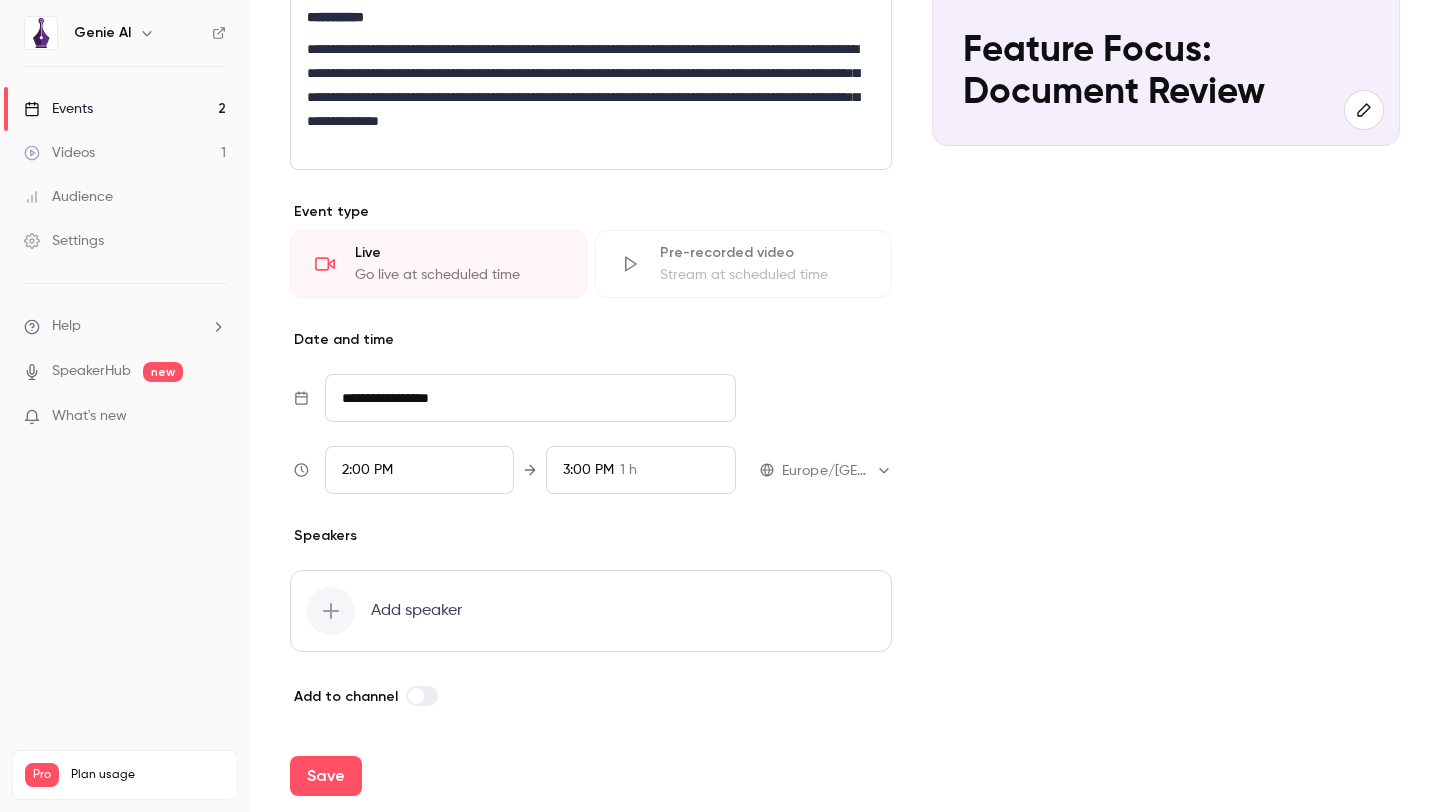 click on "2:00 PM" at bounding box center (420, 470) 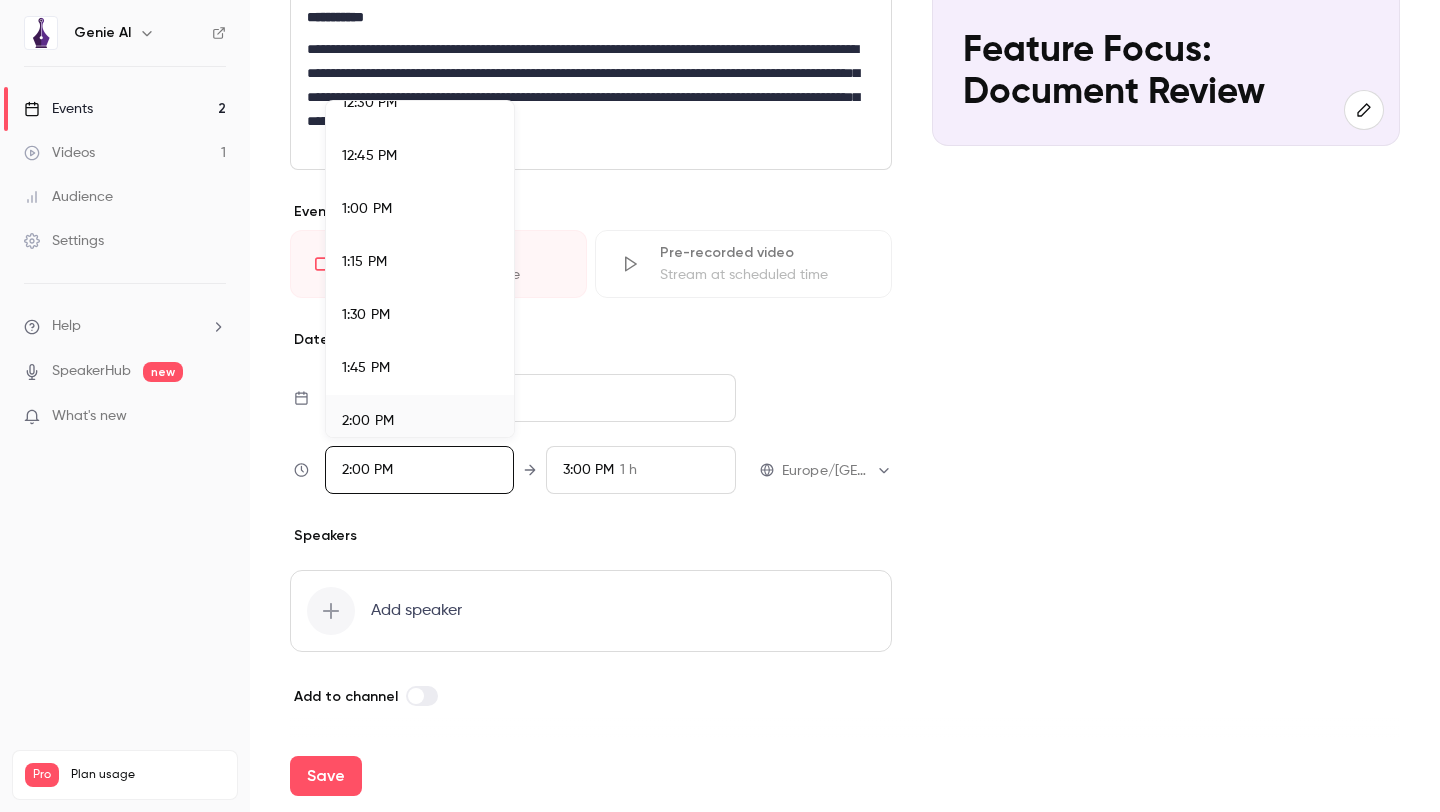 scroll, scrollTop: 2664, scrollLeft: 0, axis: vertical 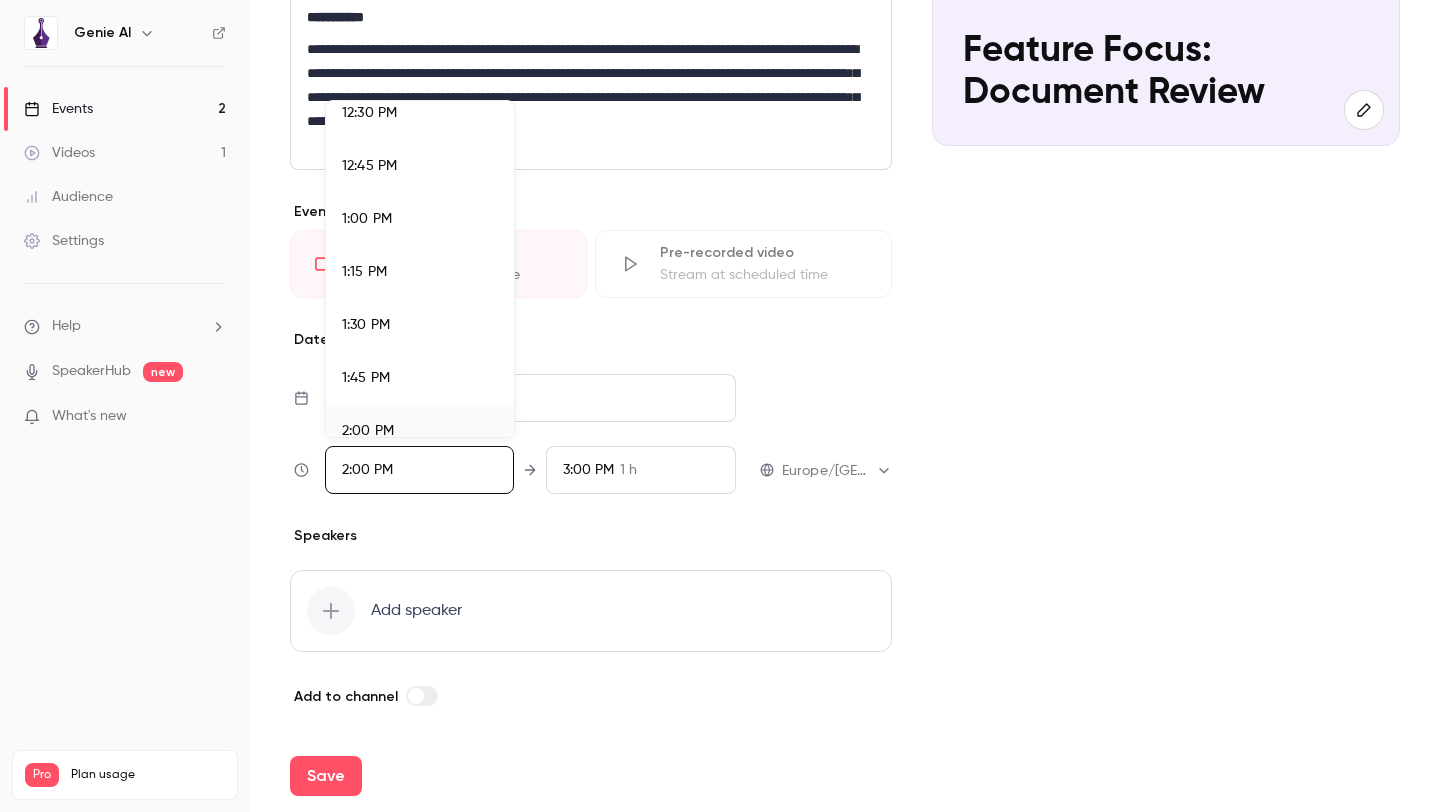 click on "1:00 PM" at bounding box center (420, 219) 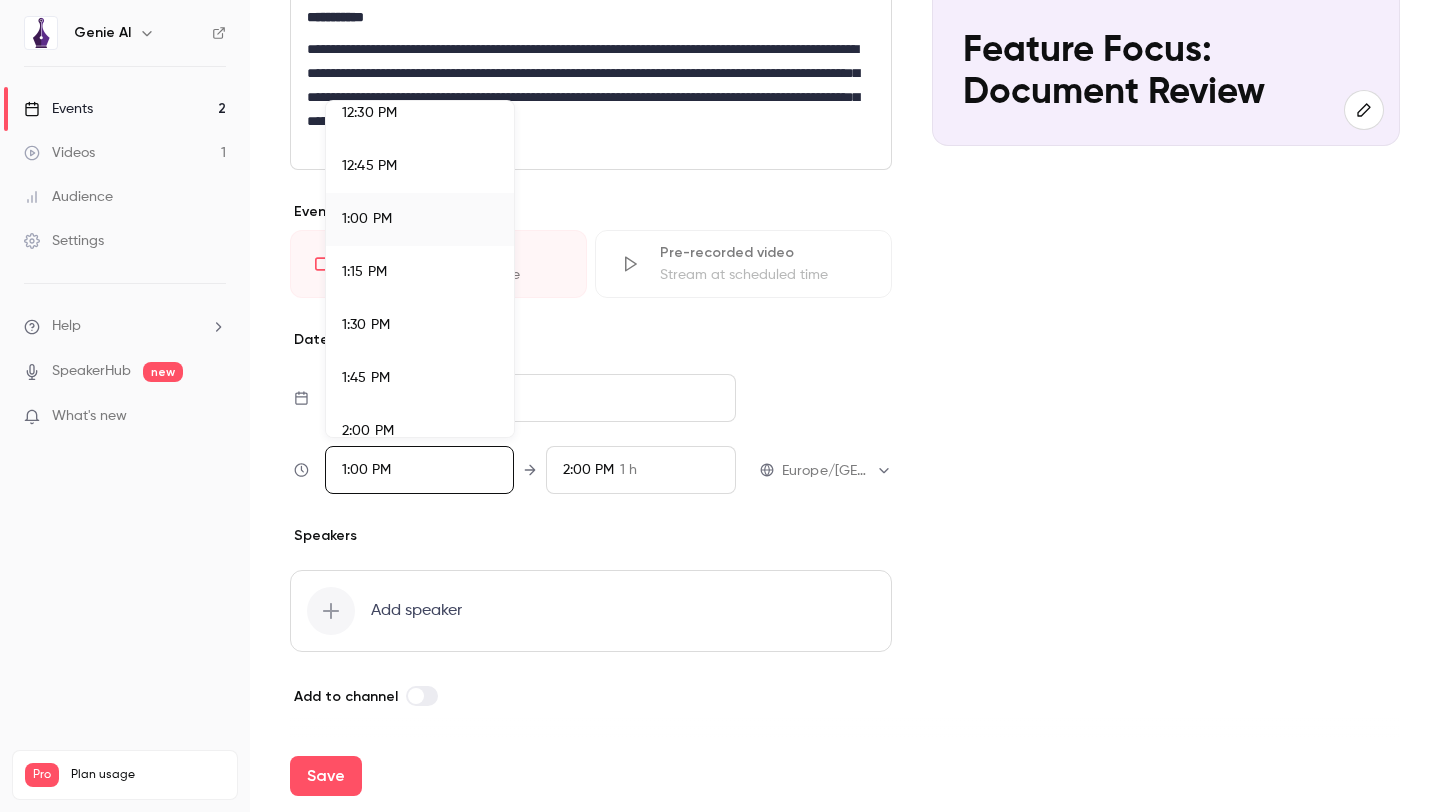 click at bounding box center (720, 406) 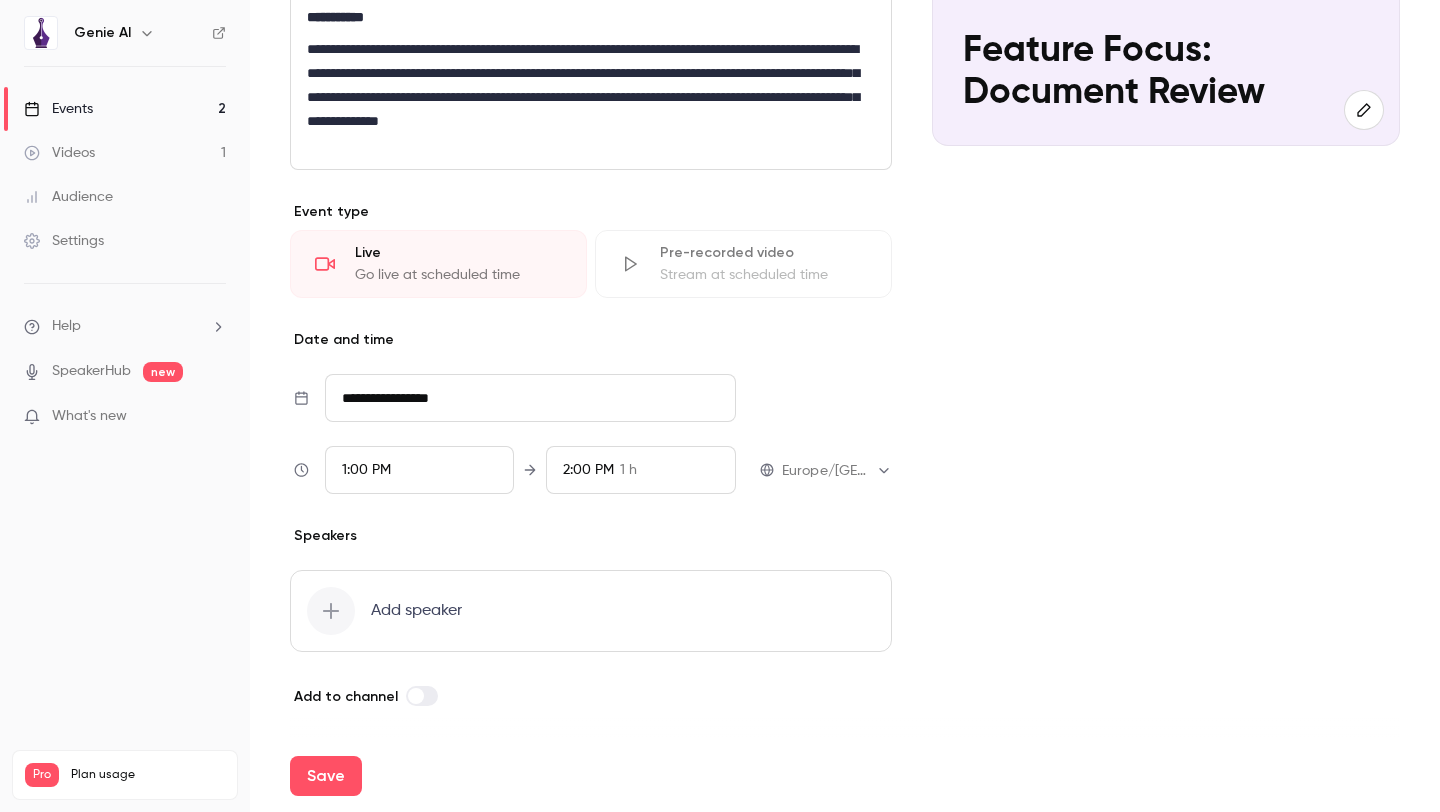 click on "1 h" at bounding box center [628, 470] 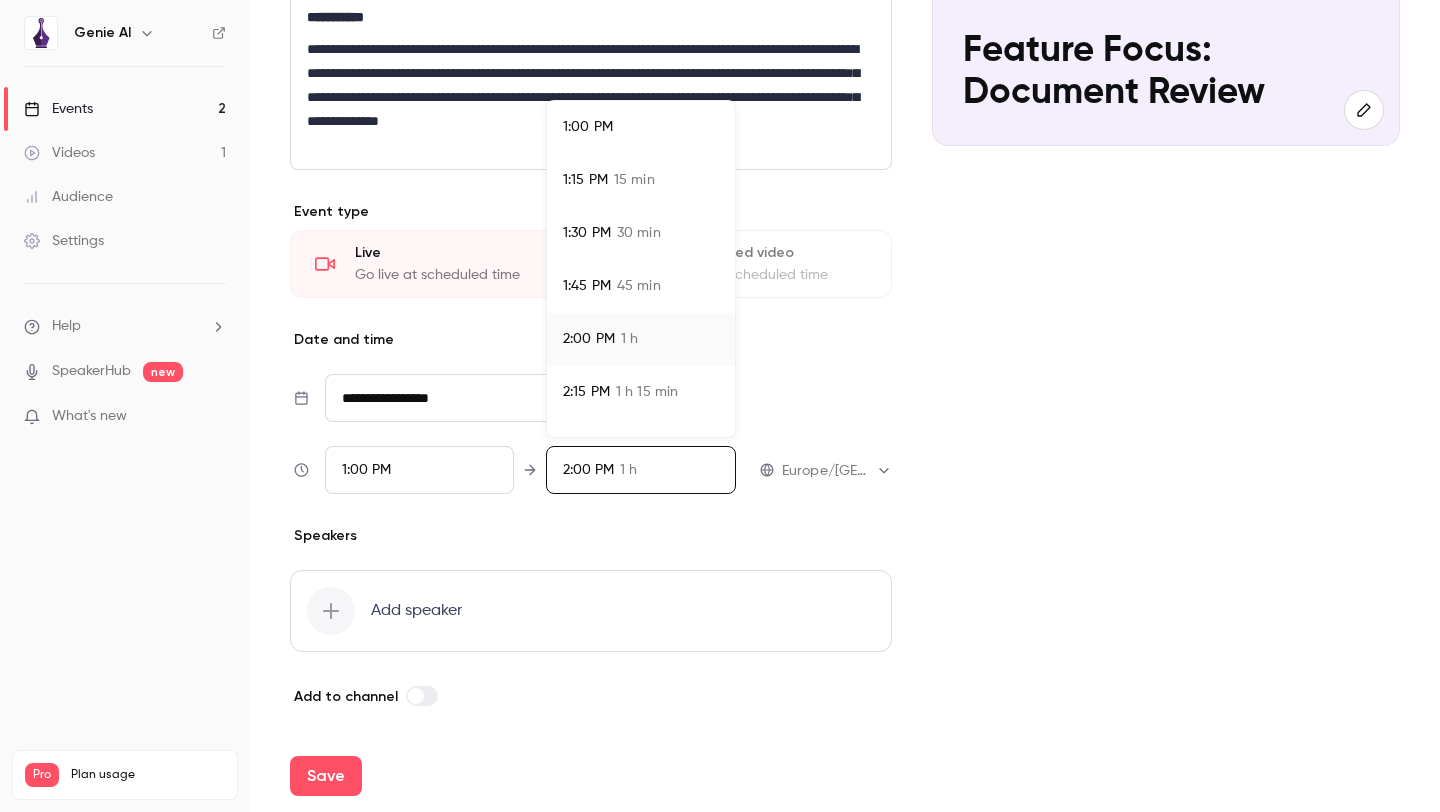 click on "45 min" at bounding box center [639, 286] 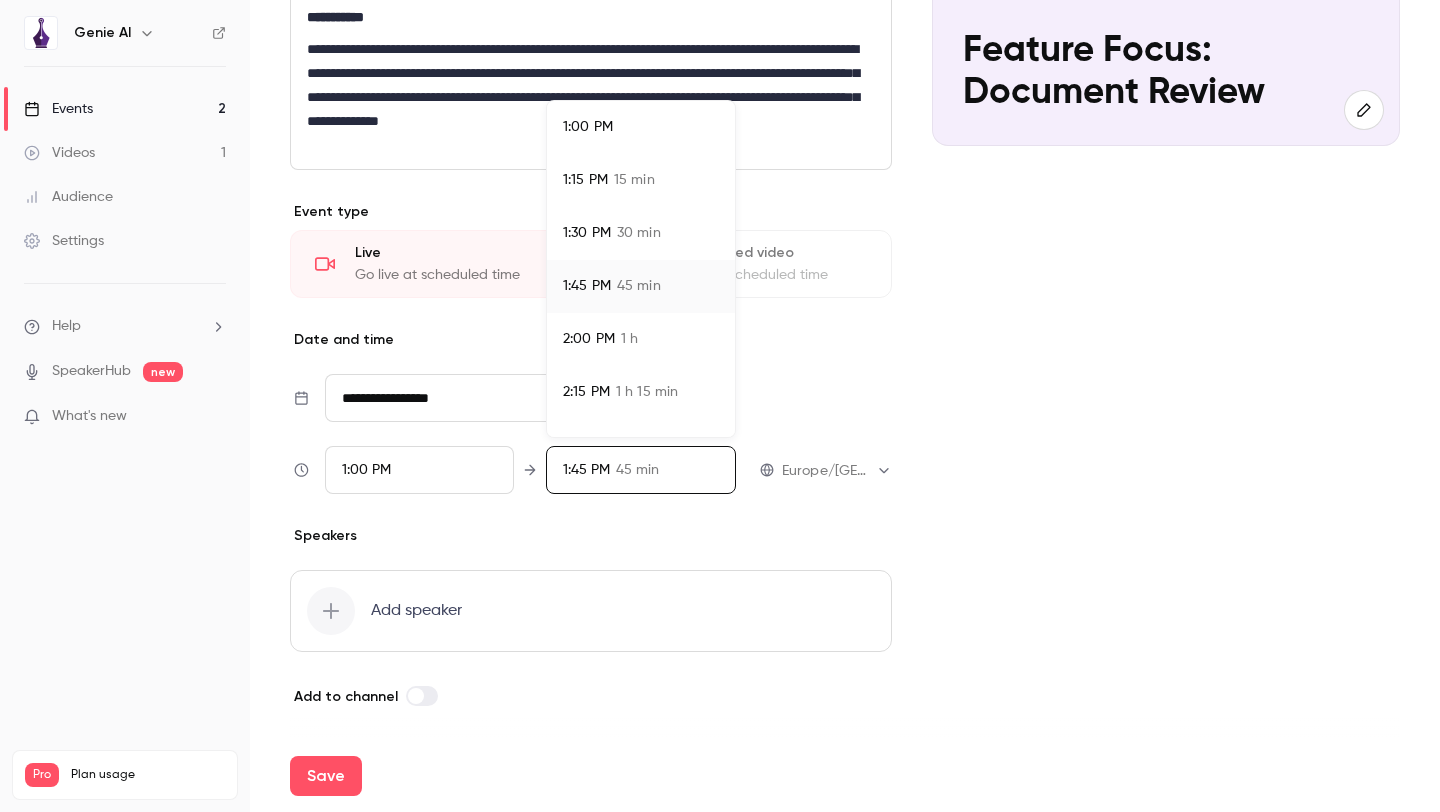 click at bounding box center [720, 406] 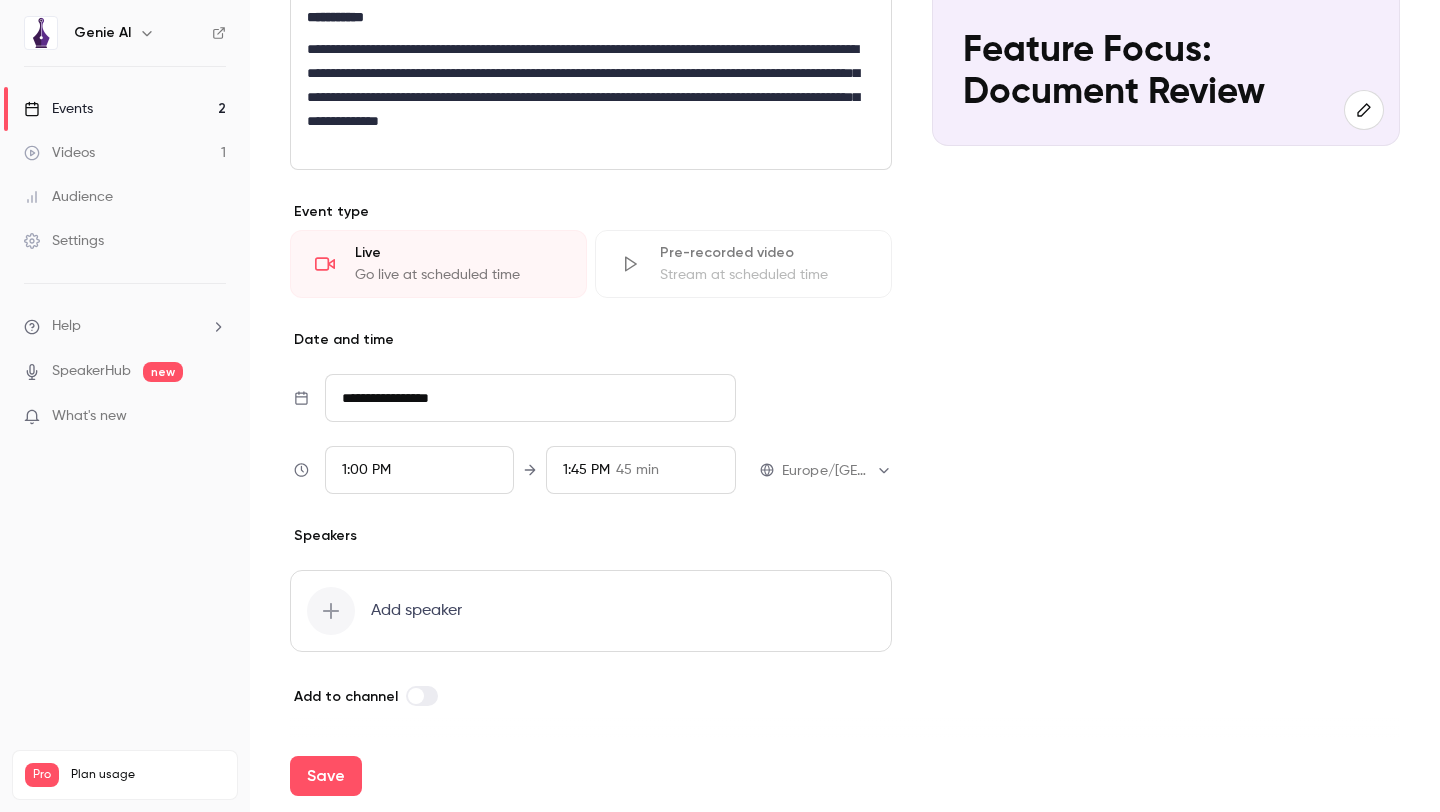 click at bounding box center [331, 611] 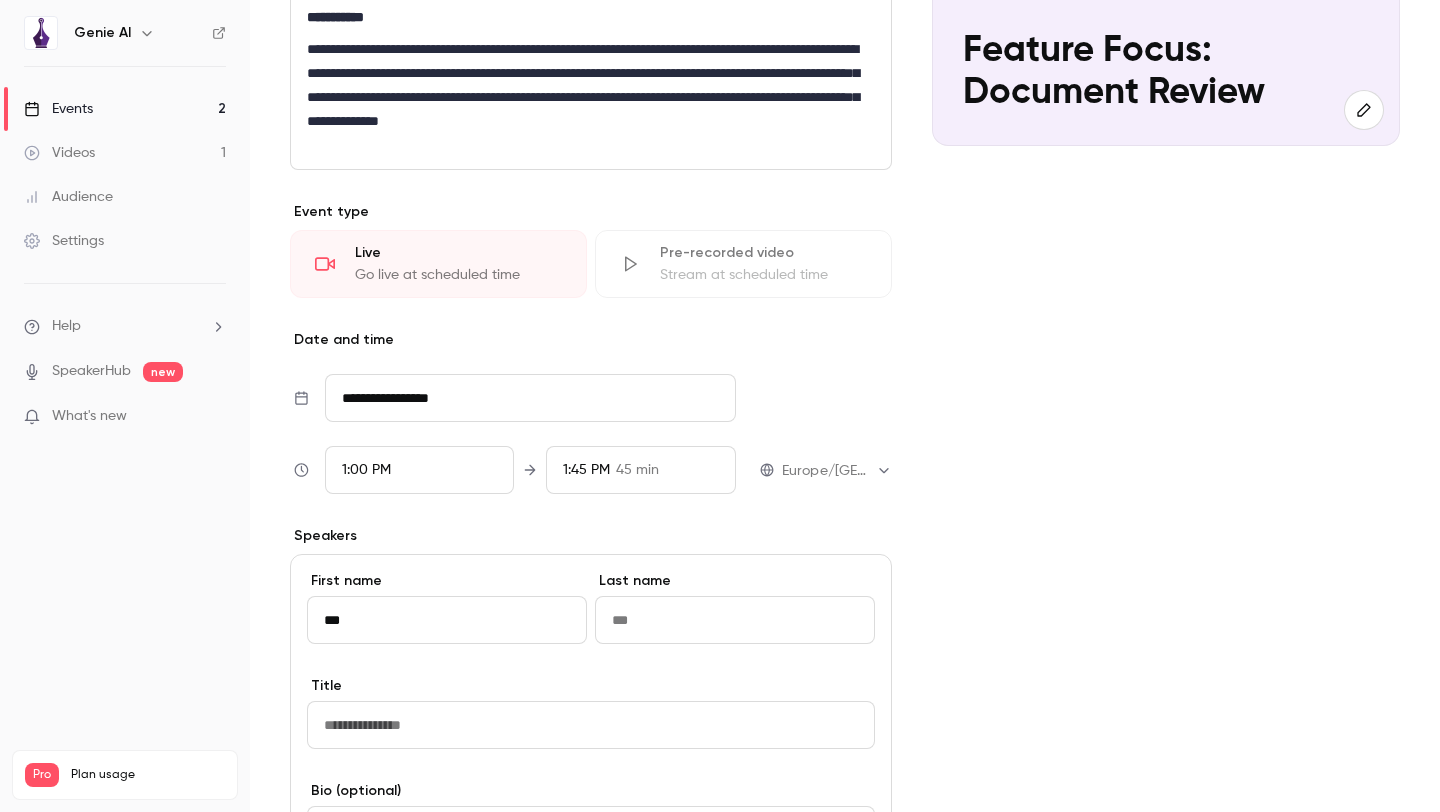type on "***" 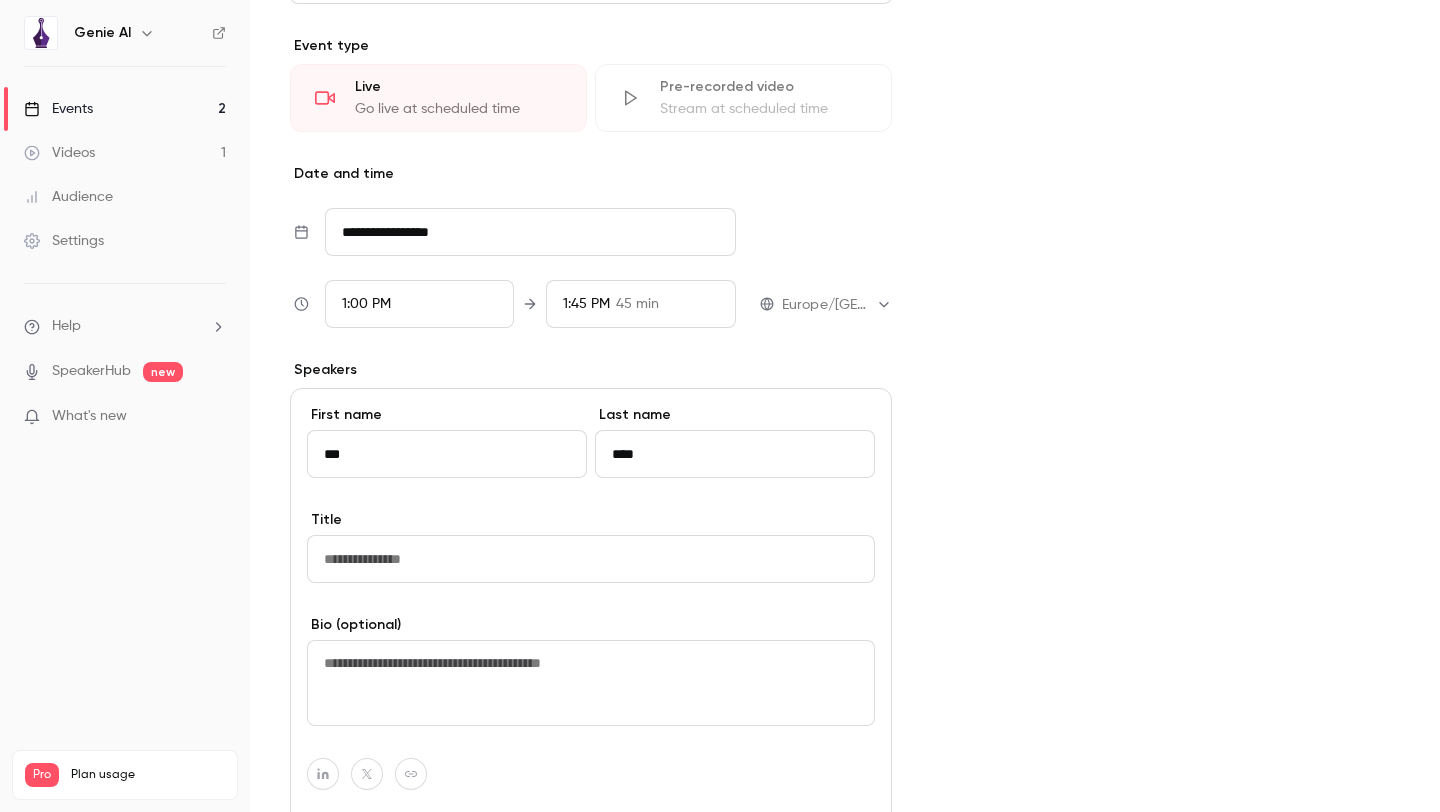 scroll, scrollTop: 491, scrollLeft: 0, axis: vertical 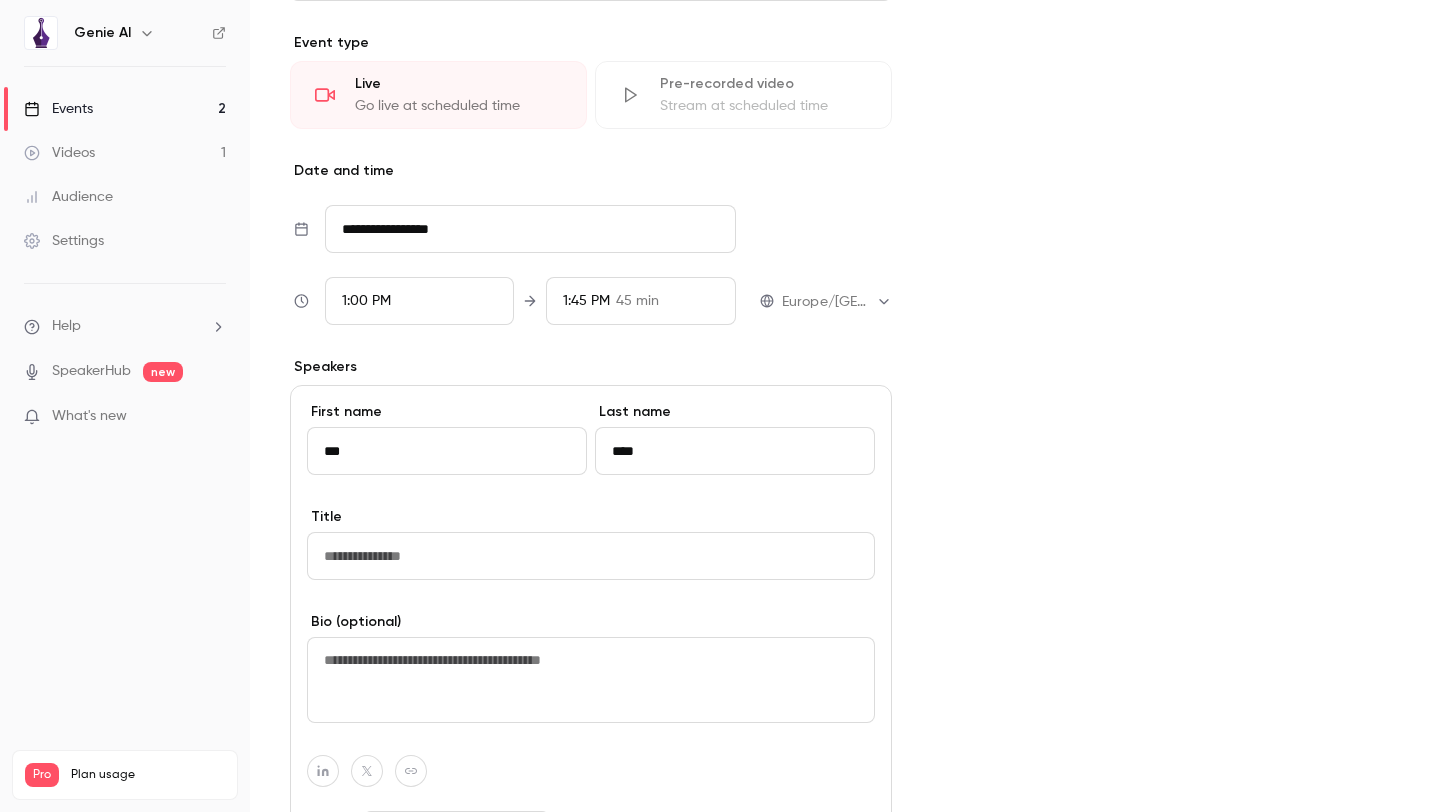 type on "****" 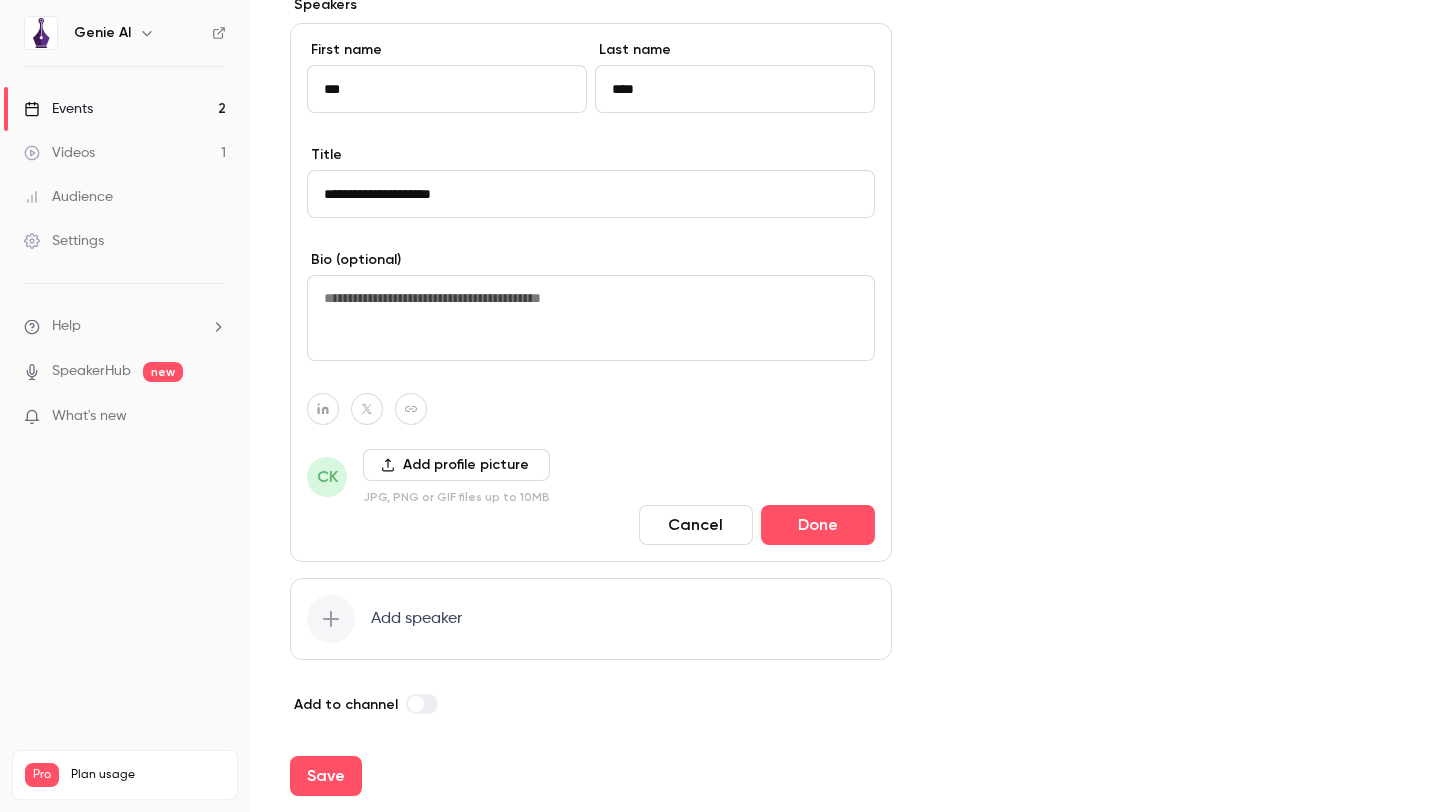 scroll, scrollTop: 859, scrollLeft: 0, axis: vertical 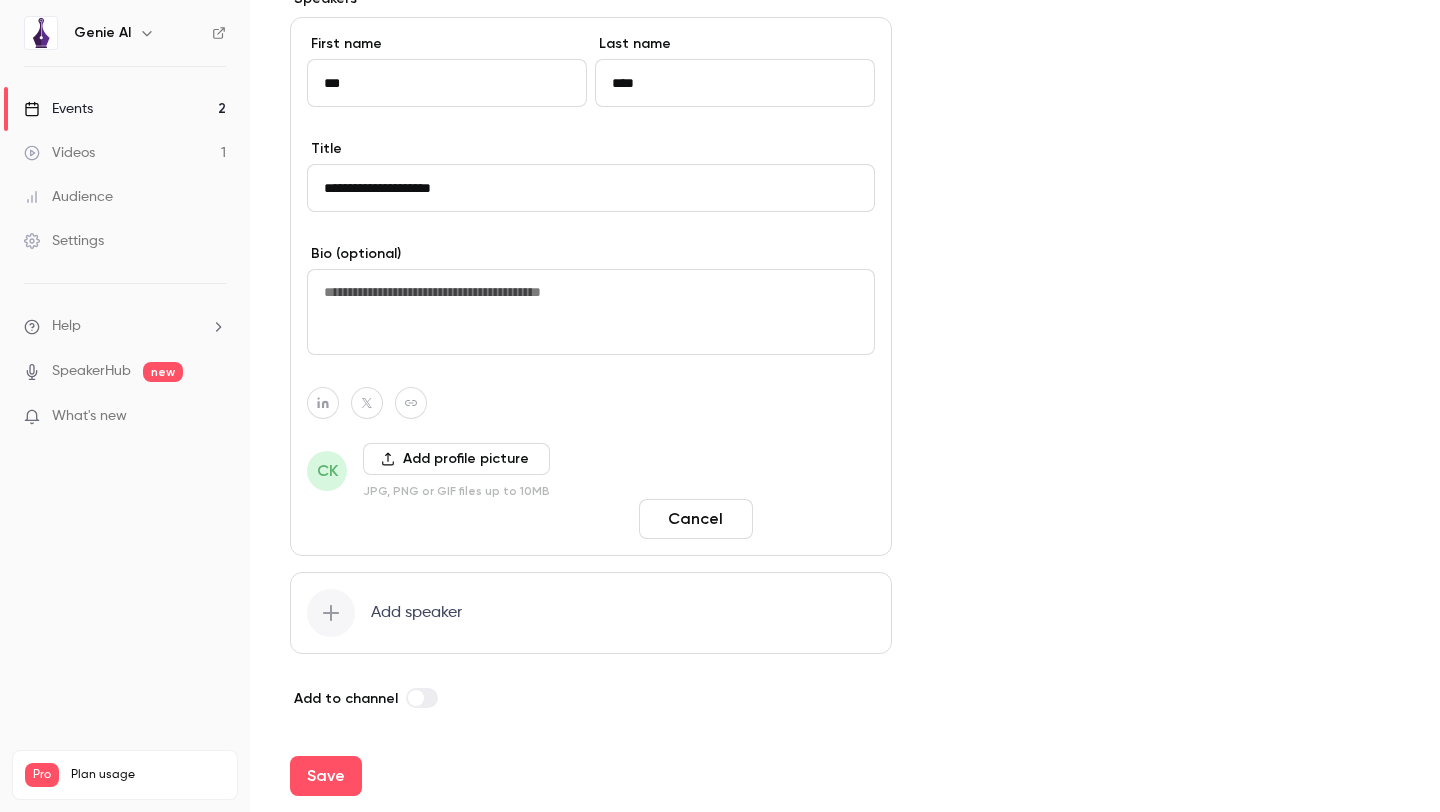 type on "**********" 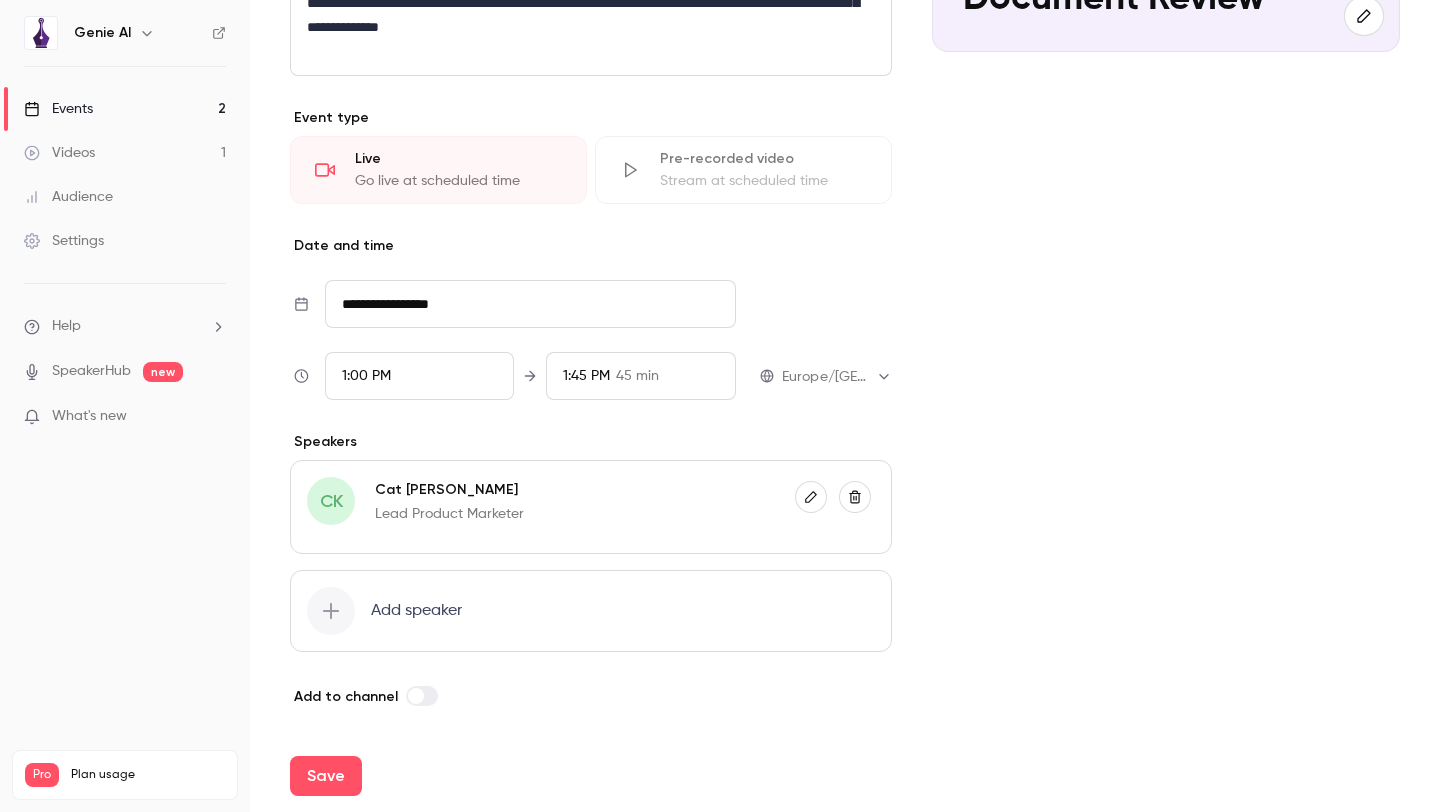 click at bounding box center [811, 497] 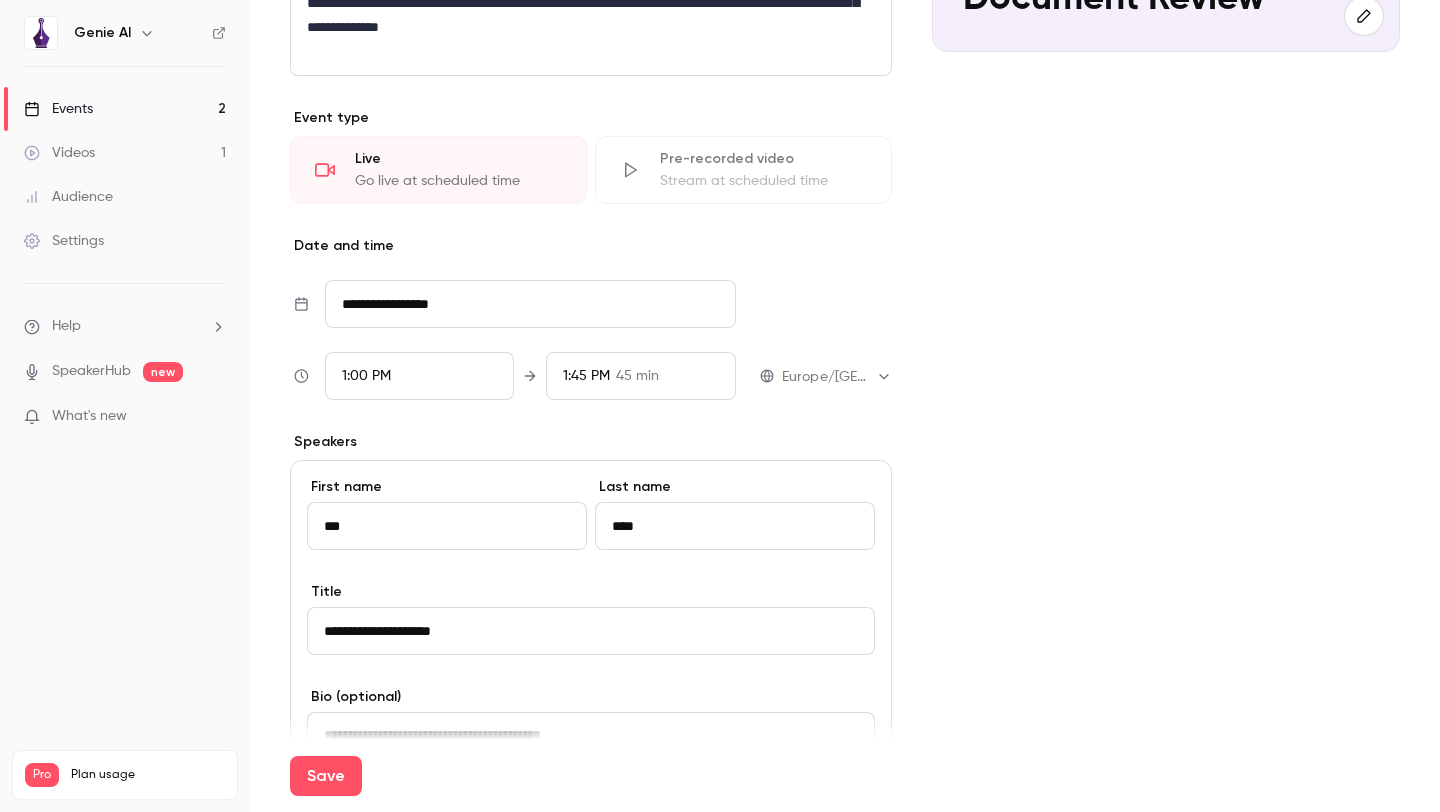 click on "**********" at bounding box center [591, 631] 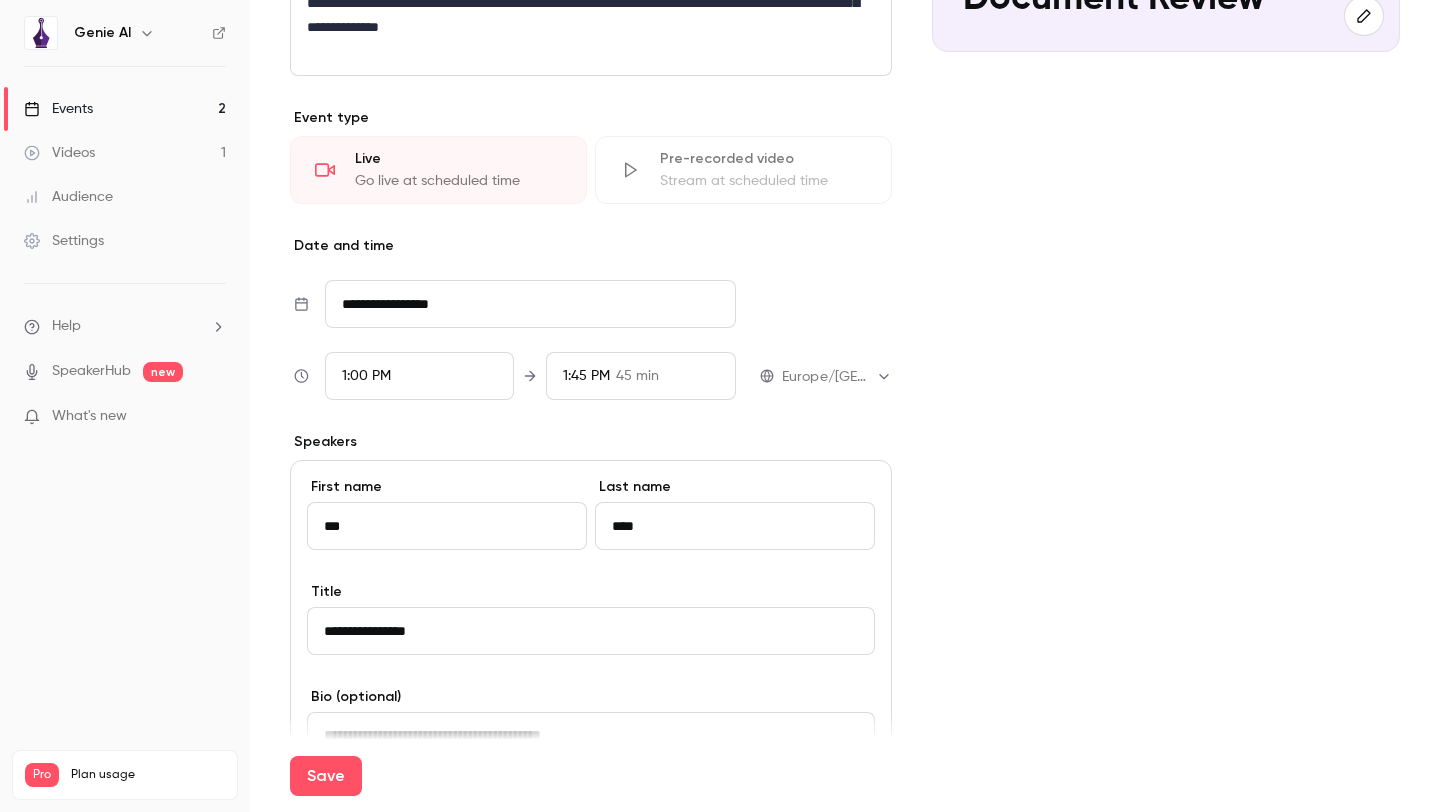 click on "**********" at bounding box center [591, 631] 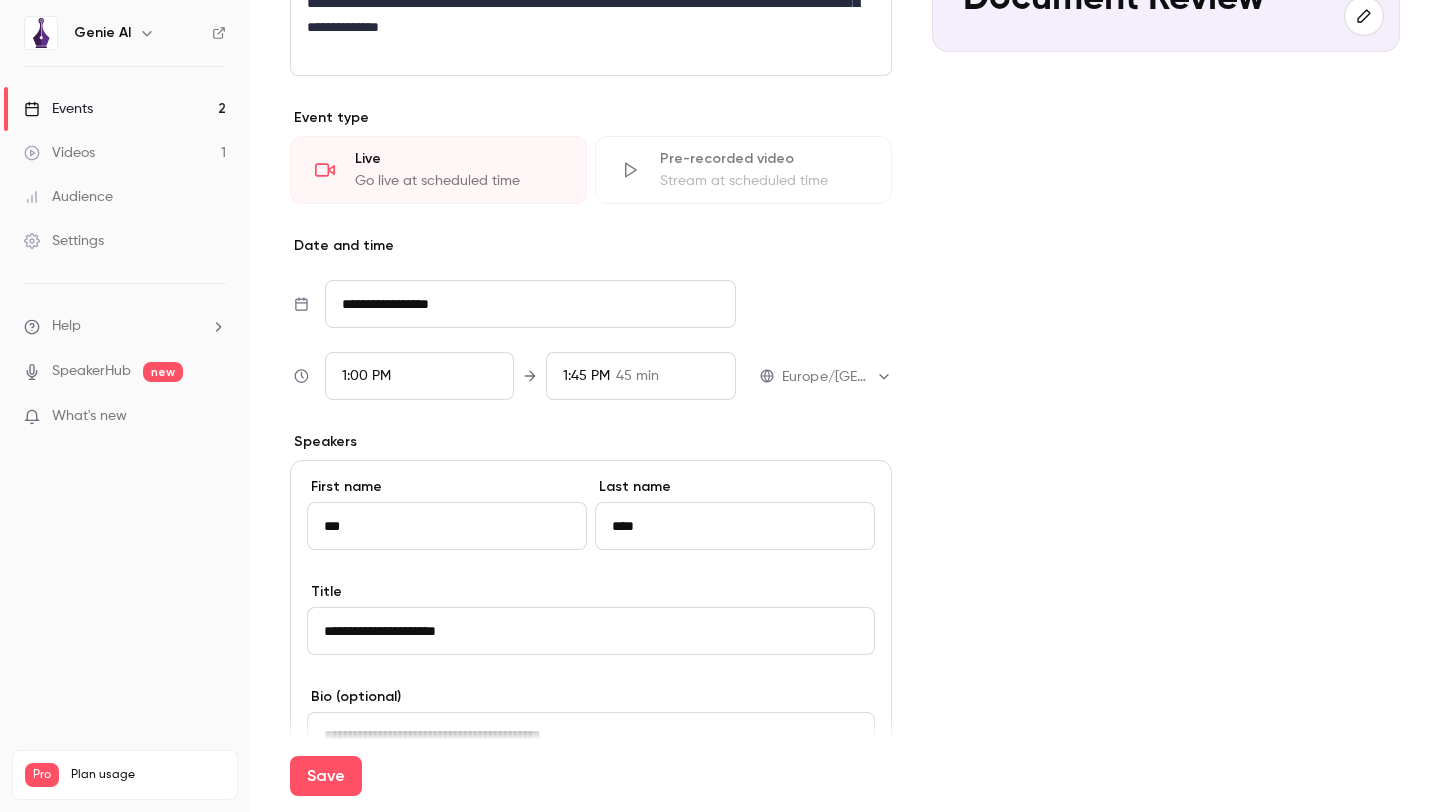 type on "**********" 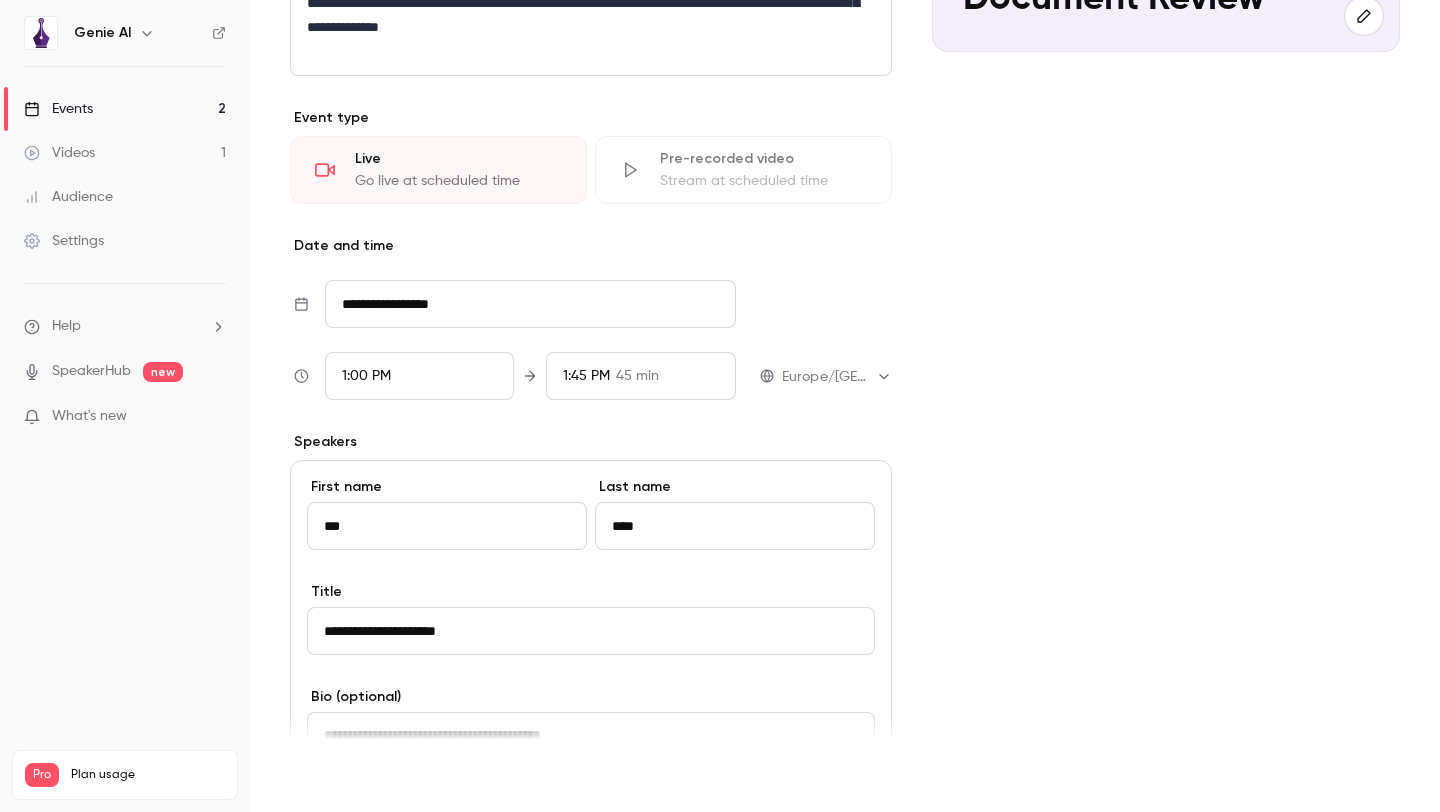click on "Save" at bounding box center (326, 776) 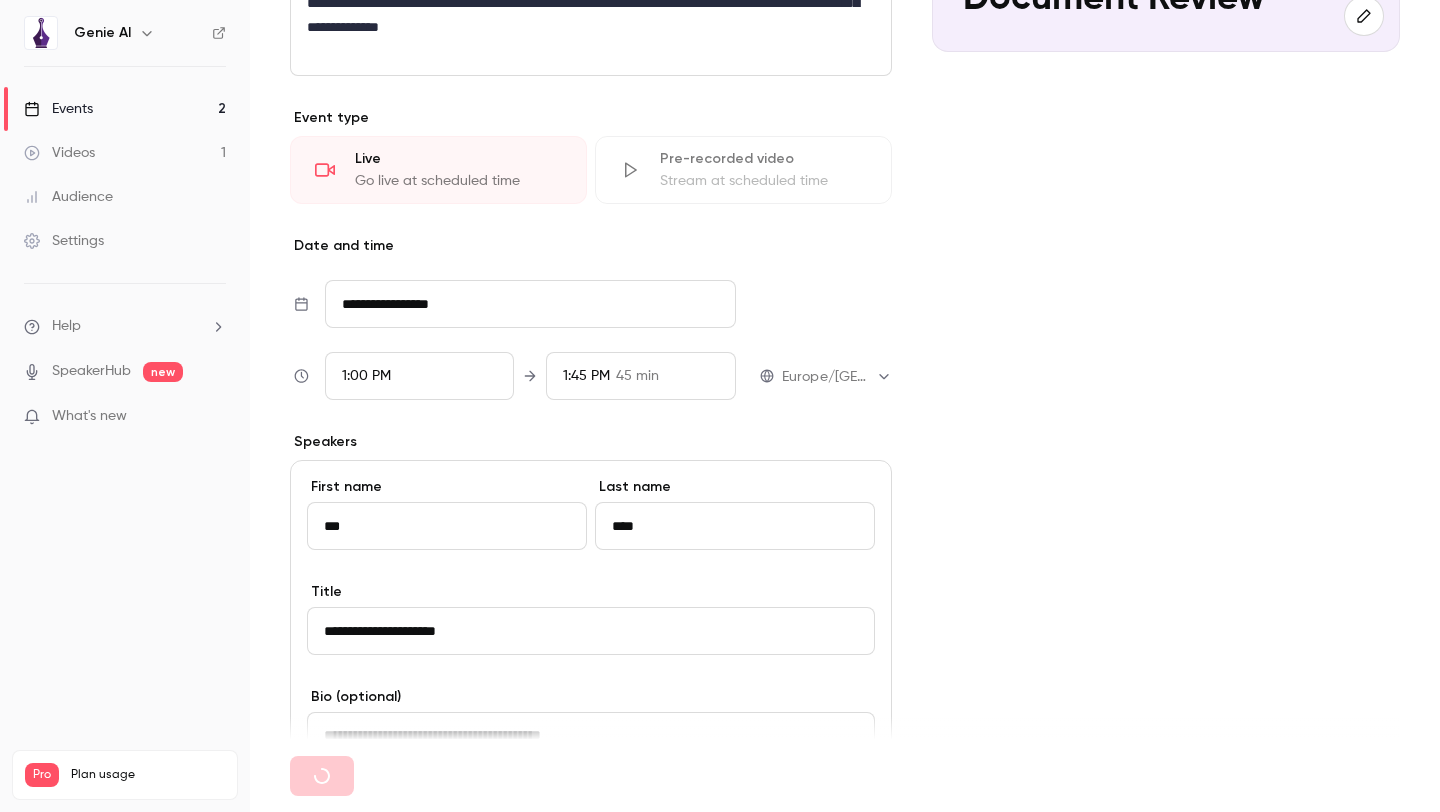 type 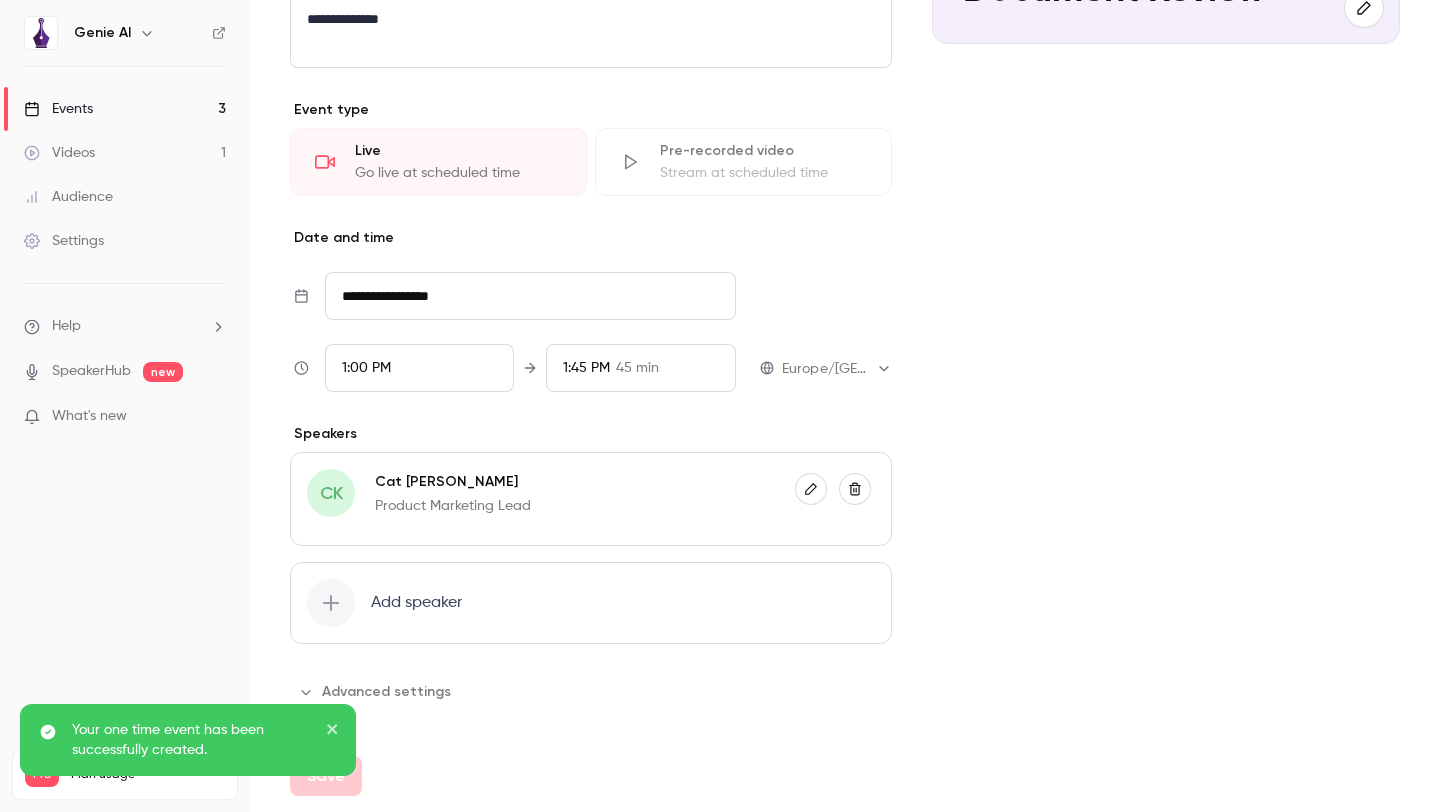 scroll, scrollTop: 0, scrollLeft: 0, axis: both 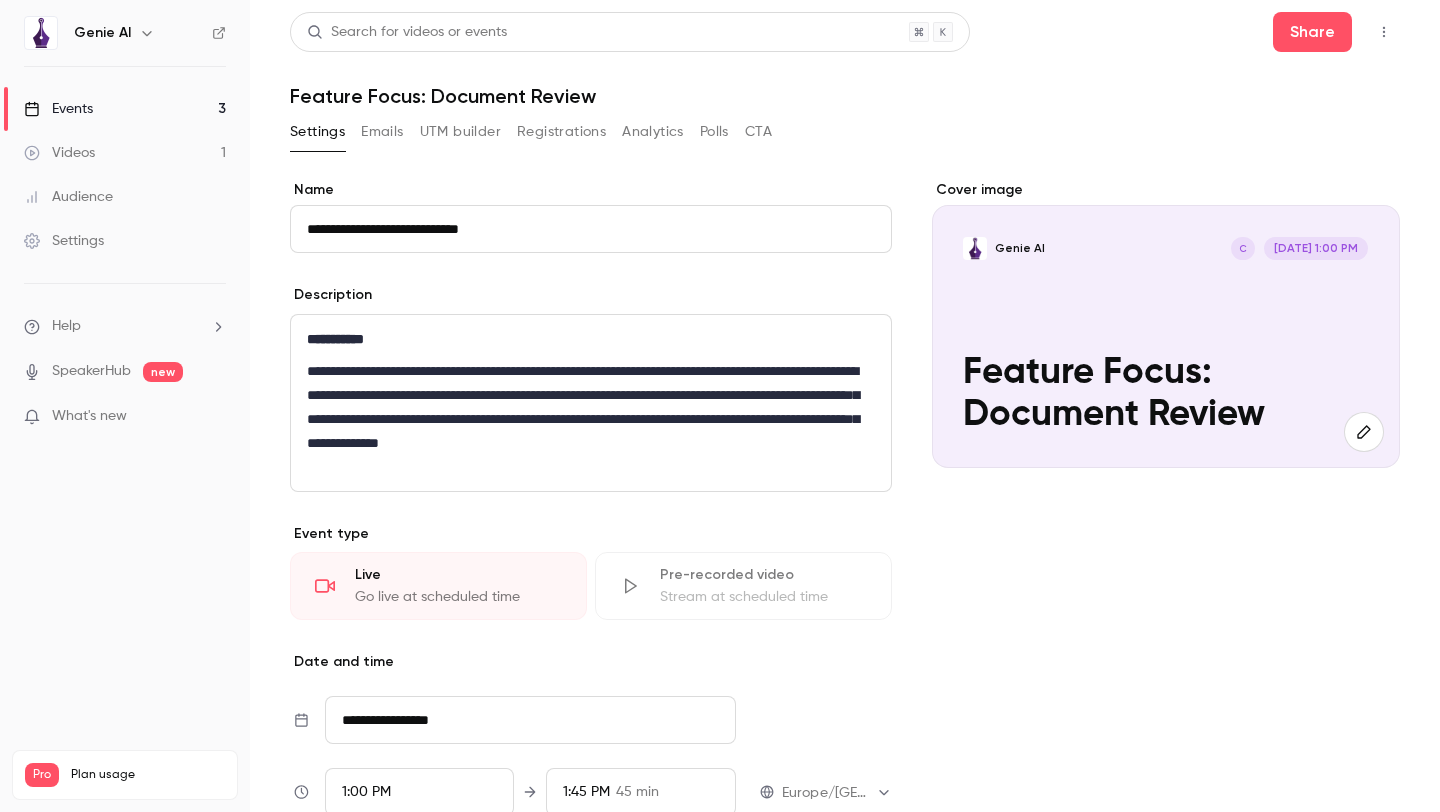 click on "Events 3" at bounding box center [125, 109] 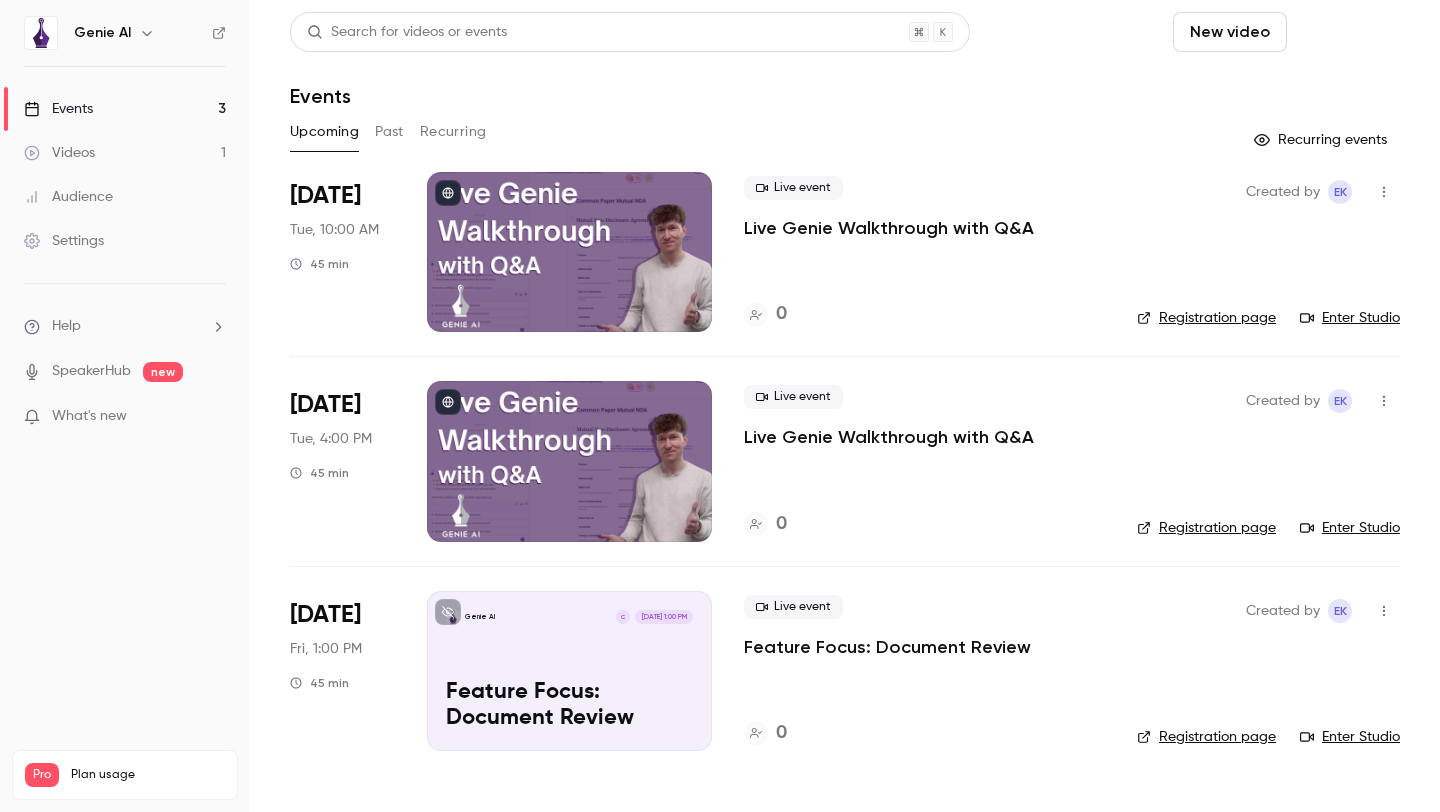 click on "Schedule" at bounding box center (1347, 32) 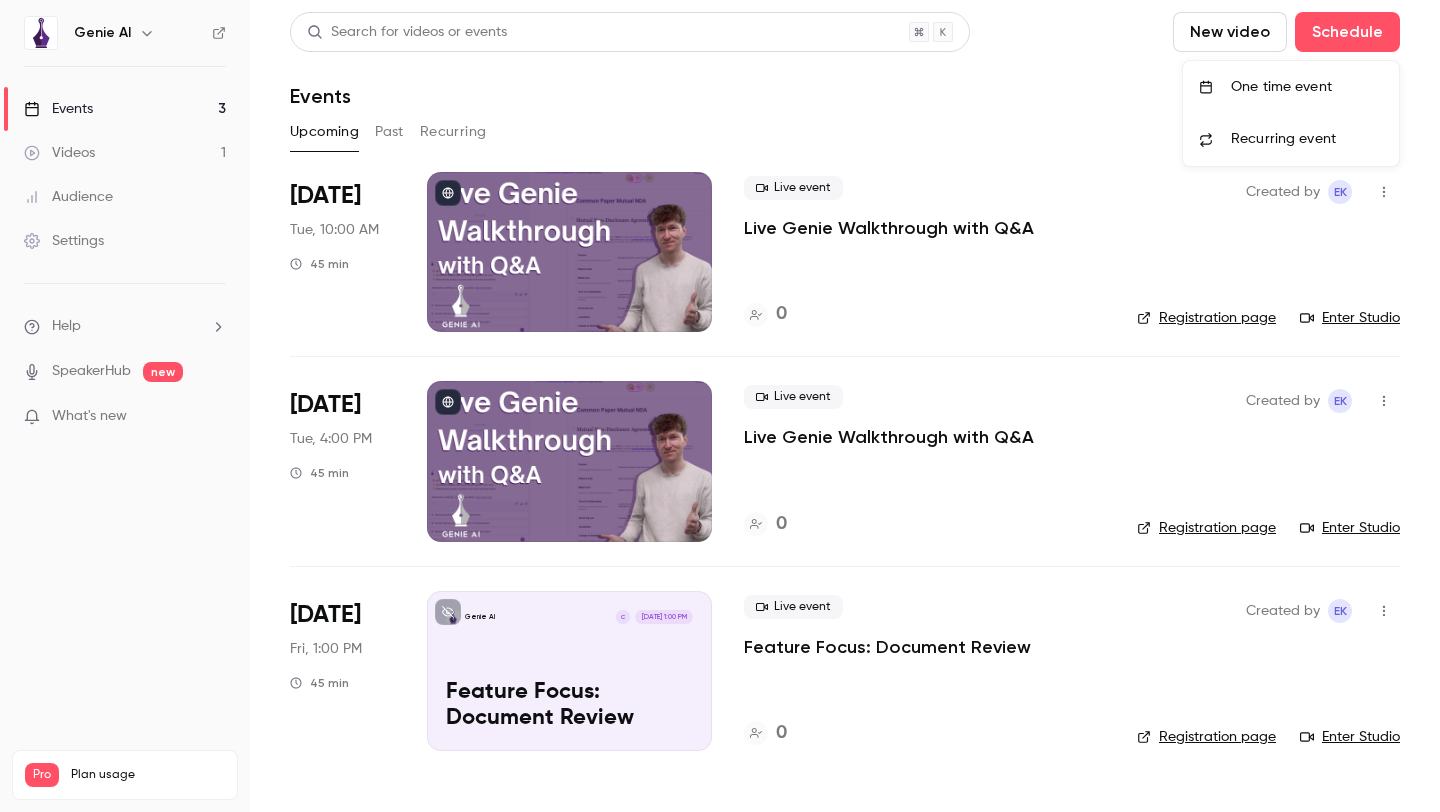 click on "One time event" at bounding box center [1307, 87] 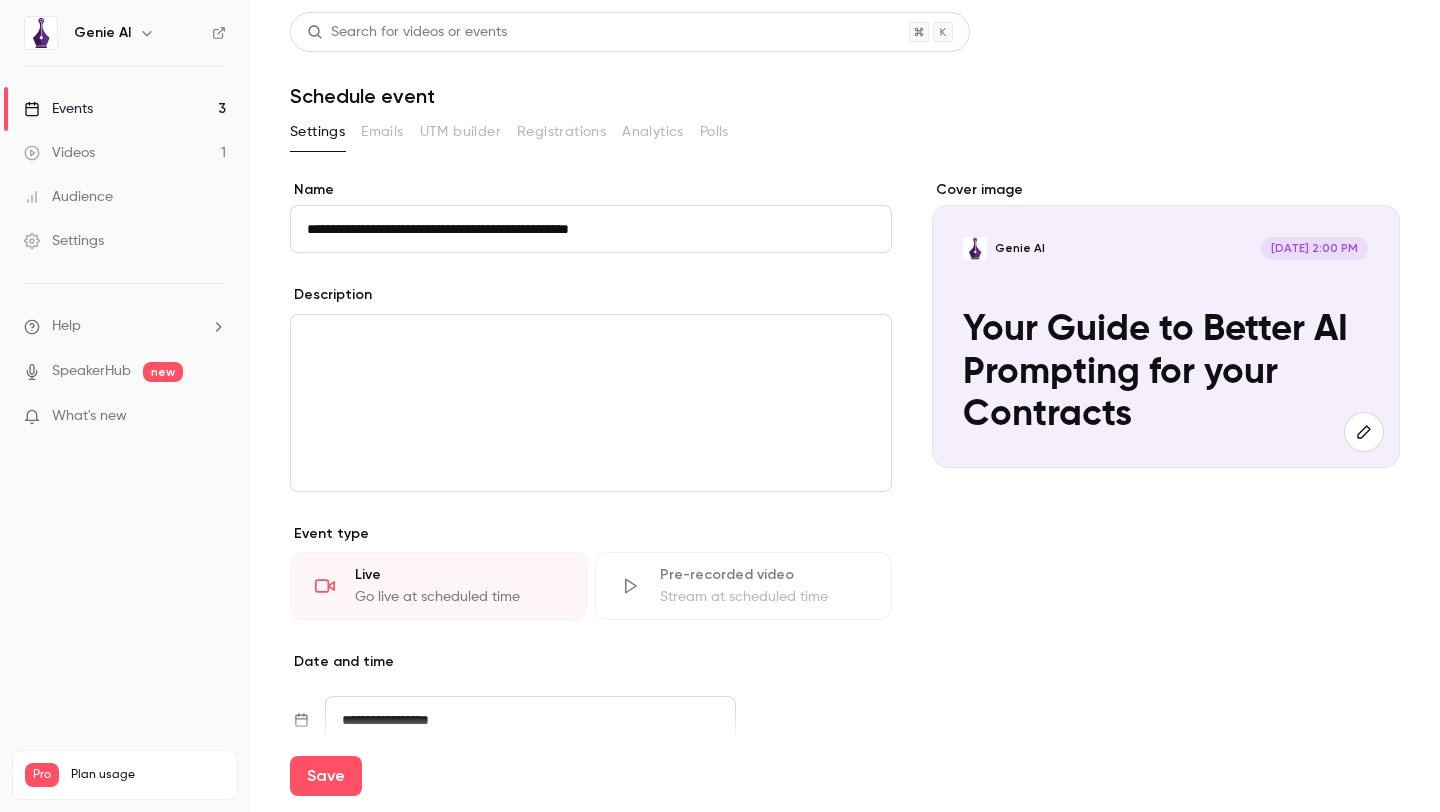 type on "**********" 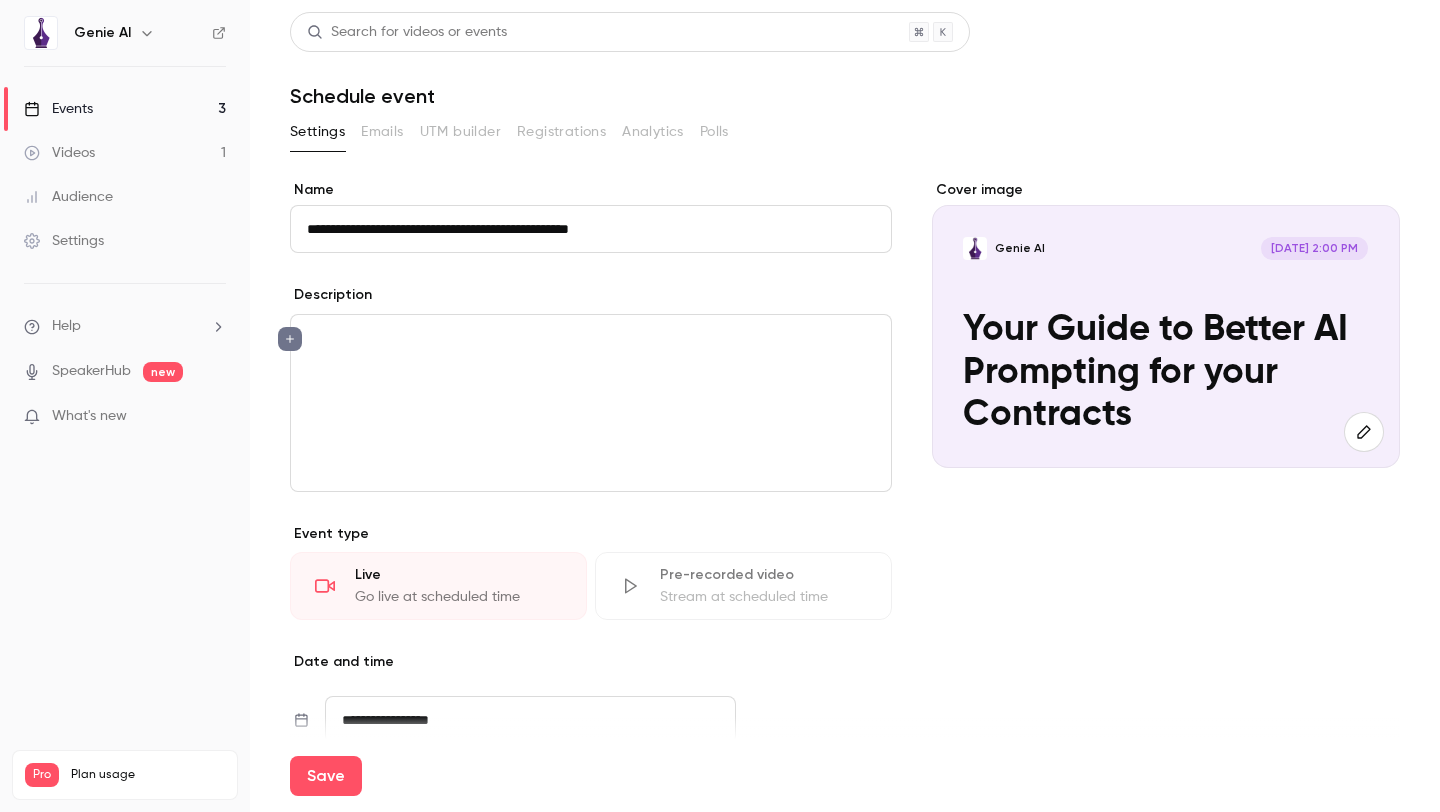 paste 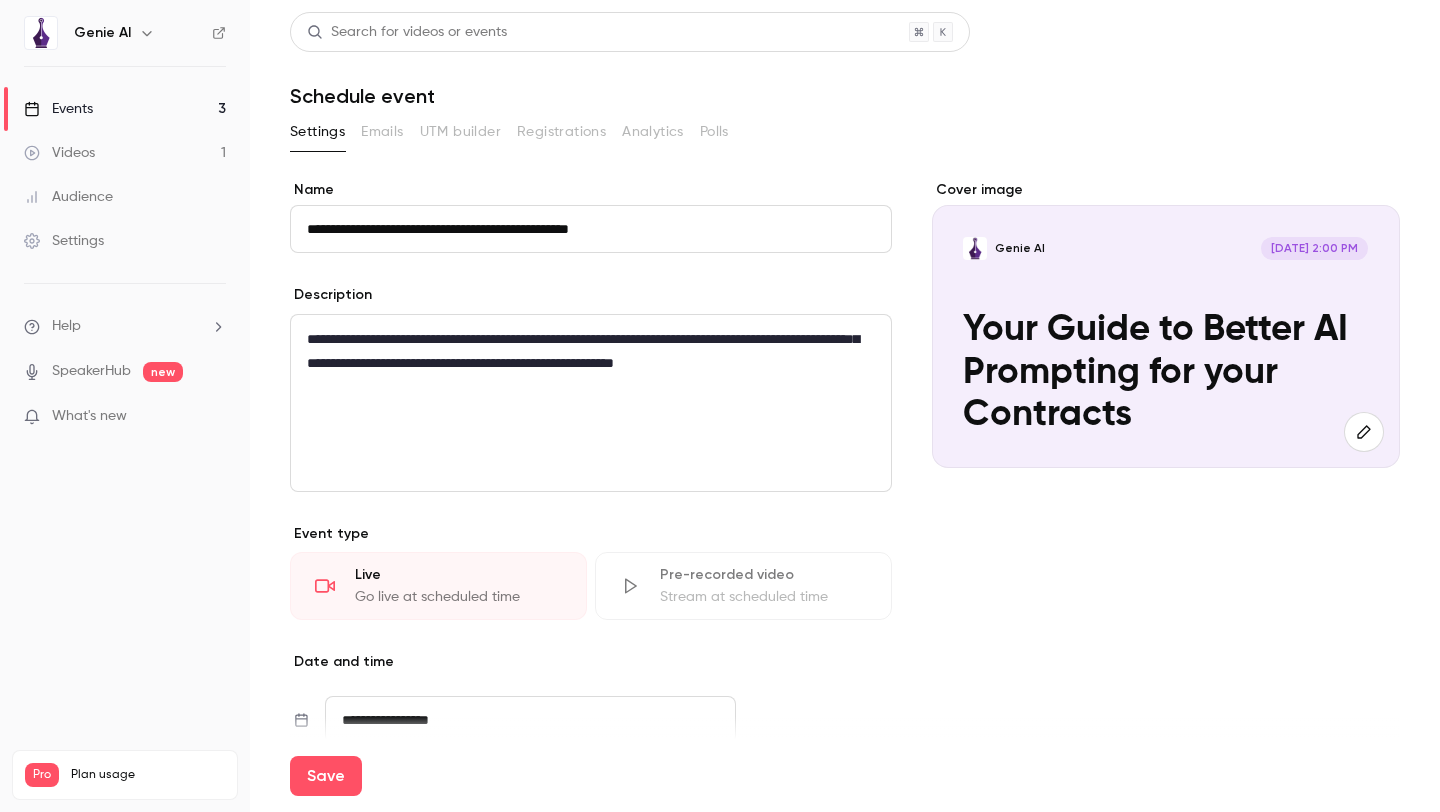 click on "**********" at bounding box center (845, 406) 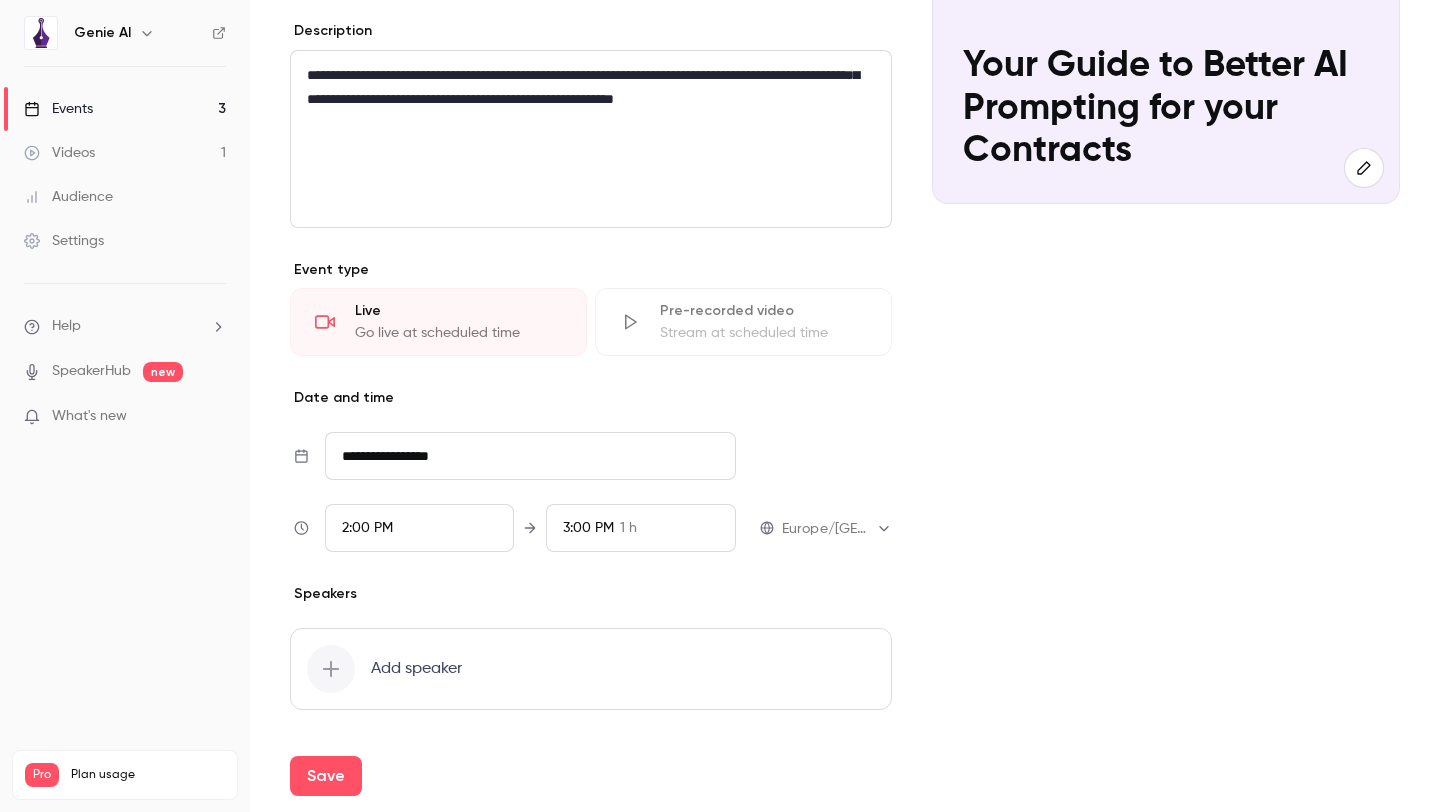 scroll, scrollTop: 288, scrollLeft: 0, axis: vertical 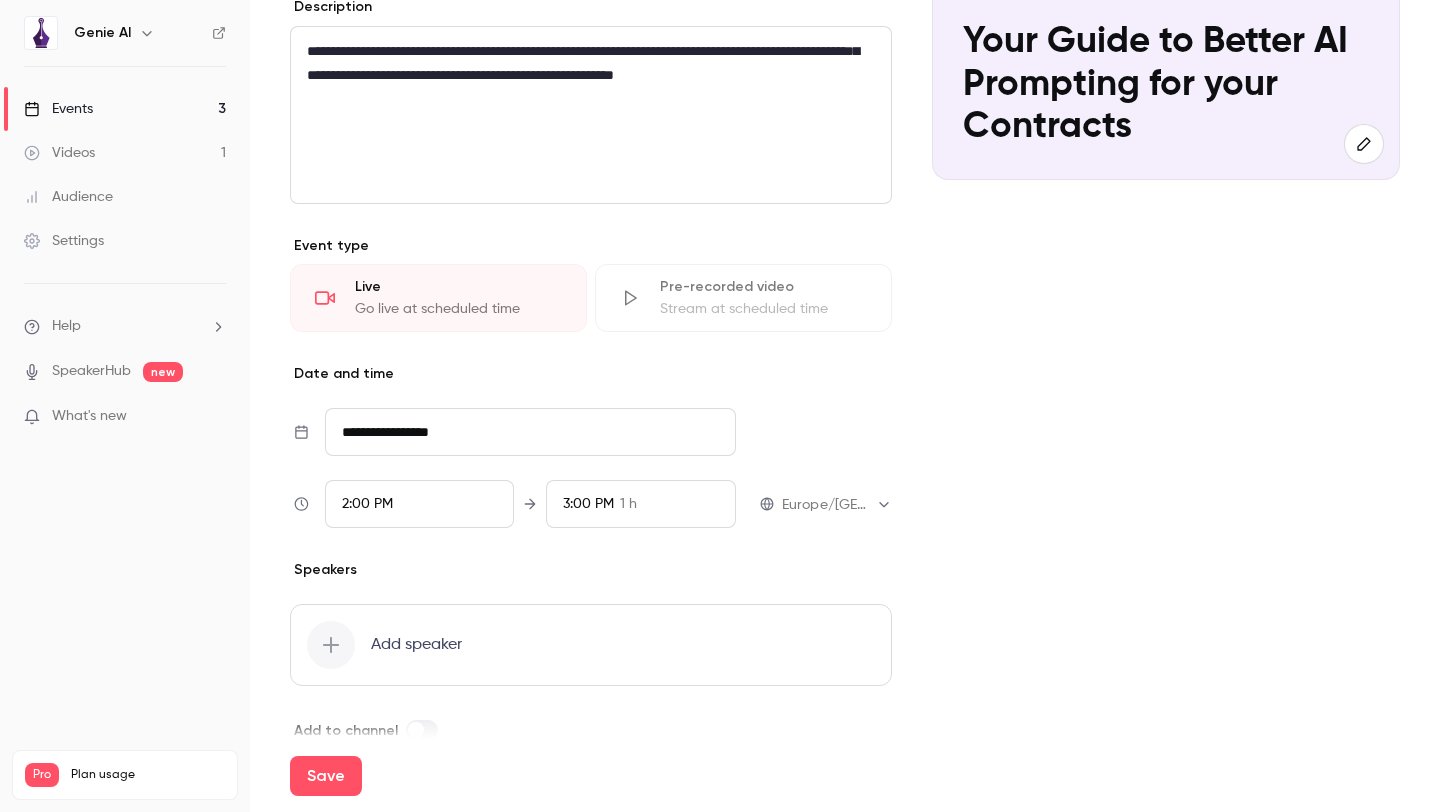 click on "**********" at bounding box center [530, 432] 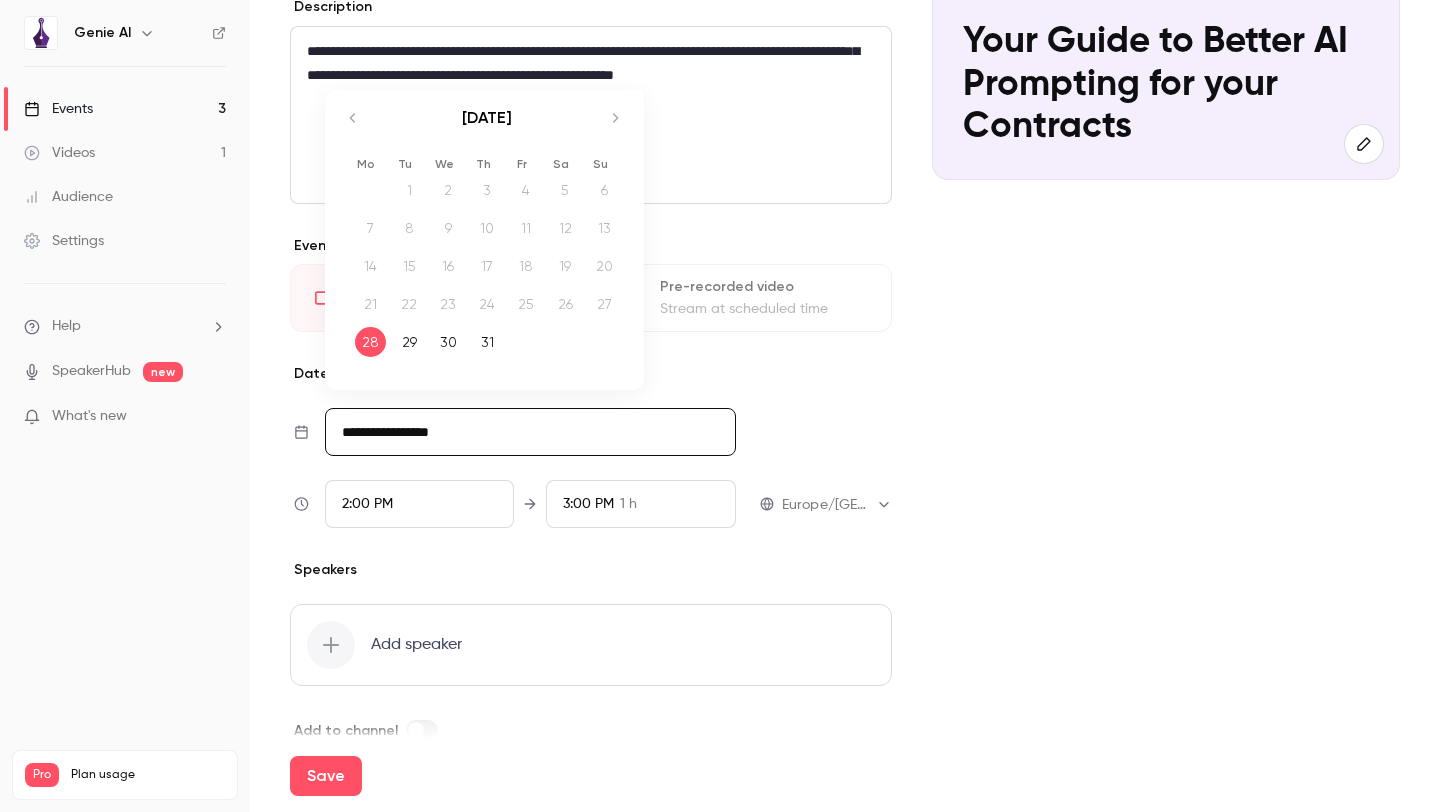 click 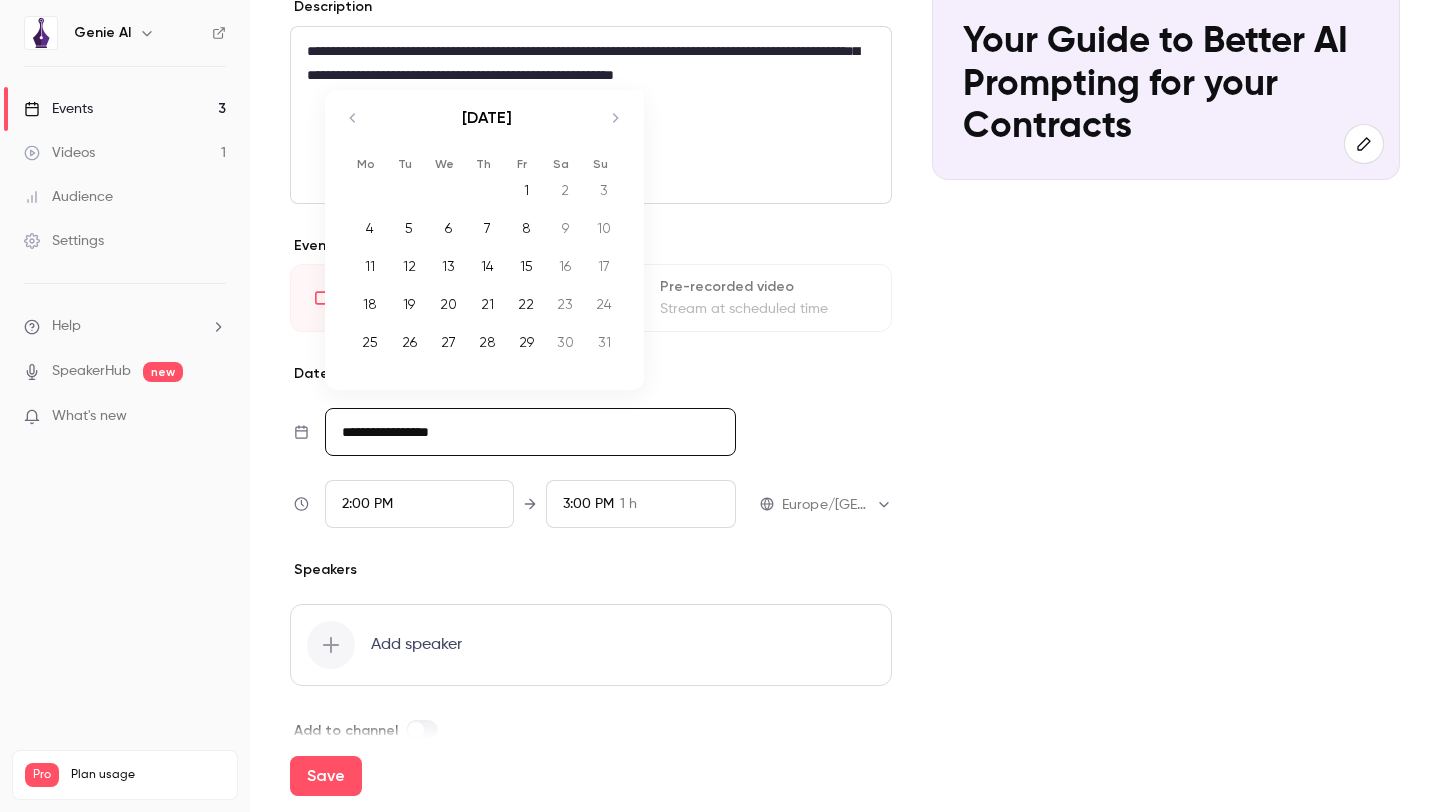 click on "20" at bounding box center (448, 304) 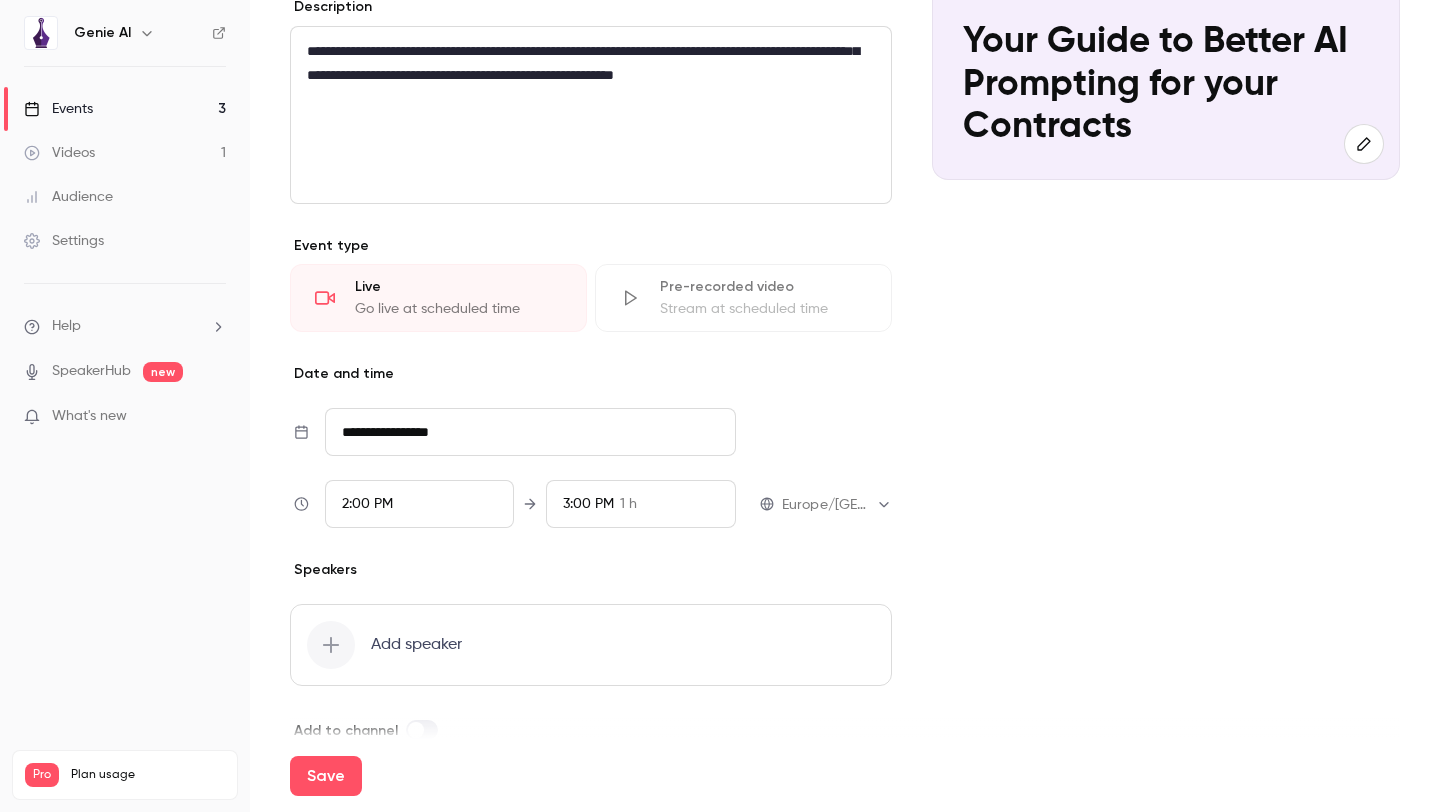 click on "2:00 PM" at bounding box center (420, 504) 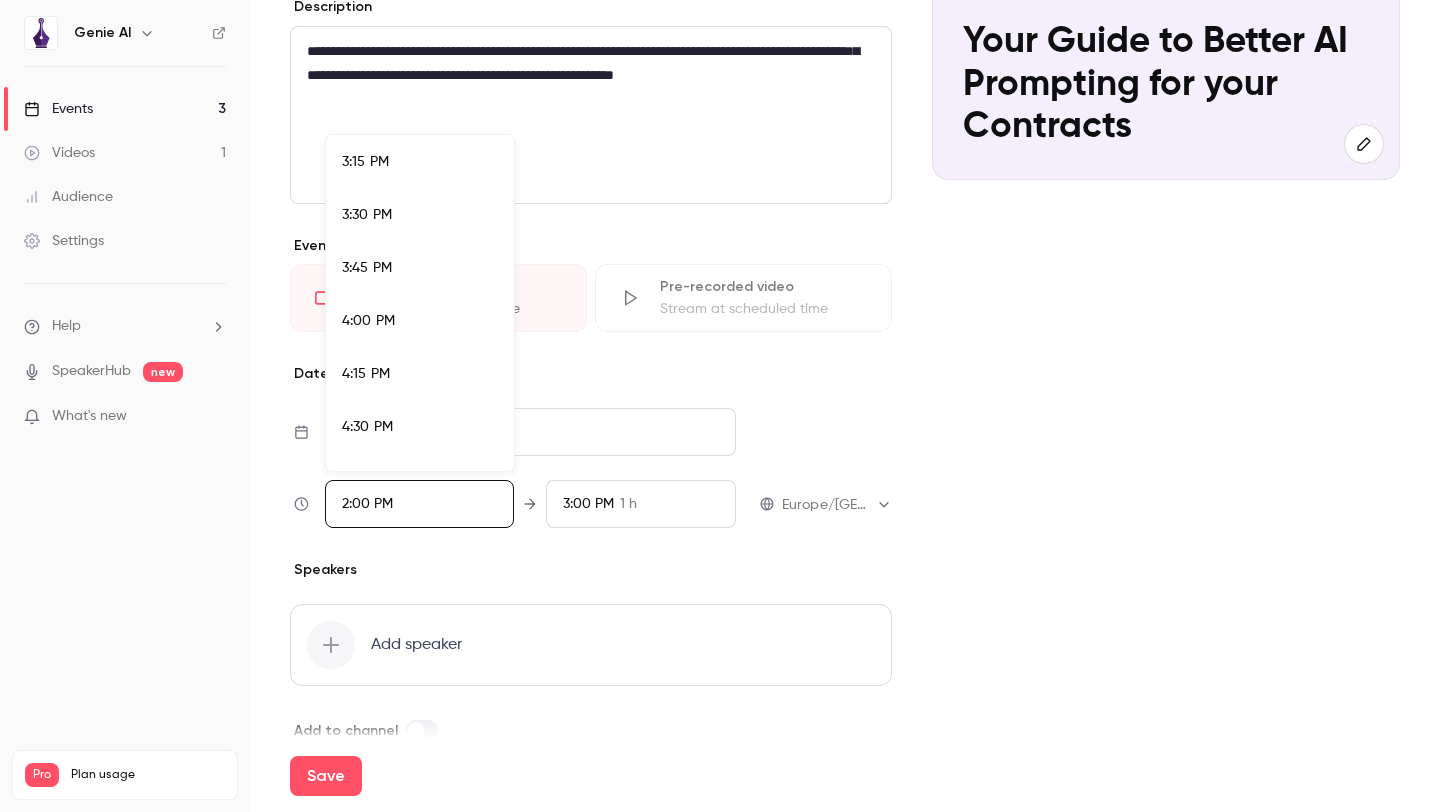 scroll, scrollTop: 3238, scrollLeft: 0, axis: vertical 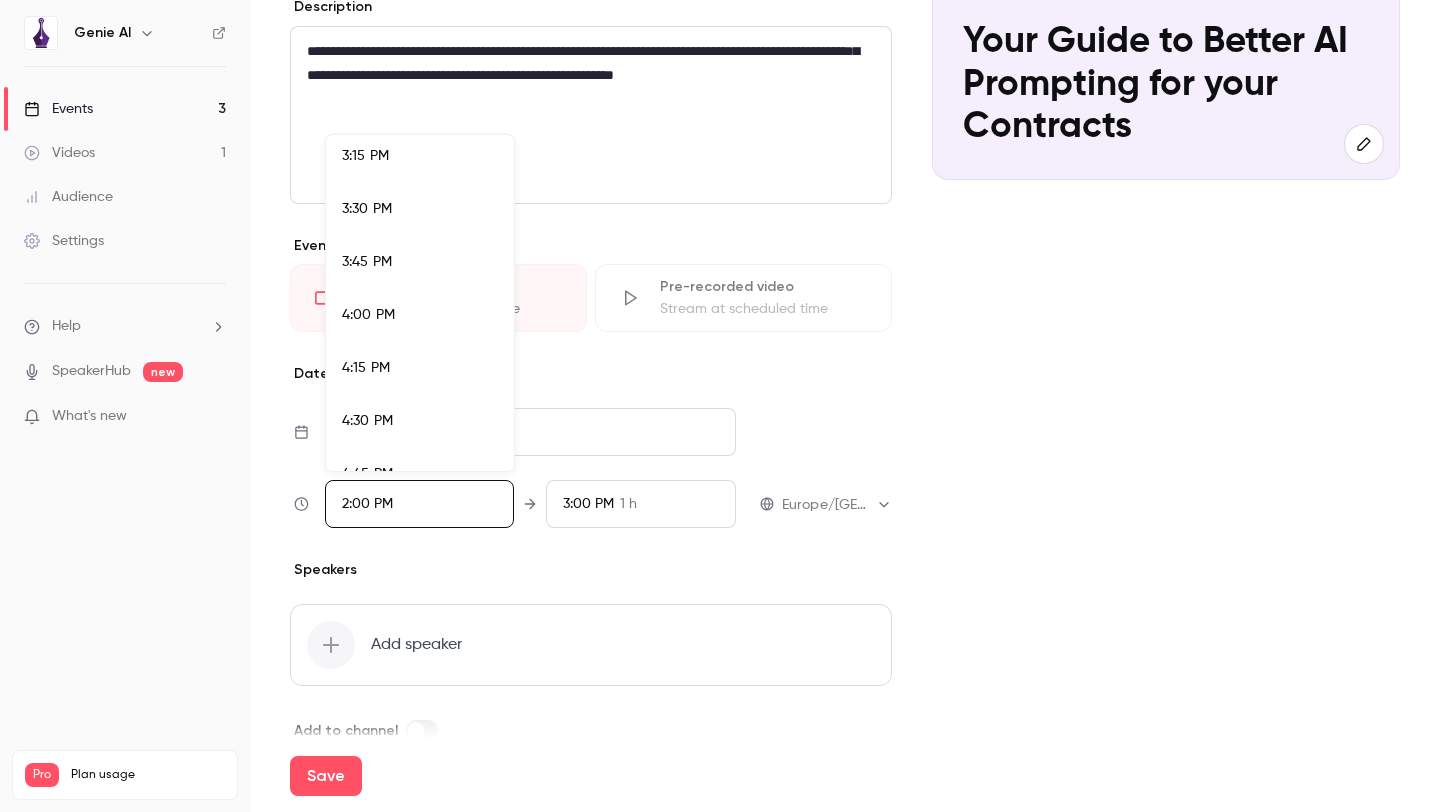 click on "4:00 PM" at bounding box center (420, 315) 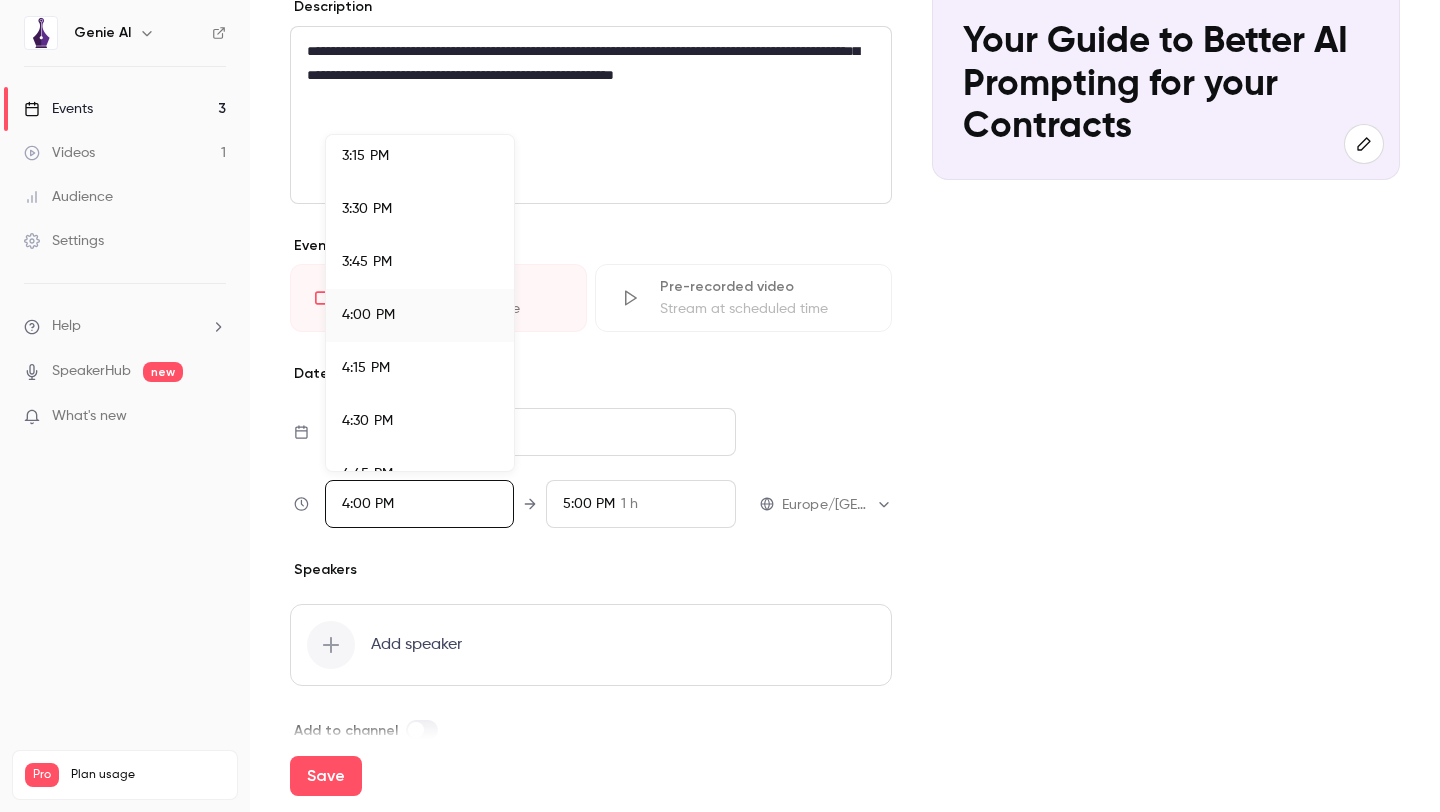 click at bounding box center (720, 406) 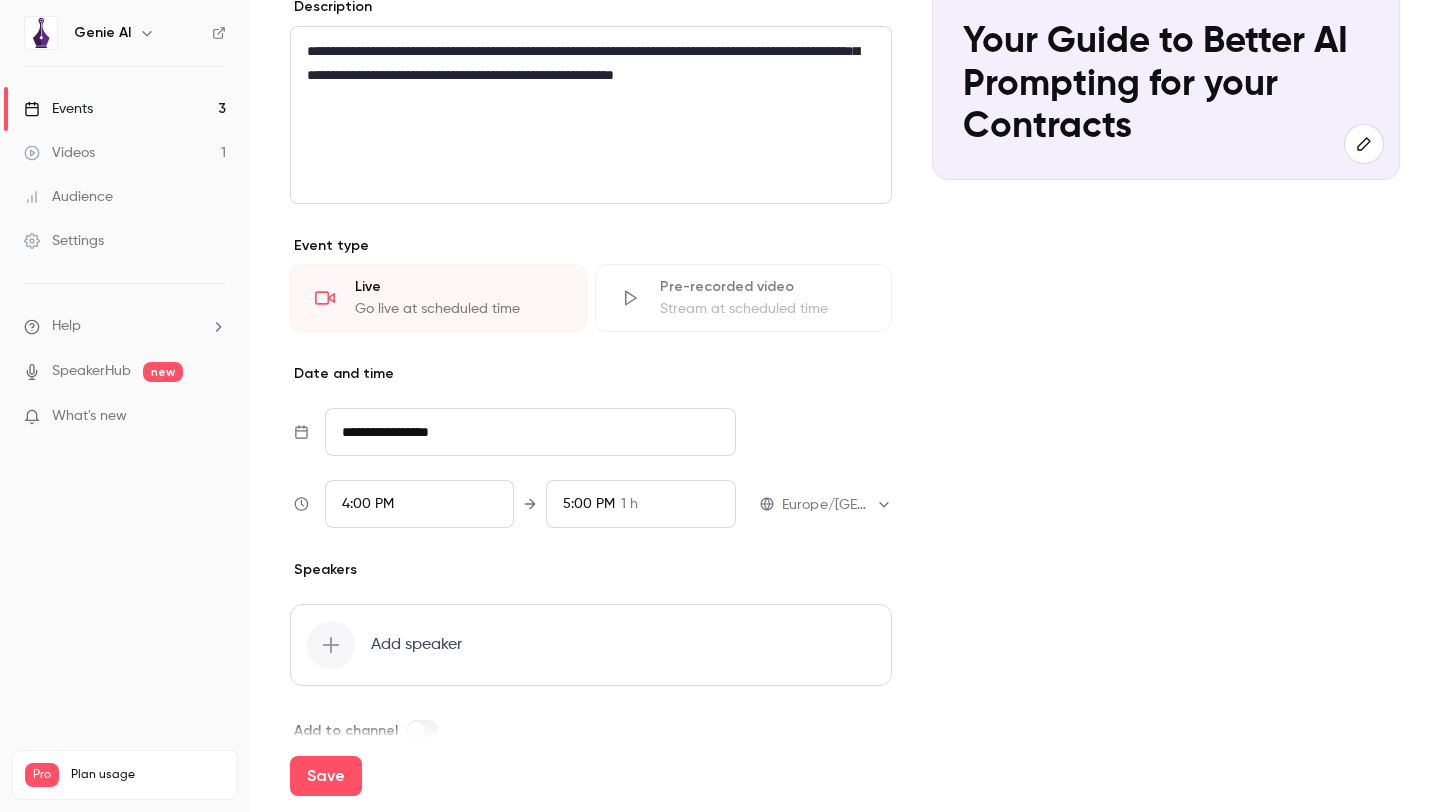 scroll, scrollTop: 2826, scrollLeft: 0, axis: vertical 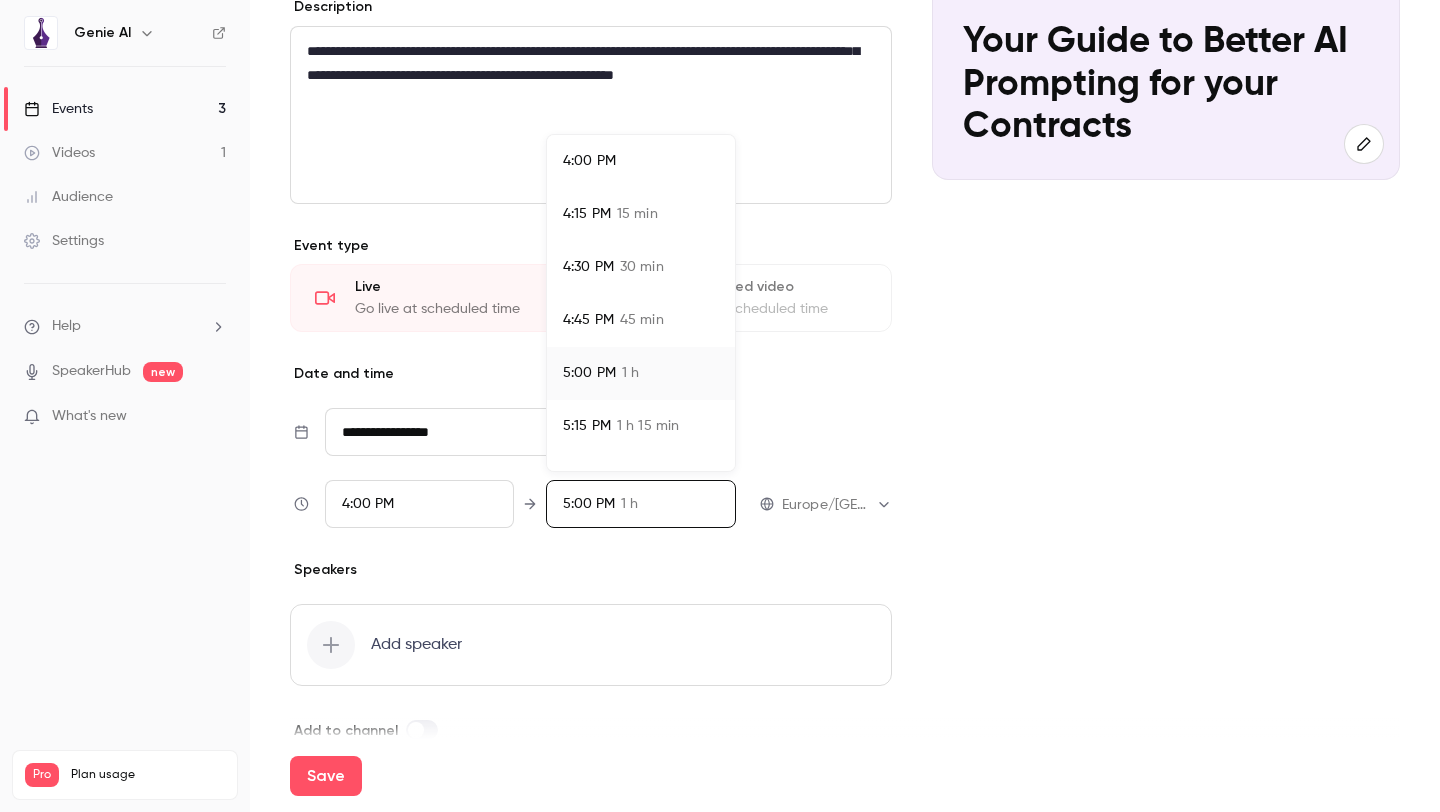 click on "4:45 PM 45 min" at bounding box center (641, 320) 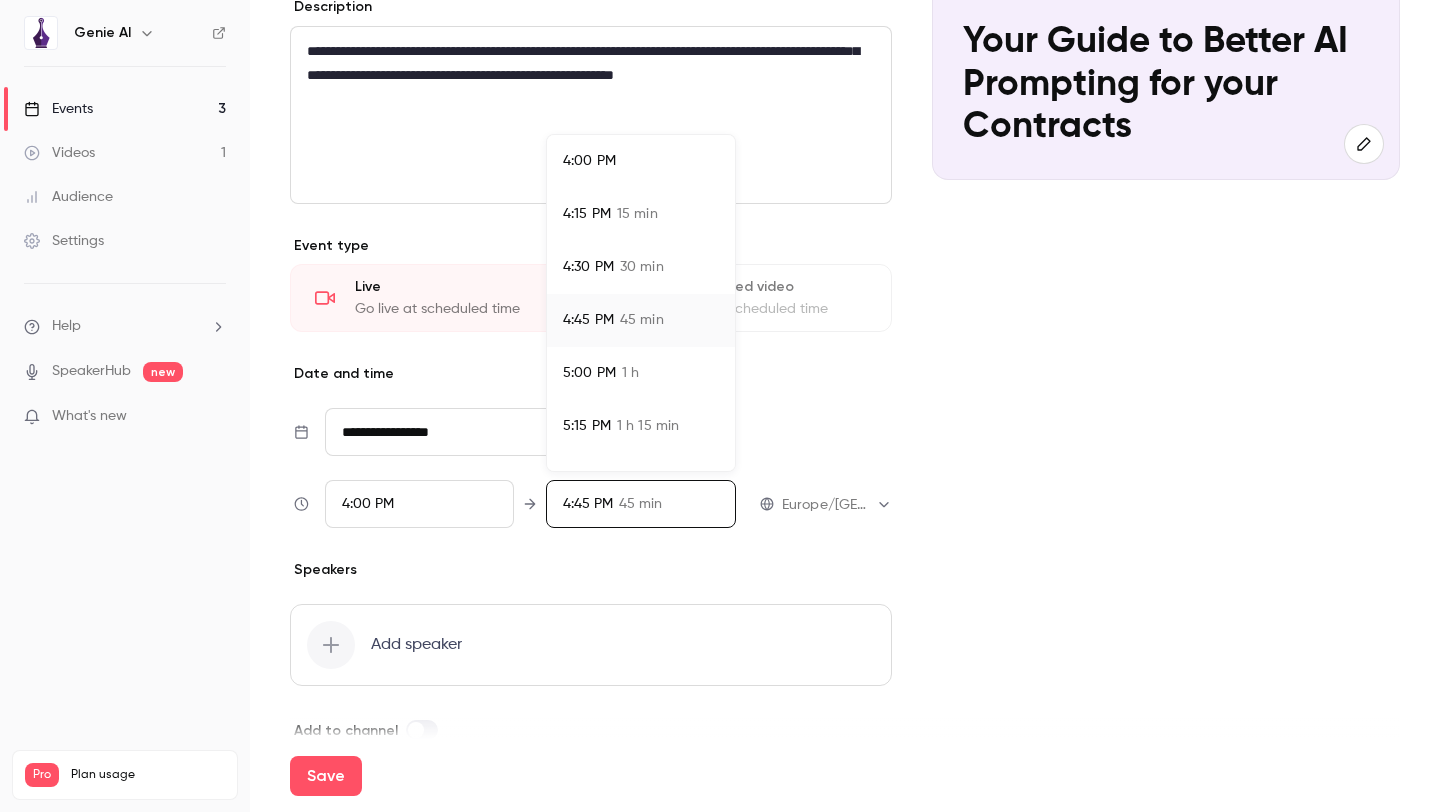 click at bounding box center (720, 406) 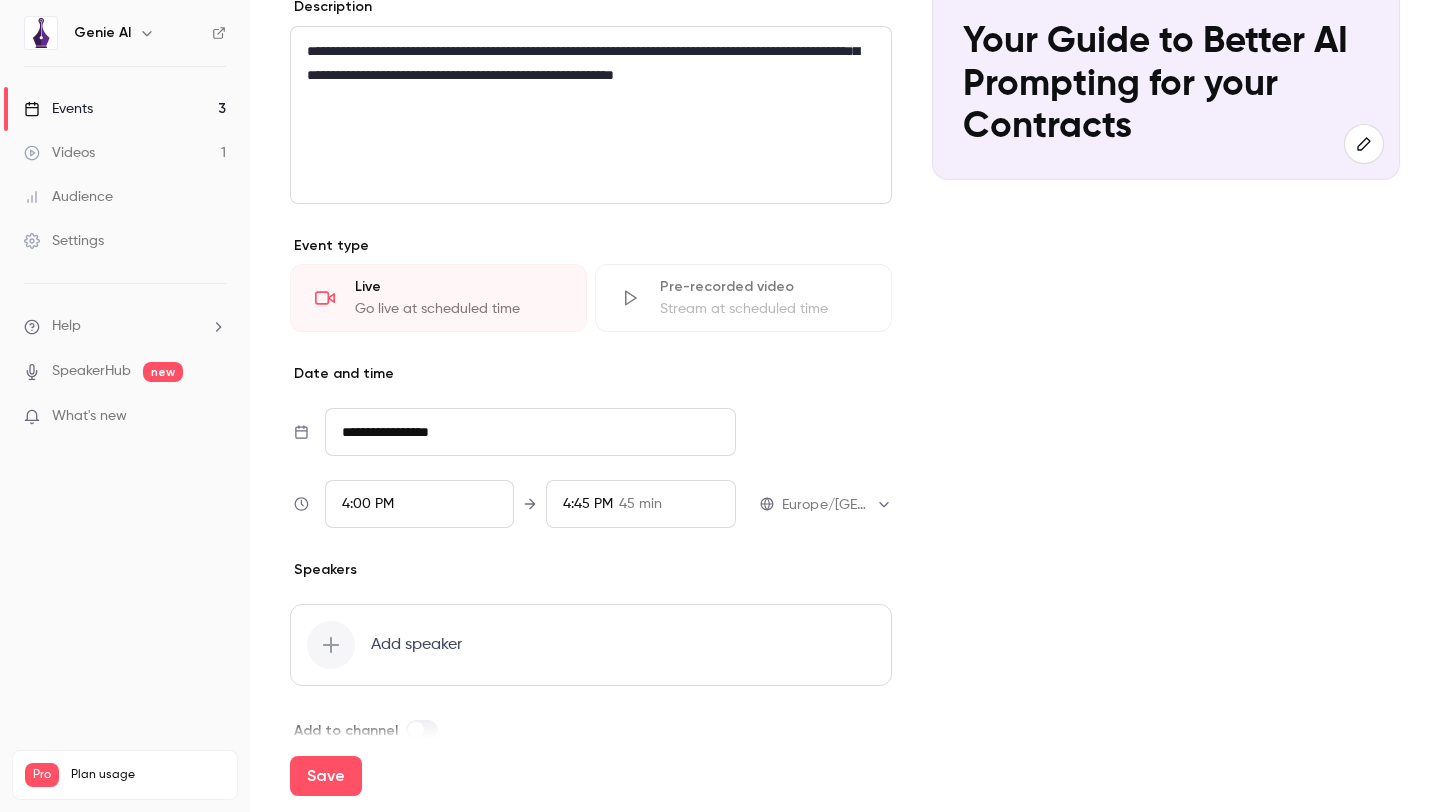scroll, scrollTop: 322, scrollLeft: 0, axis: vertical 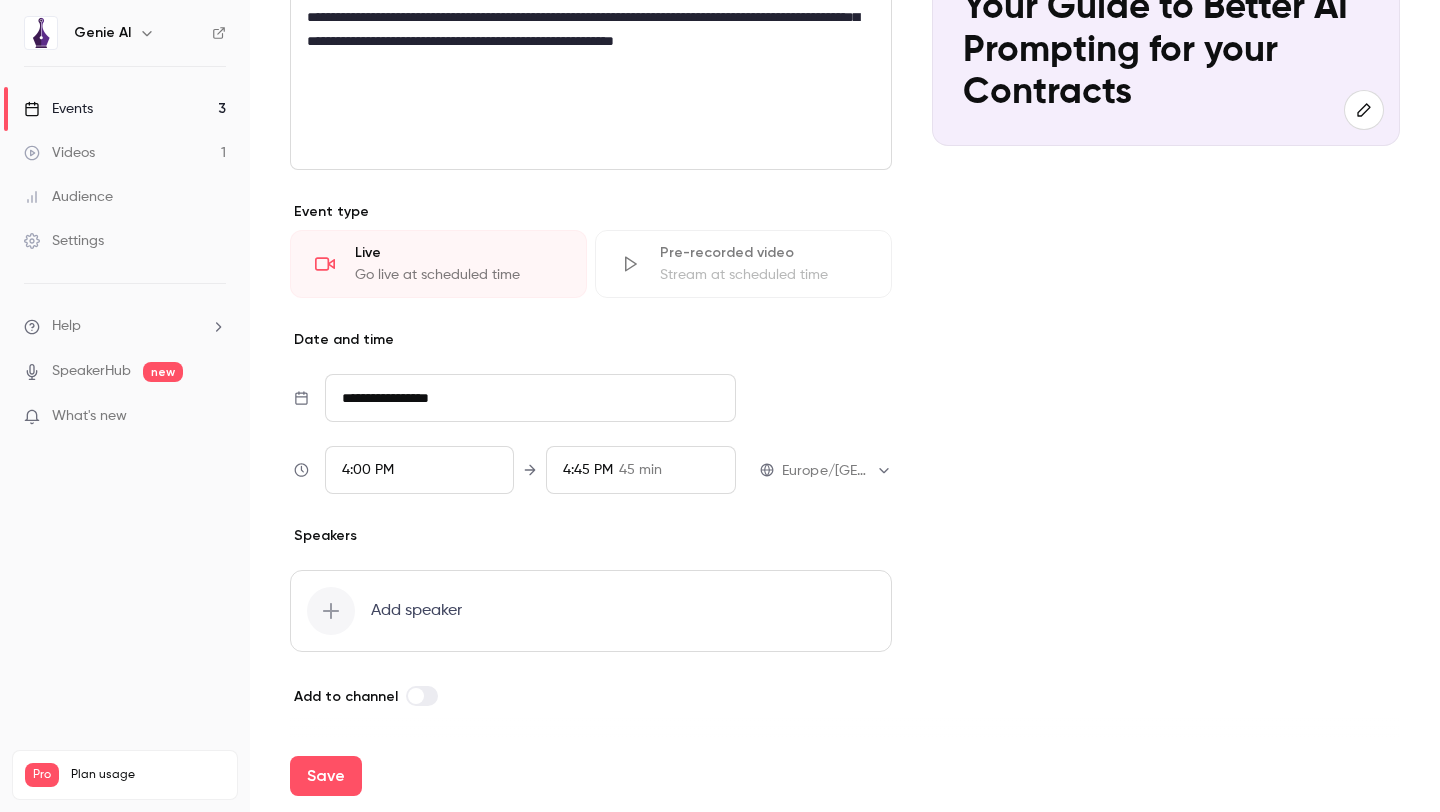click at bounding box center (416, 696) 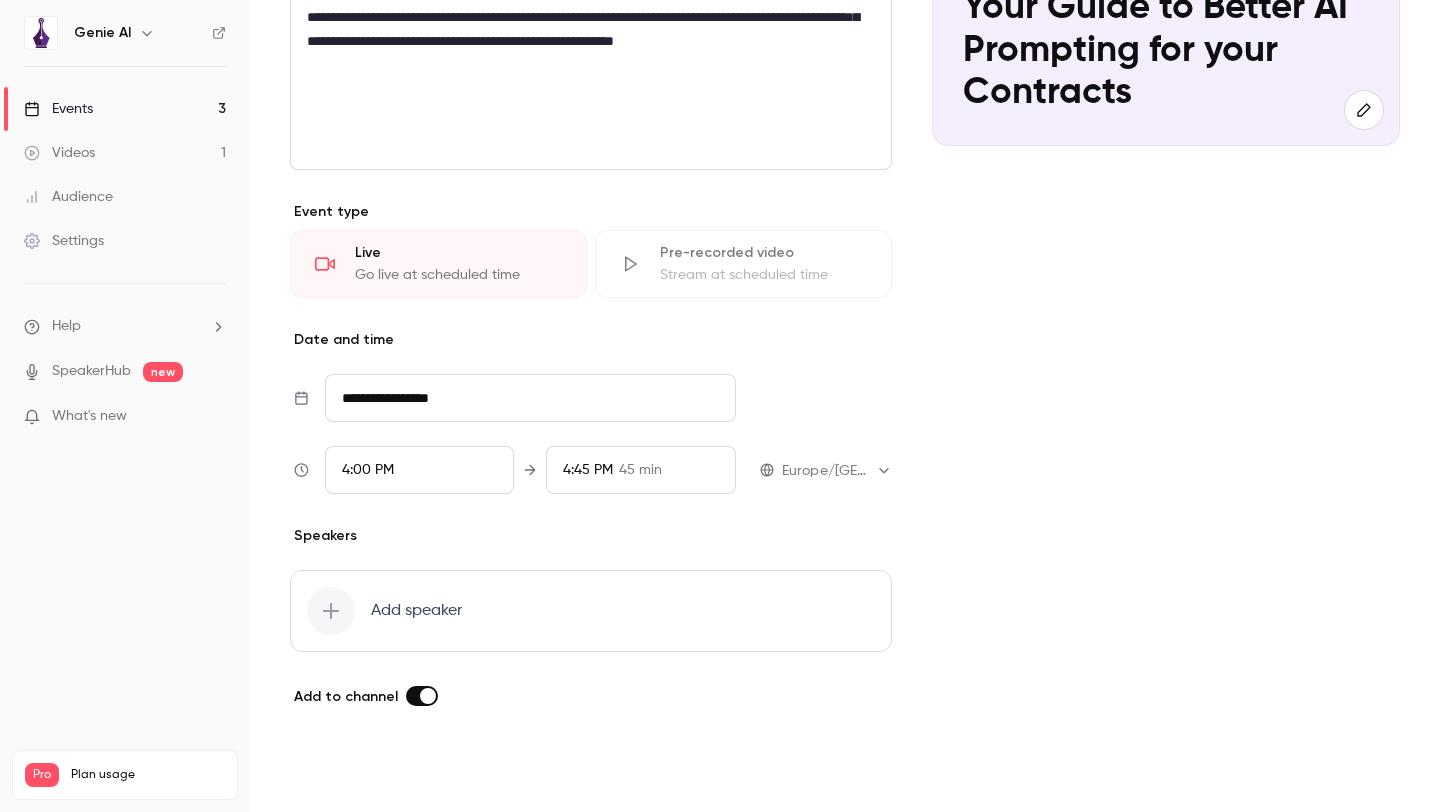 click on "Save" at bounding box center (326, 776) 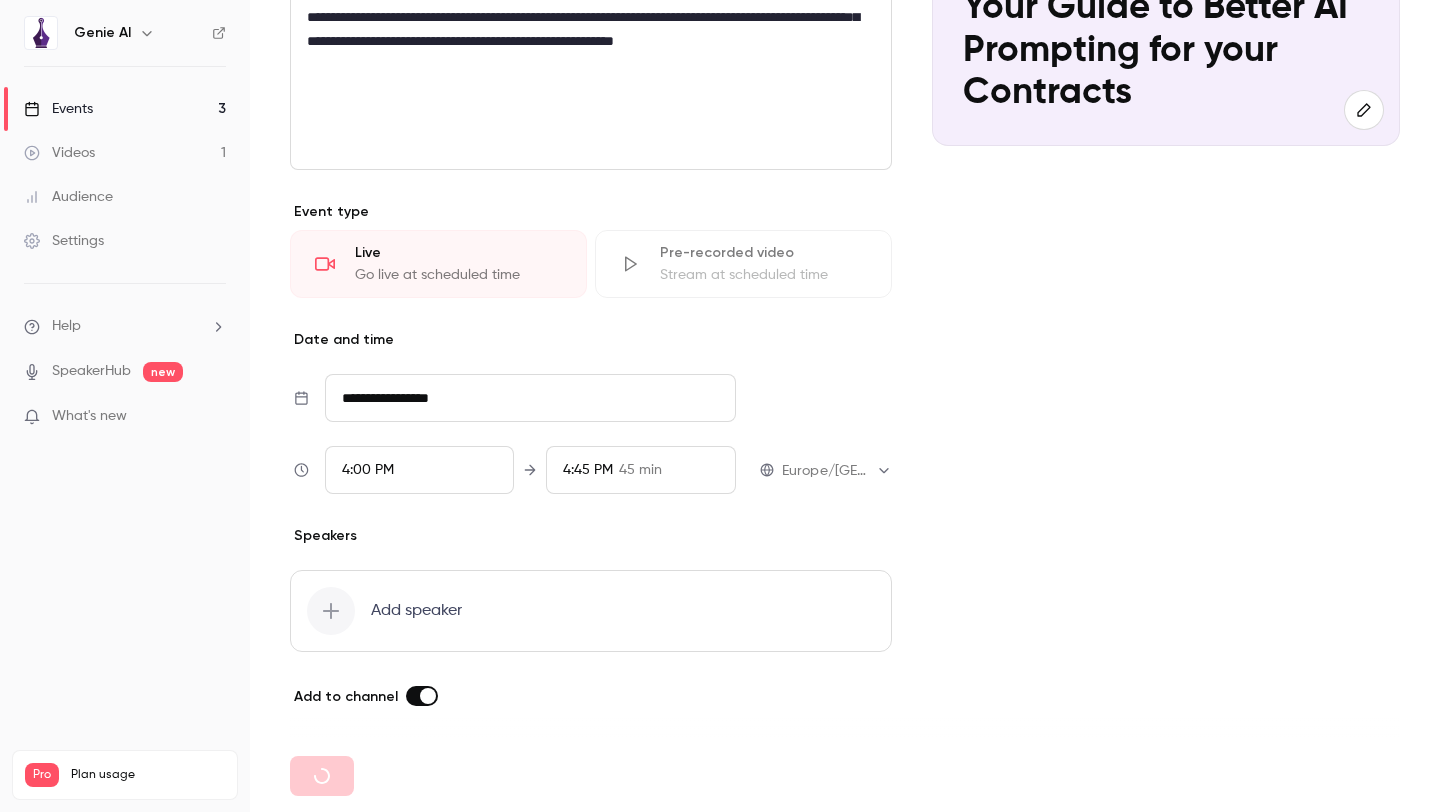 type 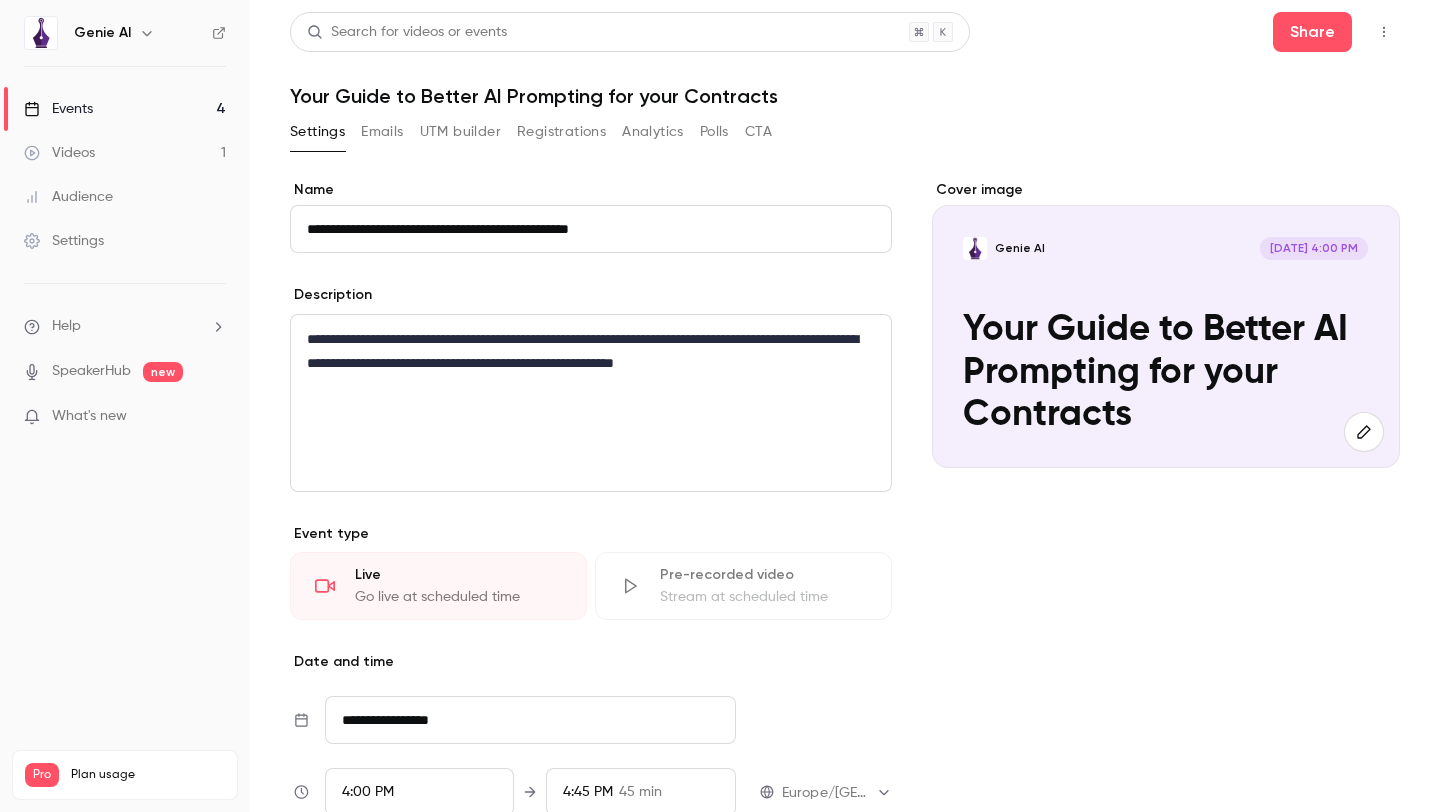 click on "Events 4" at bounding box center [125, 109] 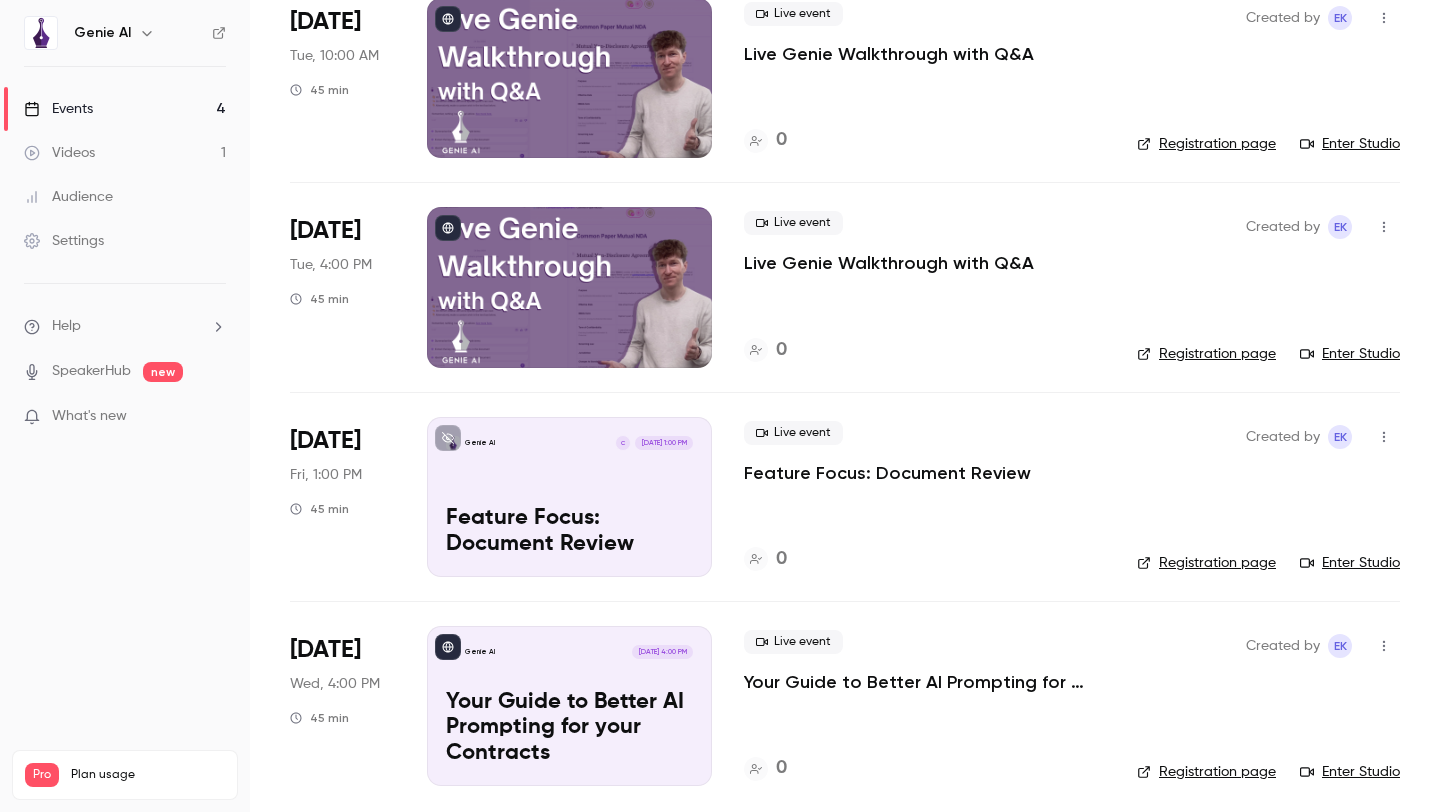 scroll, scrollTop: 171, scrollLeft: 0, axis: vertical 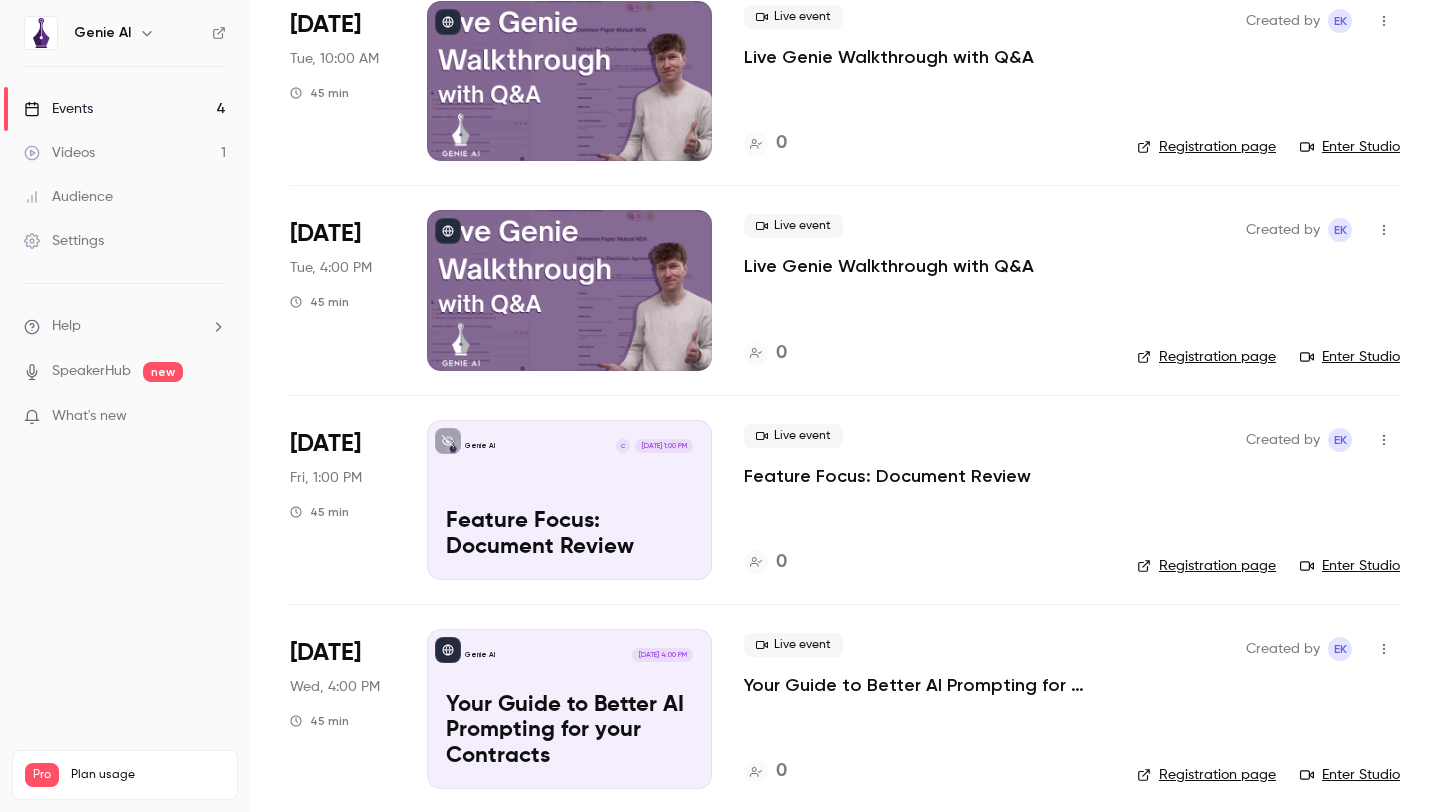 click 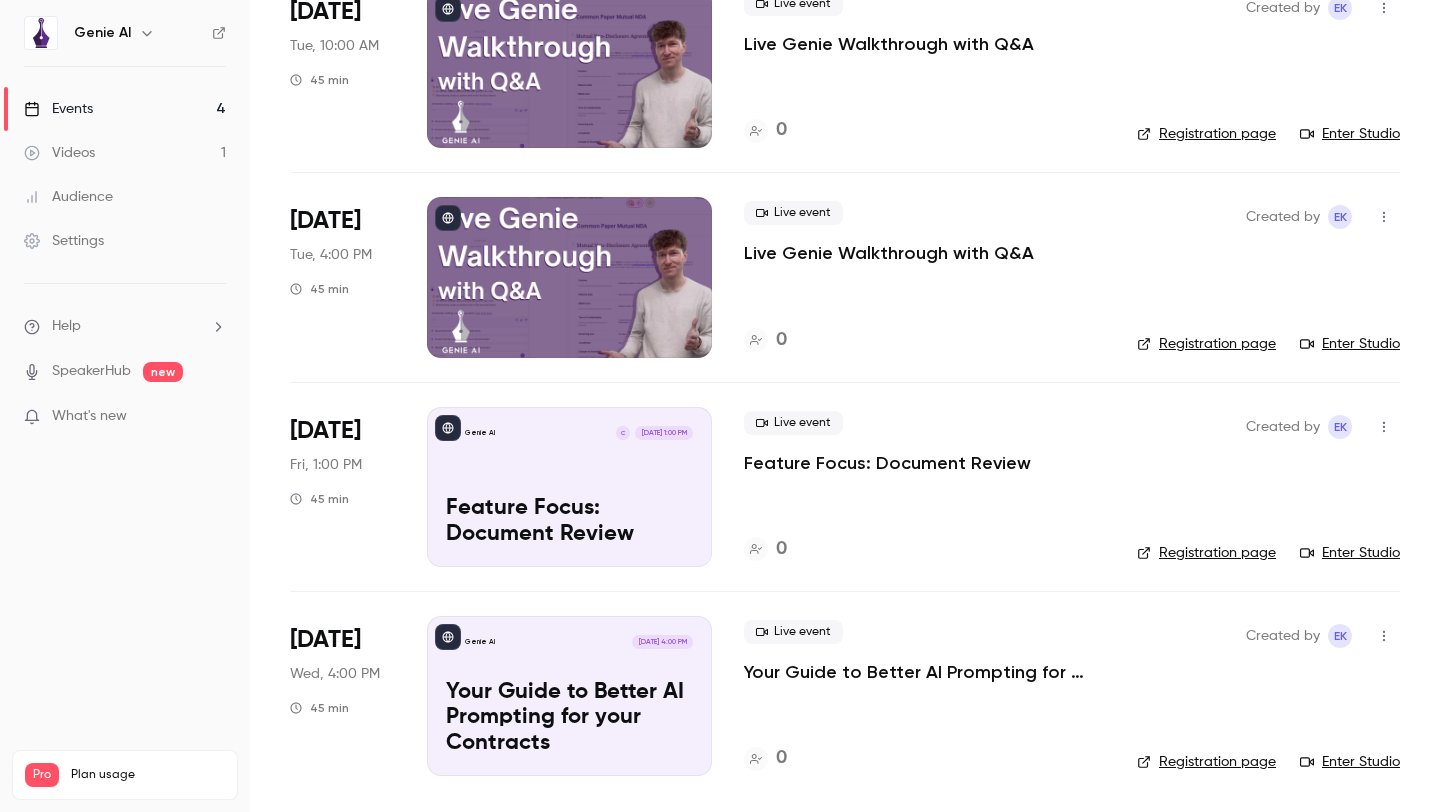 scroll, scrollTop: 0, scrollLeft: 0, axis: both 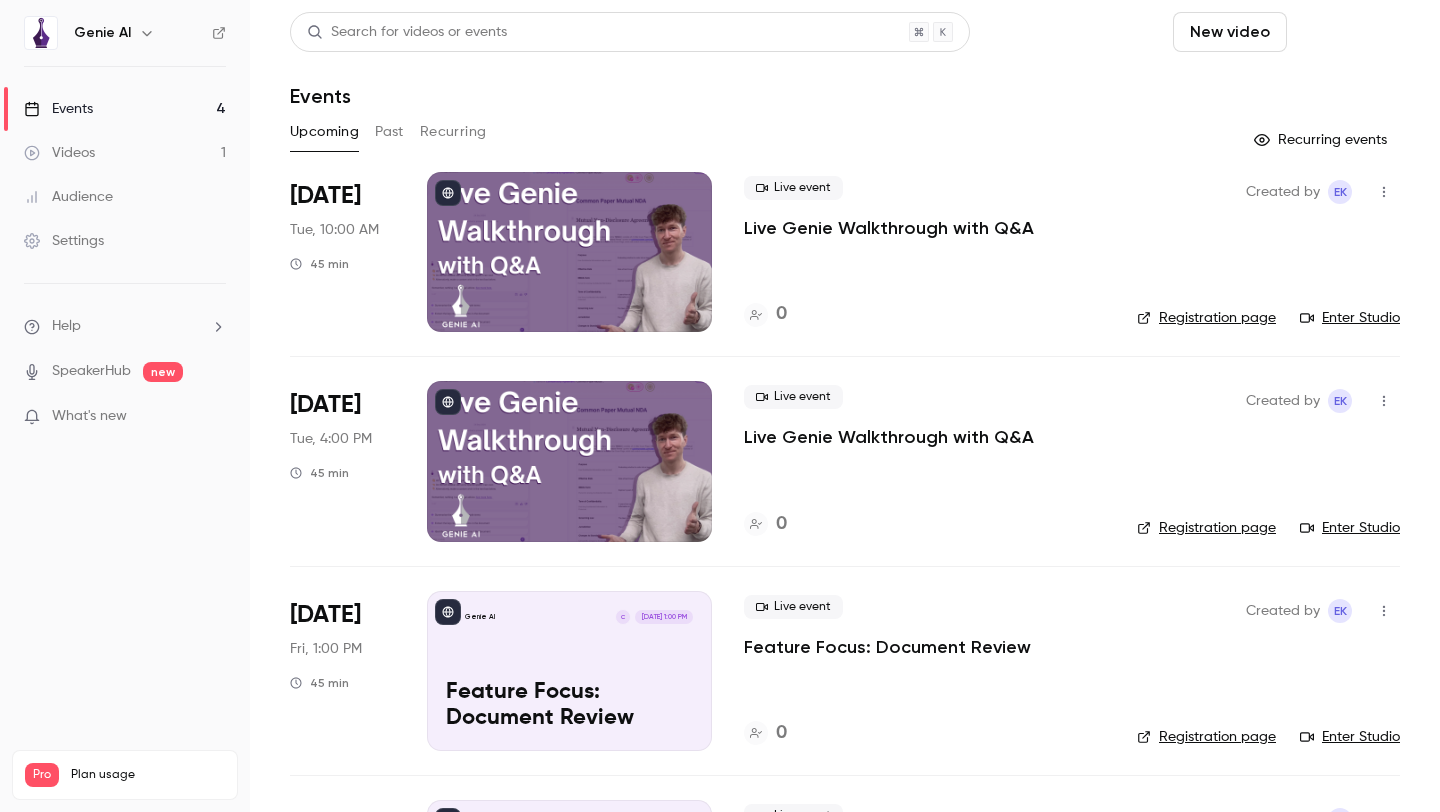 click on "Schedule" at bounding box center (1347, 32) 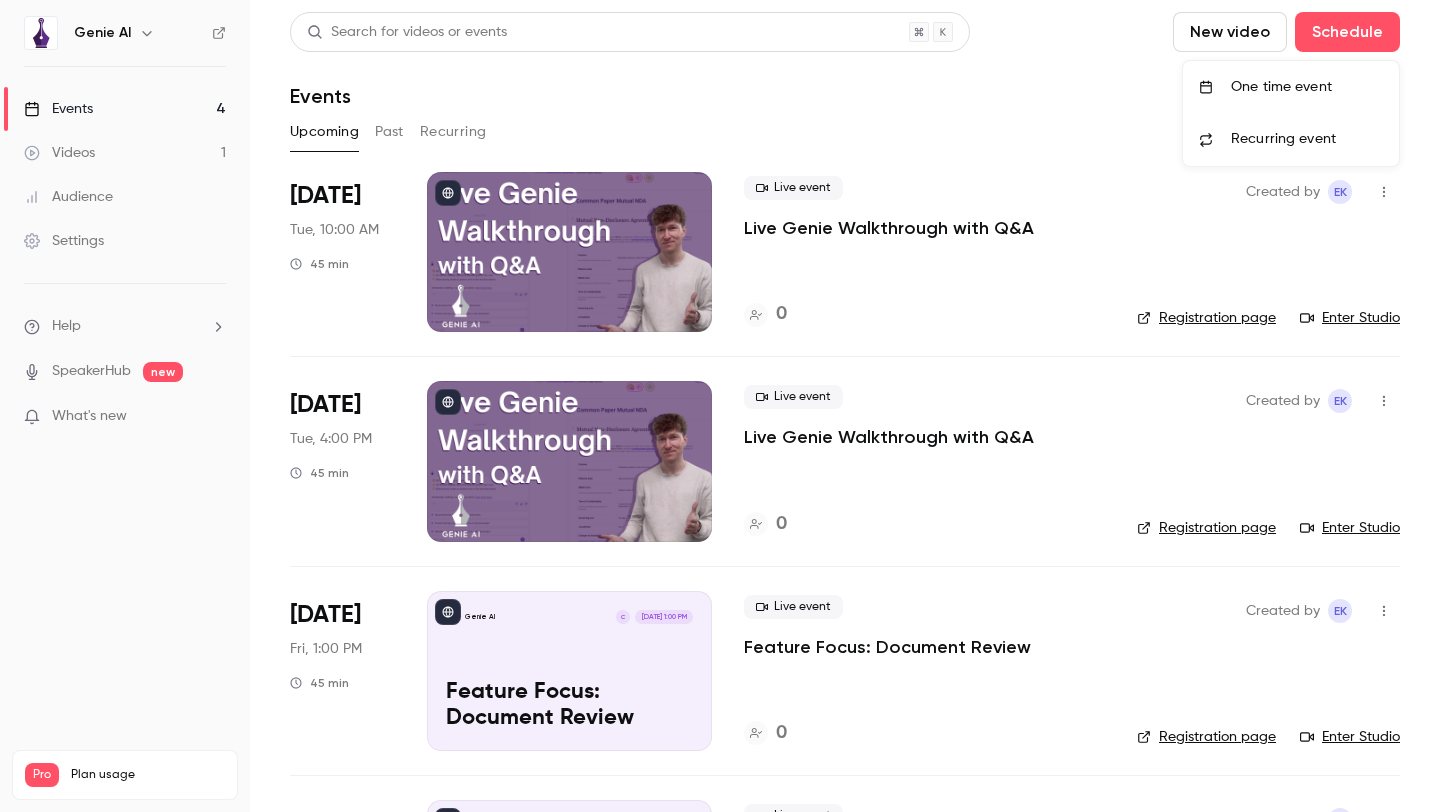 click on "One time event" at bounding box center (1307, 87) 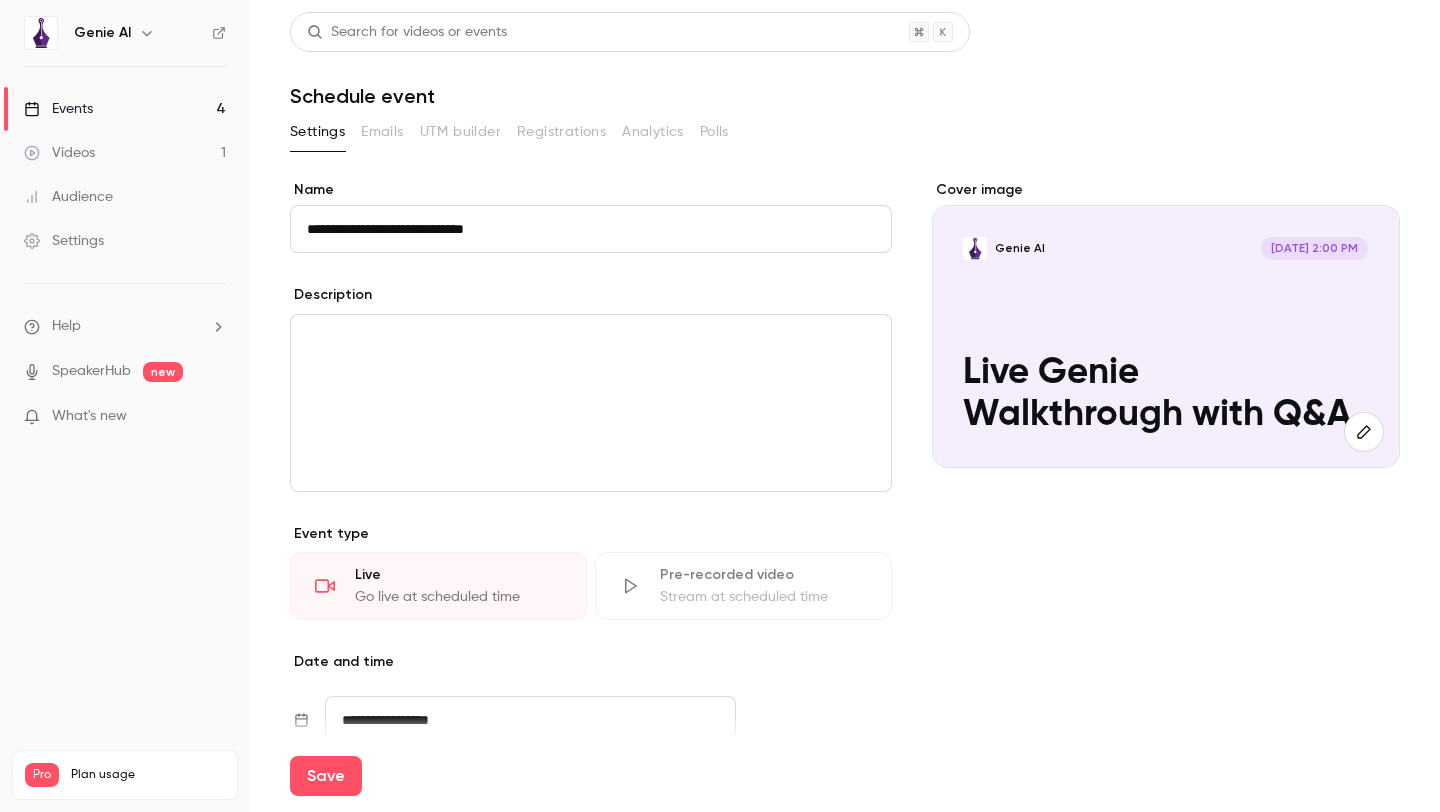 type on "**********" 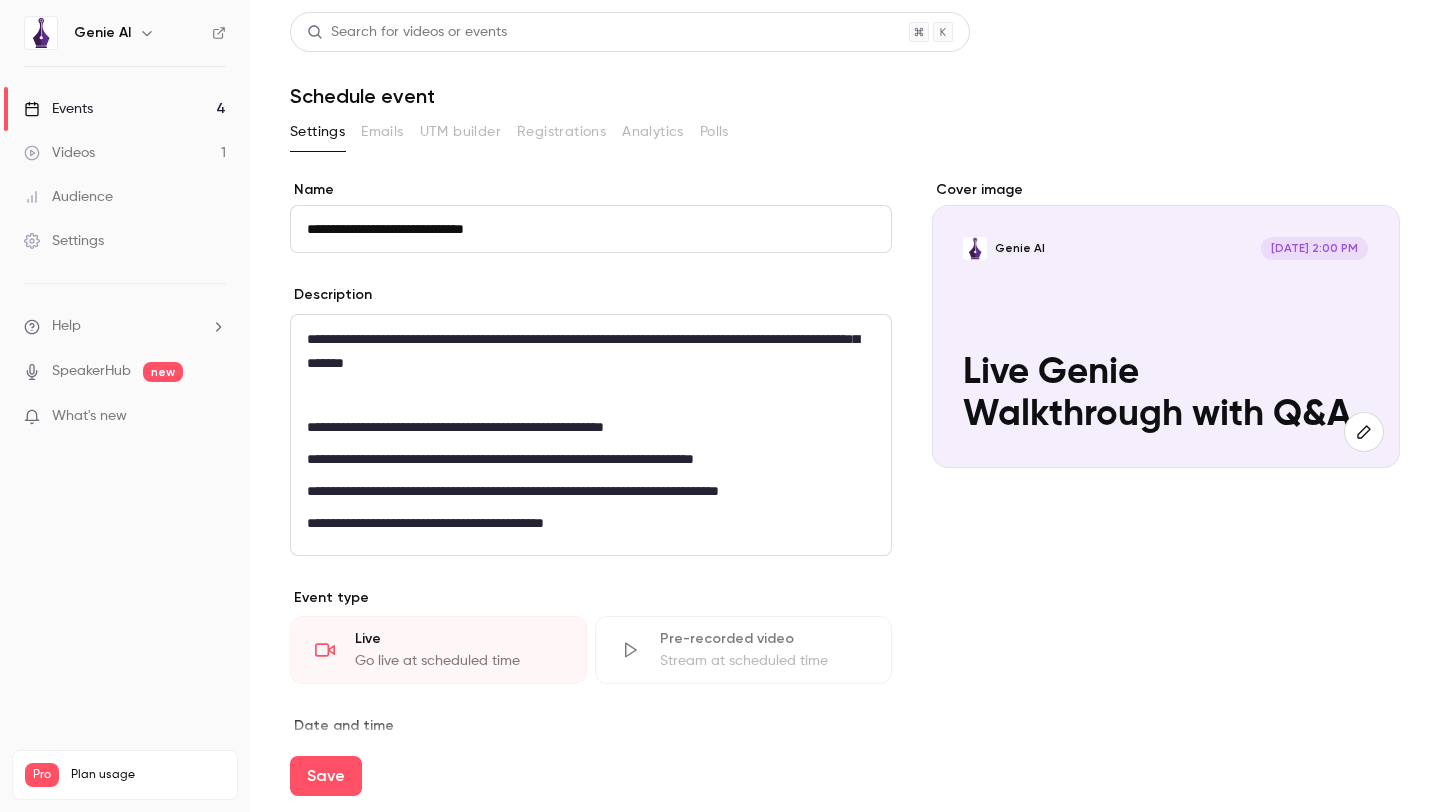 scroll, scrollTop: 0, scrollLeft: 0, axis: both 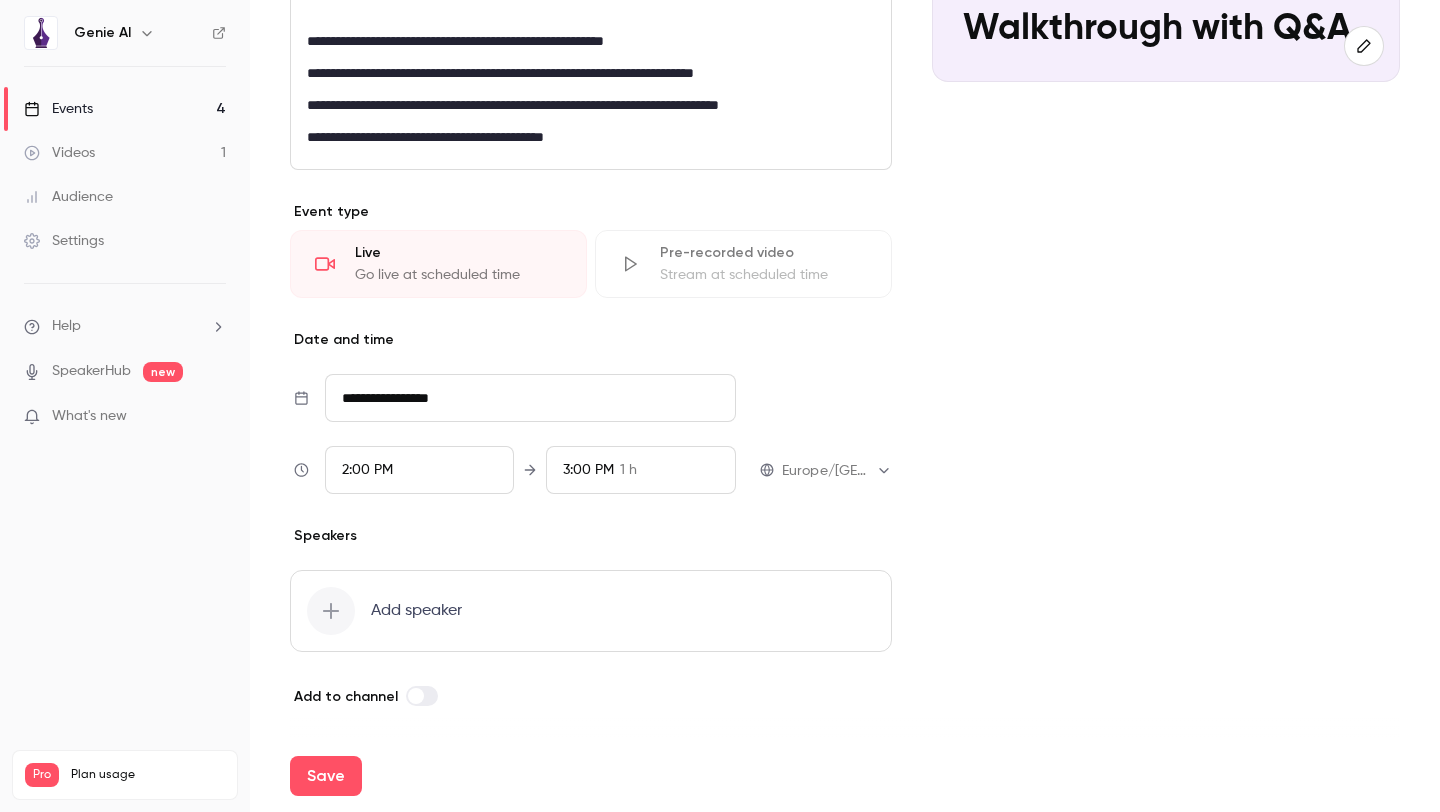 click on "**********" at bounding box center [530, 398] 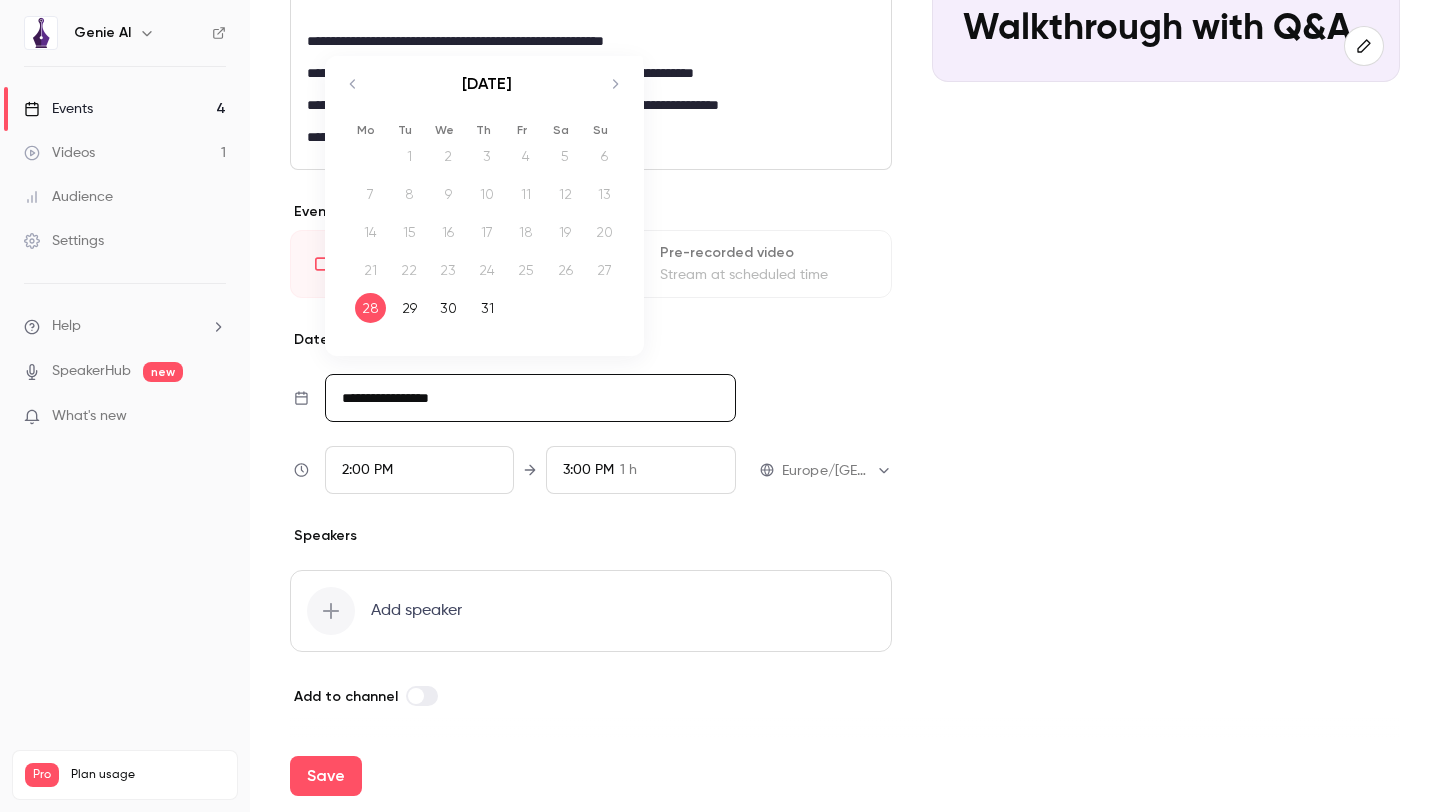 click 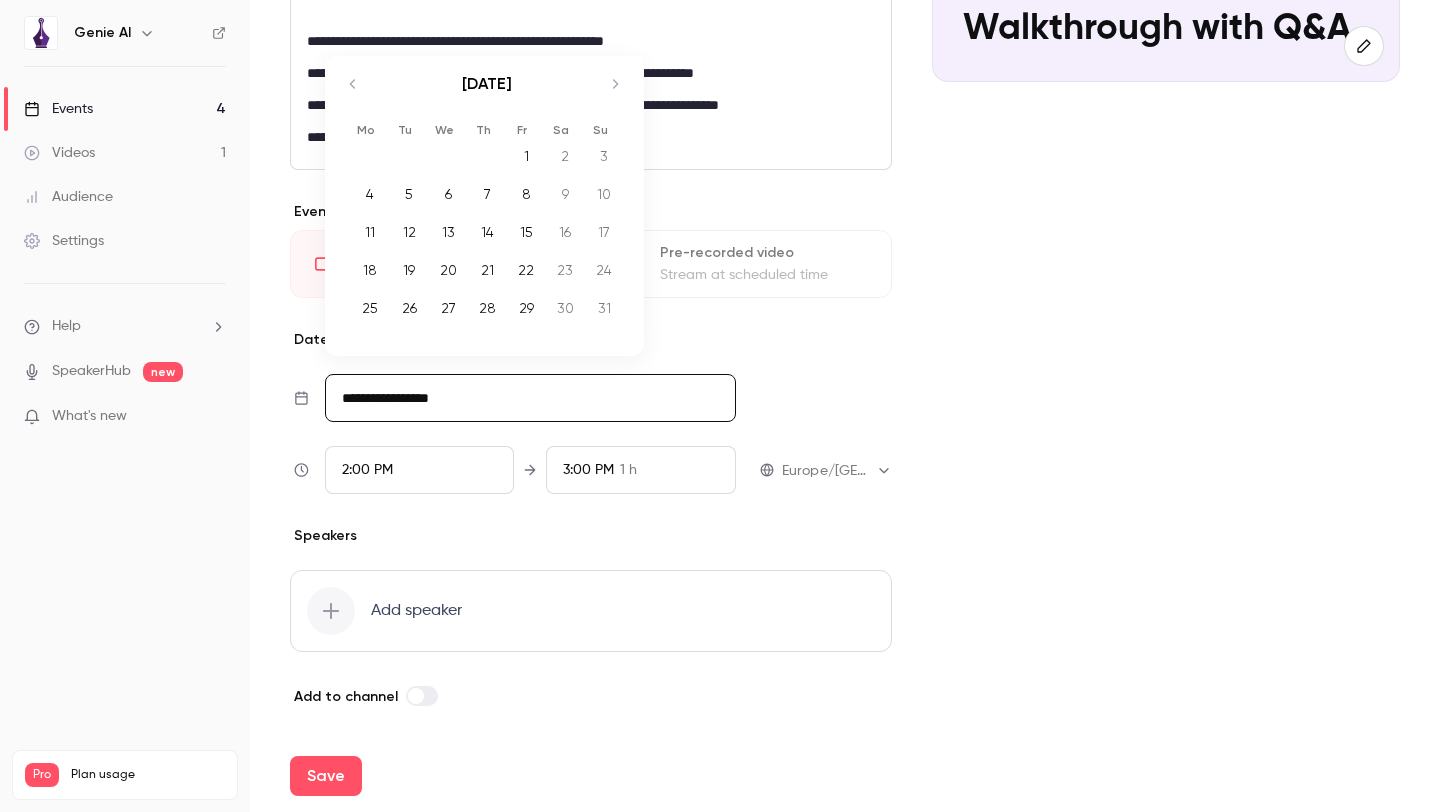 click on "19" at bounding box center (409, 270) 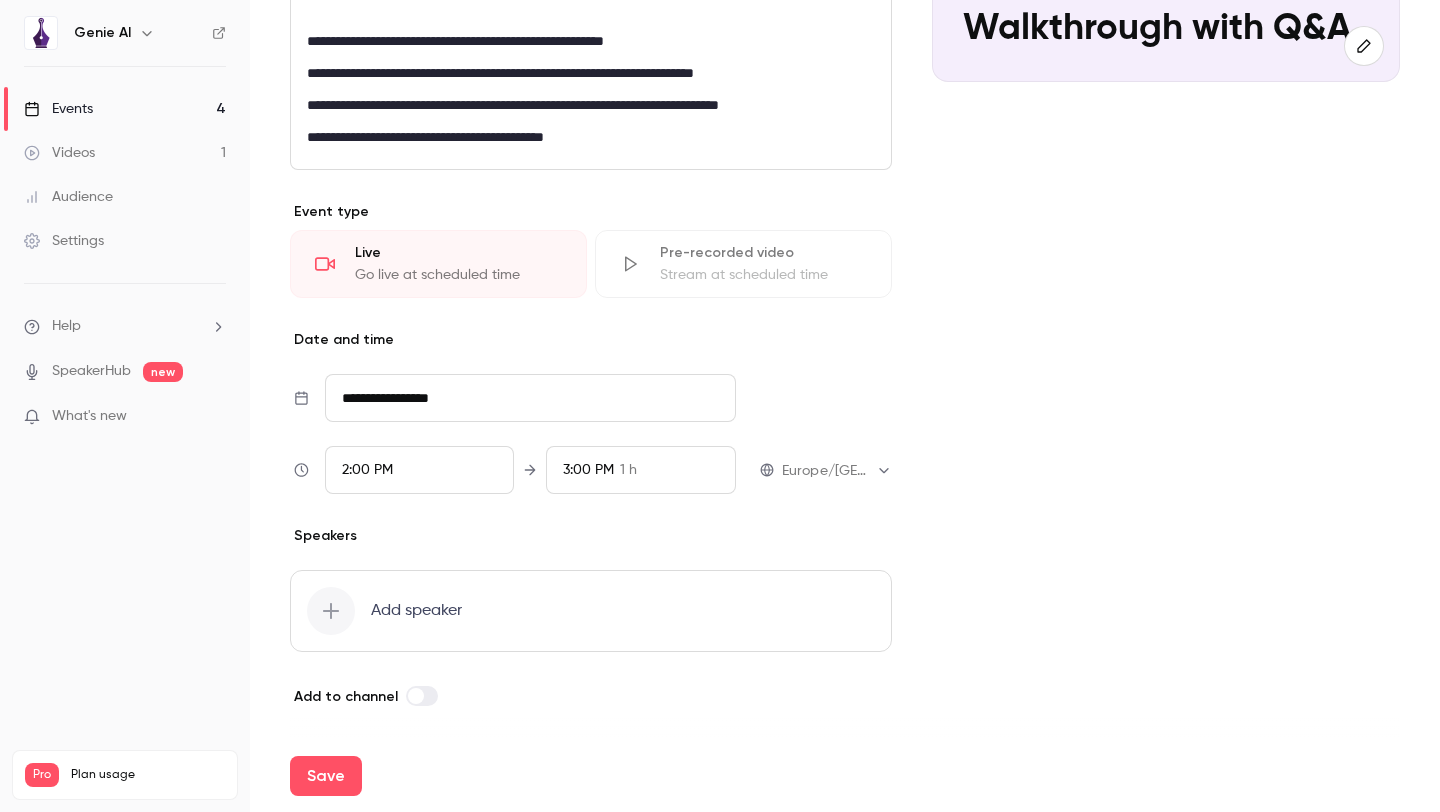 click on "2:00 PM" at bounding box center (367, 470) 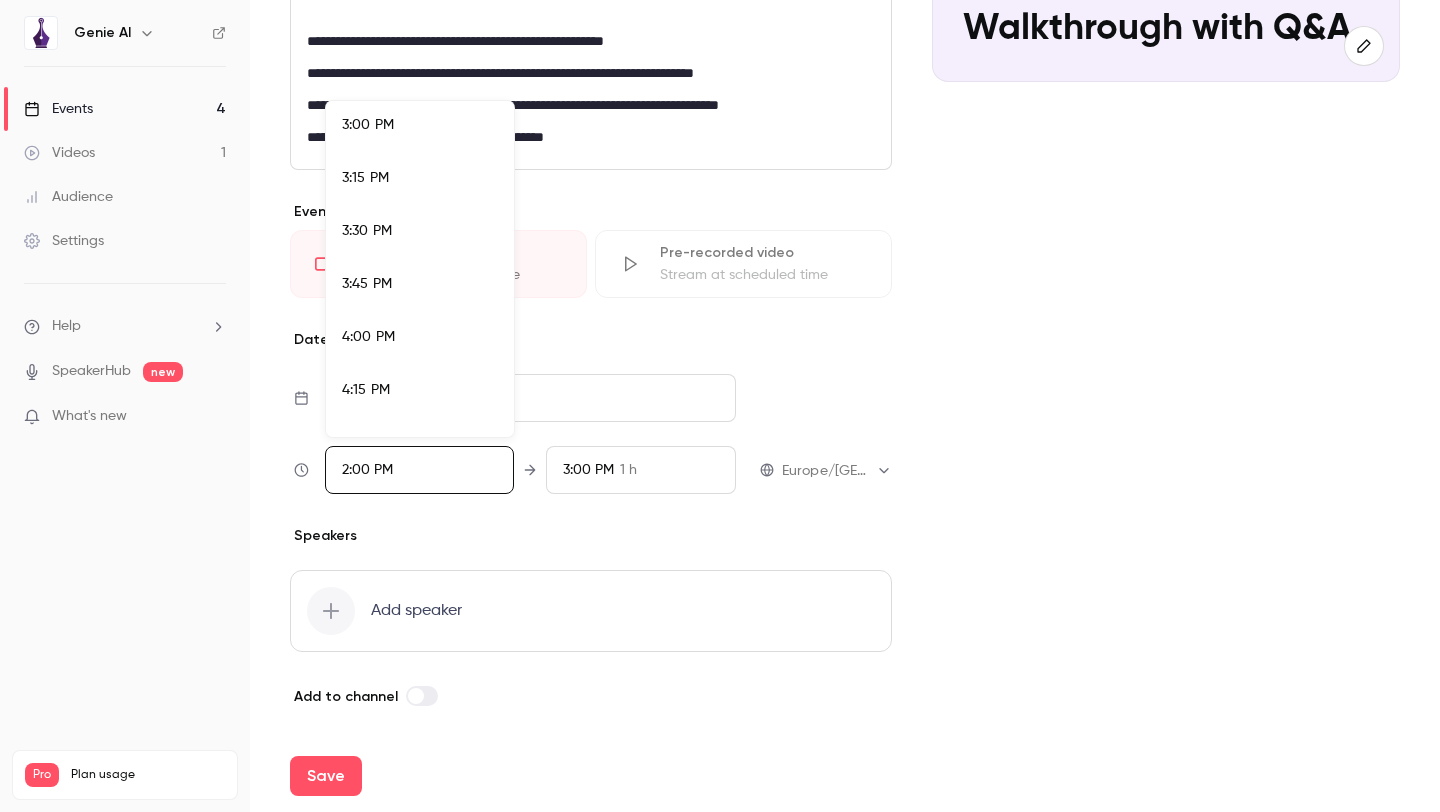 scroll, scrollTop: 3185, scrollLeft: 0, axis: vertical 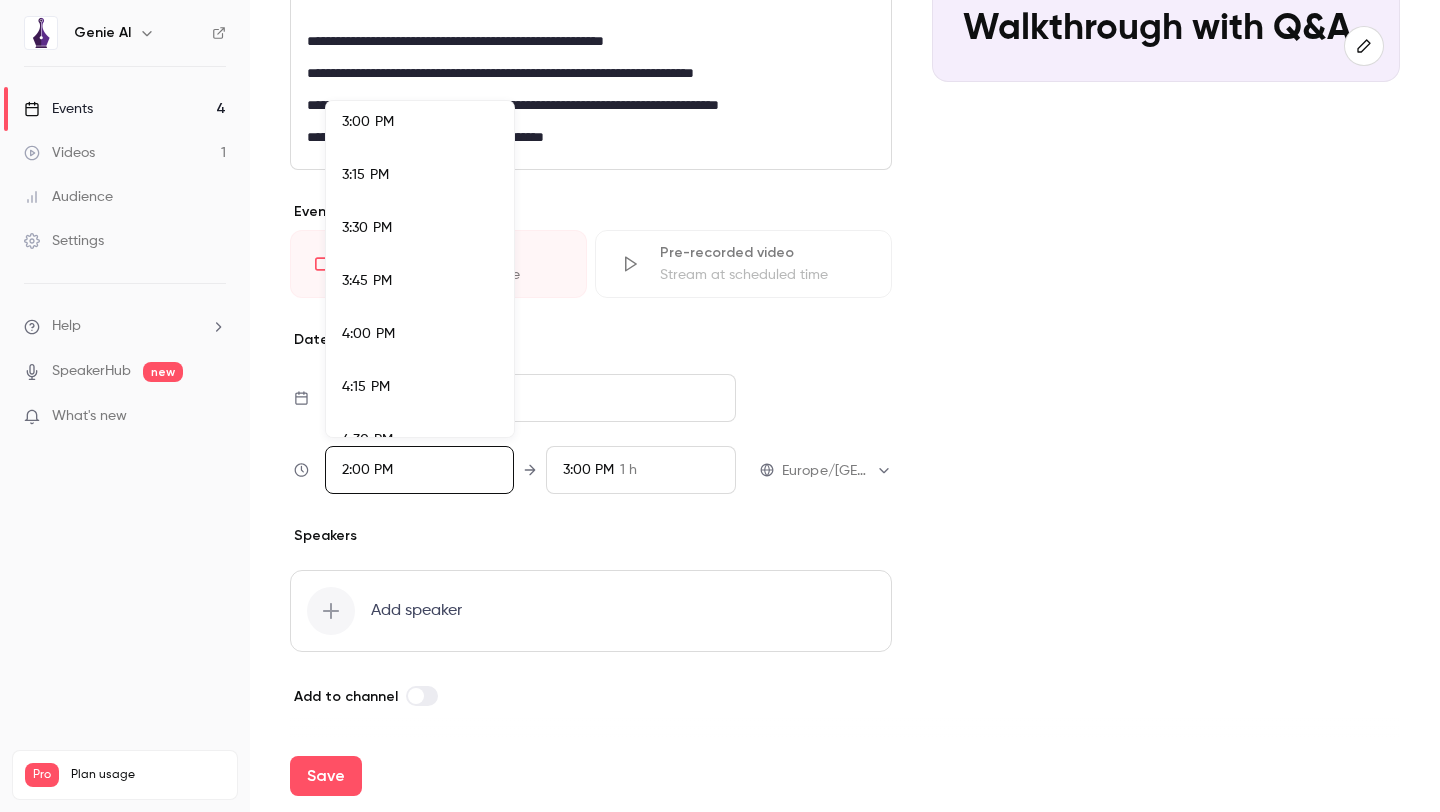 click on "4:00 PM" at bounding box center [368, 334] 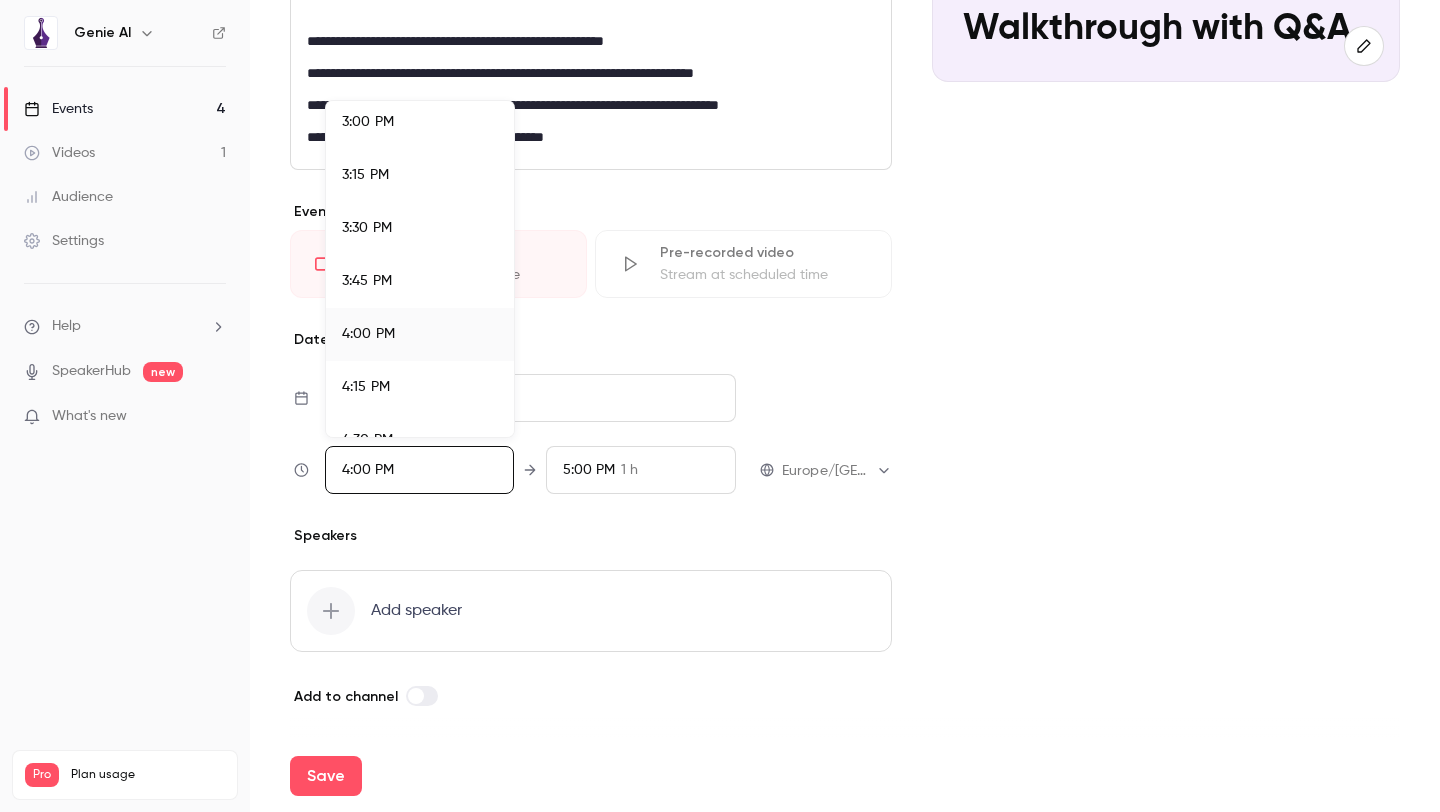 click at bounding box center [720, 406] 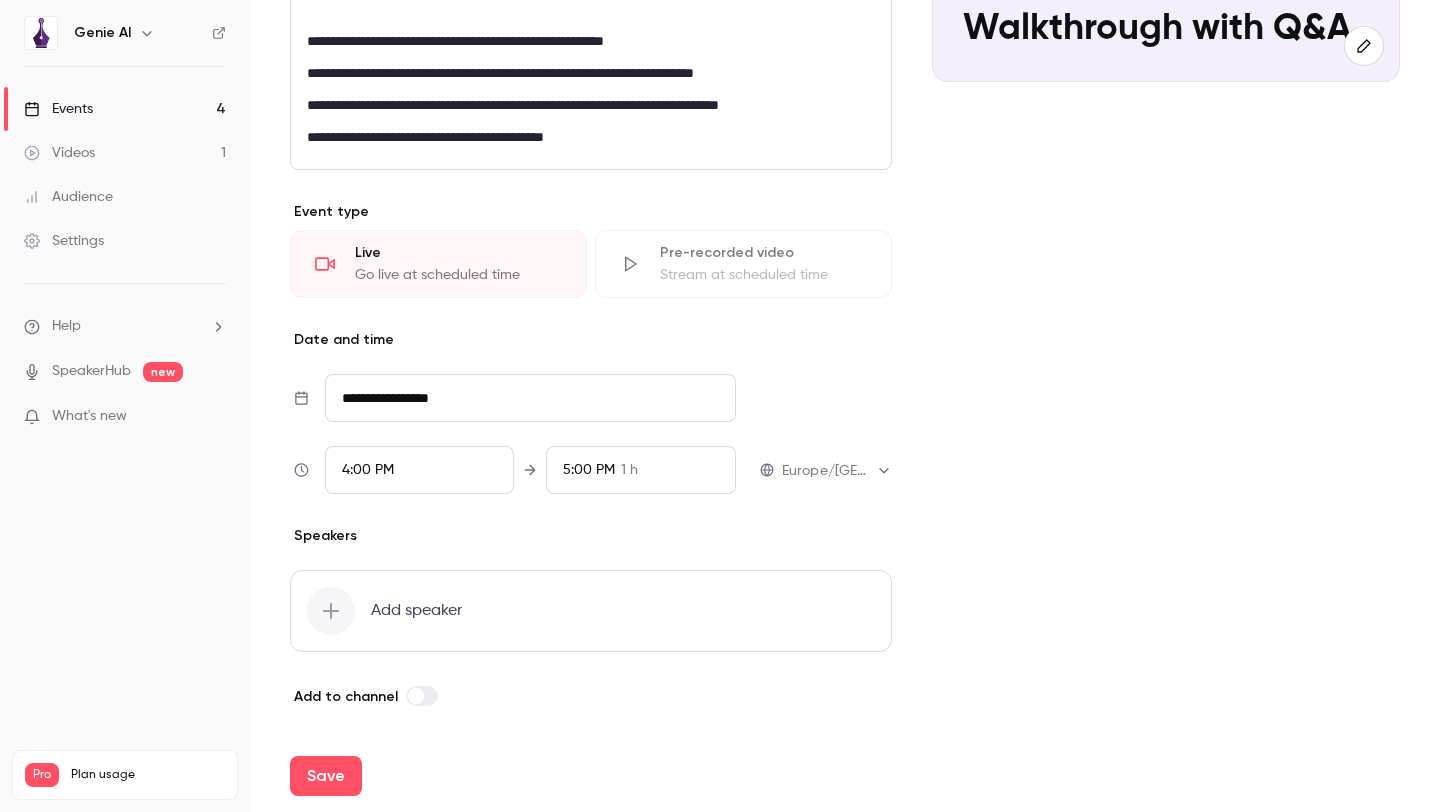 scroll, scrollTop: 2826, scrollLeft: 0, axis: vertical 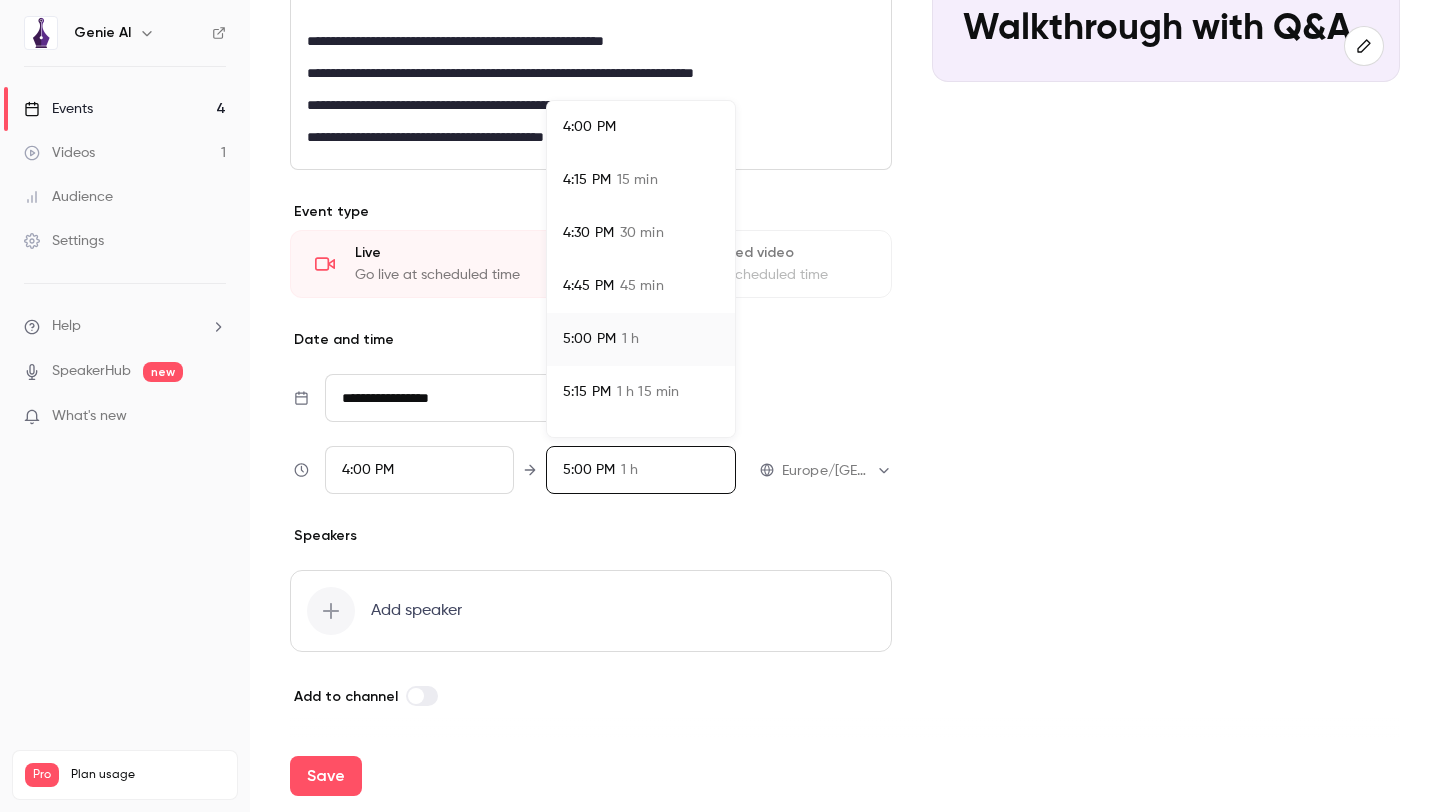 click on "4:45 PM 45 min" at bounding box center [641, 286] 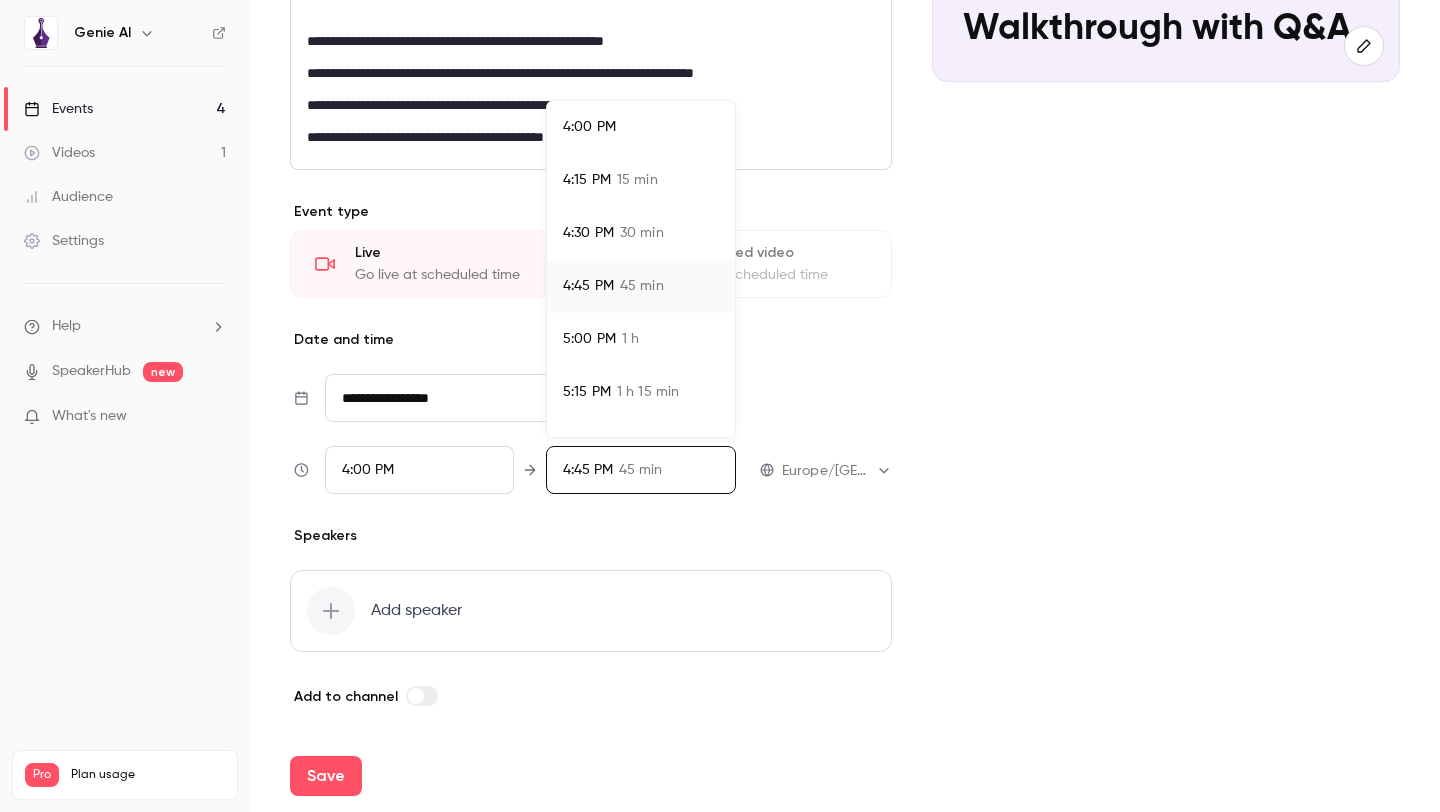 click at bounding box center (720, 406) 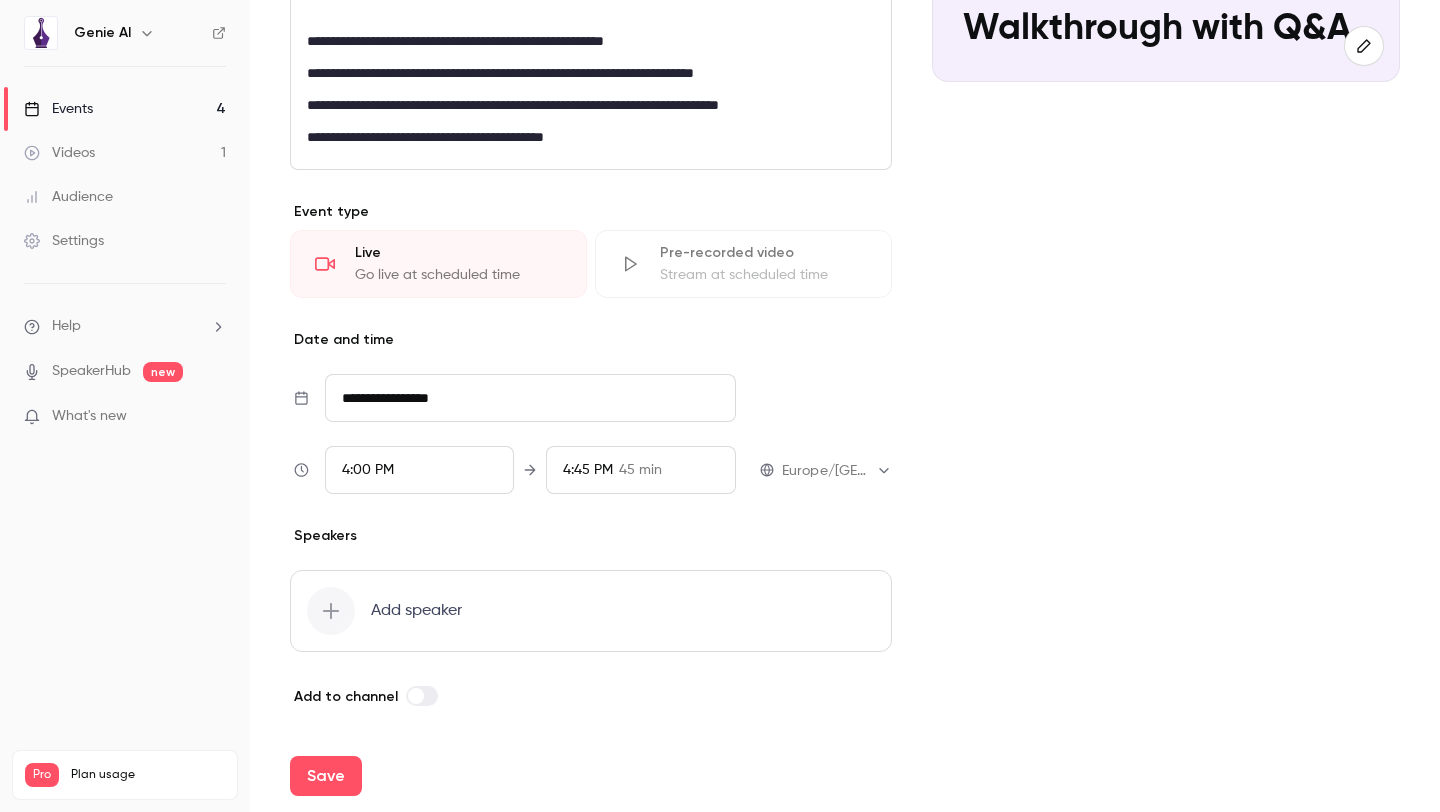 click at bounding box center (422, 696) 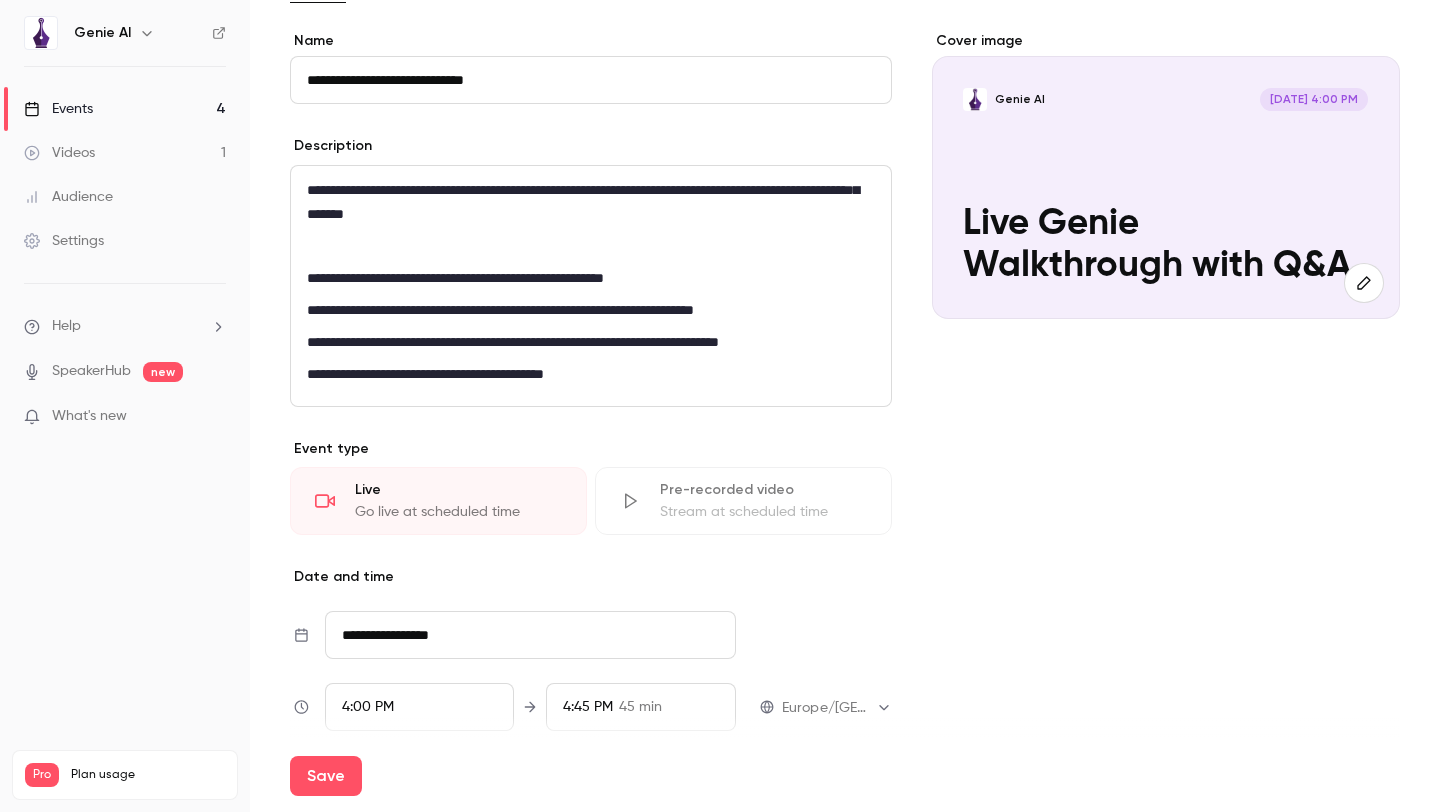 scroll, scrollTop: 70, scrollLeft: 0, axis: vertical 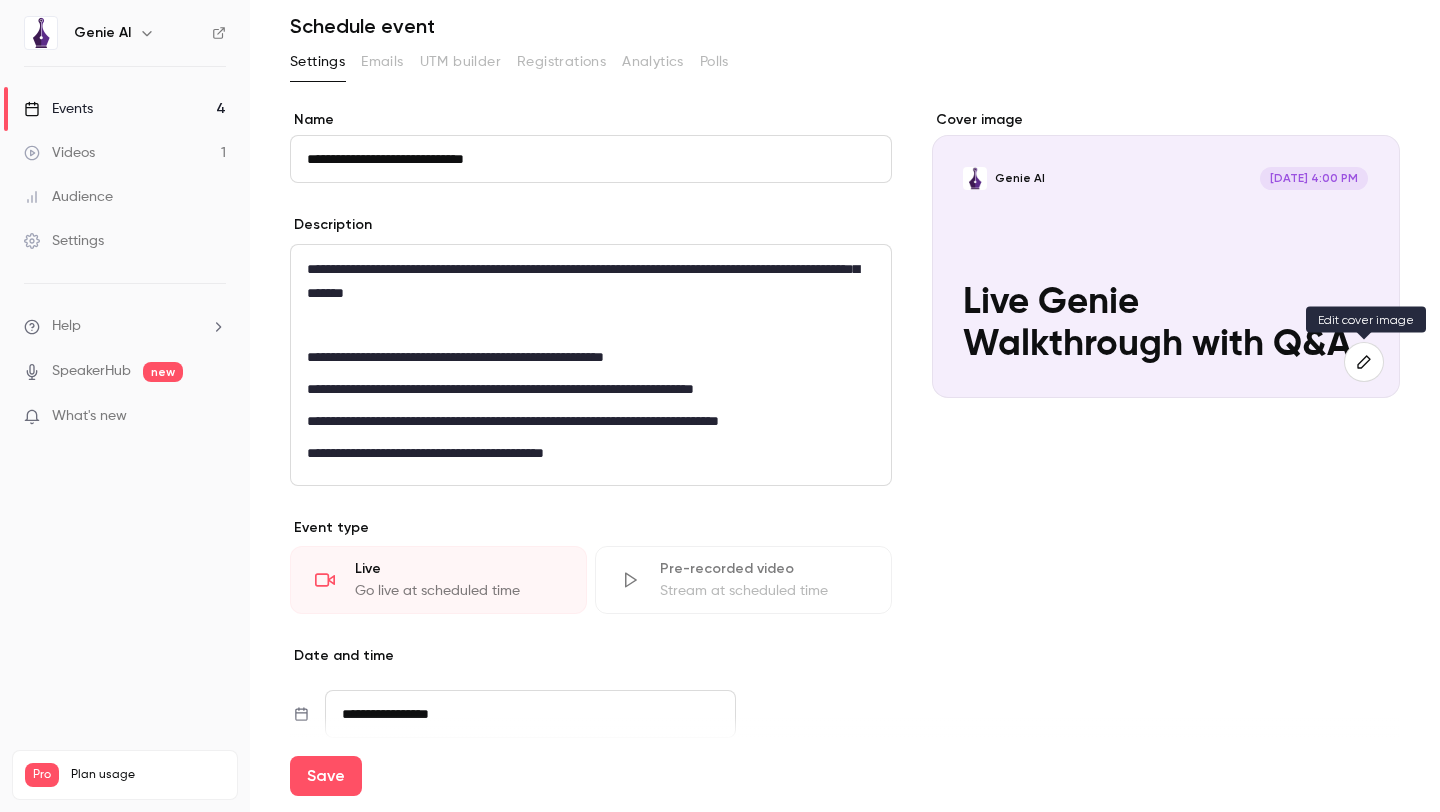 click at bounding box center [1364, 362] 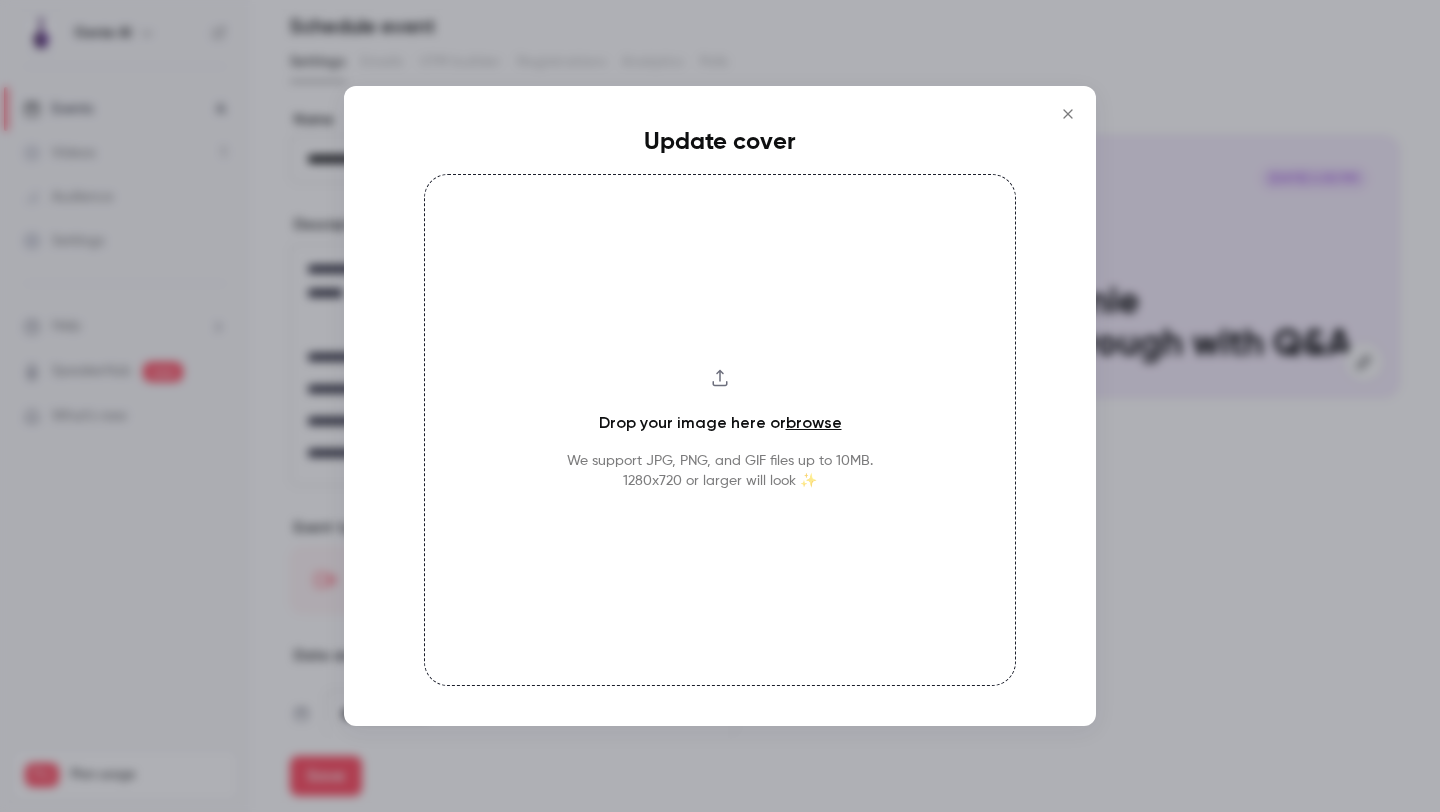 click on "browse" at bounding box center (814, 422) 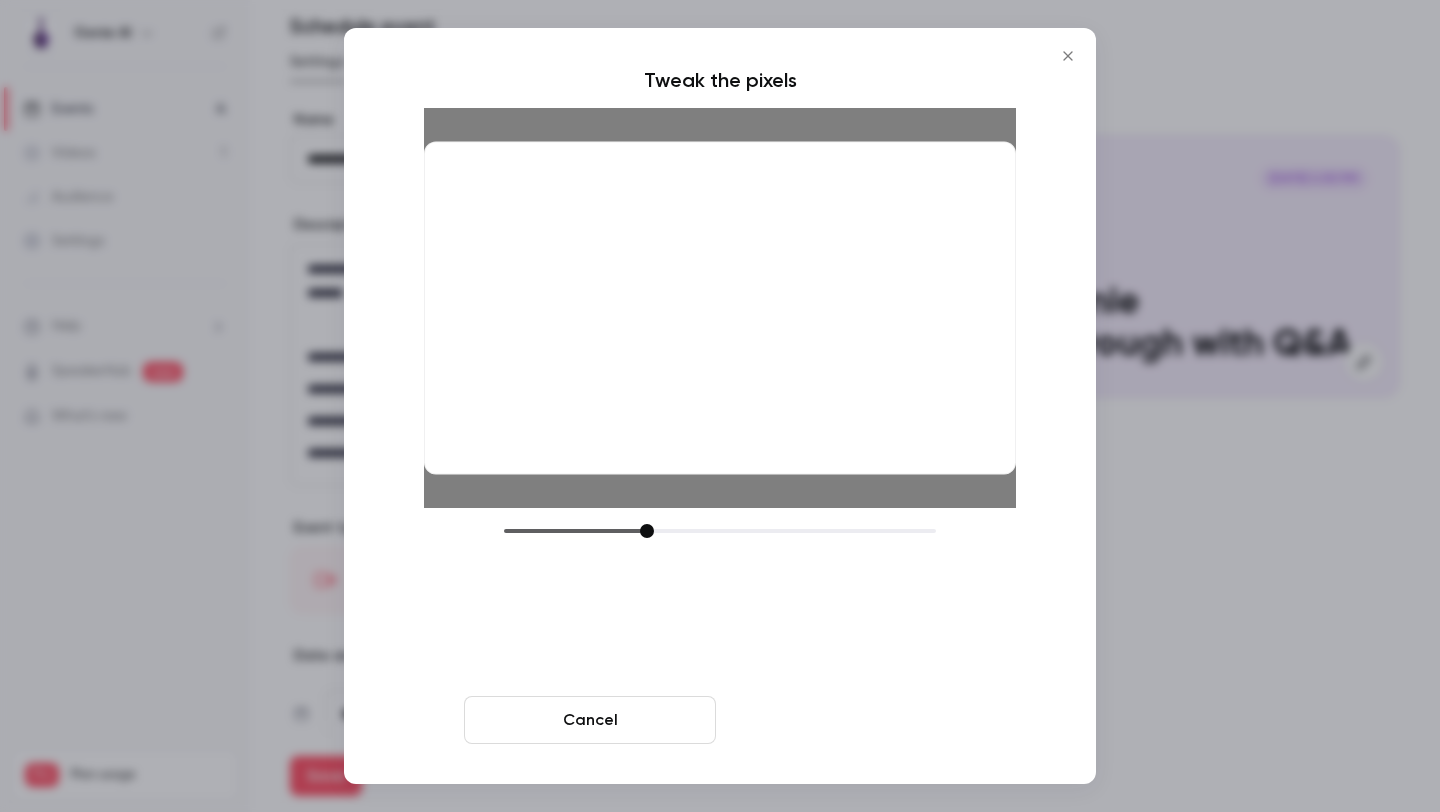 click on "Crop and save" at bounding box center (850, 720) 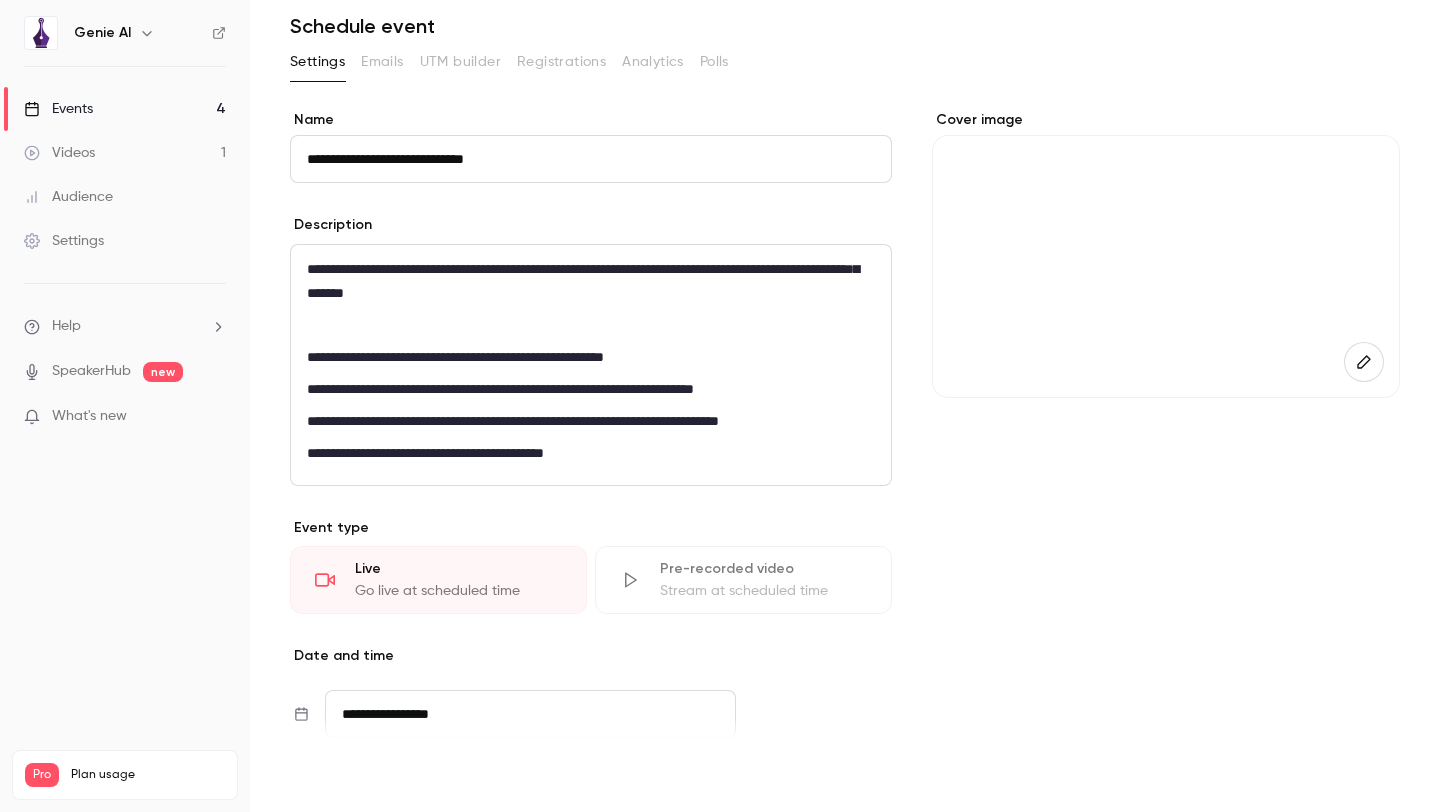 click on "Save" at bounding box center (326, 776) 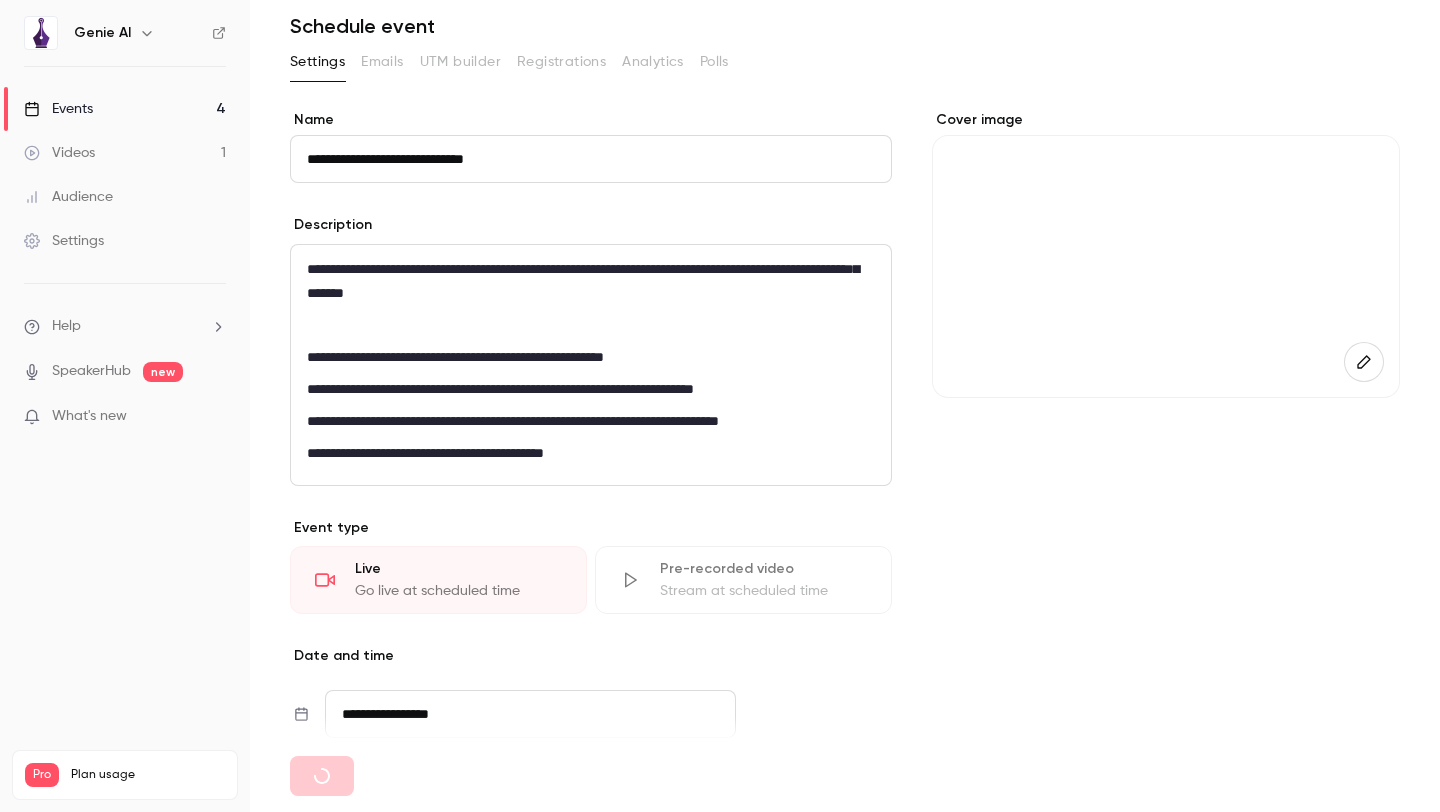 type 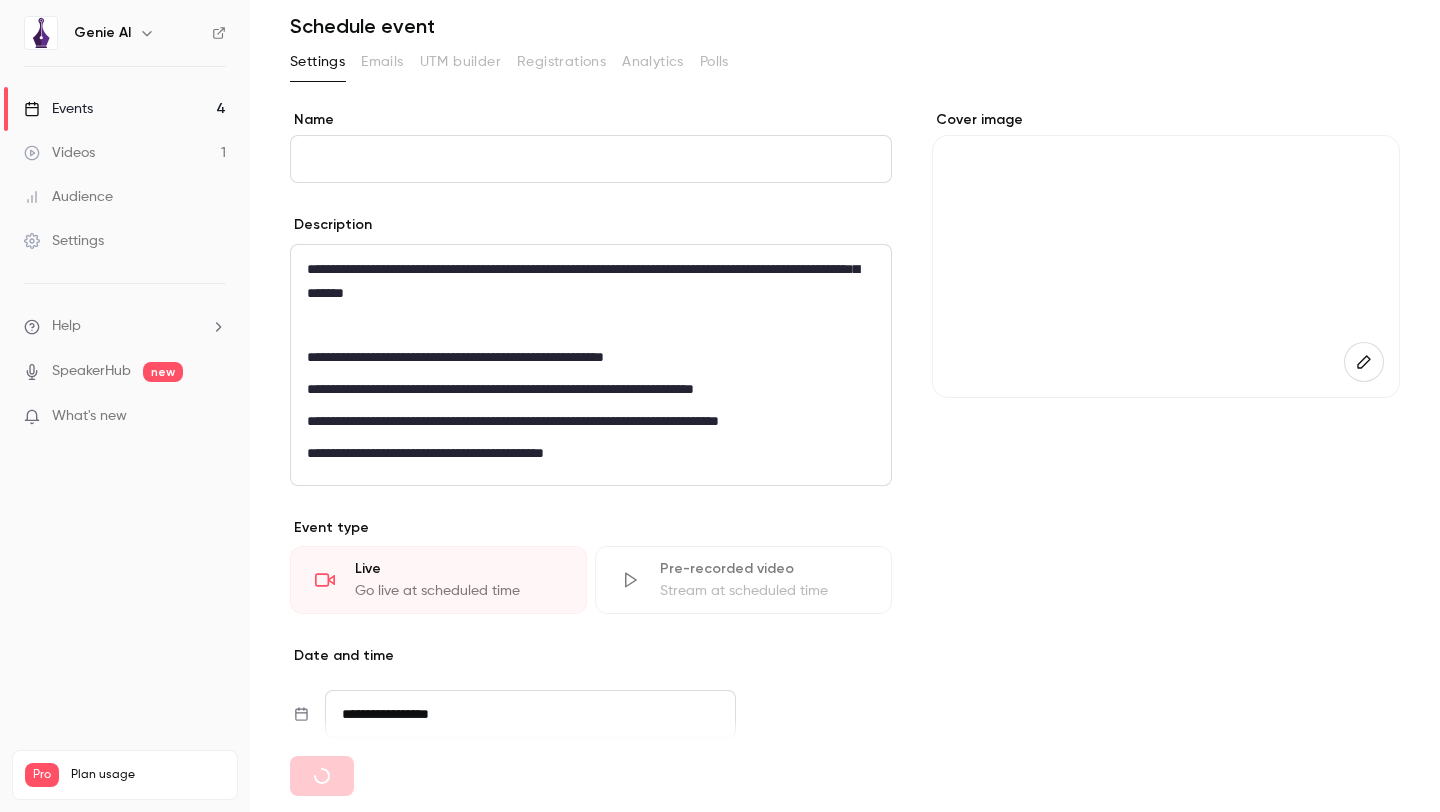 scroll, scrollTop: 0, scrollLeft: 0, axis: both 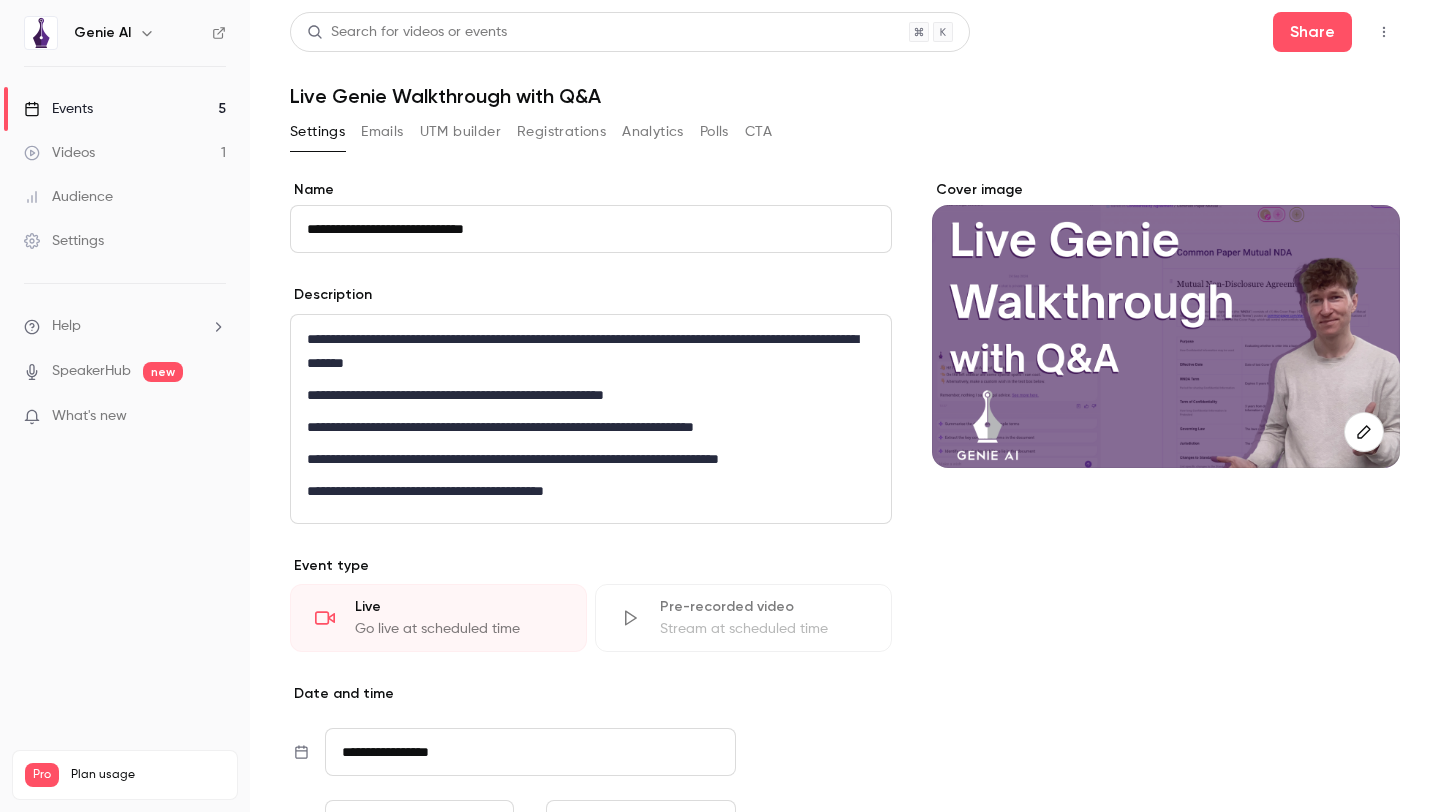 click on "Events" at bounding box center [58, 109] 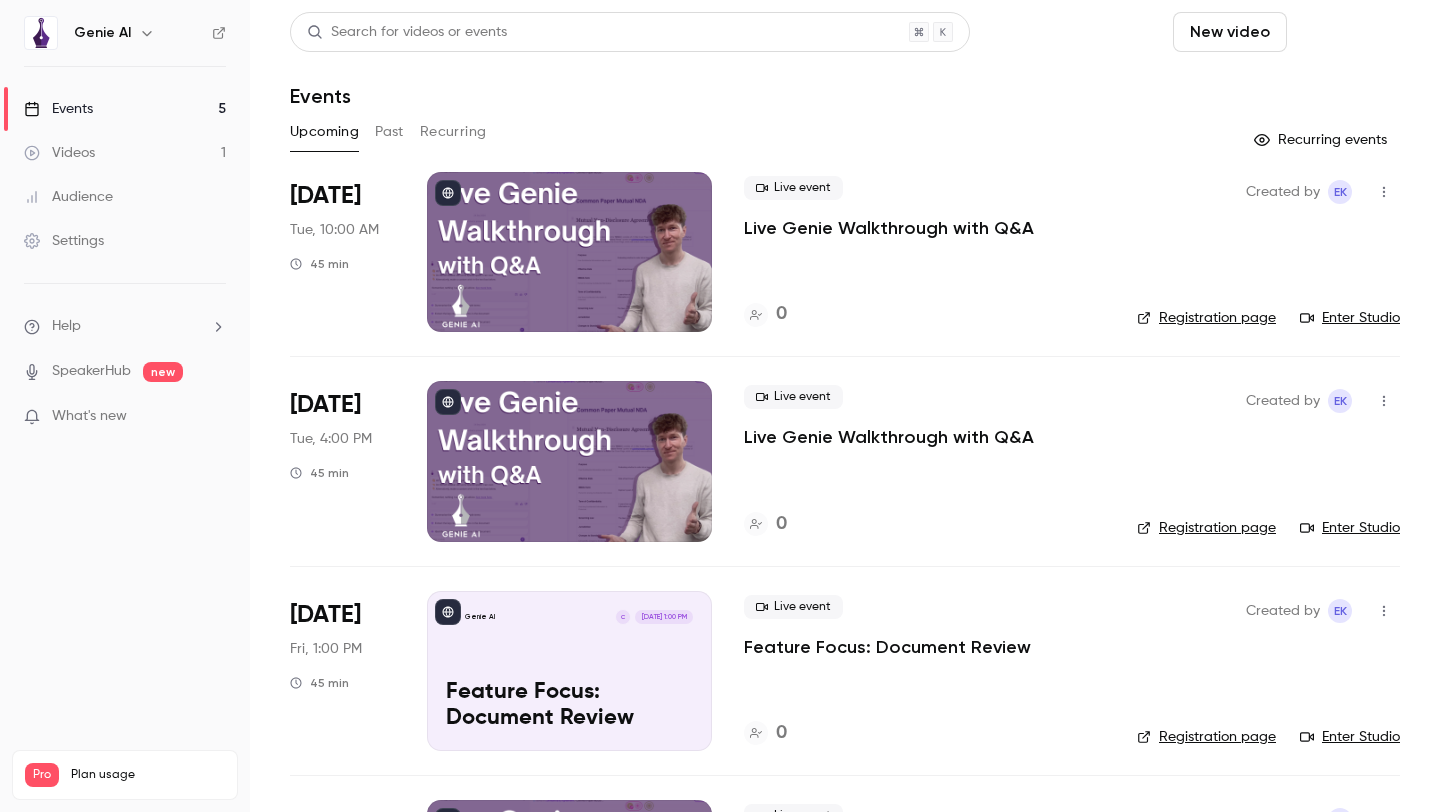 click on "Schedule" at bounding box center [1347, 32] 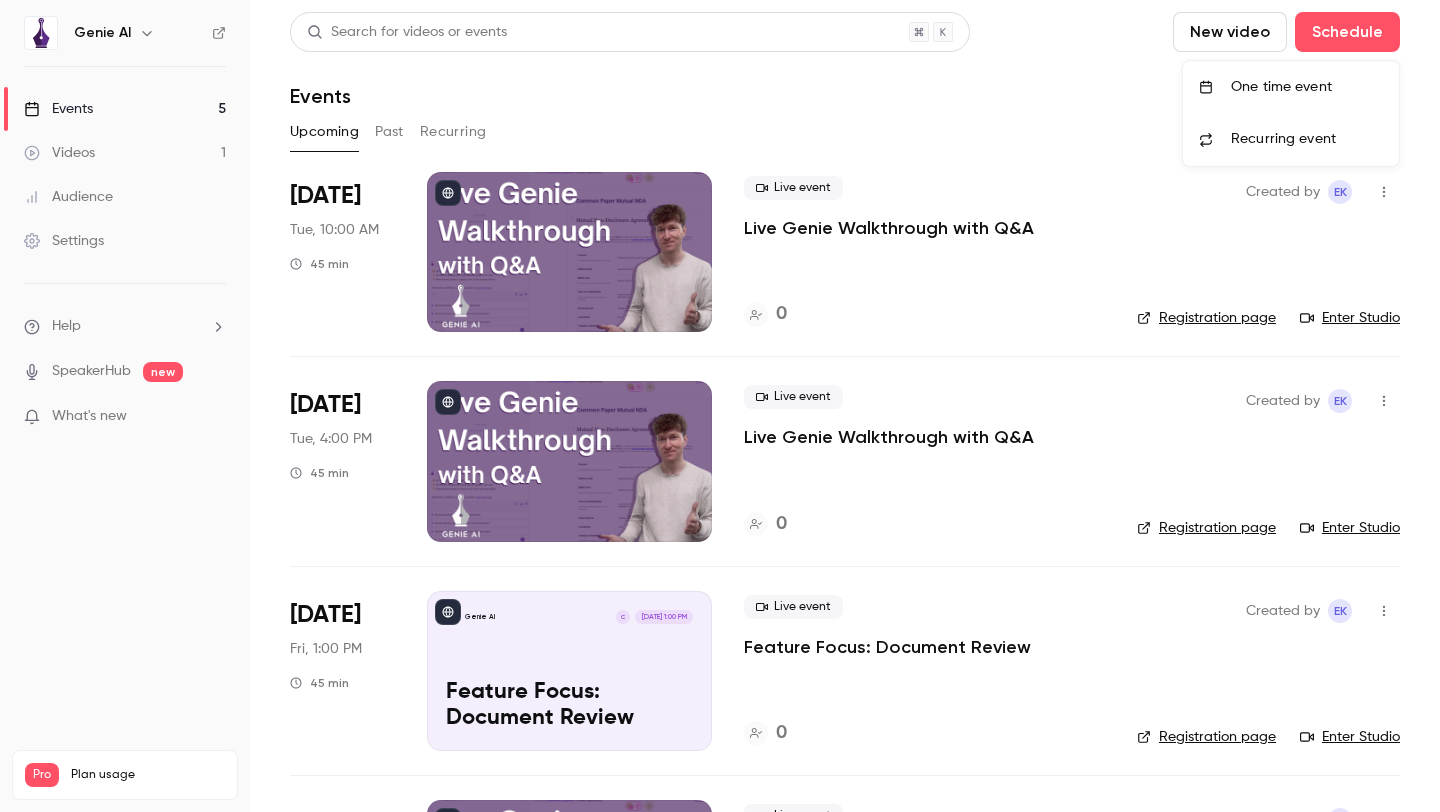 click on "One time event" at bounding box center (1307, 87) 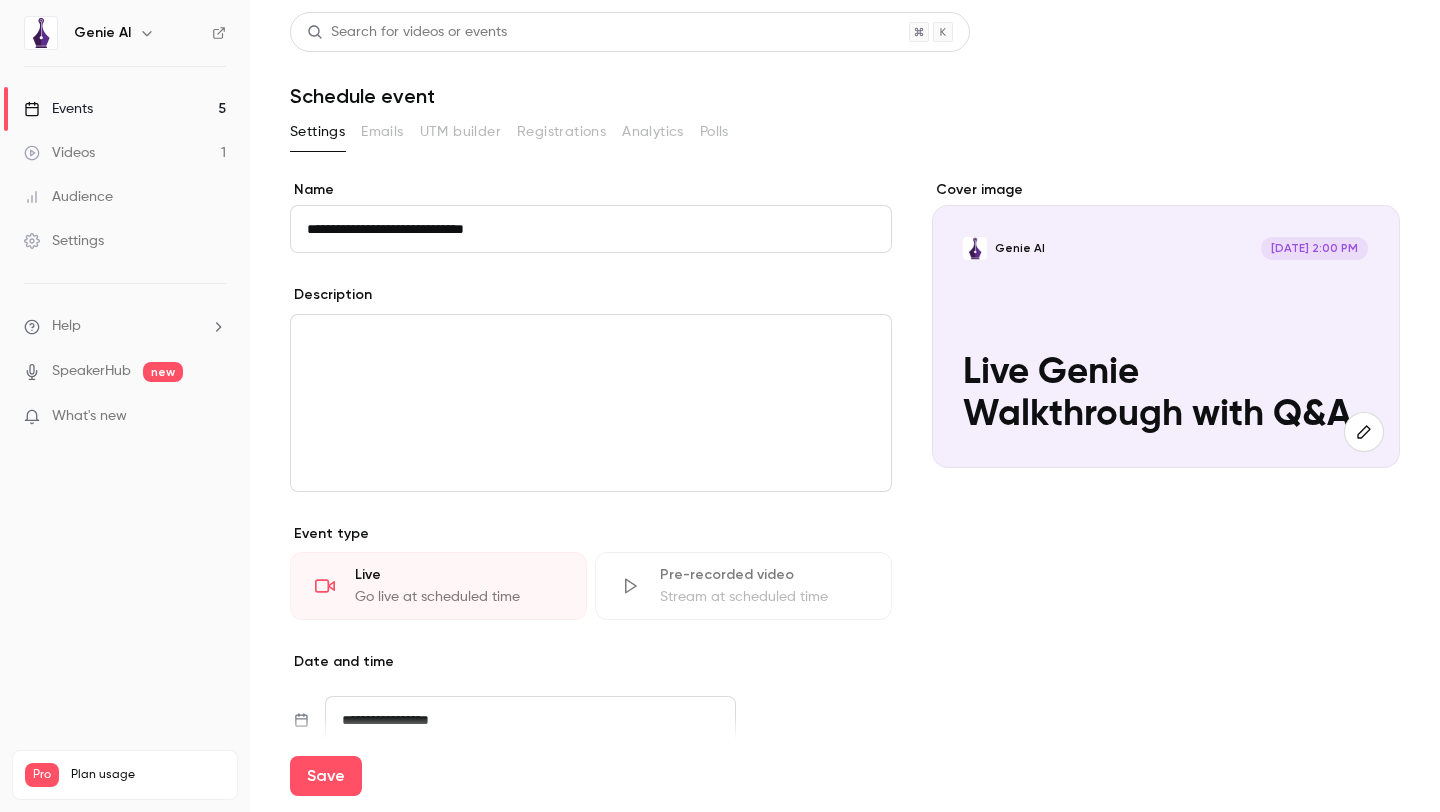 type on "**********" 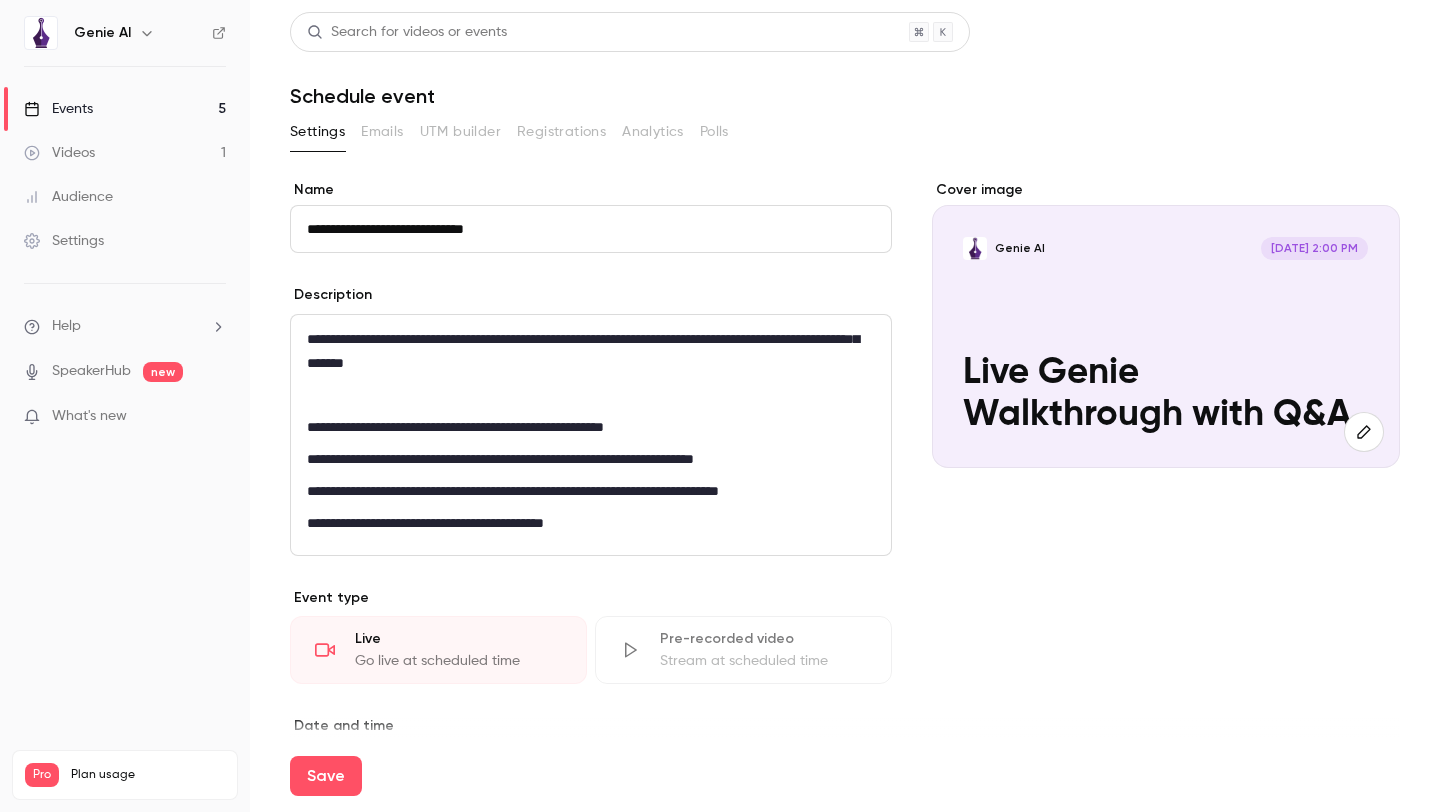 scroll, scrollTop: 0, scrollLeft: 0, axis: both 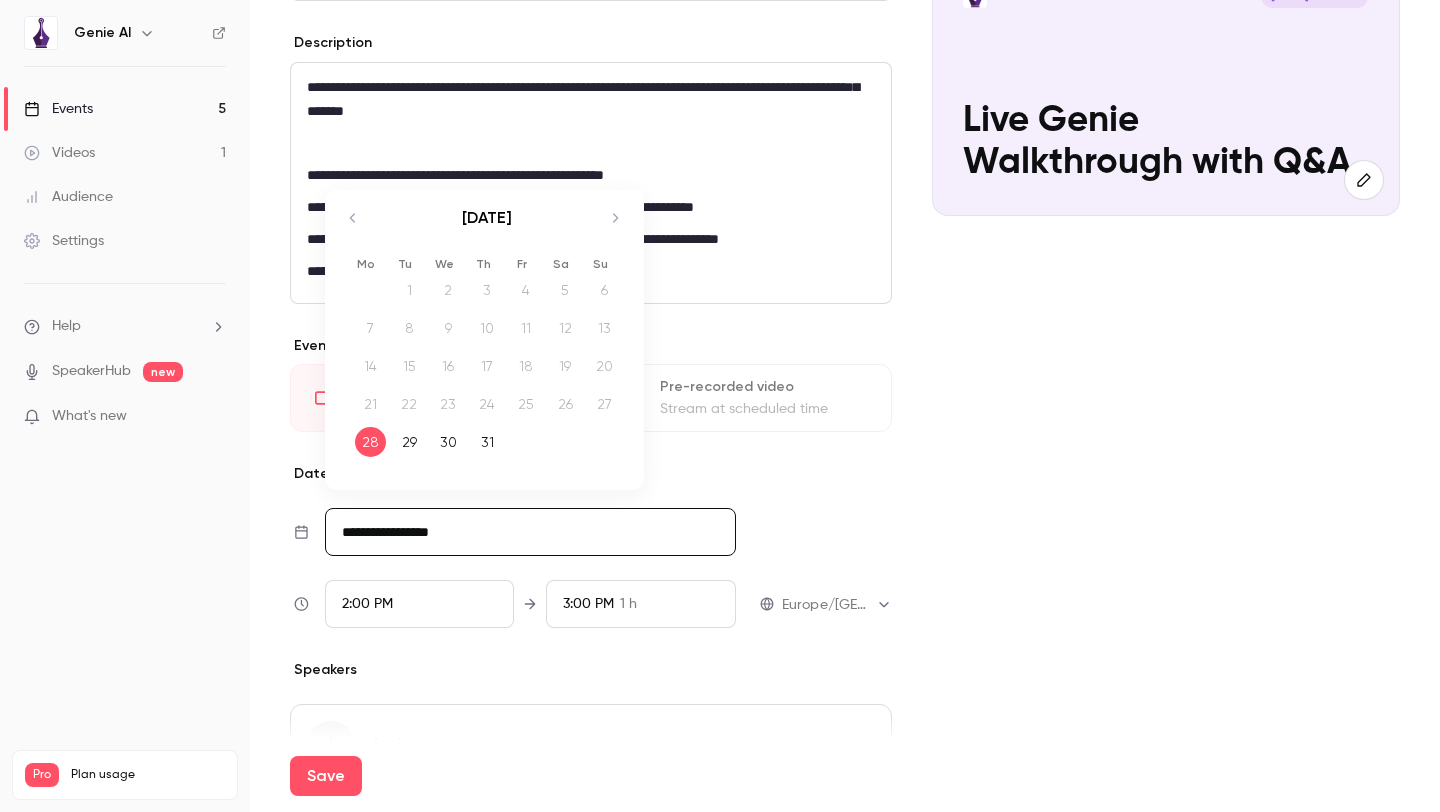 click on "**********" at bounding box center [530, 532] 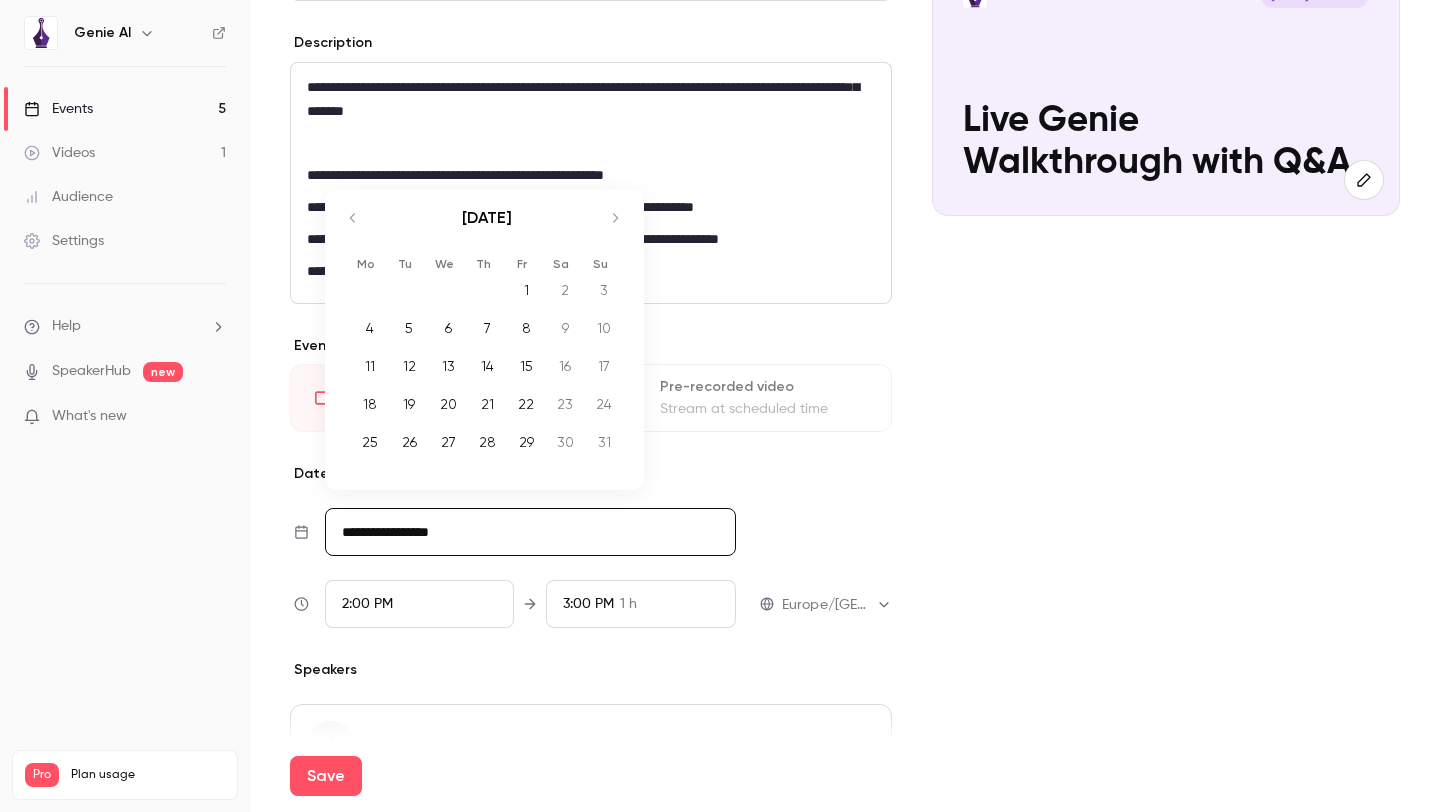click on "26" at bounding box center (409, 442) 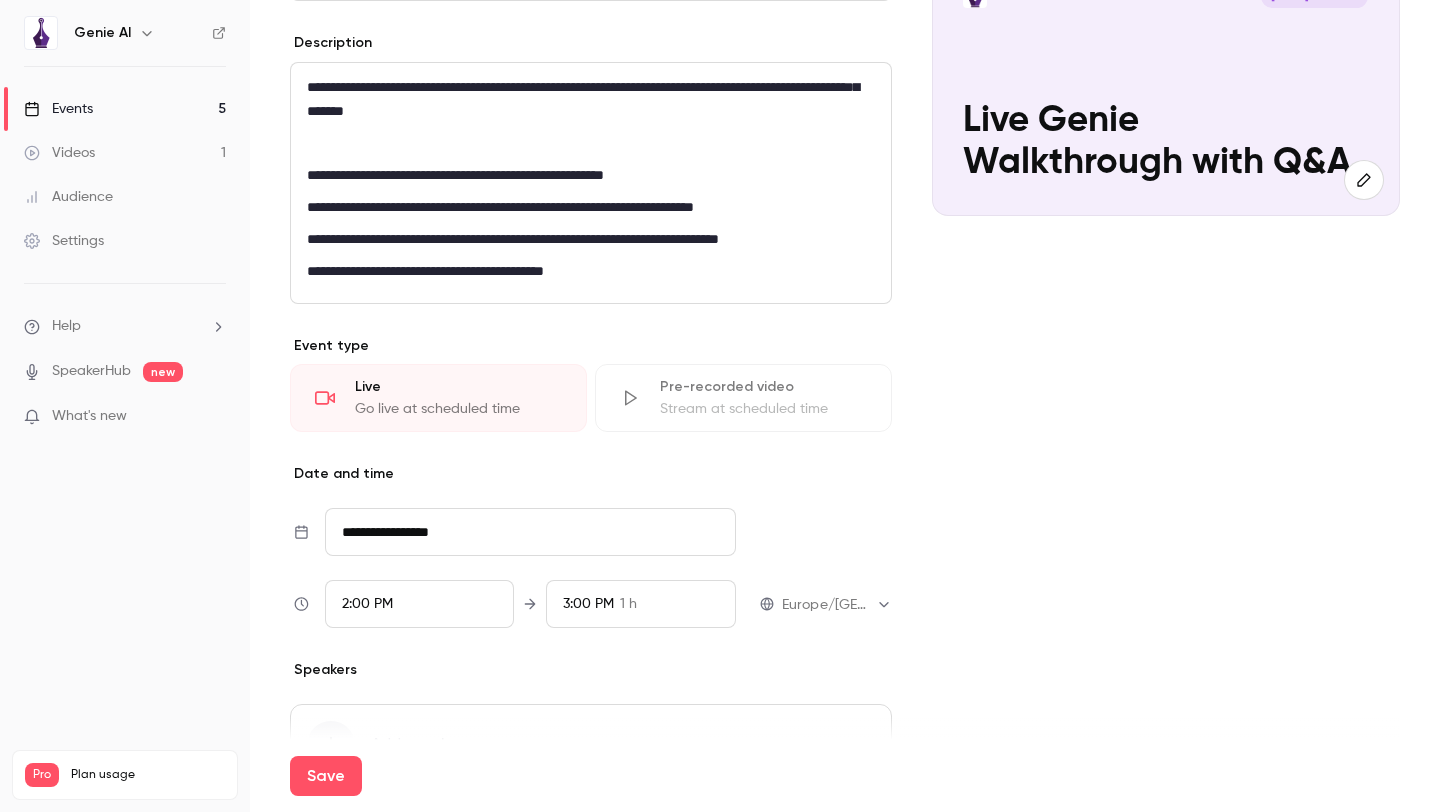 click on "2:00 PM" at bounding box center (420, 604) 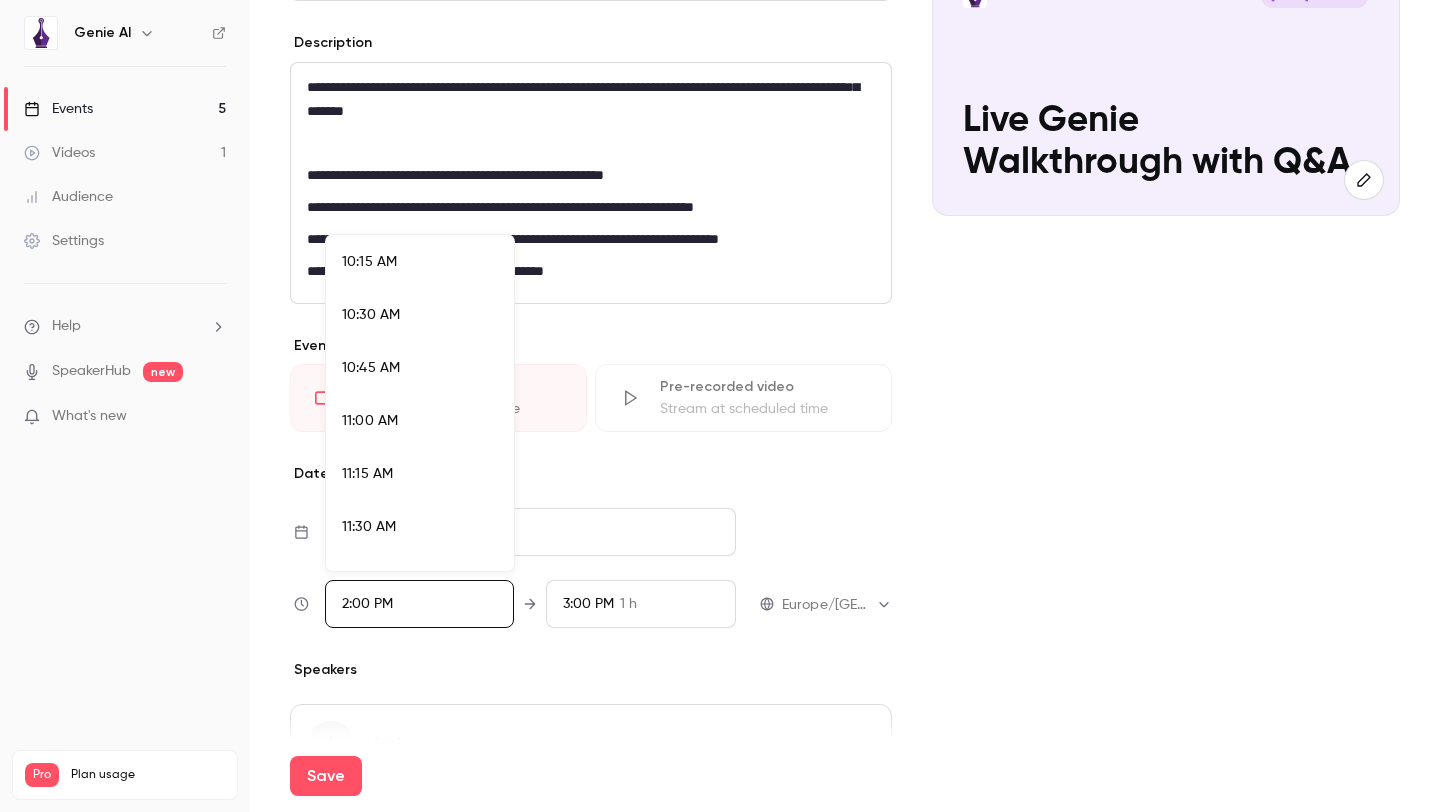 scroll, scrollTop: 2083, scrollLeft: 0, axis: vertical 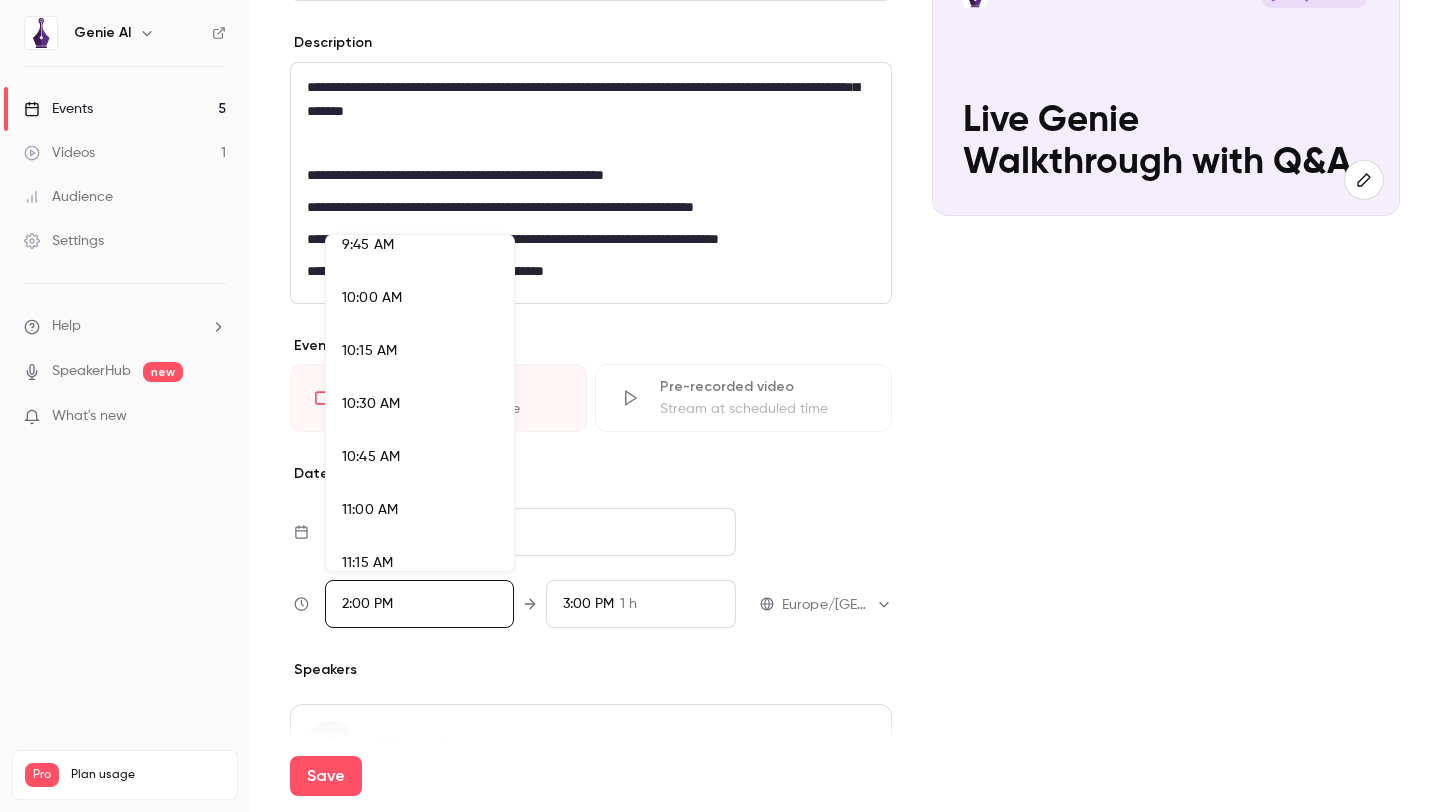 click on "10:00 AM" at bounding box center (420, 298) 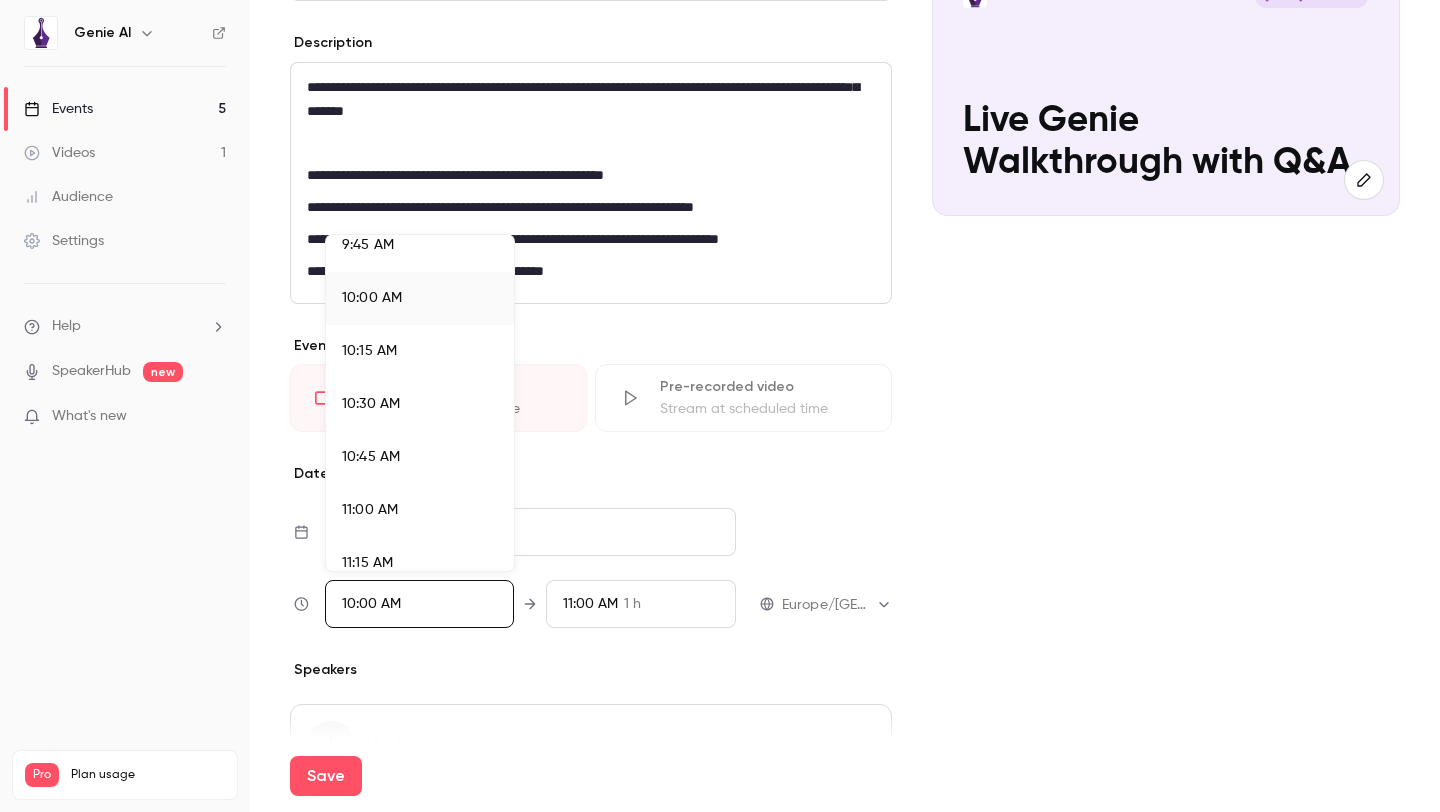click at bounding box center [720, 406] 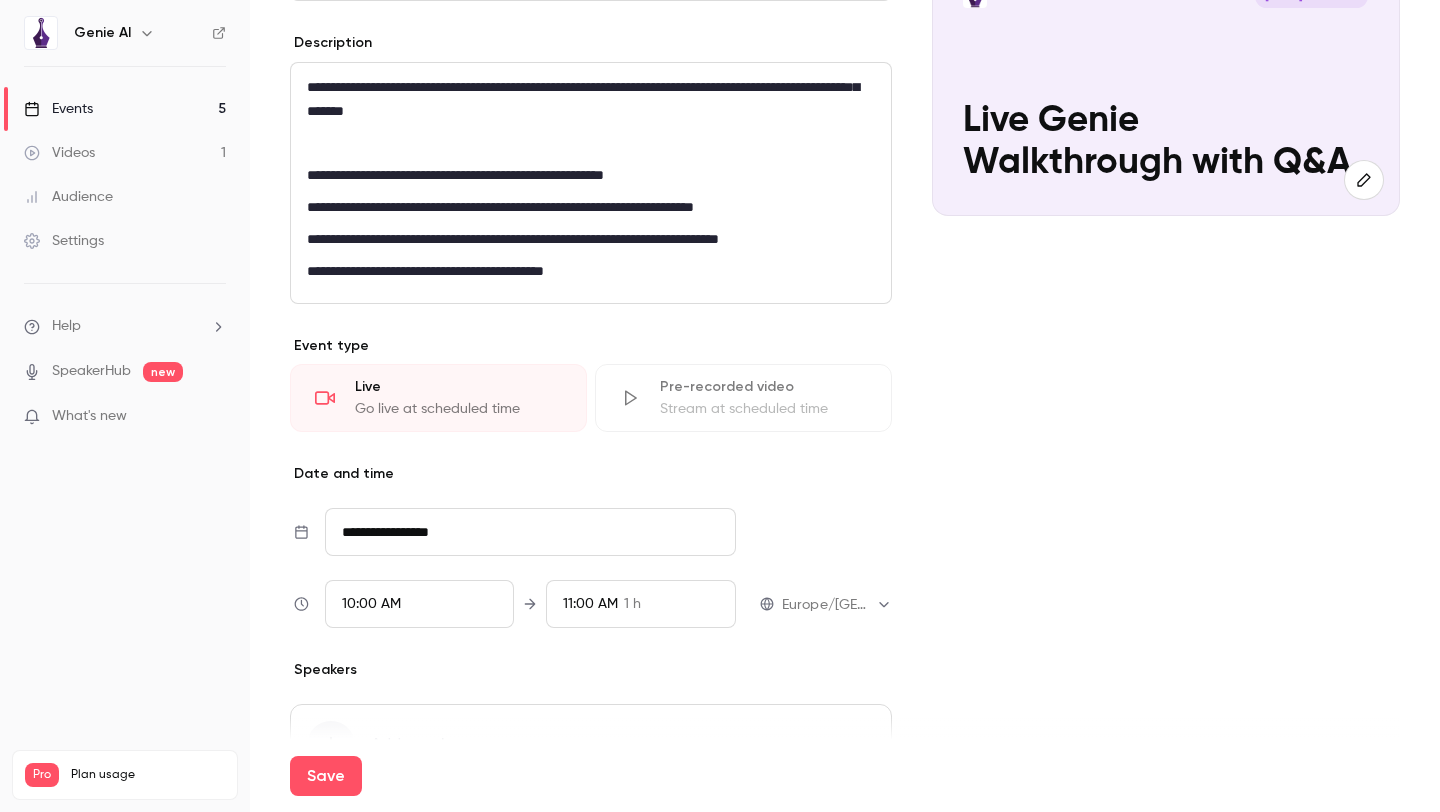 scroll, scrollTop: 2826, scrollLeft: 0, axis: vertical 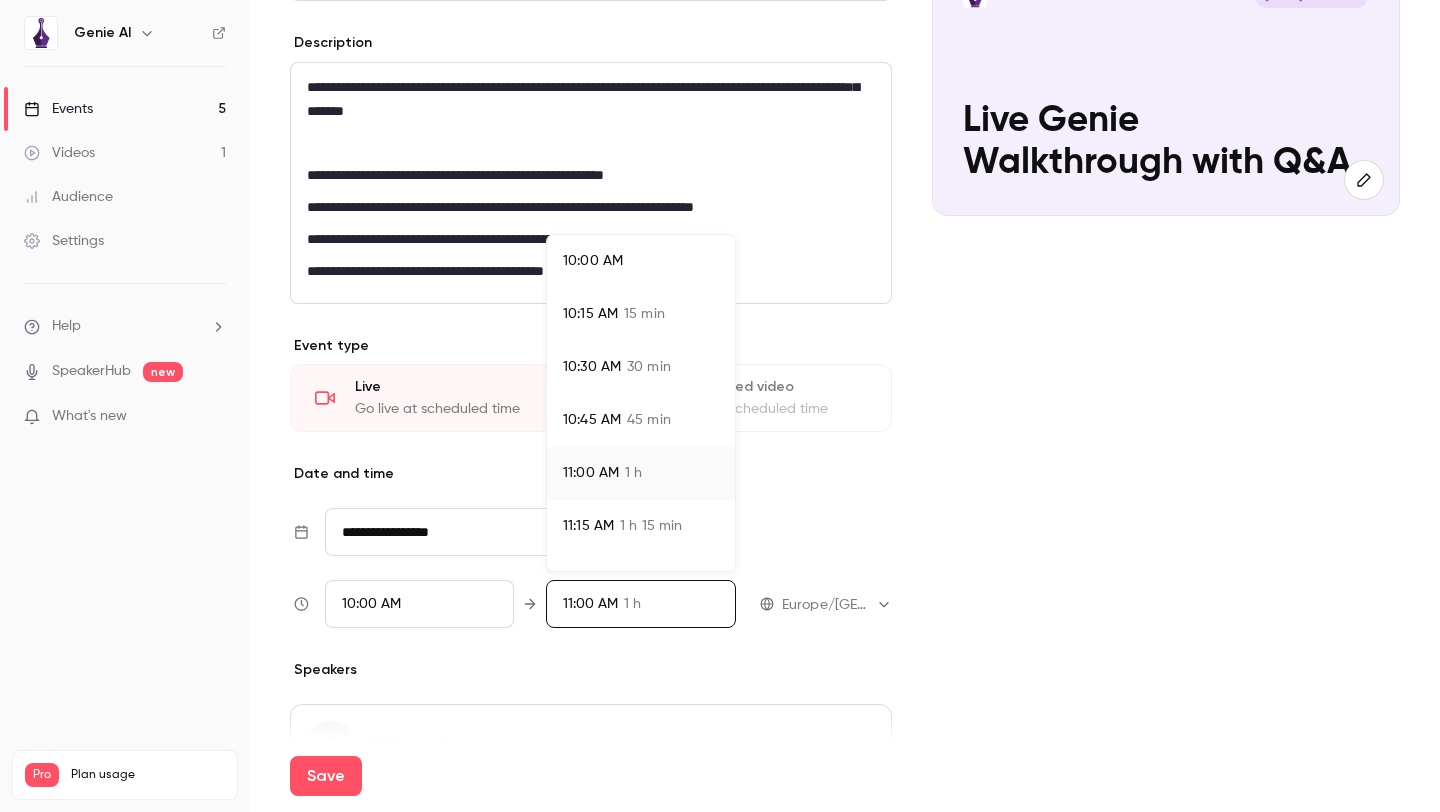 click on "45 min" at bounding box center [649, 420] 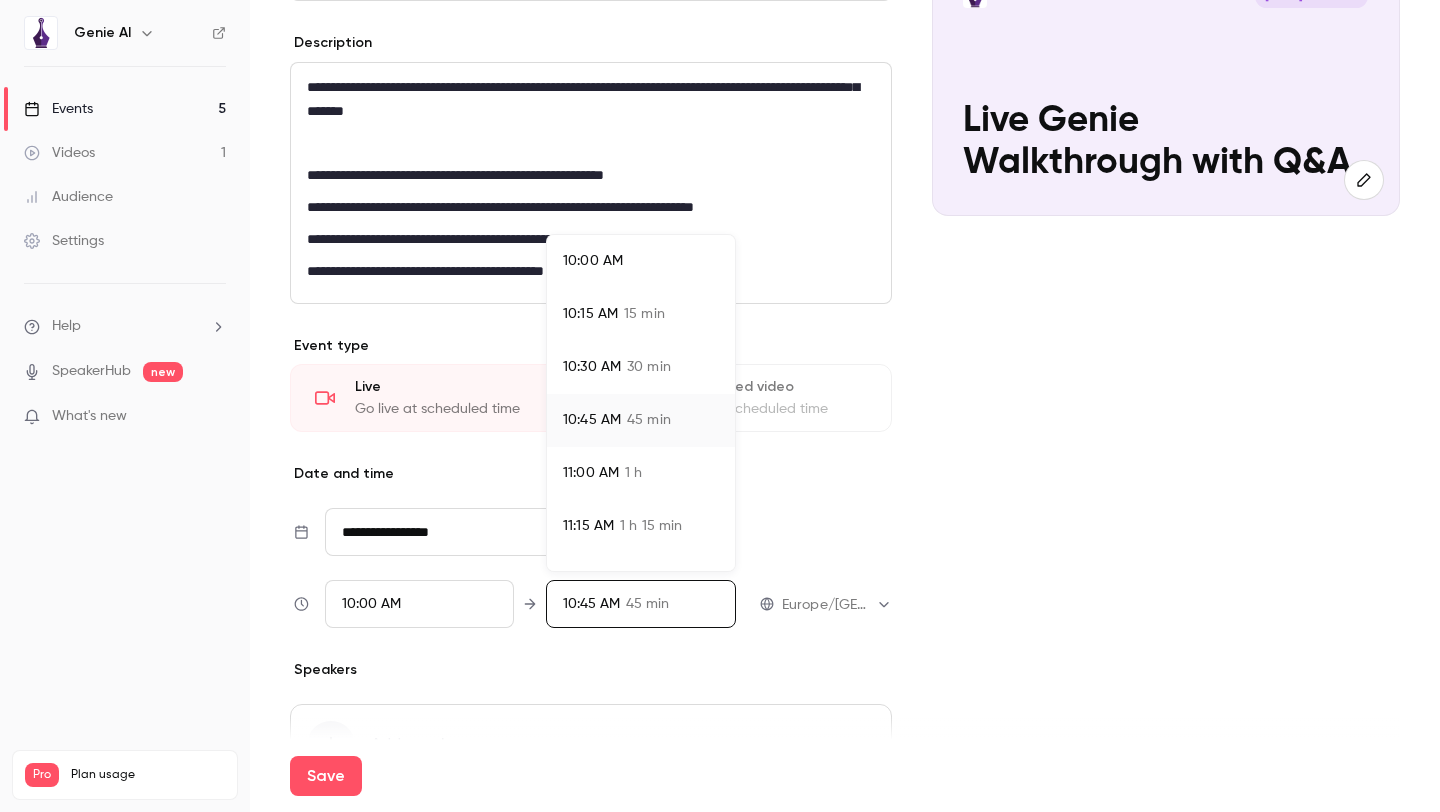 click at bounding box center (720, 406) 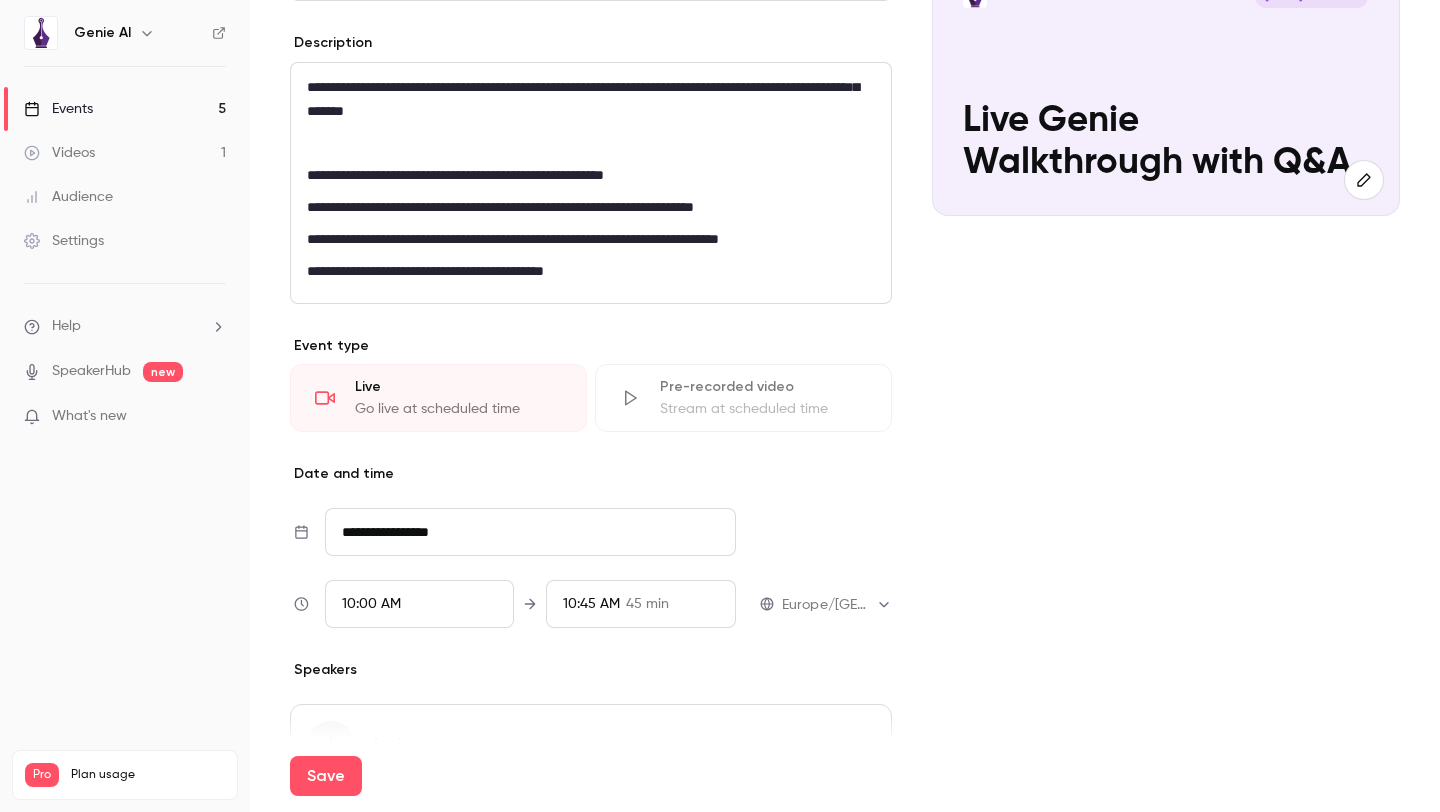 scroll, scrollTop: 386, scrollLeft: 0, axis: vertical 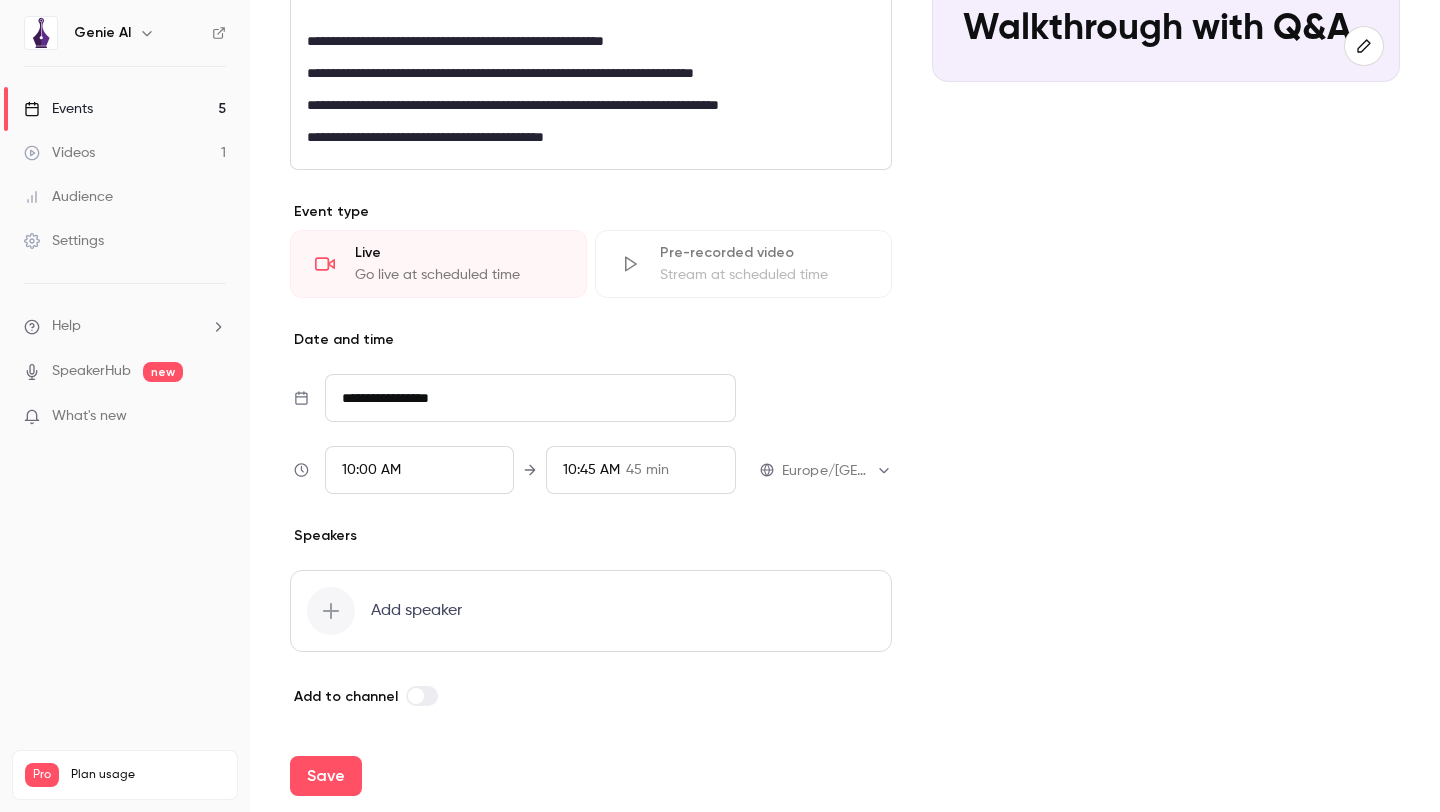 click at bounding box center [416, 696] 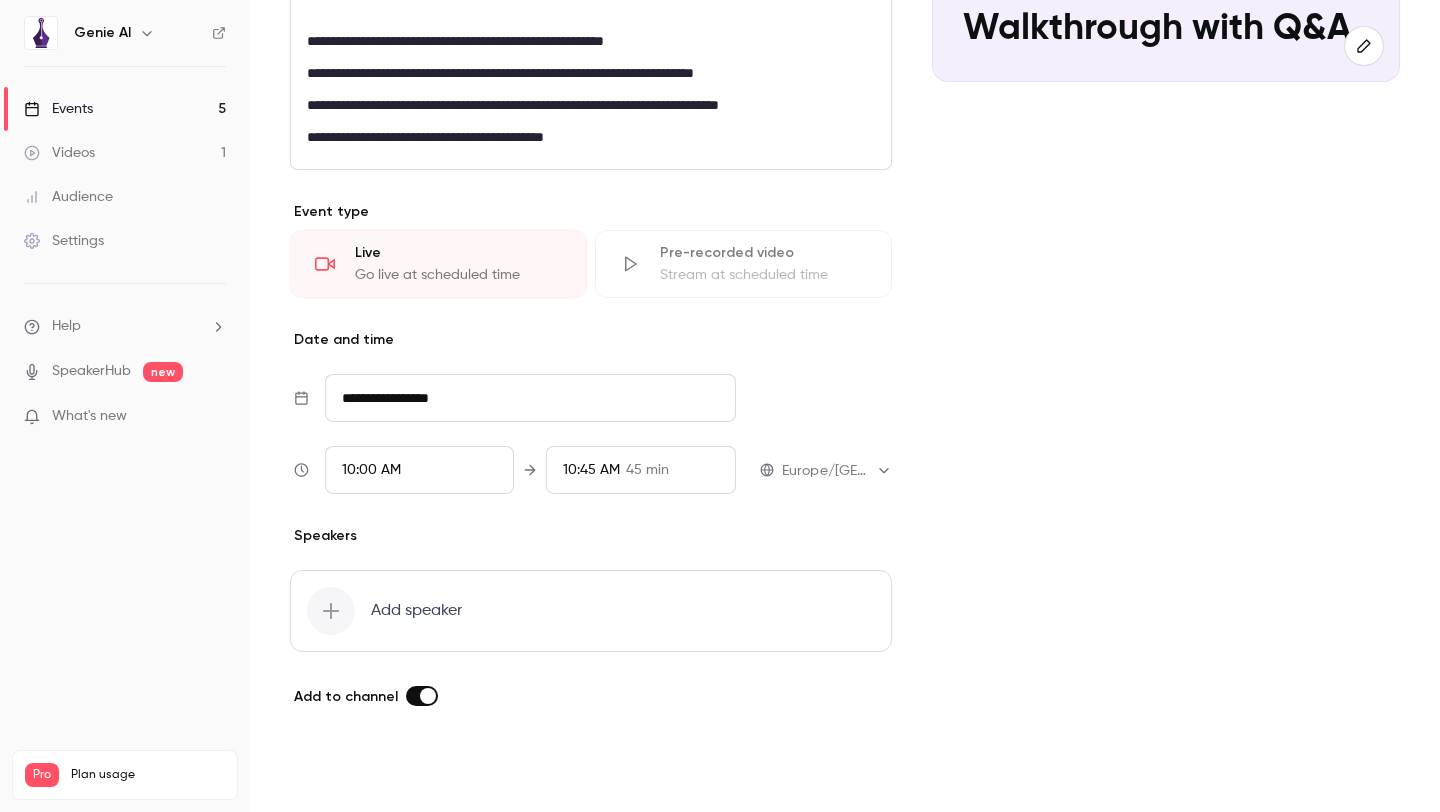 click on "Save" at bounding box center (326, 776) 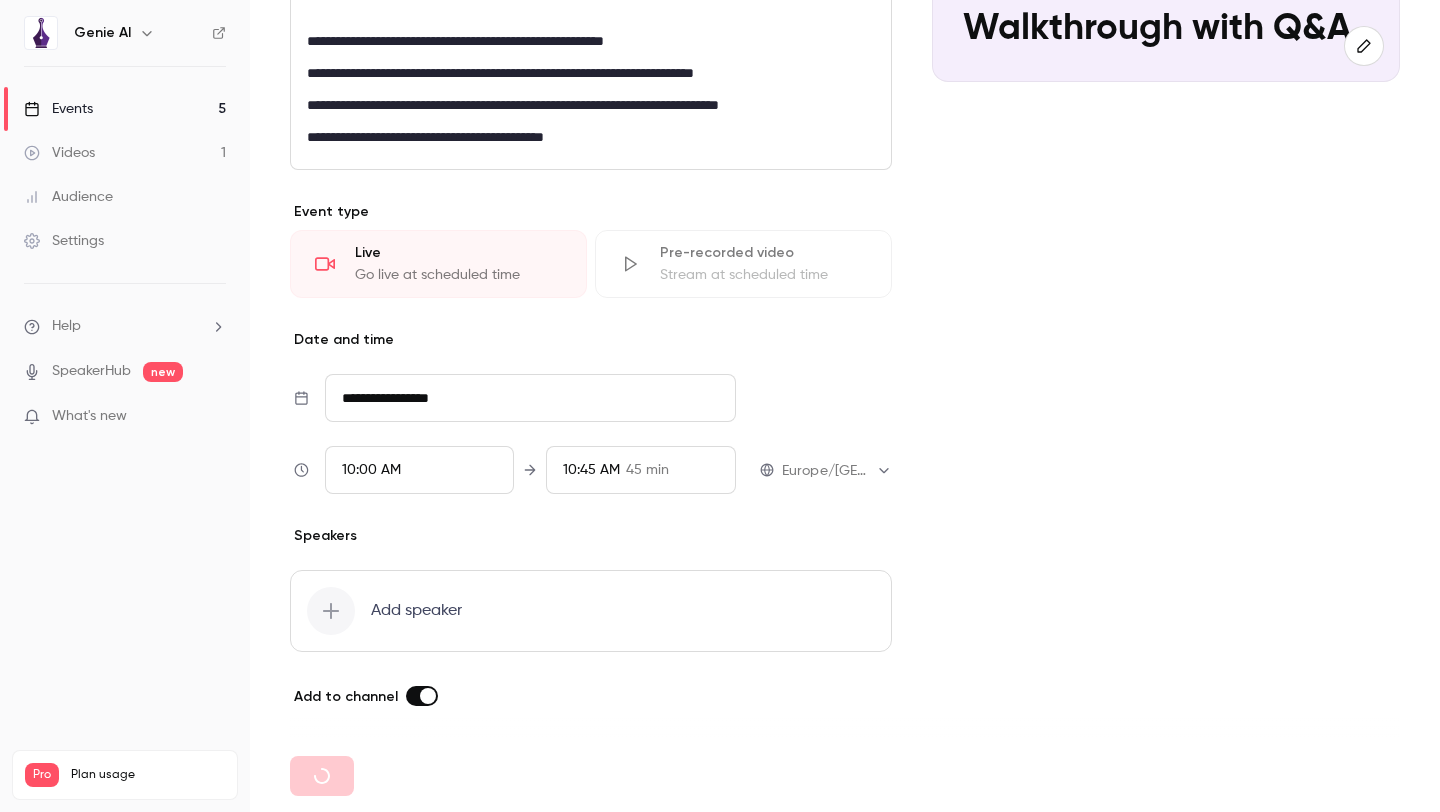 type 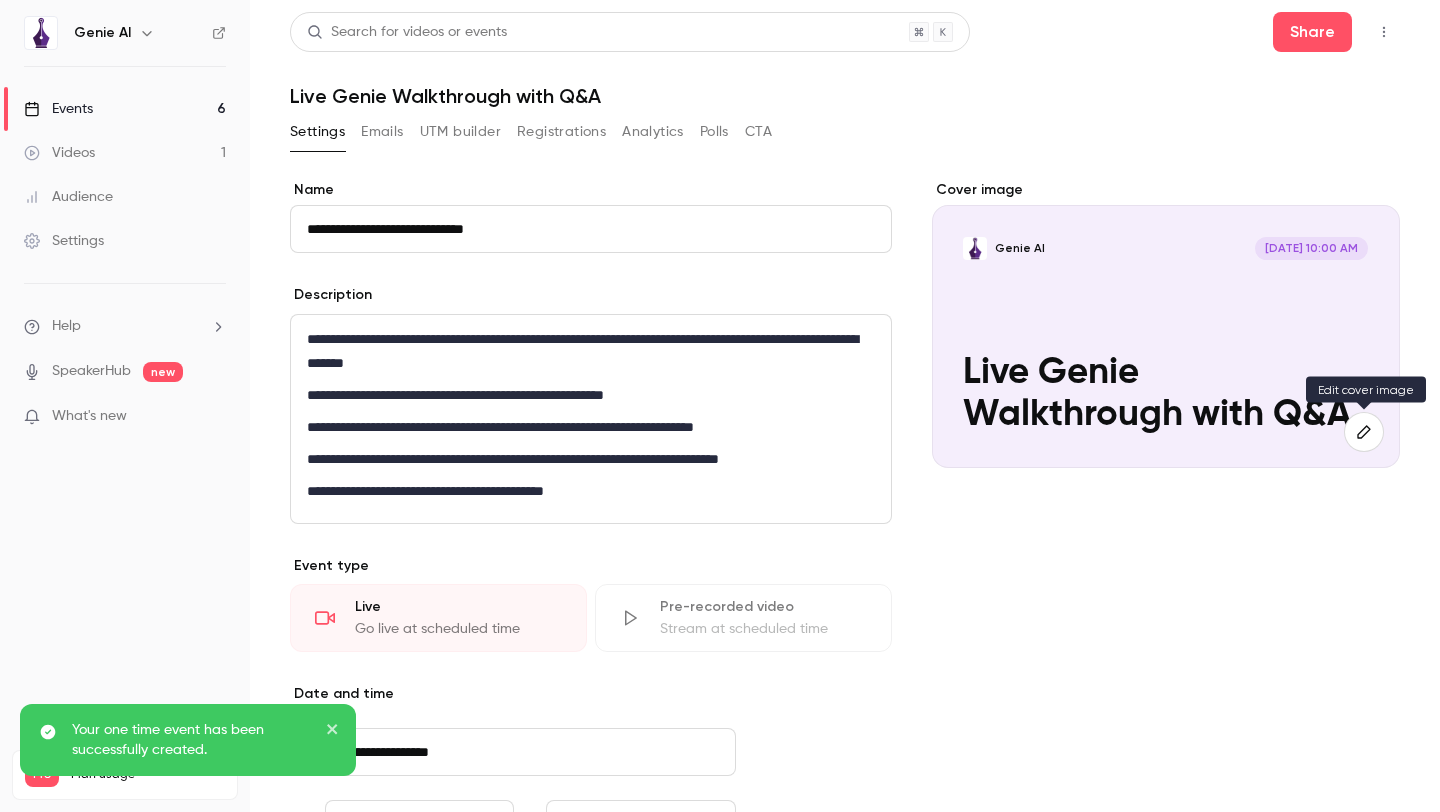 click 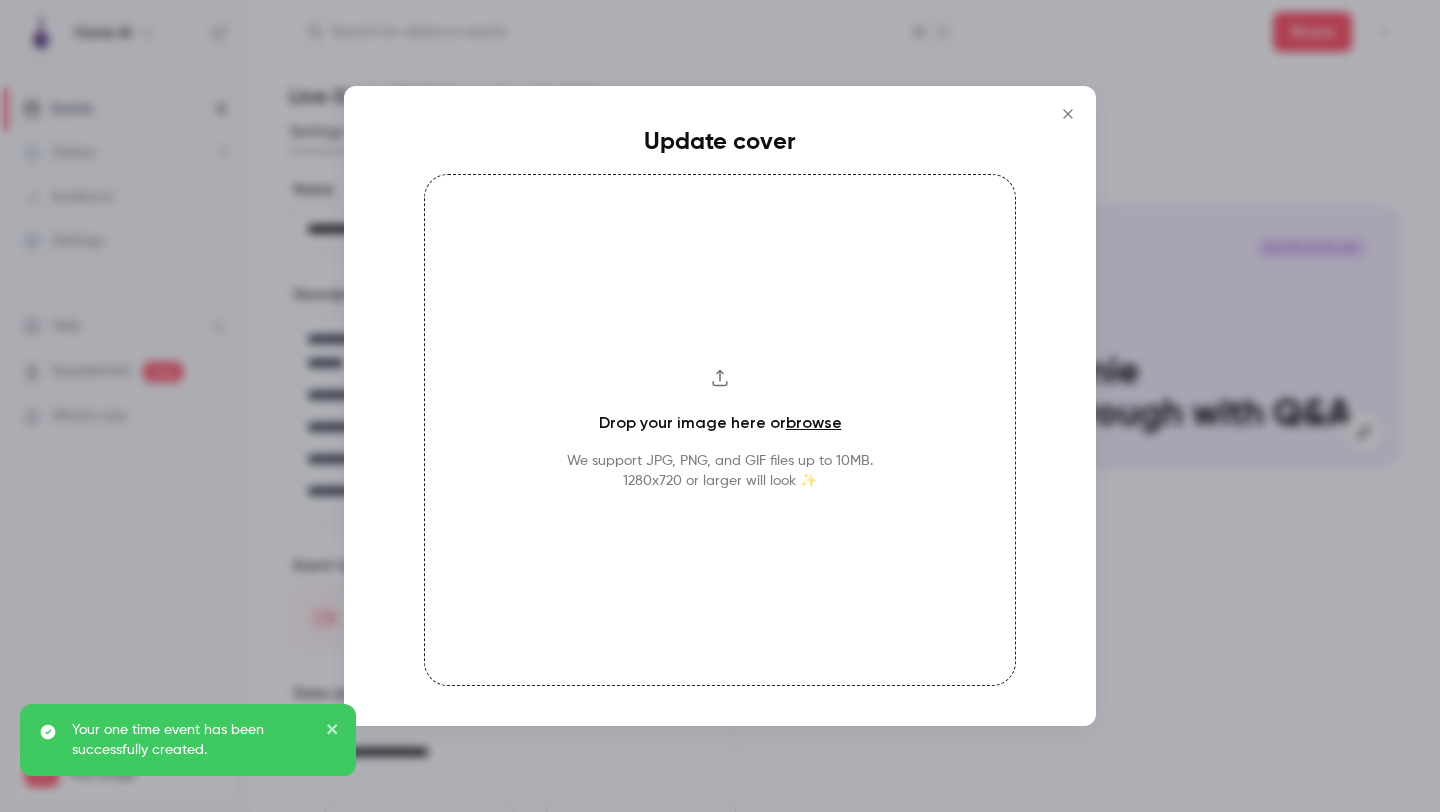 click on "browse" at bounding box center (814, 422) 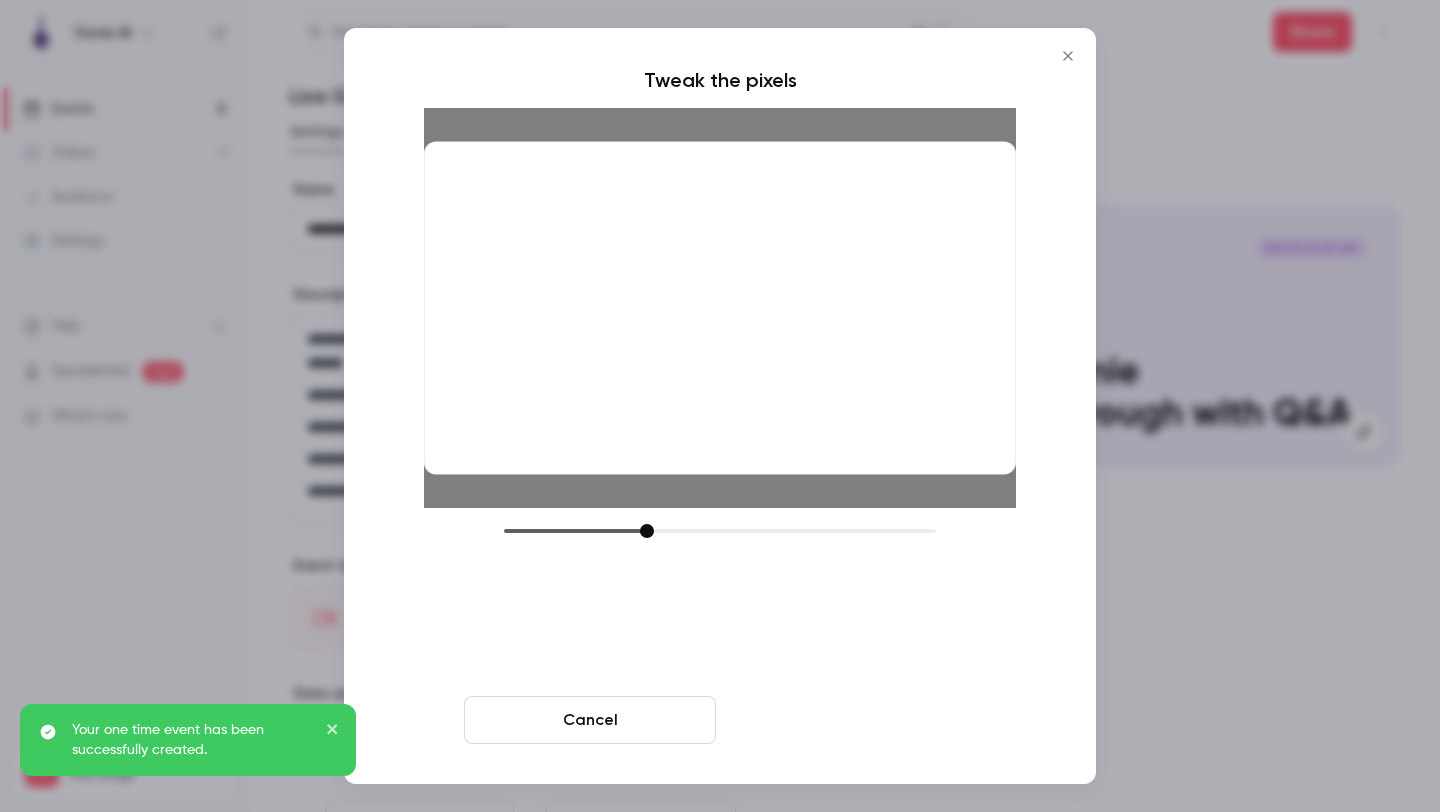 click on "Crop and save" at bounding box center (850, 720) 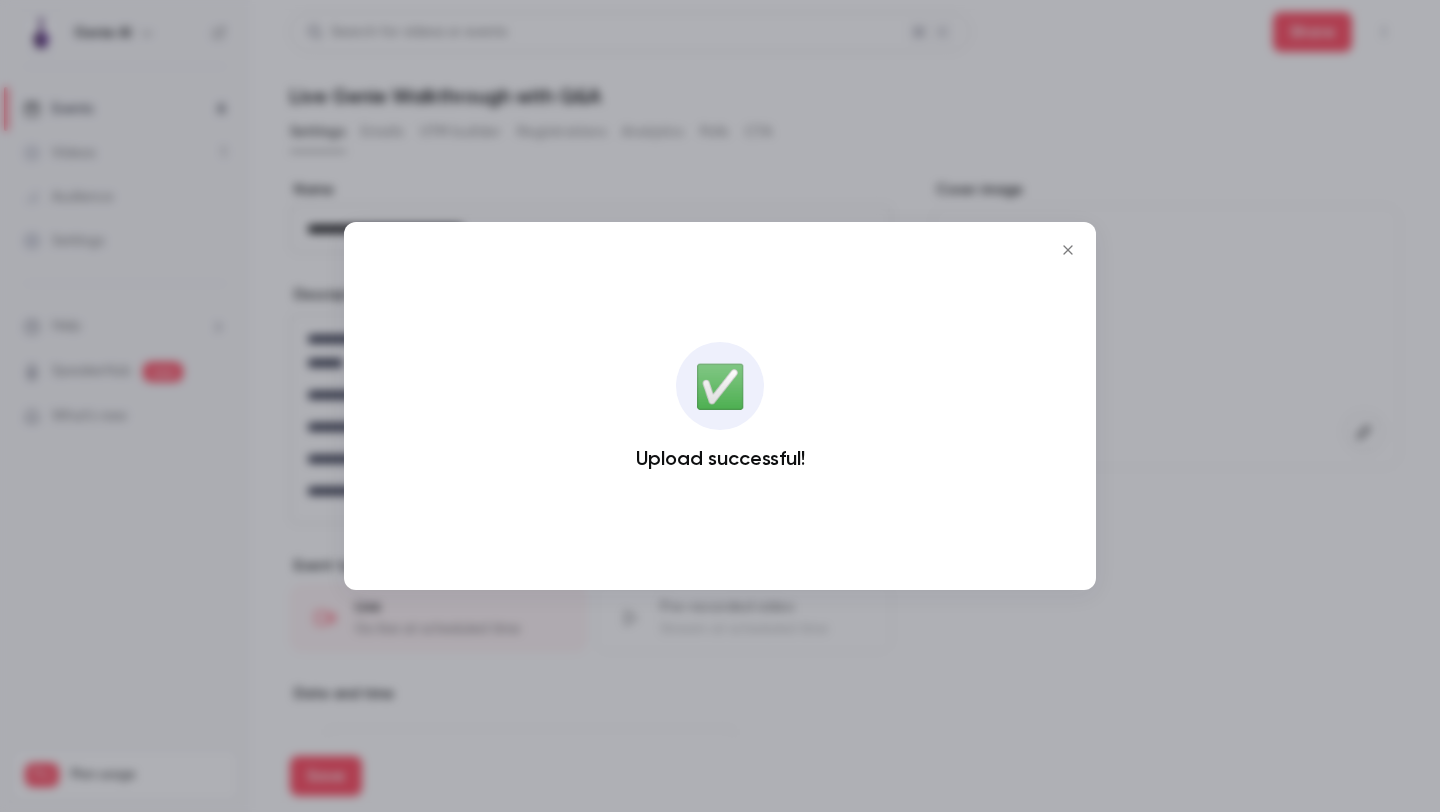 click 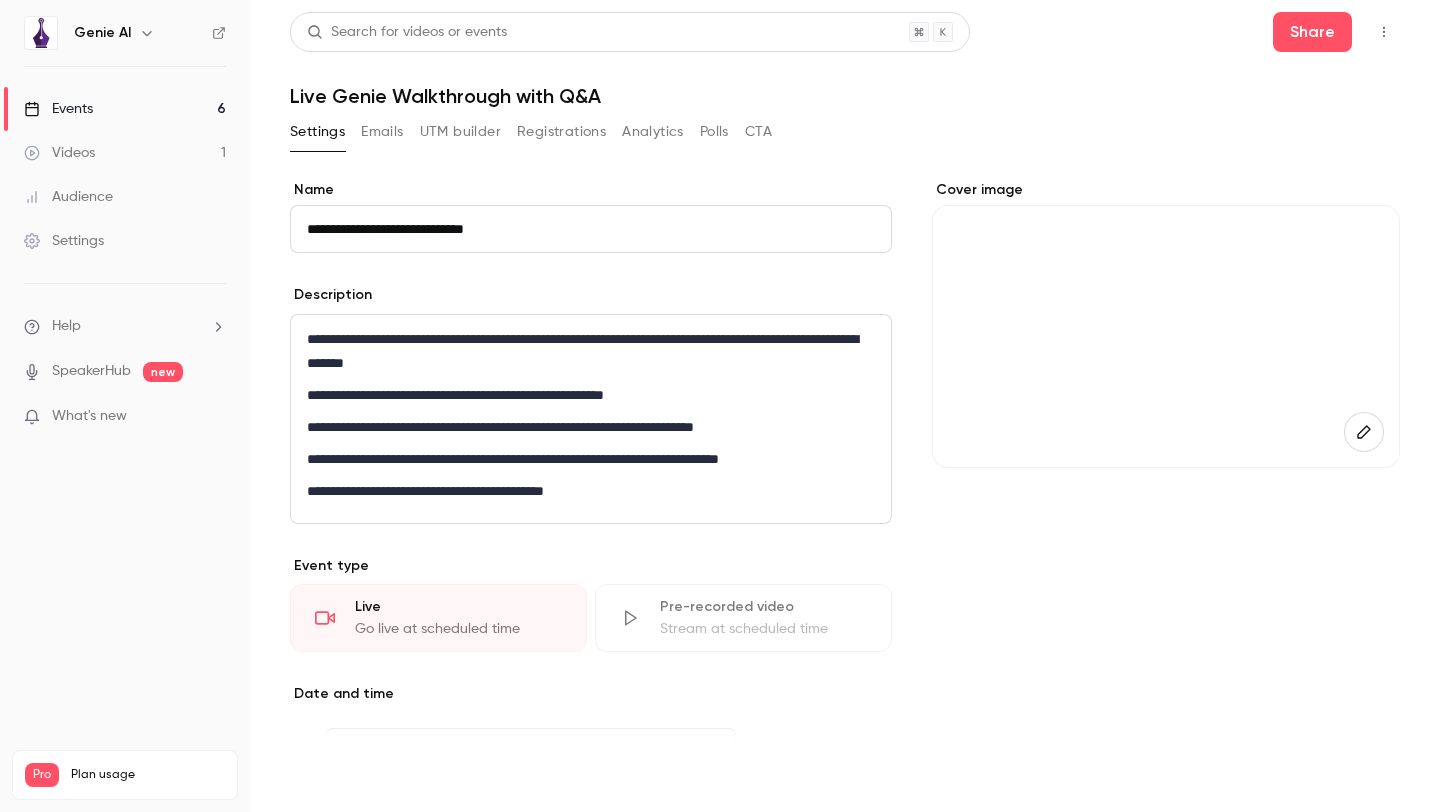 click on "Save" at bounding box center (326, 776) 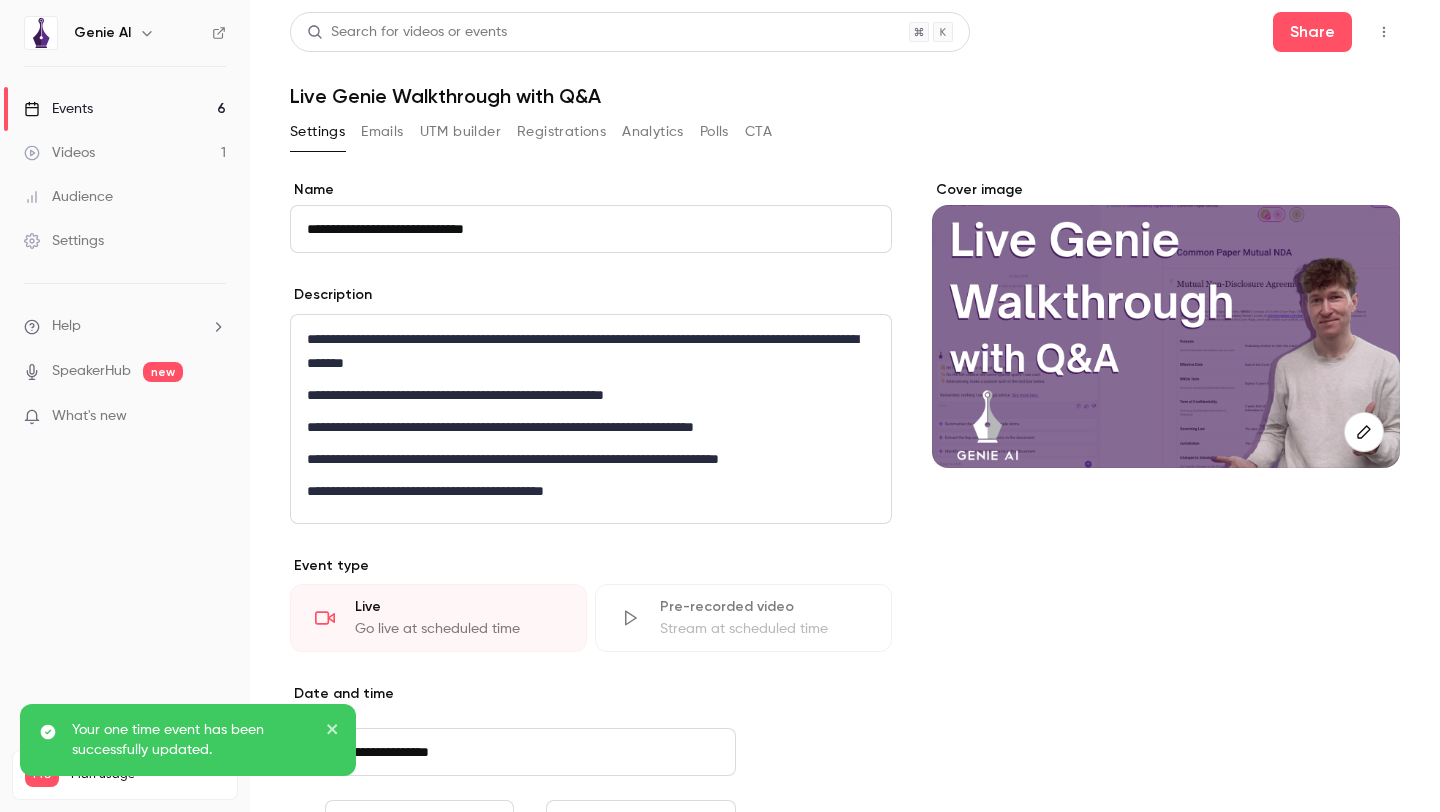click on "Events" at bounding box center (58, 109) 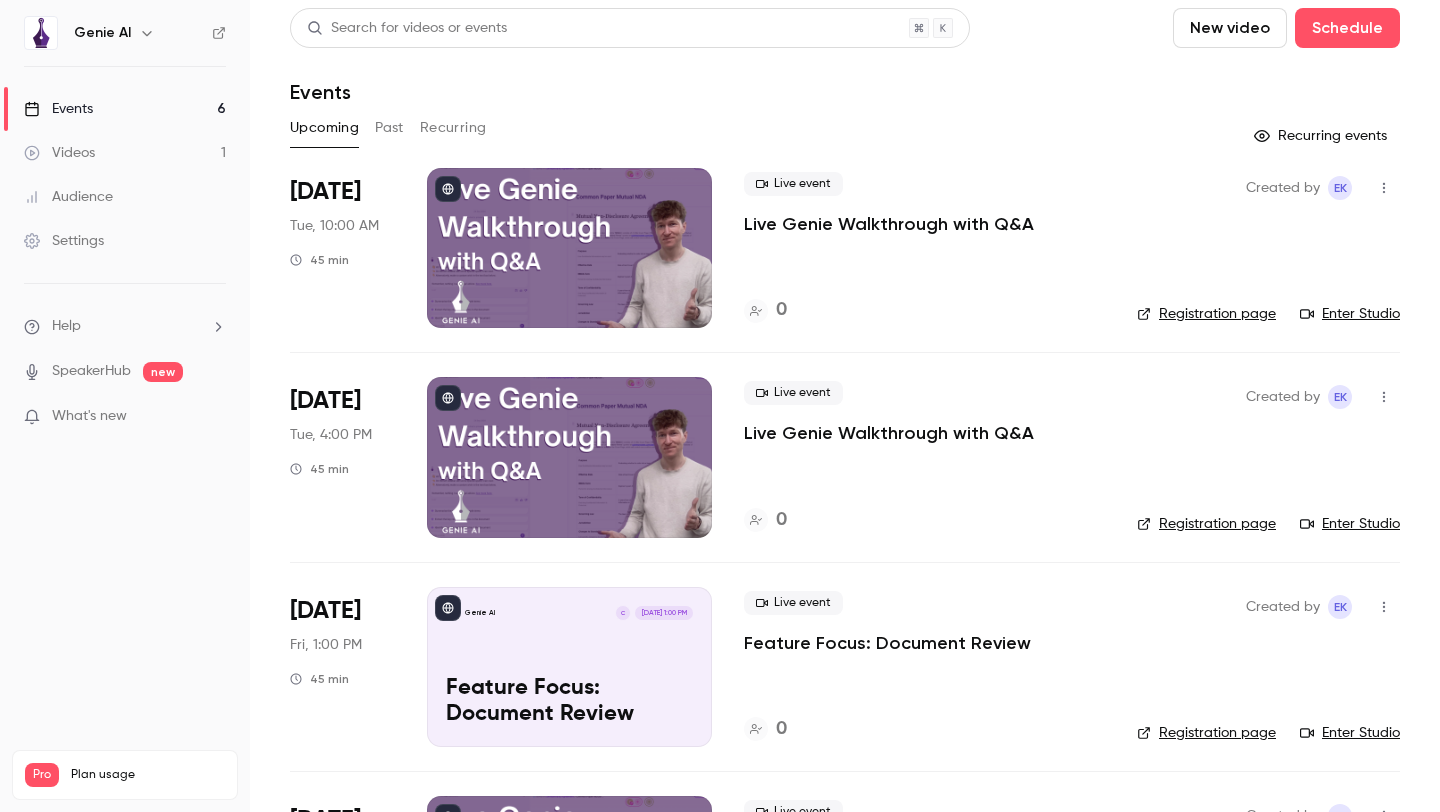 scroll, scrollTop: 0, scrollLeft: 0, axis: both 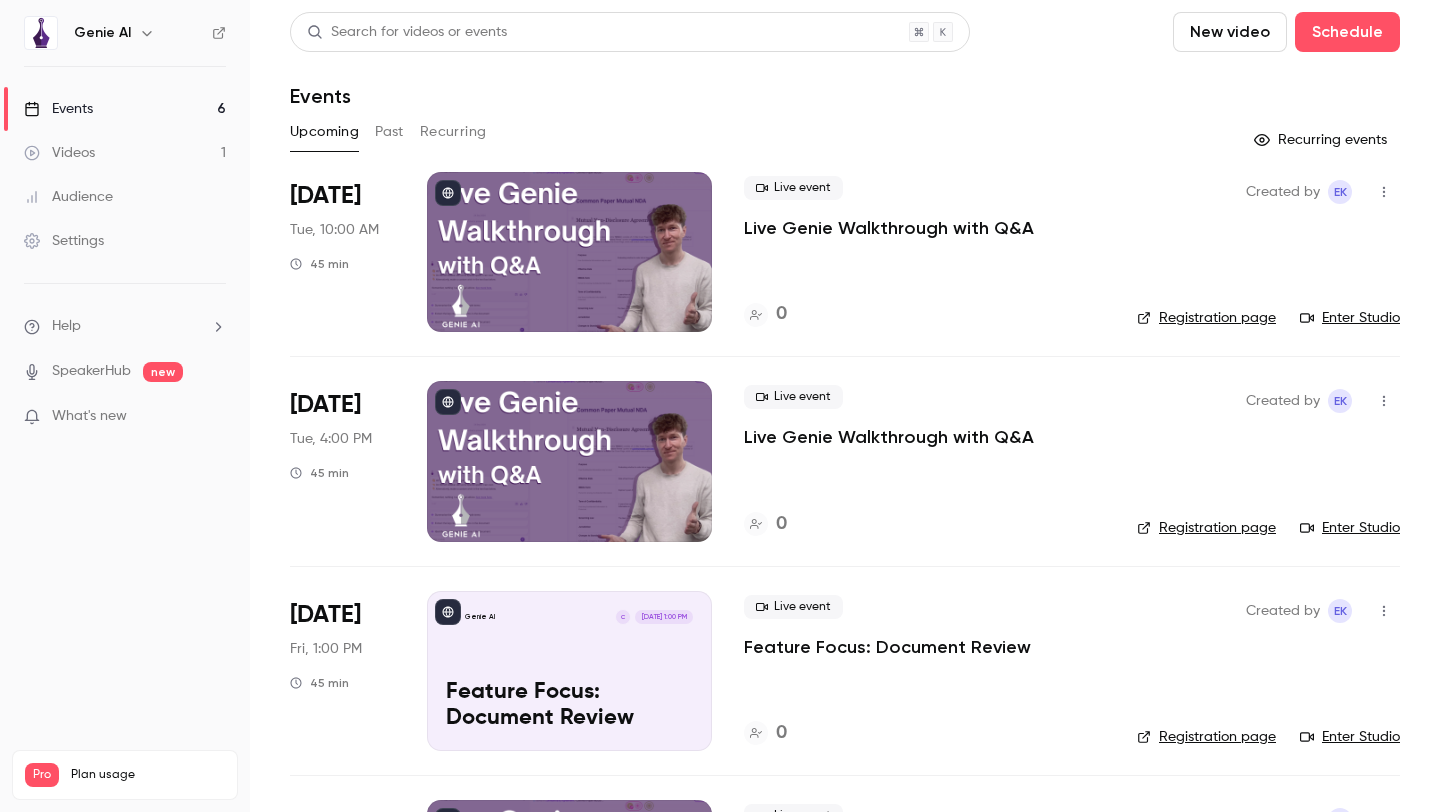 click 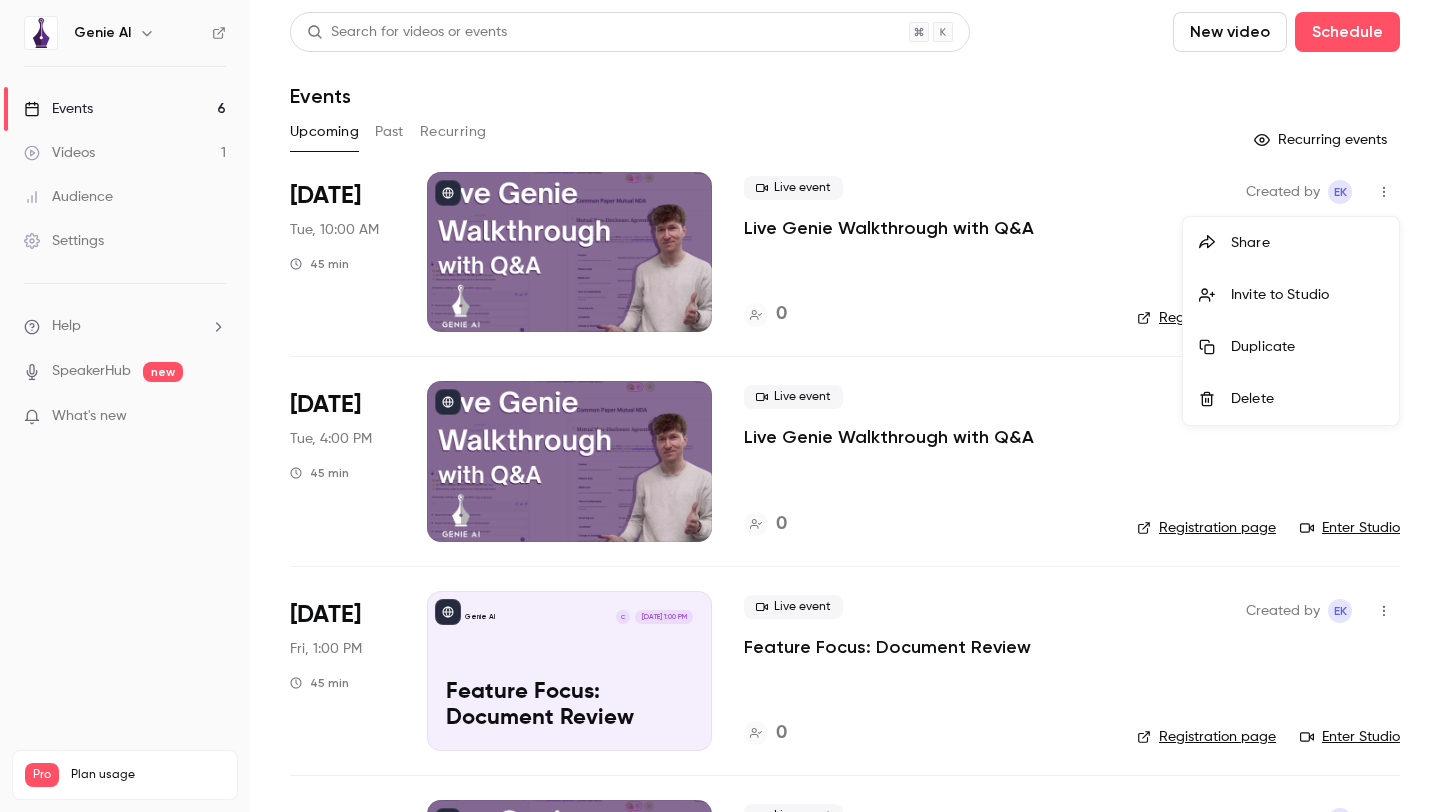 click at bounding box center [720, 406] 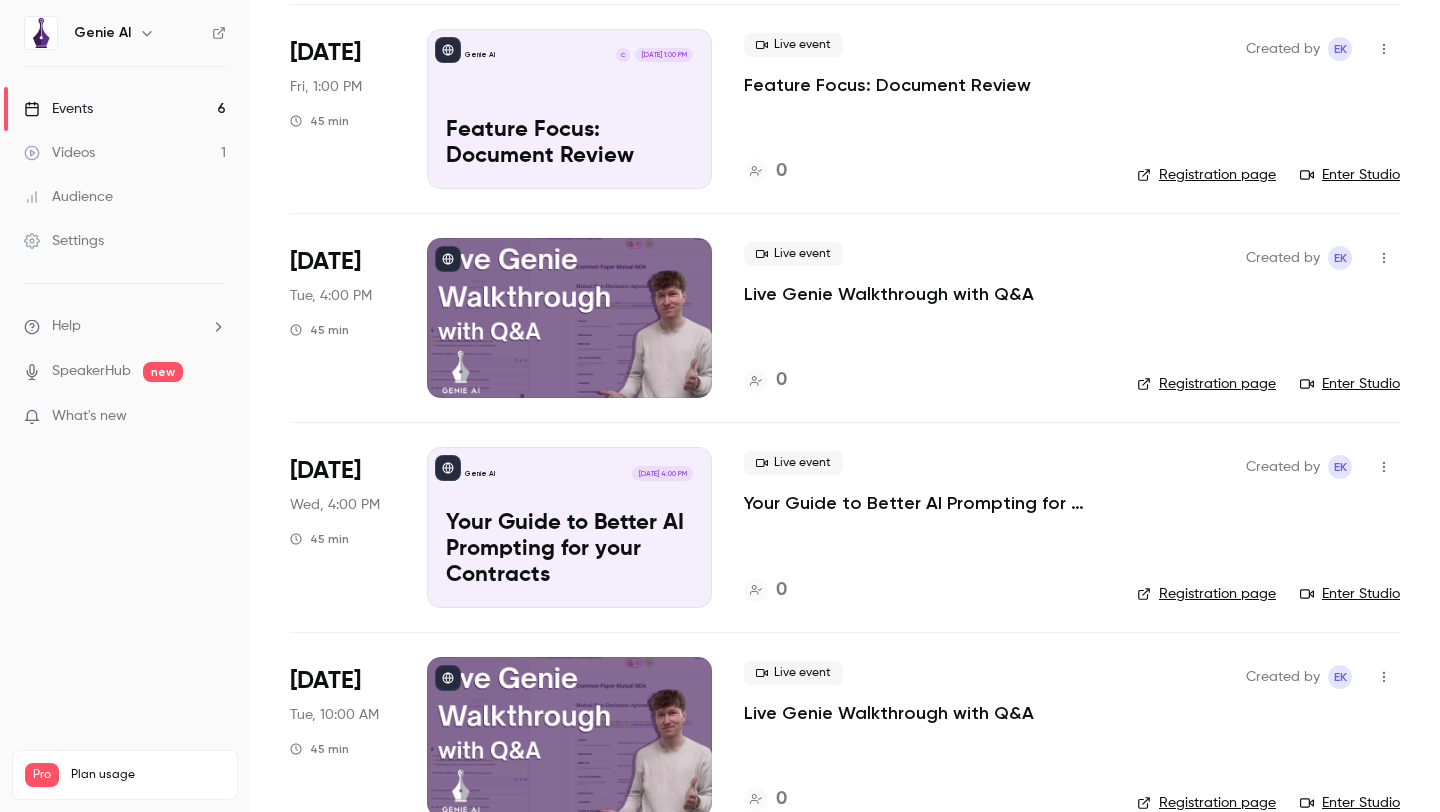 scroll, scrollTop: 603, scrollLeft: 0, axis: vertical 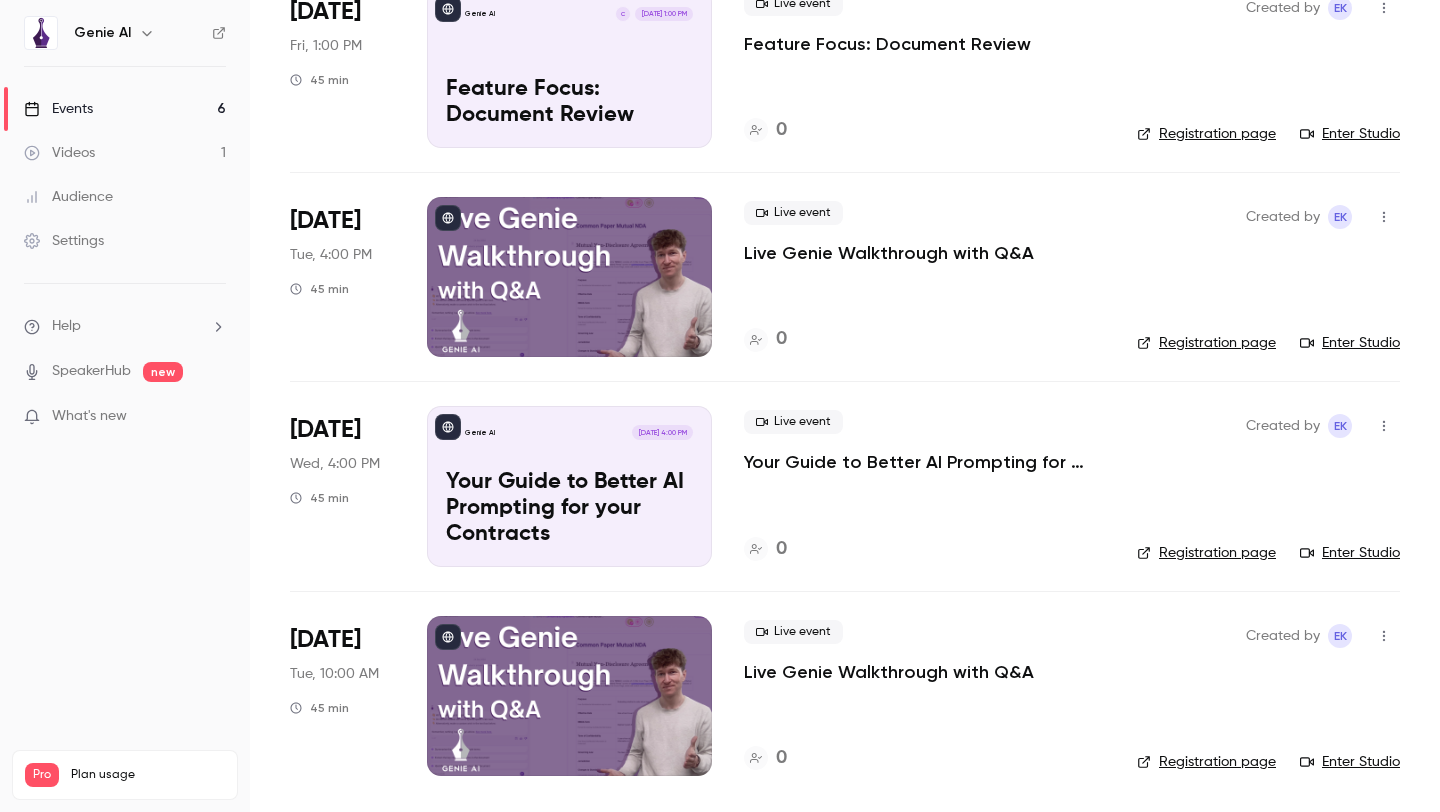 click on "Live event" at bounding box center (793, 632) 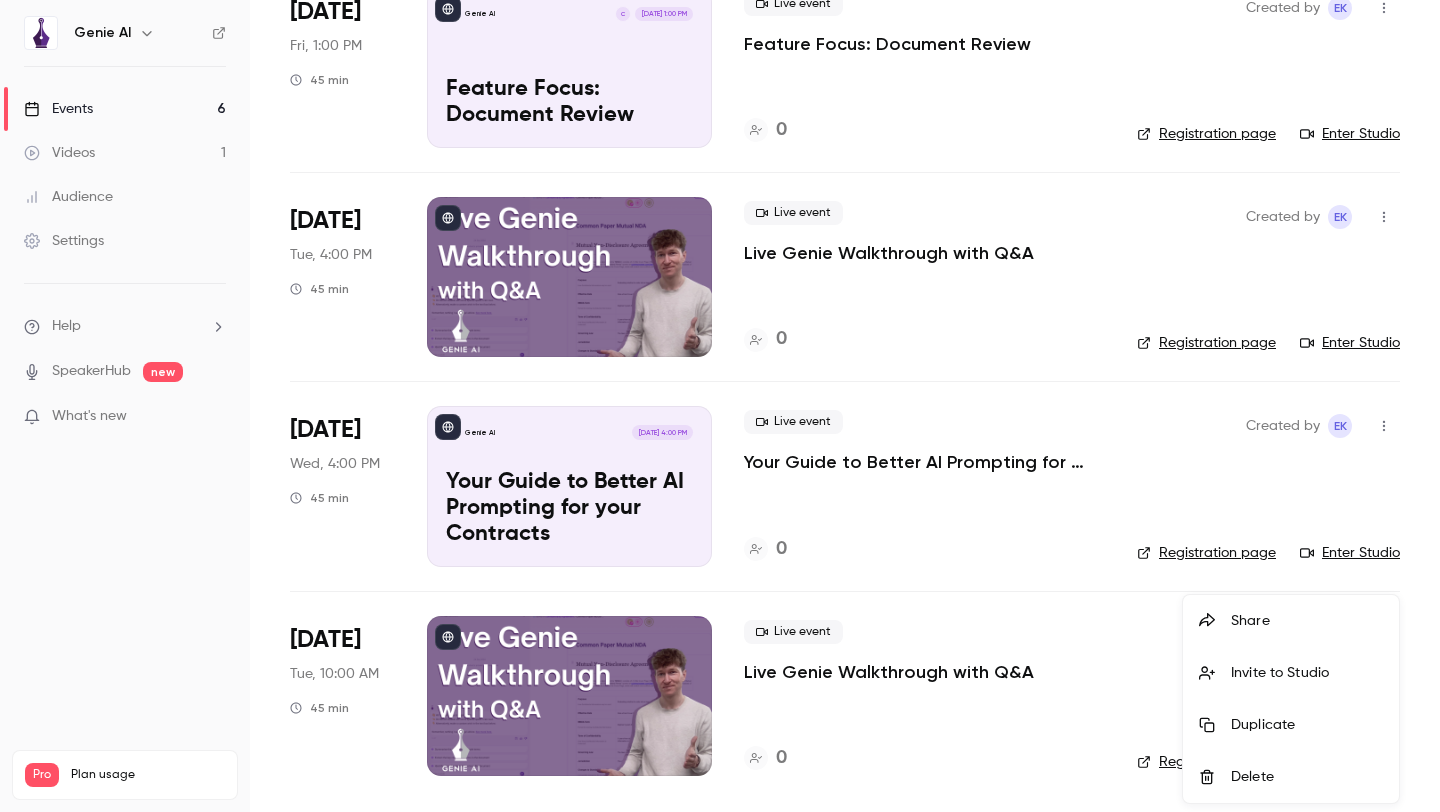 click at bounding box center (720, 406) 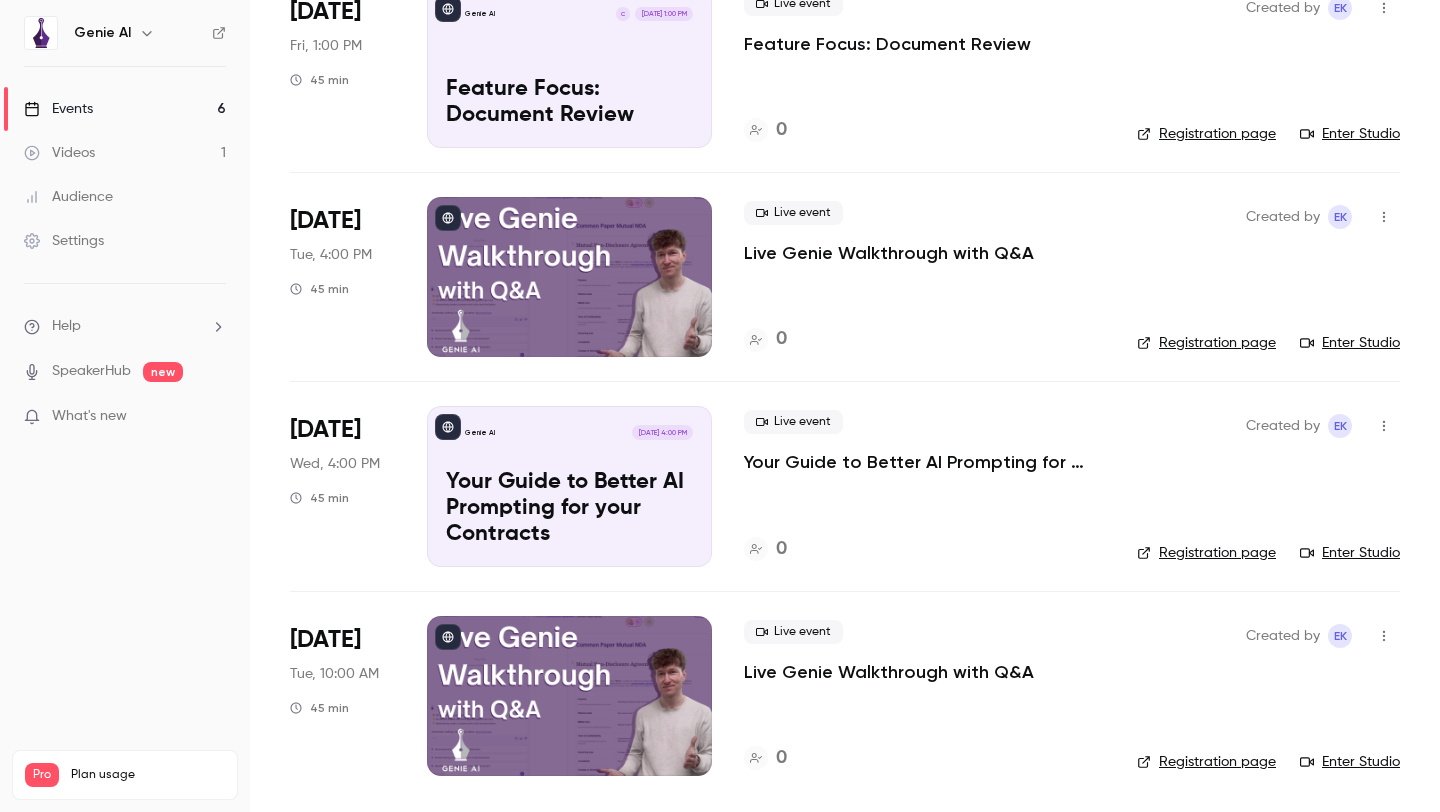 click on "Live Genie Walkthrough with Q&A" at bounding box center [889, 672] 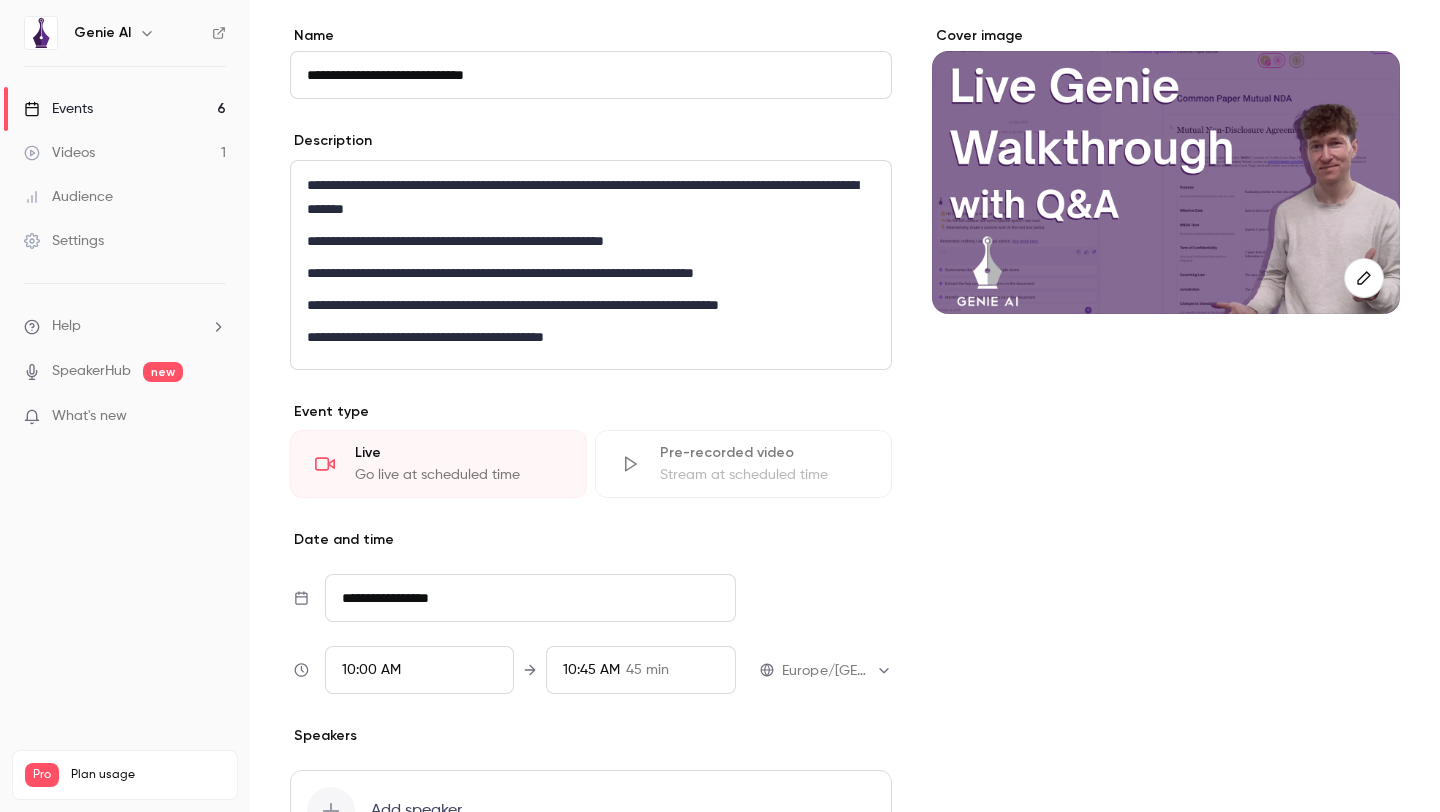 scroll, scrollTop: 0, scrollLeft: 0, axis: both 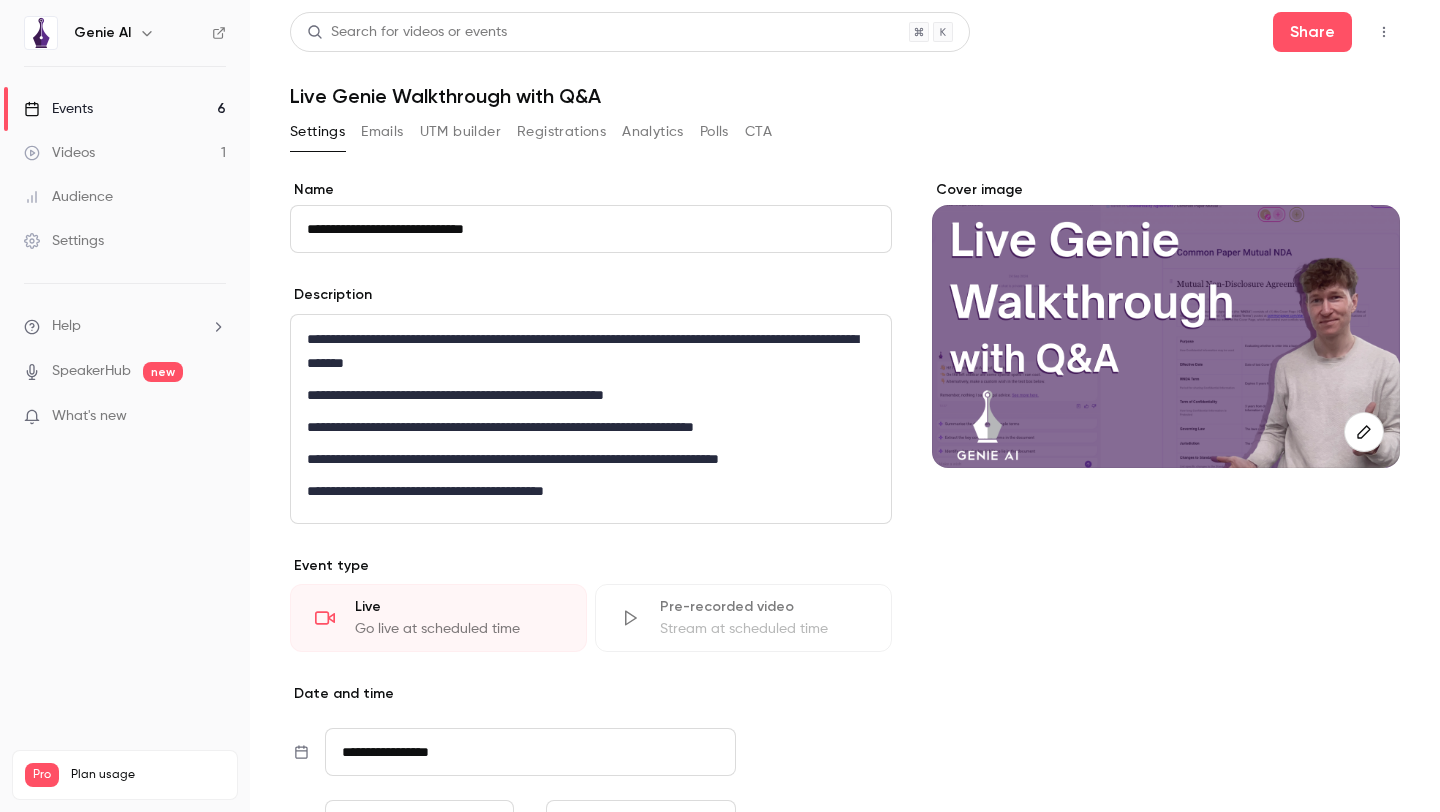 click on "Events" at bounding box center (58, 109) 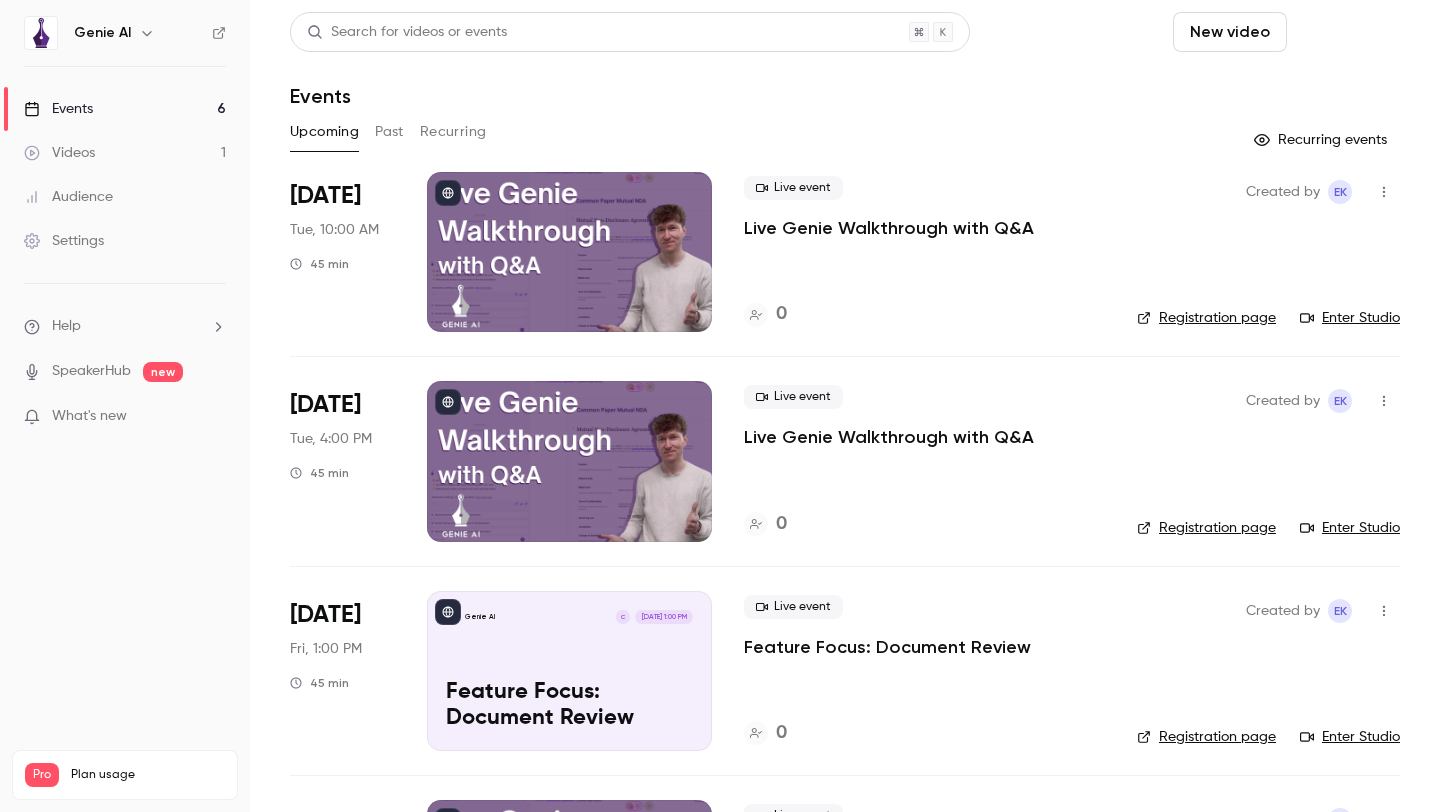 click on "Schedule" at bounding box center [1347, 32] 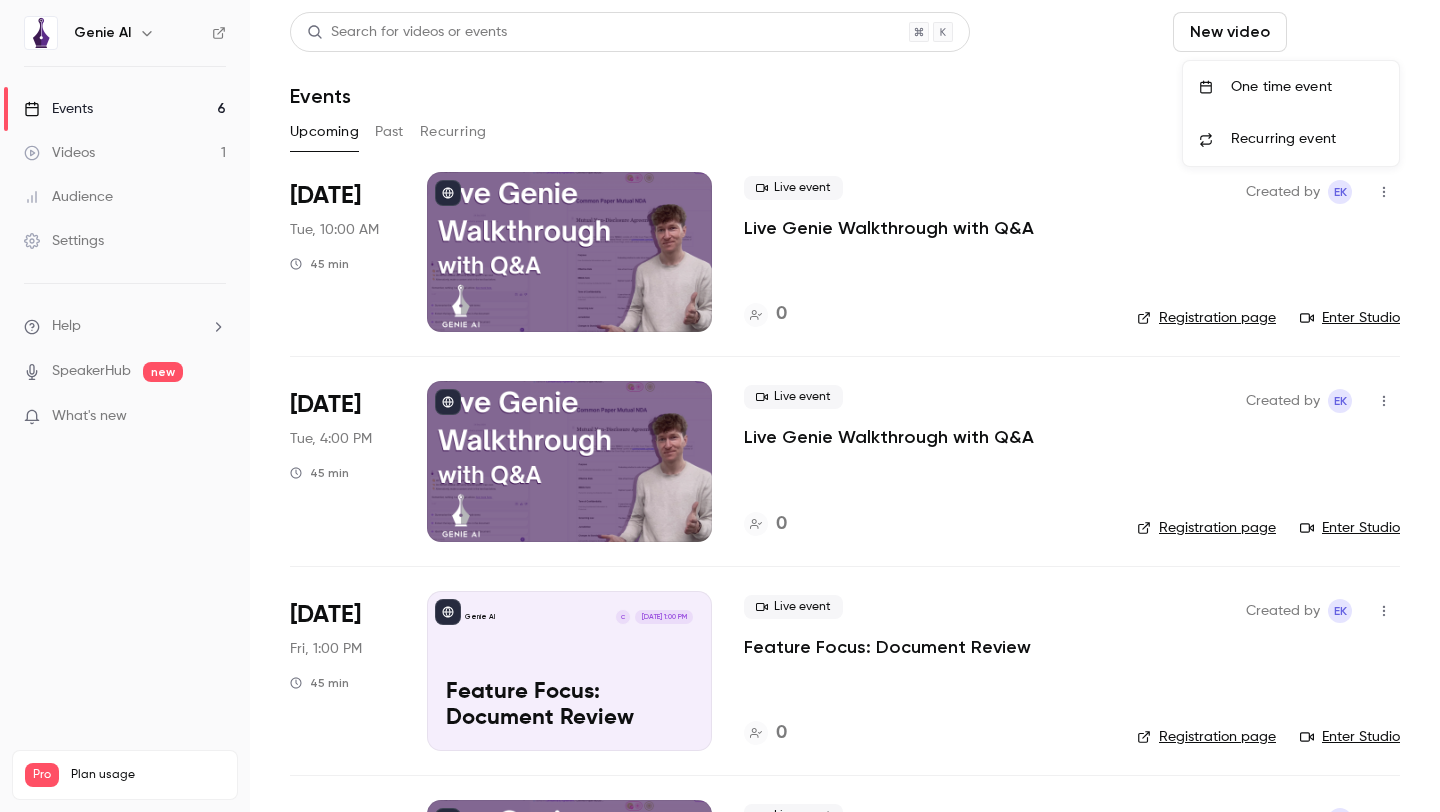 click at bounding box center (720, 406) 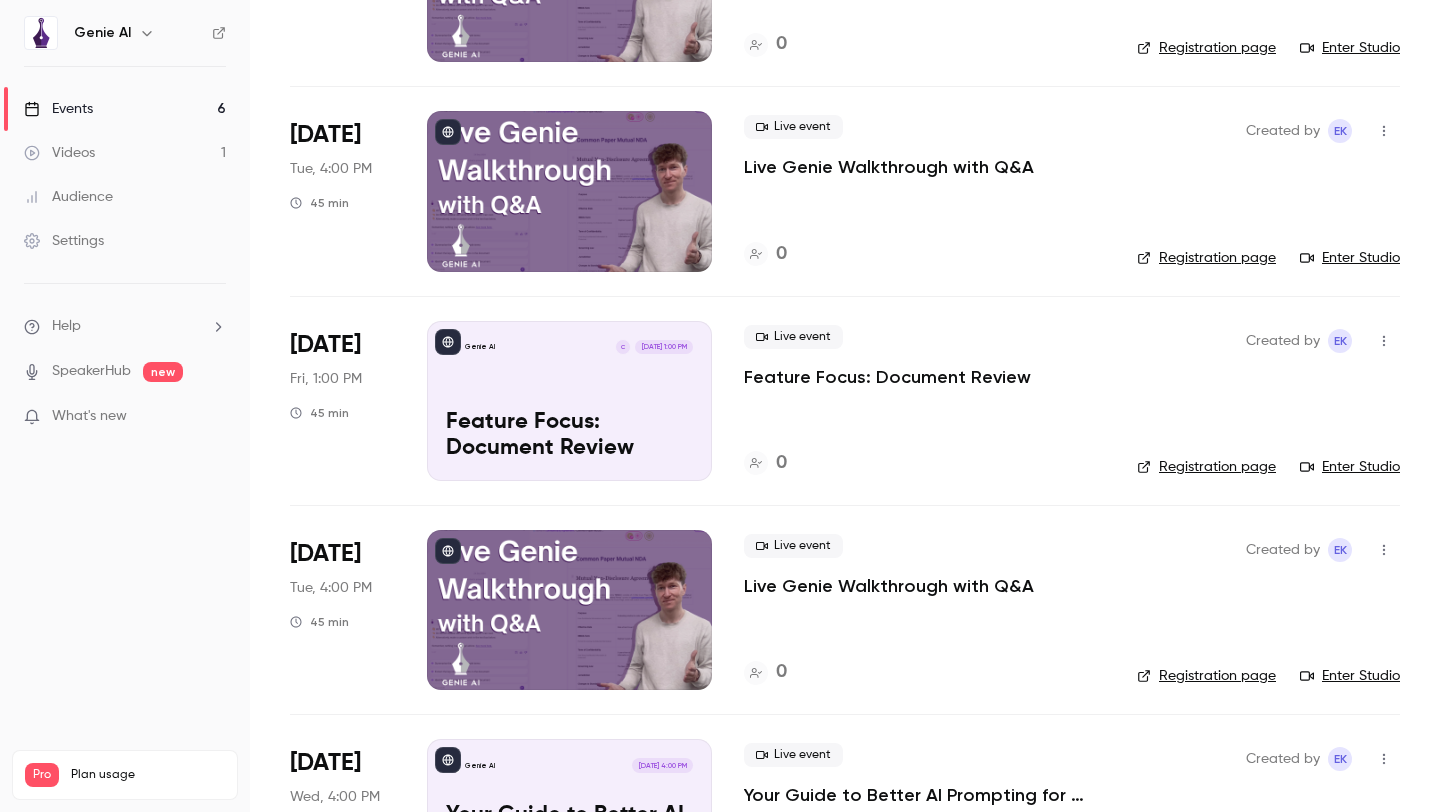 scroll, scrollTop: 0, scrollLeft: 0, axis: both 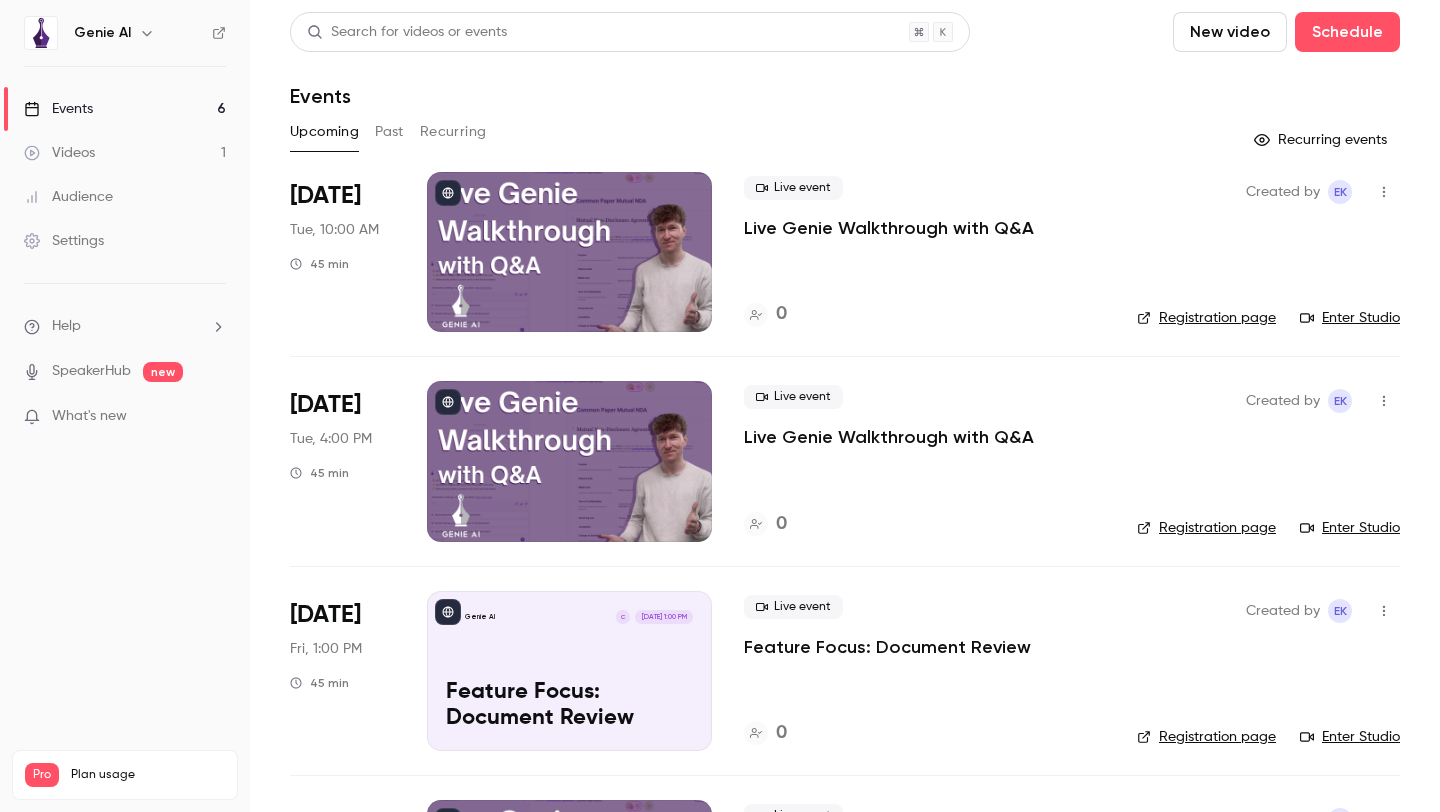 click 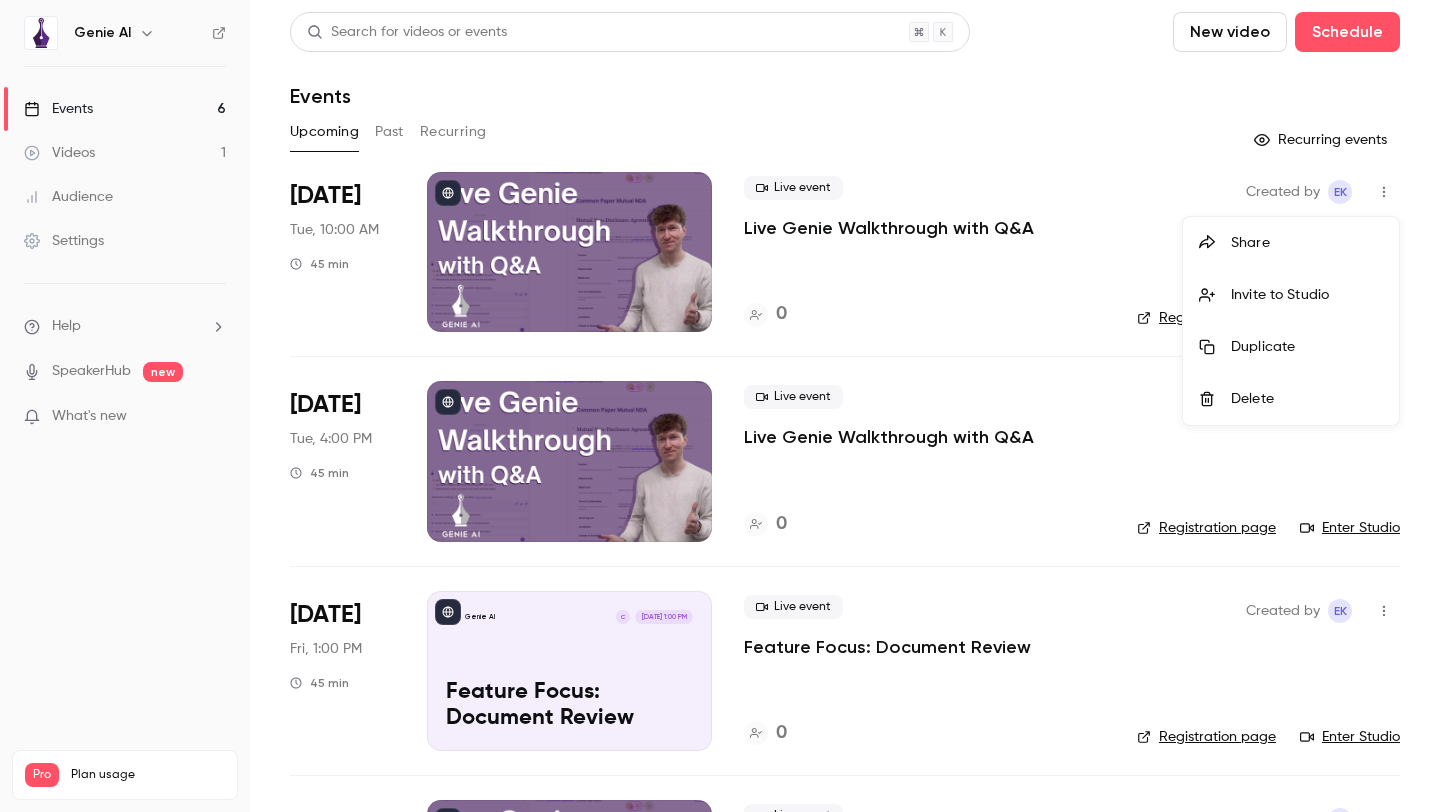 click on "Share" at bounding box center (1307, 243) 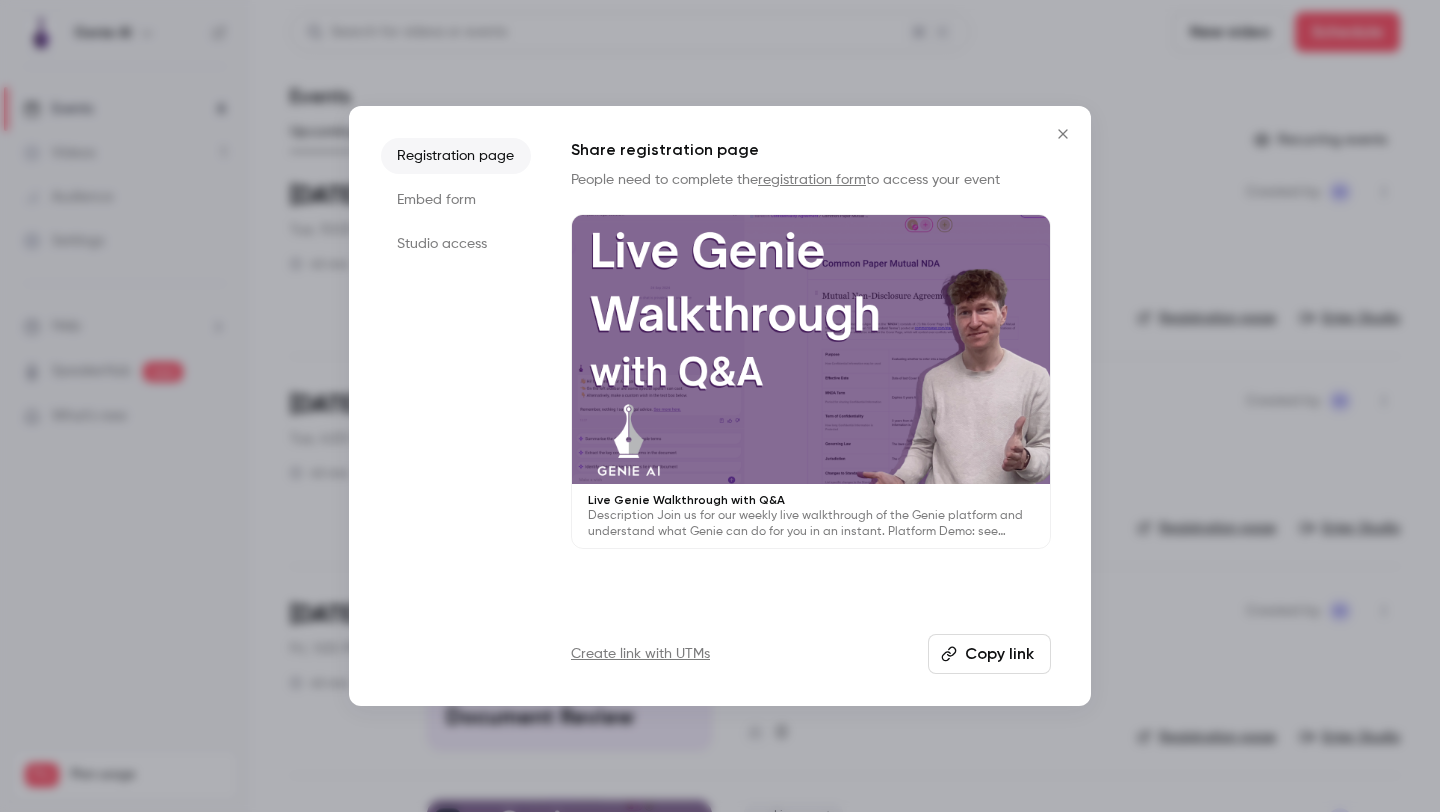 click on "Embed form" at bounding box center (456, 200) 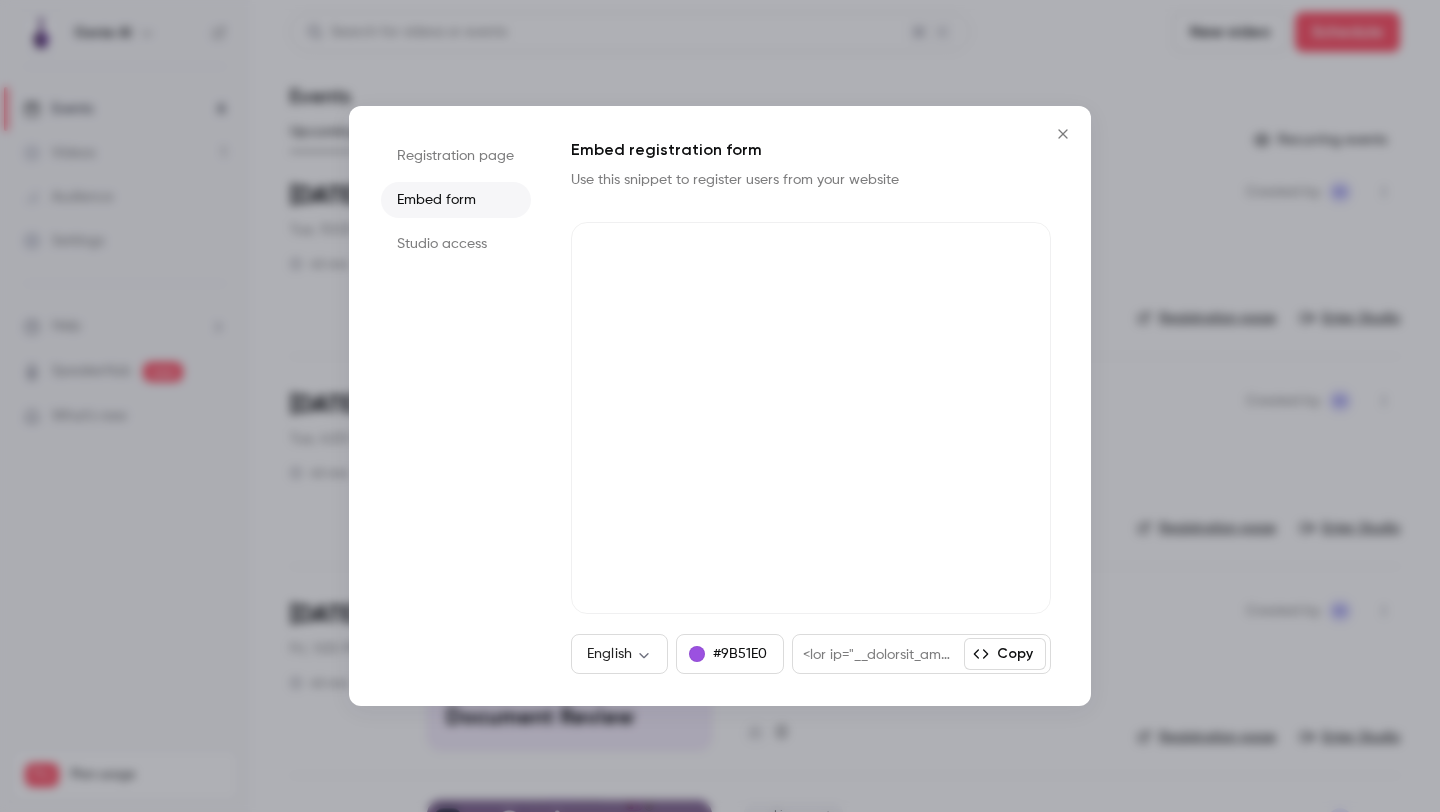 click on "Registration page" at bounding box center [456, 156] 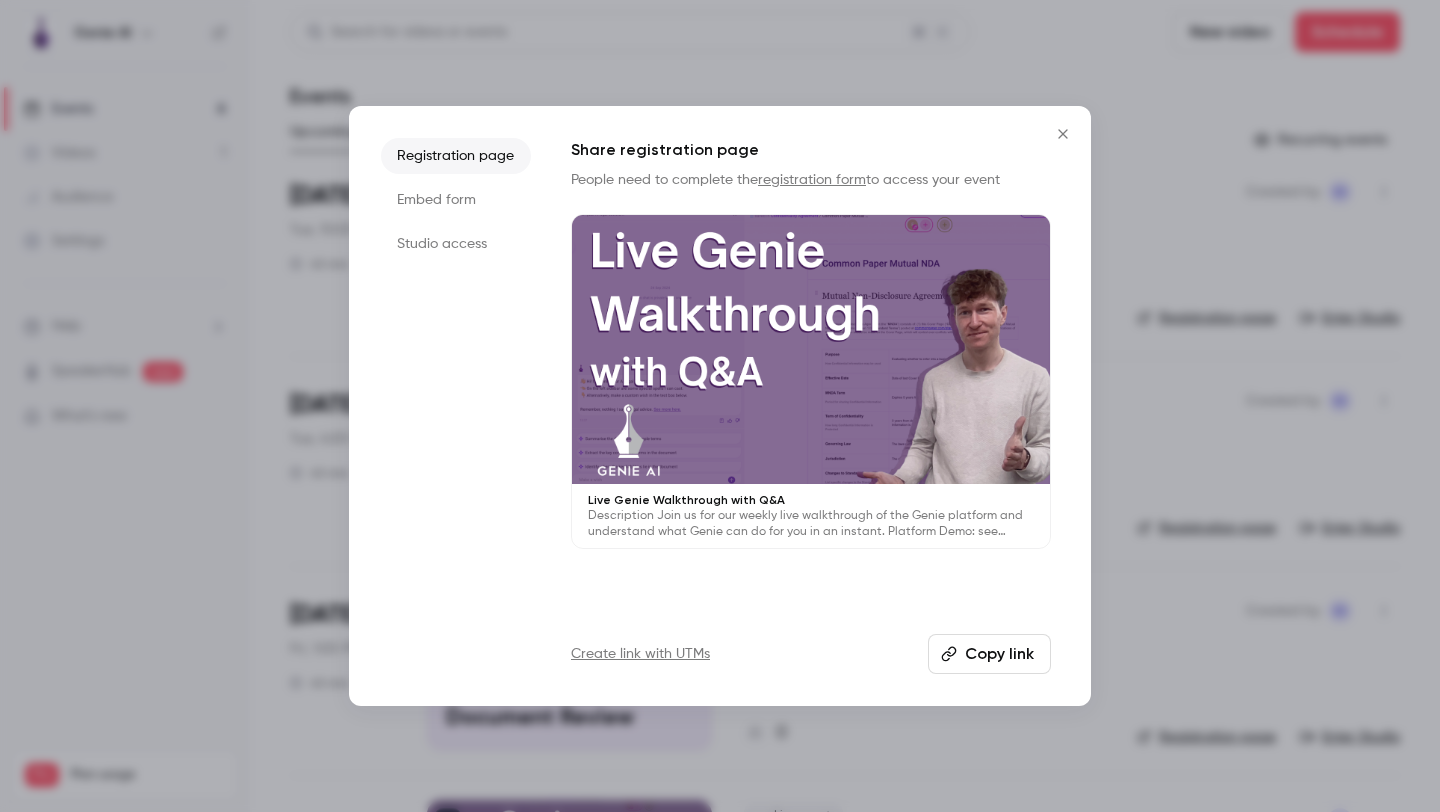 click on "Copy link" at bounding box center [989, 654] 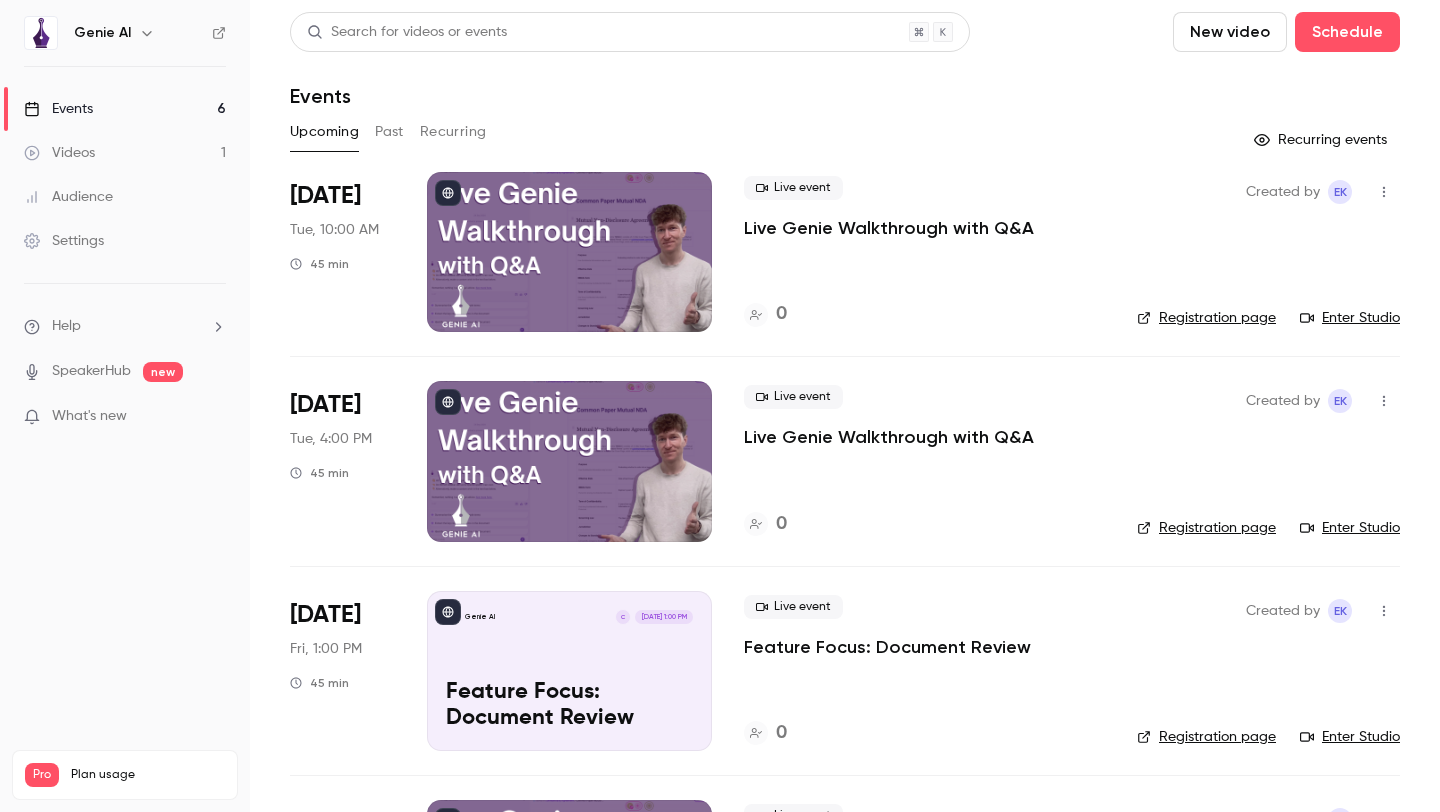 click on "Settings" at bounding box center (64, 241) 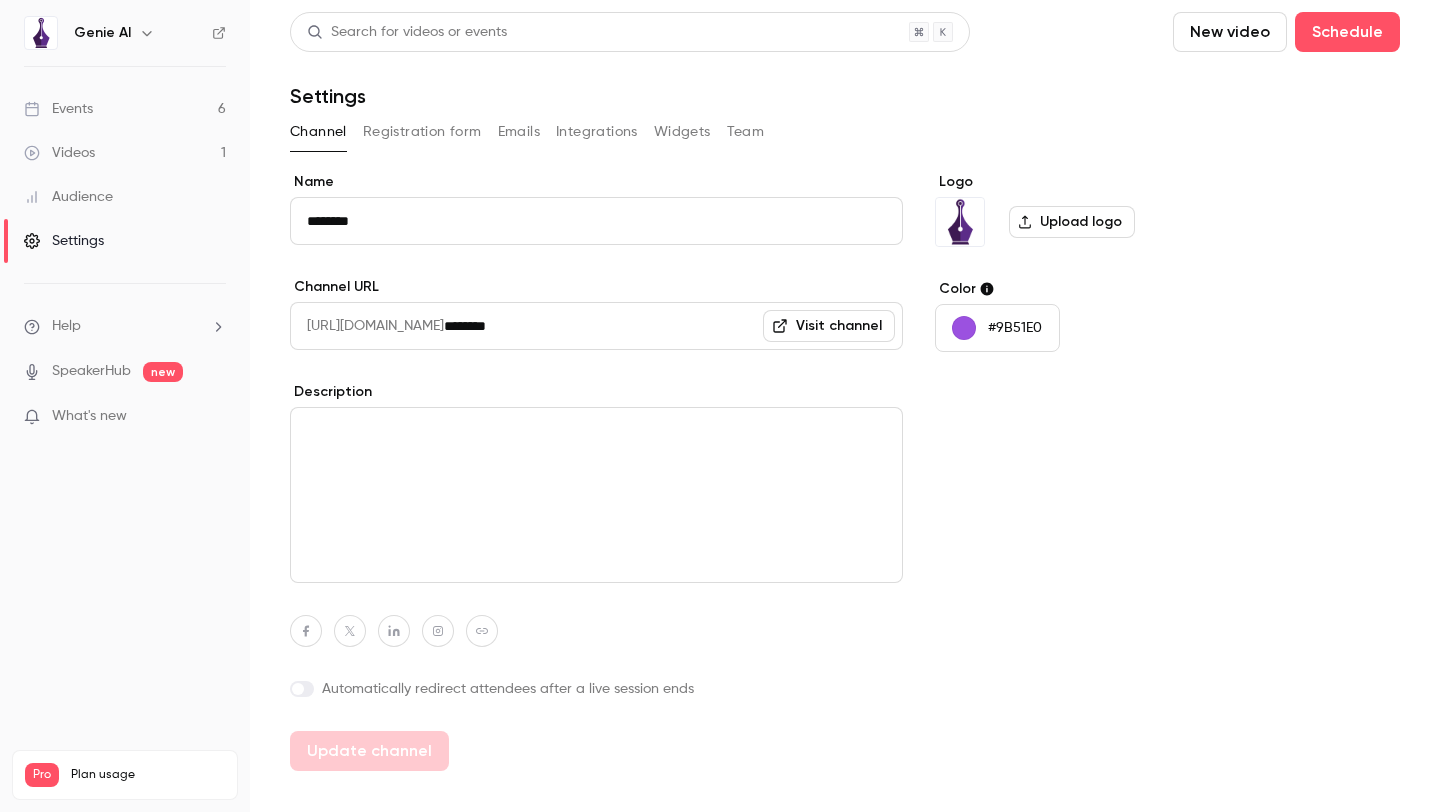 click at bounding box center (302, 689) 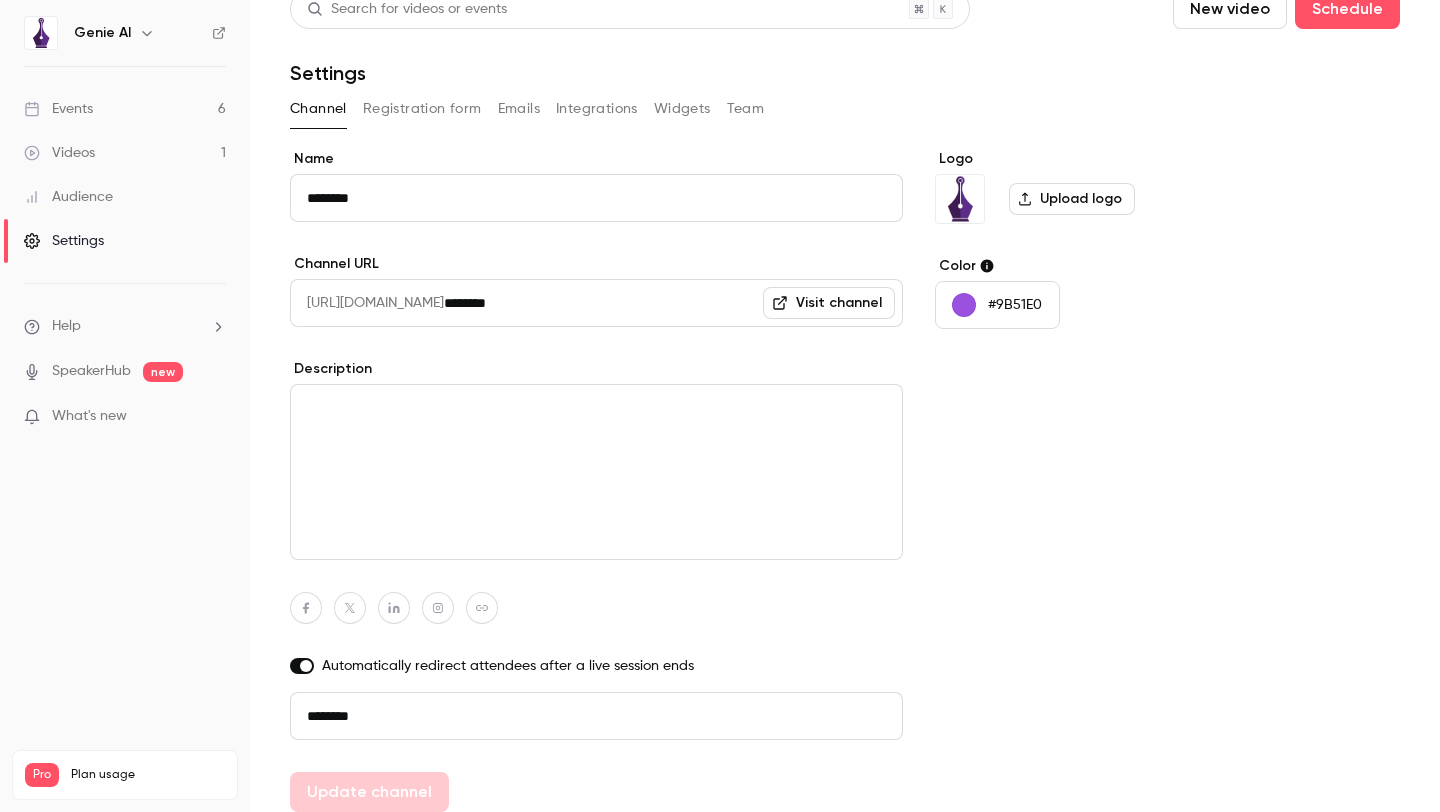 scroll, scrollTop: 35, scrollLeft: 0, axis: vertical 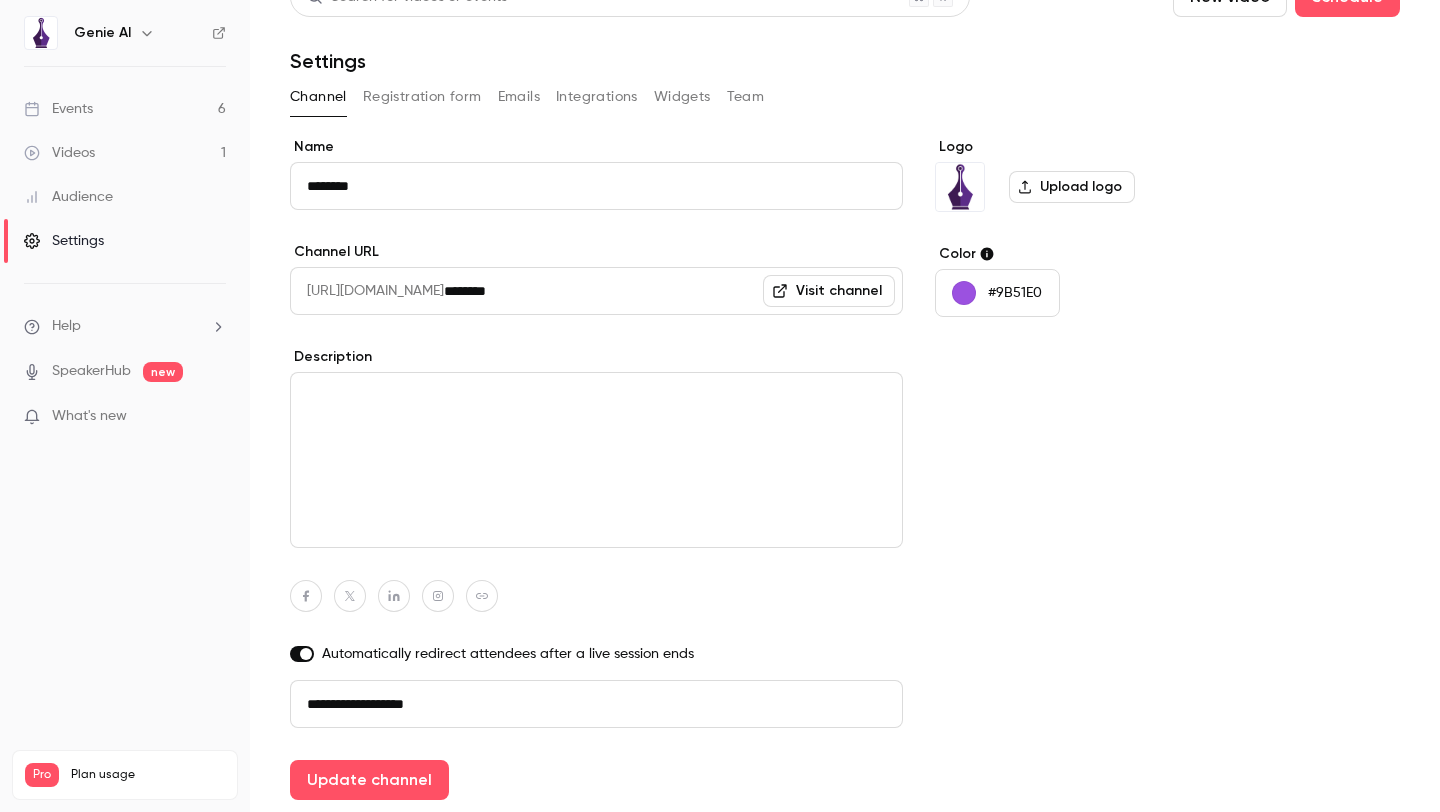 click on "**********" at bounding box center (596, 704) 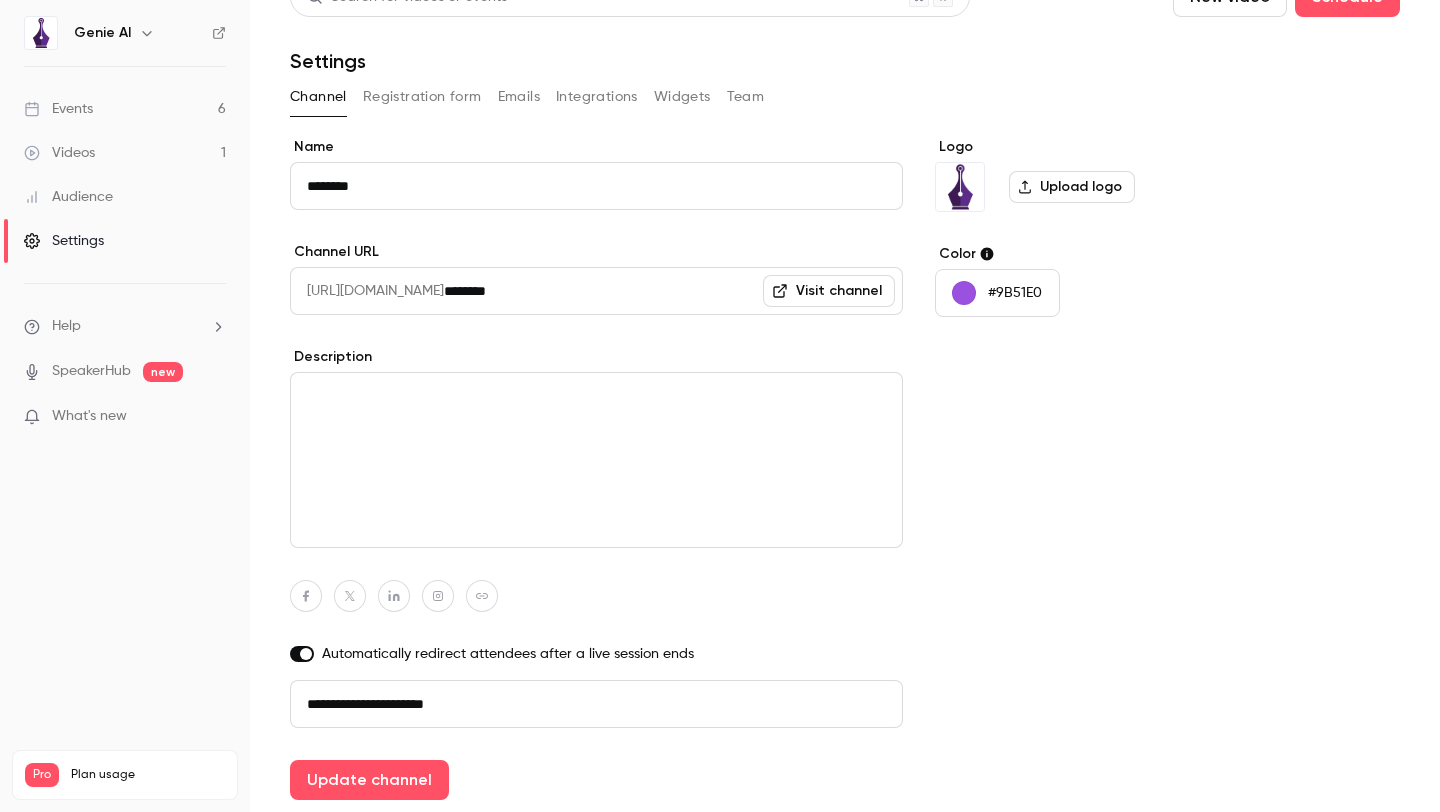 click on "**********" at bounding box center [596, 704] 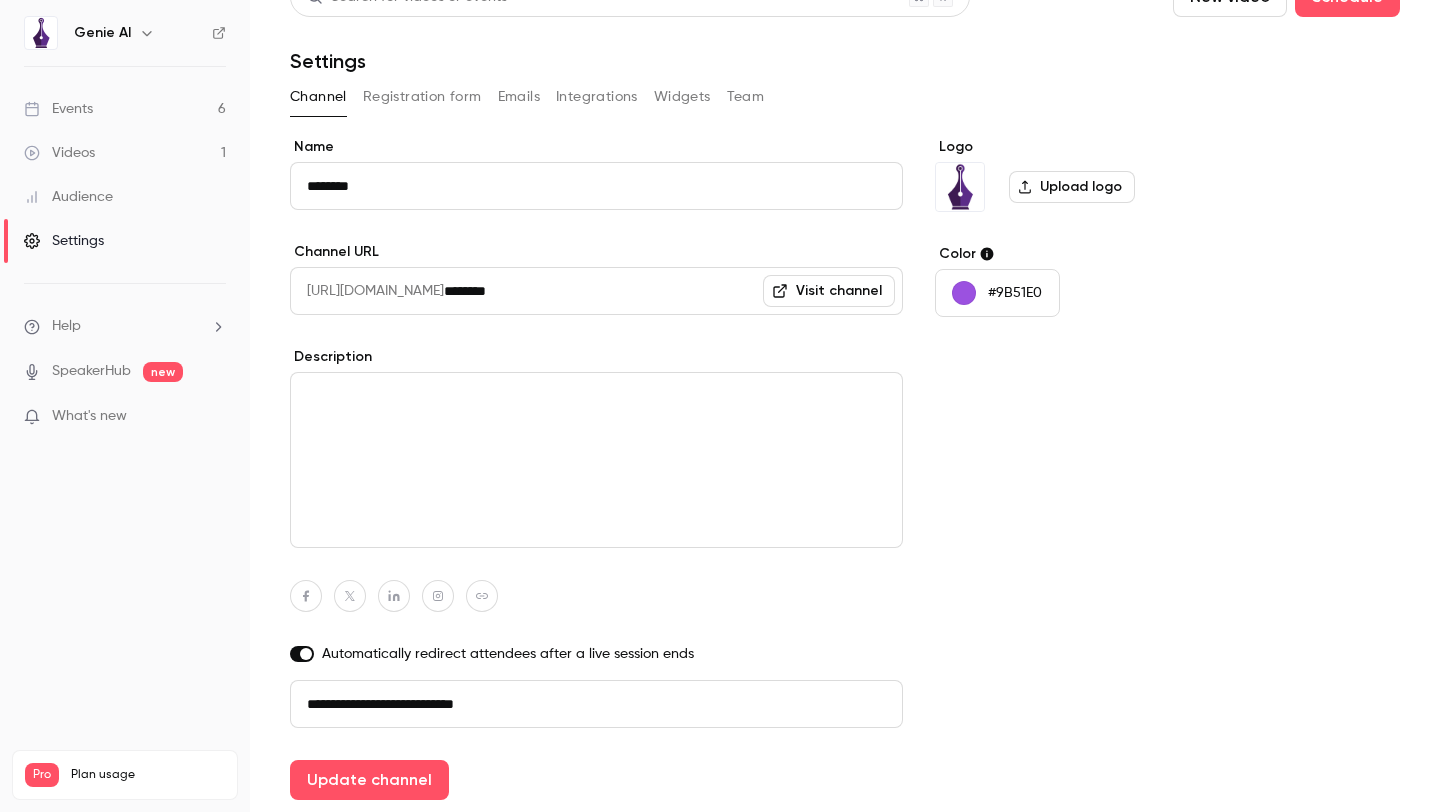 click on "**********" at bounding box center (596, 468) 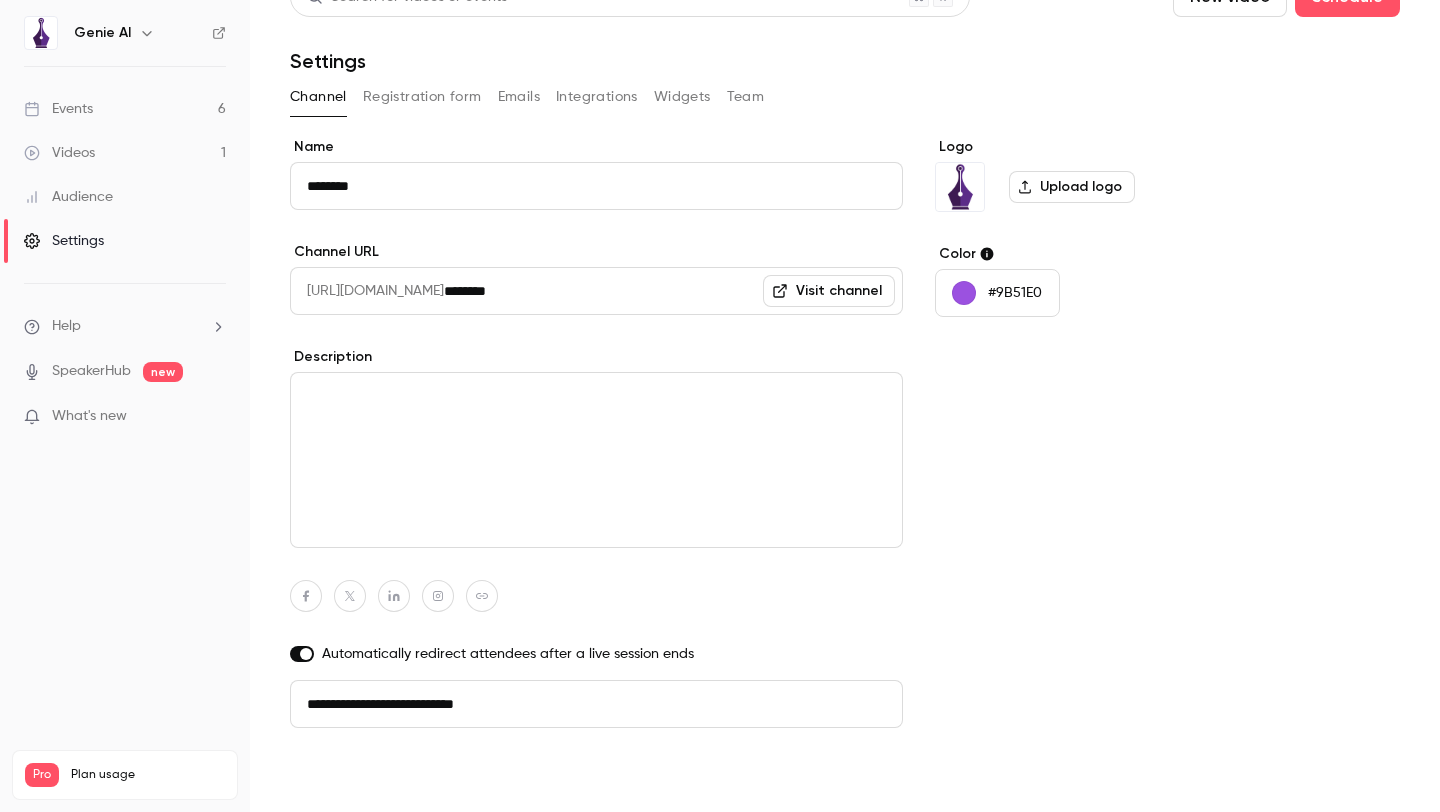 click on "Update channel" at bounding box center [369, 780] 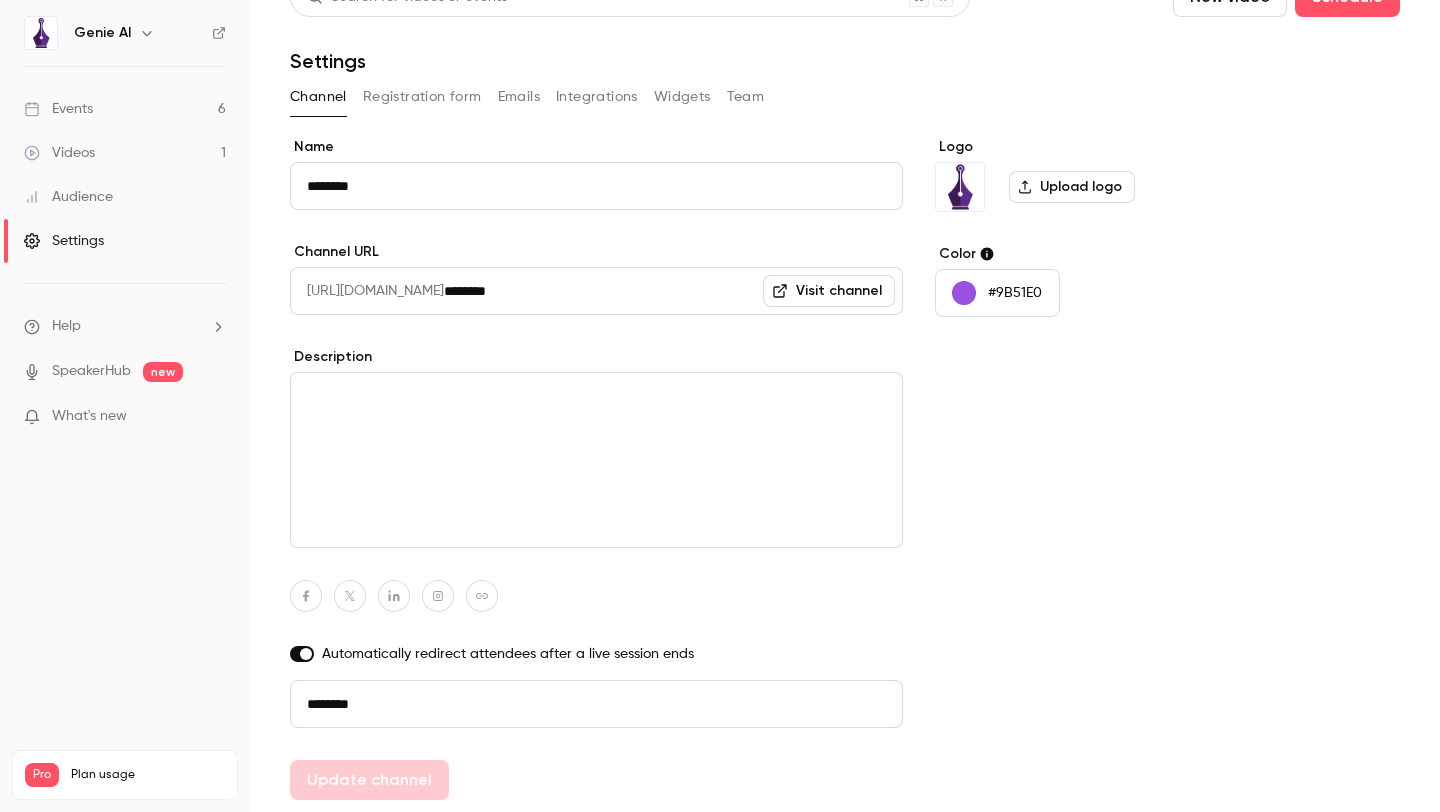 type on "**********" 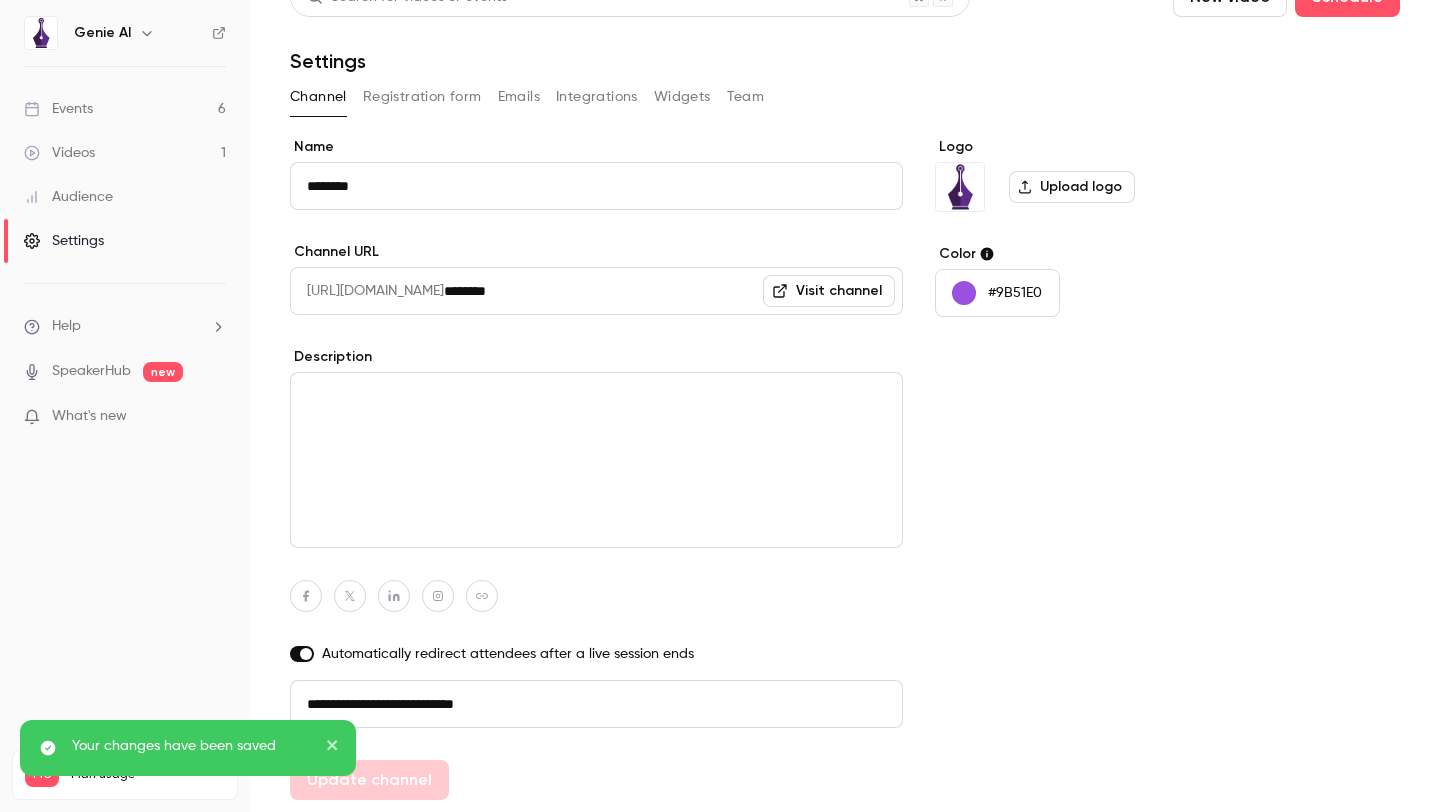 scroll, scrollTop: 0, scrollLeft: 0, axis: both 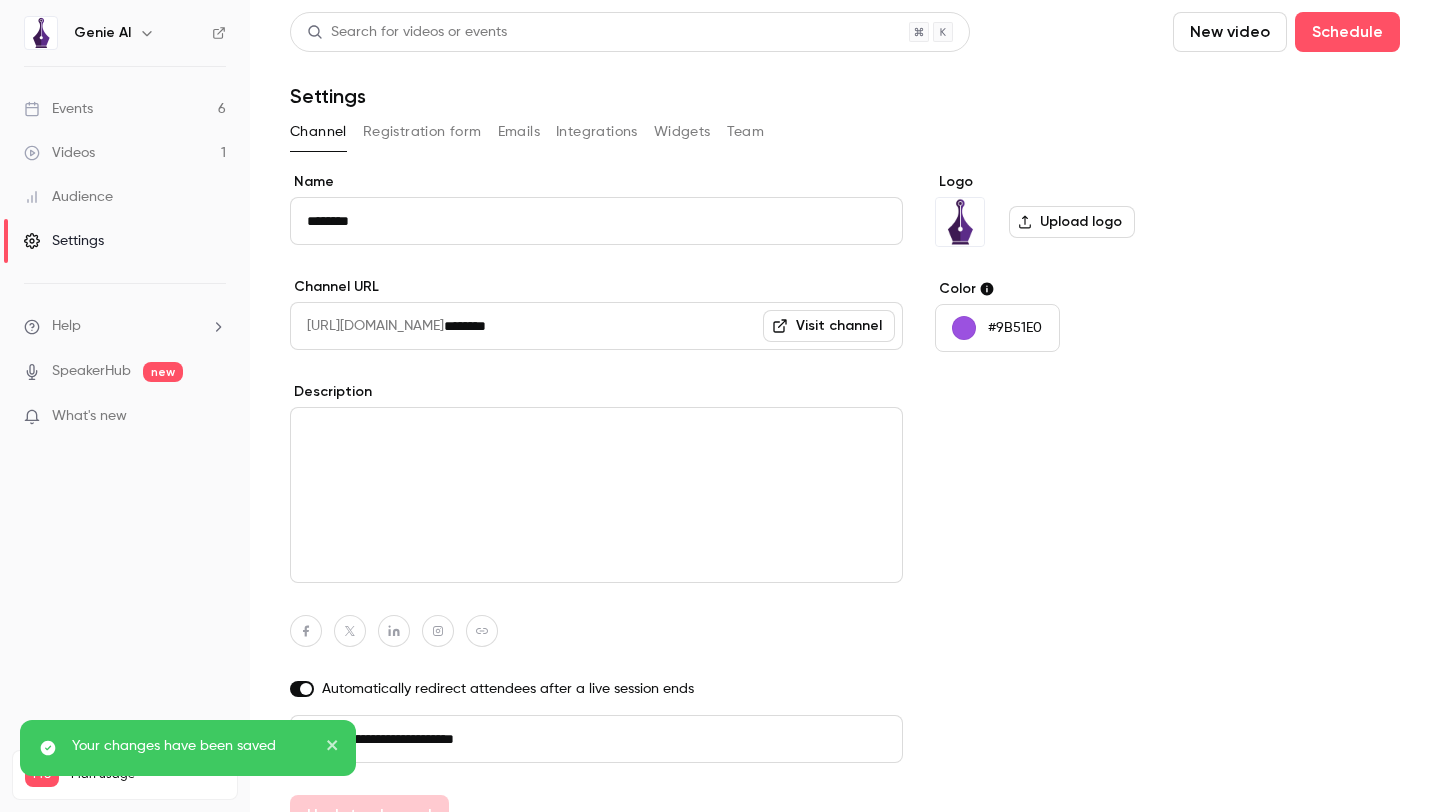 click on "Registration form" at bounding box center [422, 132] 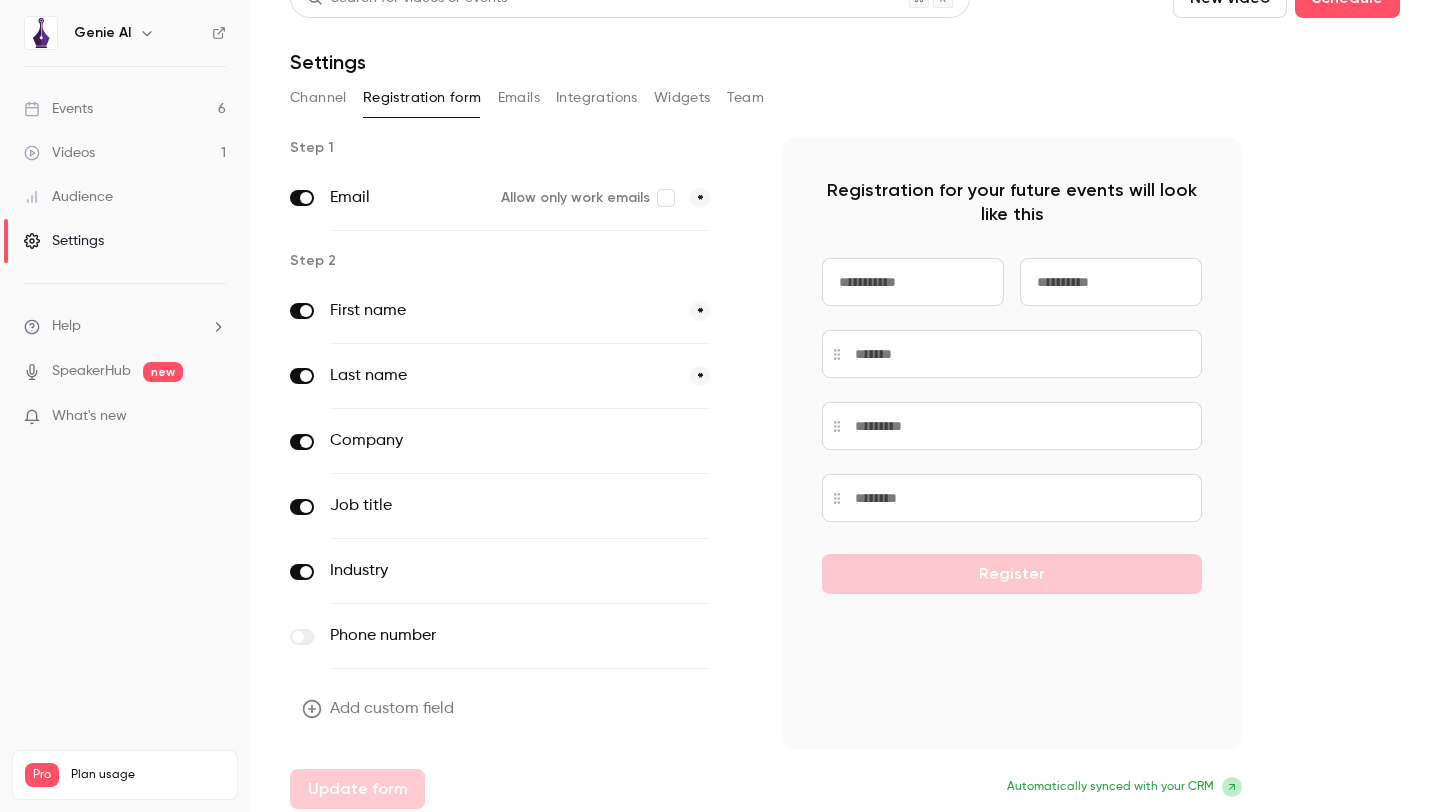 scroll, scrollTop: 43, scrollLeft: 0, axis: vertical 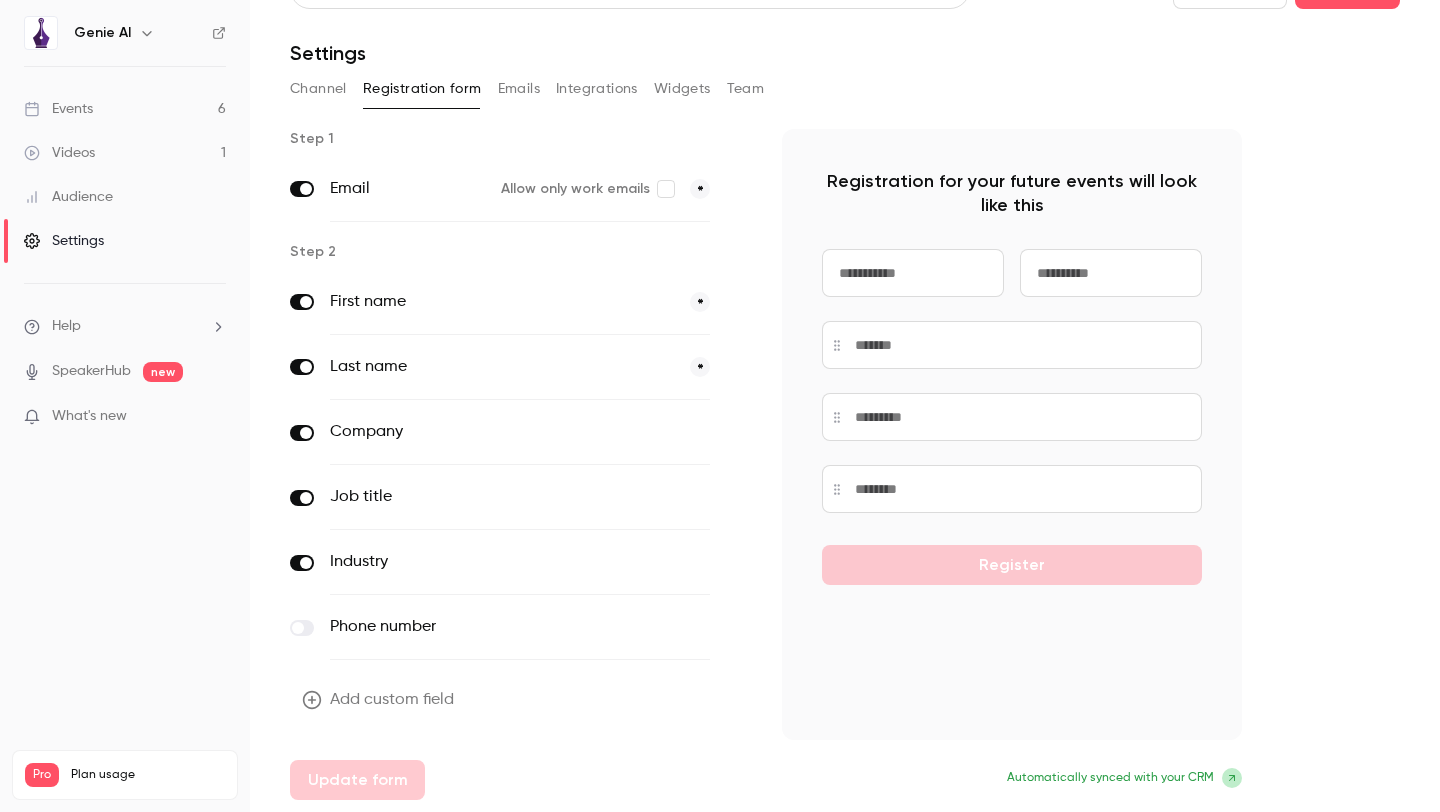 click on "Emails" at bounding box center (519, 89) 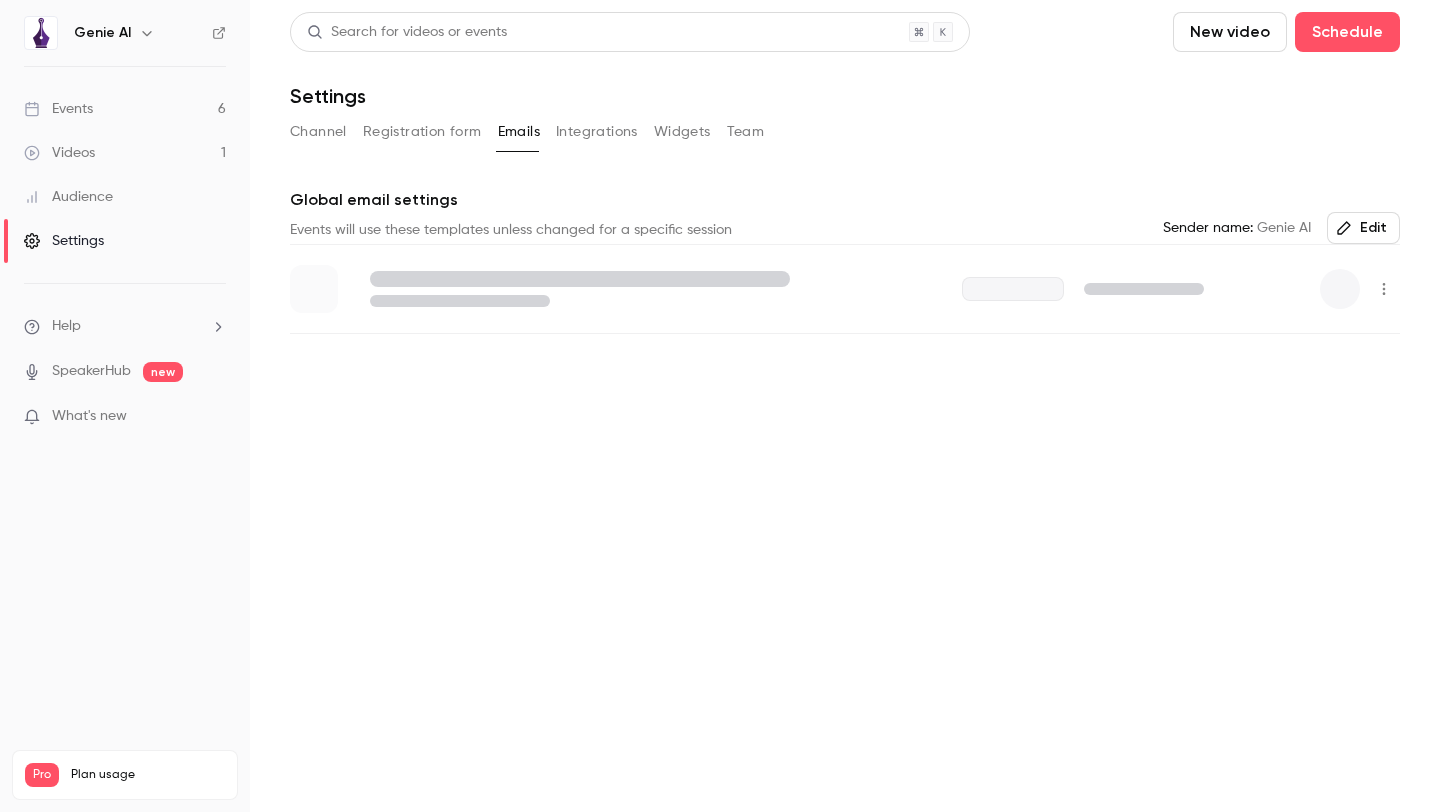 scroll, scrollTop: 0, scrollLeft: 0, axis: both 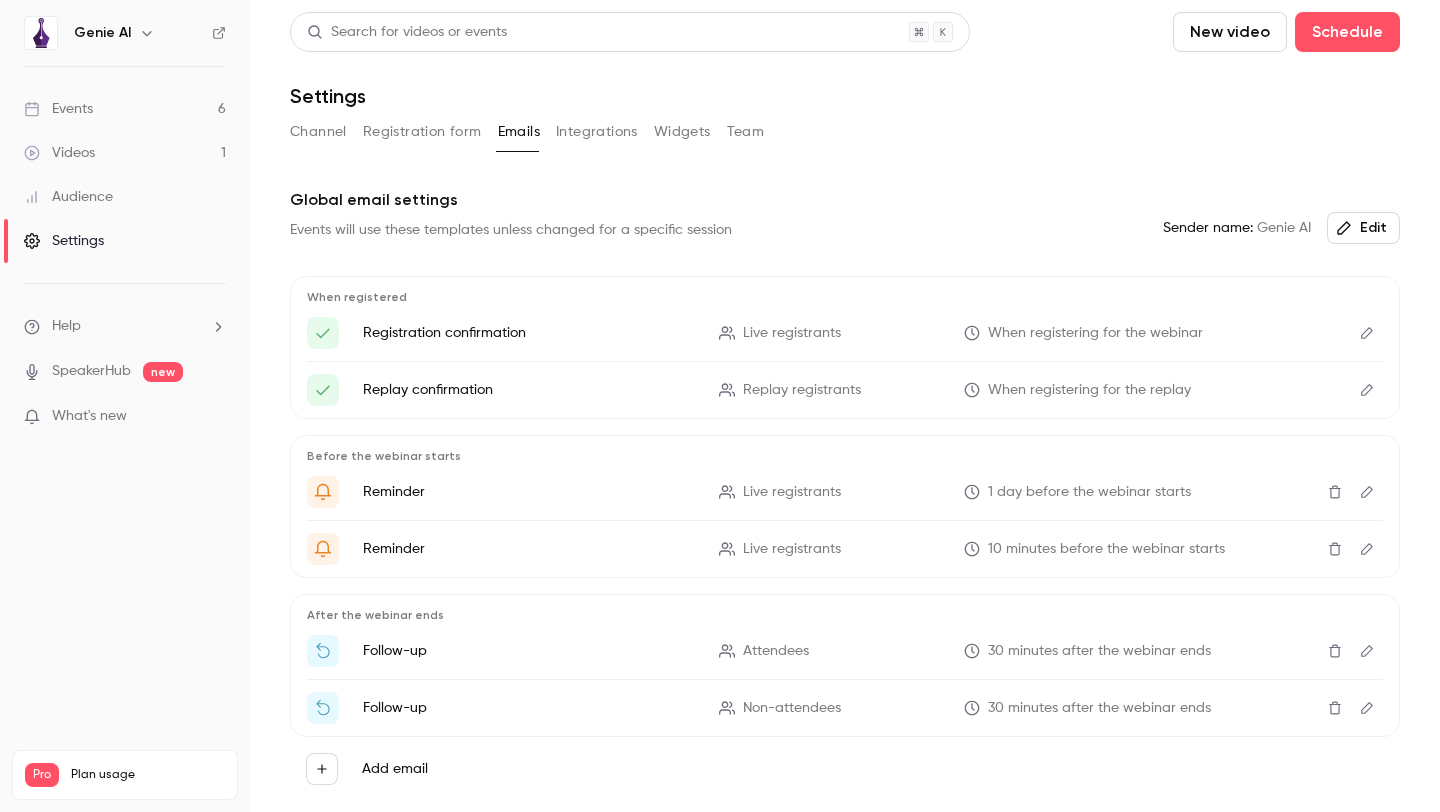 click on "Integrations" at bounding box center (597, 132) 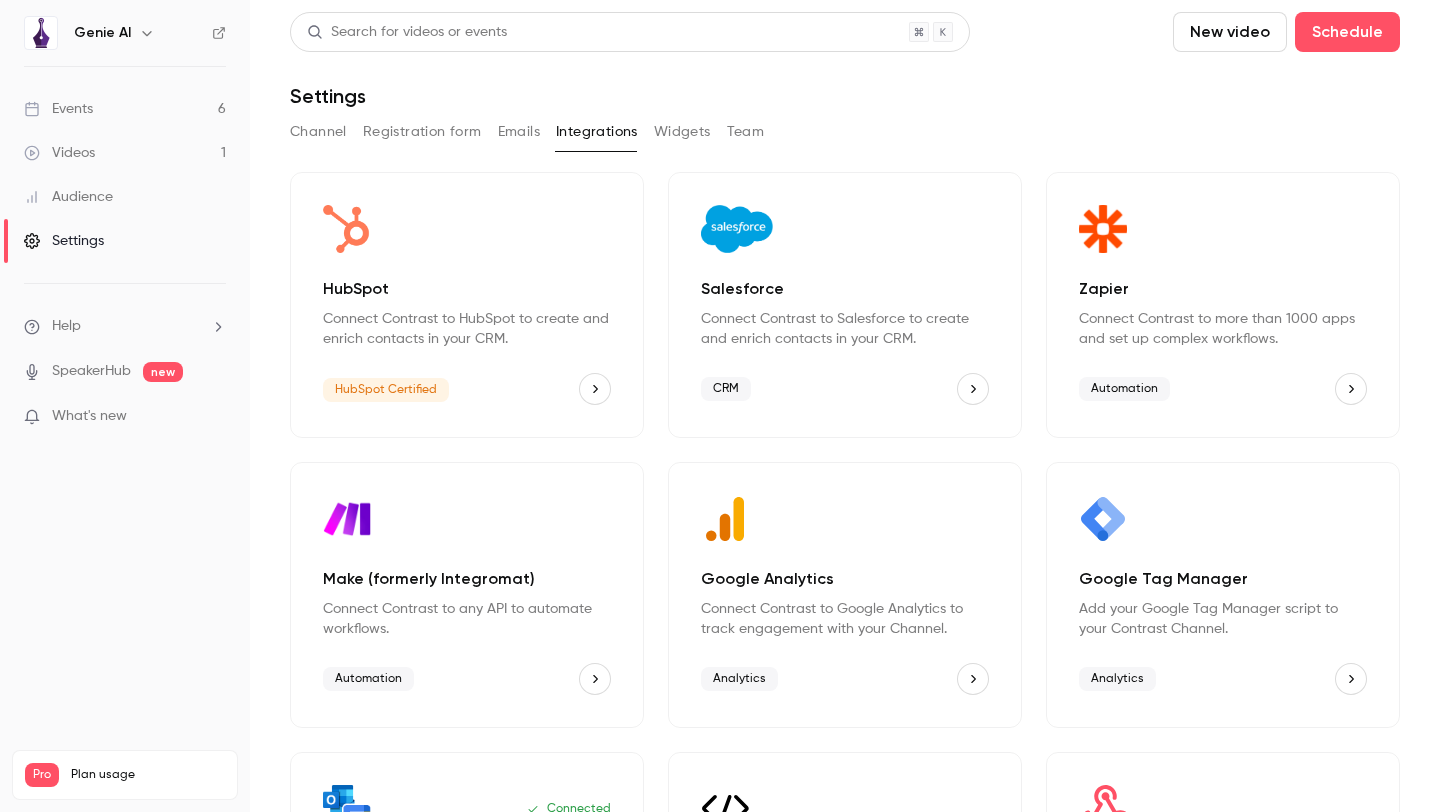 click 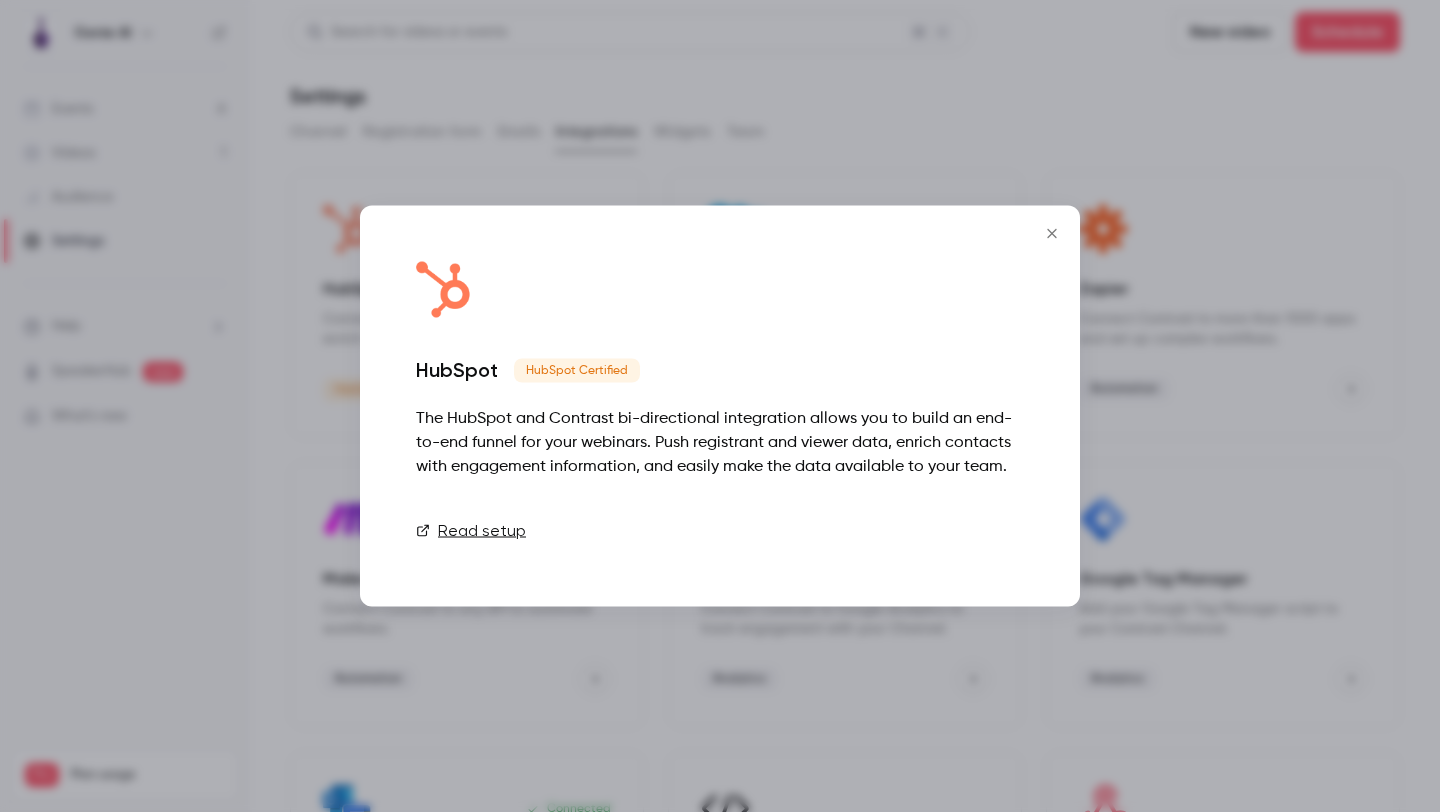 click on "Connect" at bounding box center [974, 531] 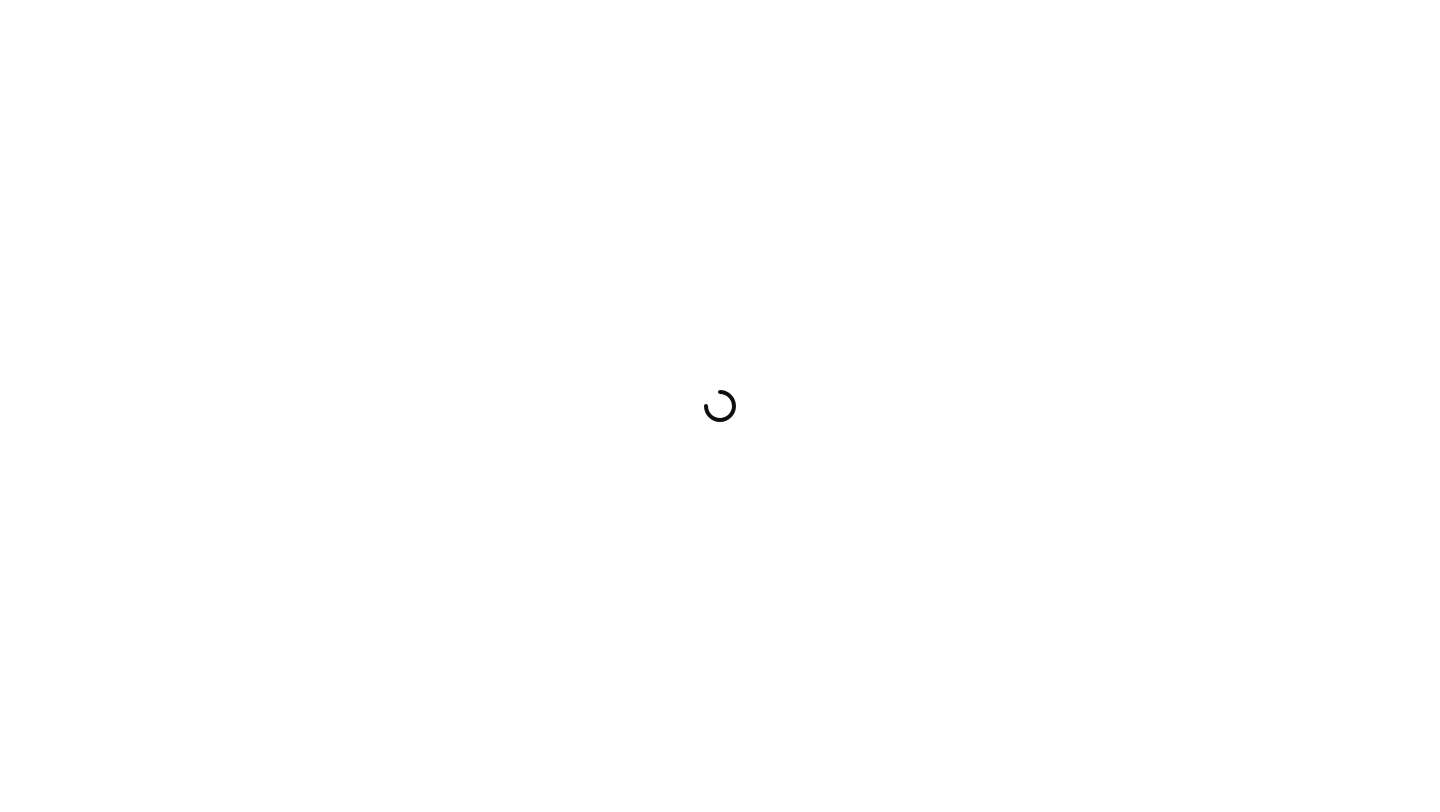 scroll, scrollTop: 0, scrollLeft: 0, axis: both 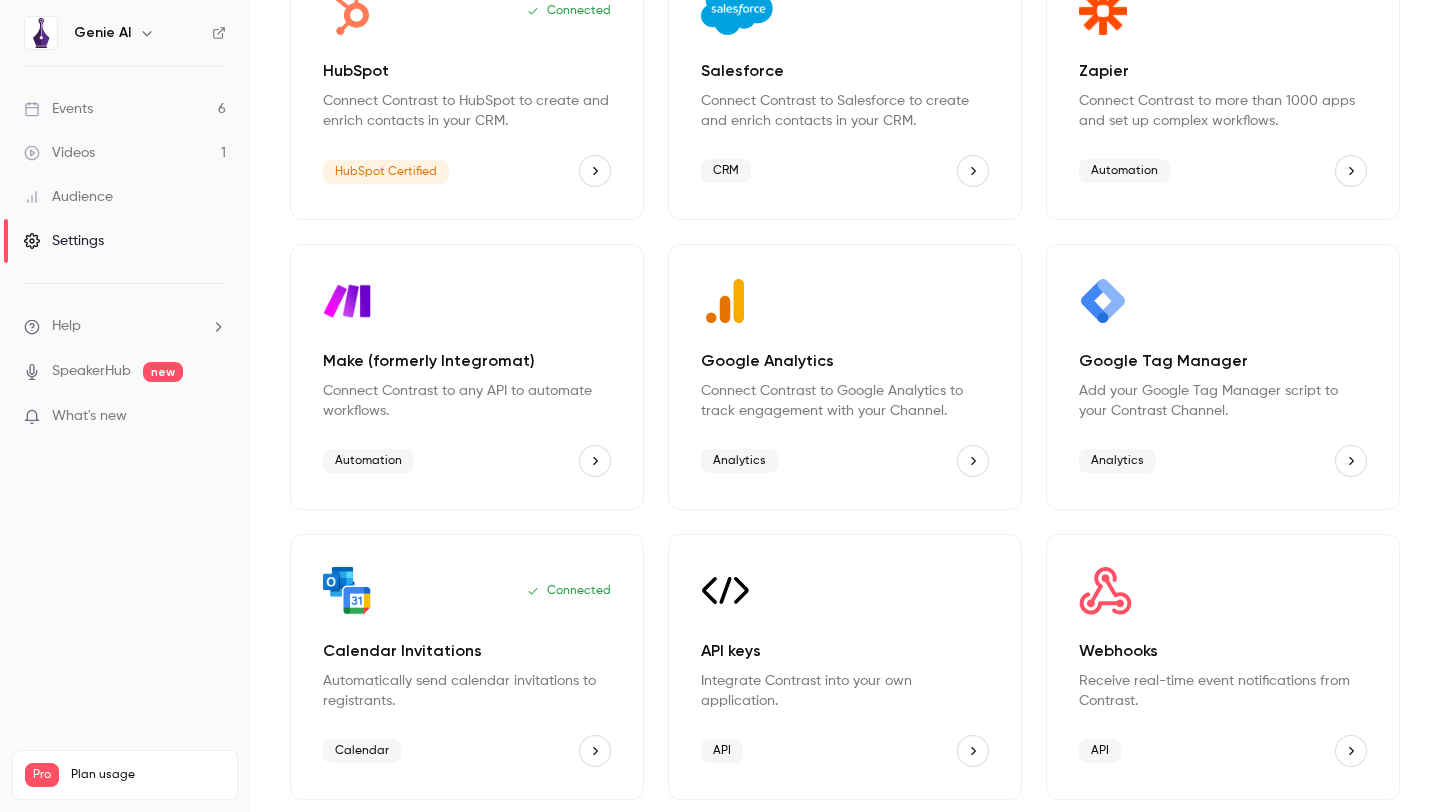 click 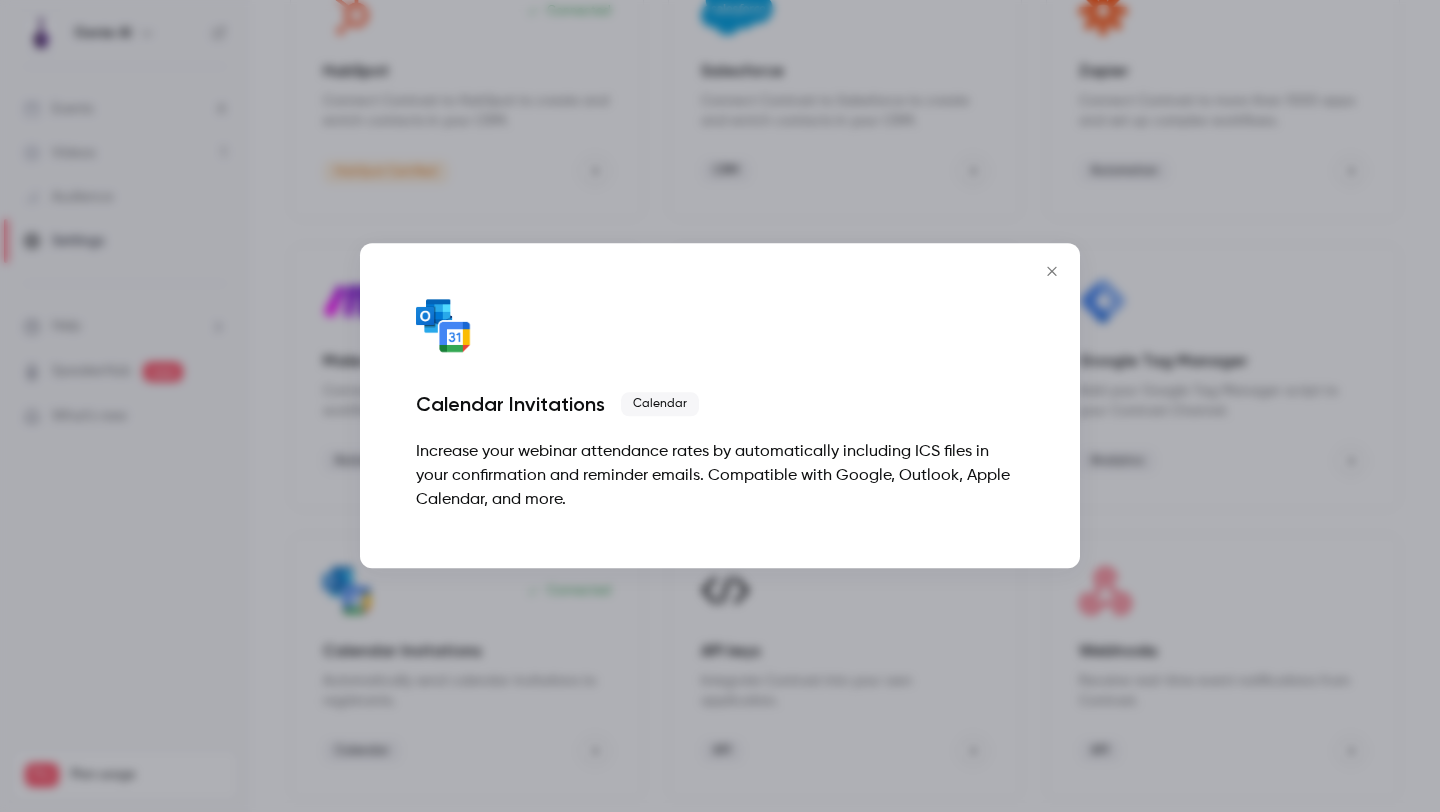 click 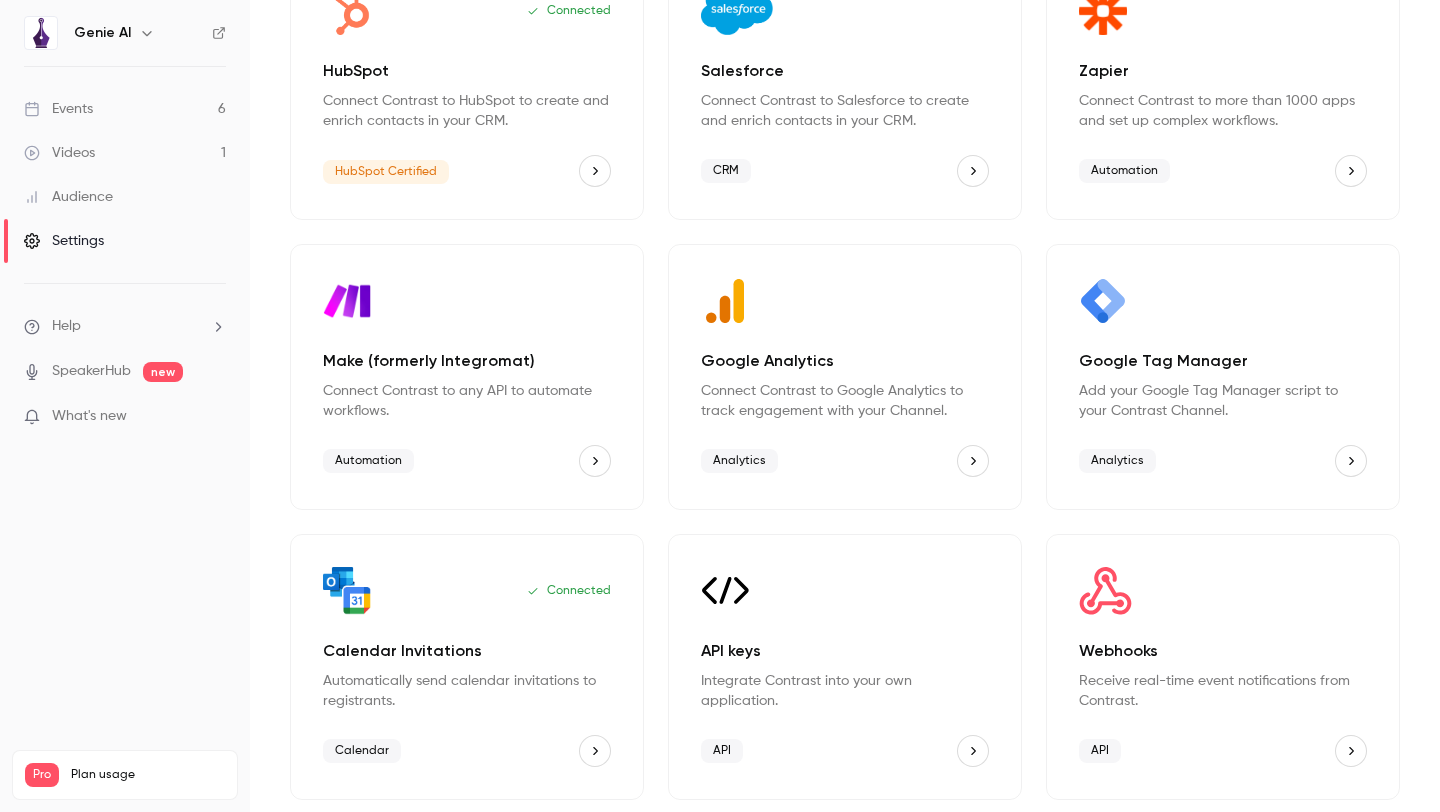 scroll, scrollTop: 0, scrollLeft: 0, axis: both 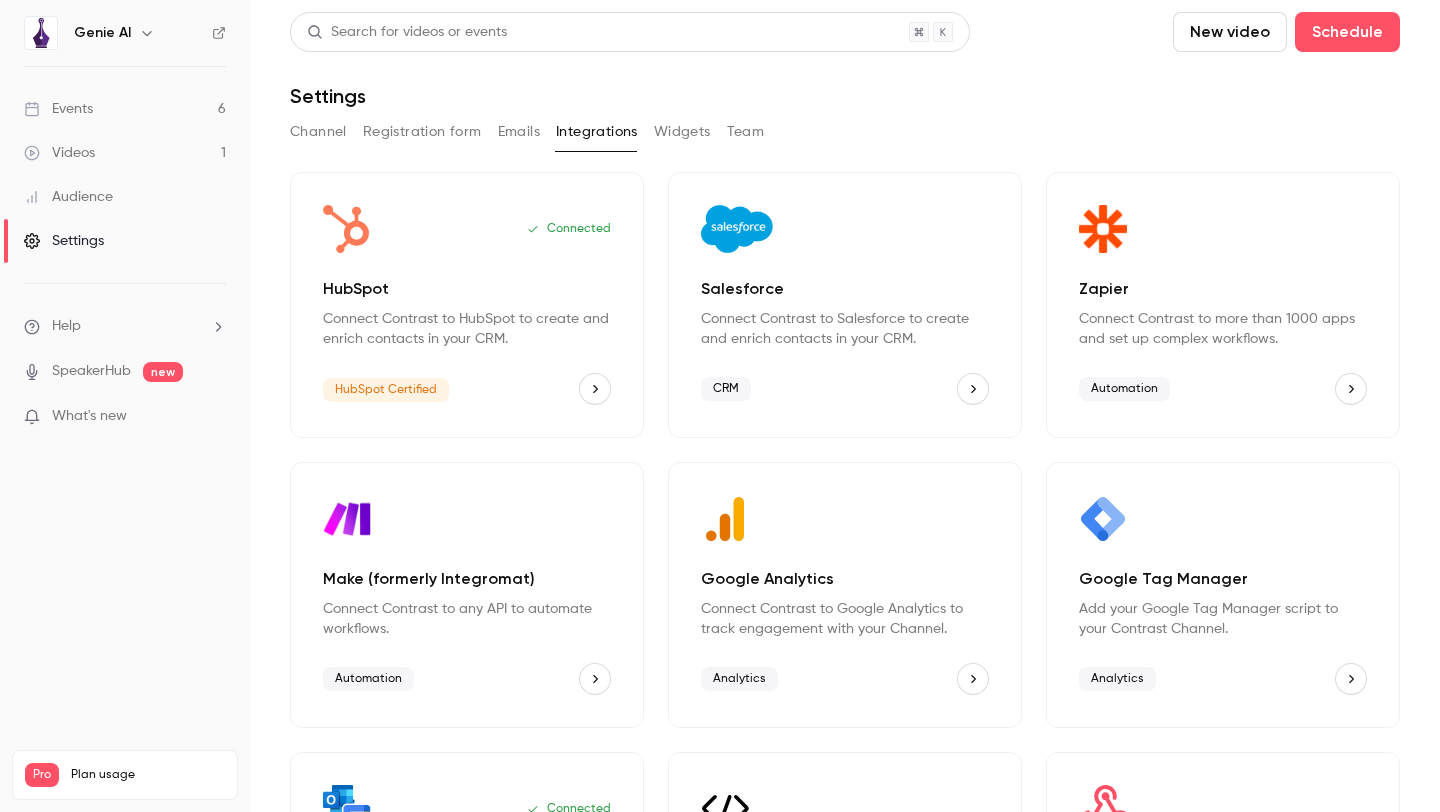 click on "Events 6" at bounding box center (125, 109) 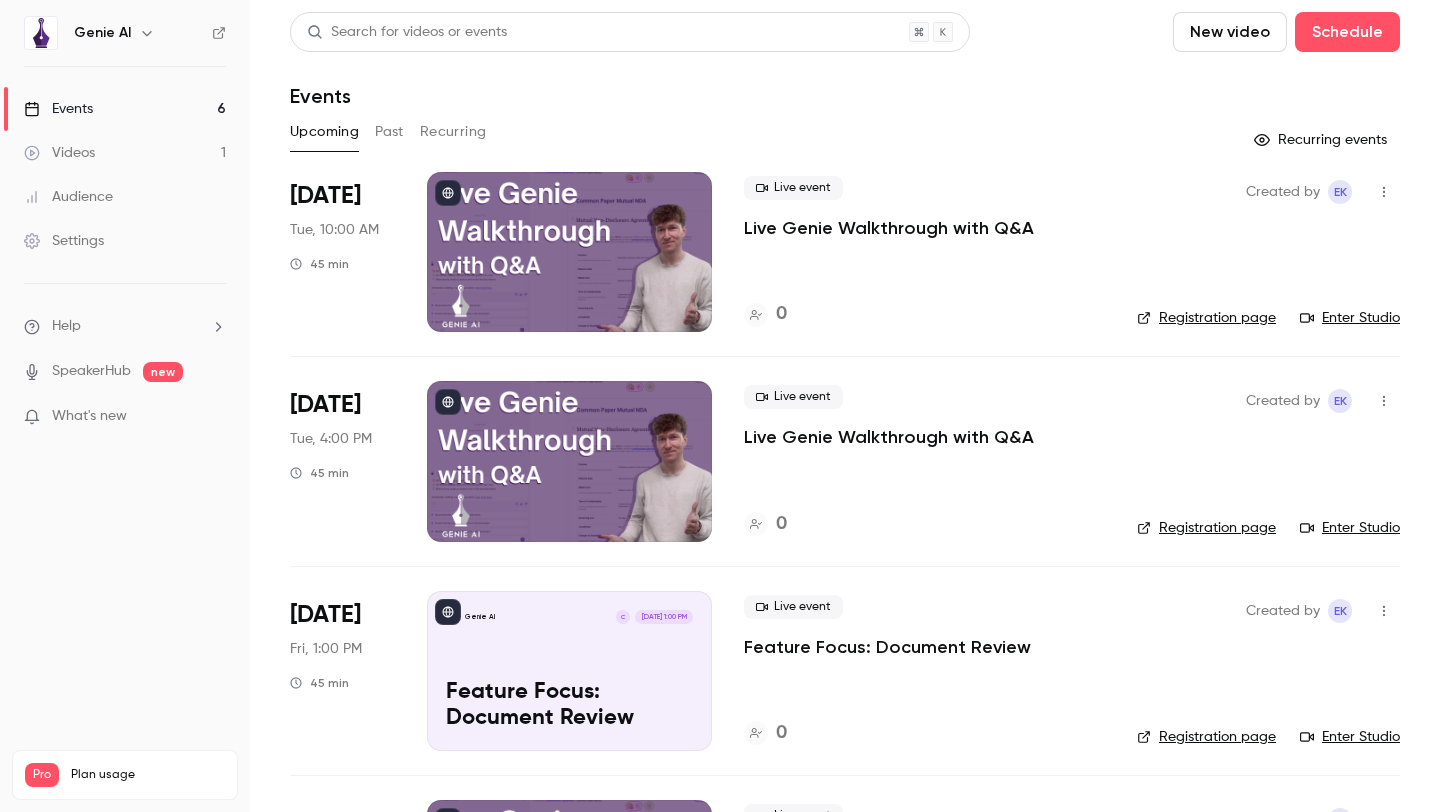 click 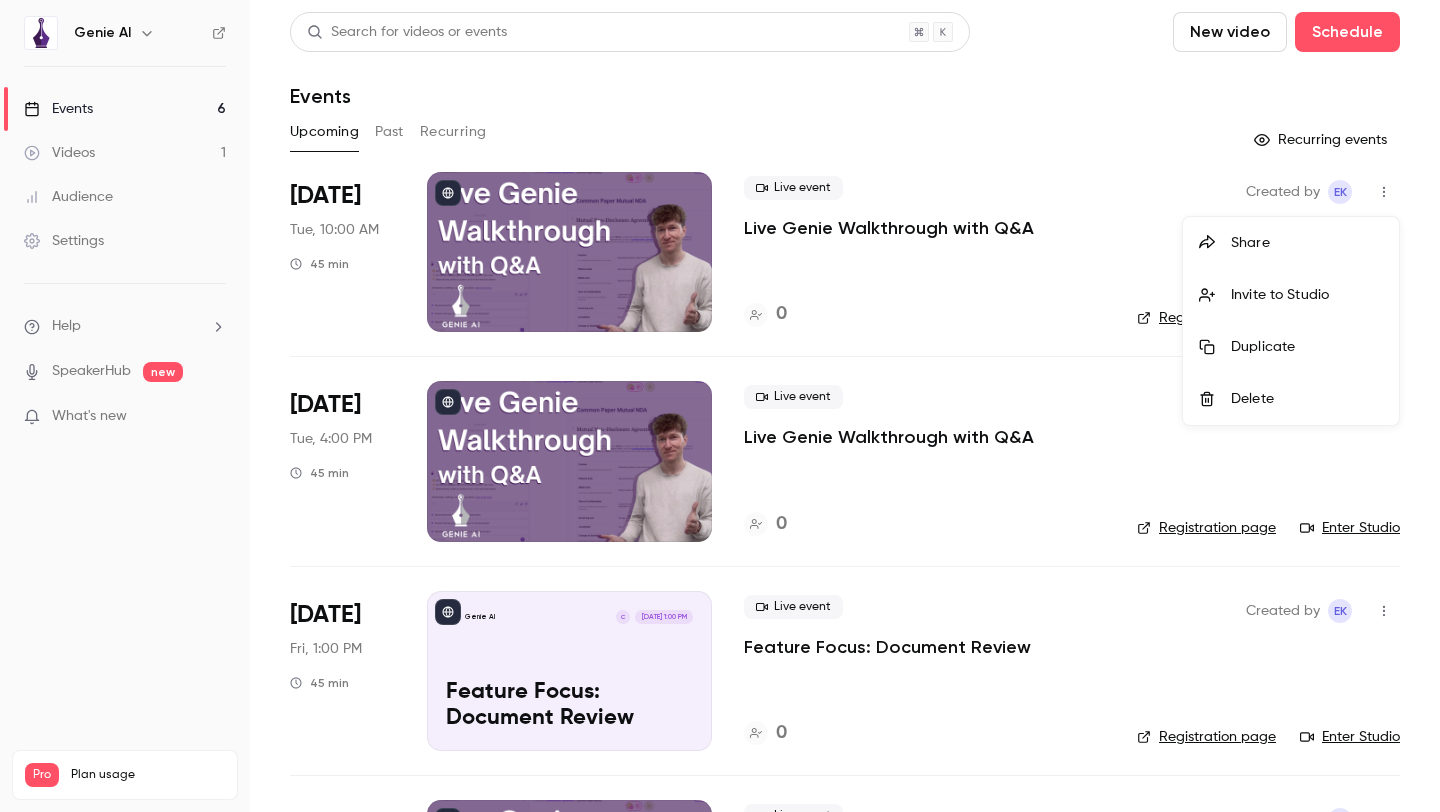 click on "Share" at bounding box center (1307, 243) 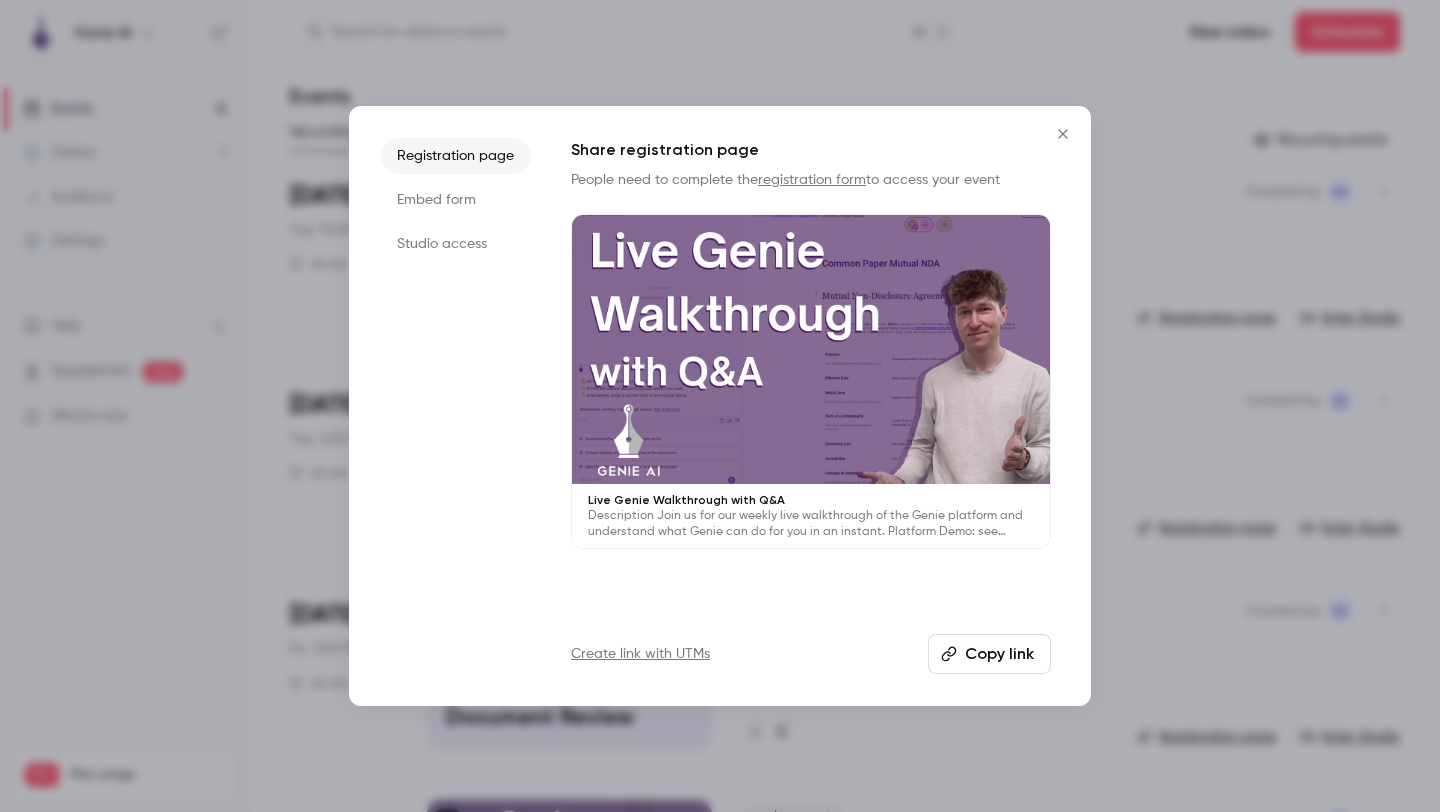 click on "Copy link" at bounding box center [989, 654] 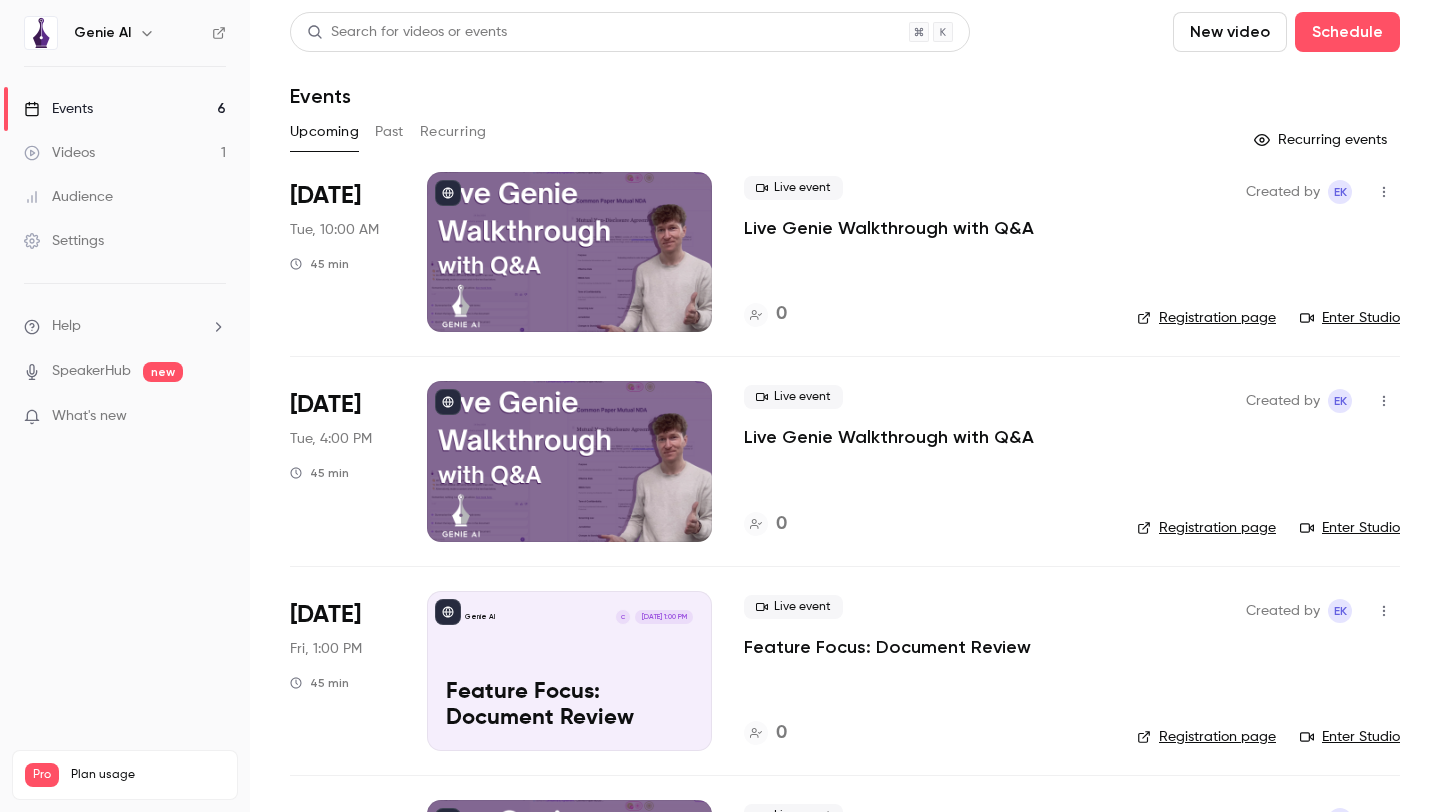click 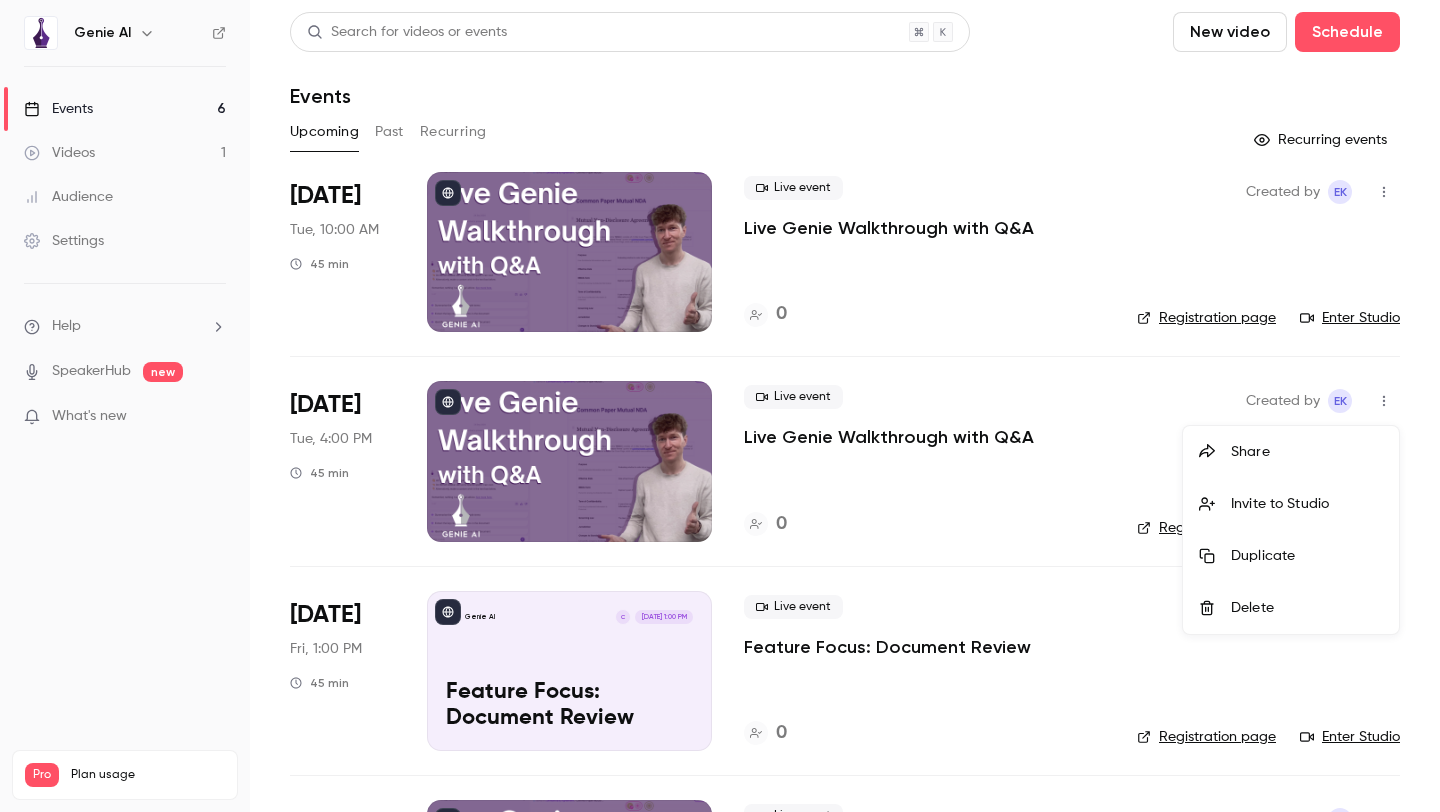 click on "Share" at bounding box center (1307, 452) 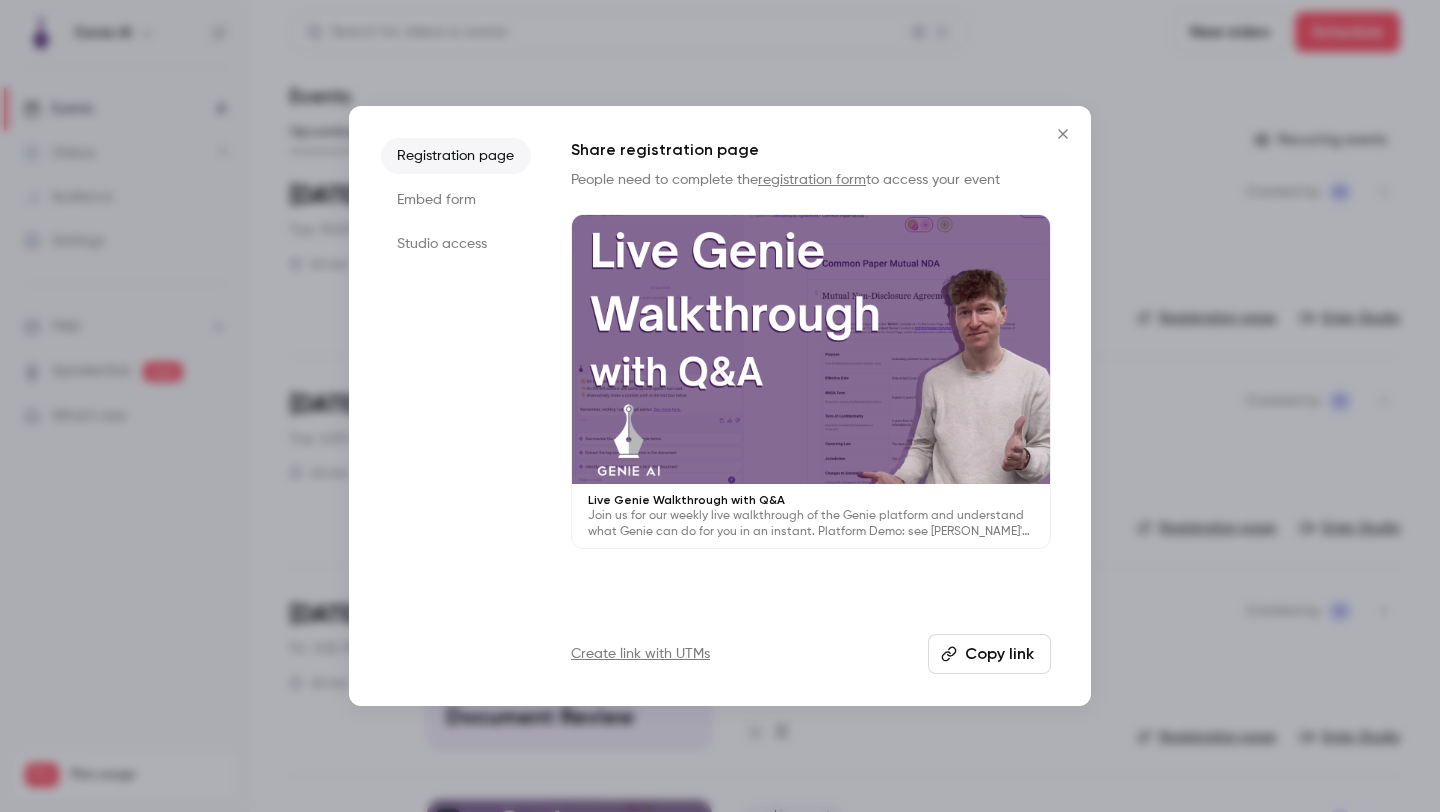click on "Copy link" at bounding box center [989, 654] 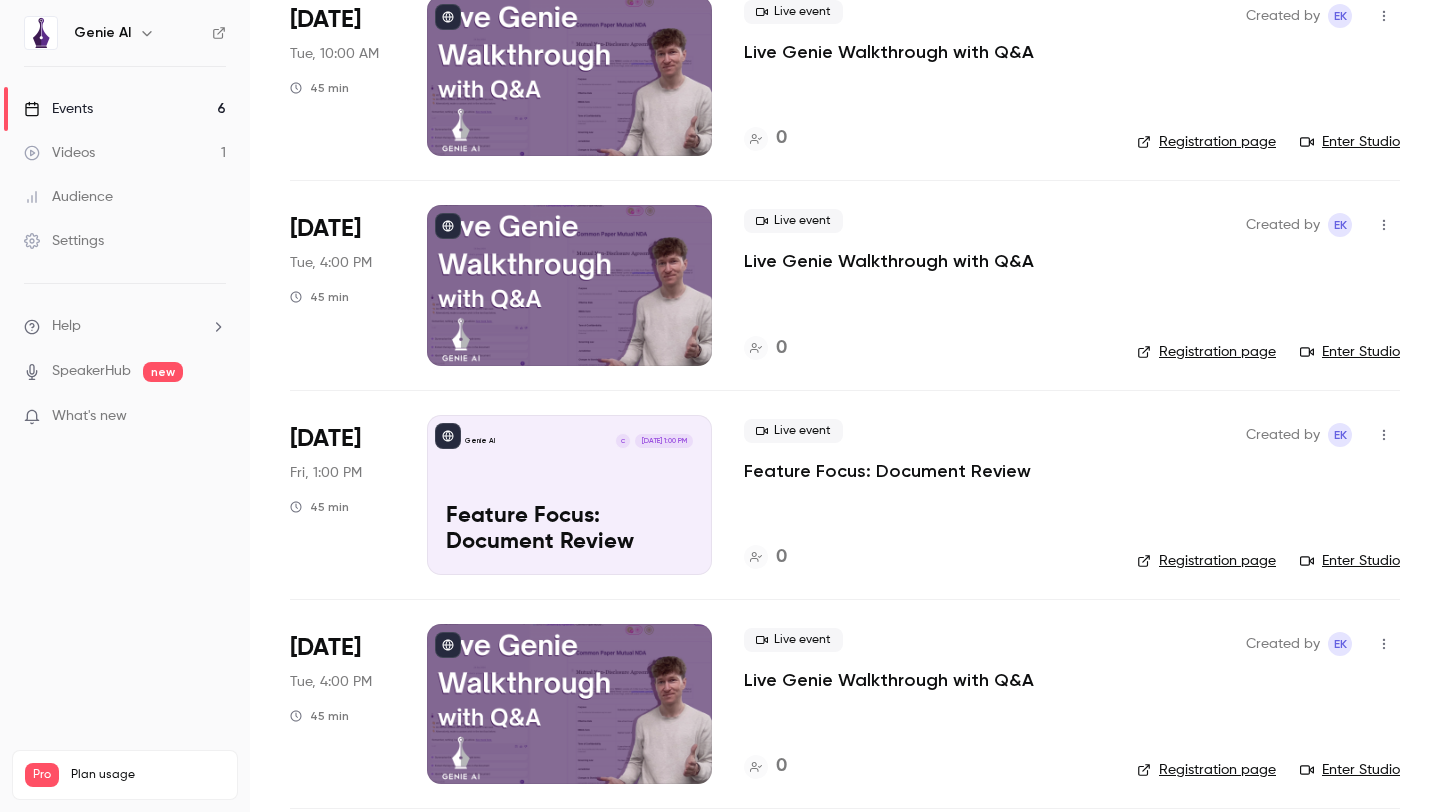 scroll, scrollTop: 185, scrollLeft: 0, axis: vertical 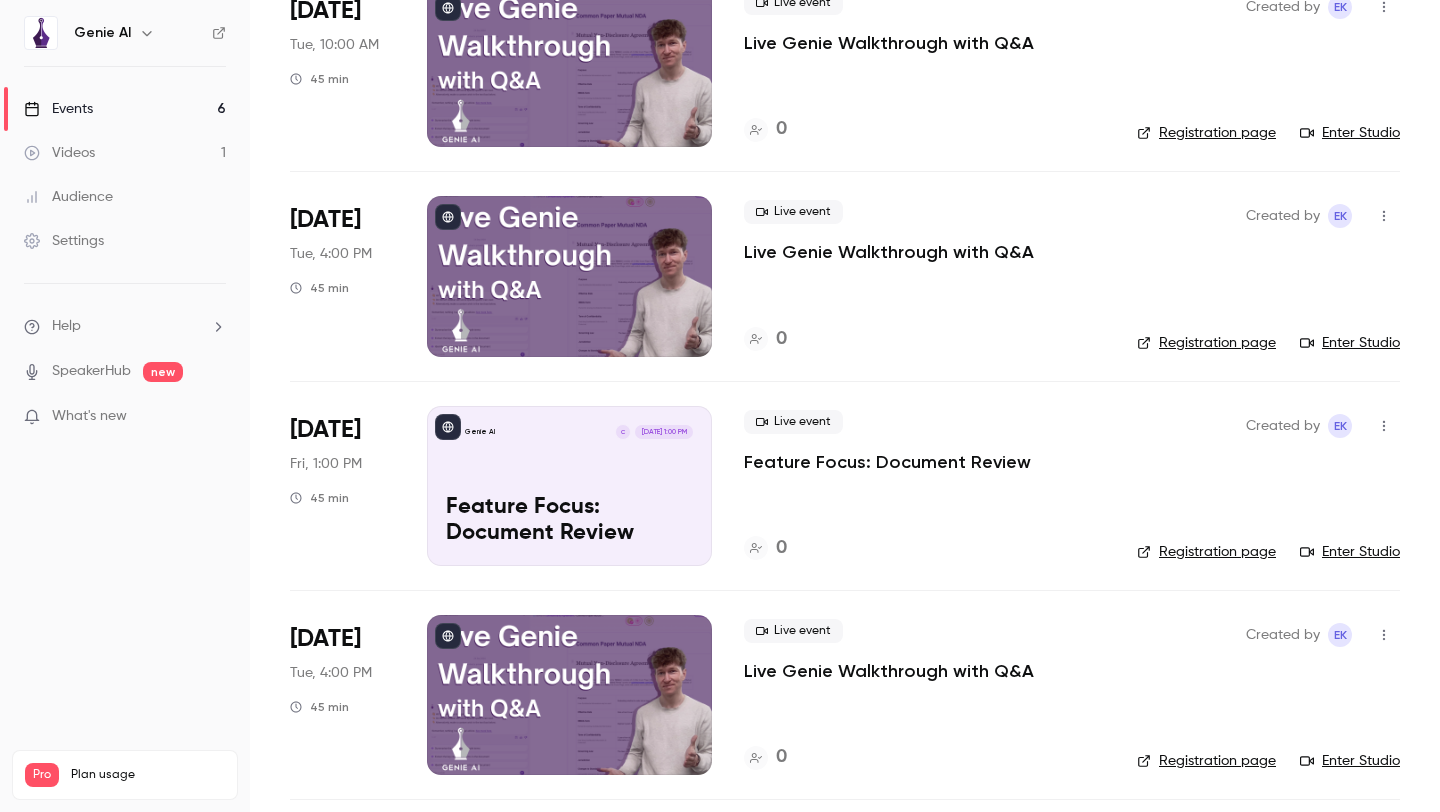 click 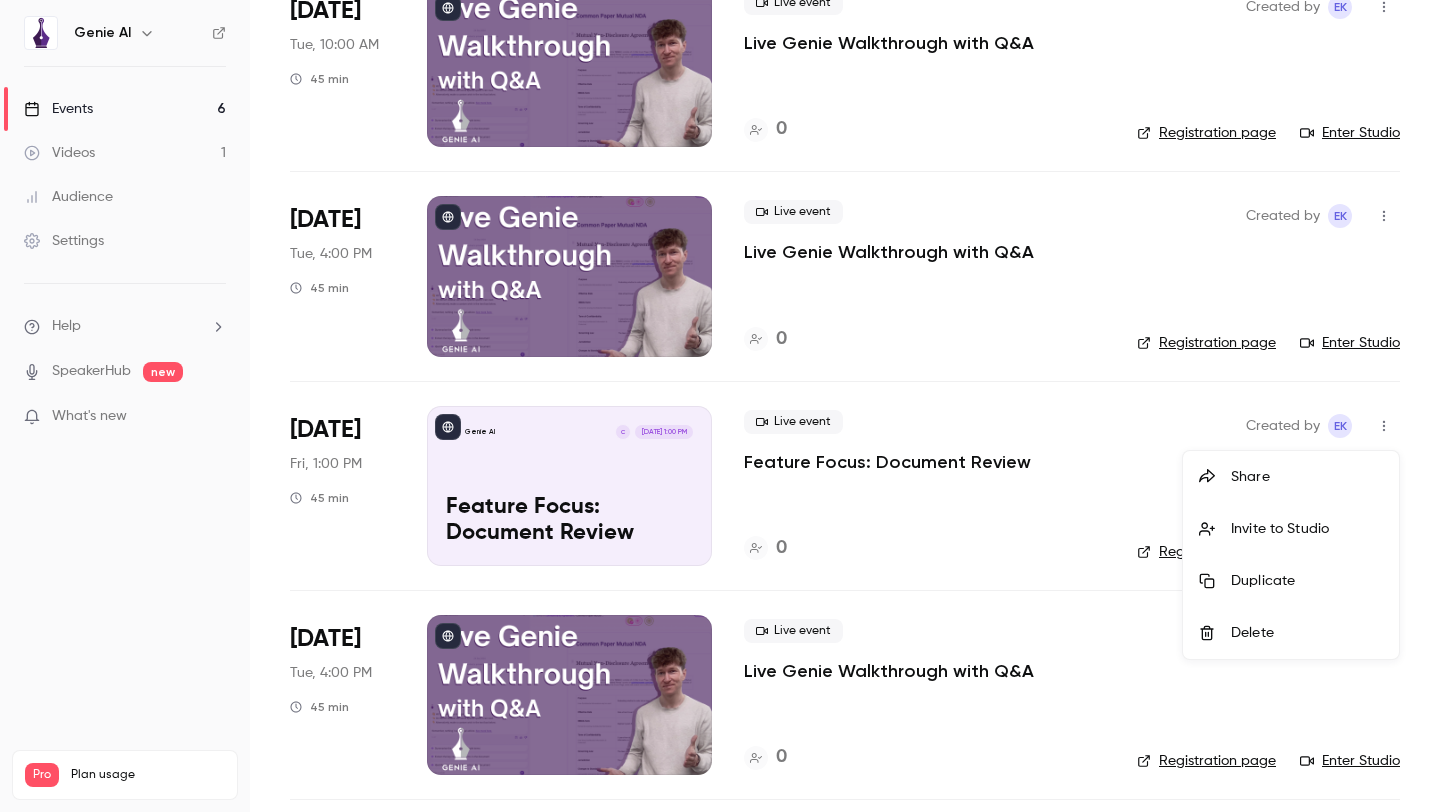 click on "Share" at bounding box center (1307, 477) 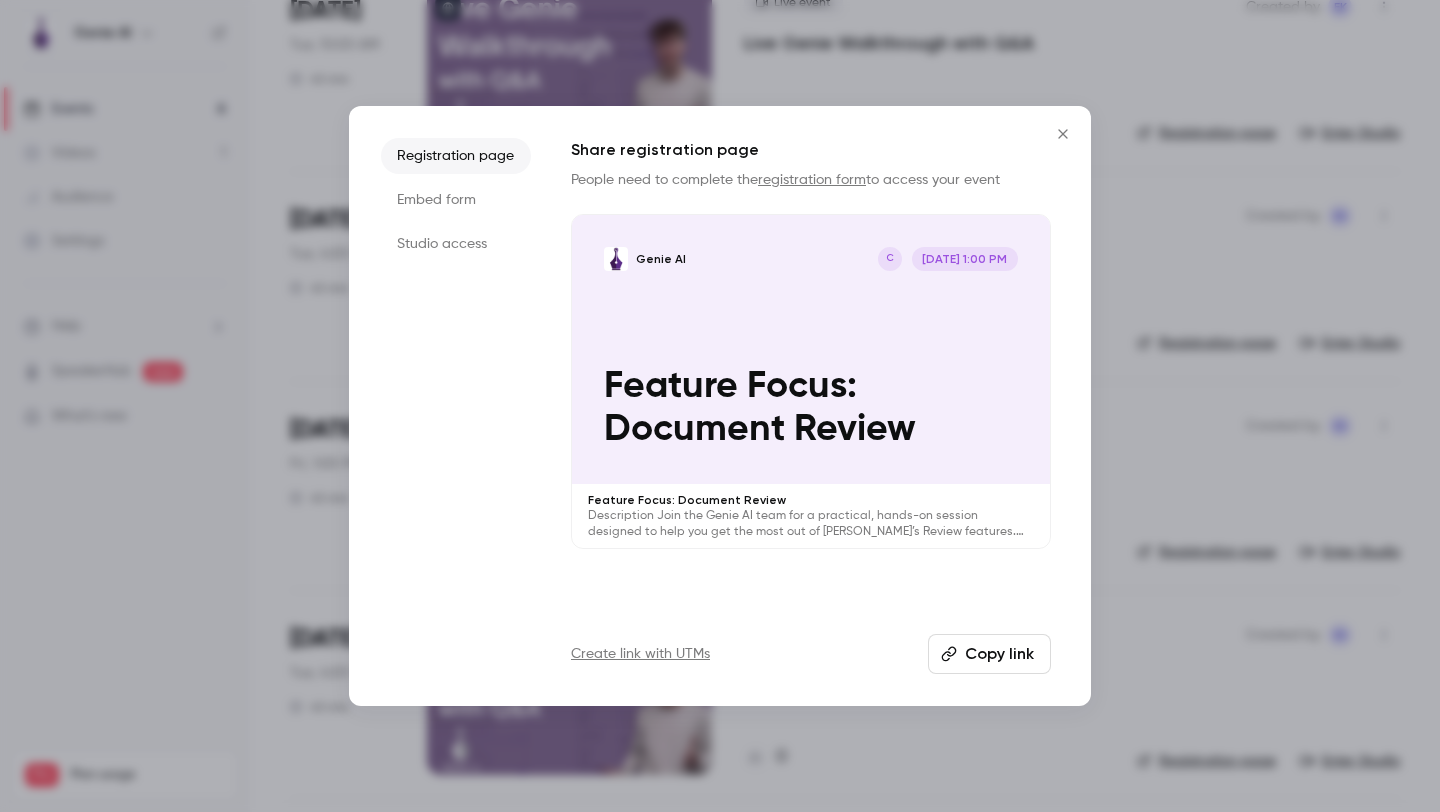 click on "Copy link" at bounding box center [989, 654] 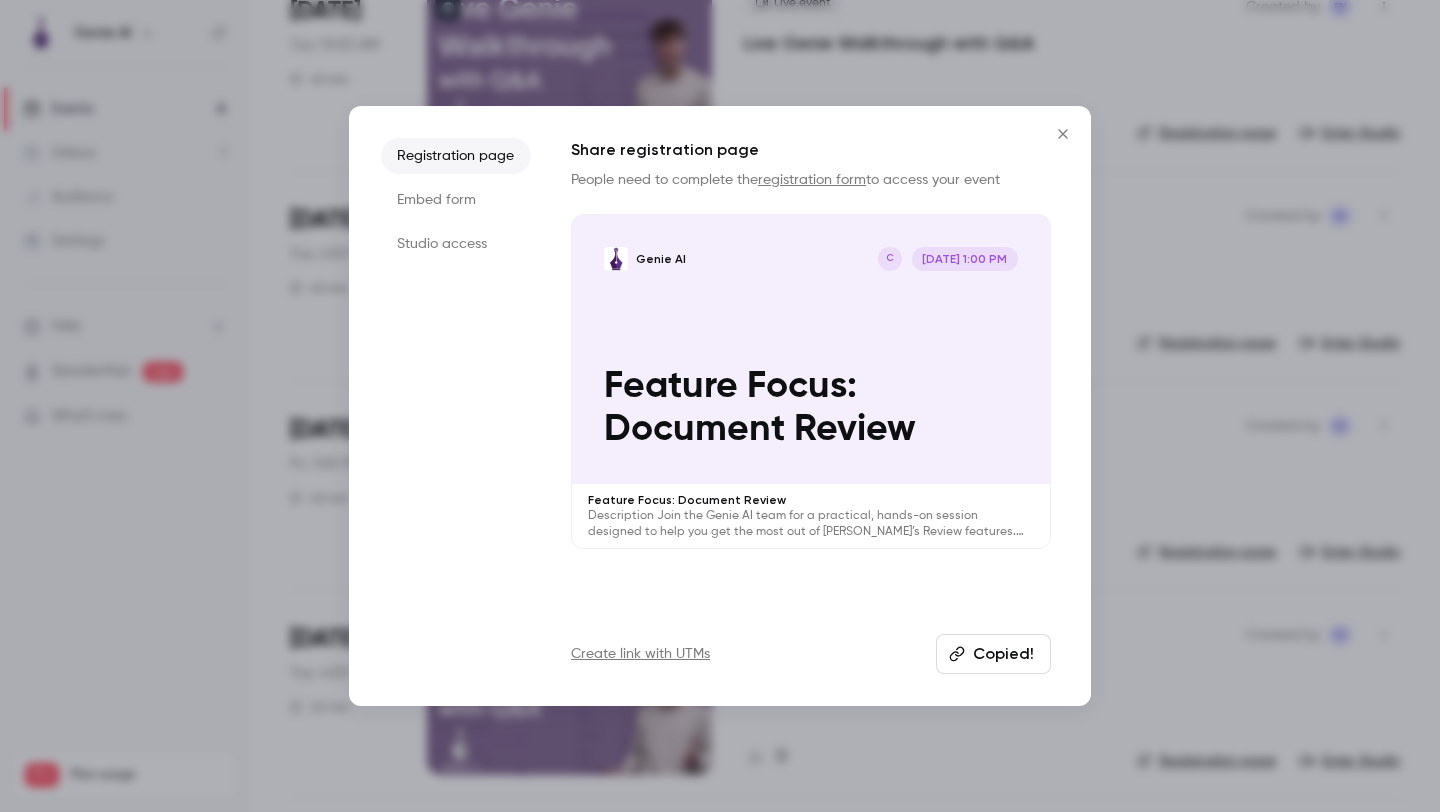 click 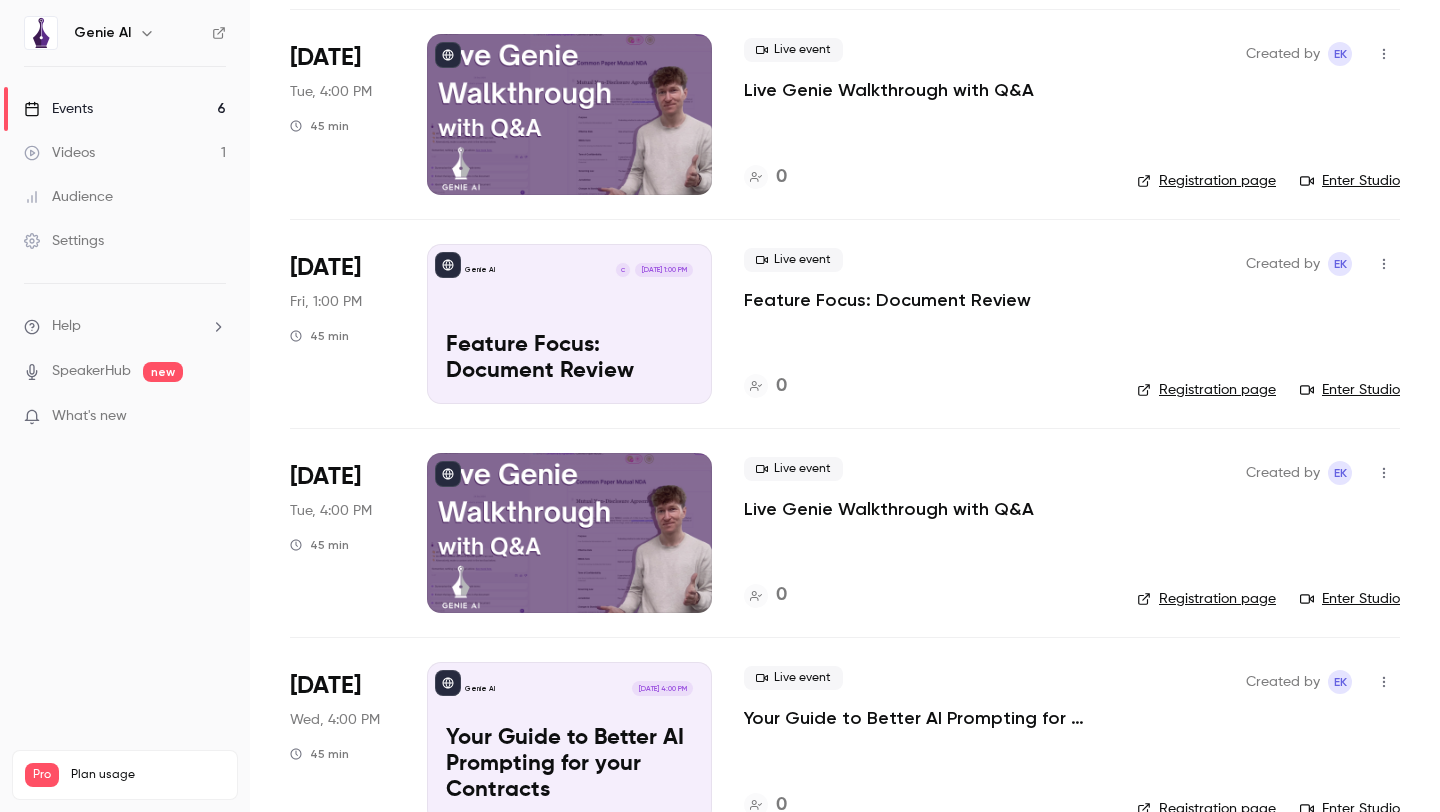 scroll, scrollTop: 354, scrollLeft: 0, axis: vertical 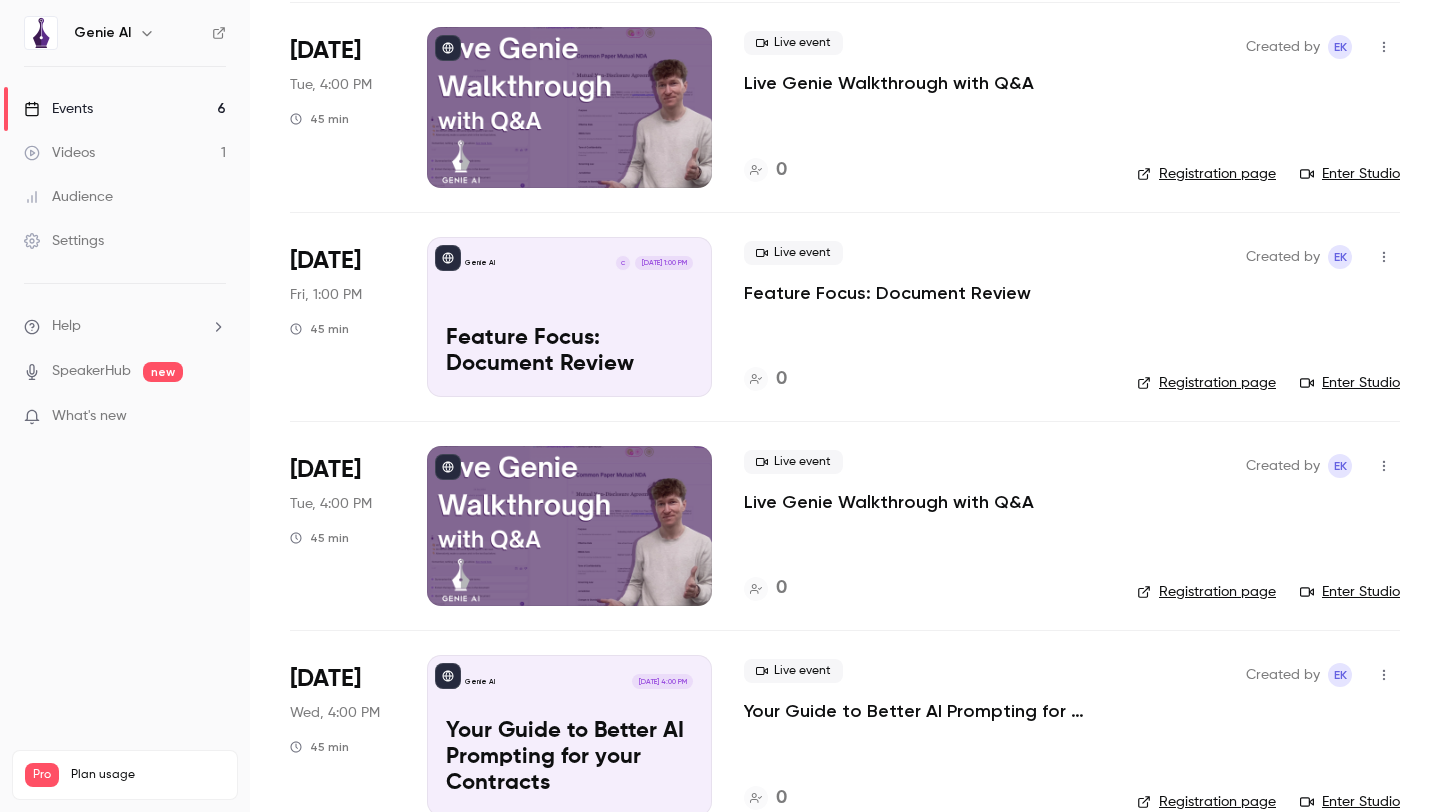 click 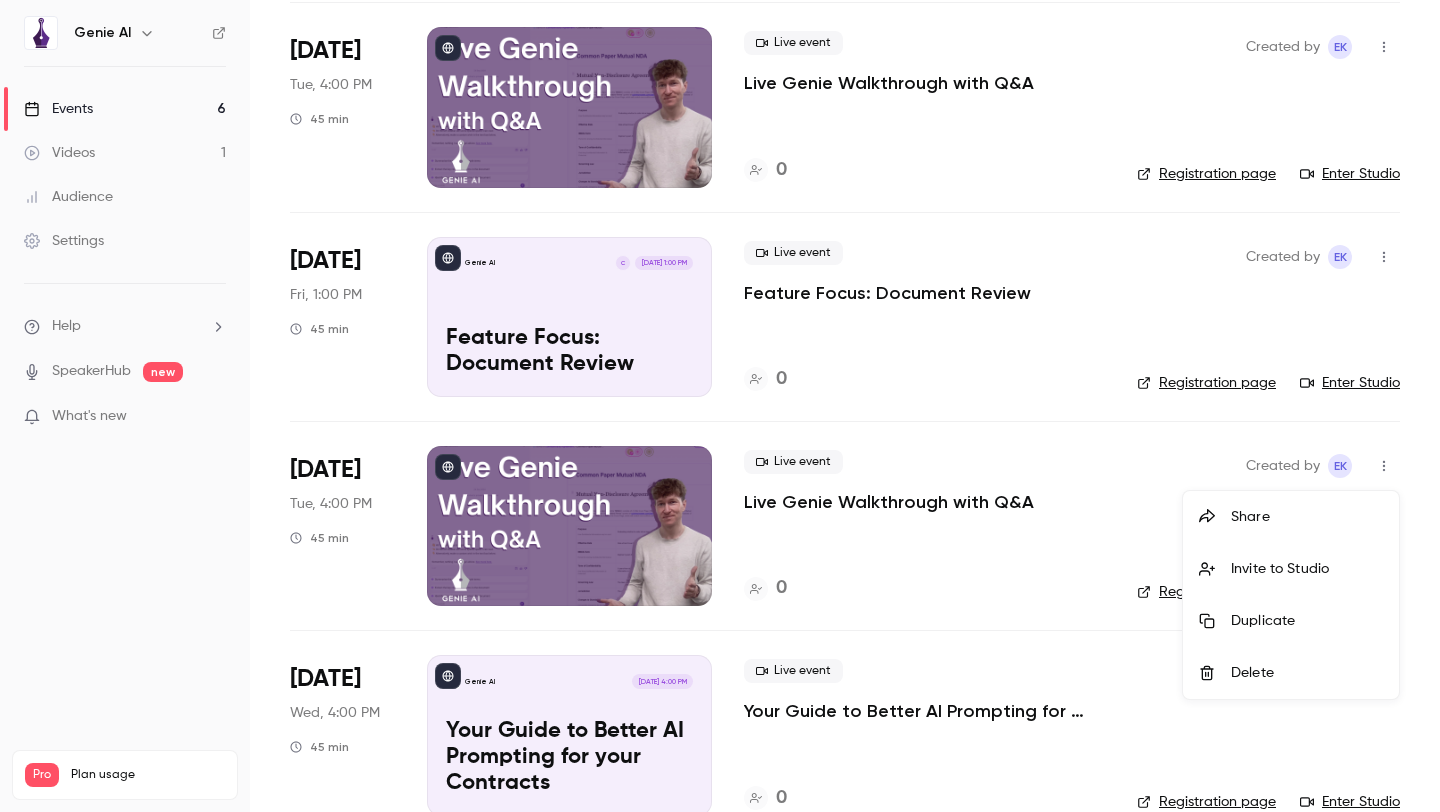 click on "Share" at bounding box center (1307, 517) 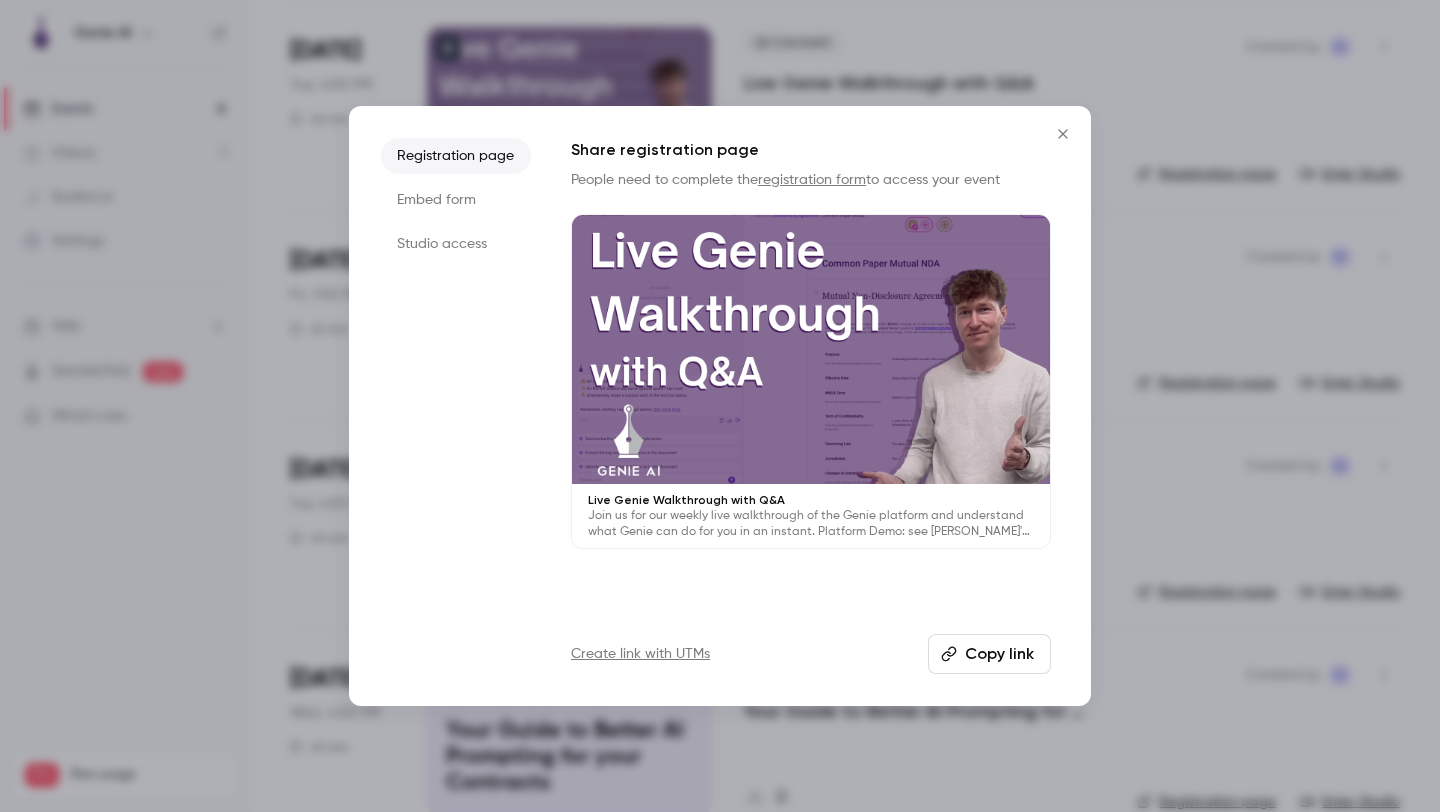 click on "Copy link" at bounding box center [989, 654] 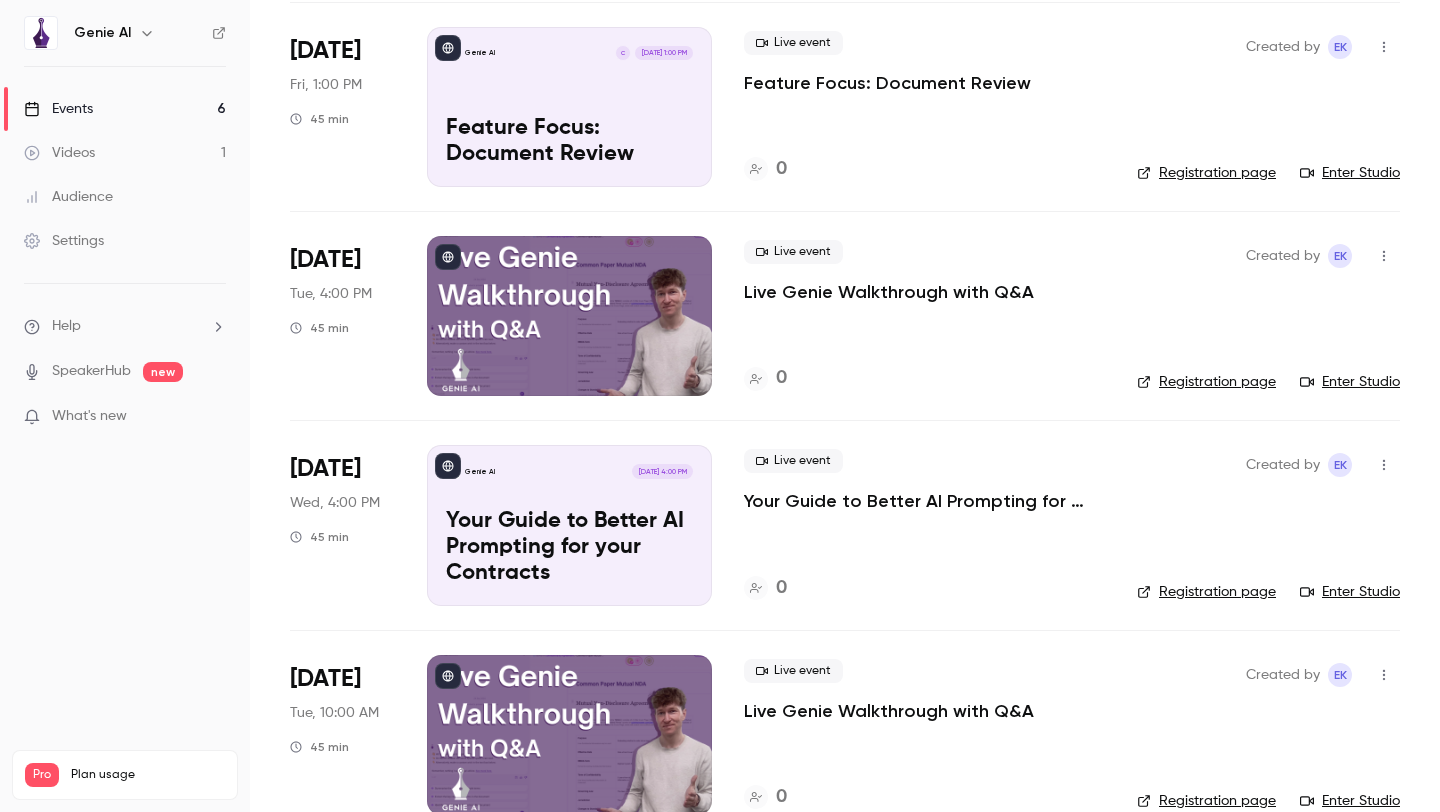 scroll, scrollTop: 575, scrollLeft: 0, axis: vertical 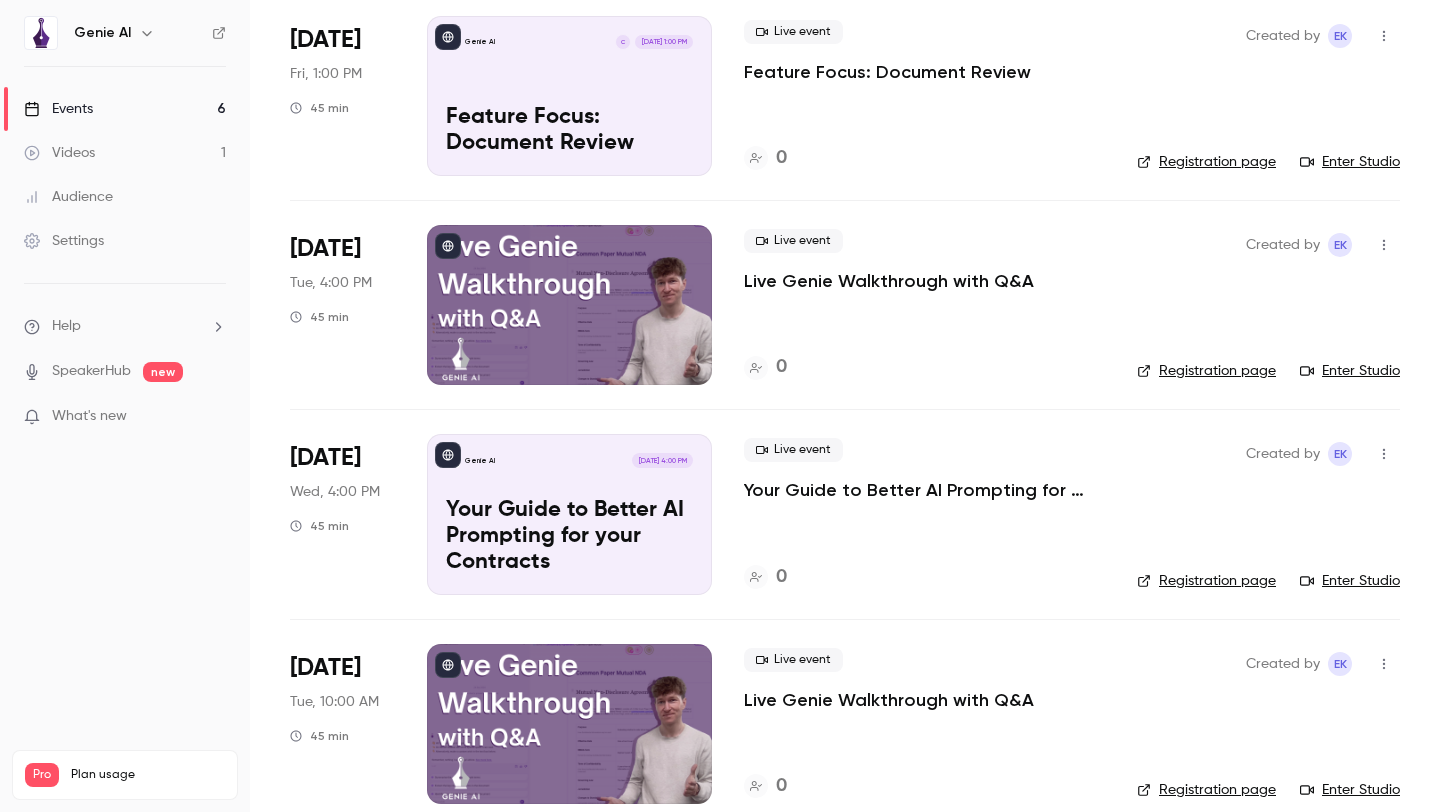 click 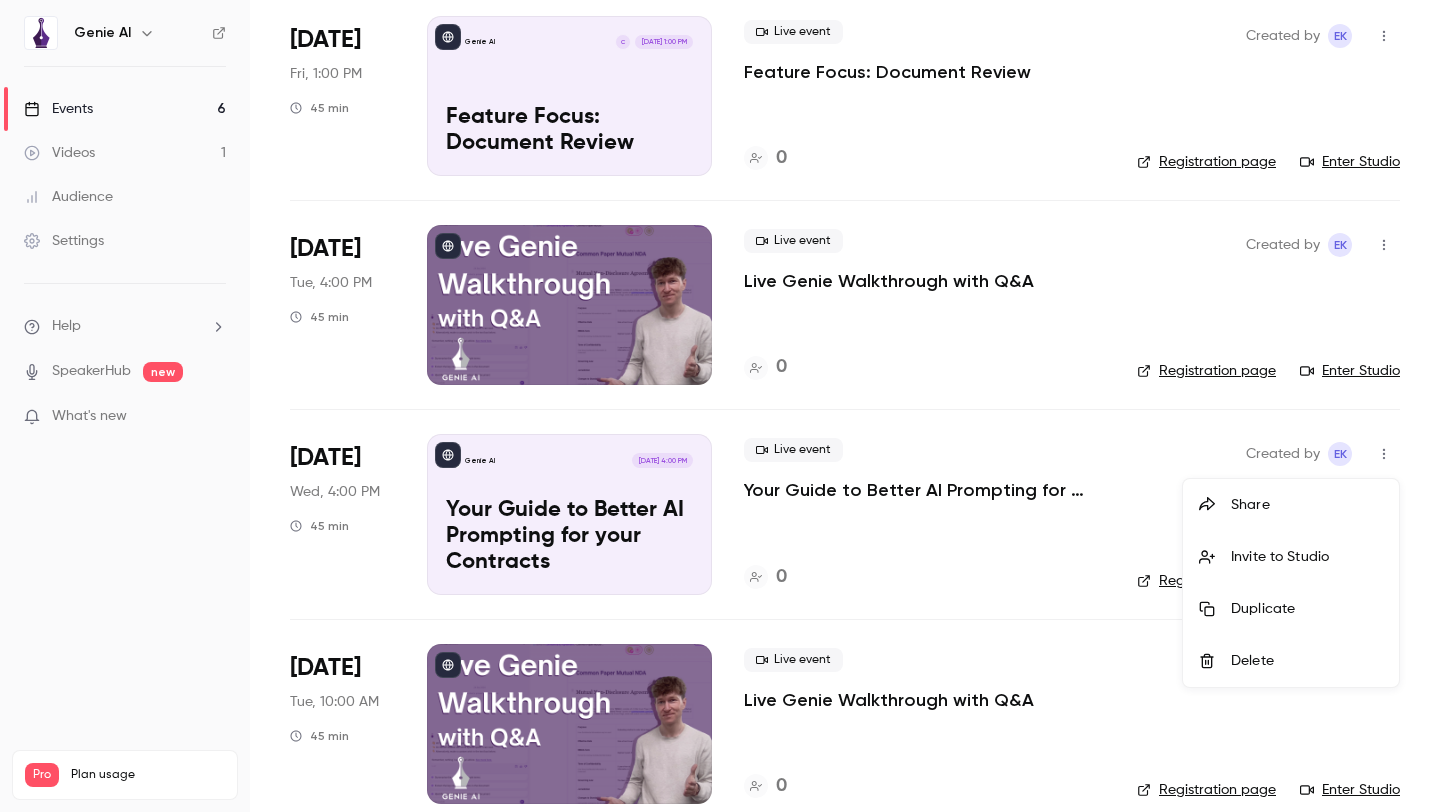 click on "Share" at bounding box center [1307, 505] 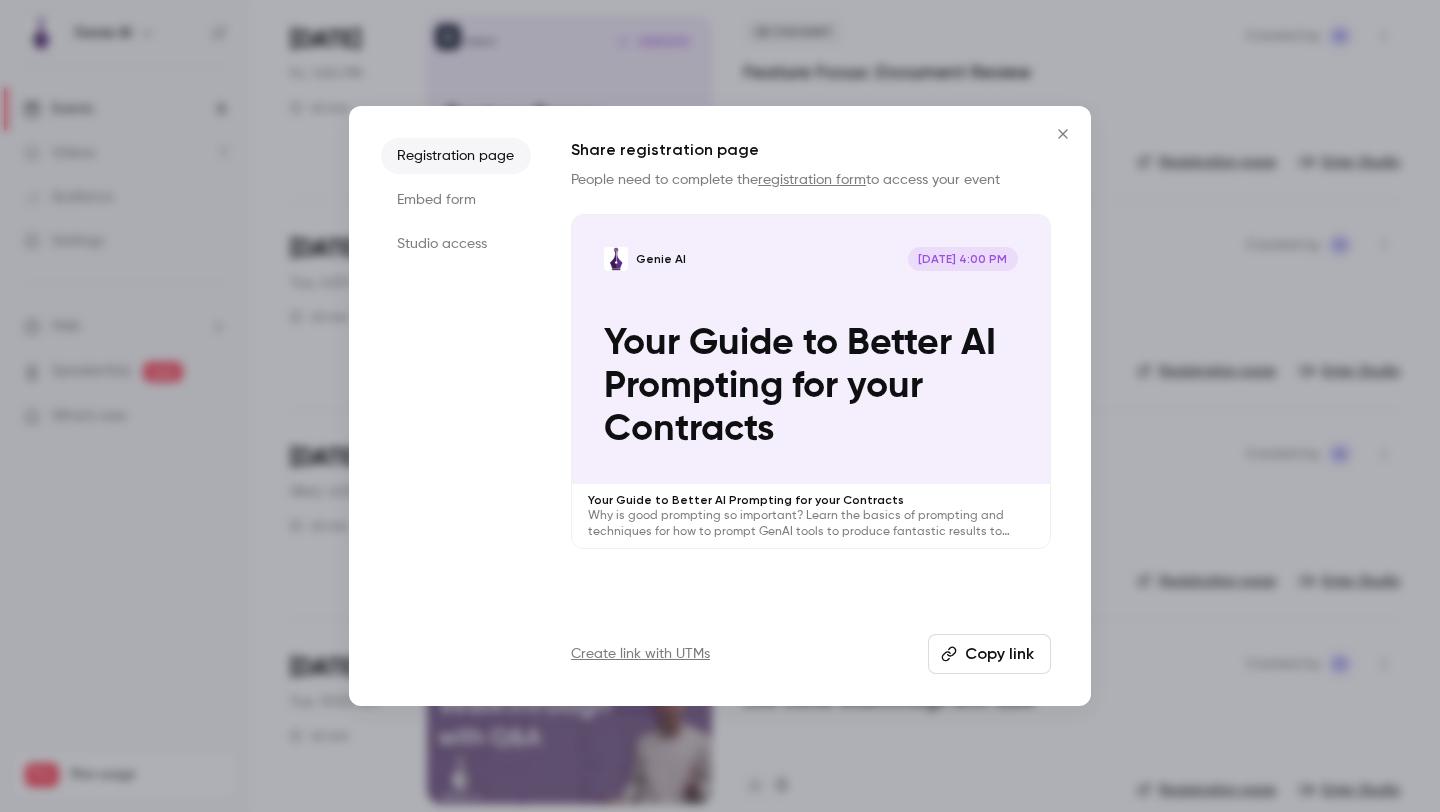 click on "Copy link" at bounding box center (989, 654) 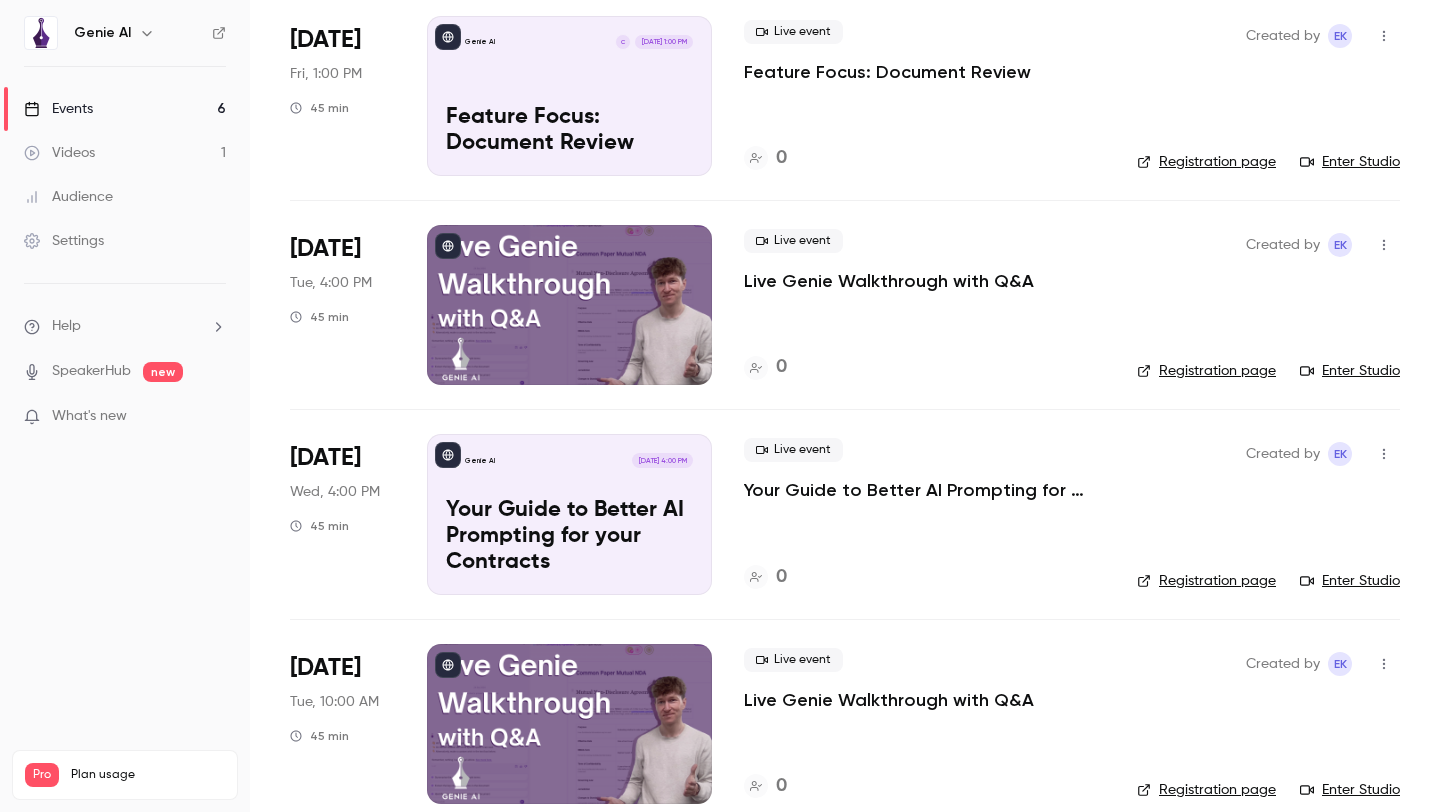scroll, scrollTop: 603, scrollLeft: 0, axis: vertical 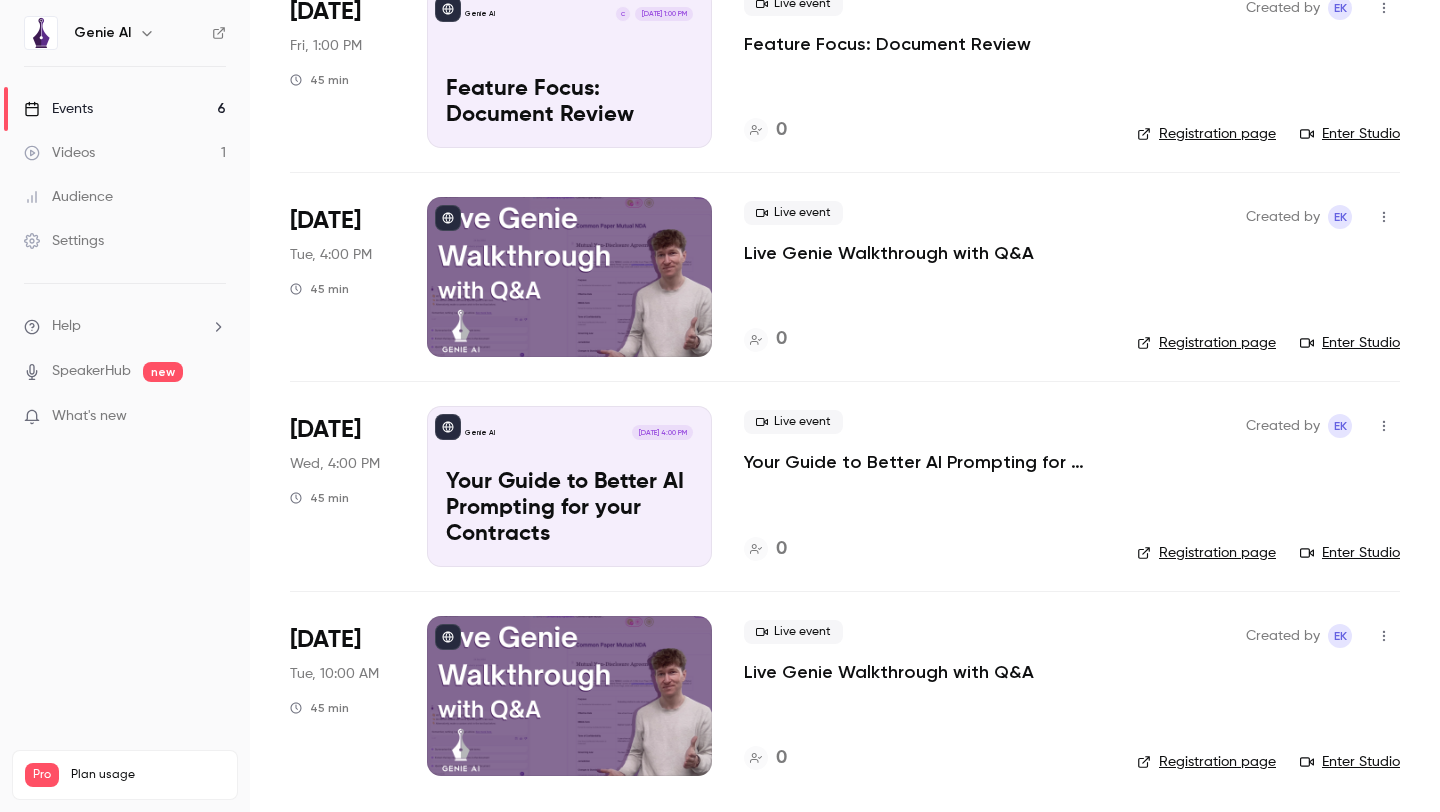 click 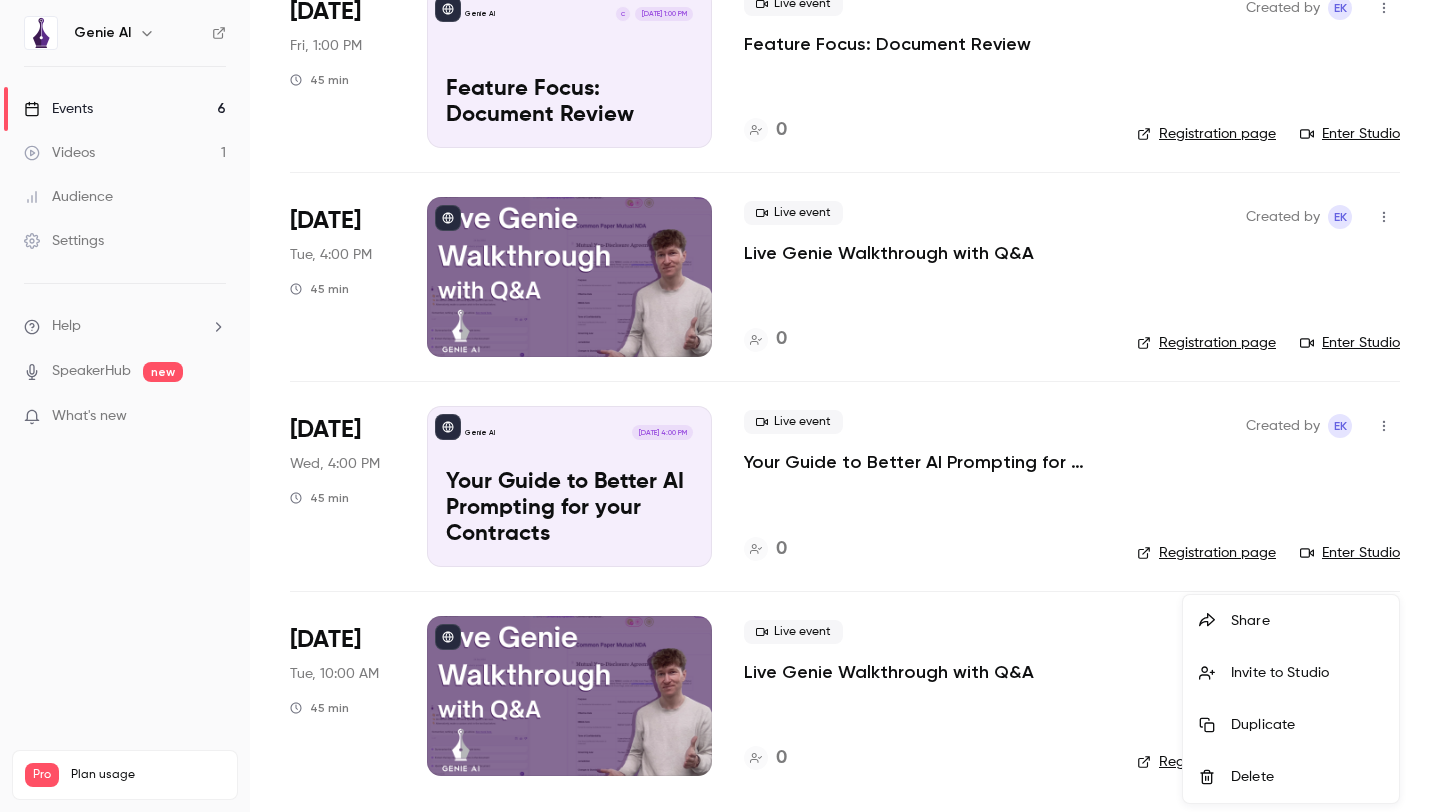 click on "Share" at bounding box center [1307, 621] 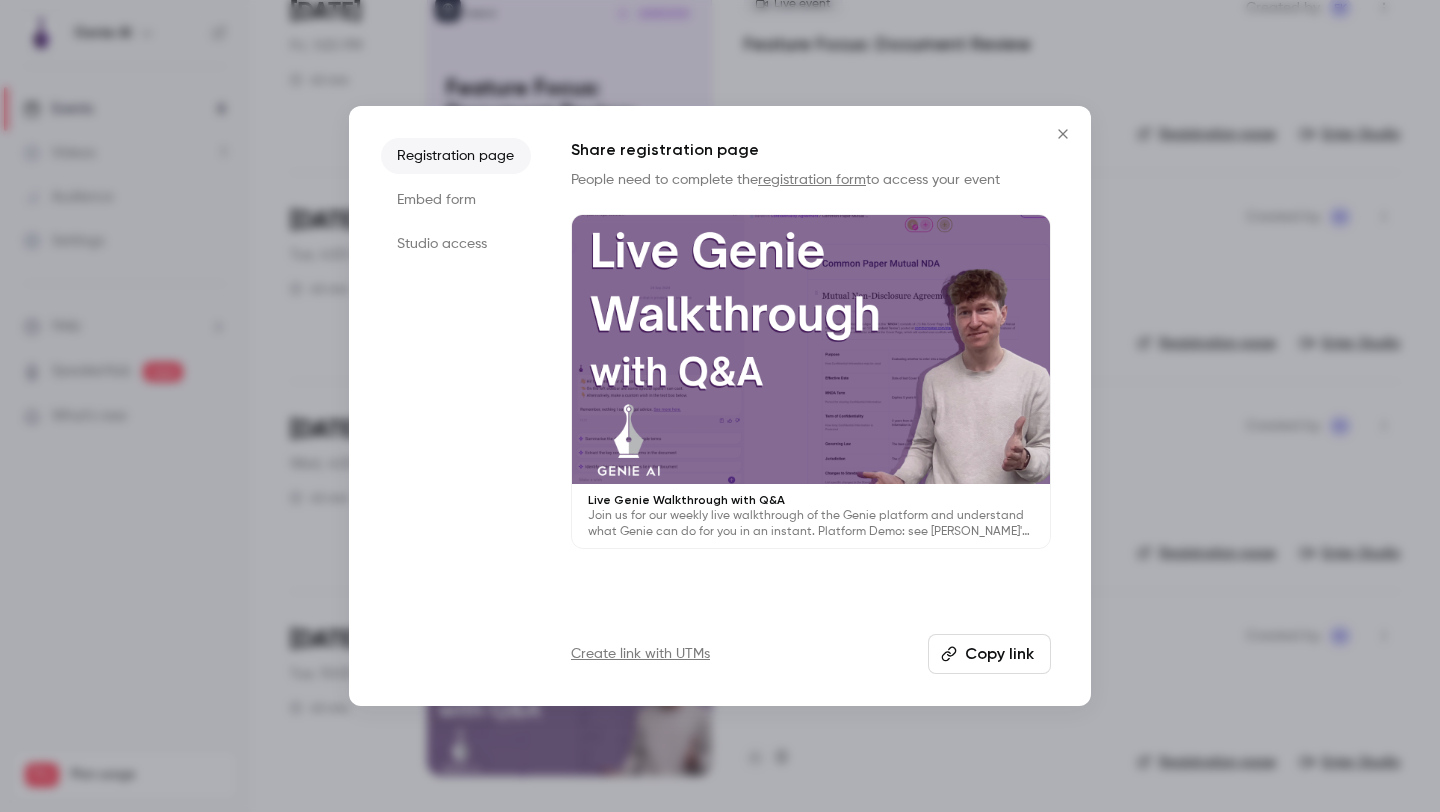 click on "Copy link" at bounding box center (989, 654) 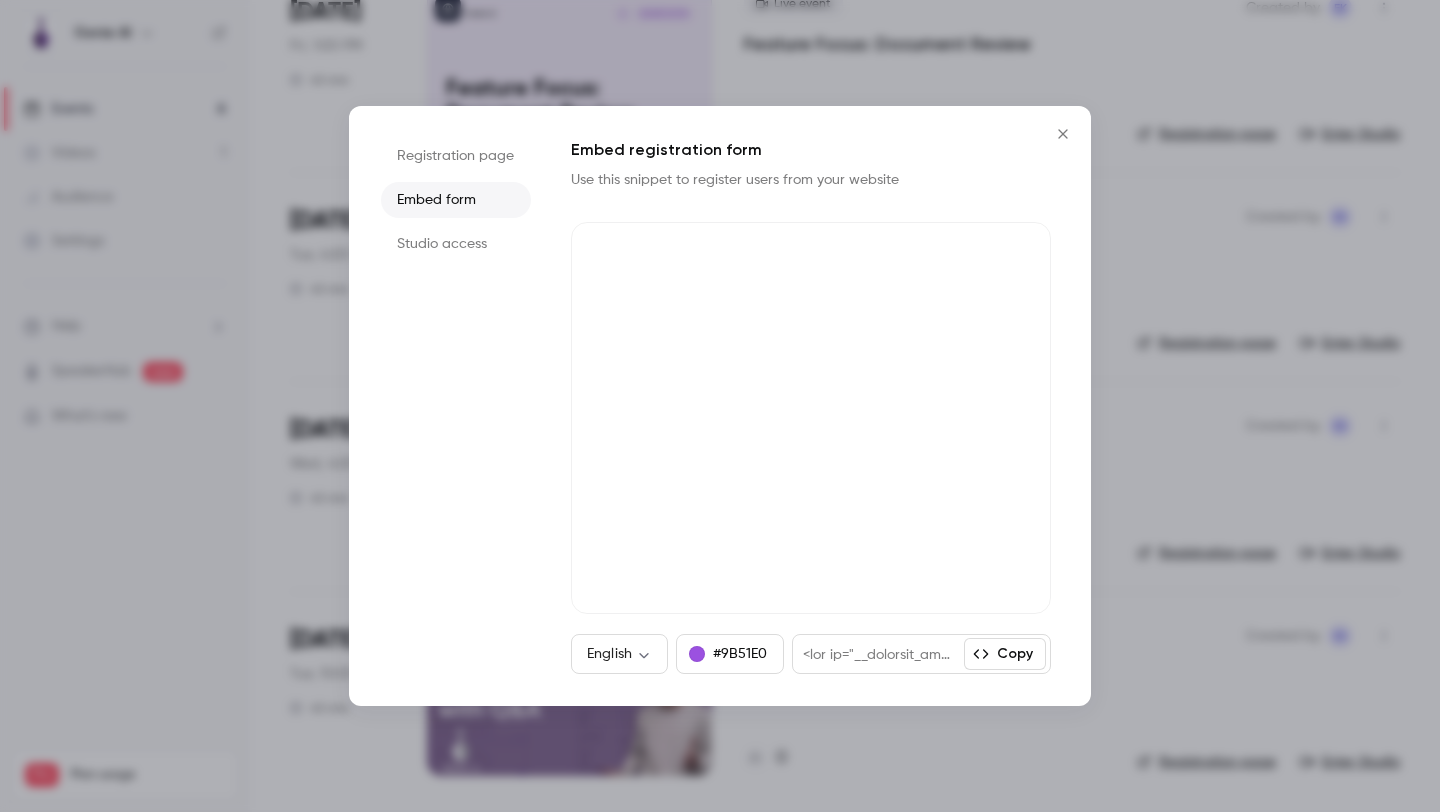 click on "Studio access" at bounding box center (456, 244) 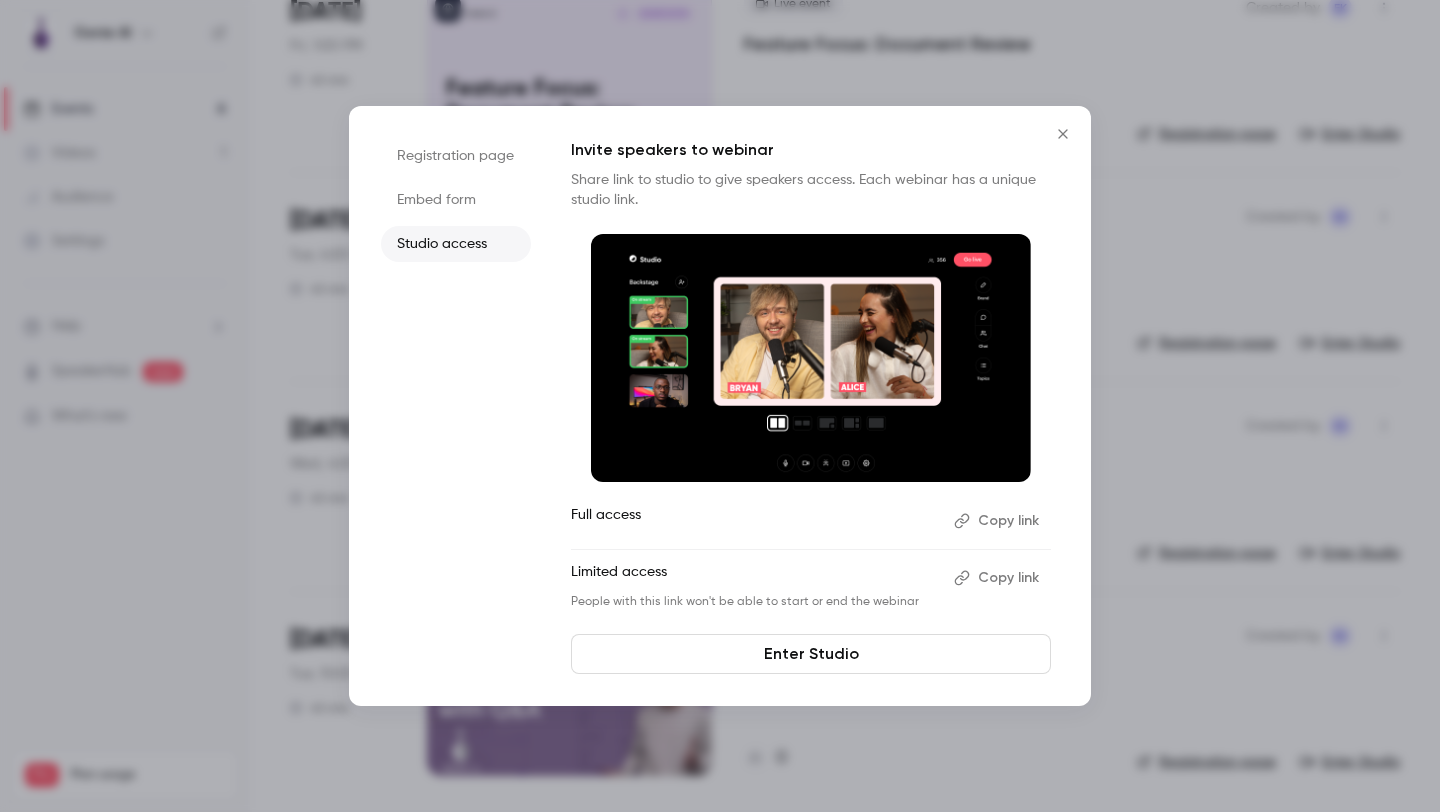 click 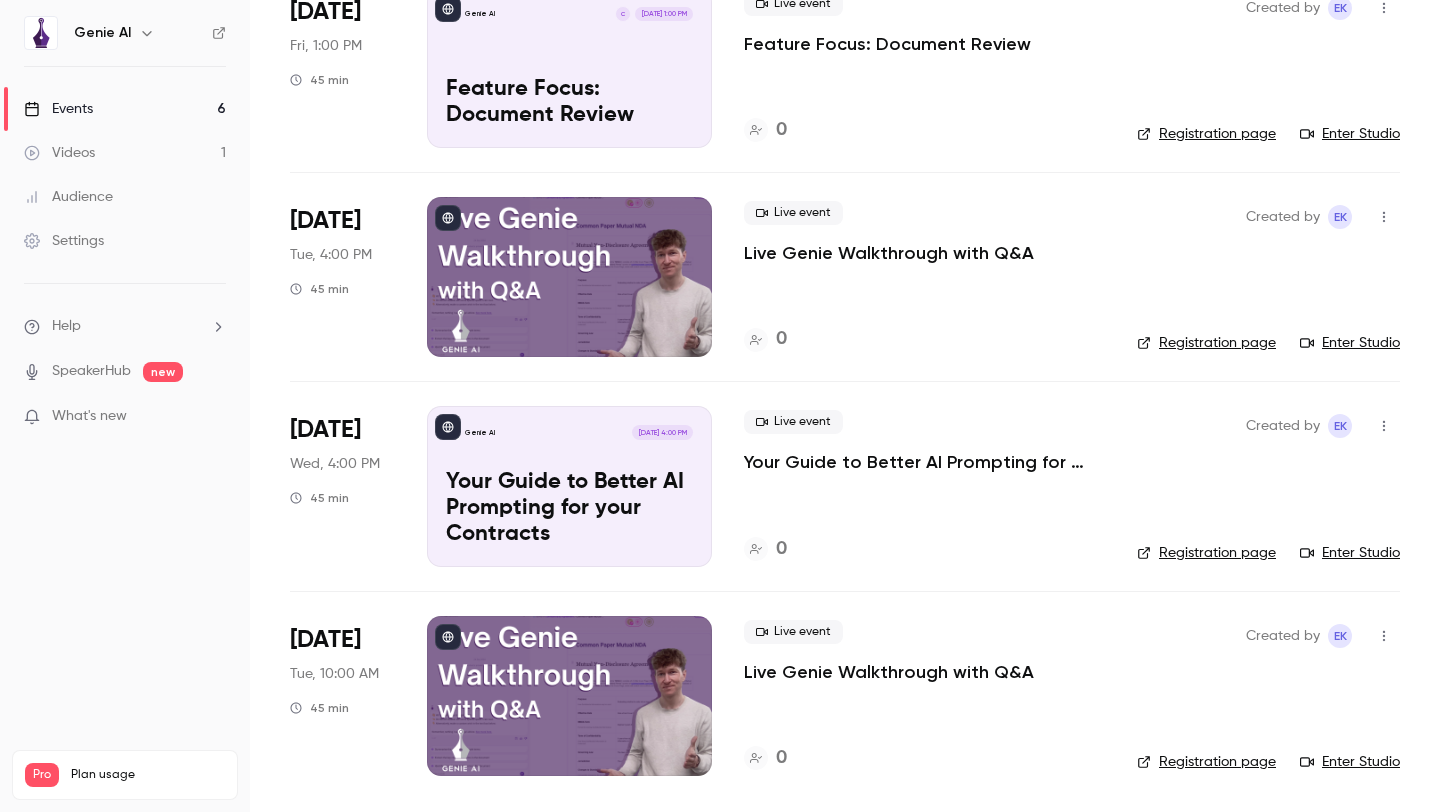 scroll, scrollTop: 0, scrollLeft: 0, axis: both 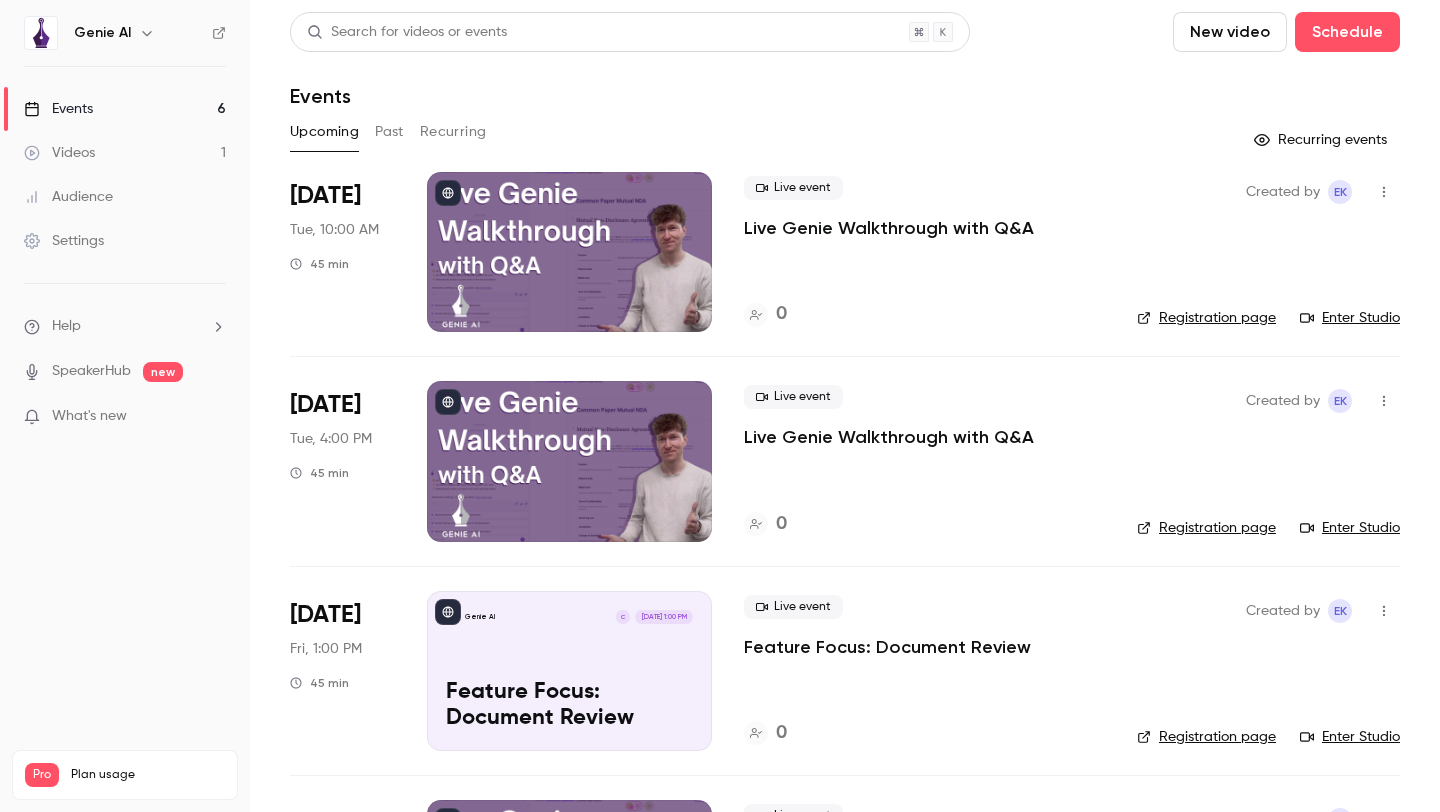 click on "Videos" at bounding box center (59, 153) 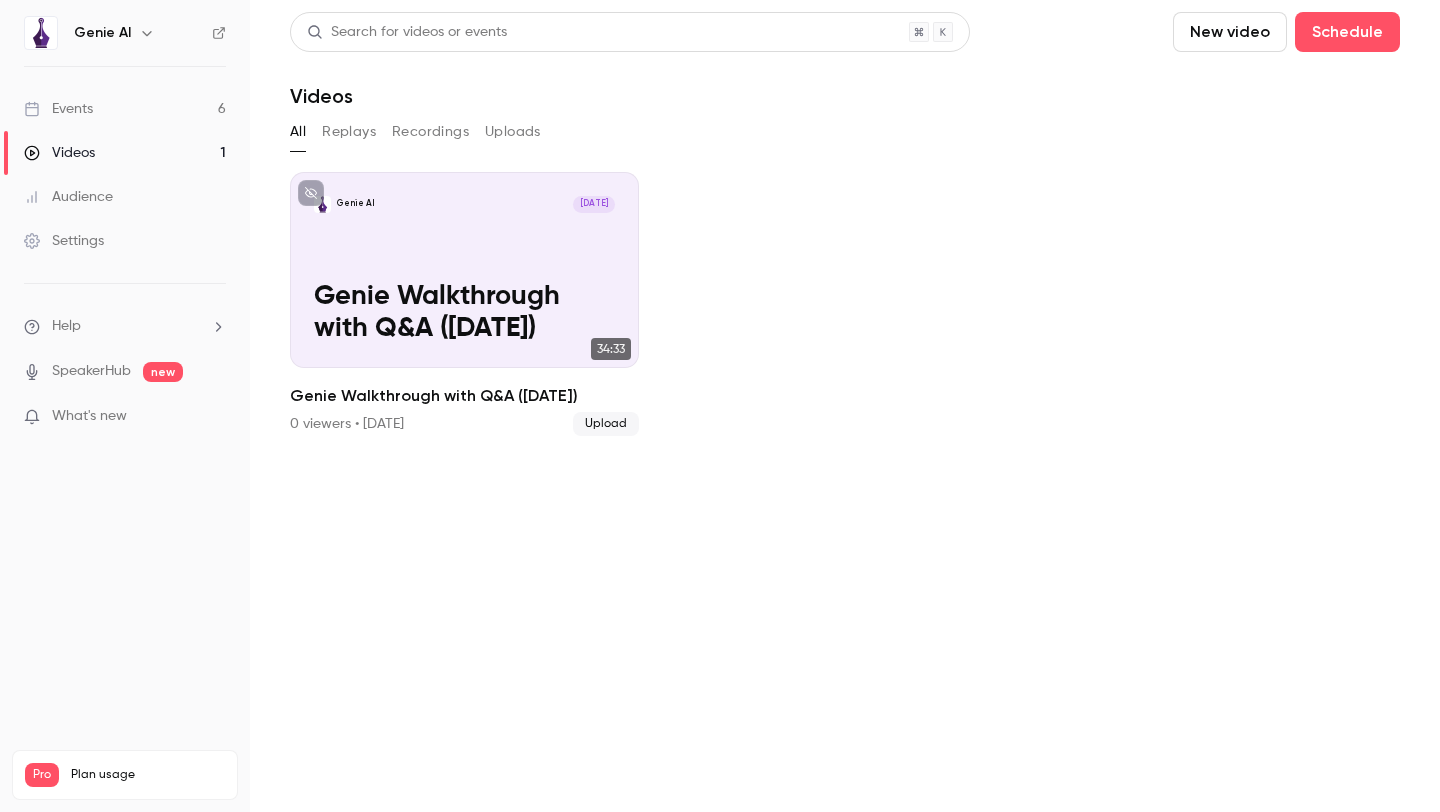 click on "Replays" at bounding box center (349, 132) 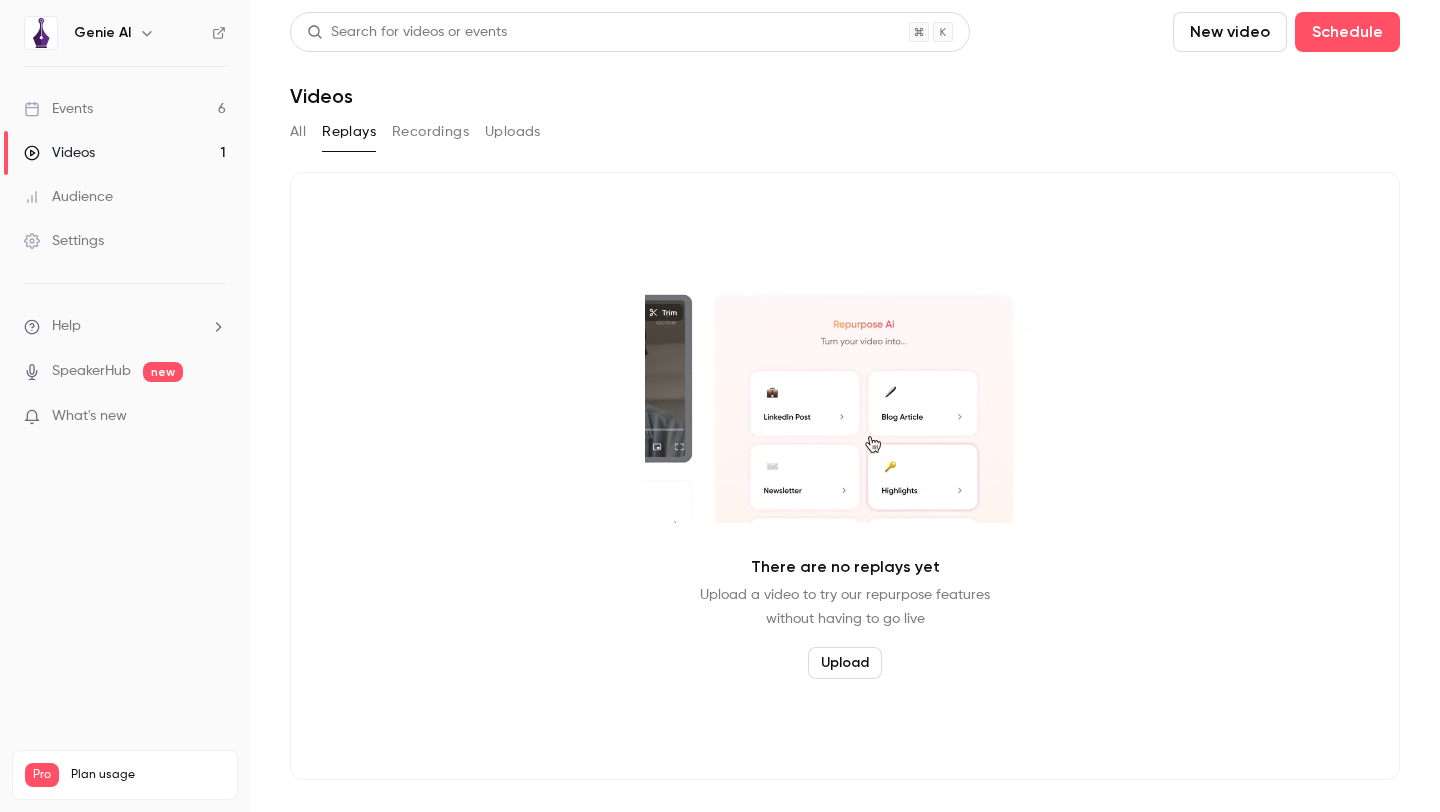 click on "Recordings" at bounding box center (430, 132) 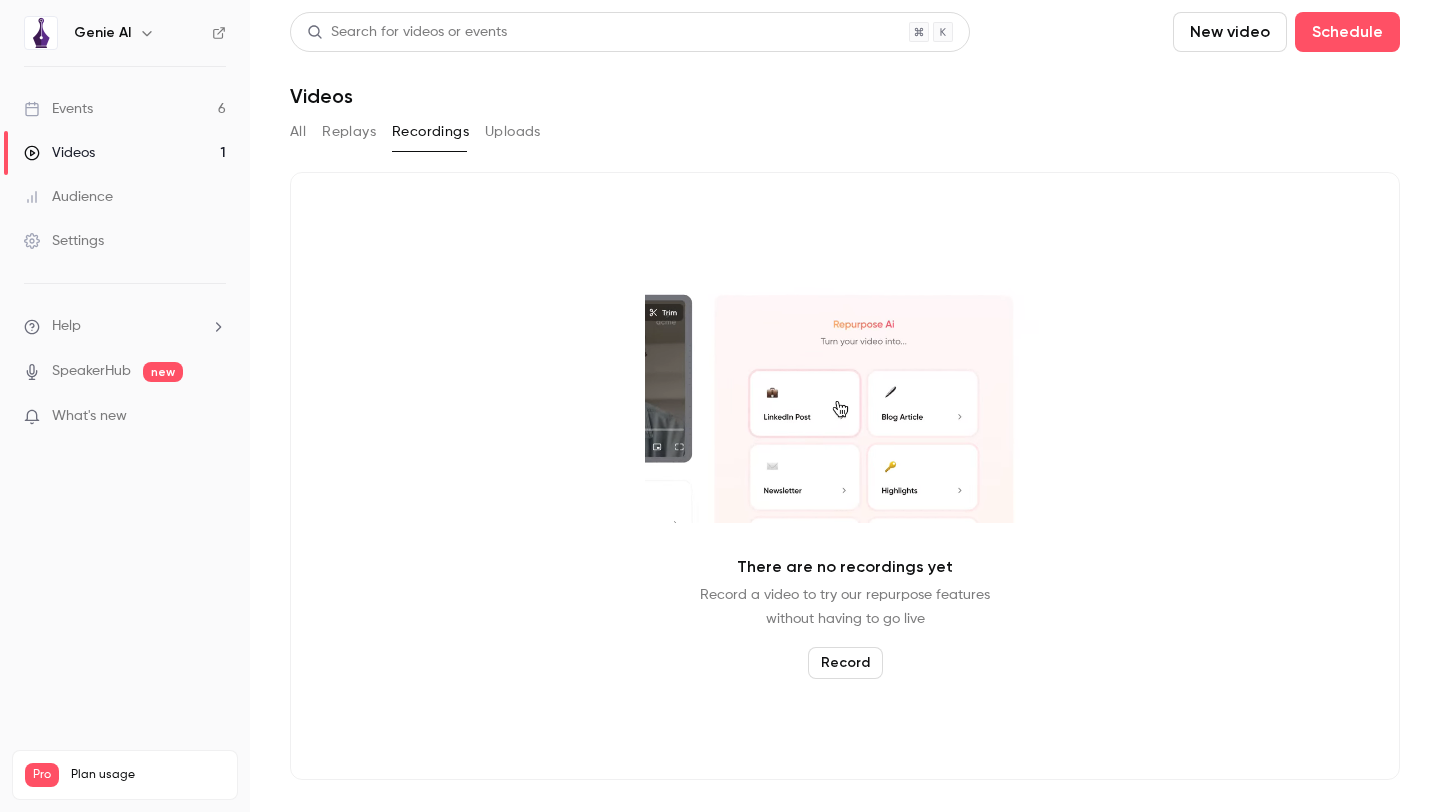 click on "Uploads" at bounding box center [513, 132] 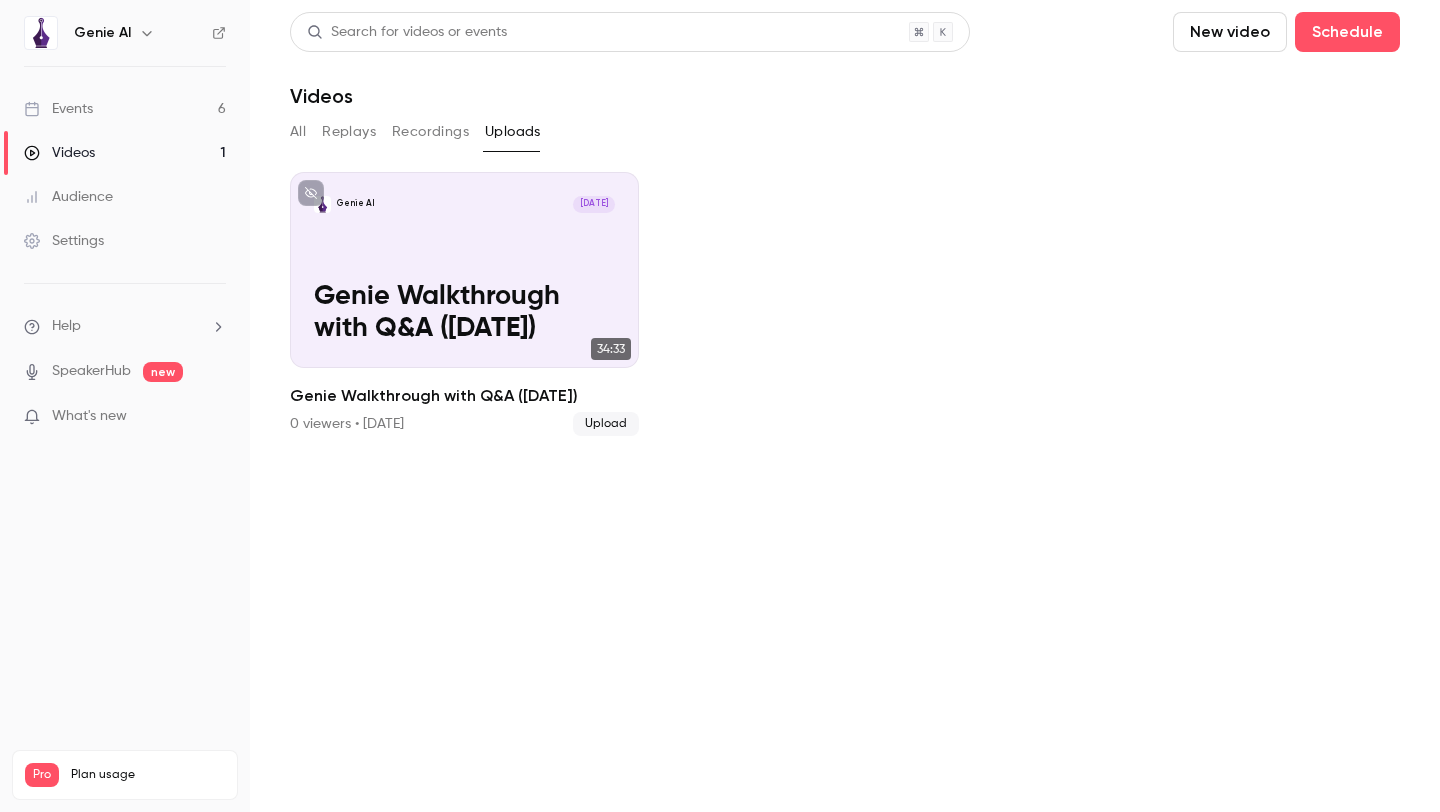 click on "Audience" at bounding box center [68, 197] 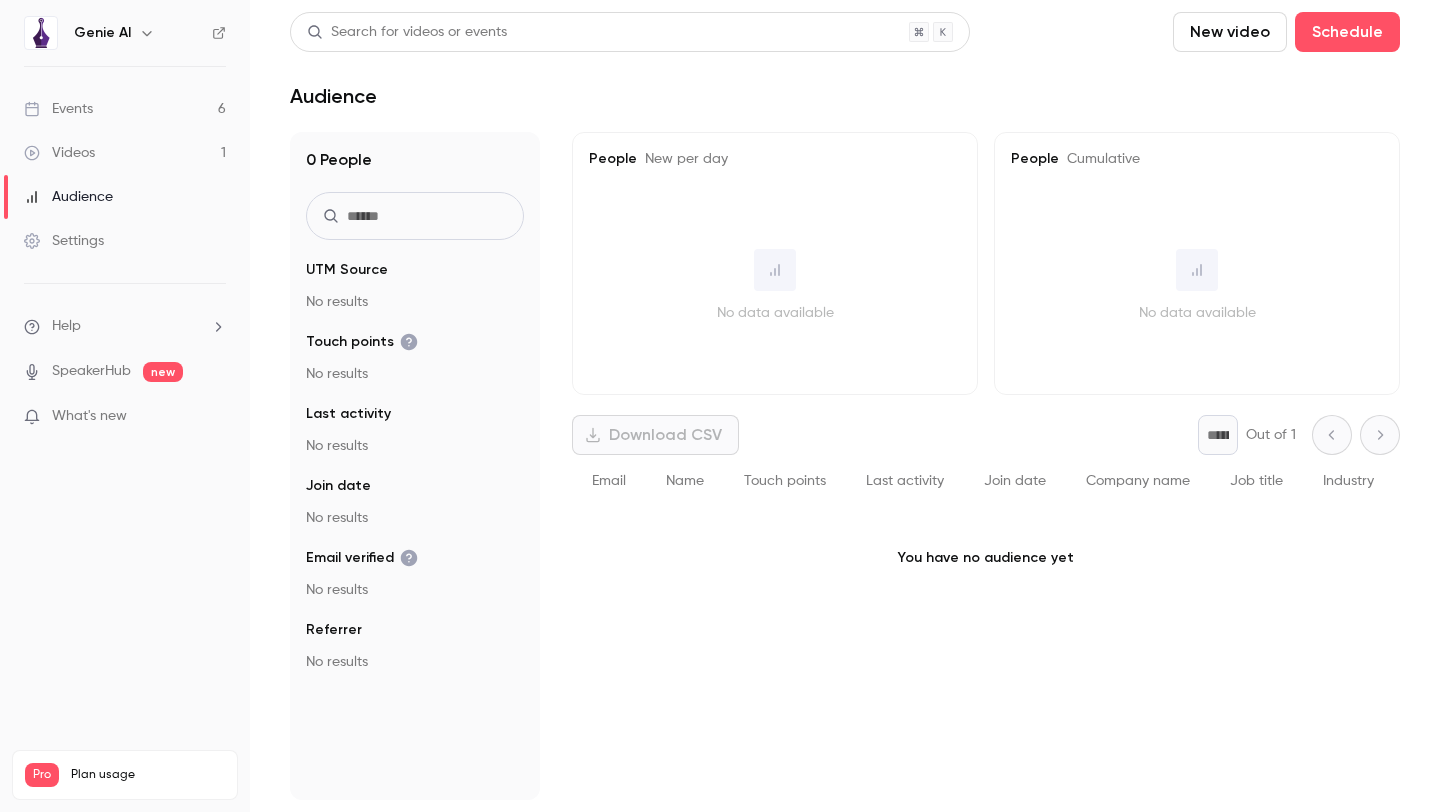 click on "Settings" at bounding box center (125, 241) 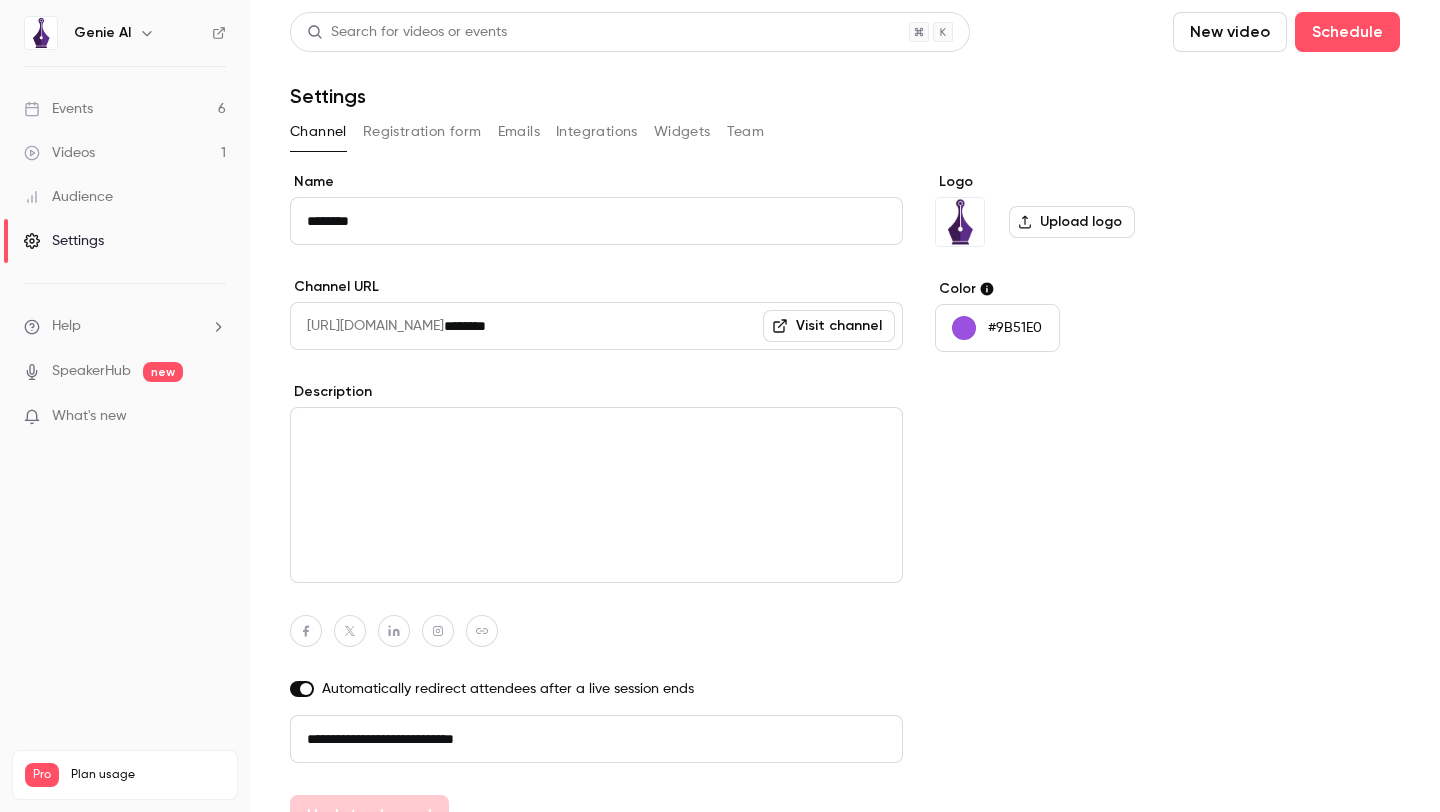 click on "Visit channel" at bounding box center (829, 326) 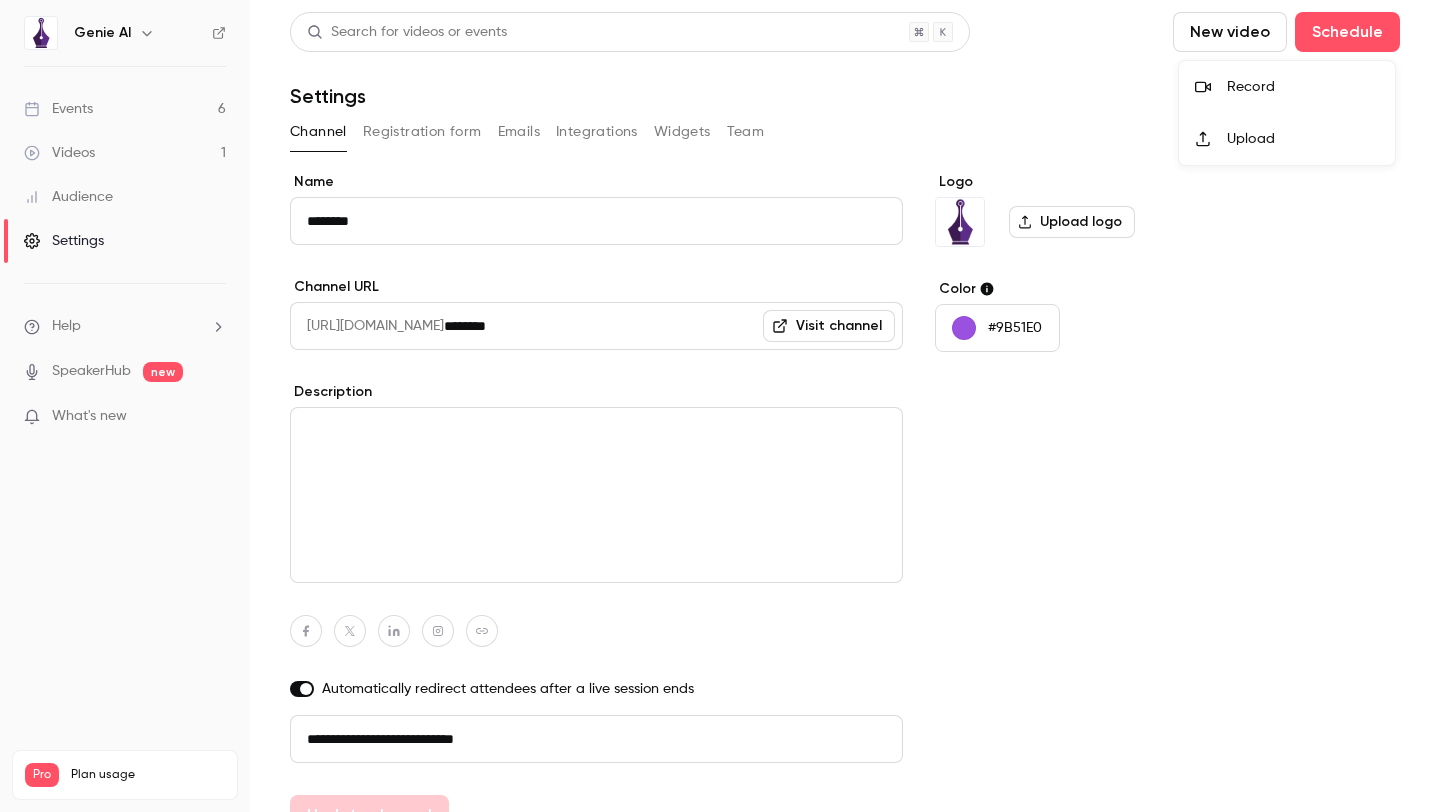 click at bounding box center [720, 406] 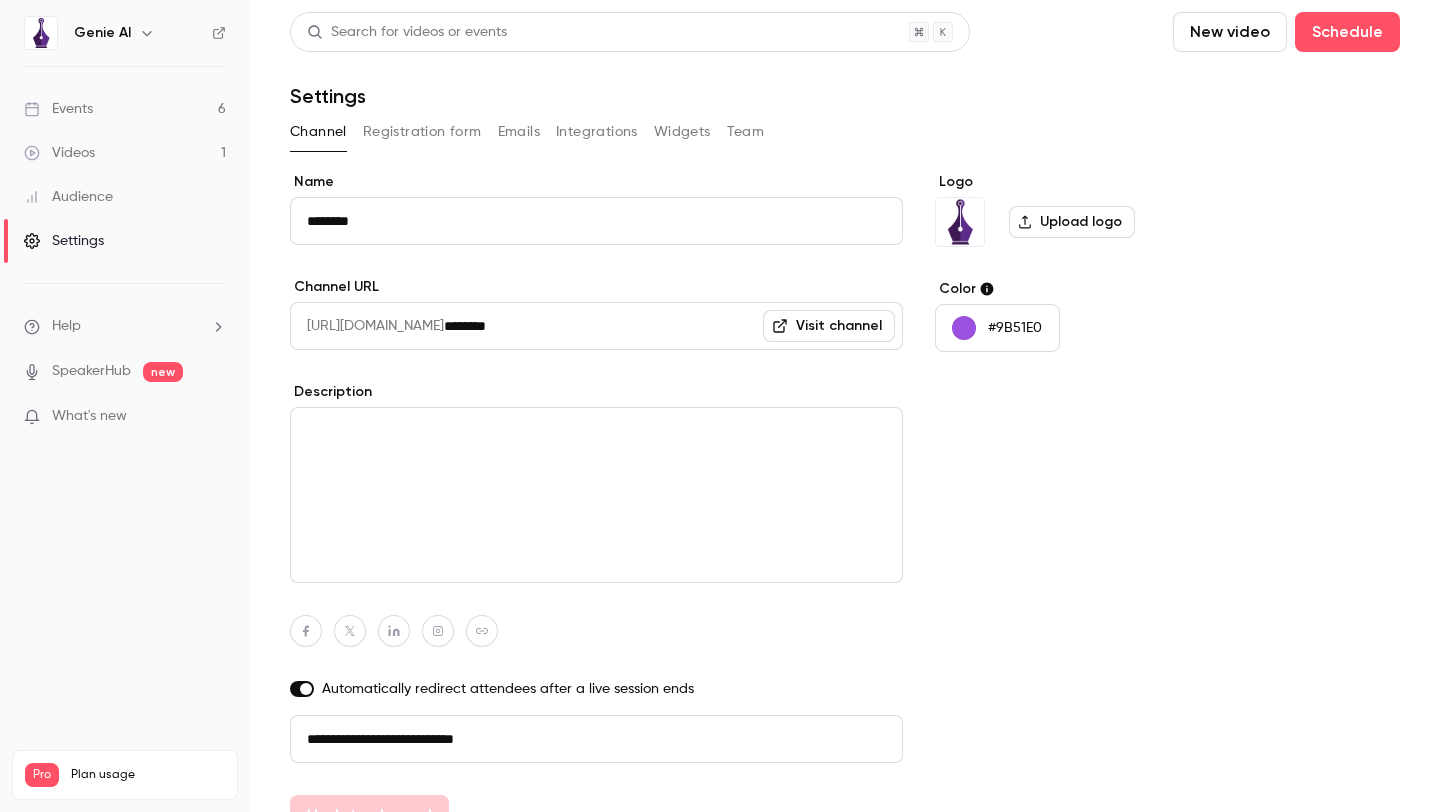click on "Videos" at bounding box center [59, 153] 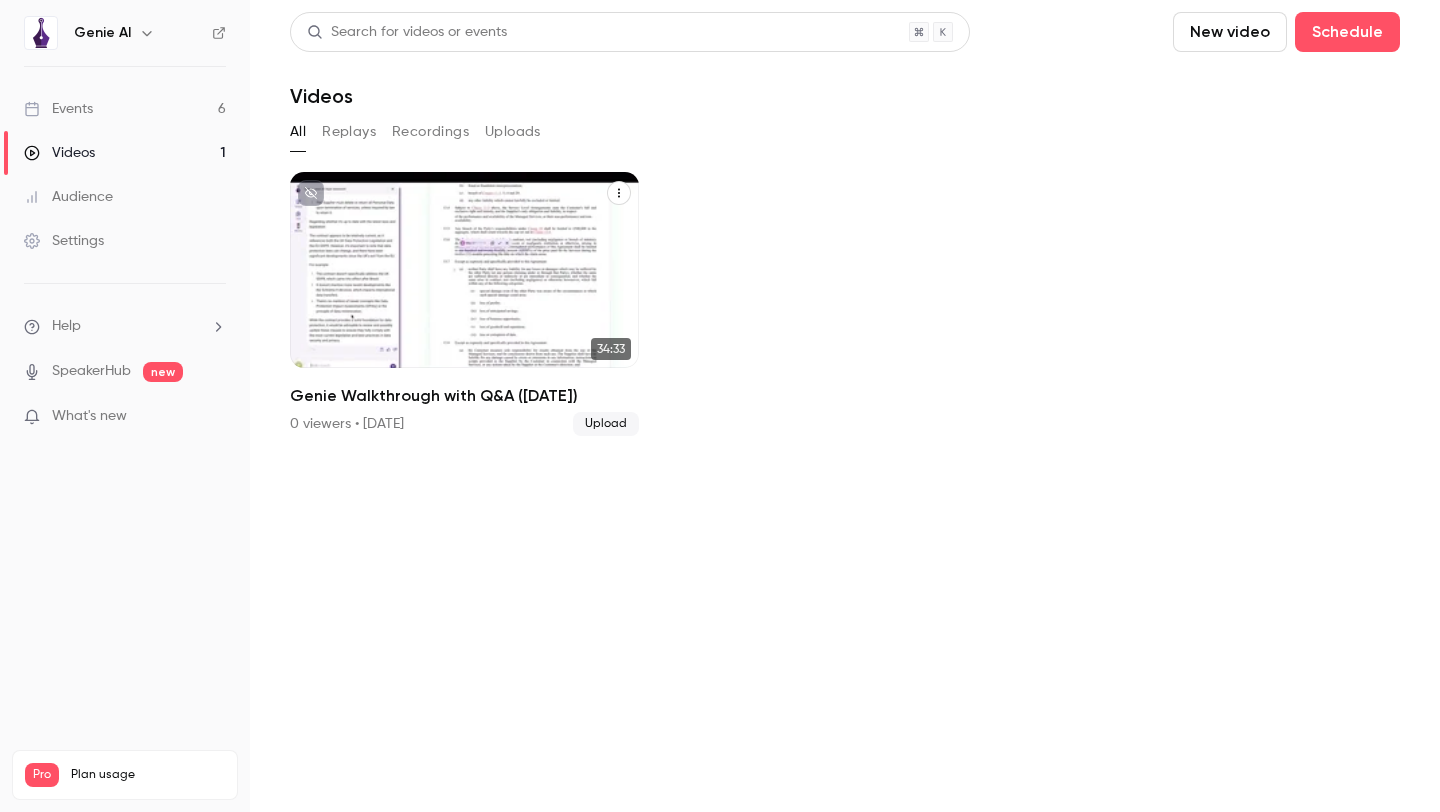click on "Upload" at bounding box center [606, 424] 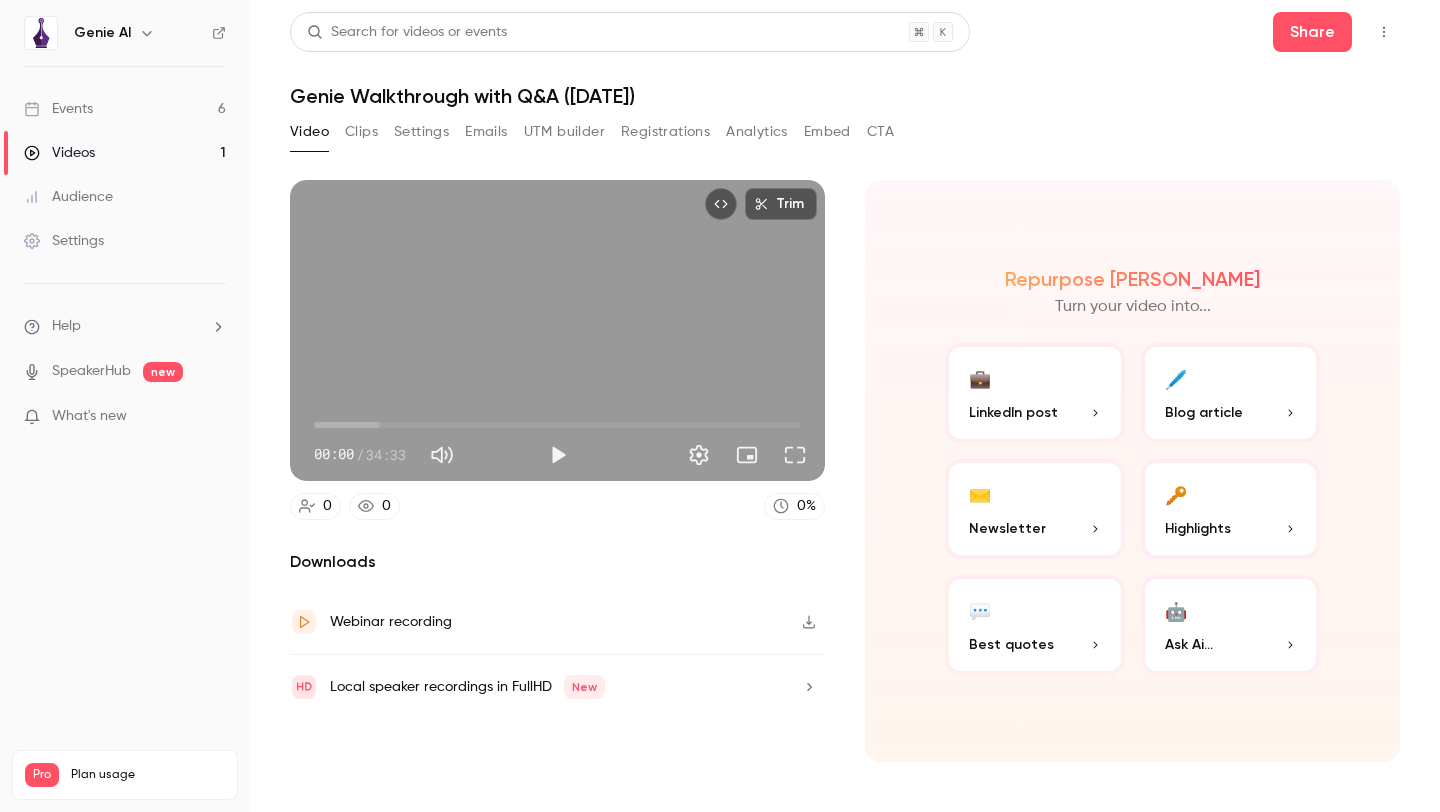 click on "🔑 Highlights" at bounding box center (1231, 509) 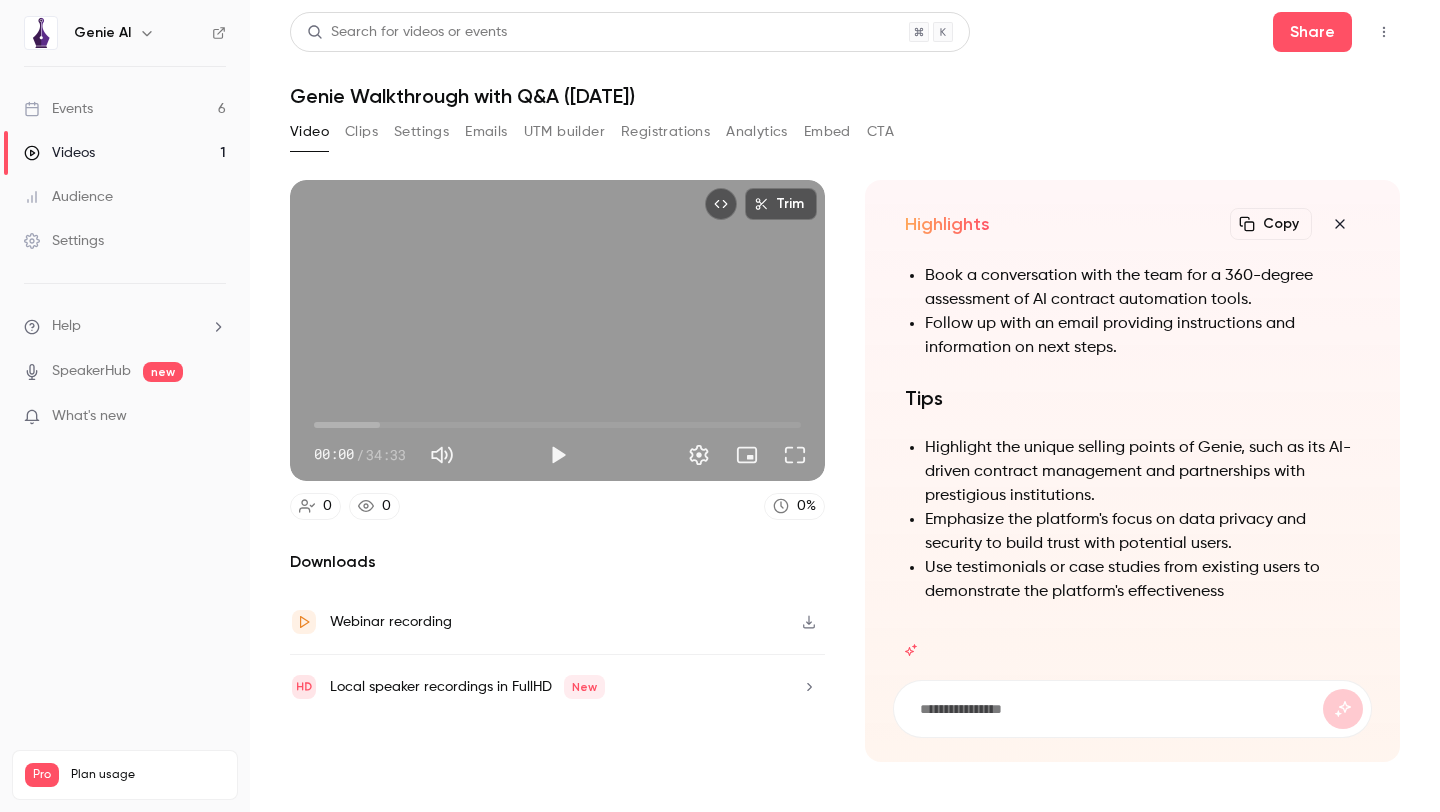 click on "Registrations" at bounding box center [665, 132] 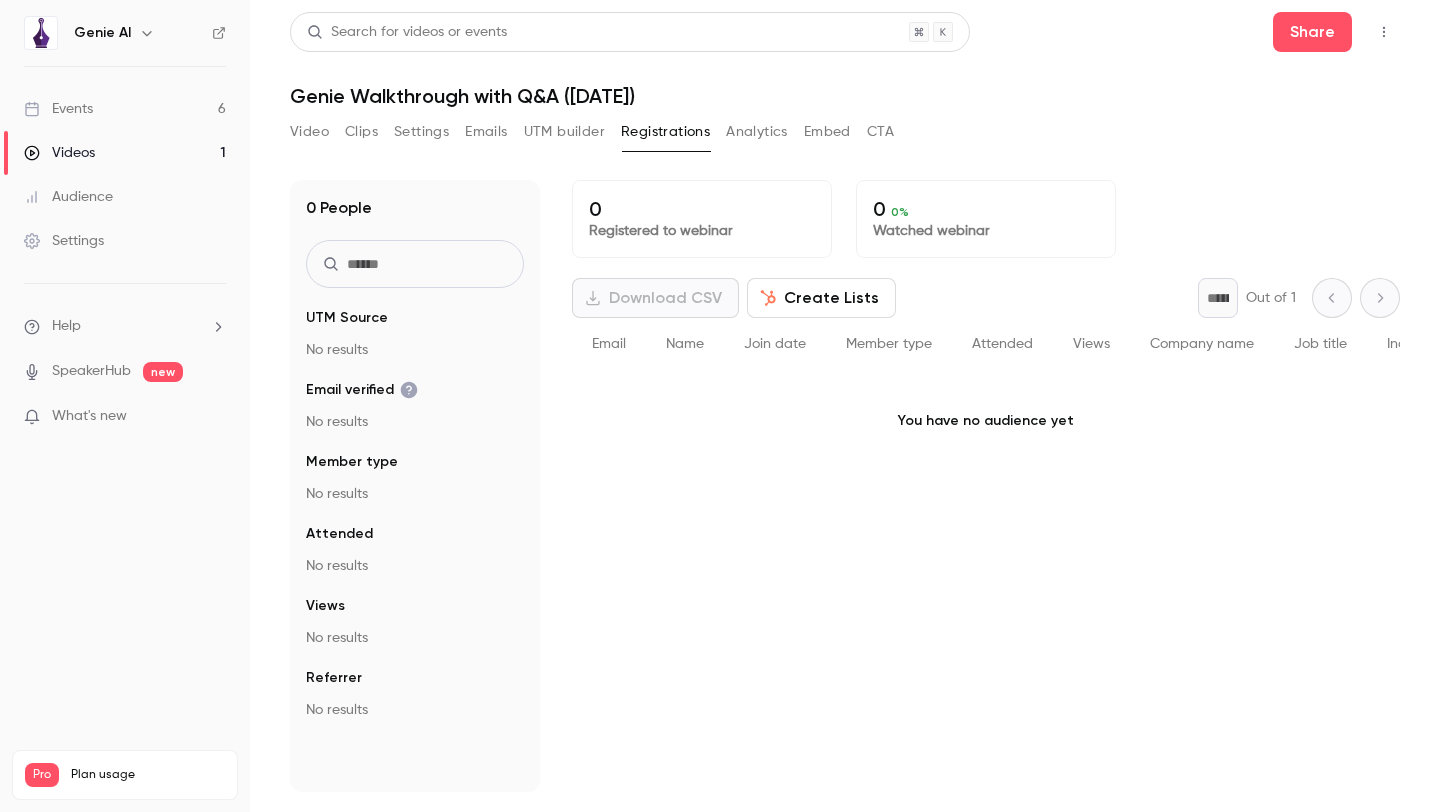 click on "Analytics" at bounding box center (757, 132) 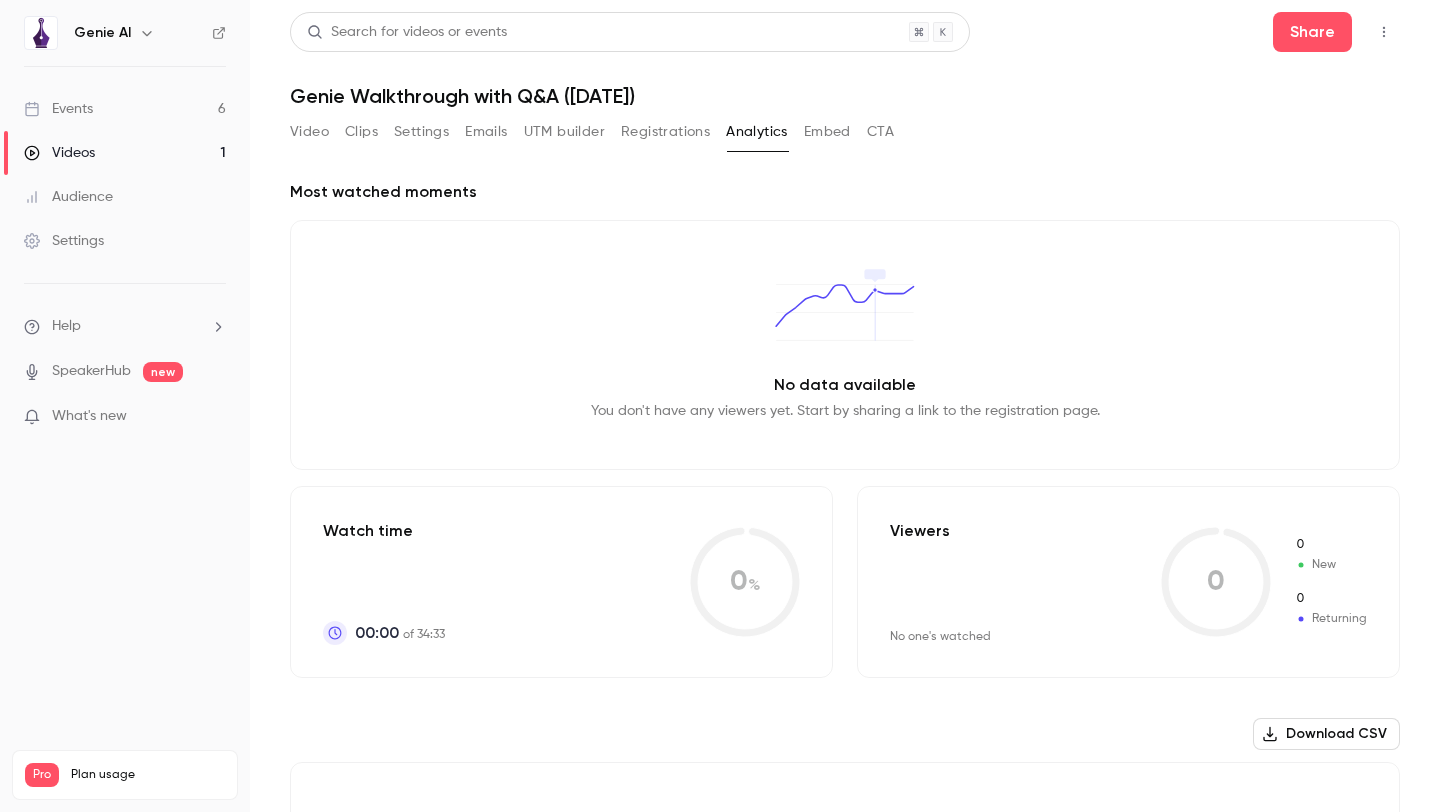 click on "Embed" at bounding box center (827, 132) 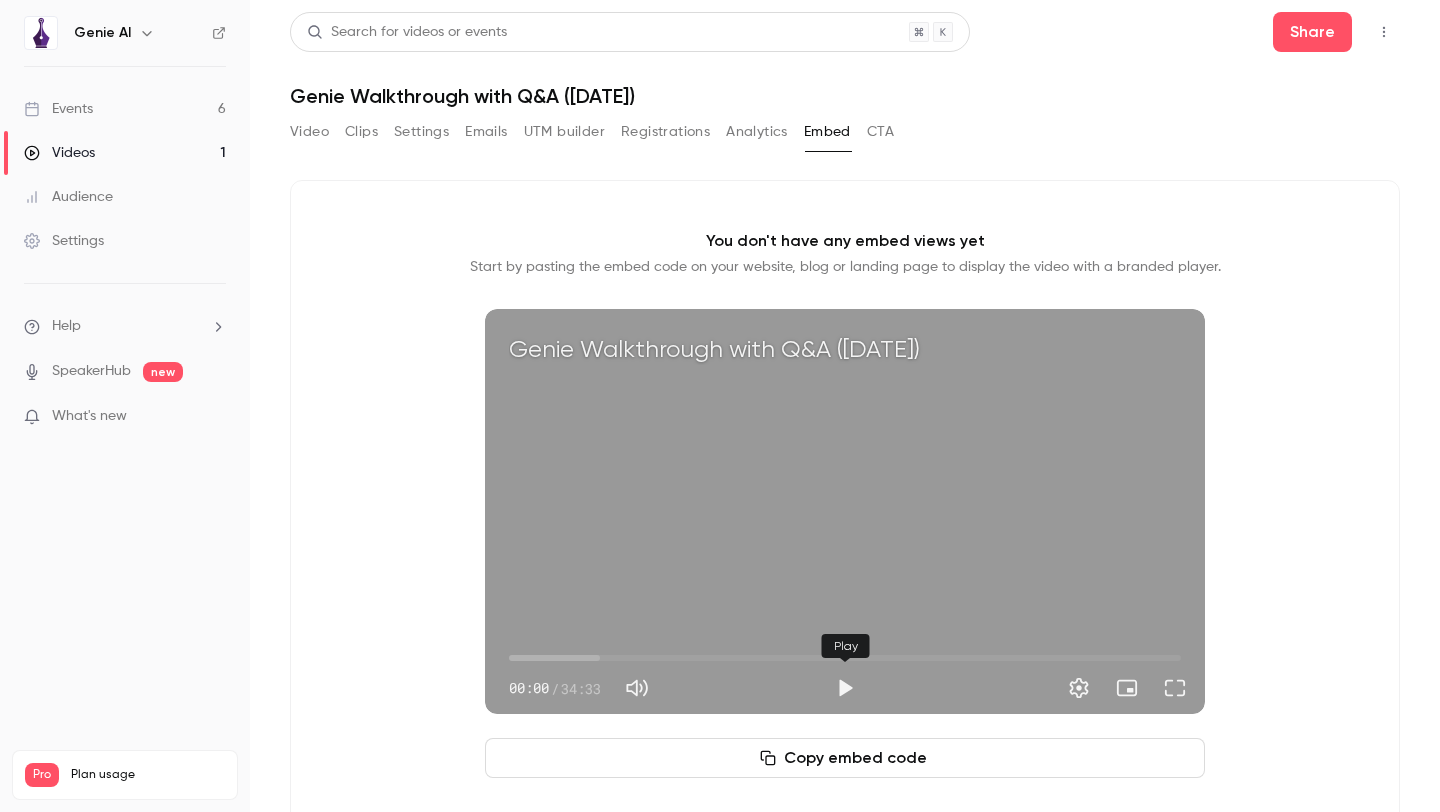 click at bounding box center [845, 688] 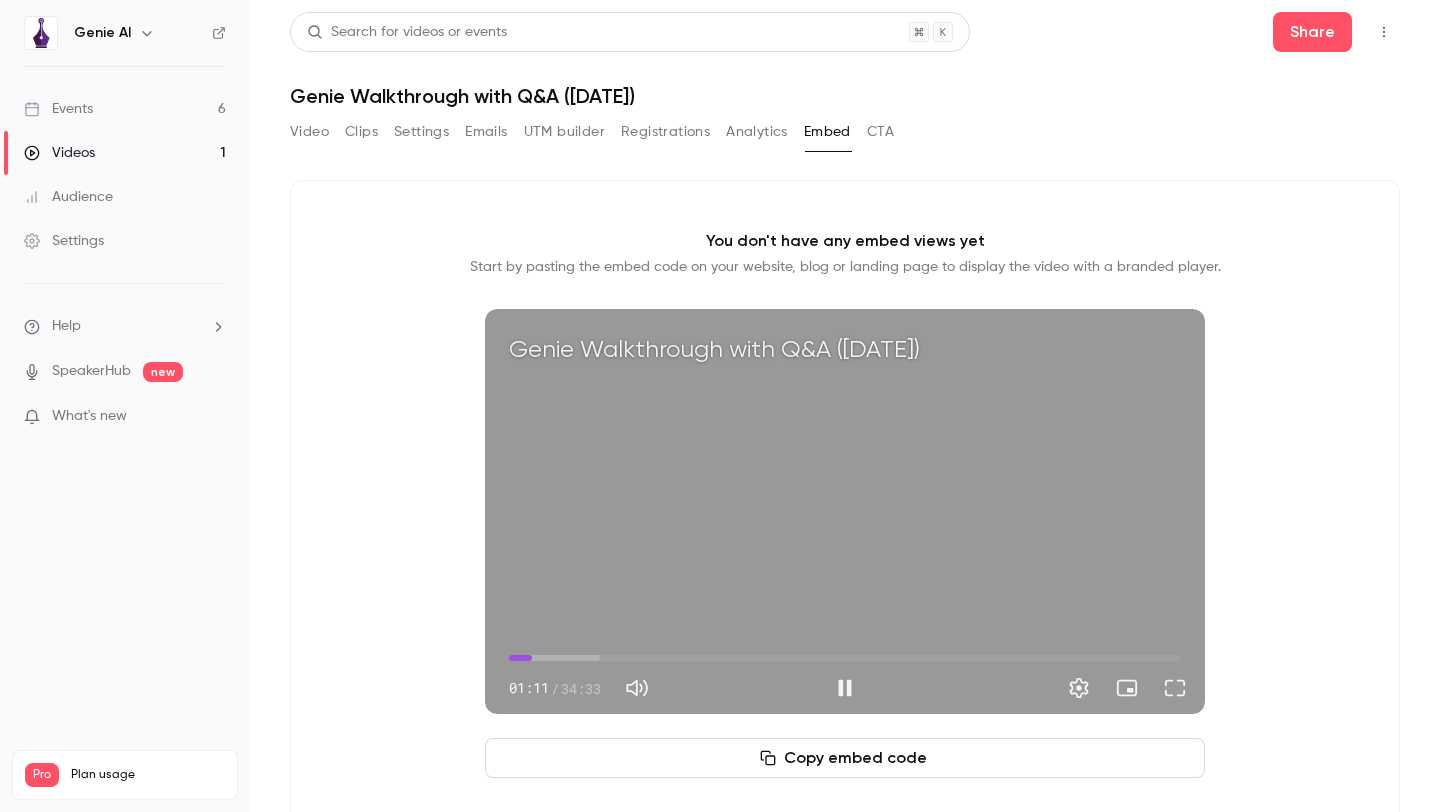 click on "01:11" at bounding box center (845, 658) 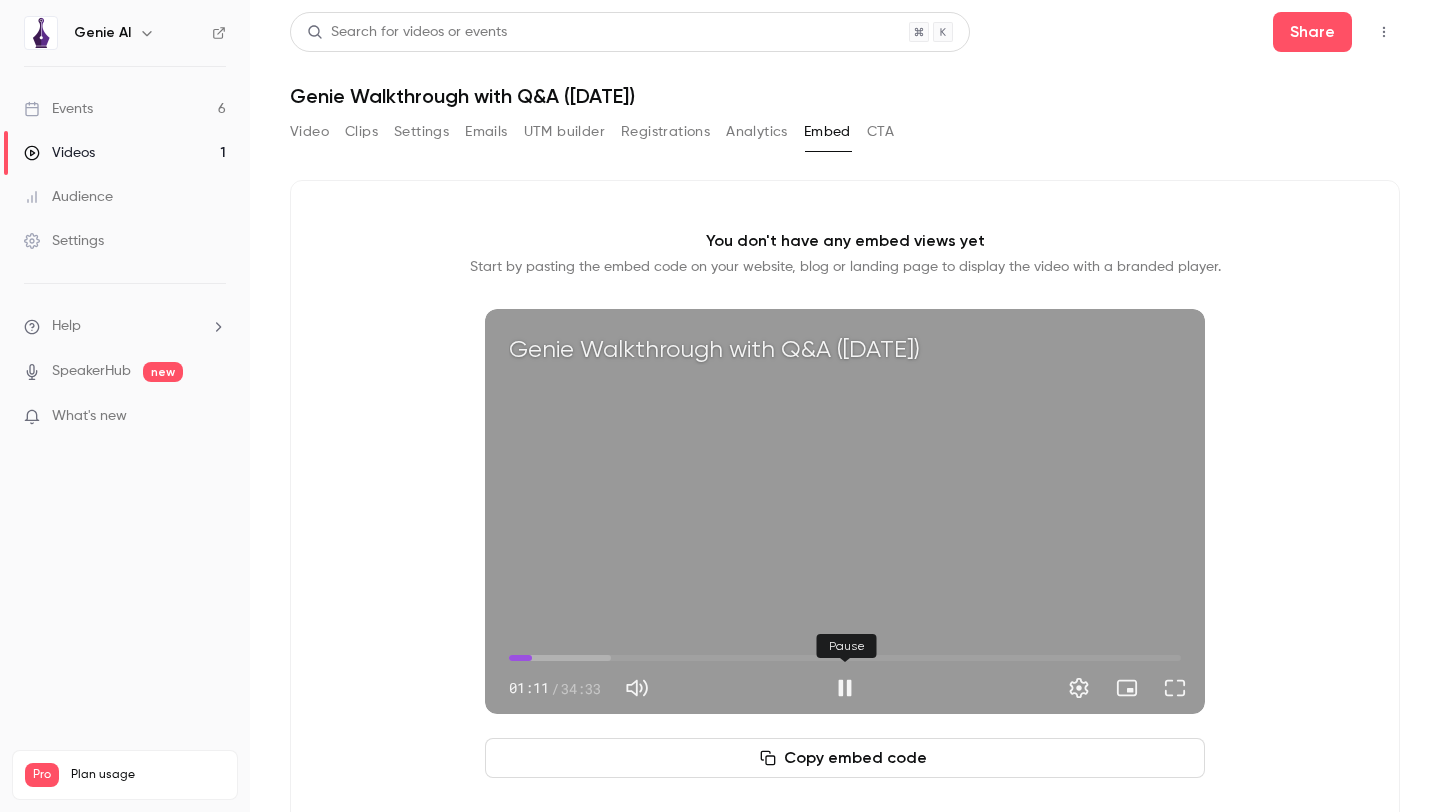 click at bounding box center [845, 688] 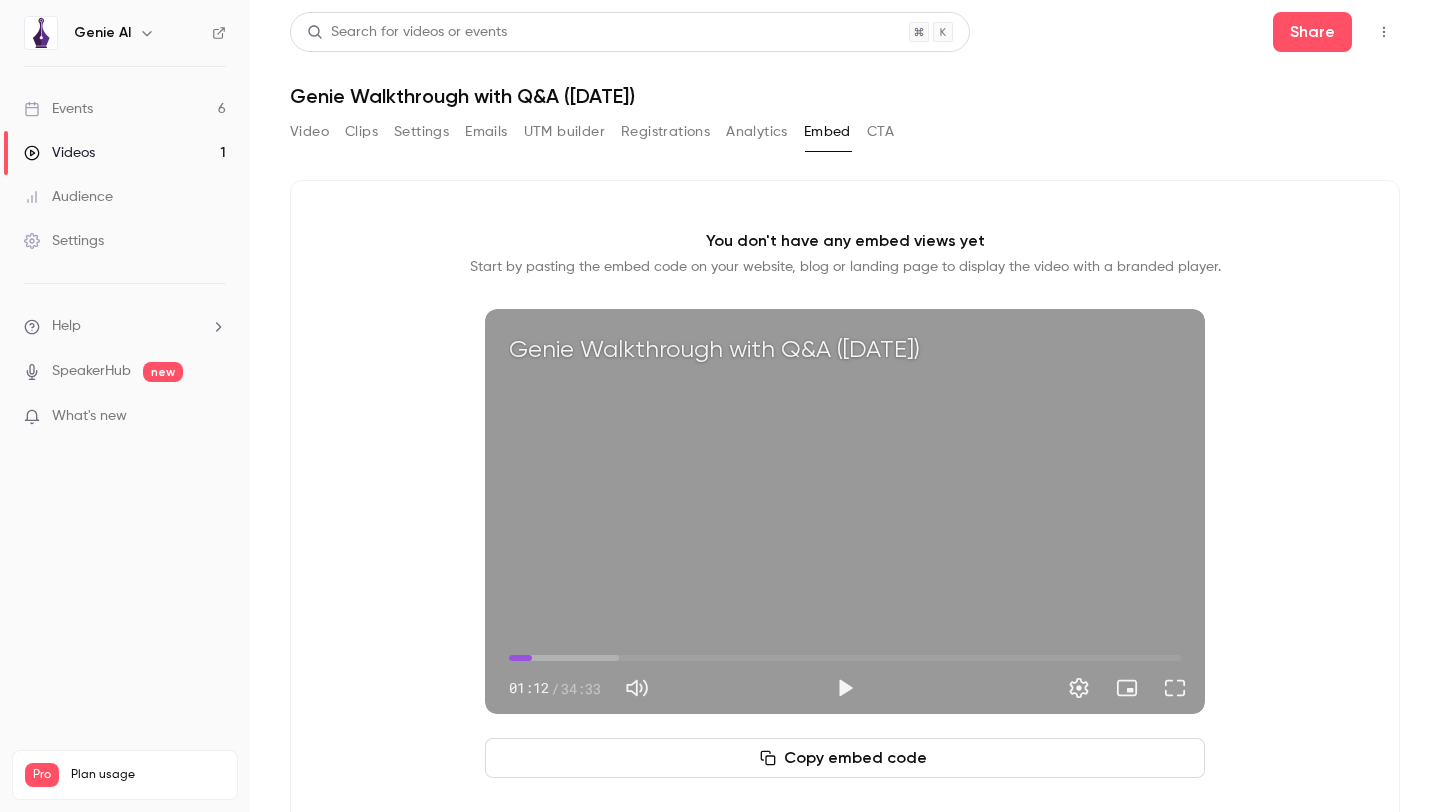 click on "Registrations" at bounding box center (665, 132) 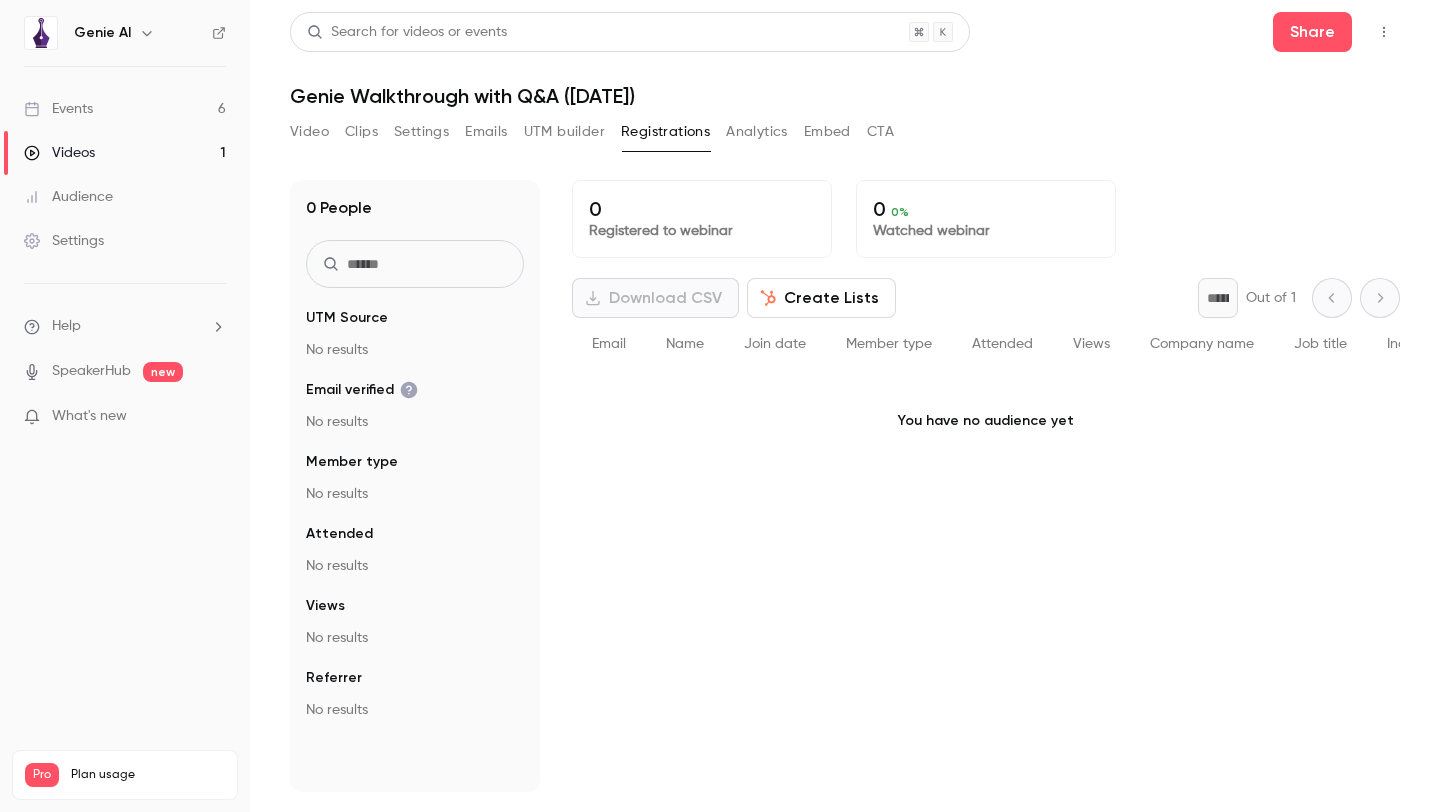click on "UTM builder" at bounding box center (564, 132) 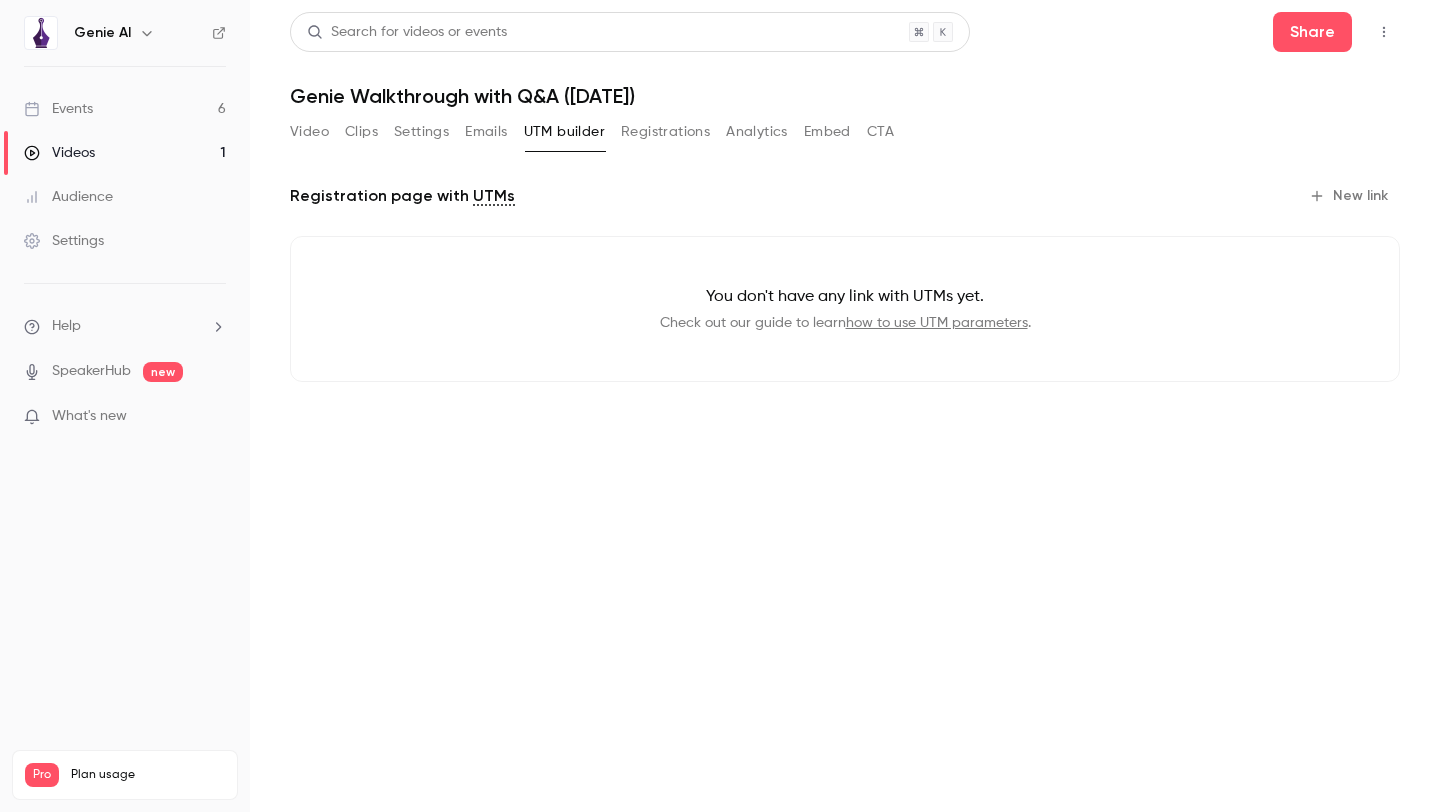click on "Registrations" at bounding box center [665, 132] 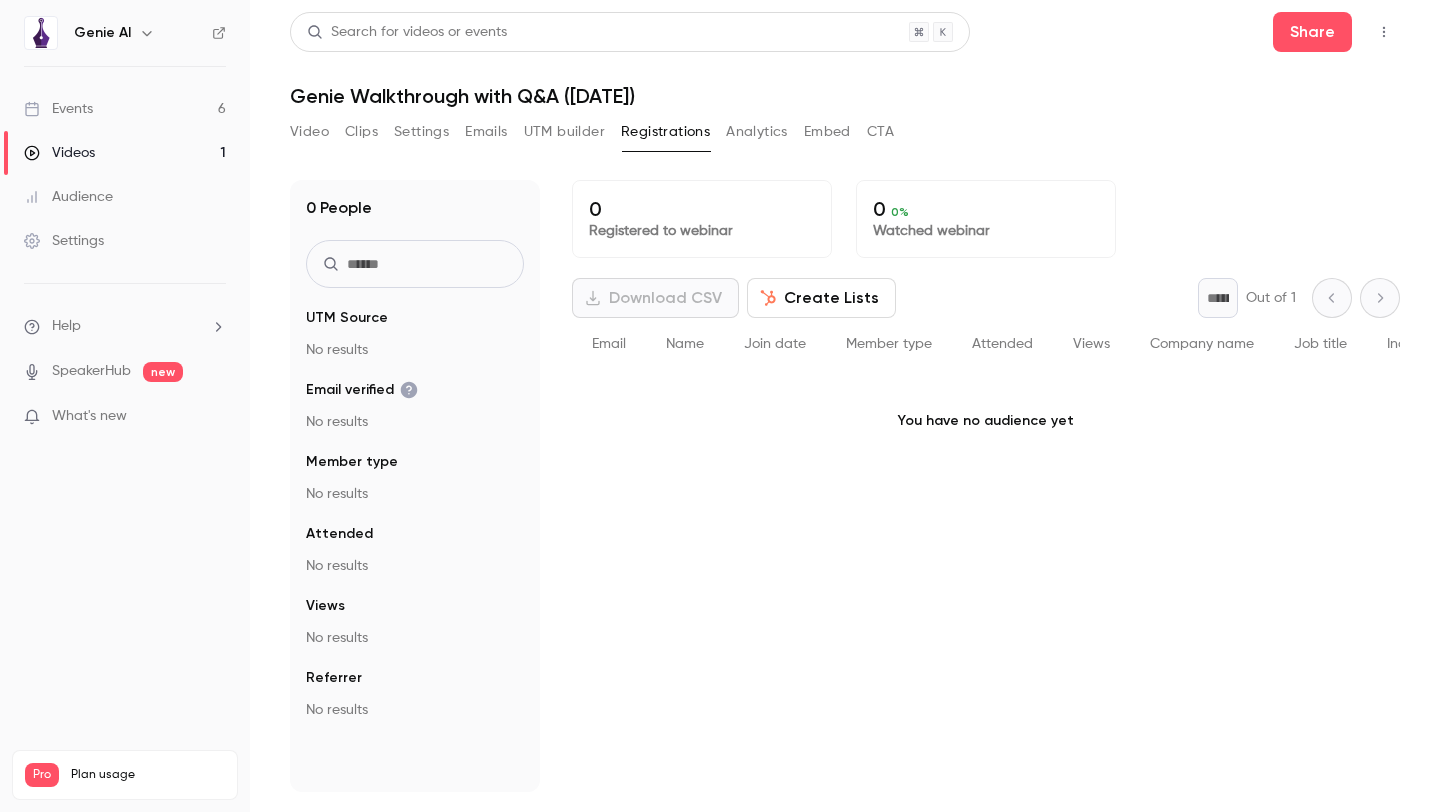 click on "Emails" at bounding box center [486, 132] 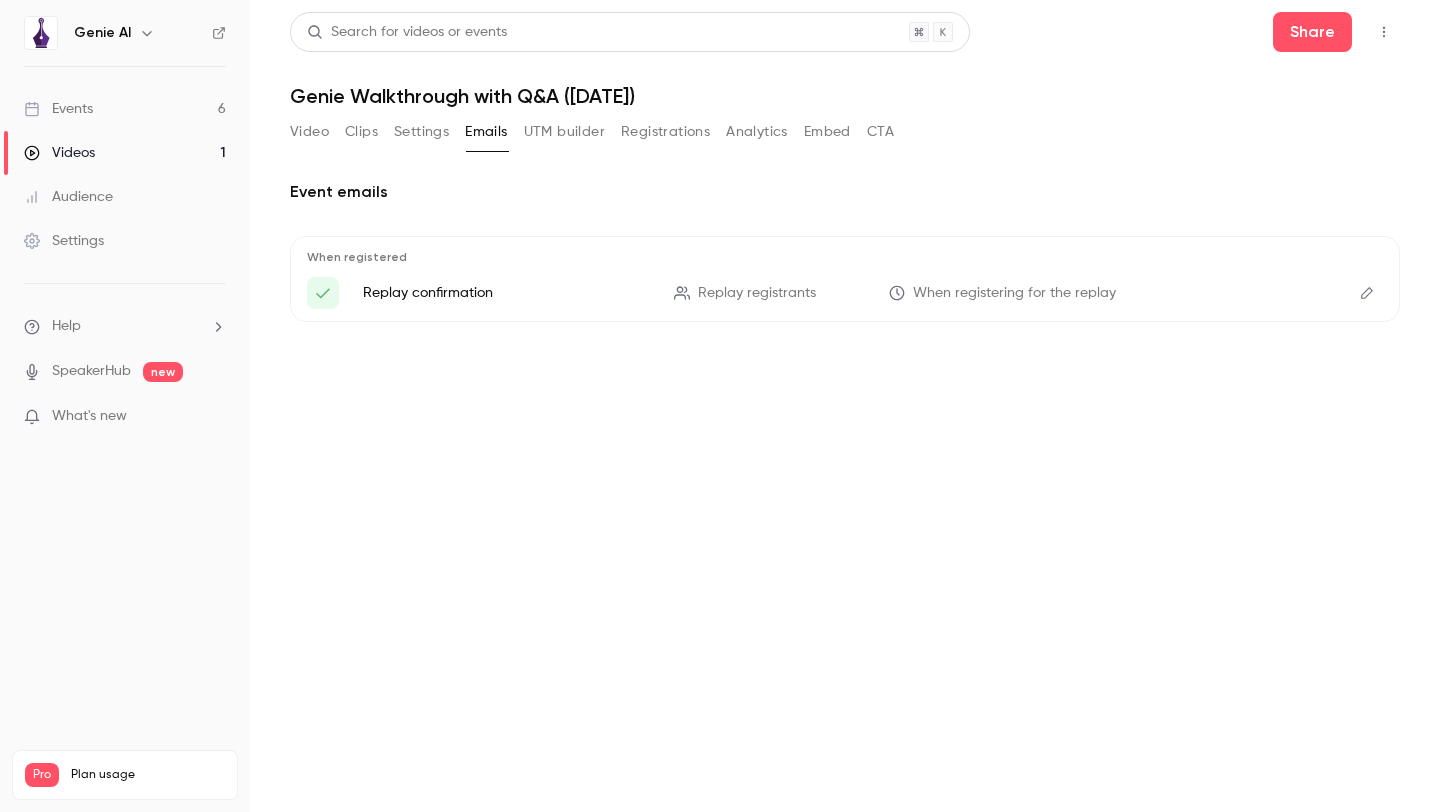 click 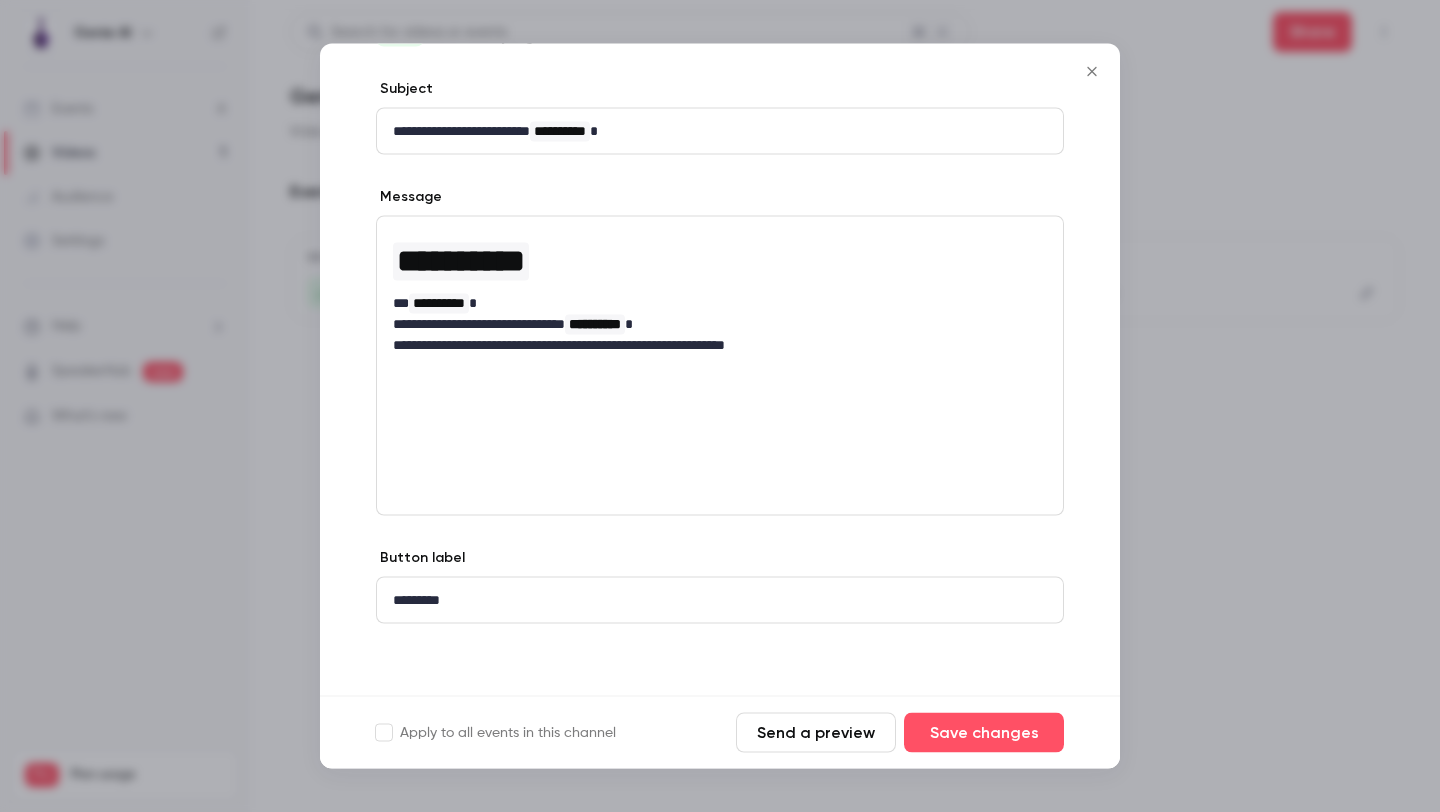 scroll, scrollTop: 0, scrollLeft: 0, axis: both 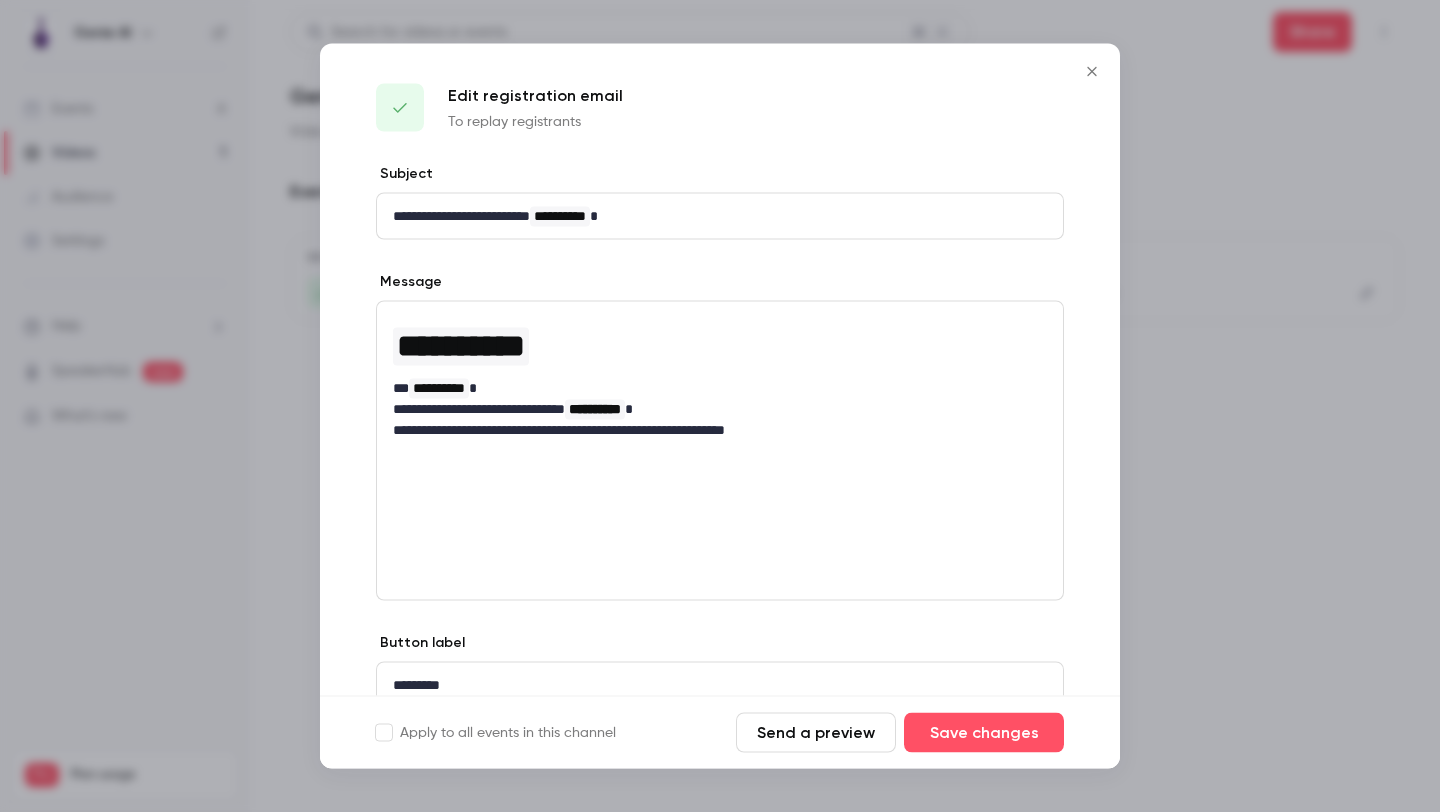 click 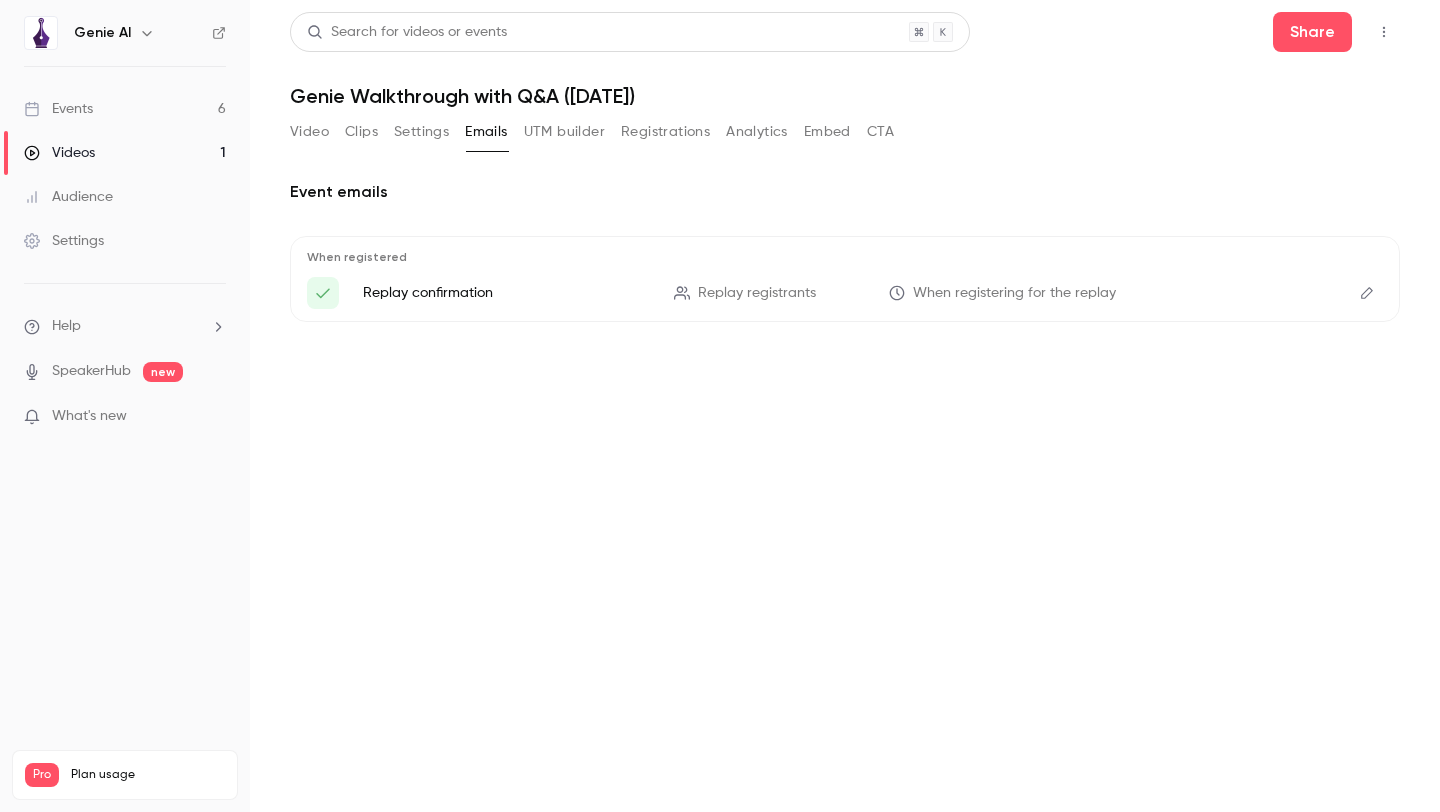 click on "Settings" at bounding box center [421, 132] 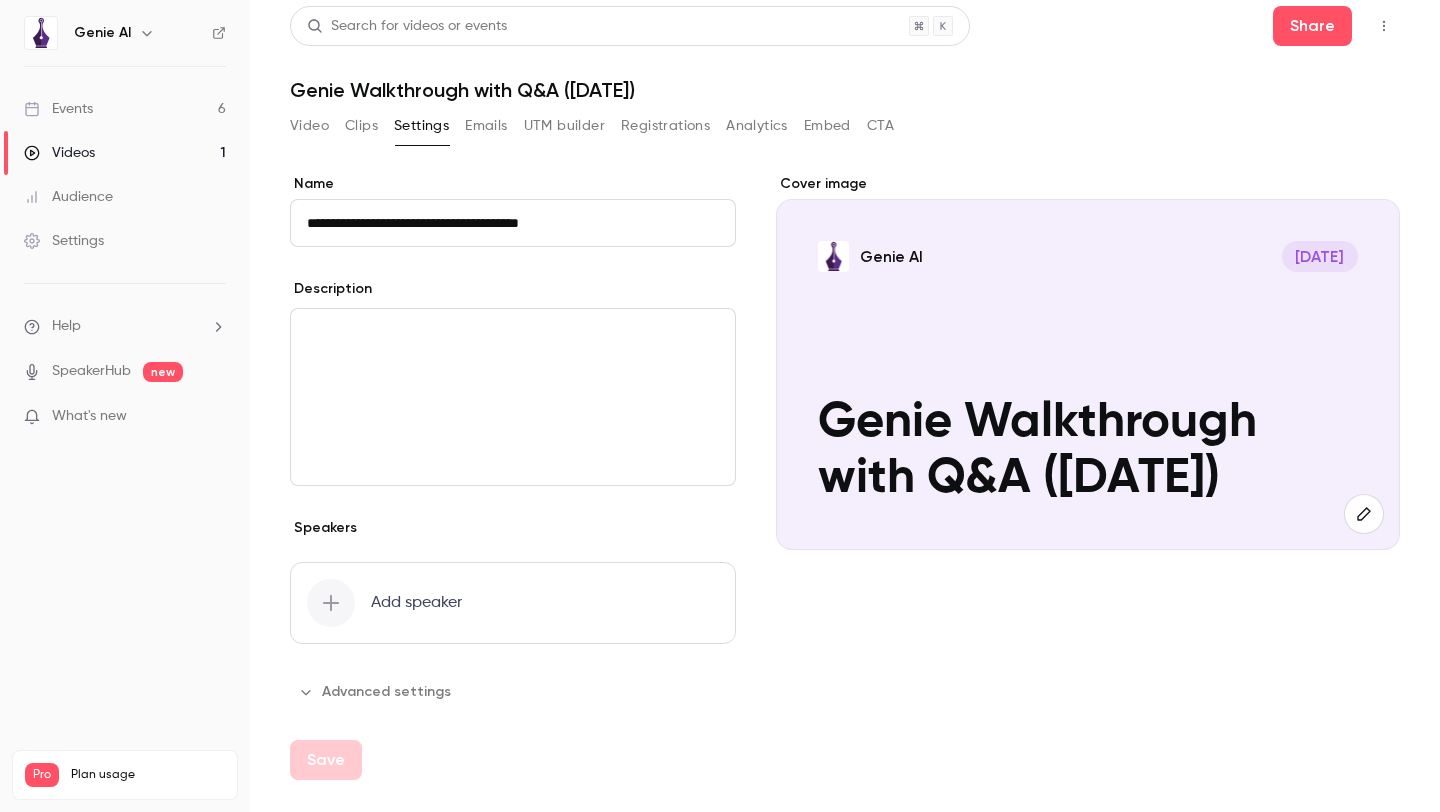 scroll, scrollTop: 0, scrollLeft: 0, axis: both 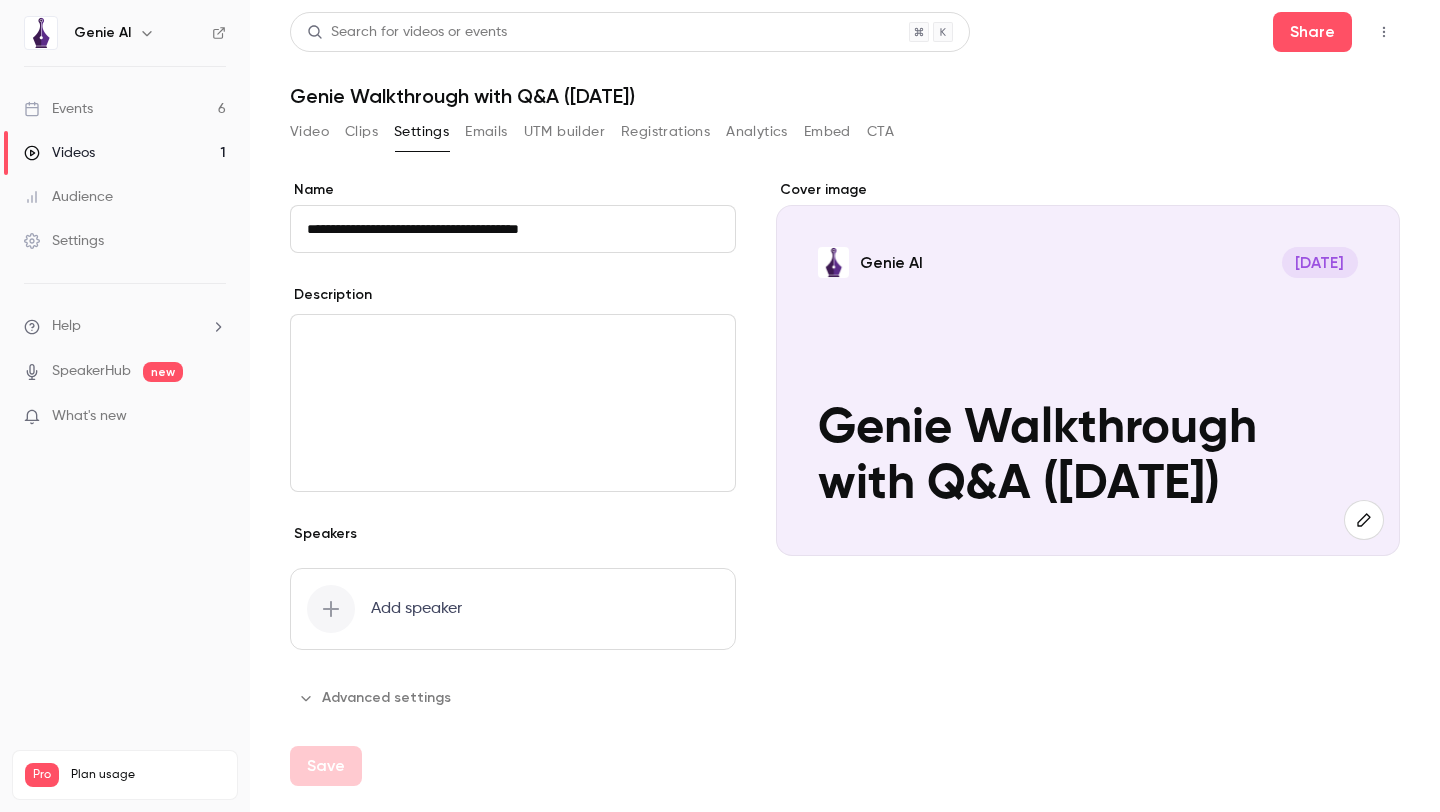 click on "Clips" at bounding box center [361, 132] 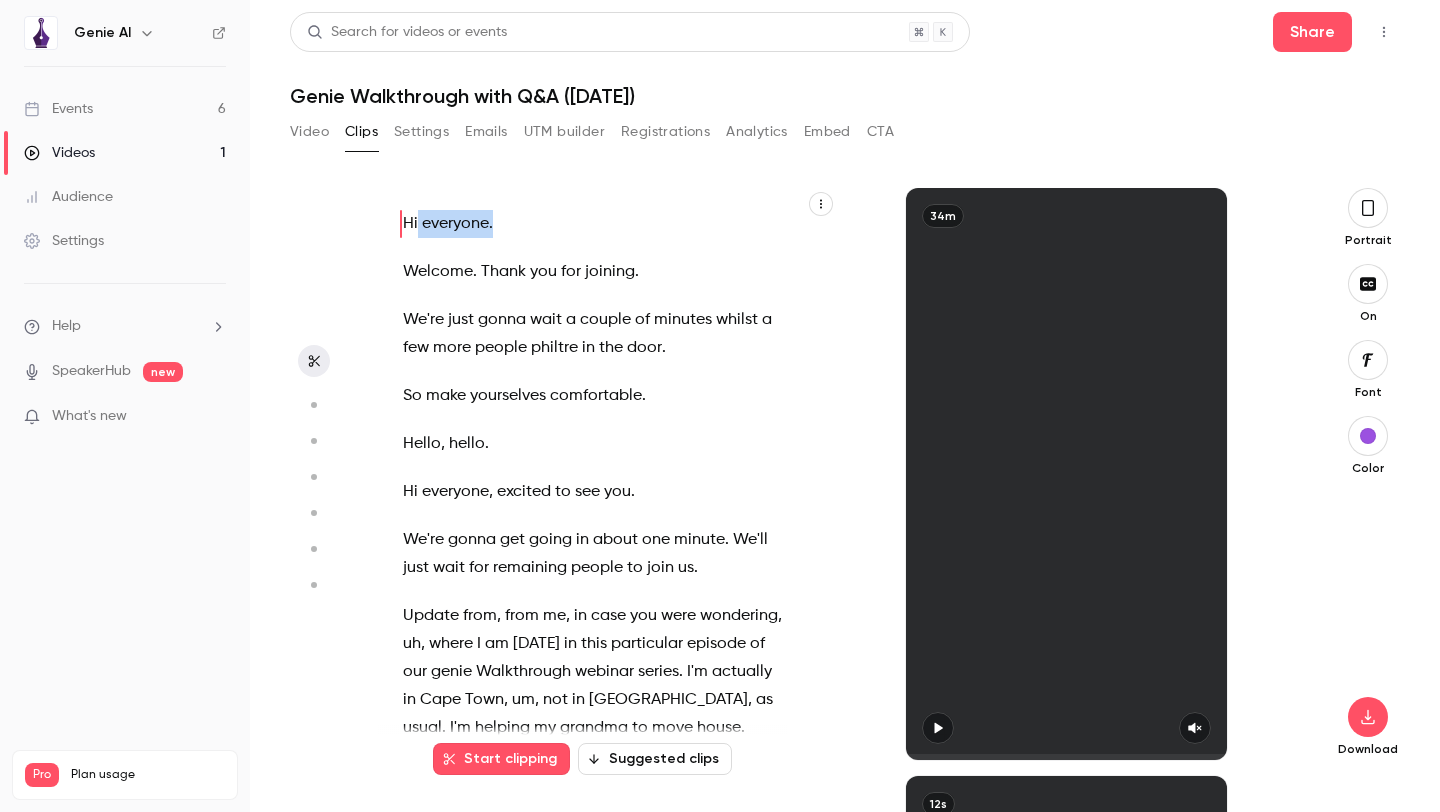 drag, startPoint x: 400, startPoint y: 226, endPoint x: 442, endPoint y: 255, distance: 51.0392 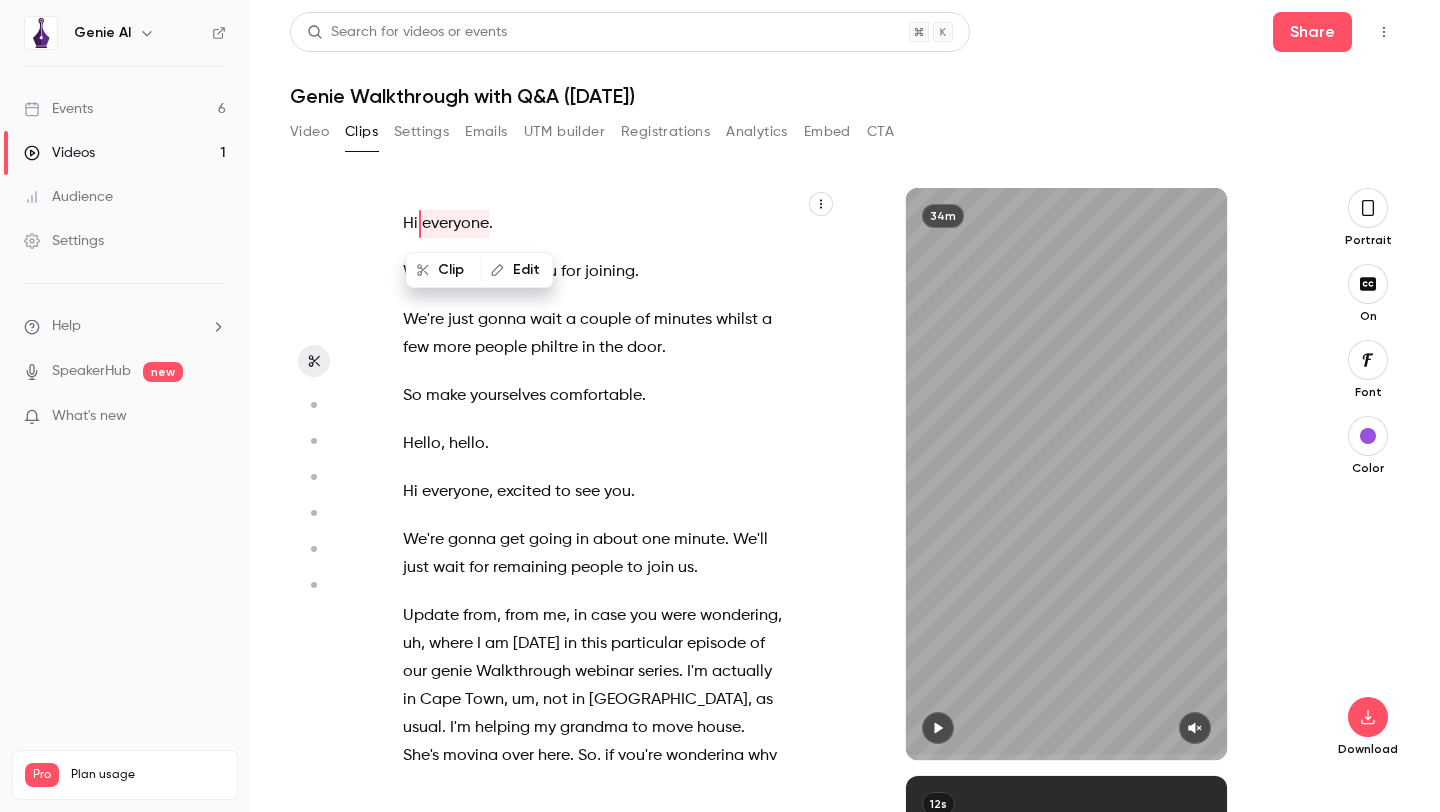 click on "more" at bounding box center (452, 348) 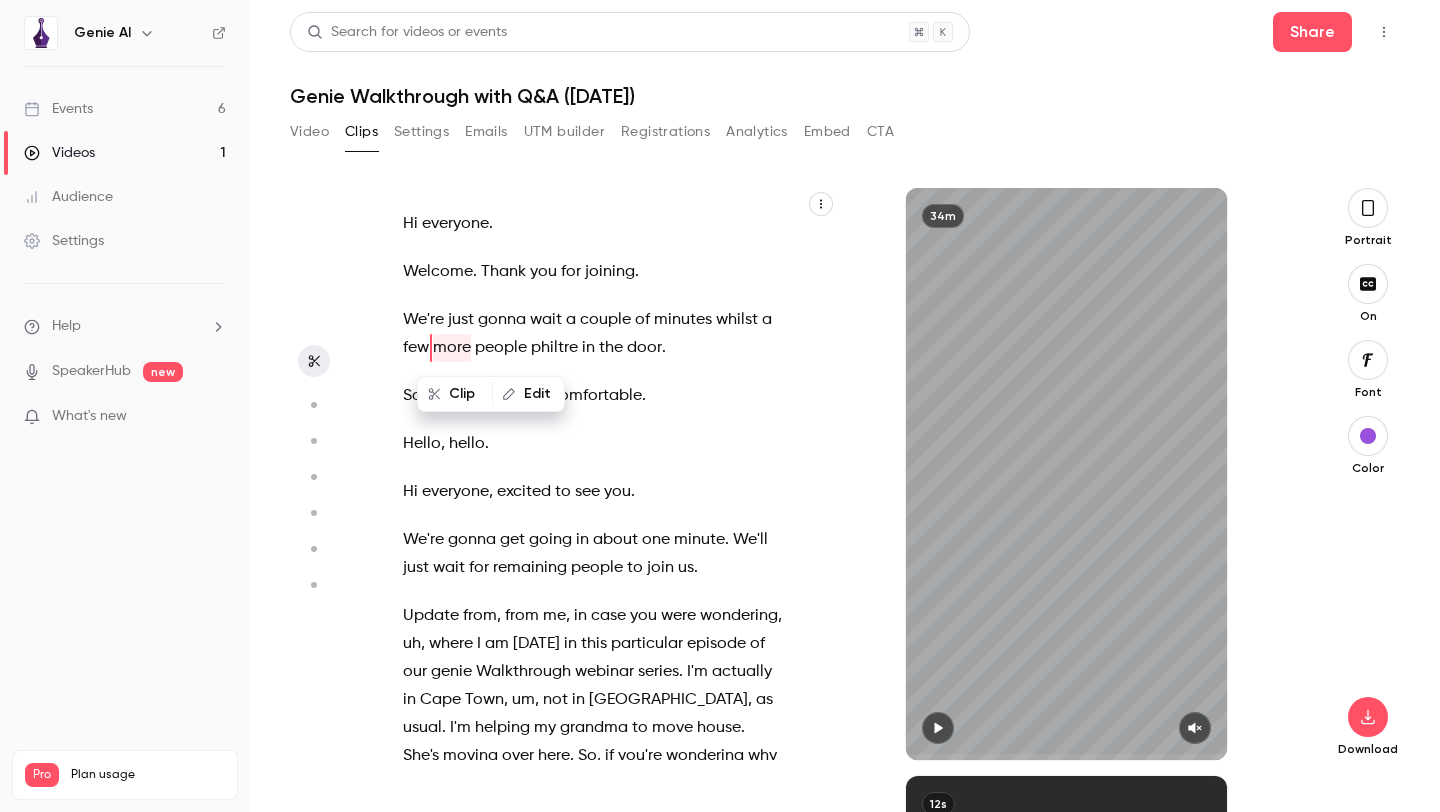 click on "philtre" at bounding box center (554, 348) 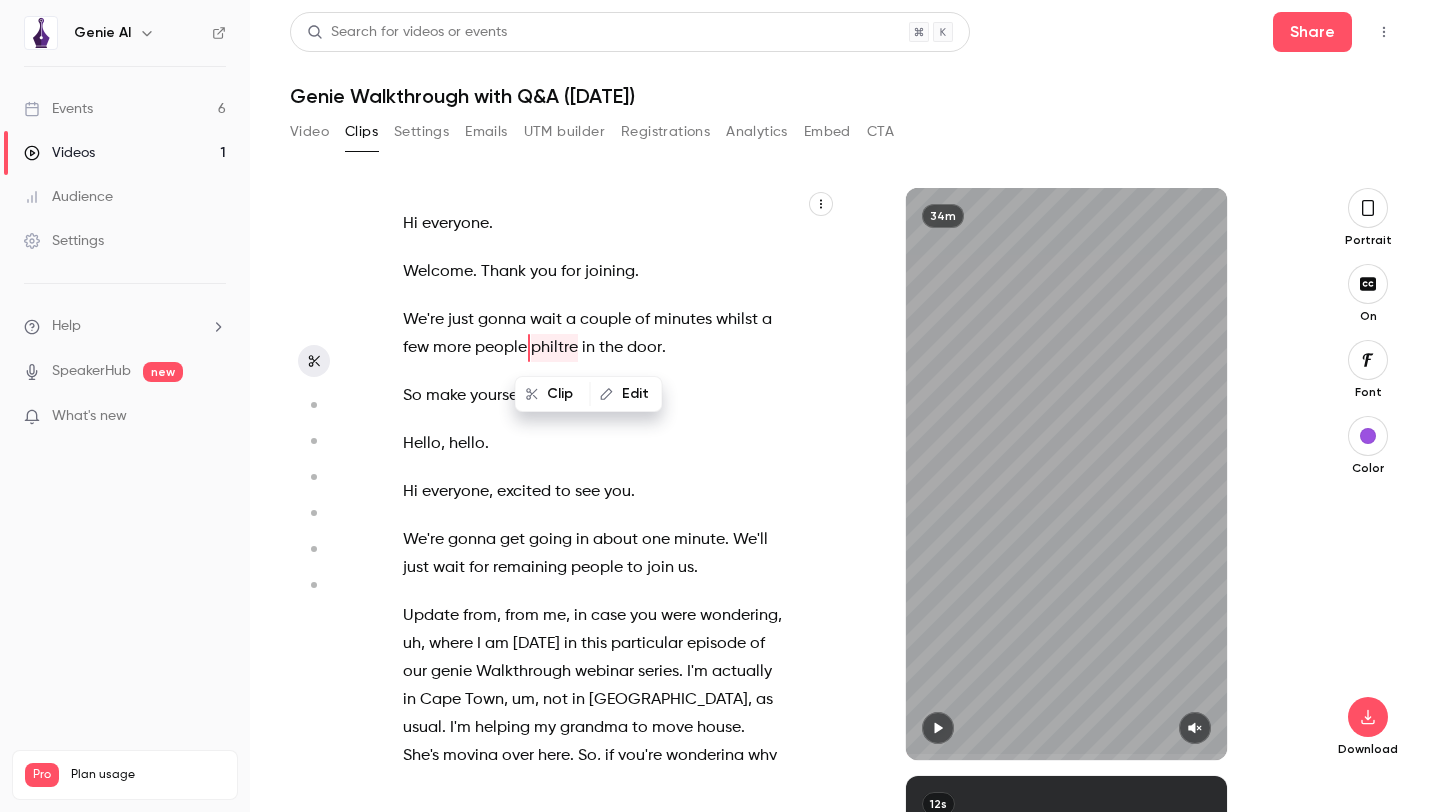 click on "So" at bounding box center (412, 396) 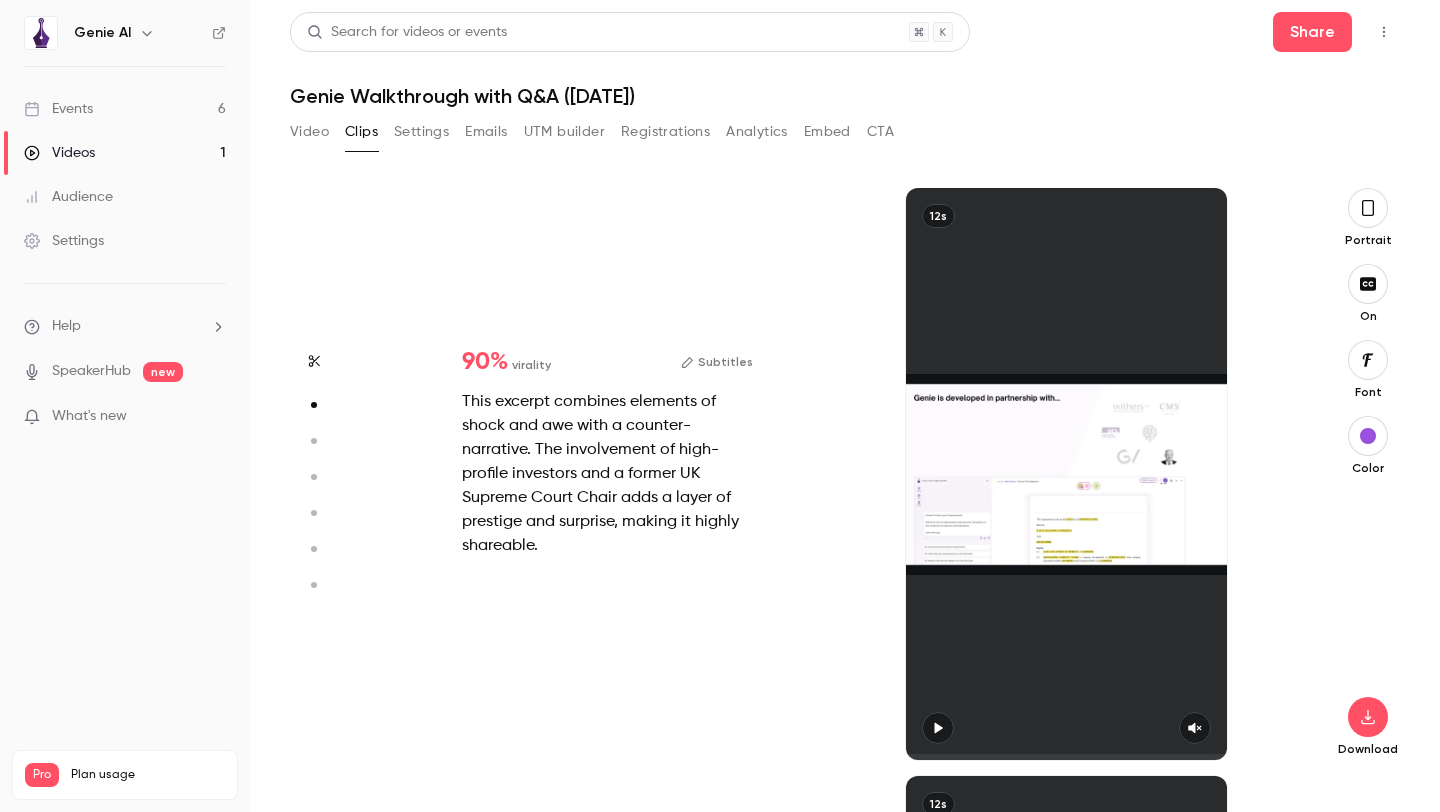 type on "****" 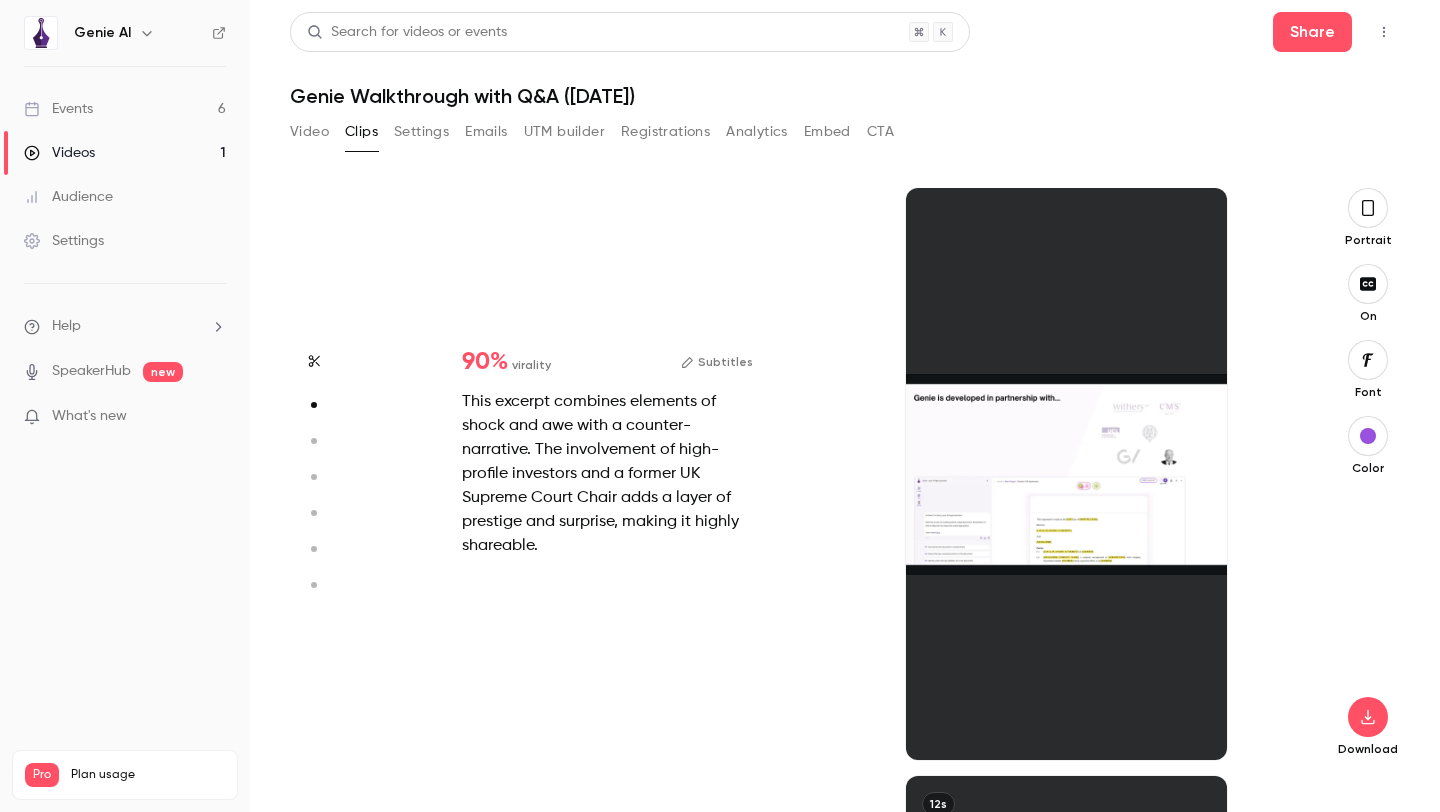 scroll, scrollTop: 588, scrollLeft: 0, axis: vertical 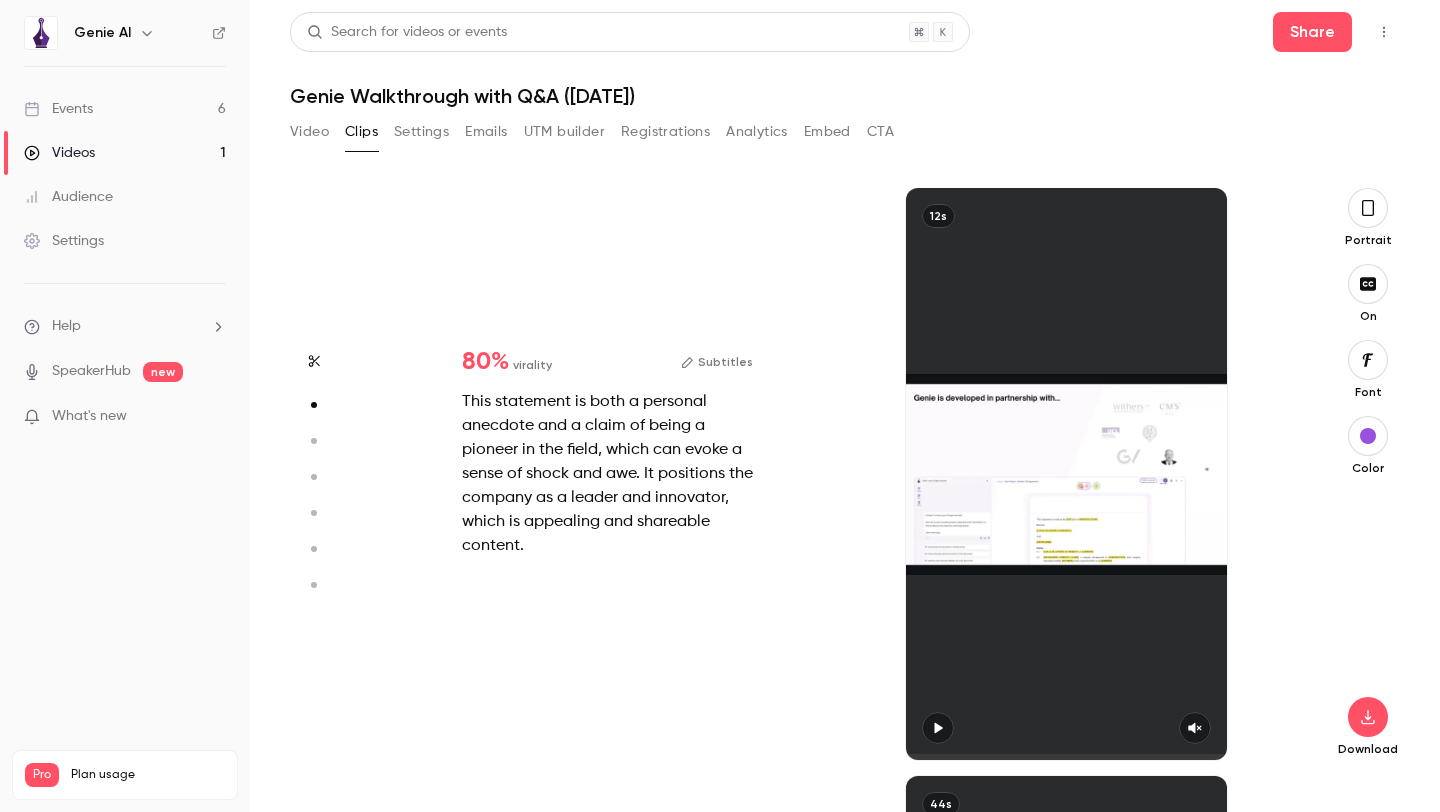 type on "***" 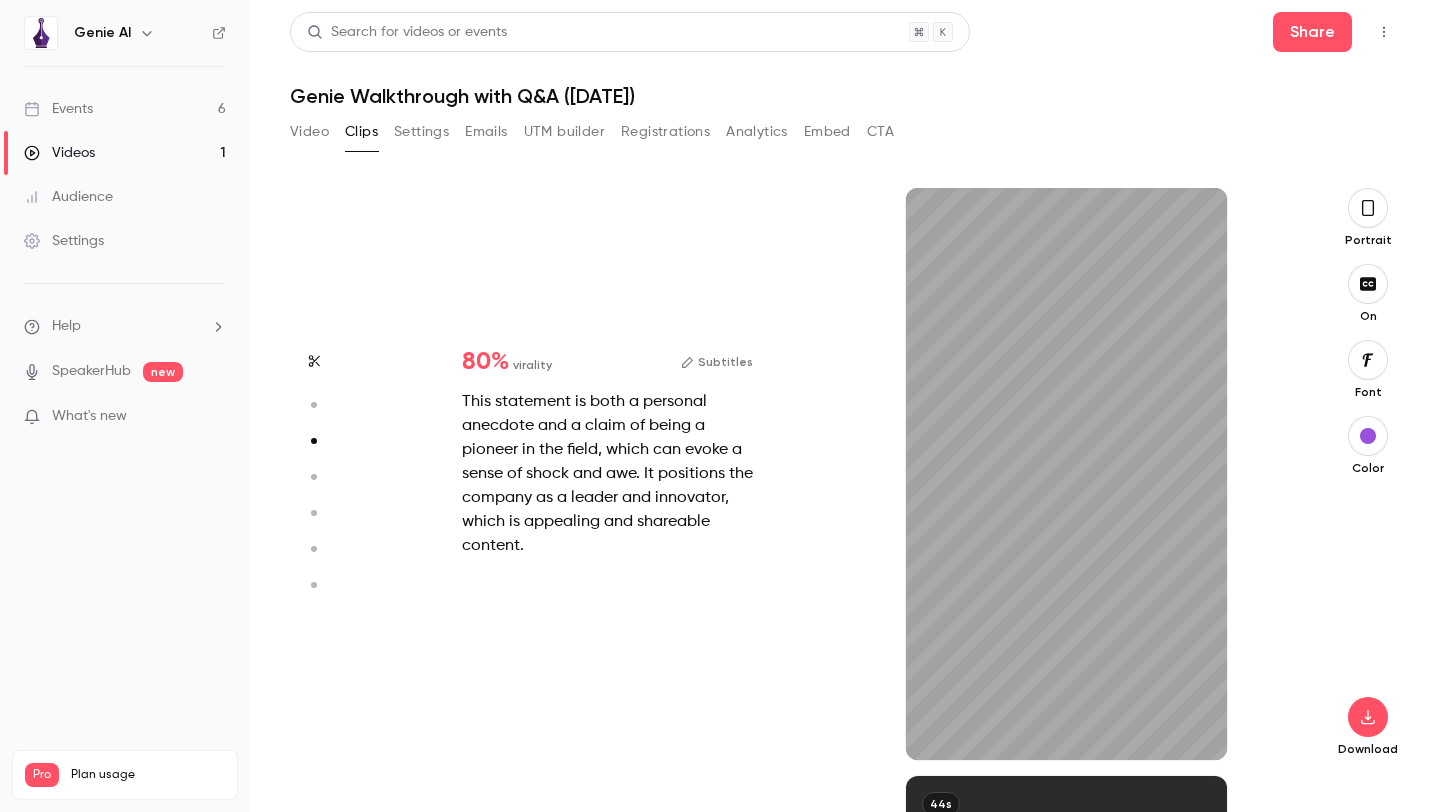 type on "***" 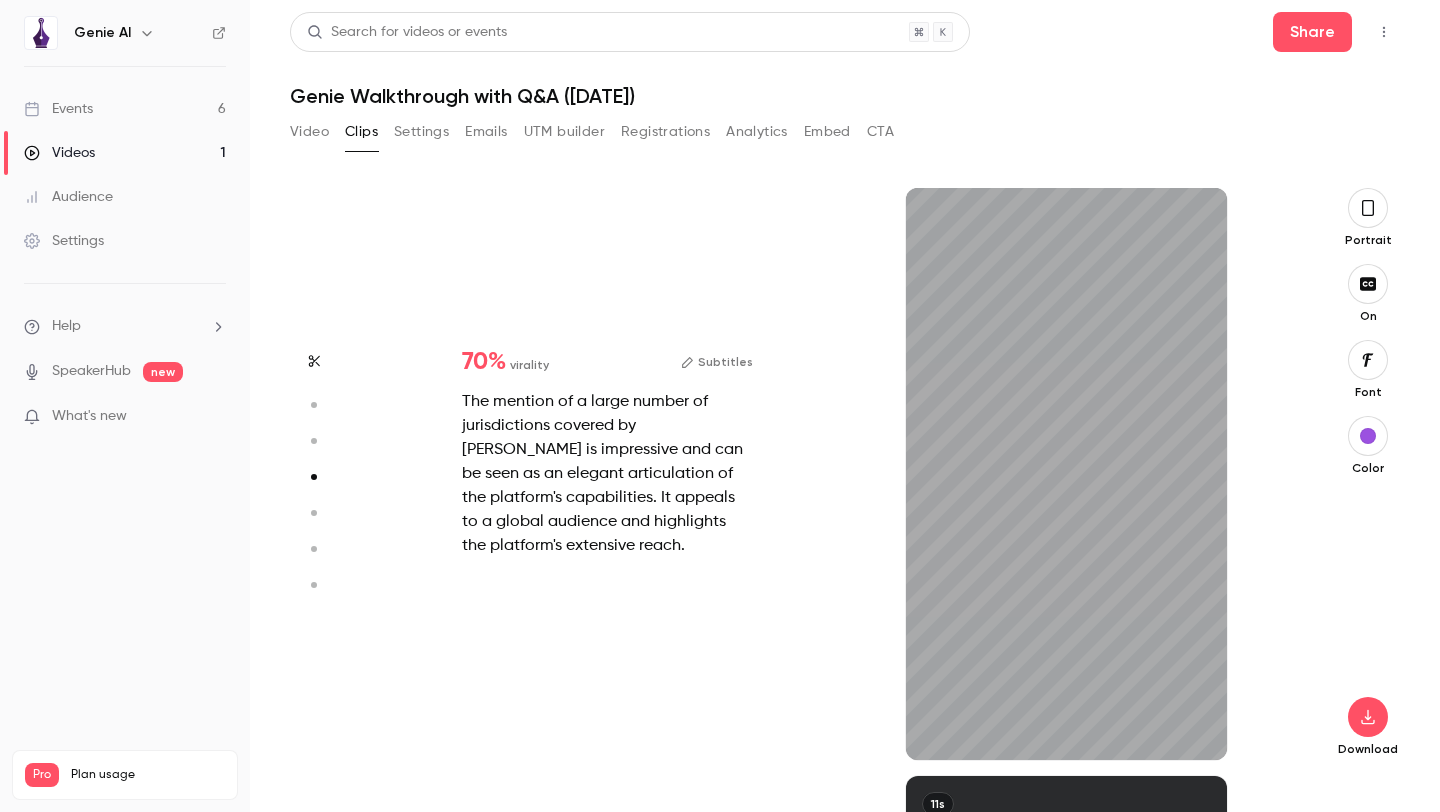 scroll, scrollTop: 1764, scrollLeft: 0, axis: vertical 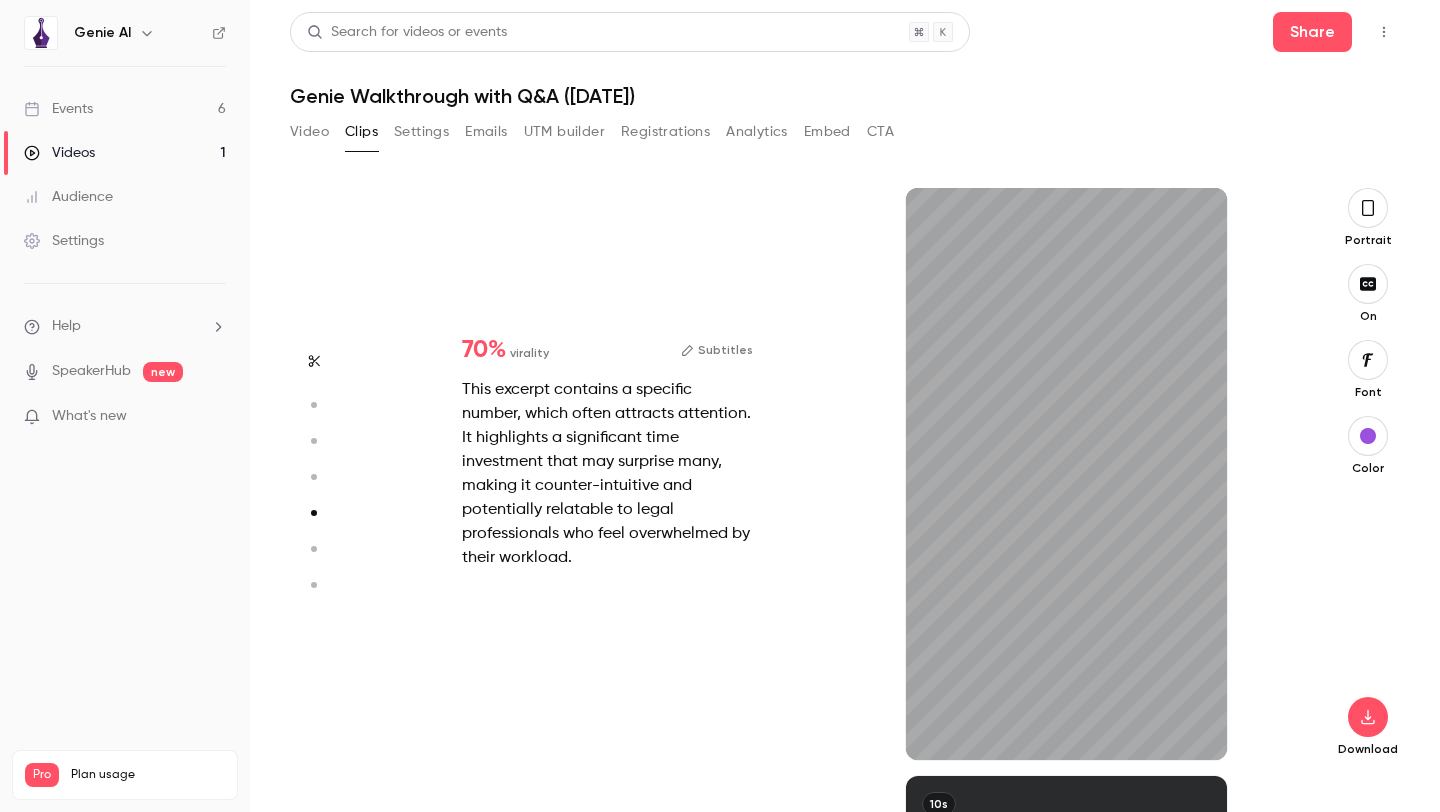 type on "***" 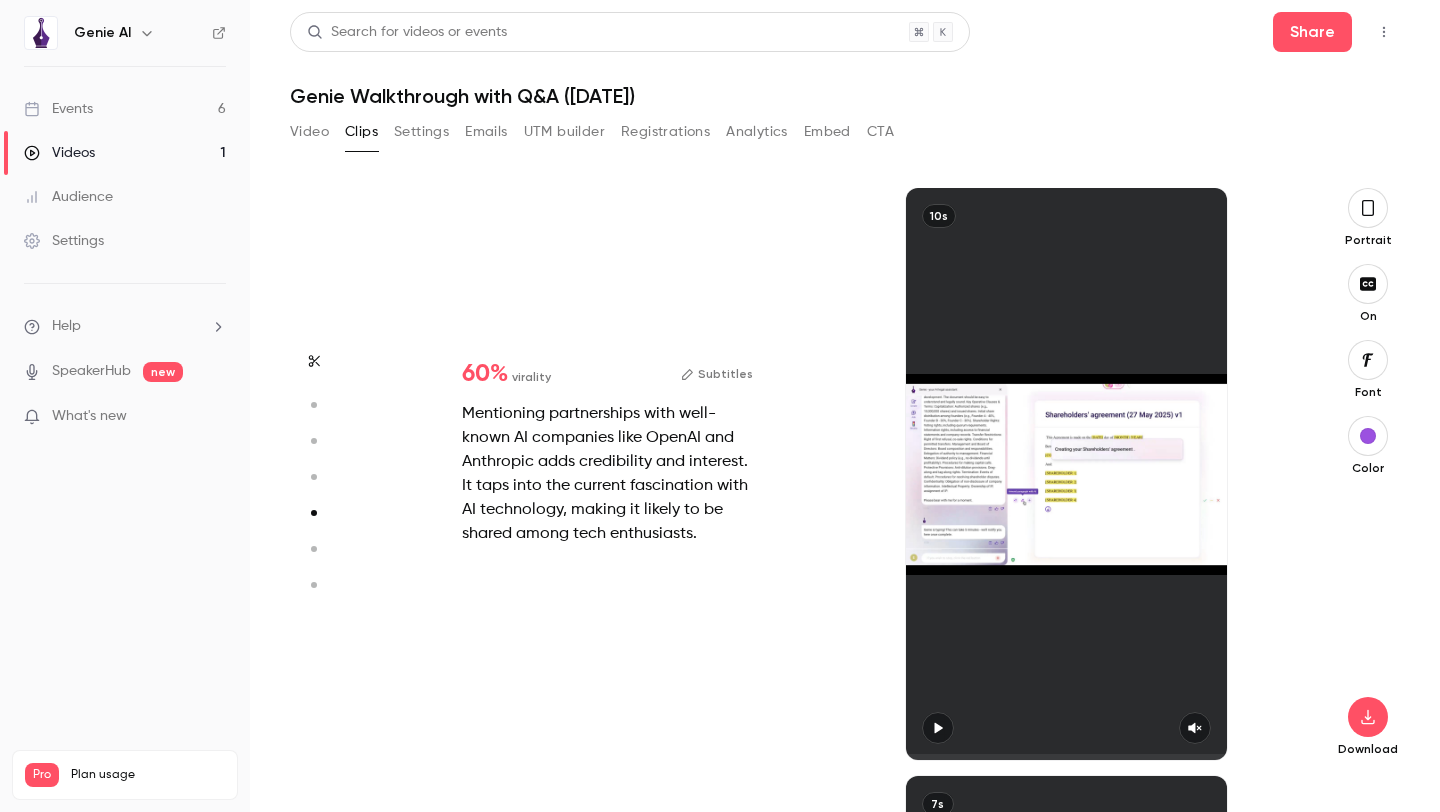 type on "*" 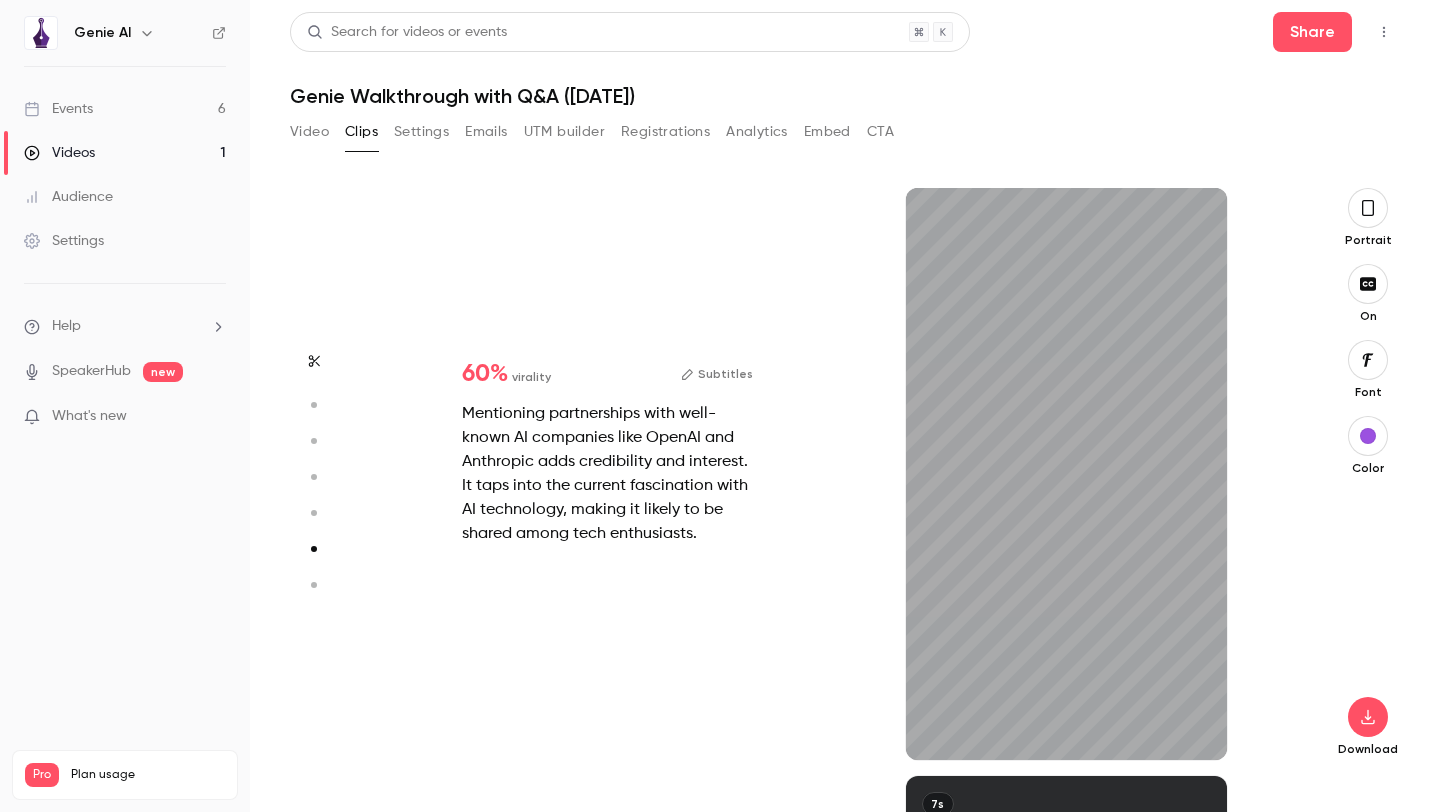 type on "****" 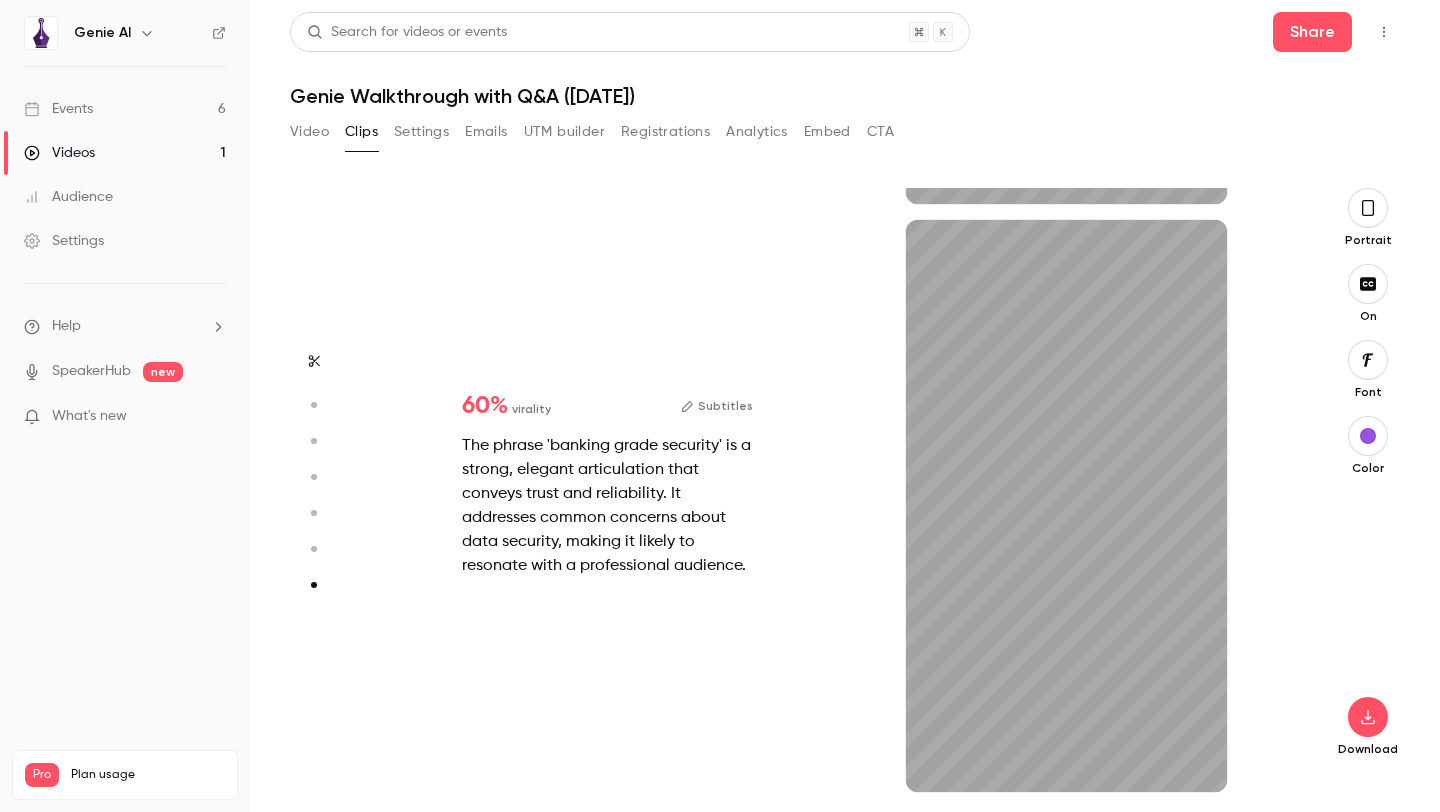 scroll, scrollTop: 3496, scrollLeft: 0, axis: vertical 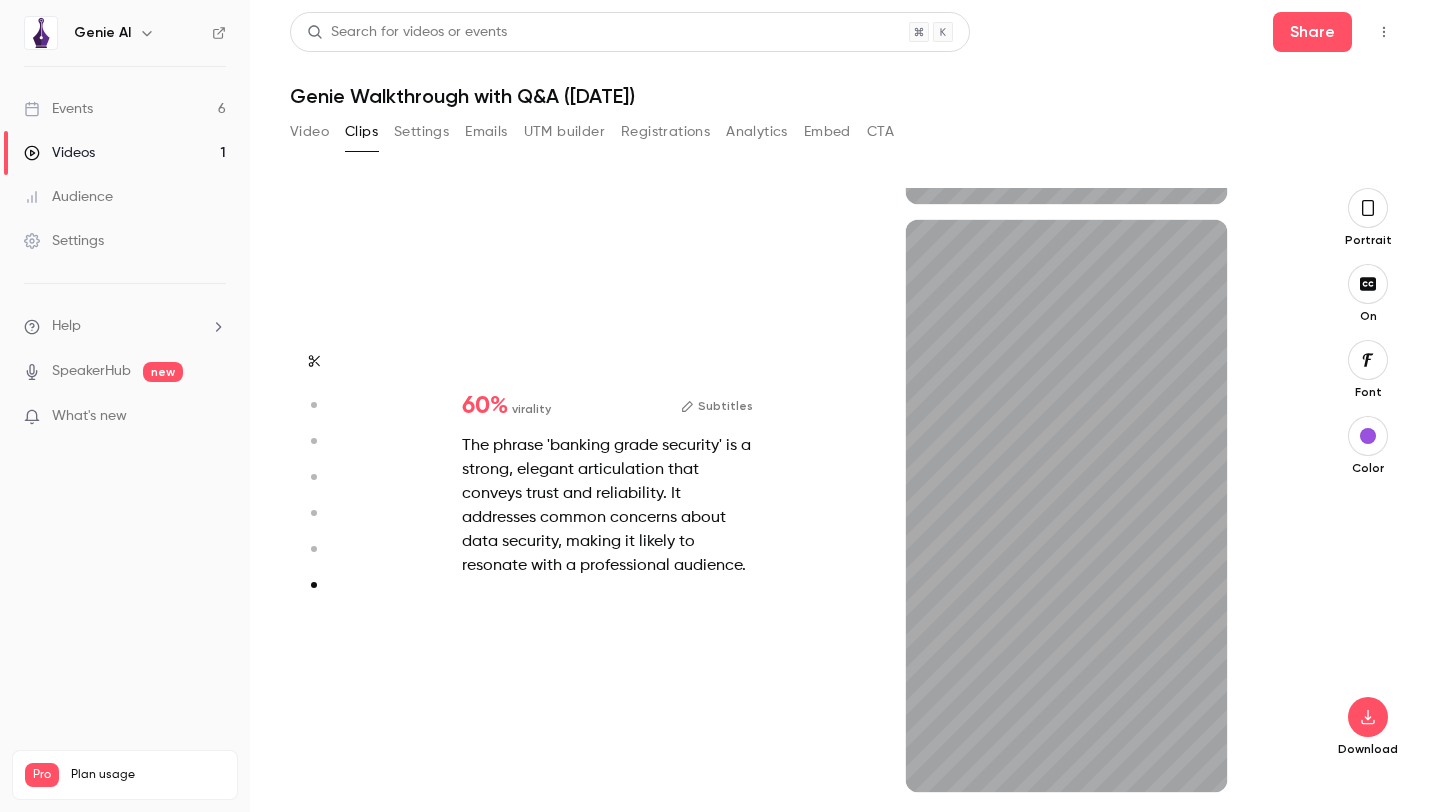 type on "***" 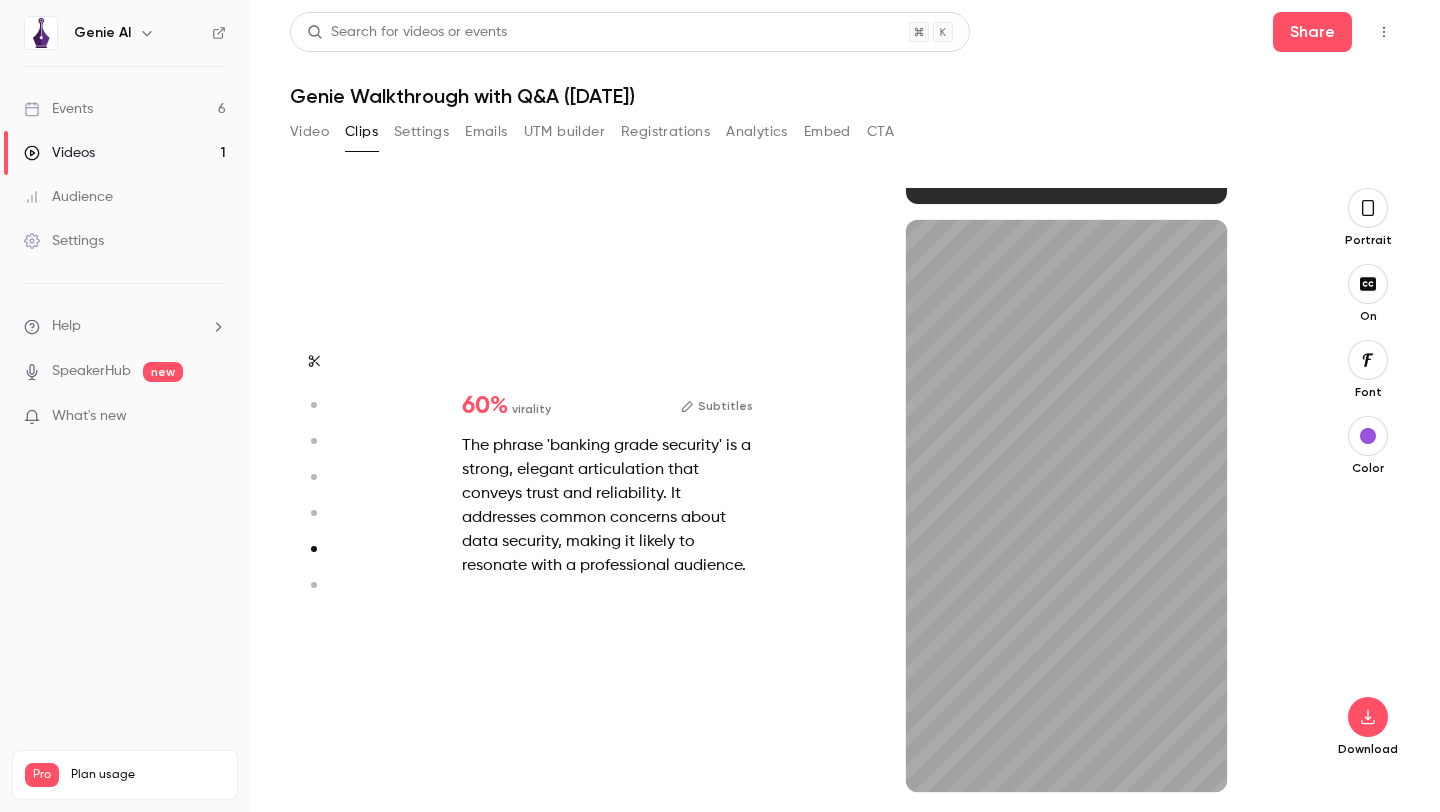 type on "*" 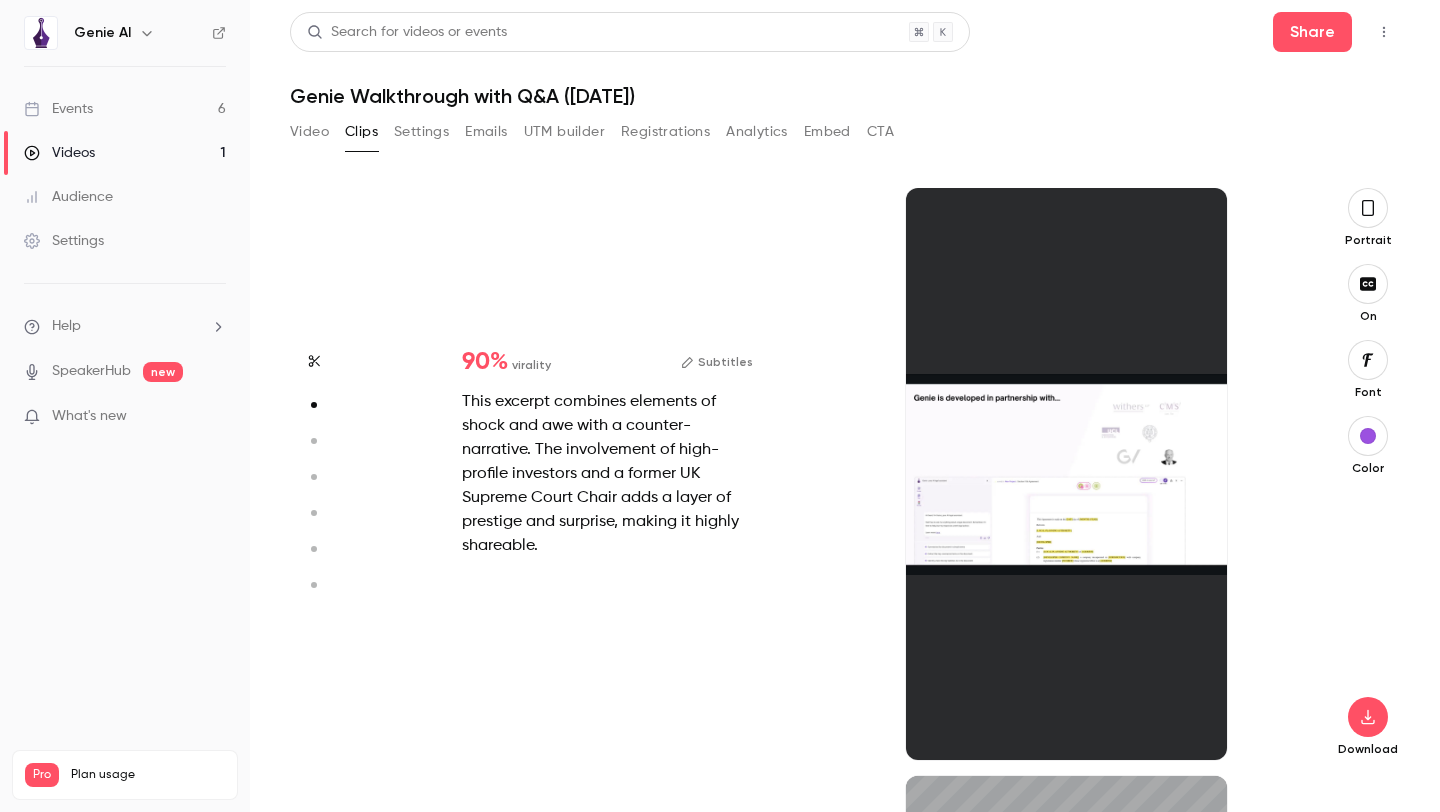 scroll, scrollTop: 359, scrollLeft: 0, axis: vertical 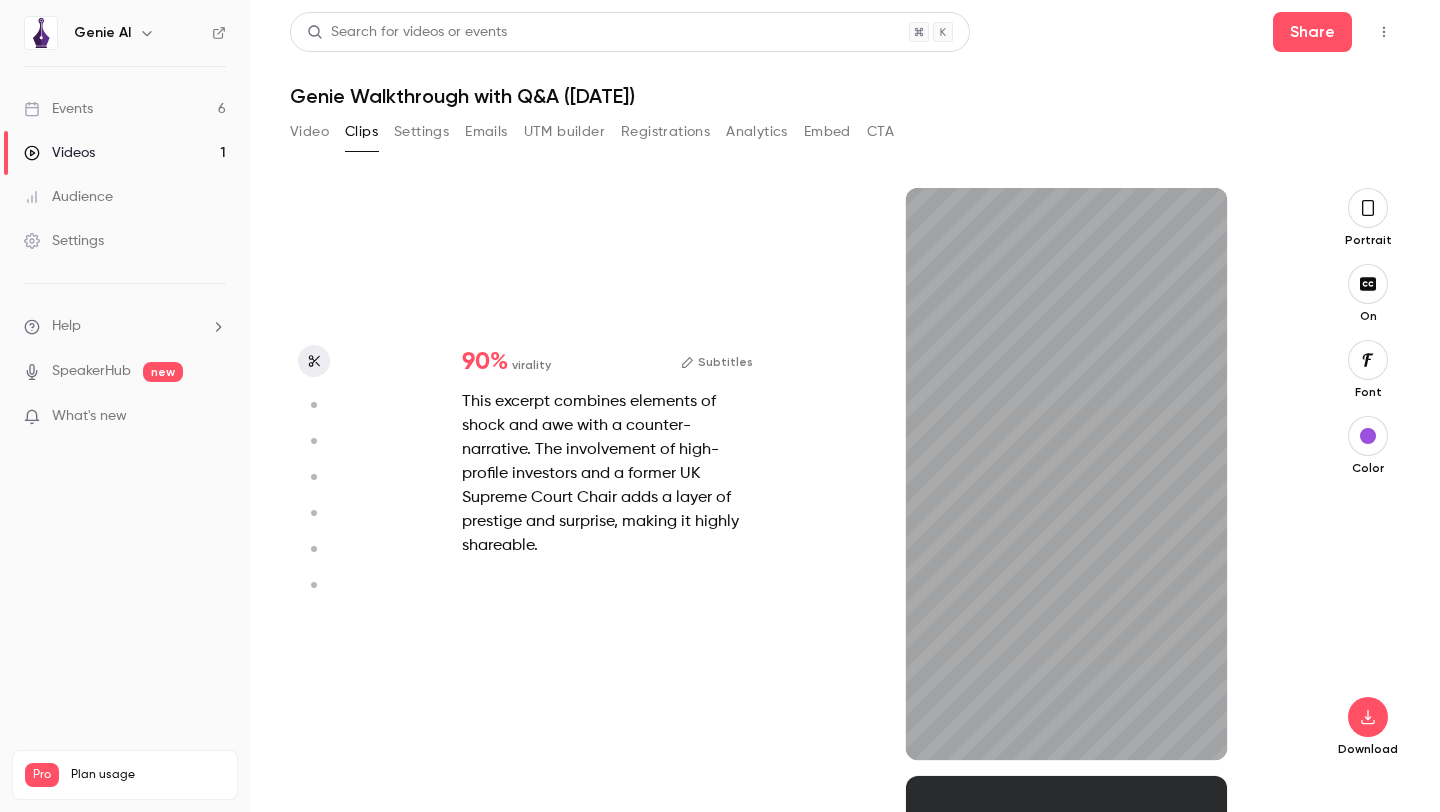 type on "****" 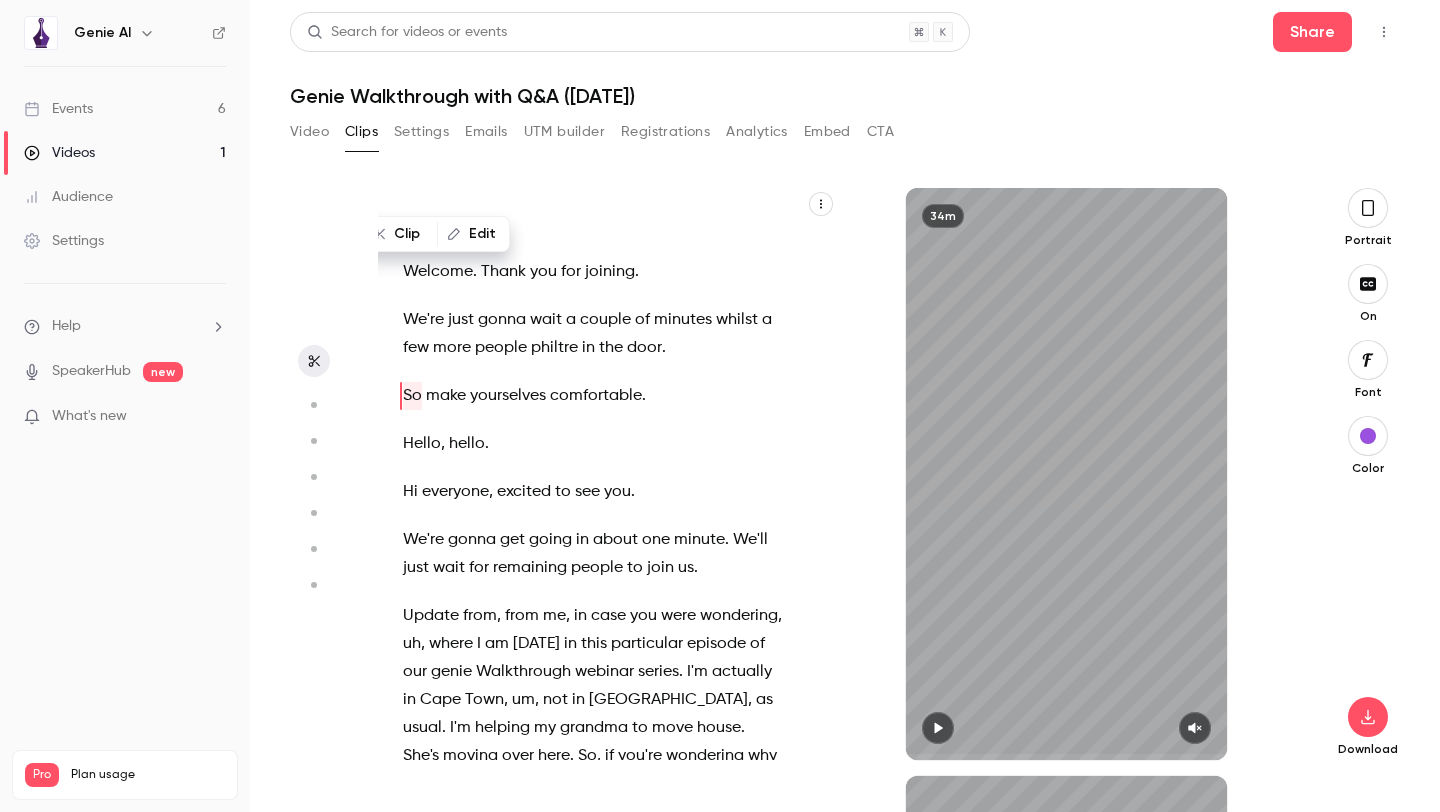 click on "Settings" at bounding box center (421, 132) 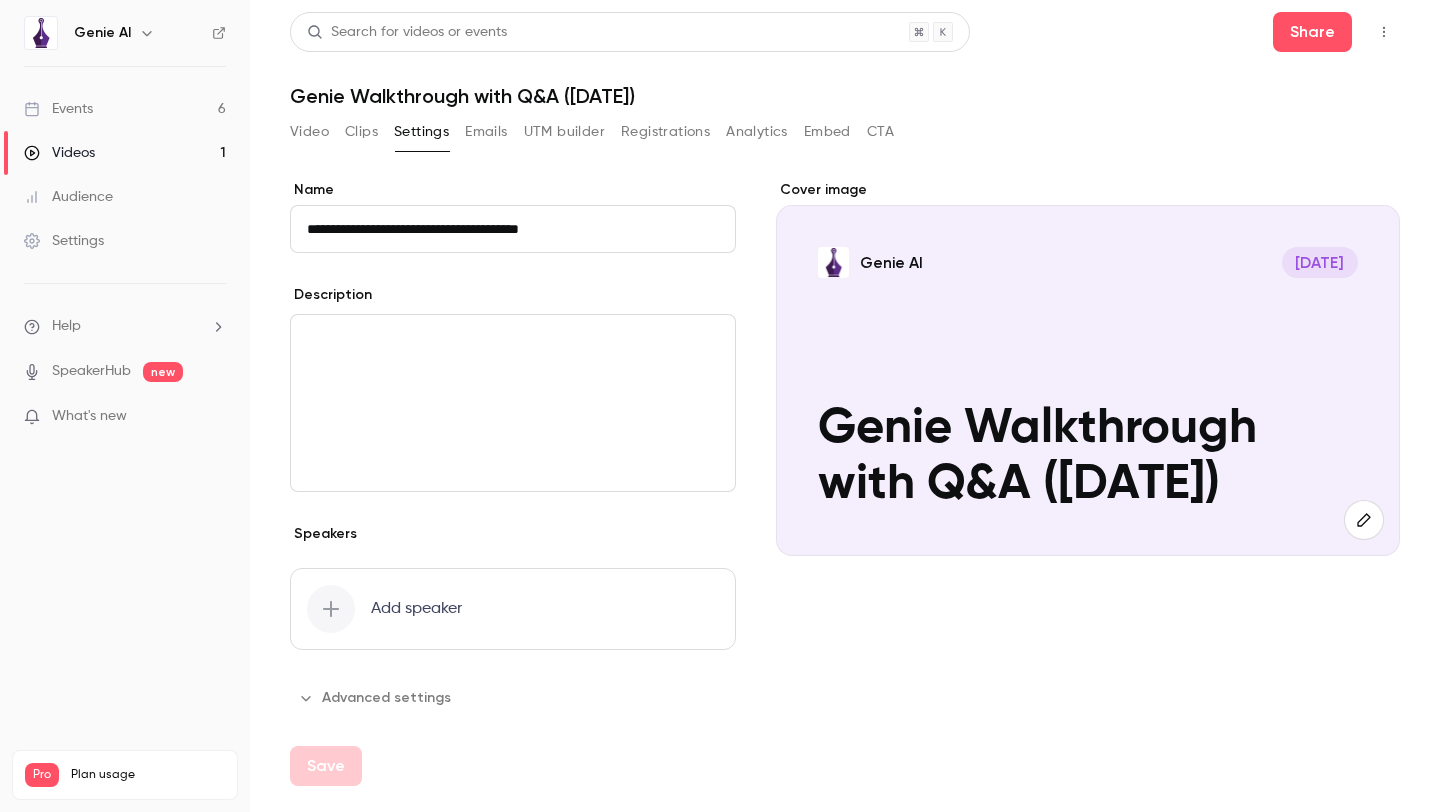 click on "CTA" at bounding box center [880, 132] 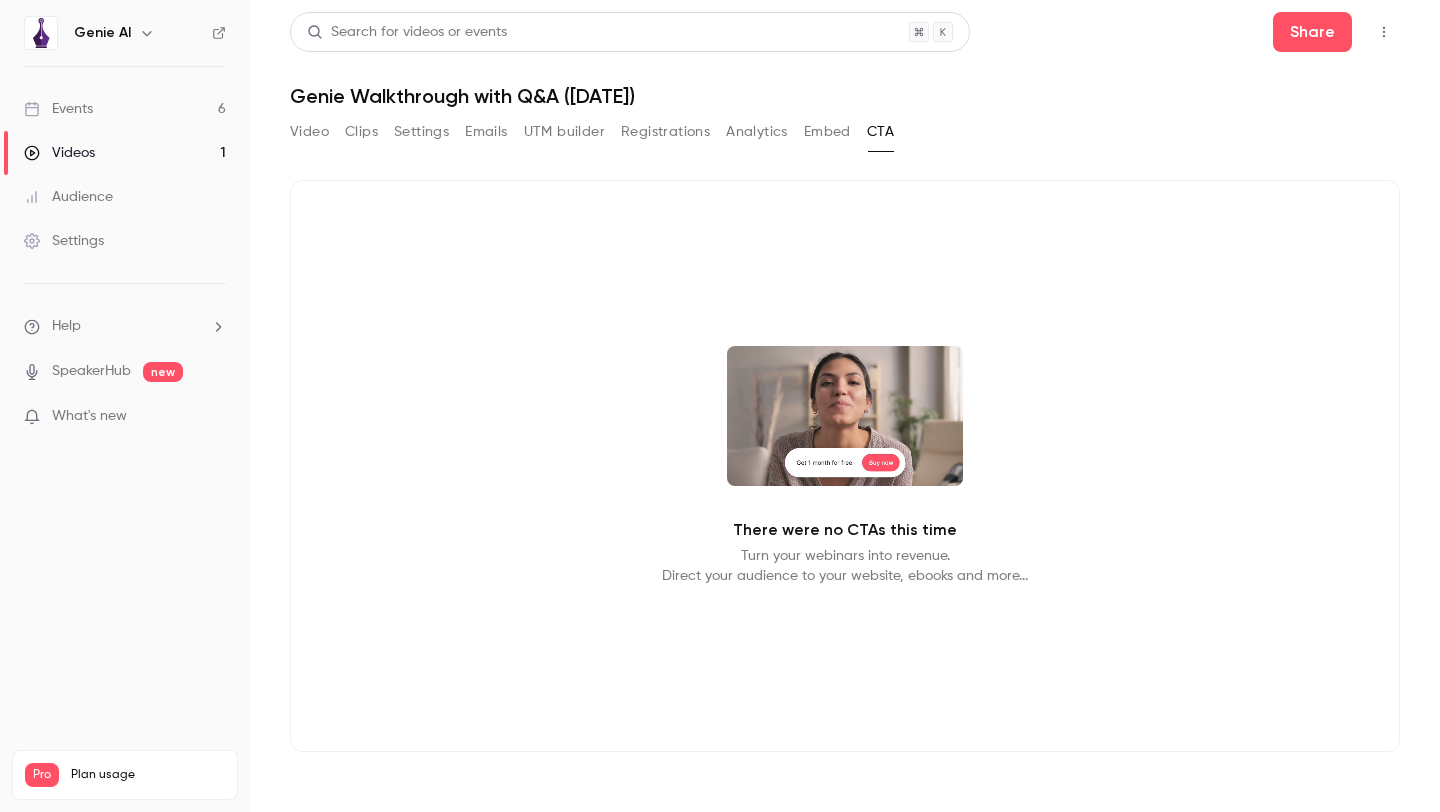 click on "There were no CTAs this time" at bounding box center [845, 530] 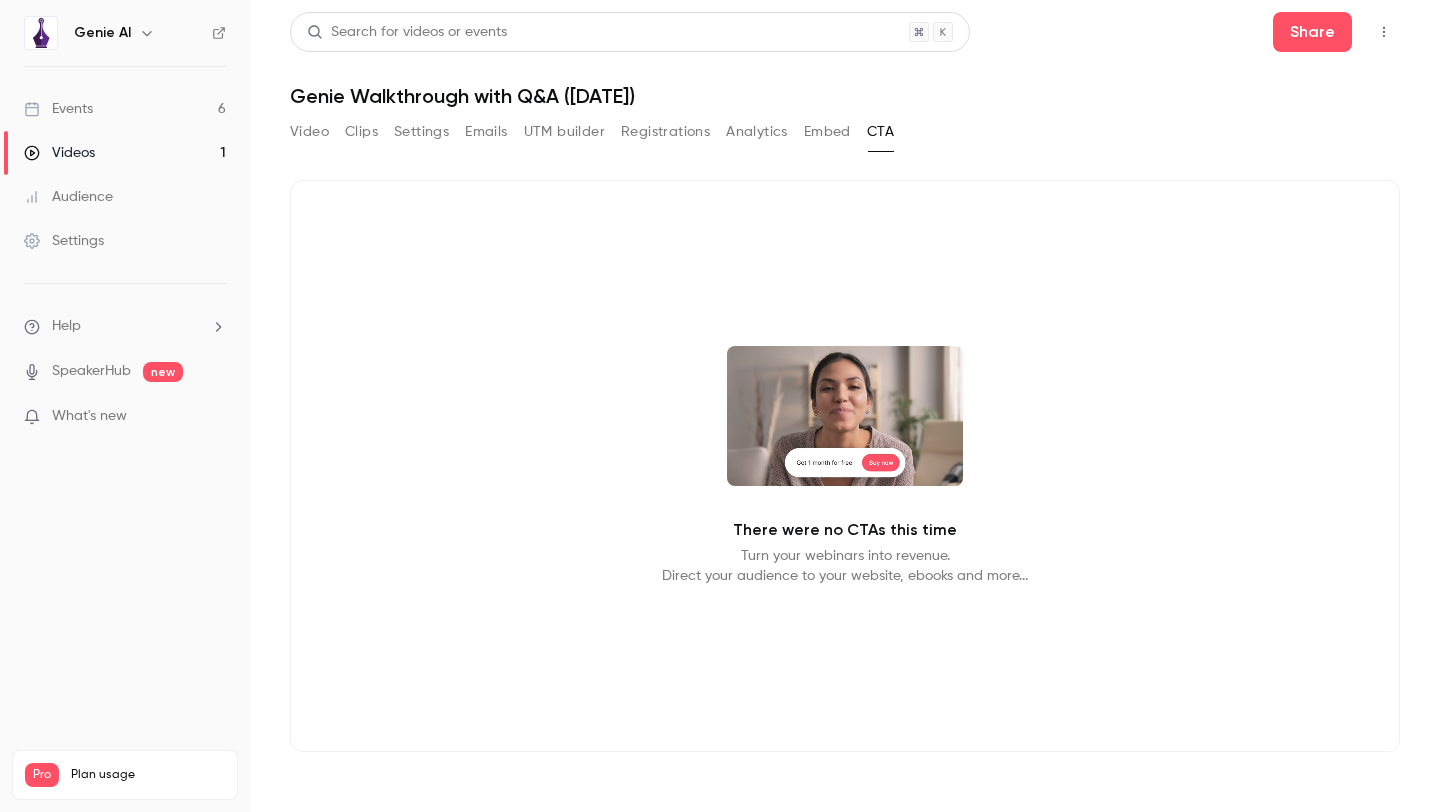 click at bounding box center (845, 416) 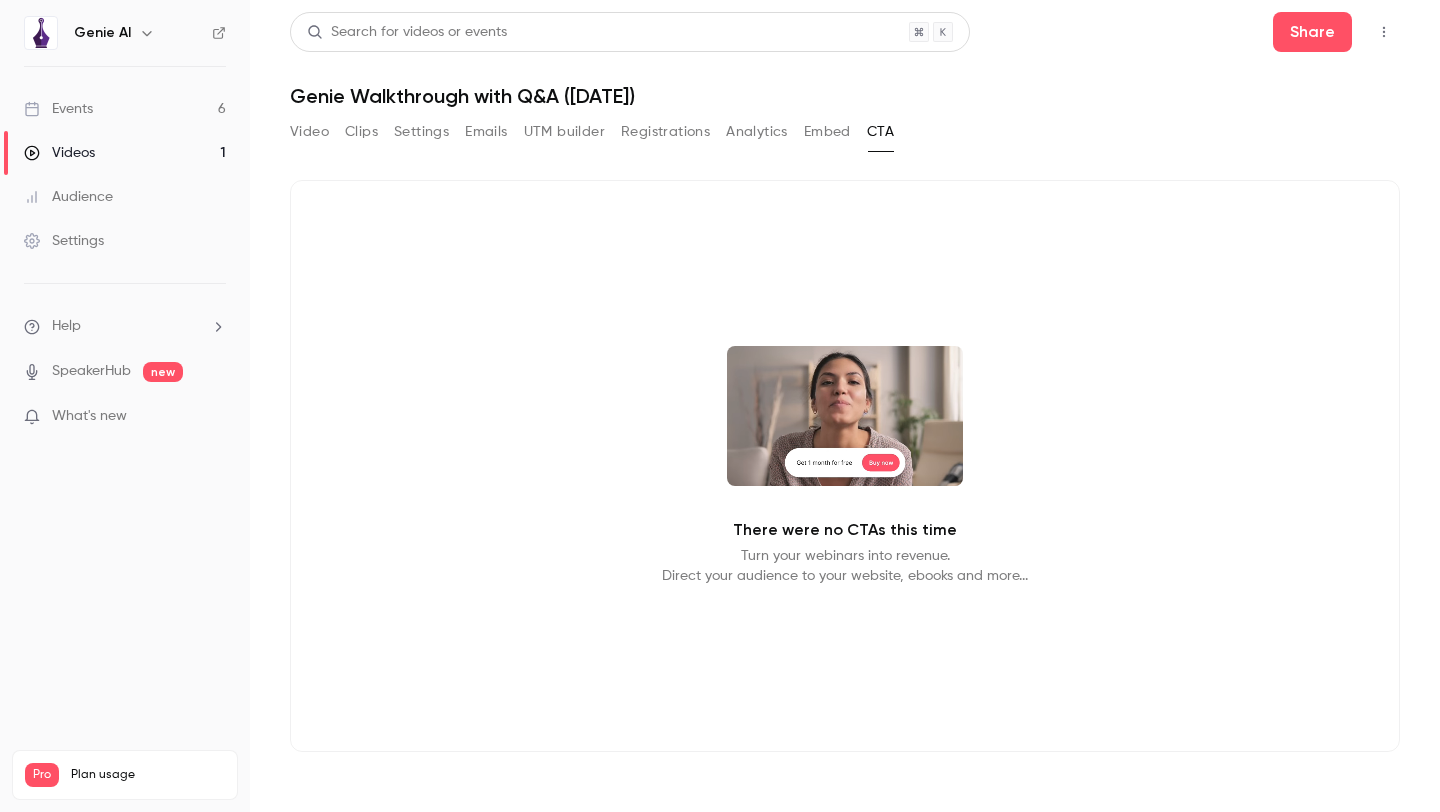 click at bounding box center [845, 416] 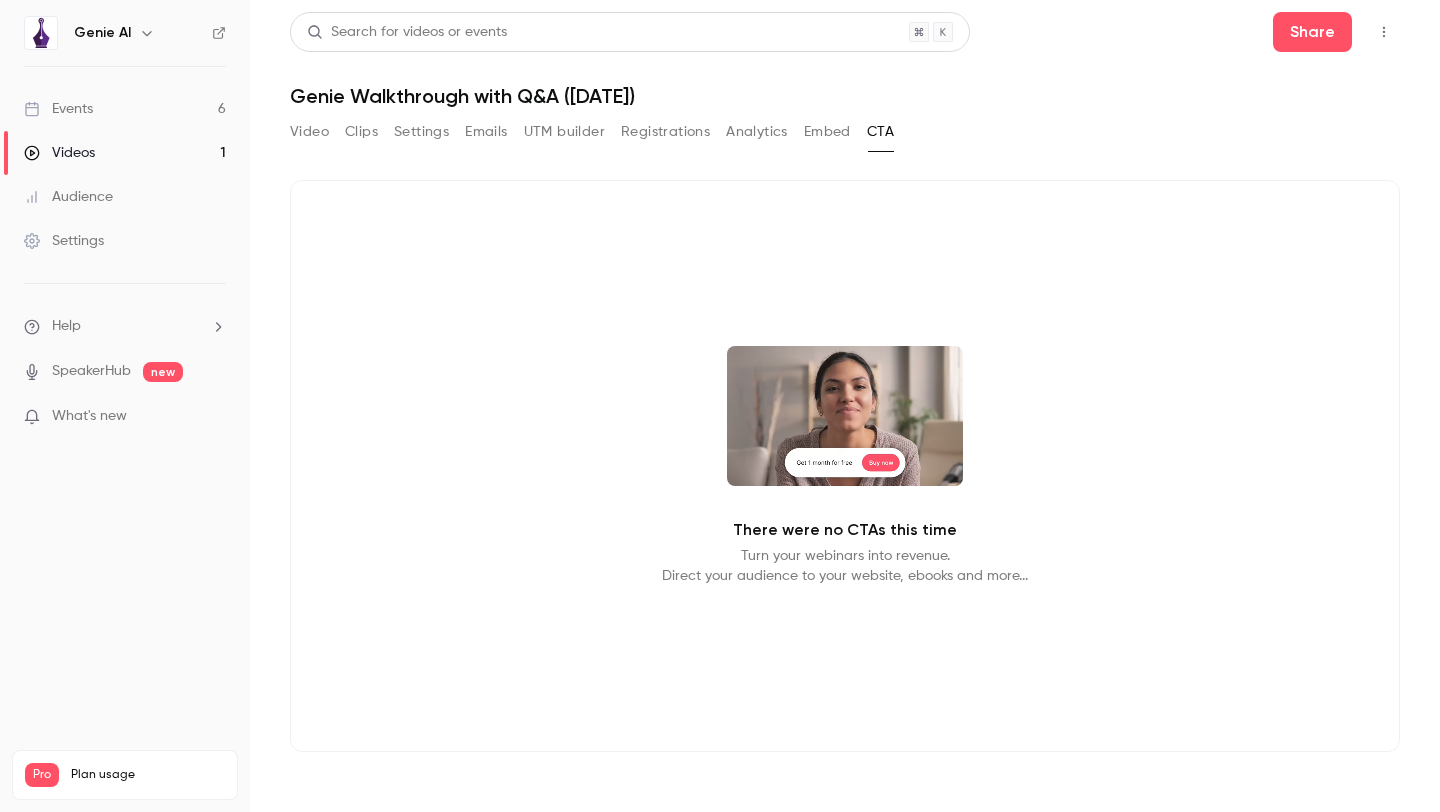 click on "Video" at bounding box center (309, 132) 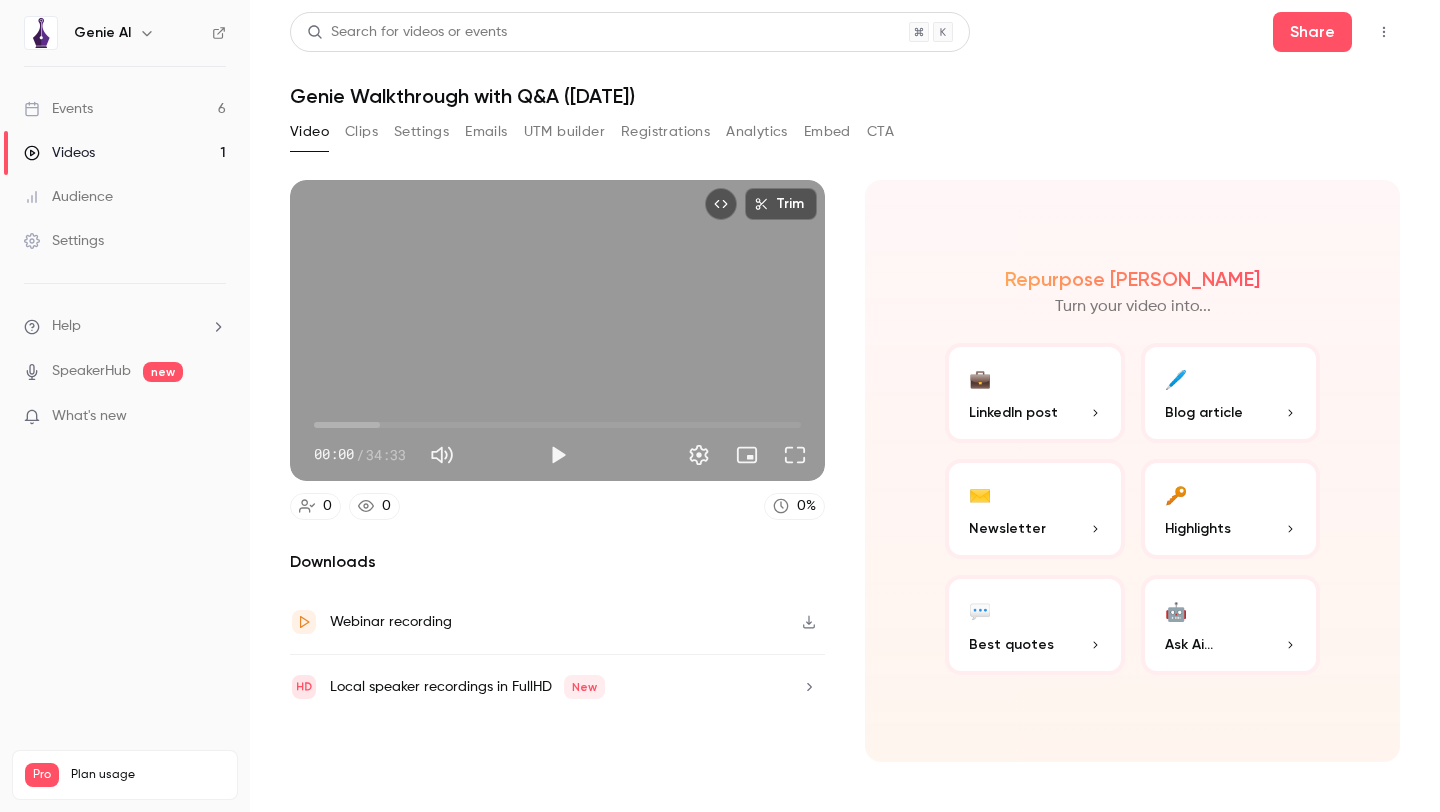 click on "Clips" at bounding box center [361, 132] 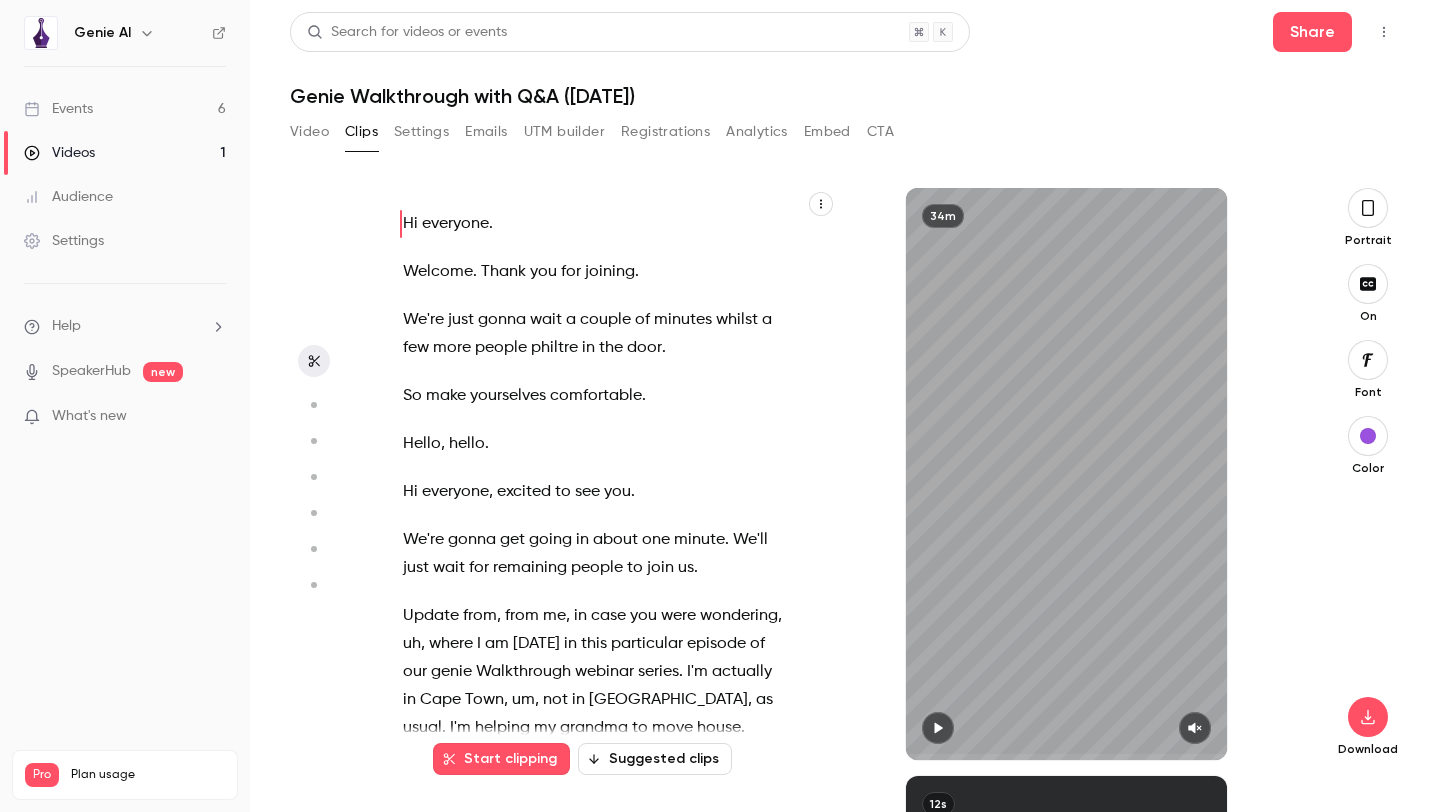 click on "Settings" at bounding box center (421, 132) 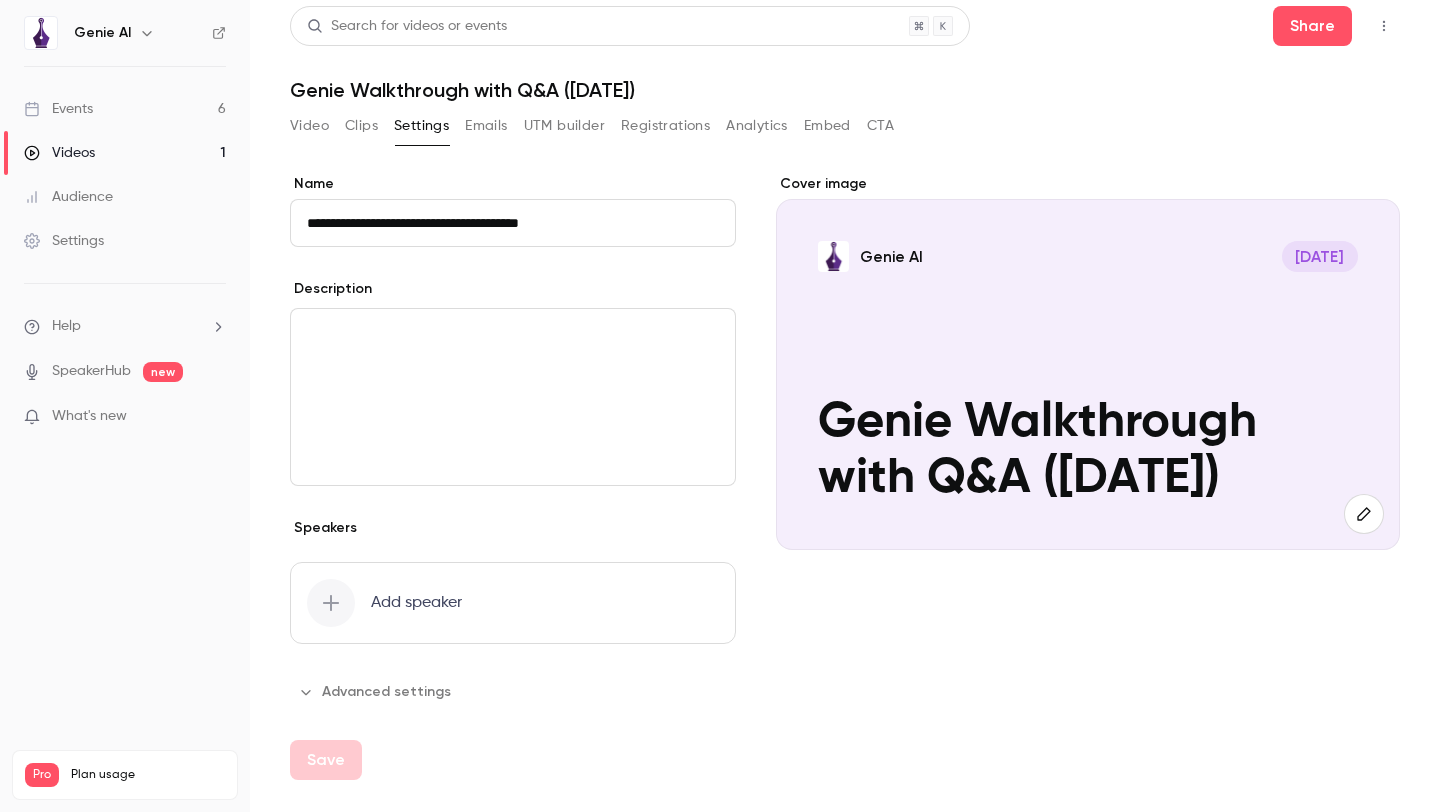 scroll, scrollTop: 0, scrollLeft: 0, axis: both 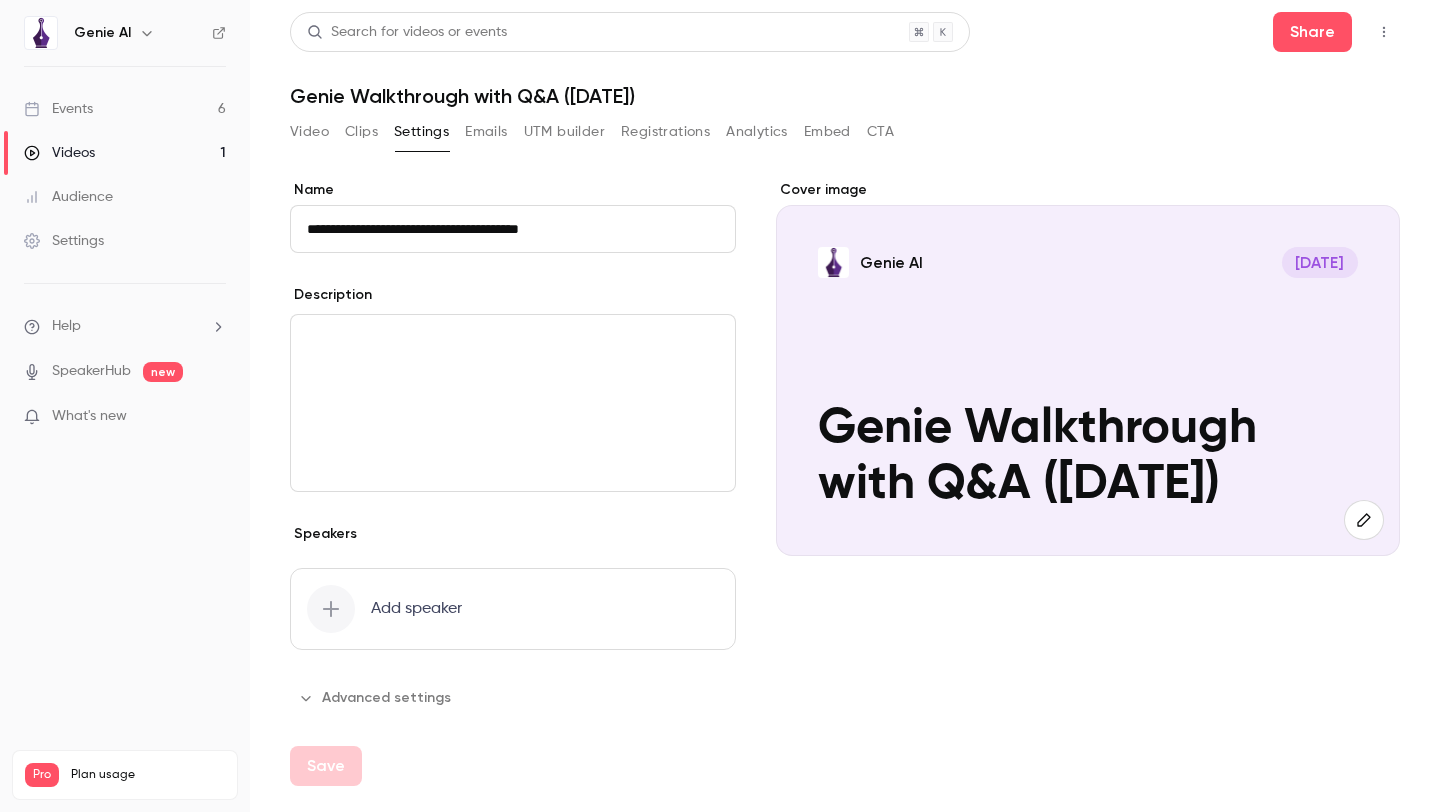 click on "Events" at bounding box center [58, 109] 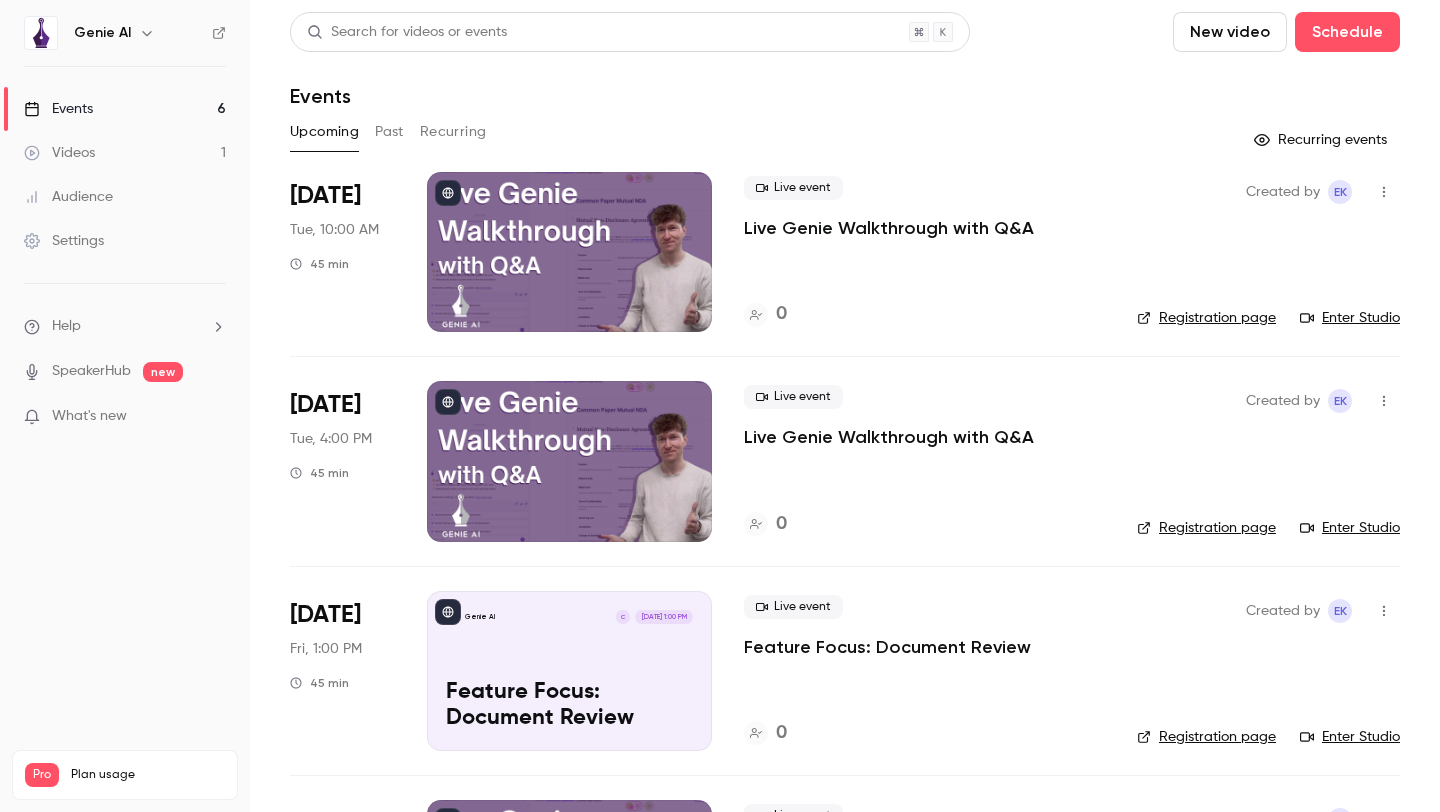 click on "Past" at bounding box center [389, 132] 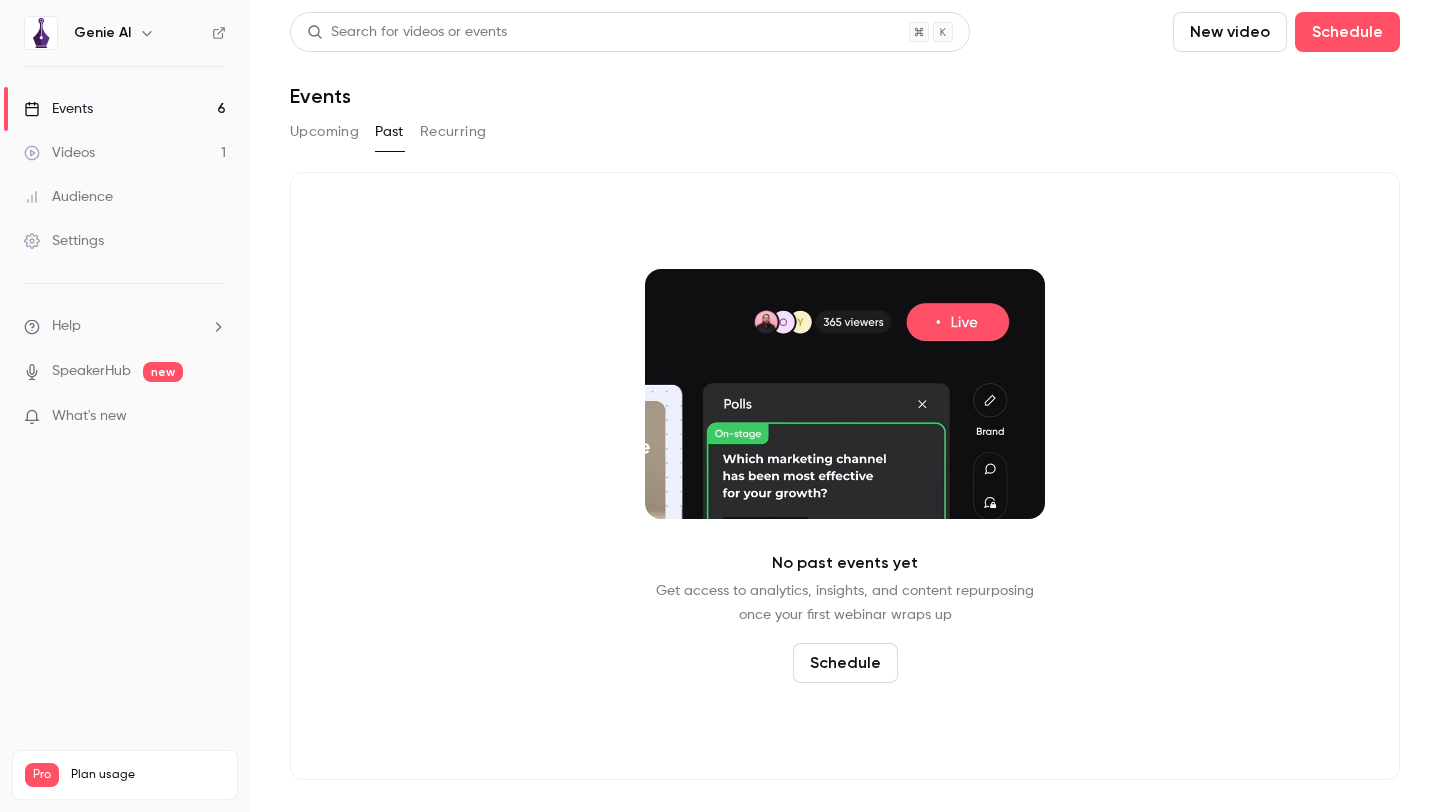 click on "Schedule" at bounding box center [845, 663] 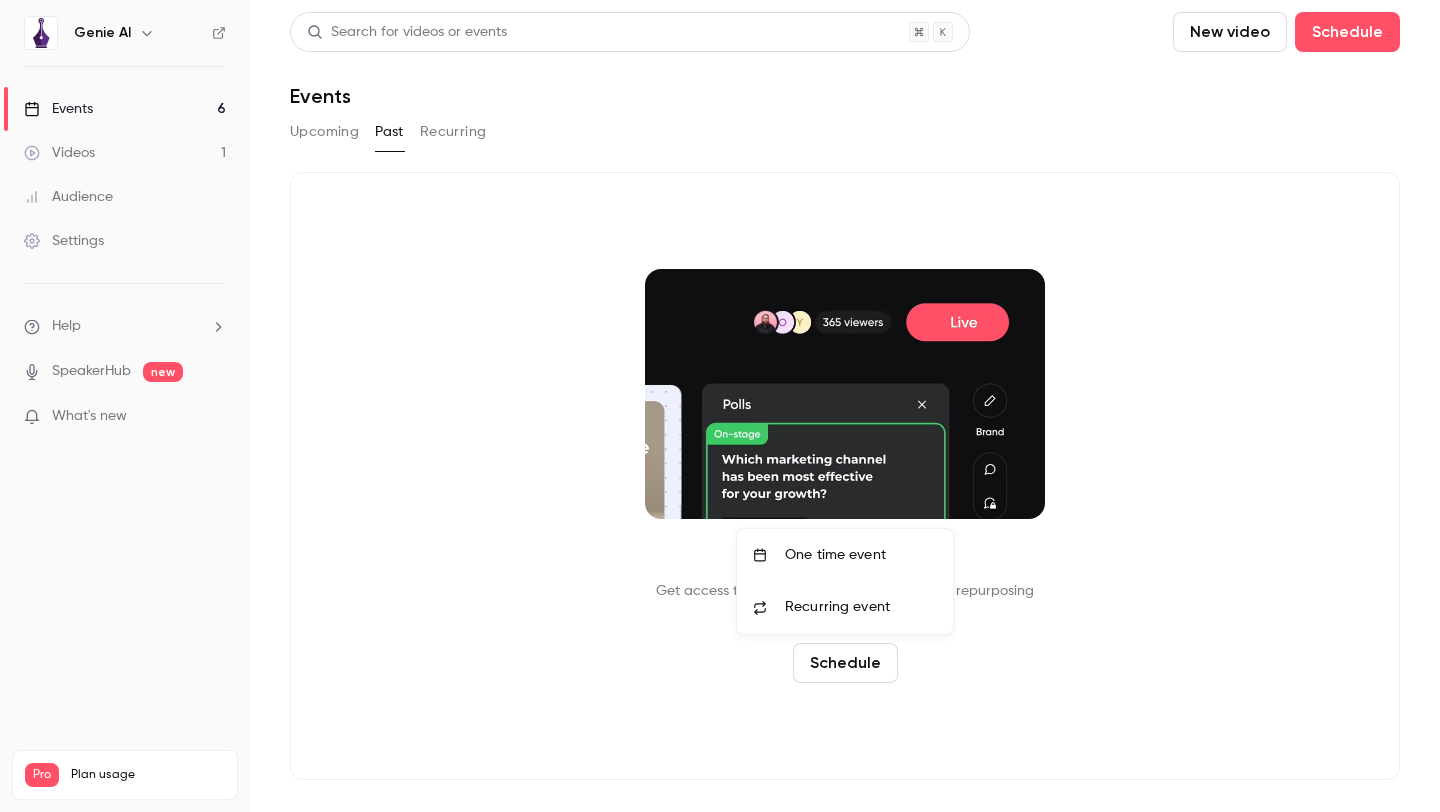 click at bounding box center (720, 406) 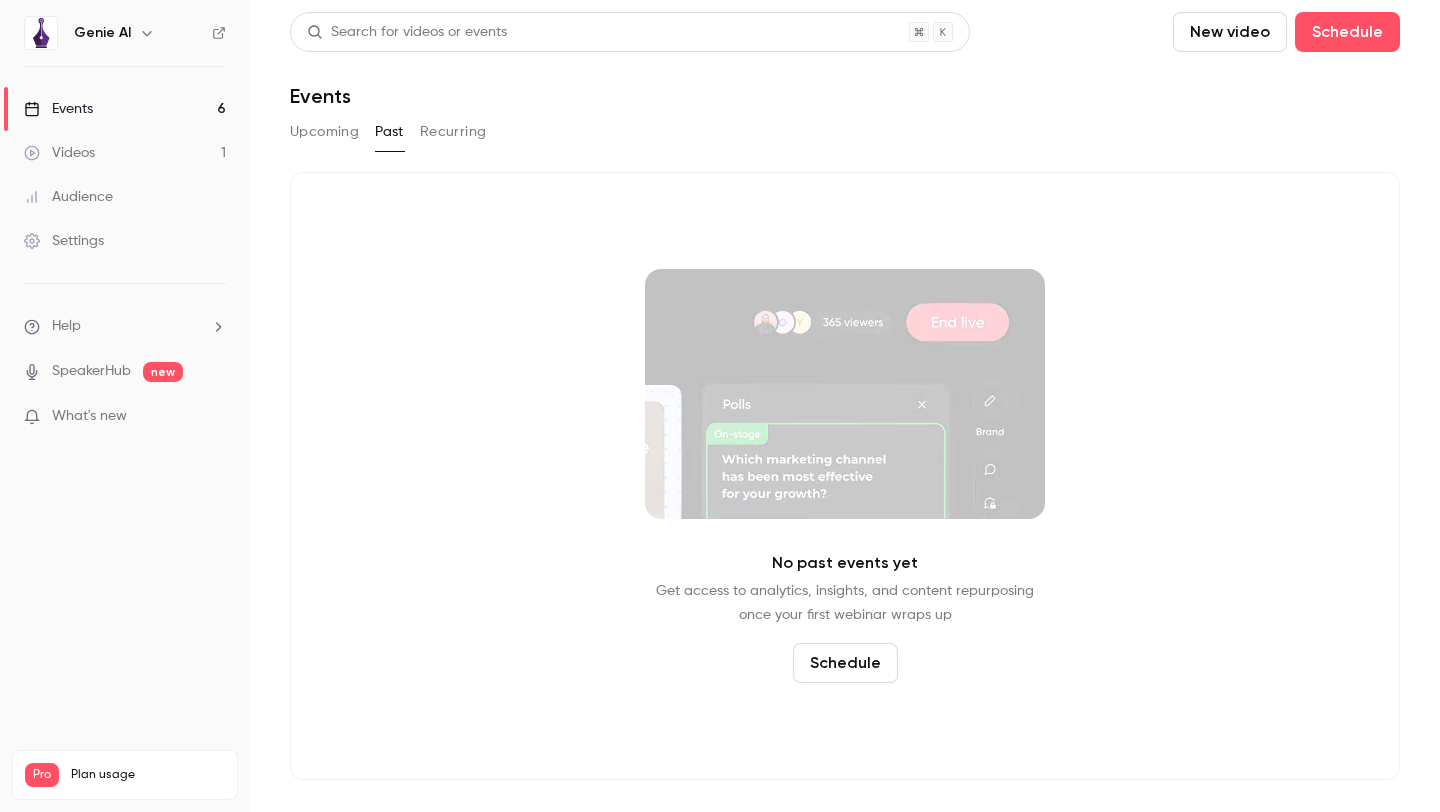 click on "No past events yet Get access to analytics, insights, and content repurposing
once your first webinar wraps up Schedule" at bounding box center [845, 476] 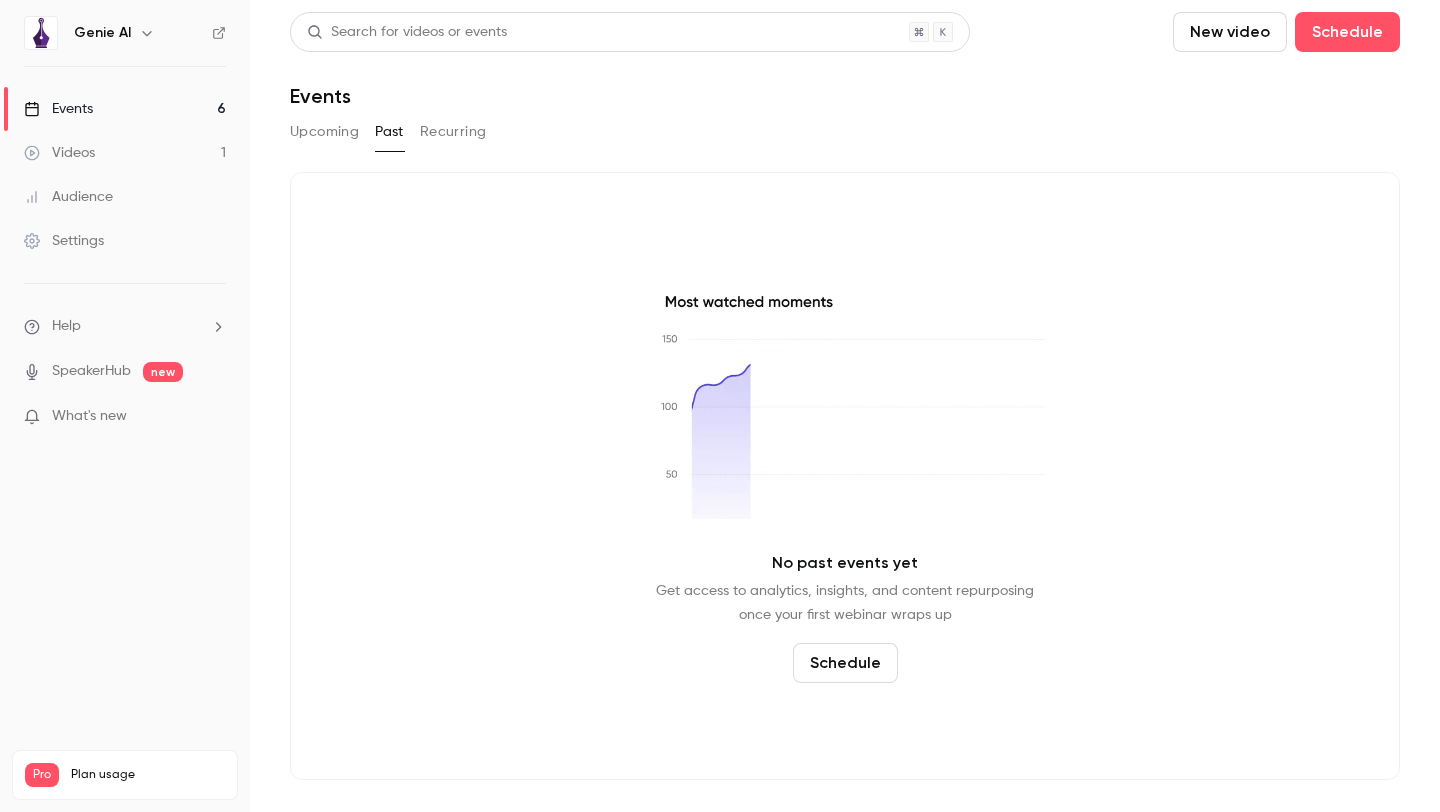 click on "Recurring" at bounding box center [453, 132] 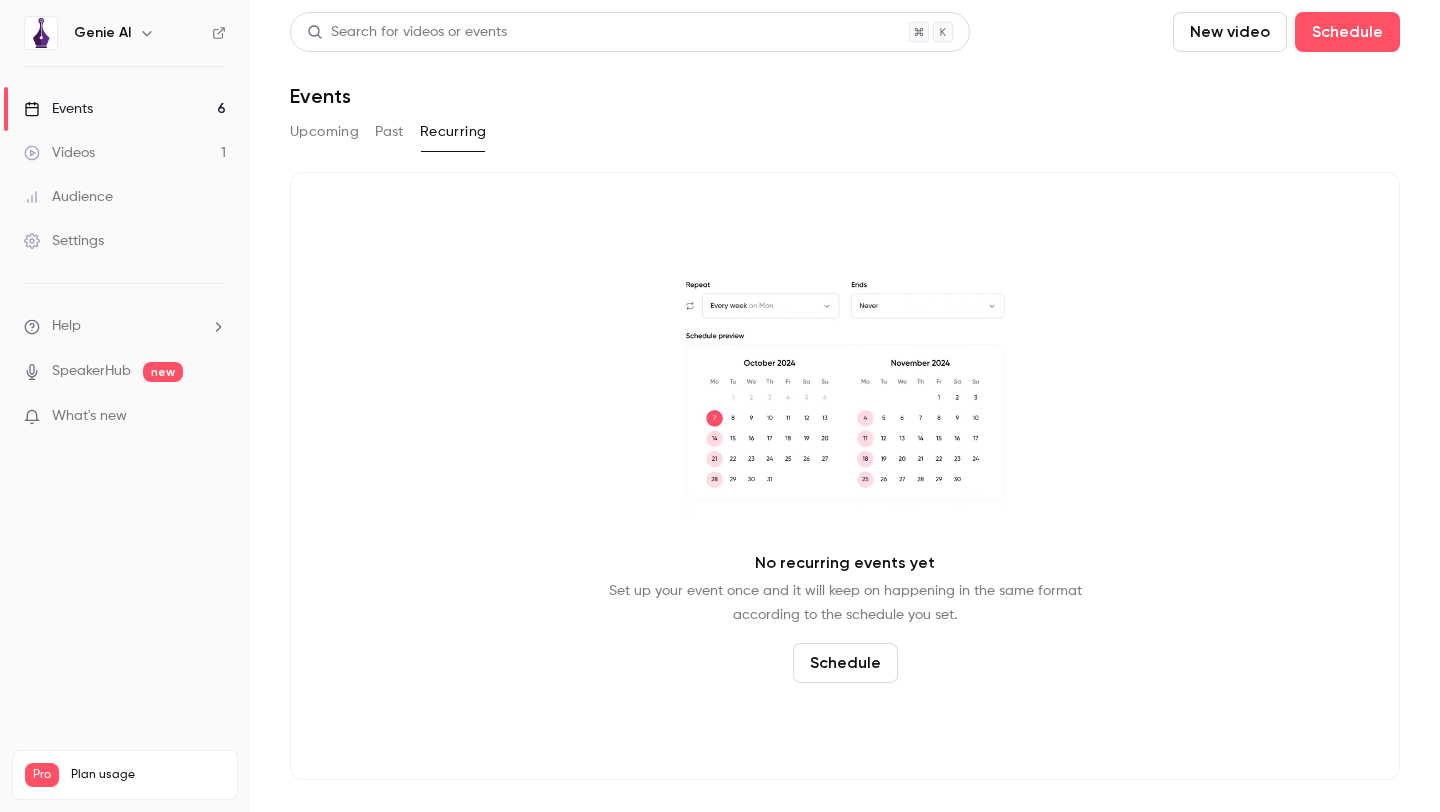 click on "Upcoming" at bounding box center (324, 132) 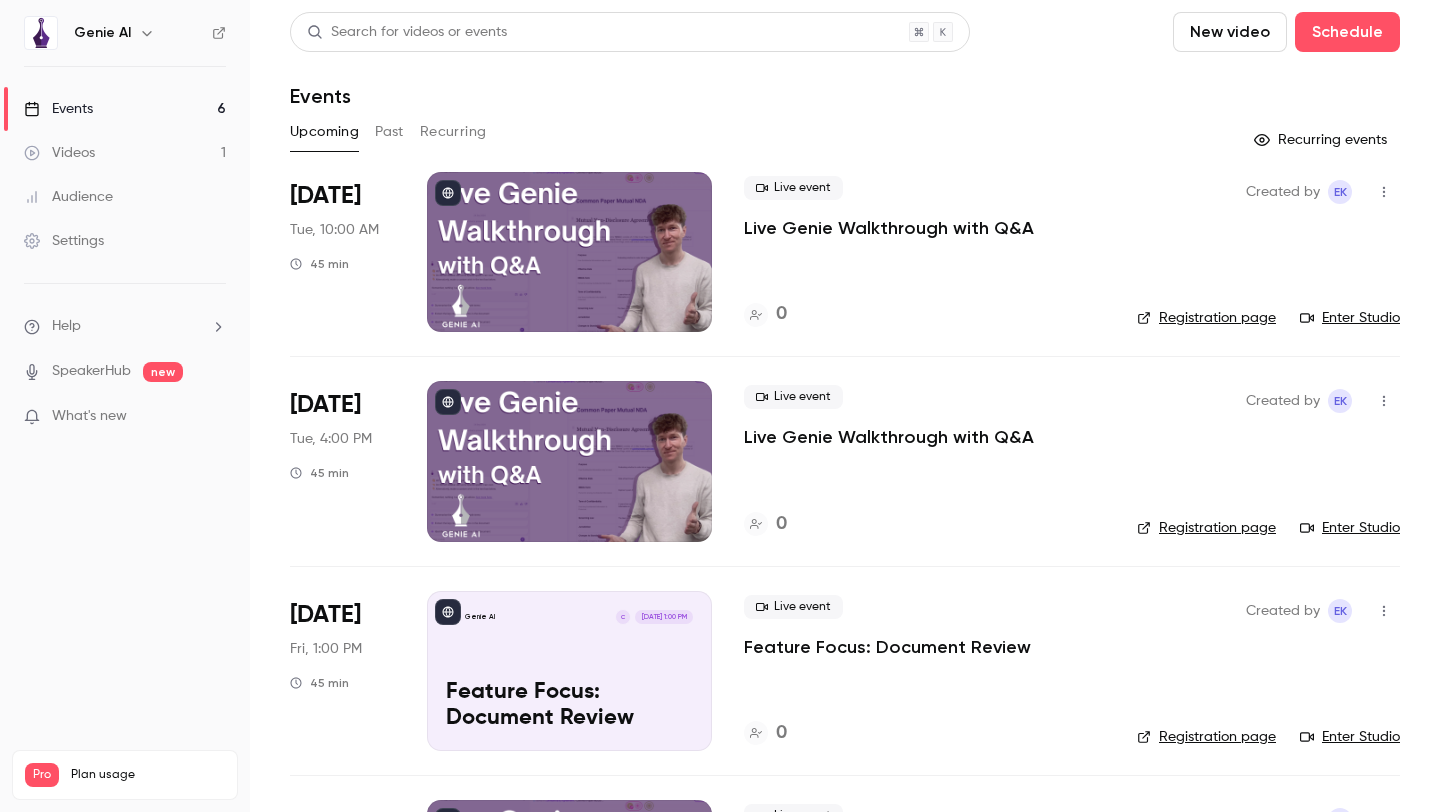 click on "Registration page" at bounding box center [1206, 318] 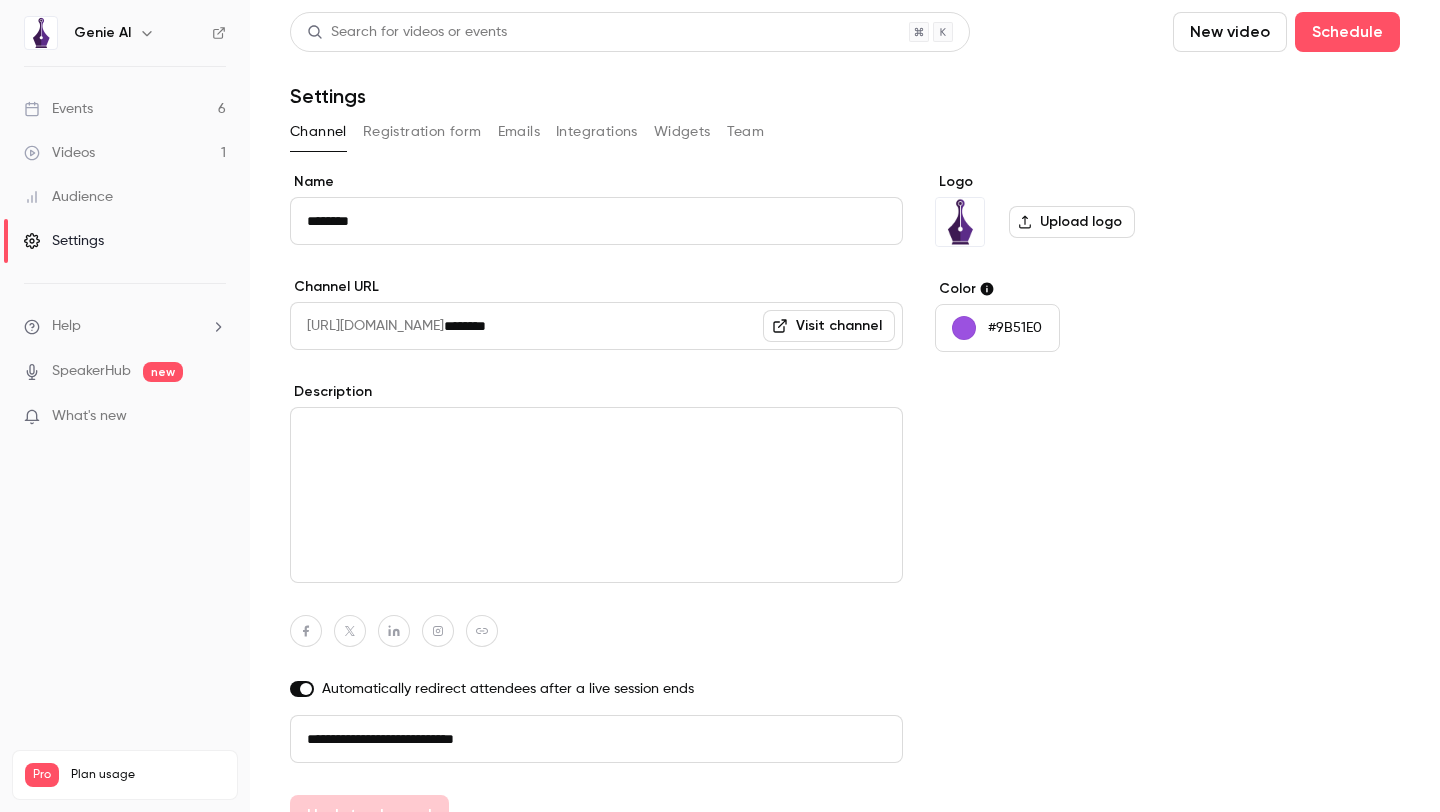 click on "Registration form" at bounding box center [422, 132] 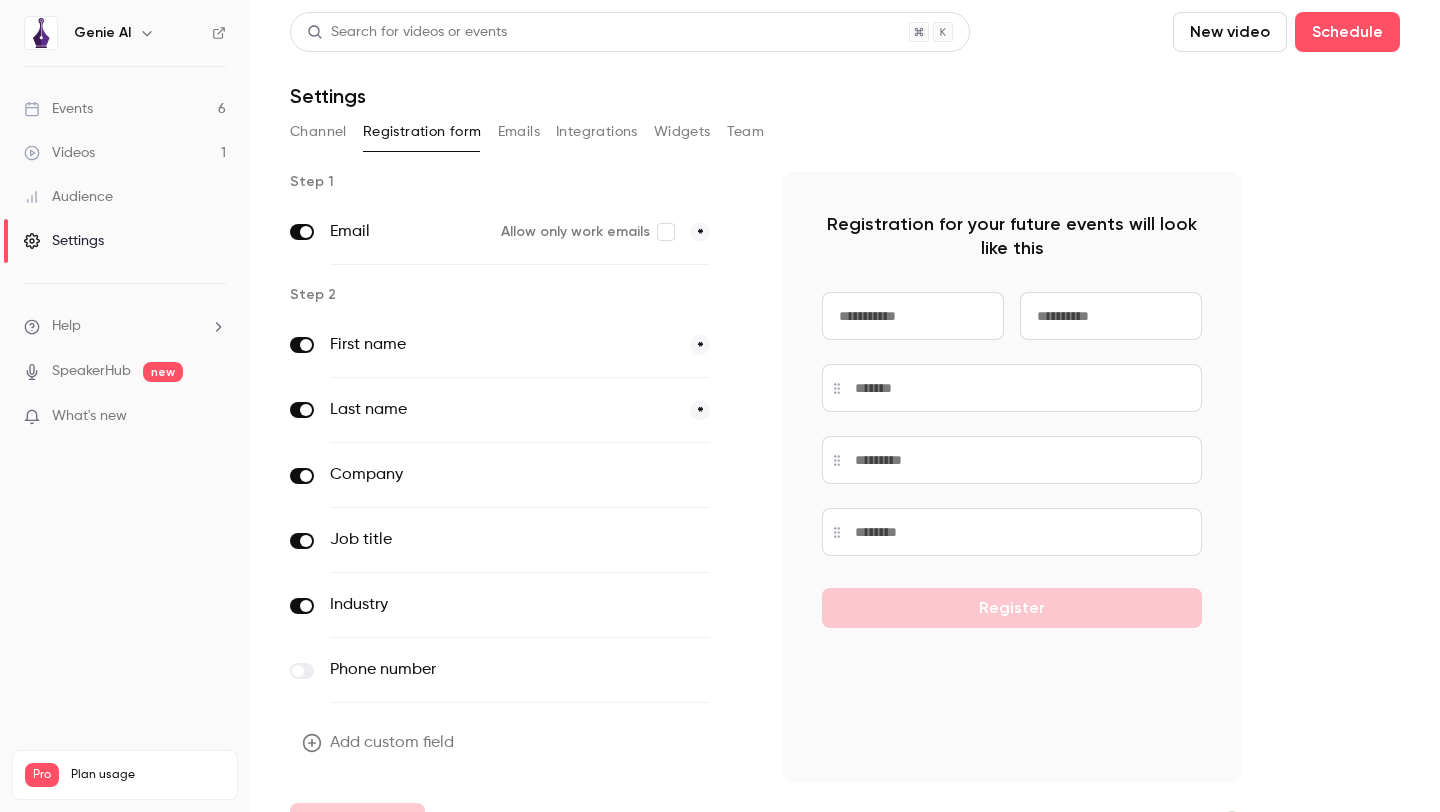 click on "optional" at bounding box center [676, 475] 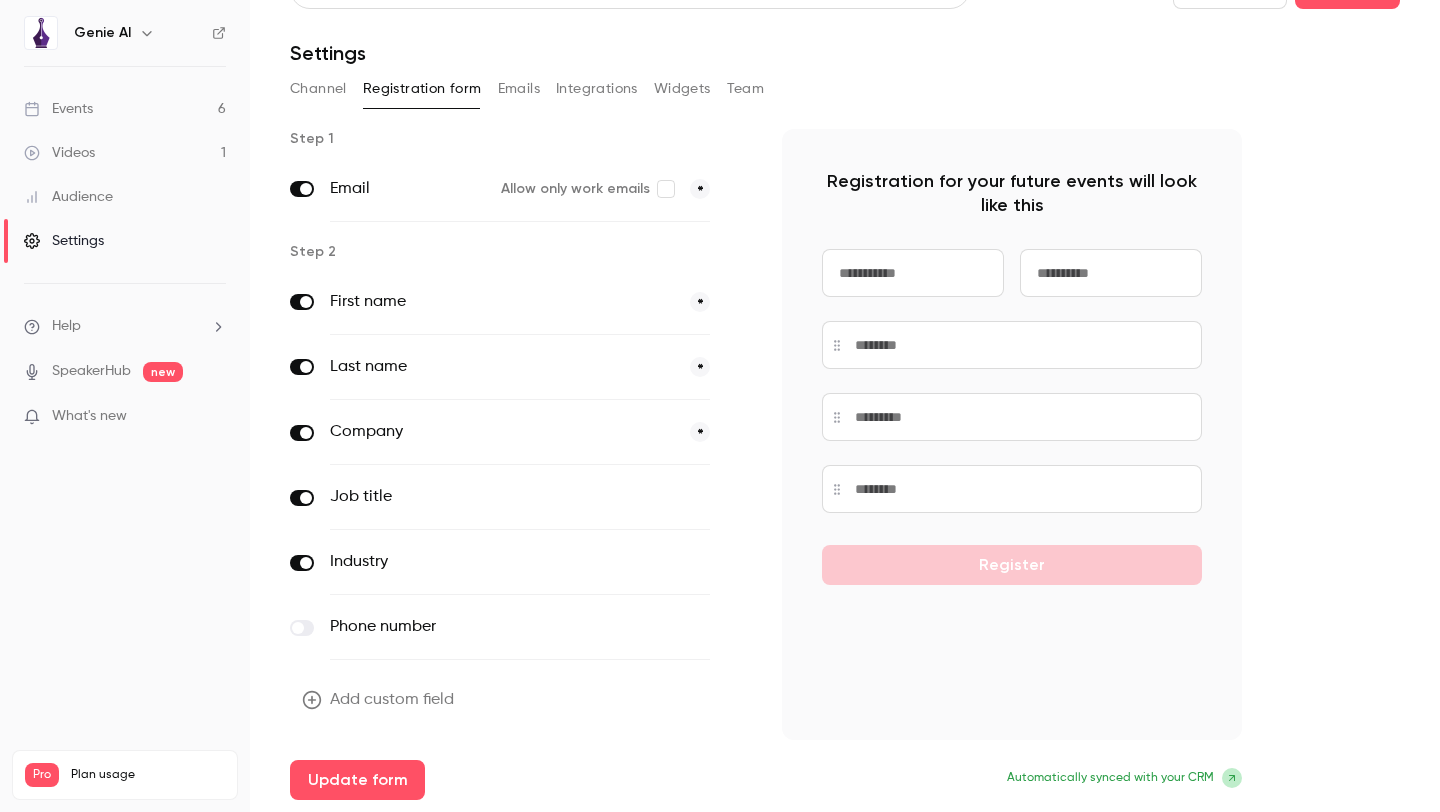 scroll, scrollTop: 0, scrollLeft: 0, axis: both 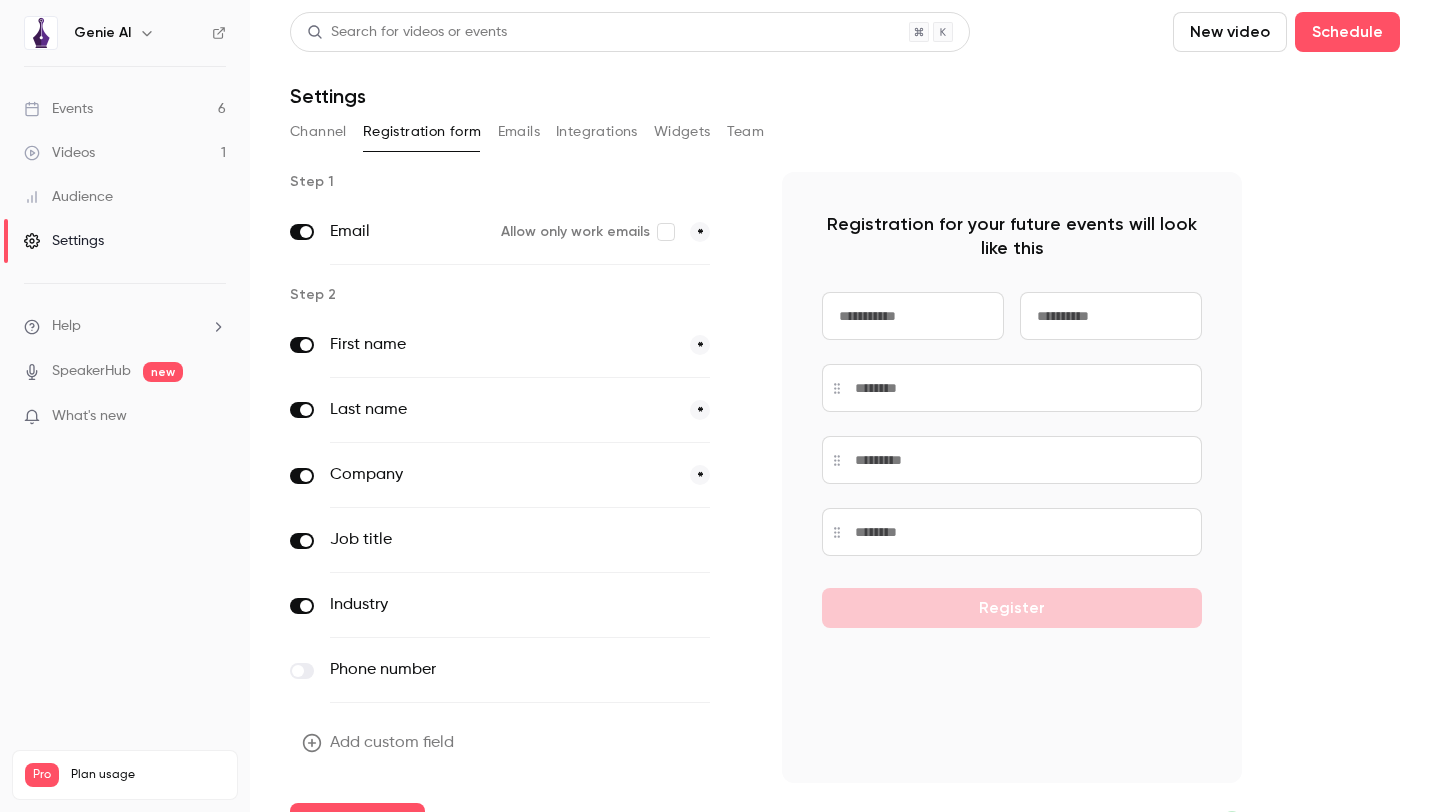 click on "optional" at bounding box center (676, 540) 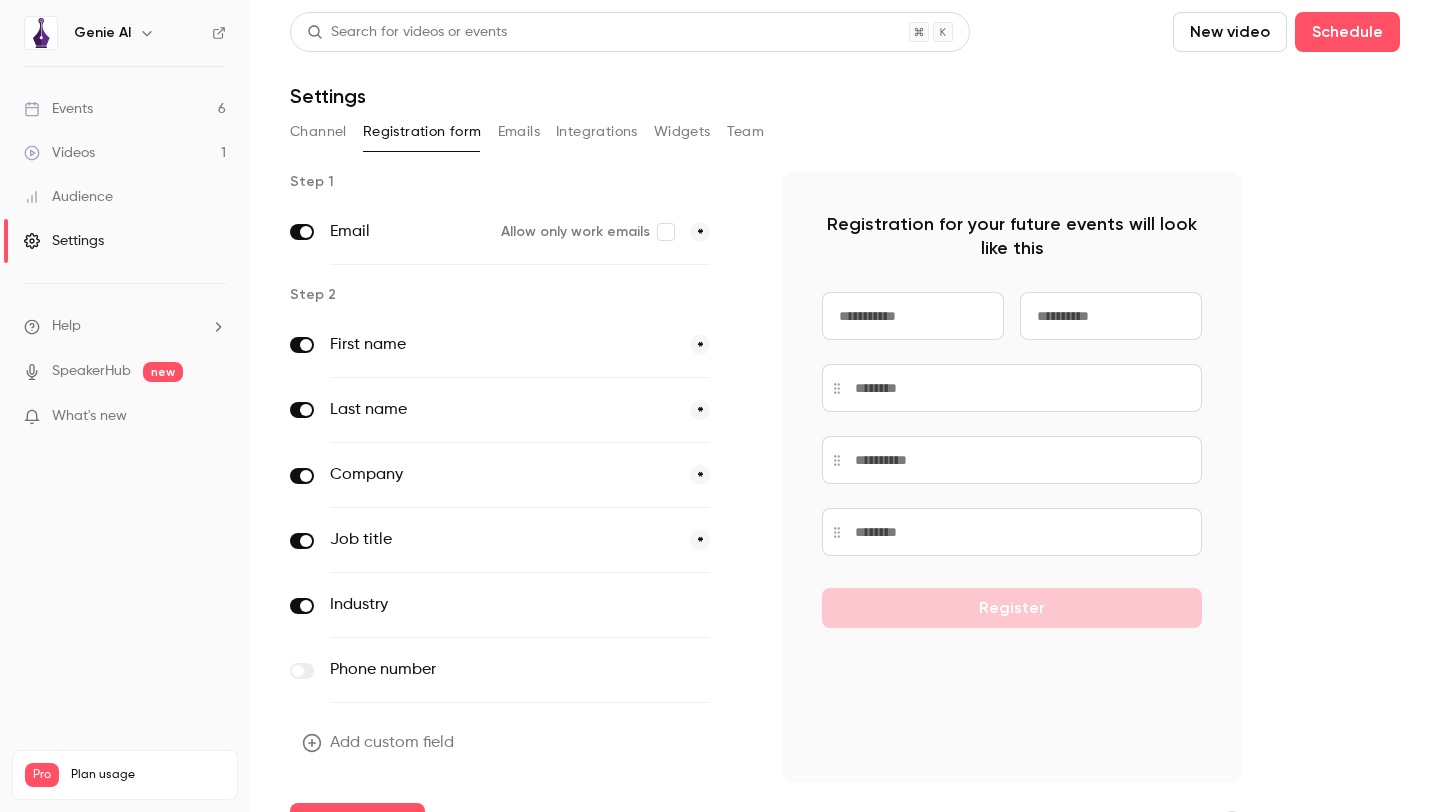 click on "Emails" at bounding box center [519, 132] 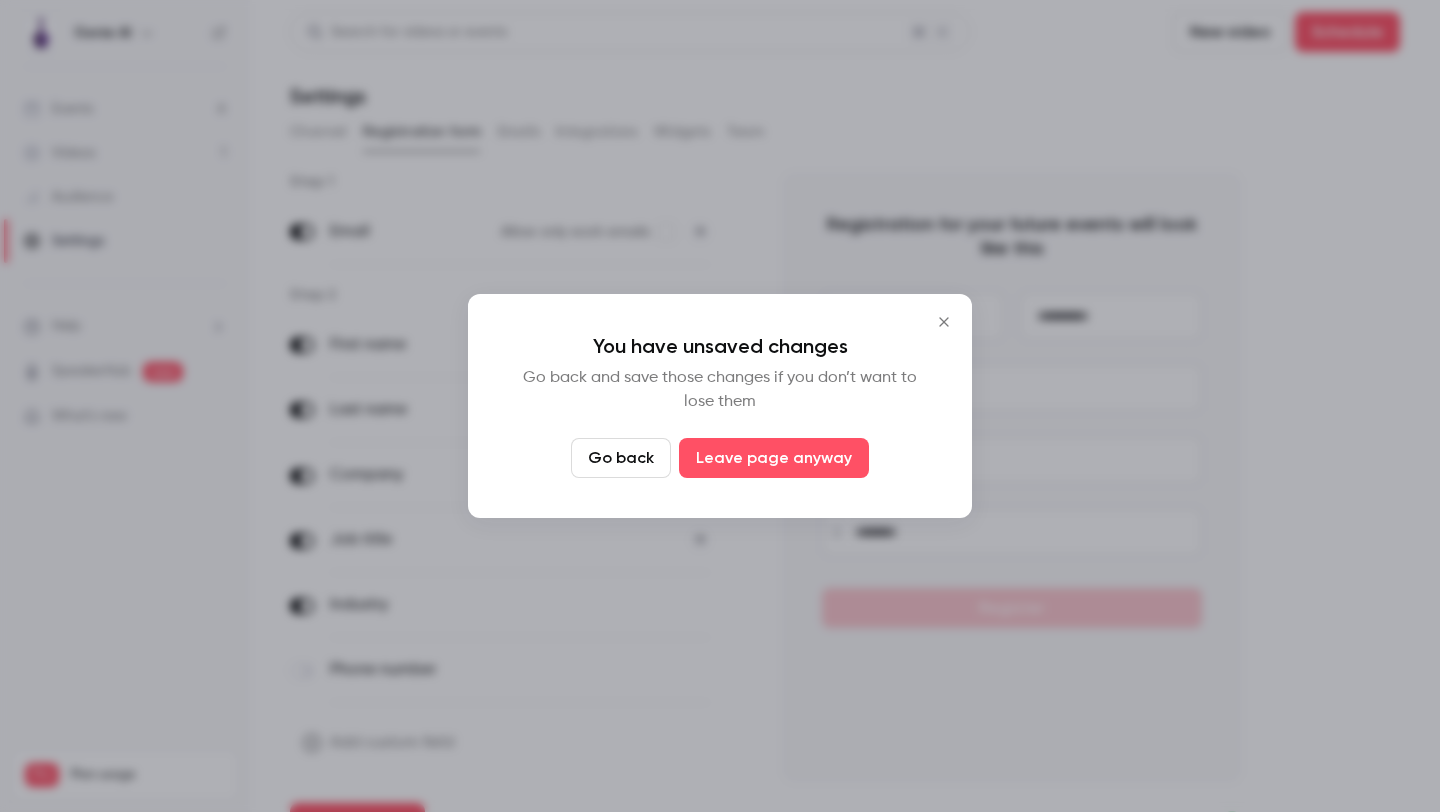 click 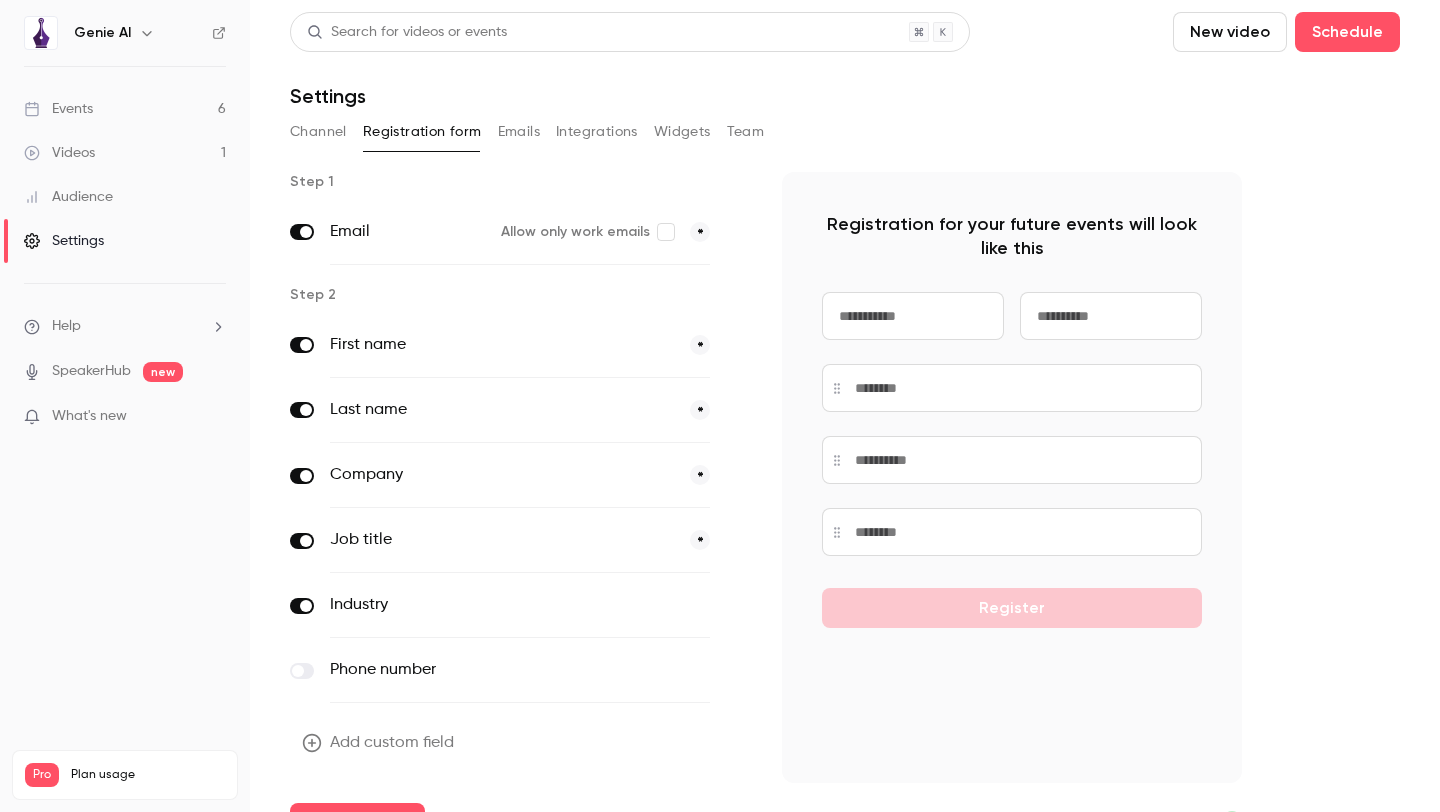 scroll, scrollTop: 43, scrollLeft: 0, axis: vertical 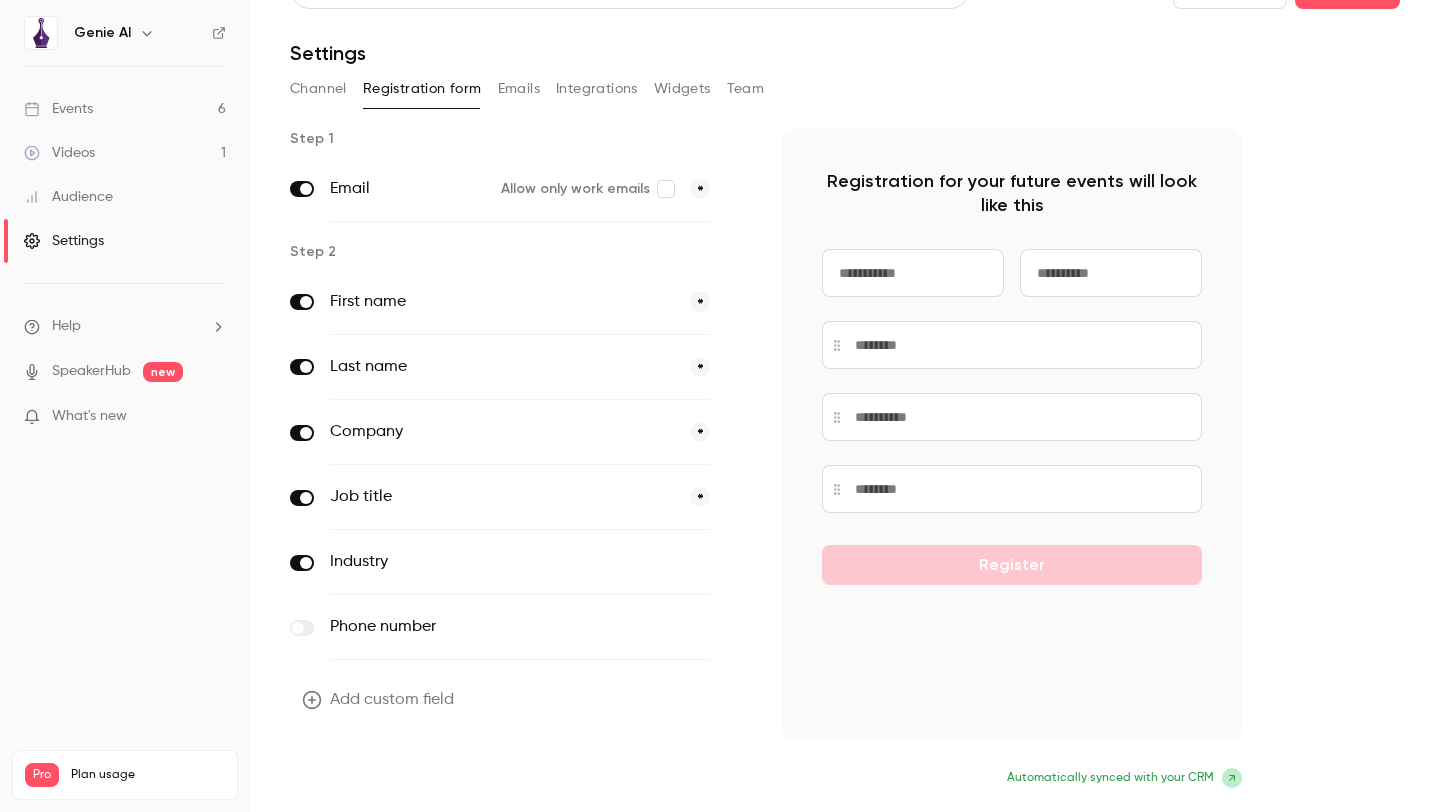 click on "Update form" at bounding box center (357, 780) 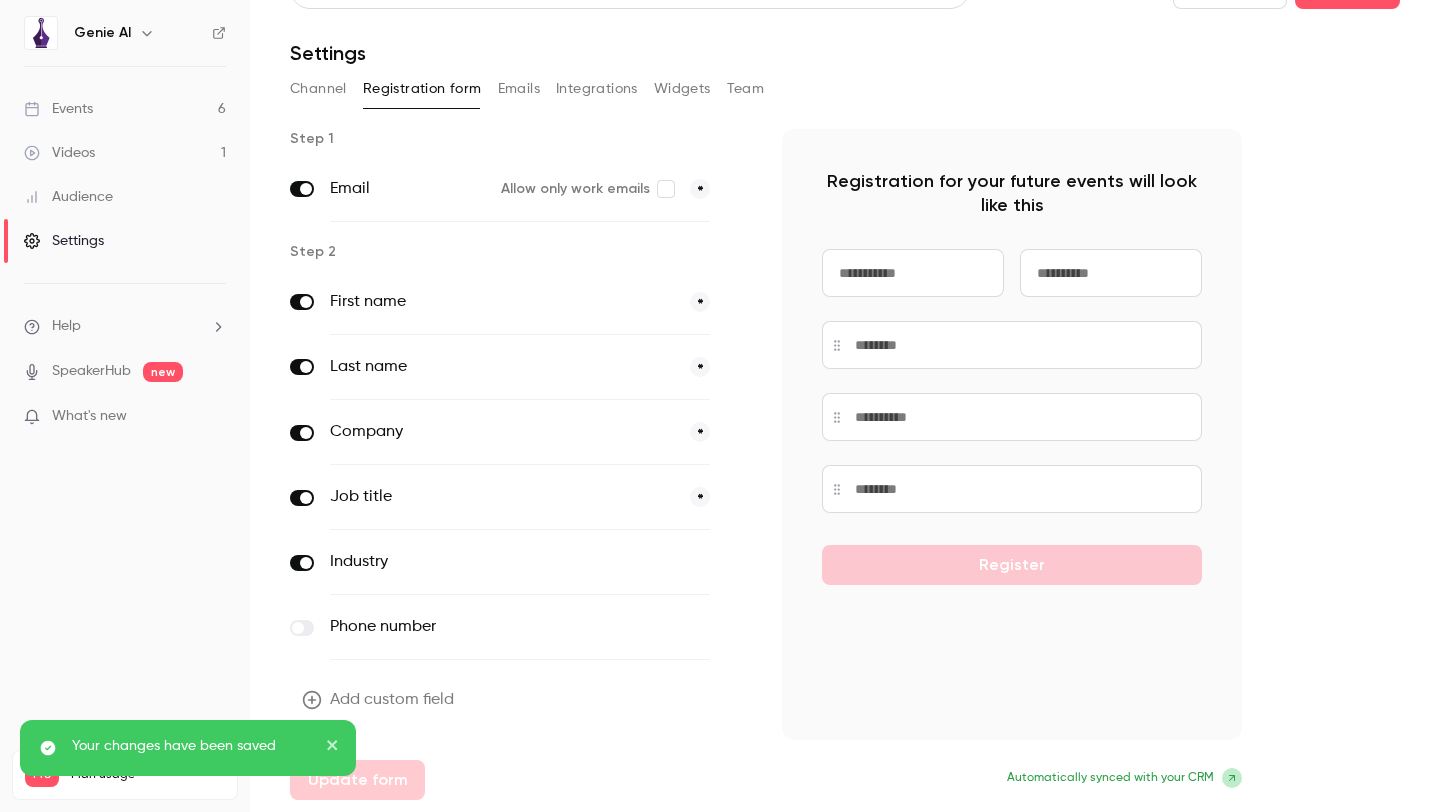 scroll, scrollTop: 0, scrollLeft: 0, axis: both 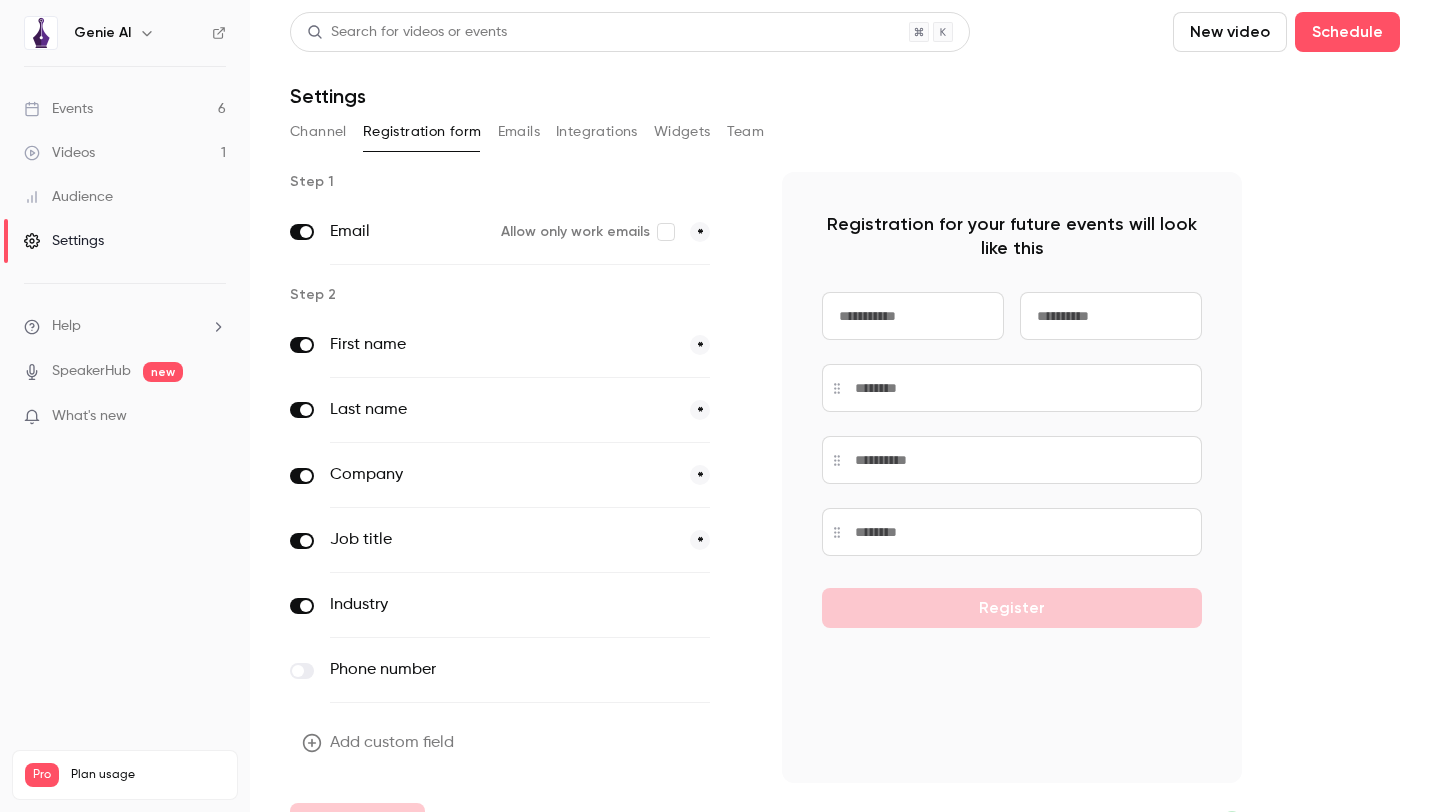 click on "Emails" at bounding box center [519, 132] 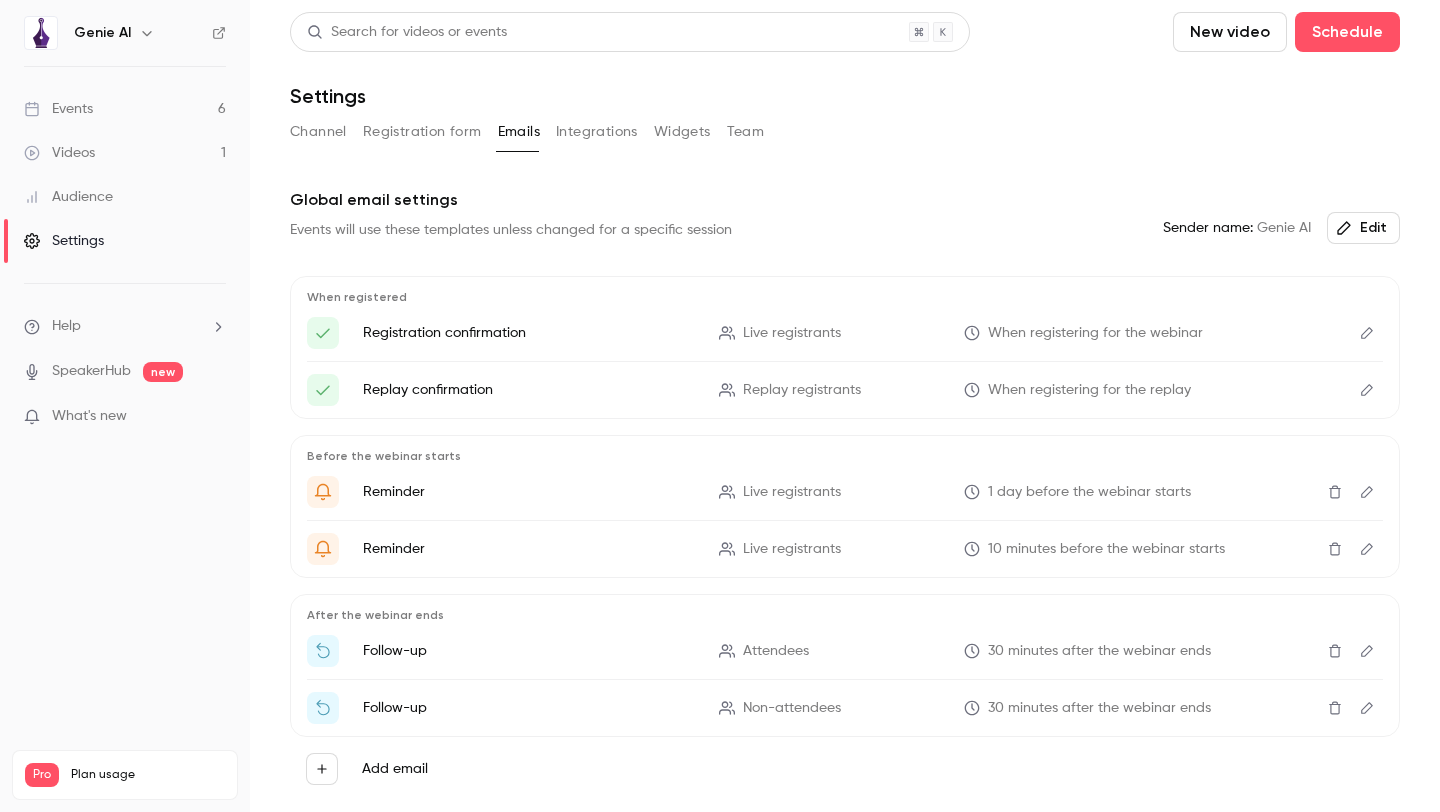 click on "Channel" at bounding box center [318, 132] 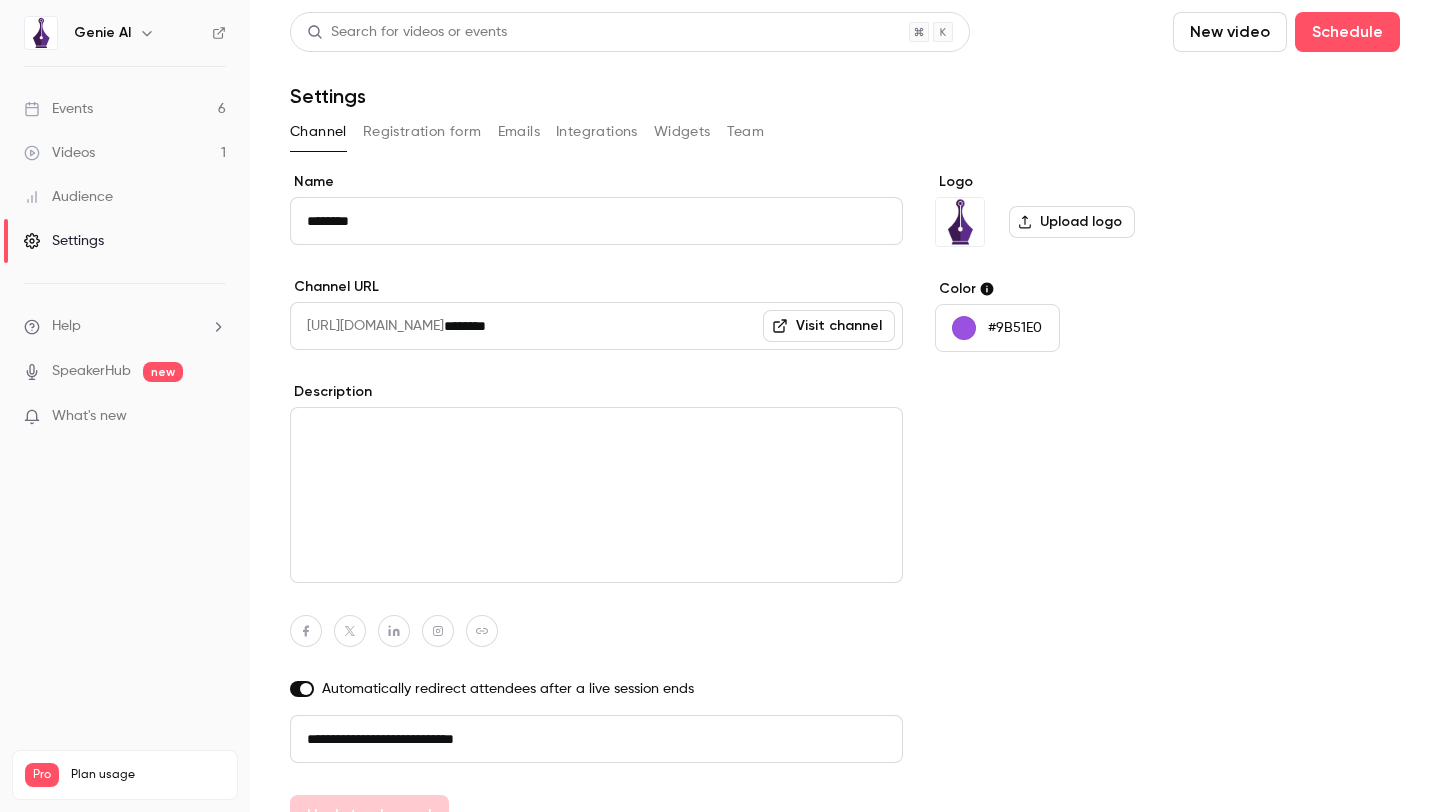scroll, scrollTop: 35, scrollLeft: 0, axis: vertical 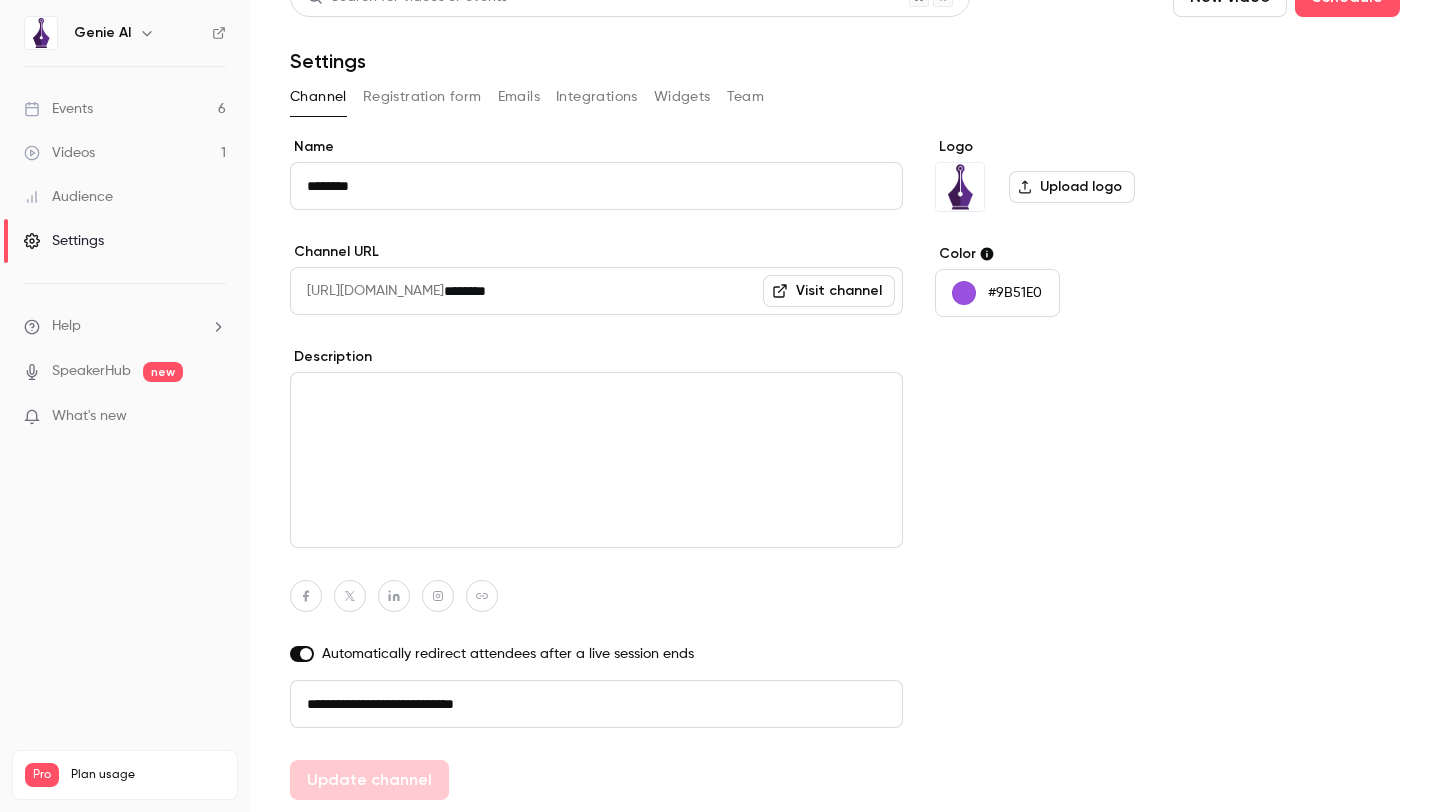click at bounding box center (596, 460) 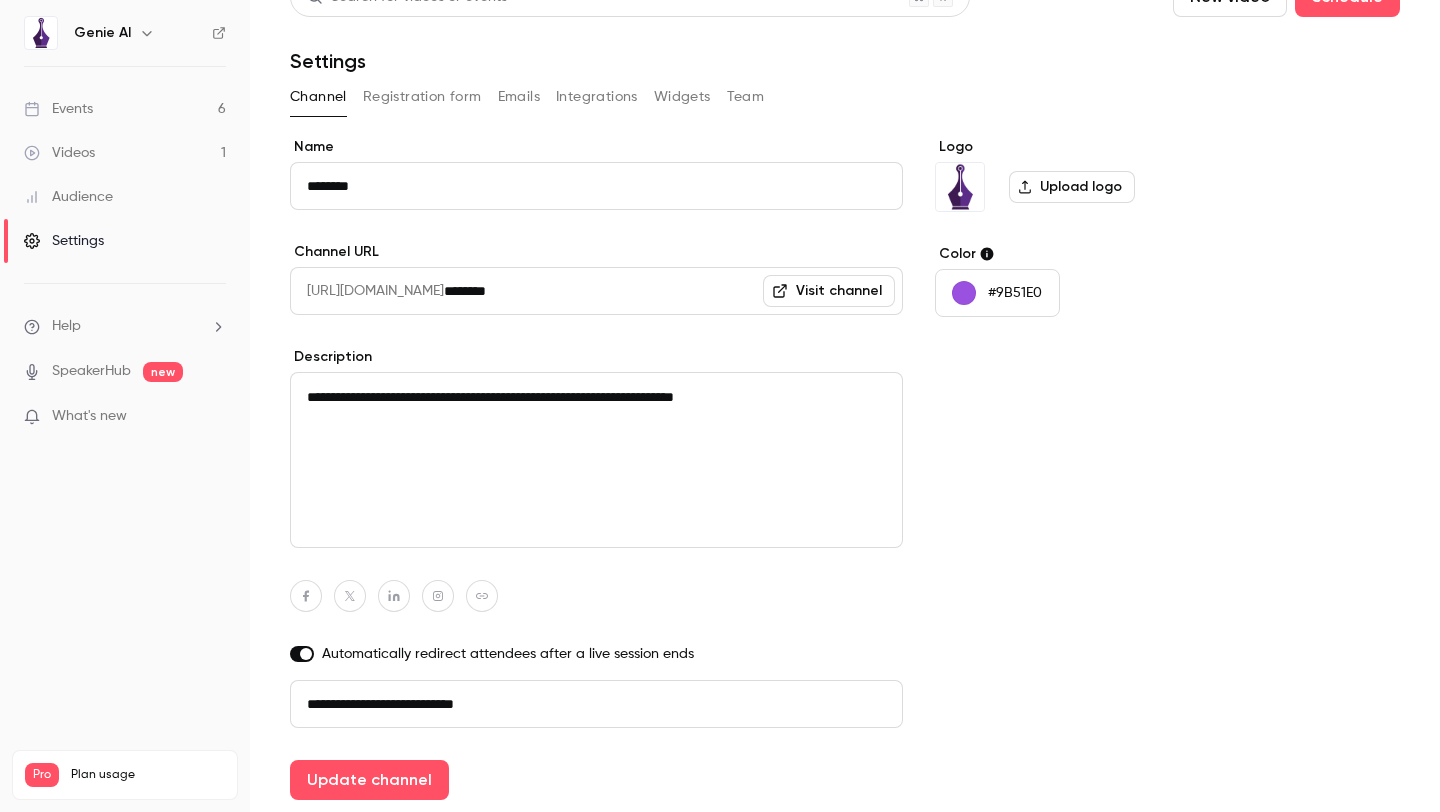 click on "**********" at bounding box center [596, 460] 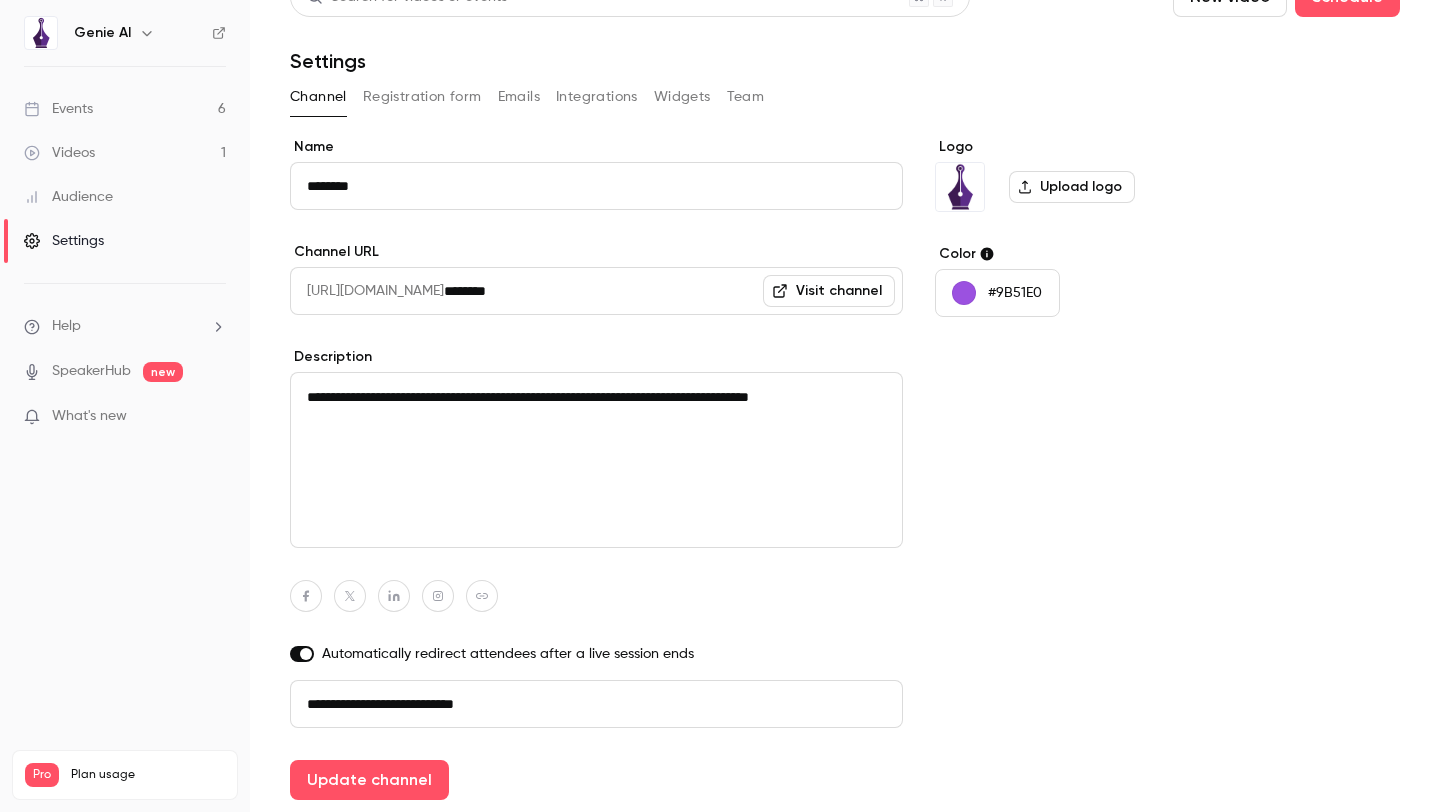 click on "**********" at bounding box center [596, 460] 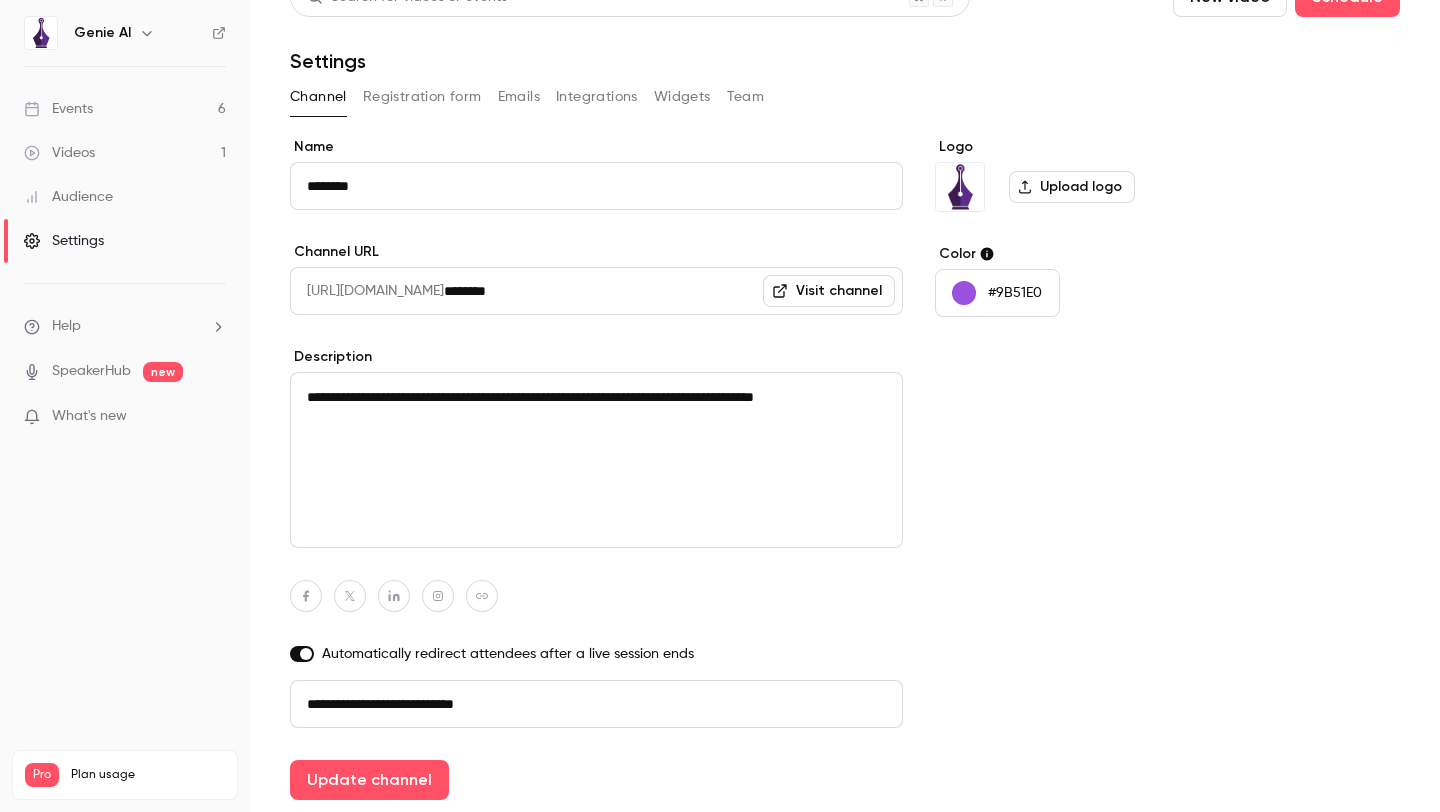 click on "**********" at bounding box center (596, 460) 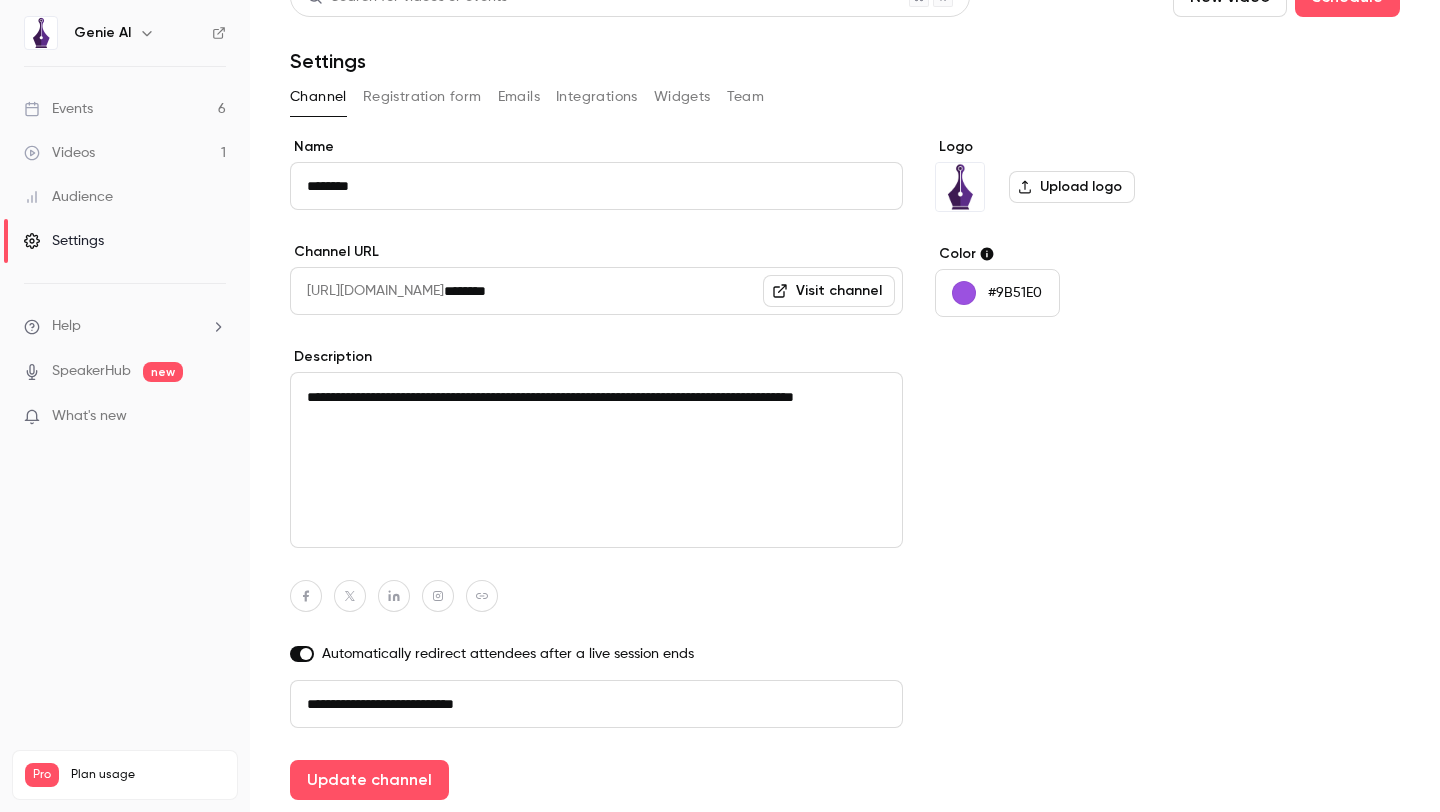 click on "**********" at bounding box center (596, 460) 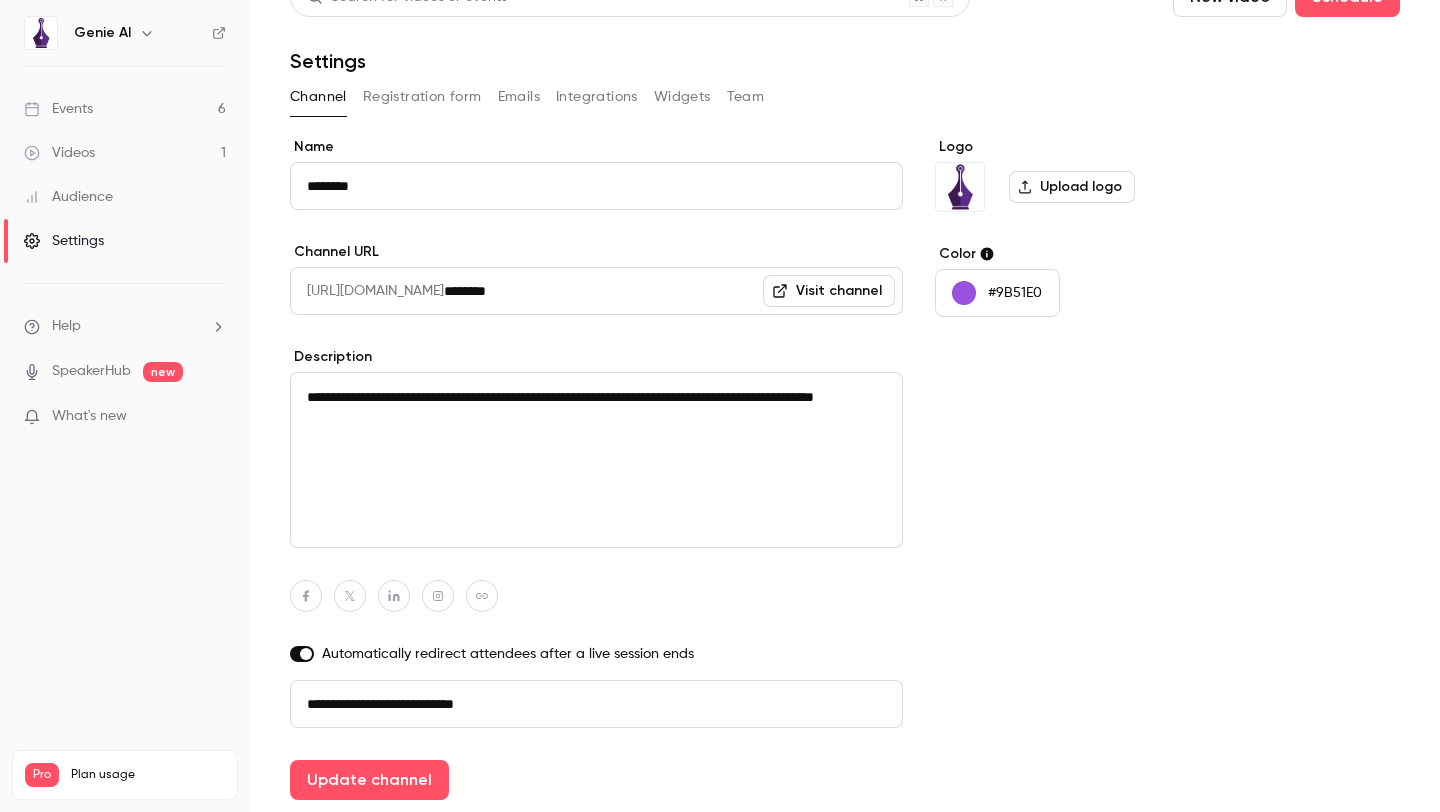click on "**********" at bounding box center [596, 460] 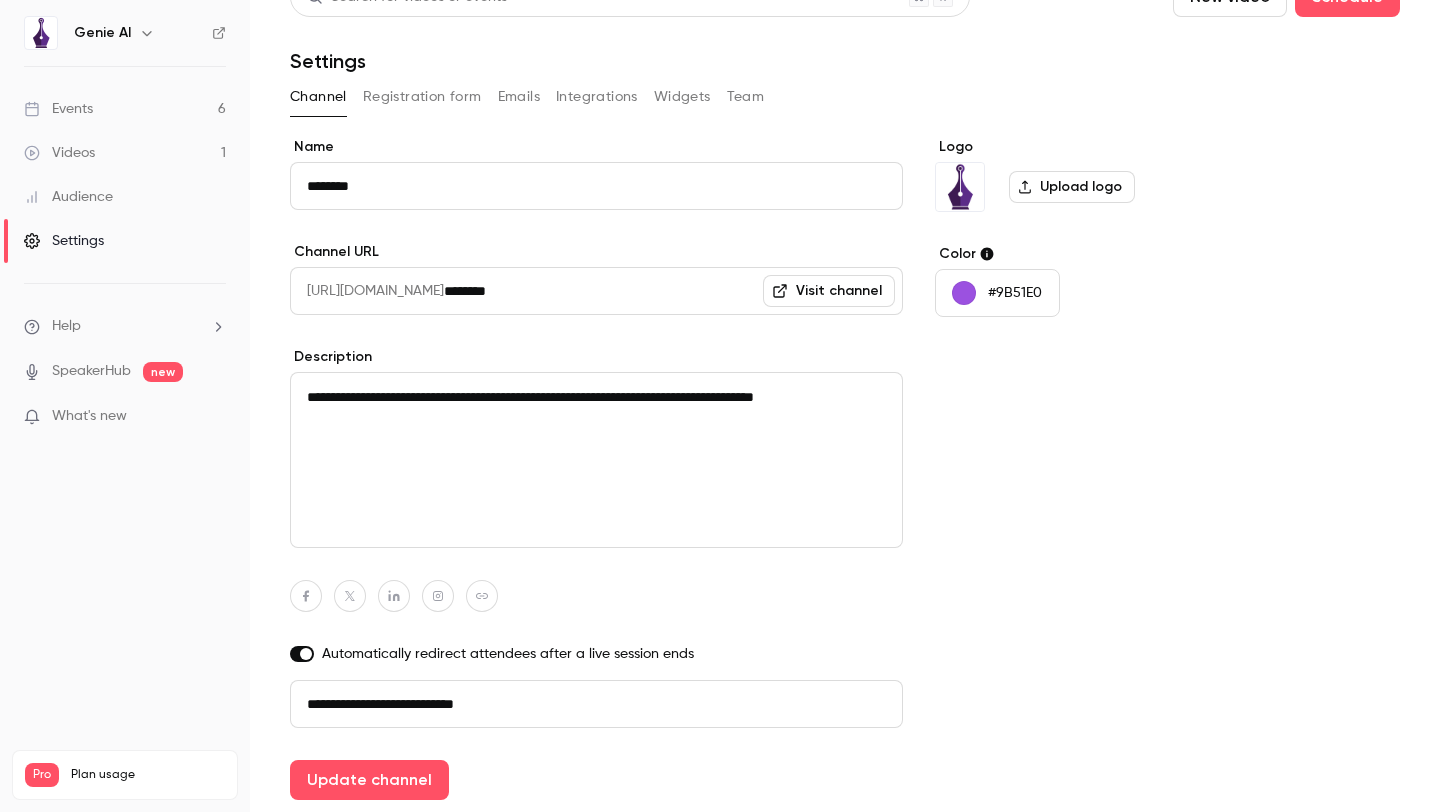 click on "**********" at bounding box center (596, 460) 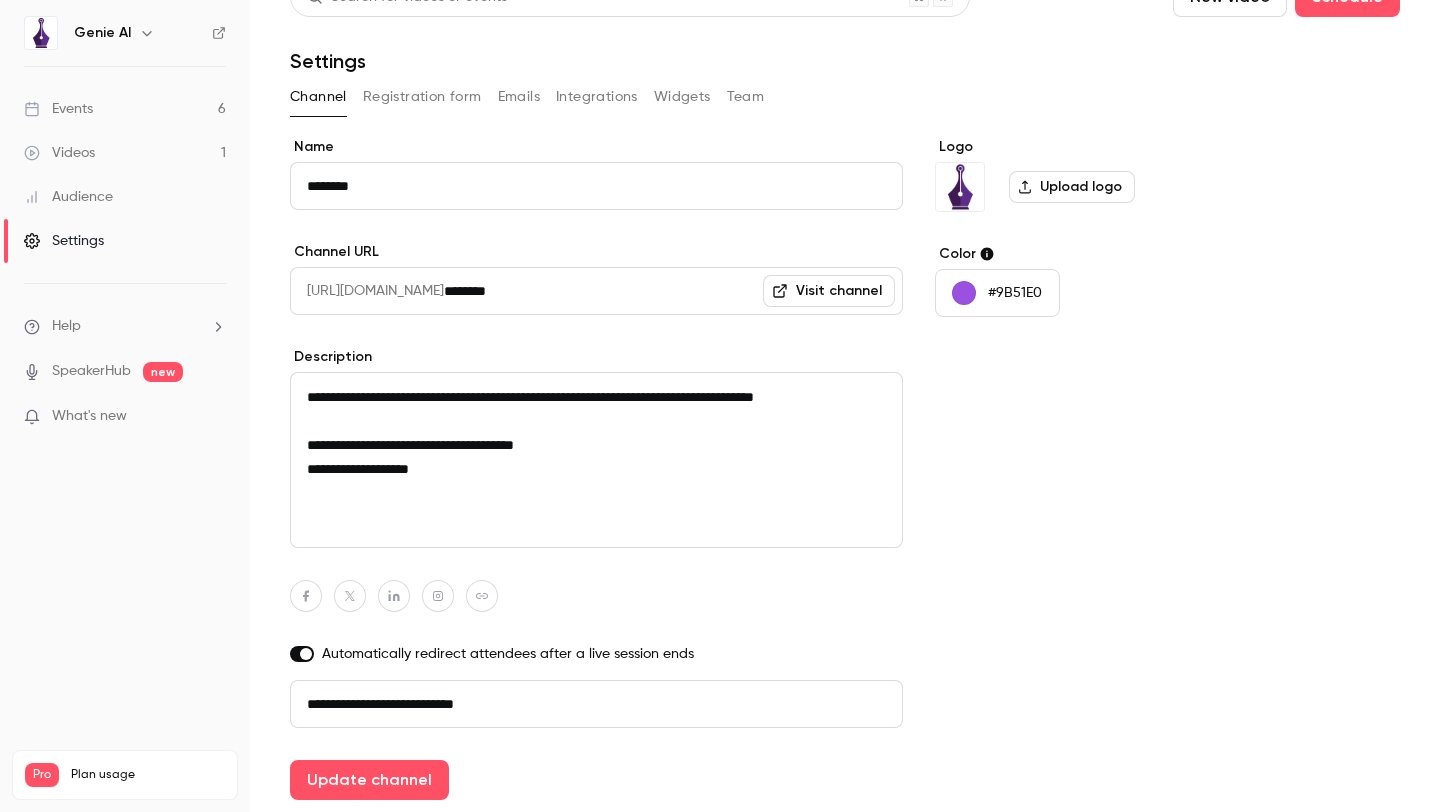 paste on "**********" 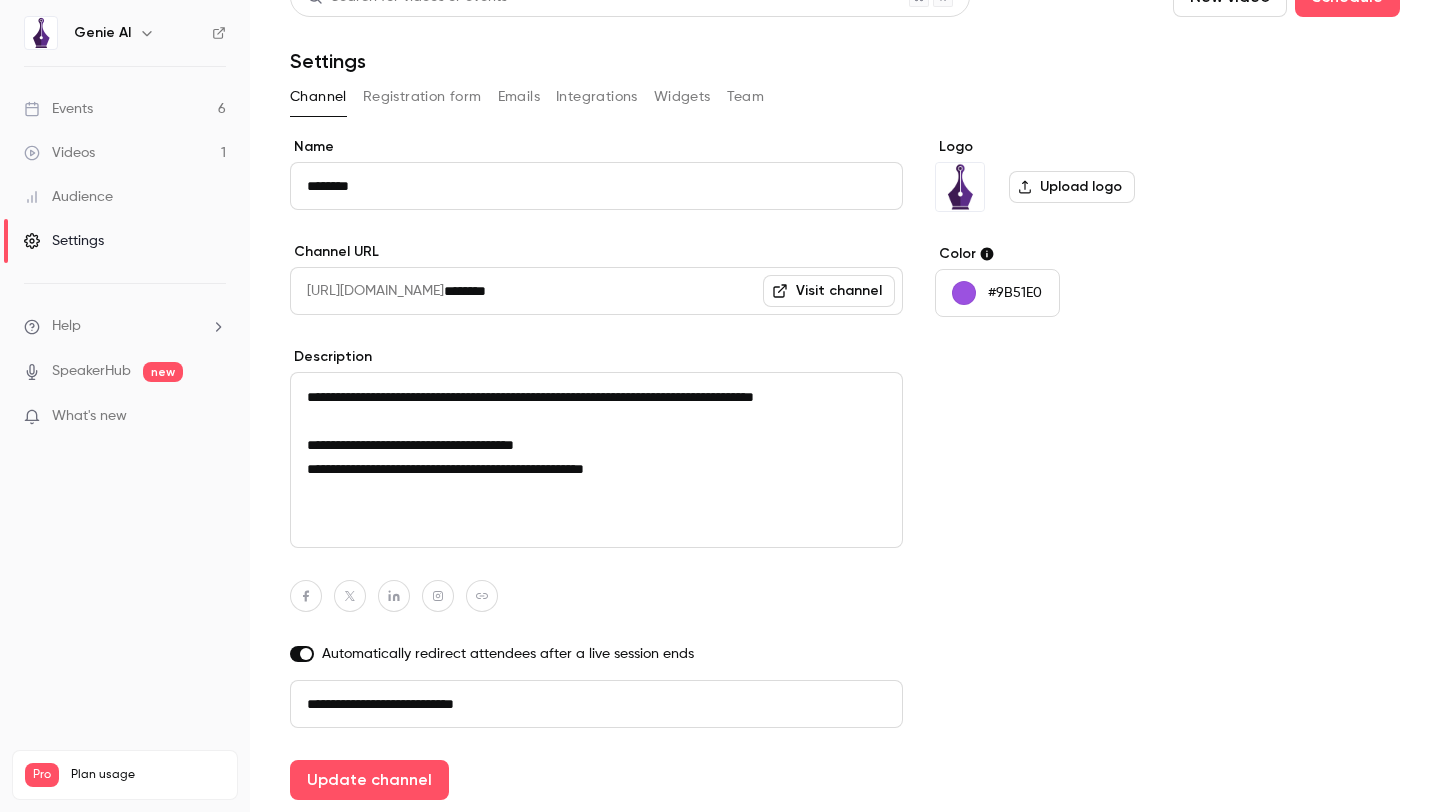 click on "**********" at bounding box center (596, 460) 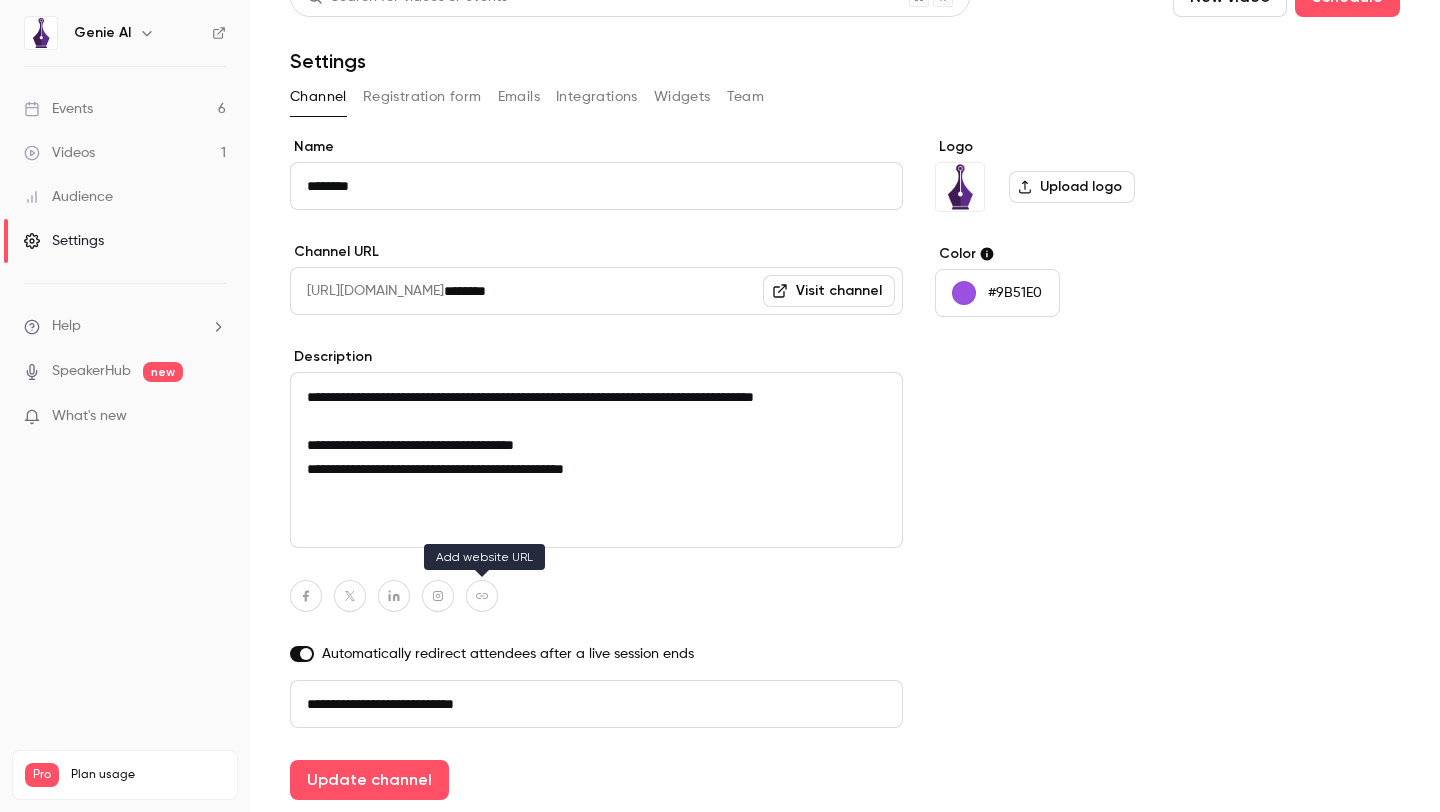 type on "**********" 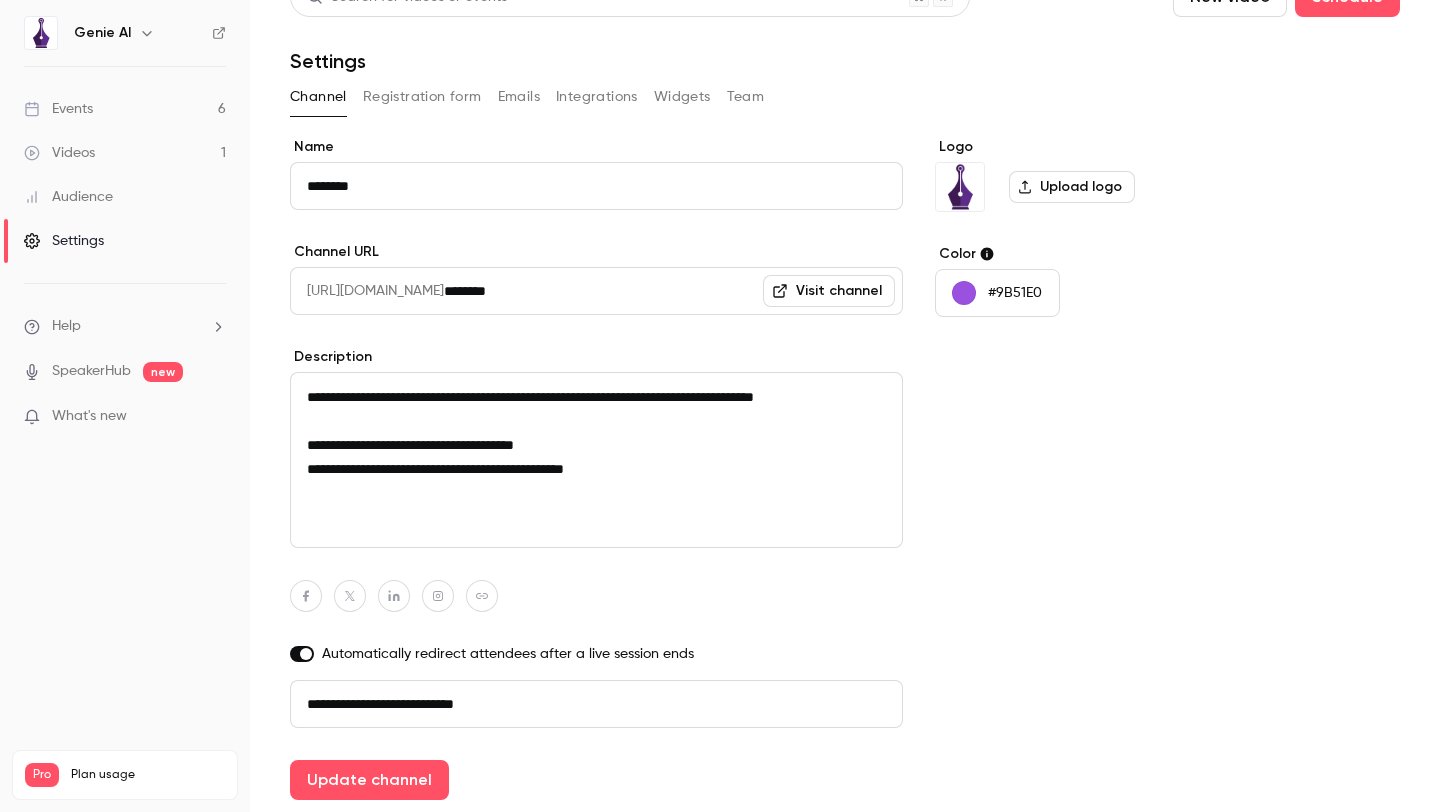click 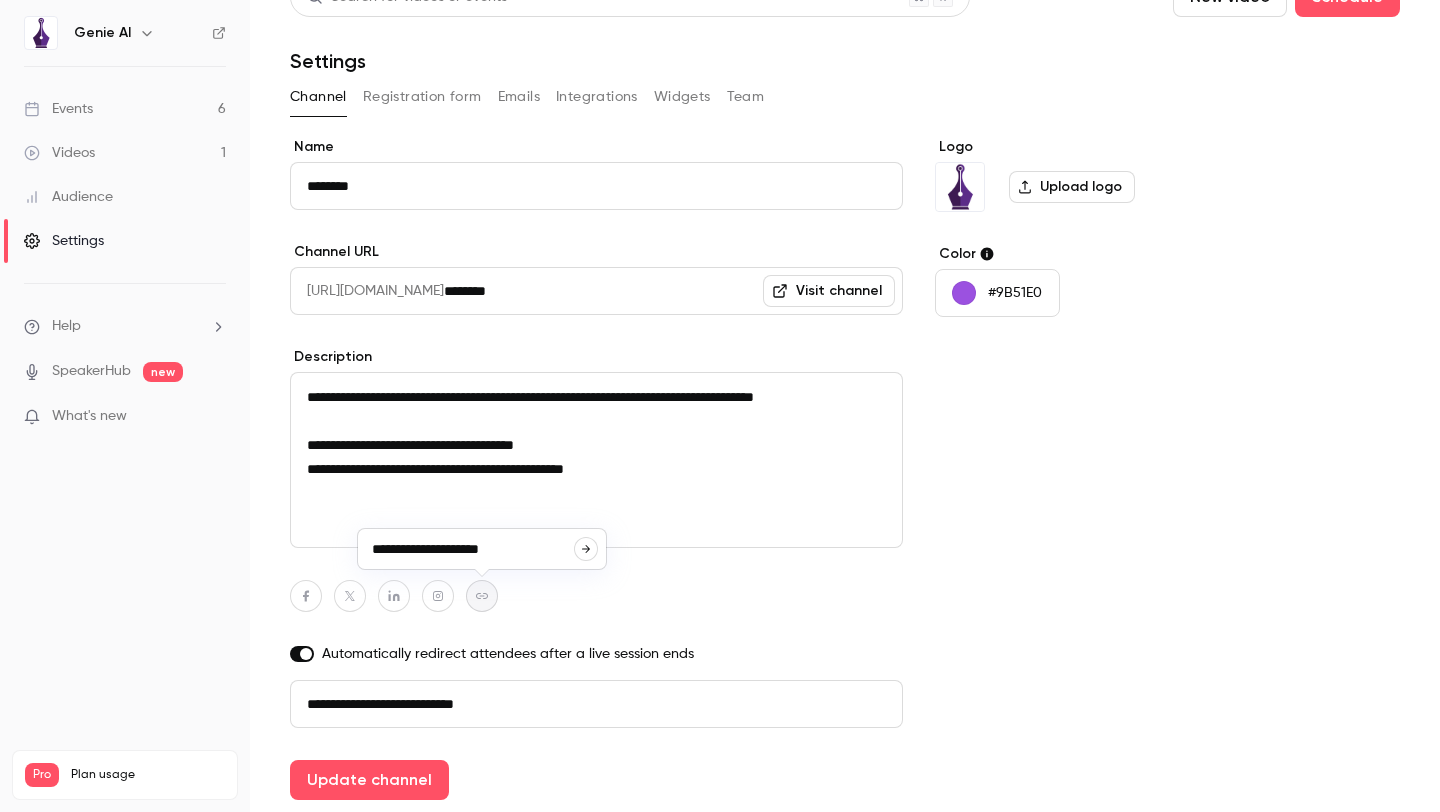 click 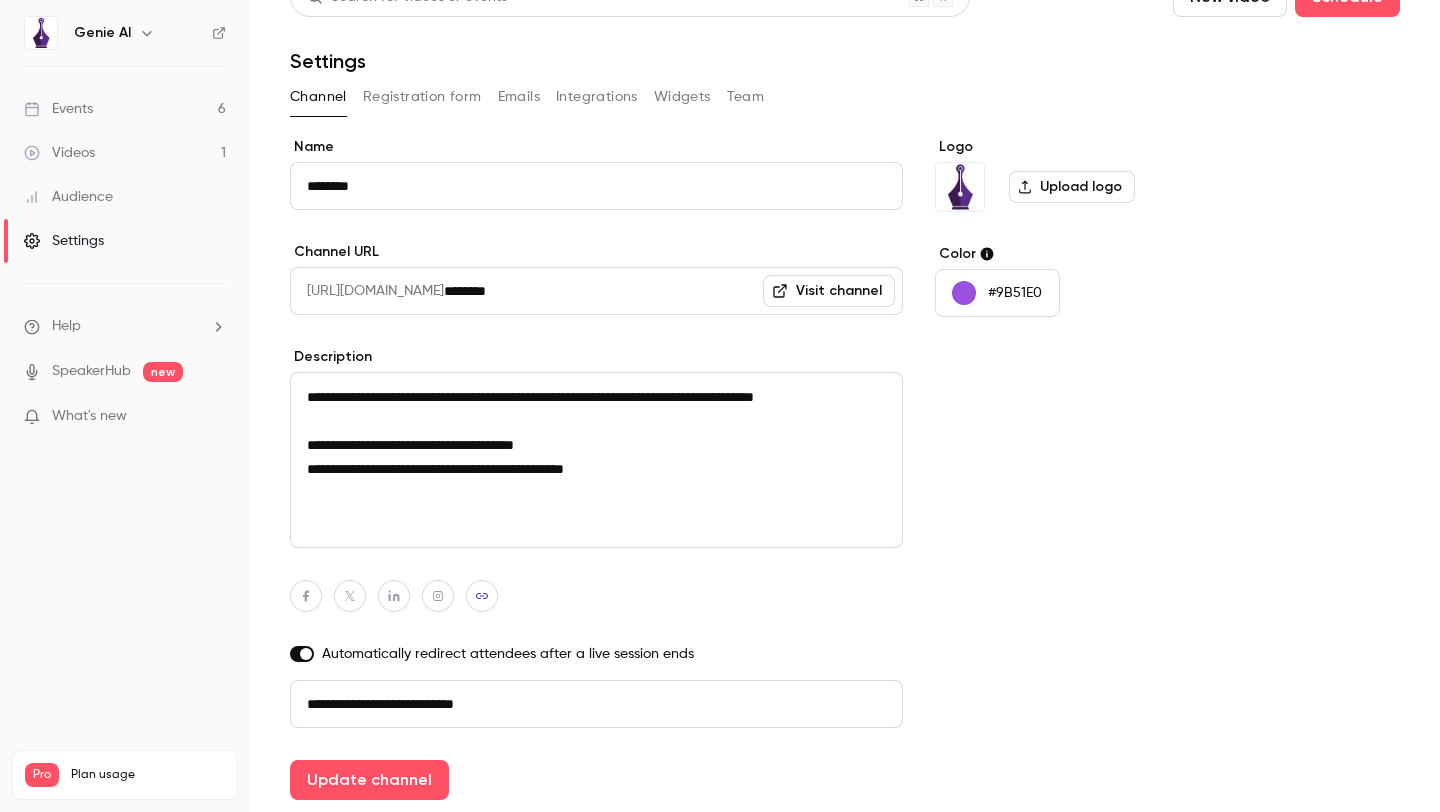 click on "**********" at bounding box center [596, 460] 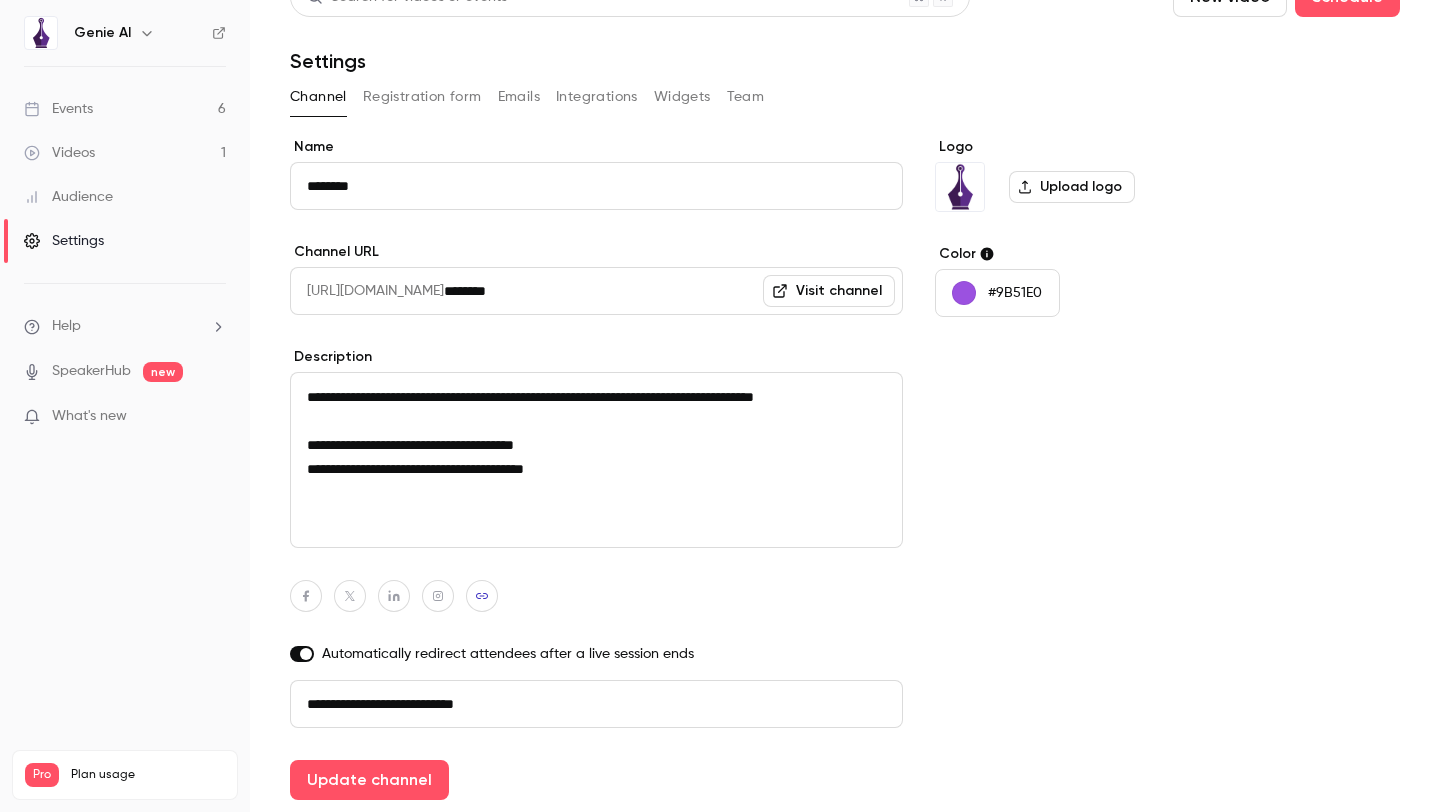 click on "**********" at bounding box center (596, 460) 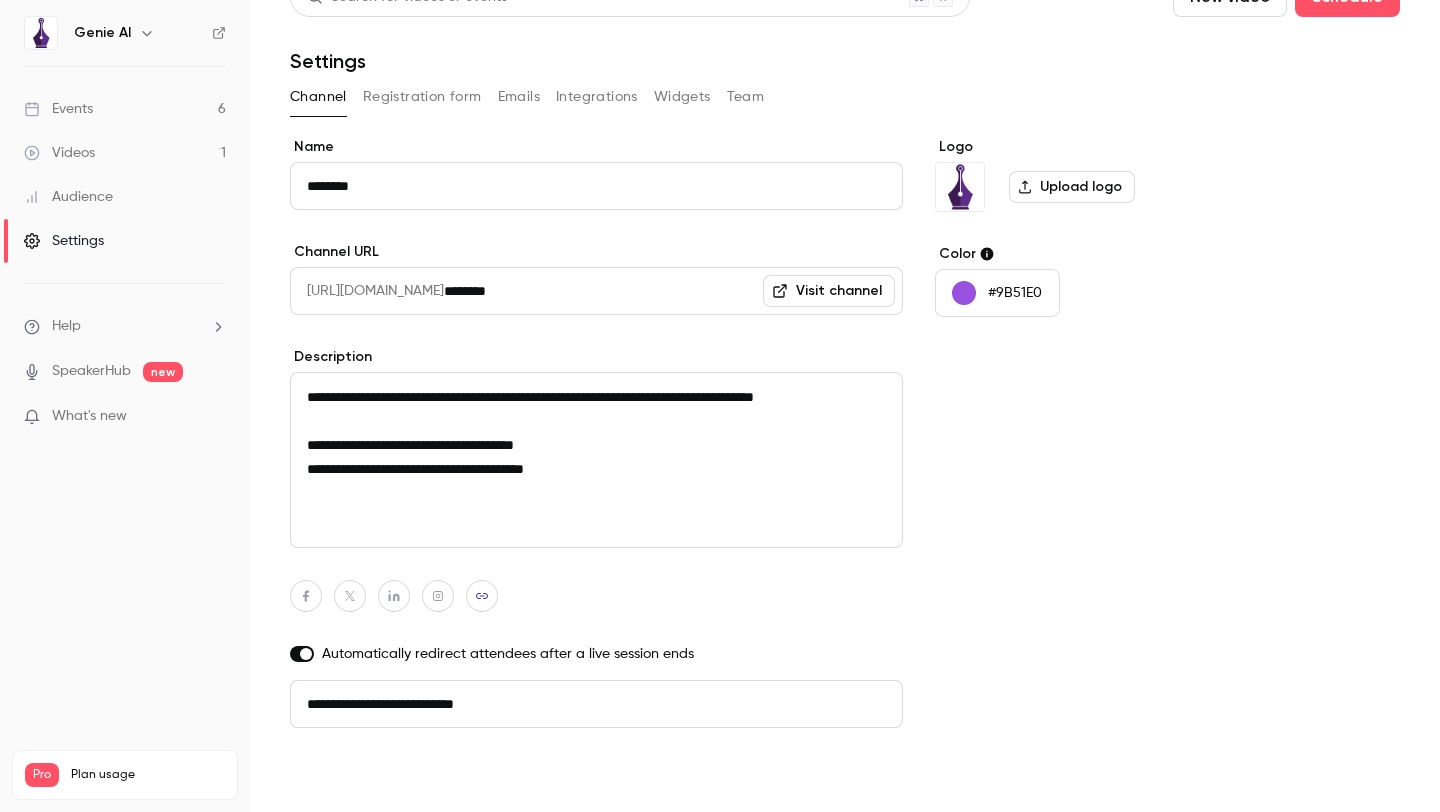 type on "**********" 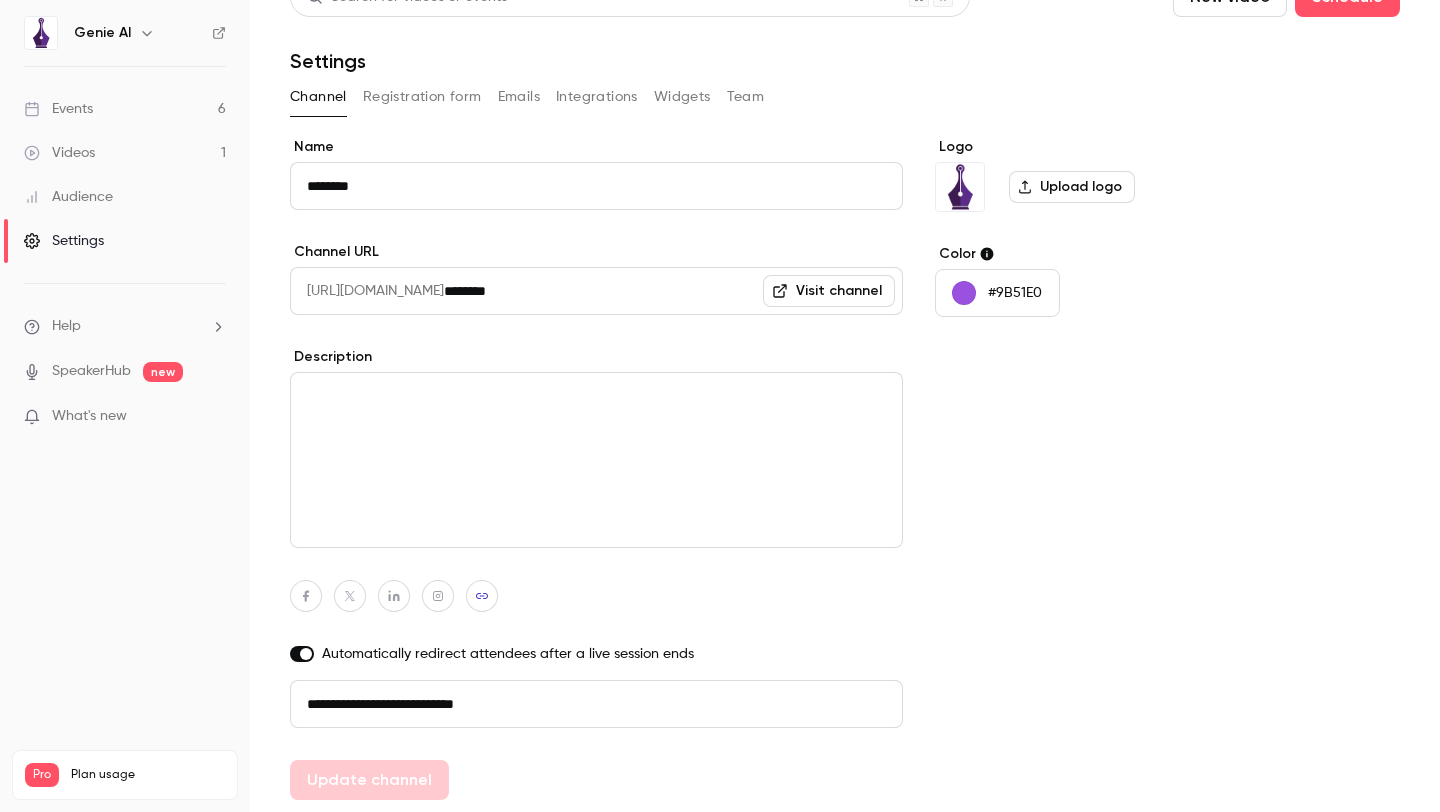 type on "**********" 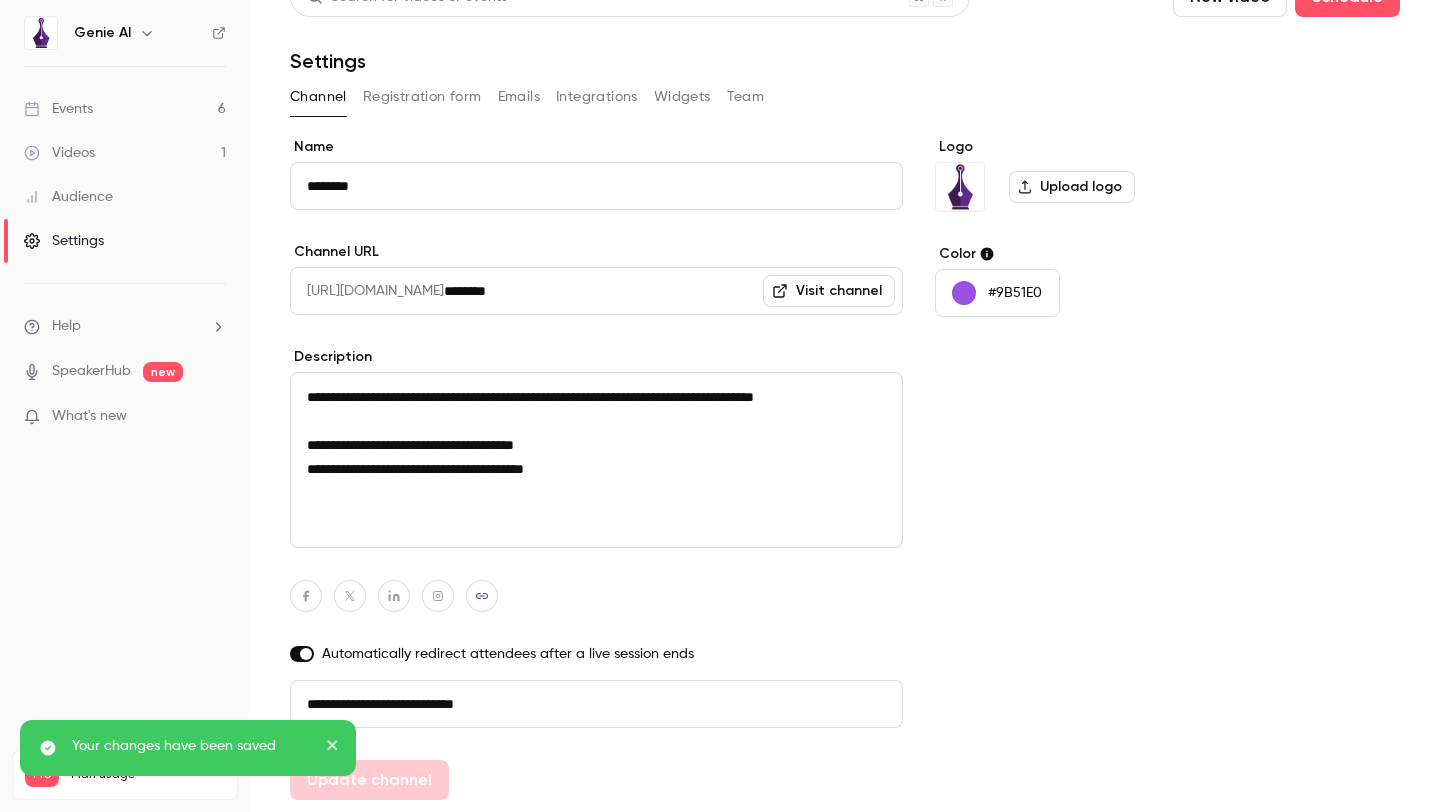 click on "Visit channel" at bounding box center [829, 291] 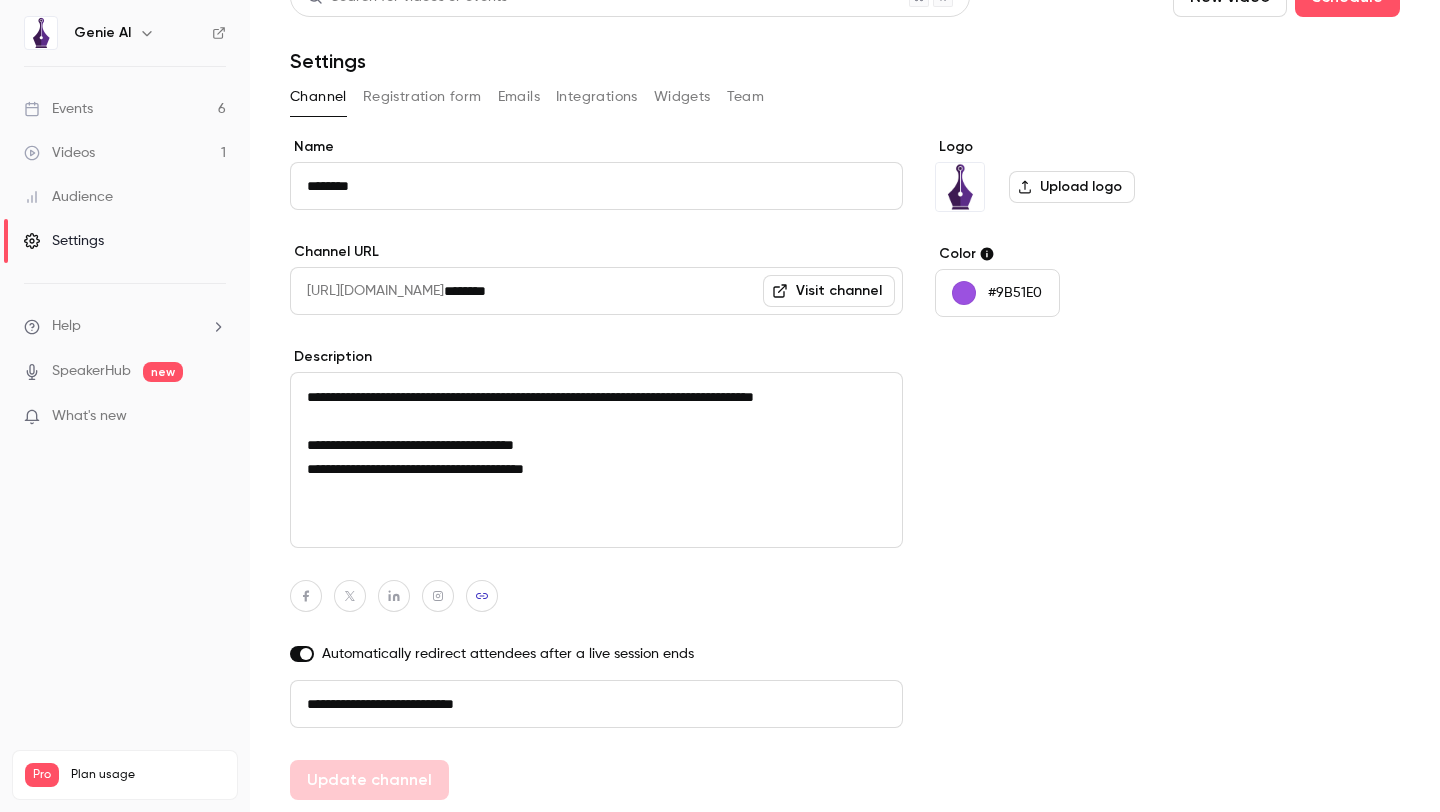 scroll, scrollTop: 0, scrollLeft: 0, axis: both 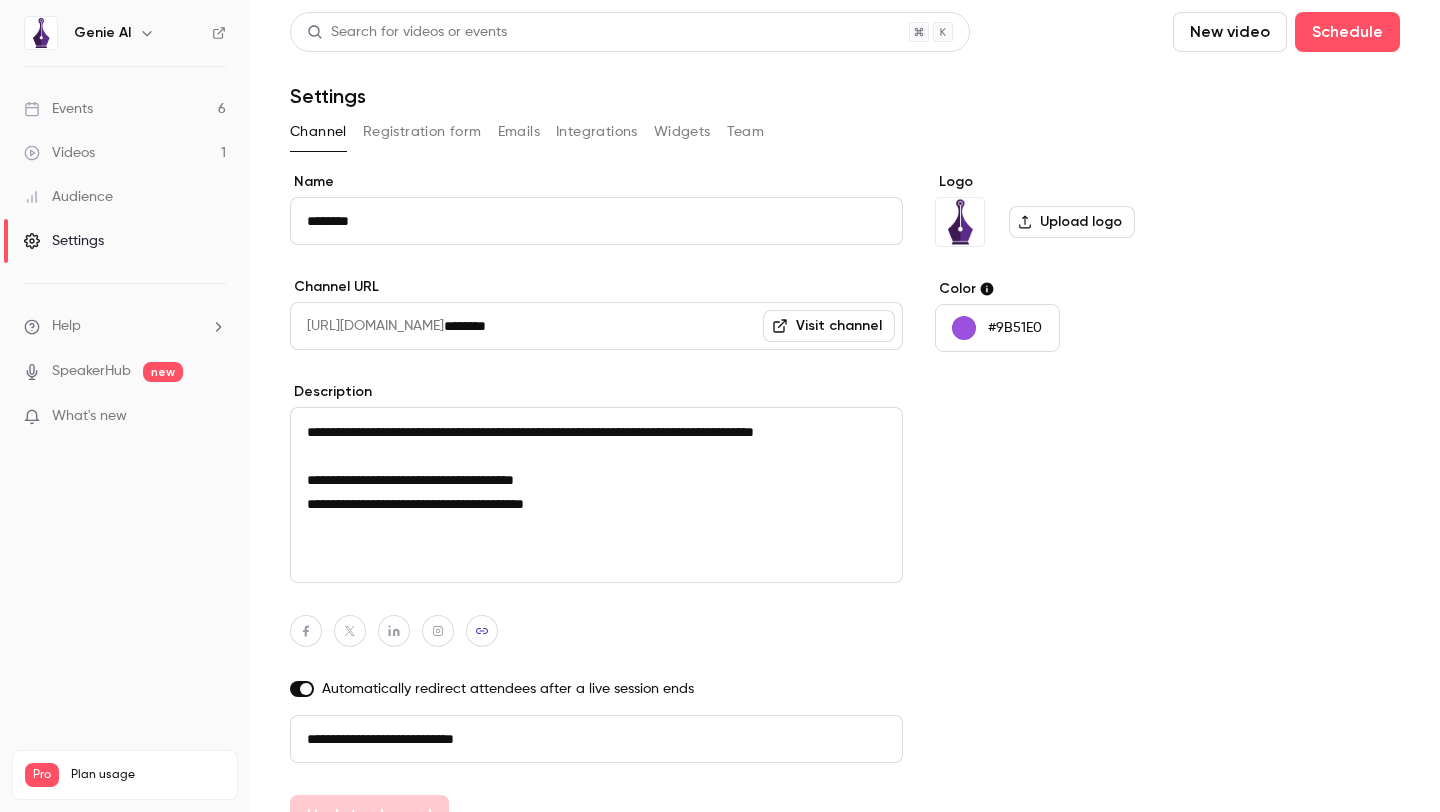 click on "Registration form" at bounding box center (422, 132) 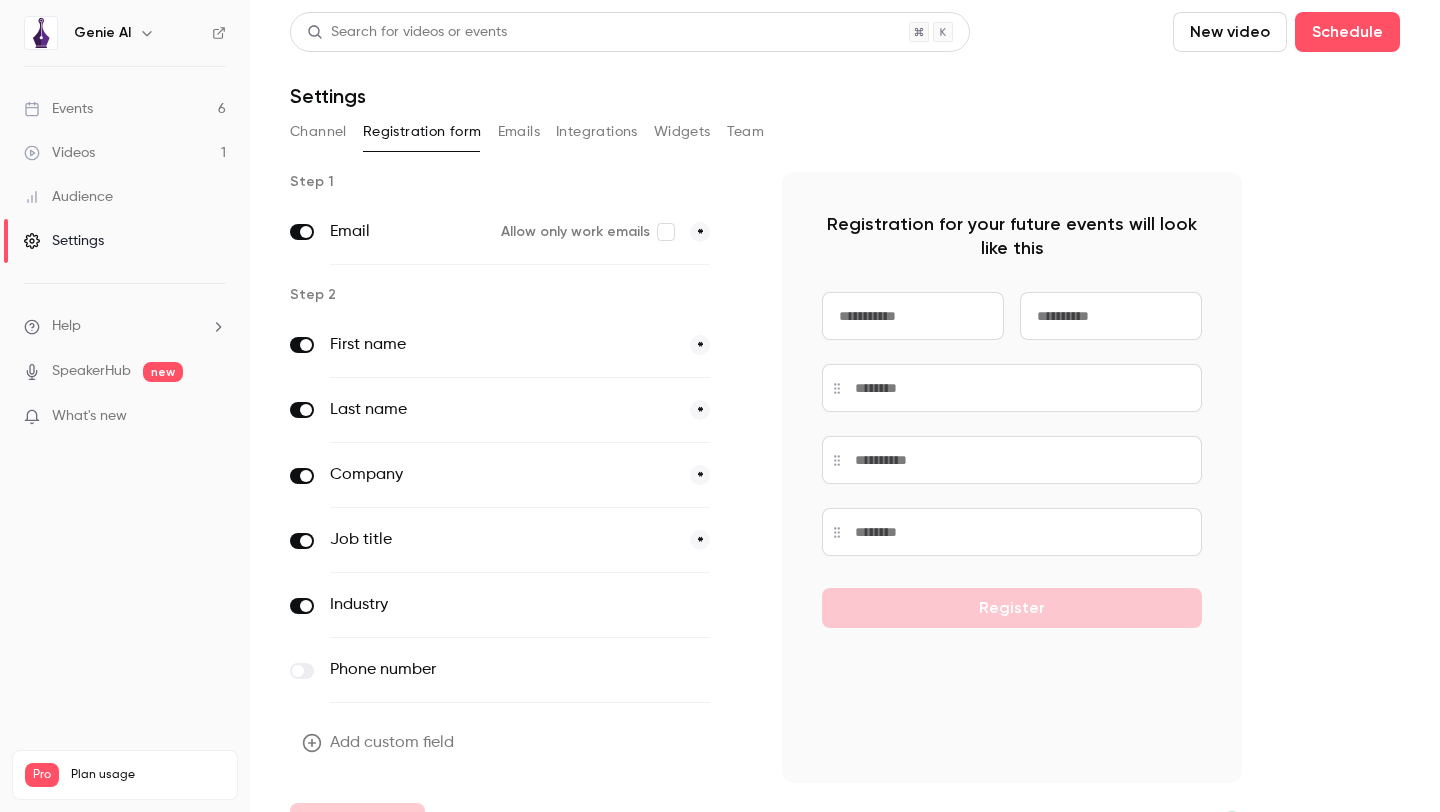 click on "Emails" at bounding box center (519, 132) 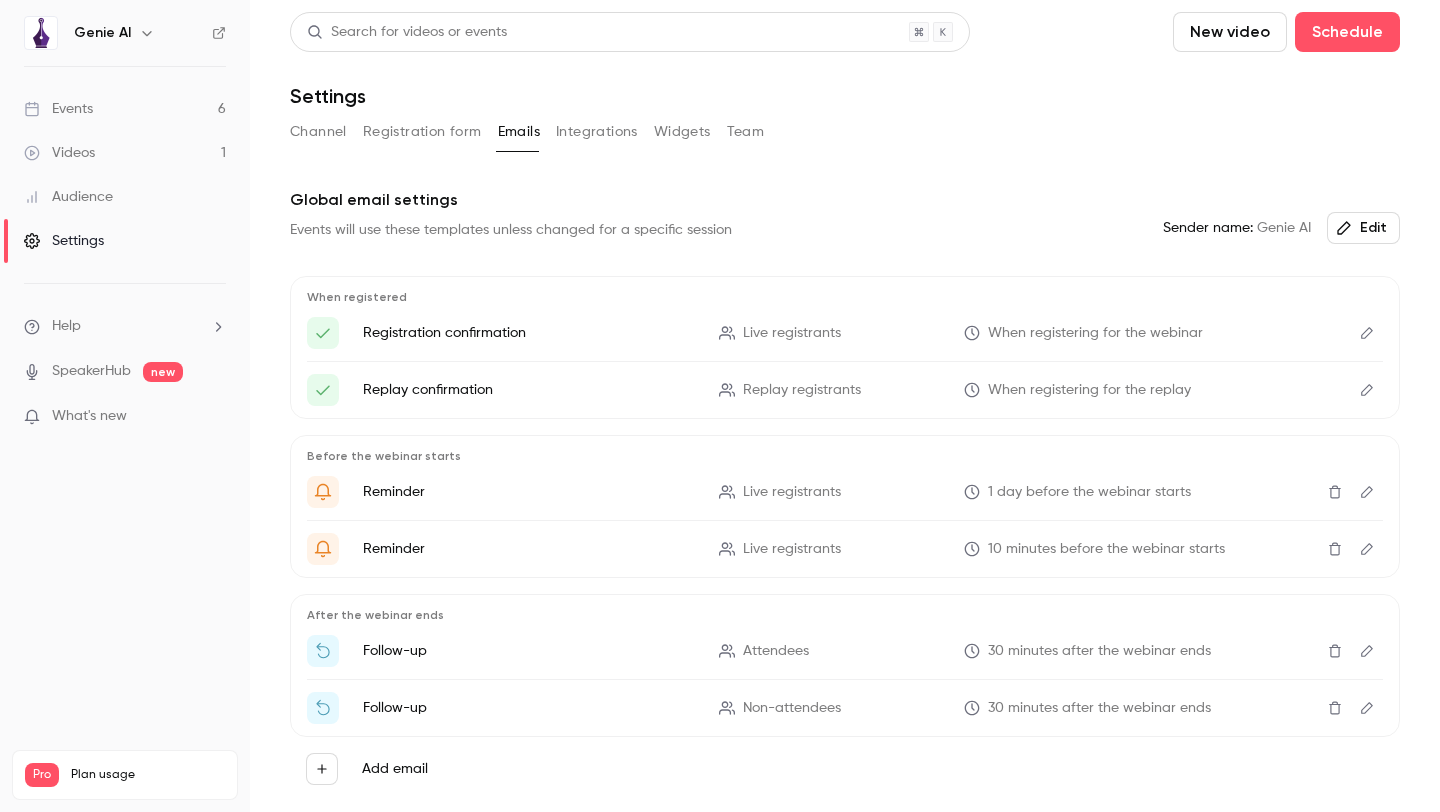 click on "Edit" at bounding box center [1363, 228] 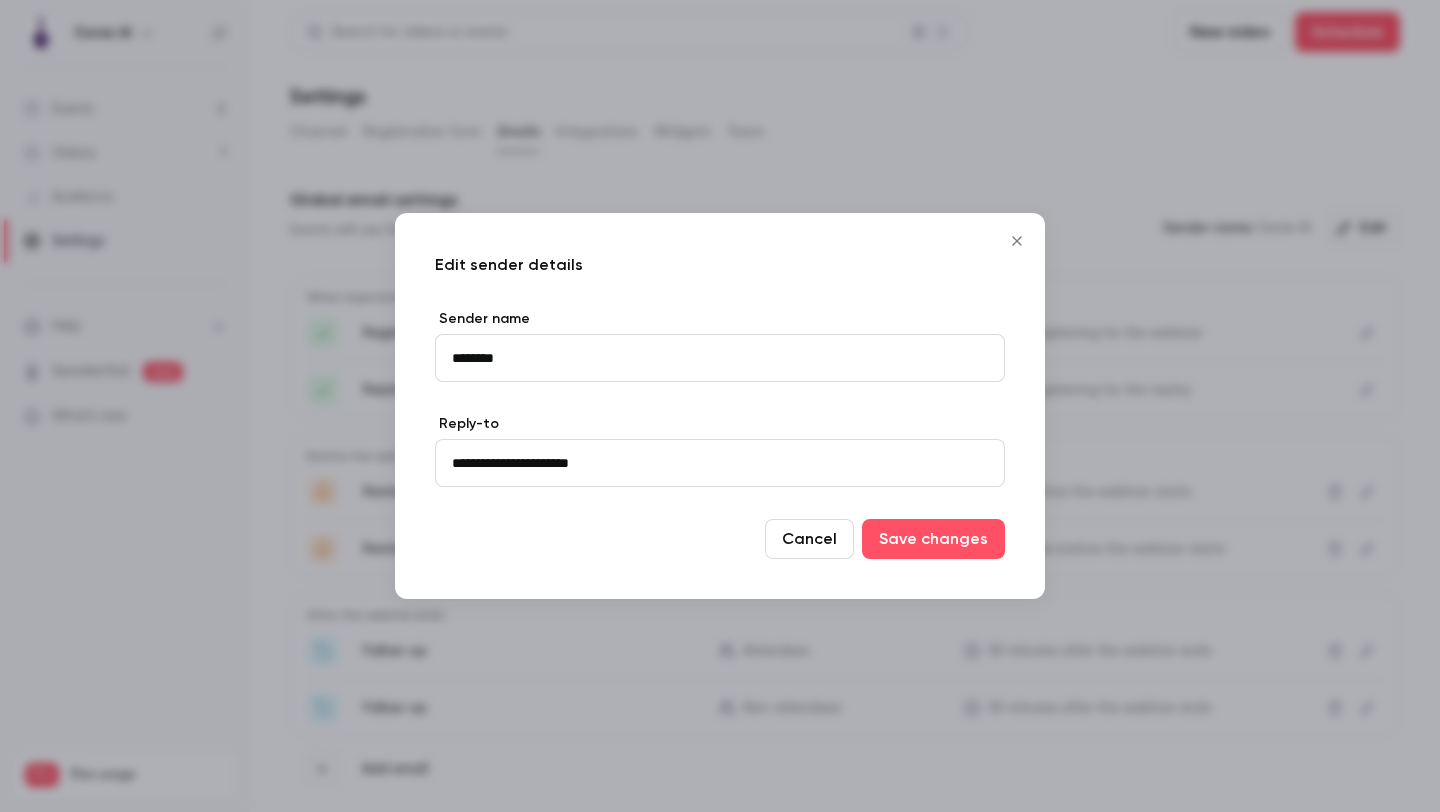 click on "********" at bounding box center [720, 358] 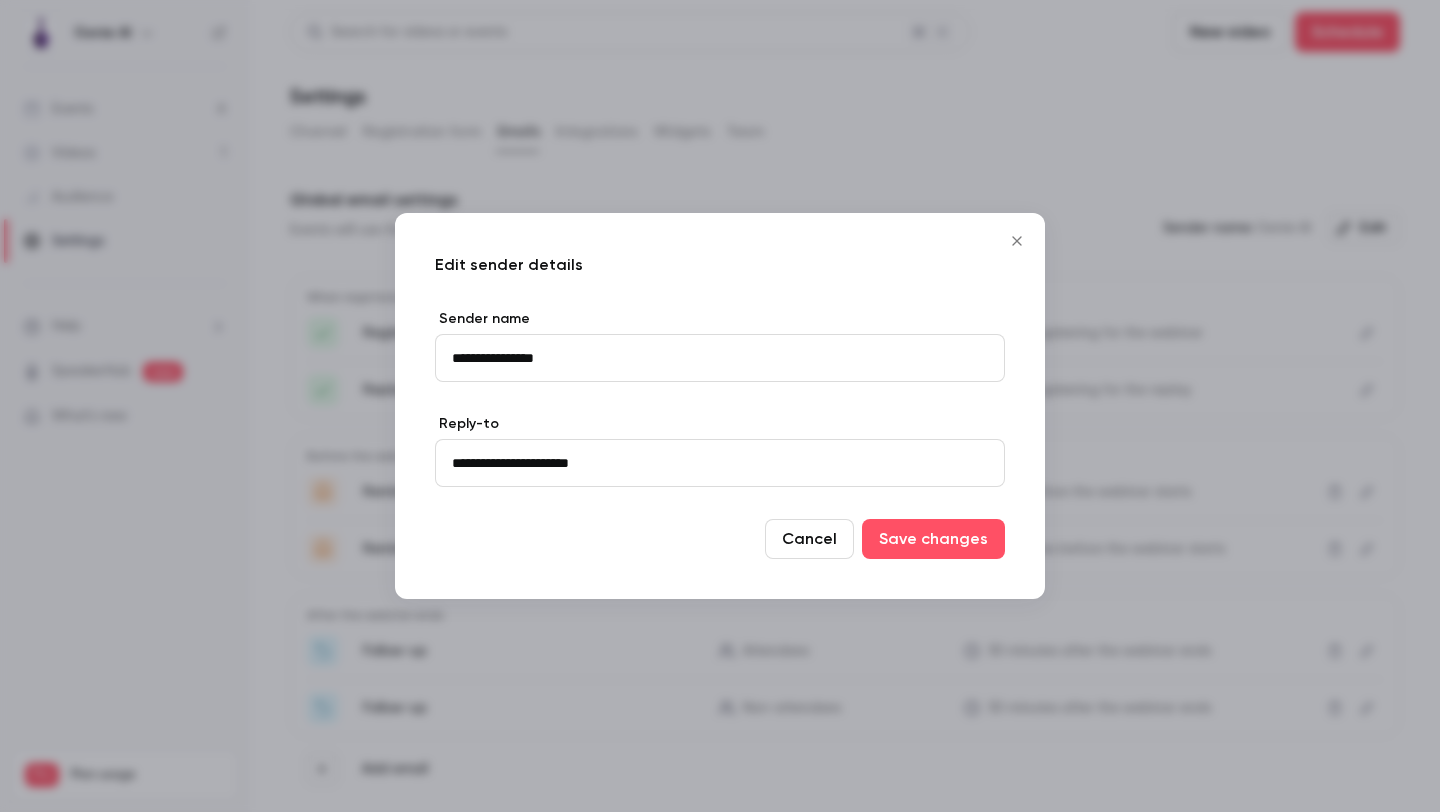 click on "**********" at bounding box center [720, 358] 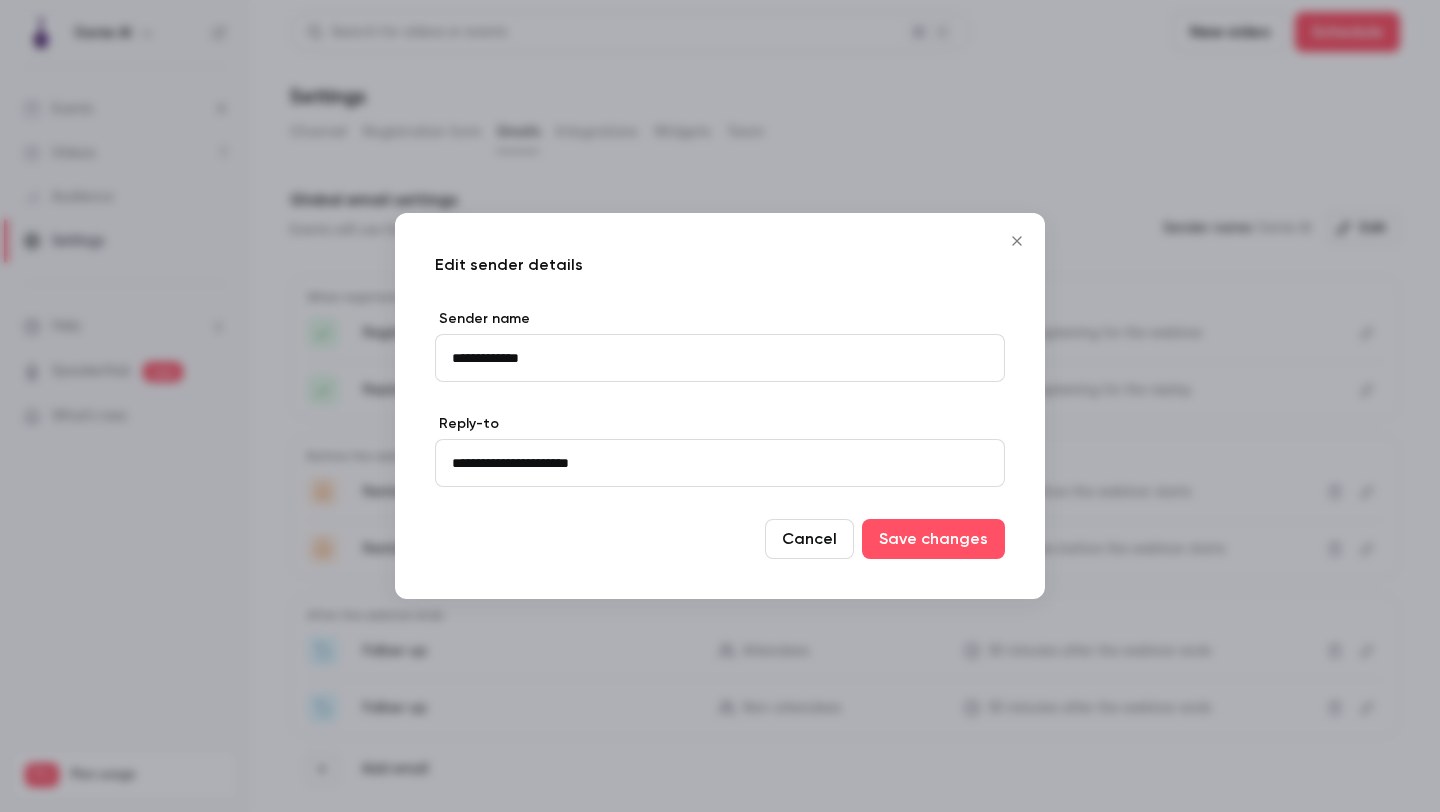 type on "**********" 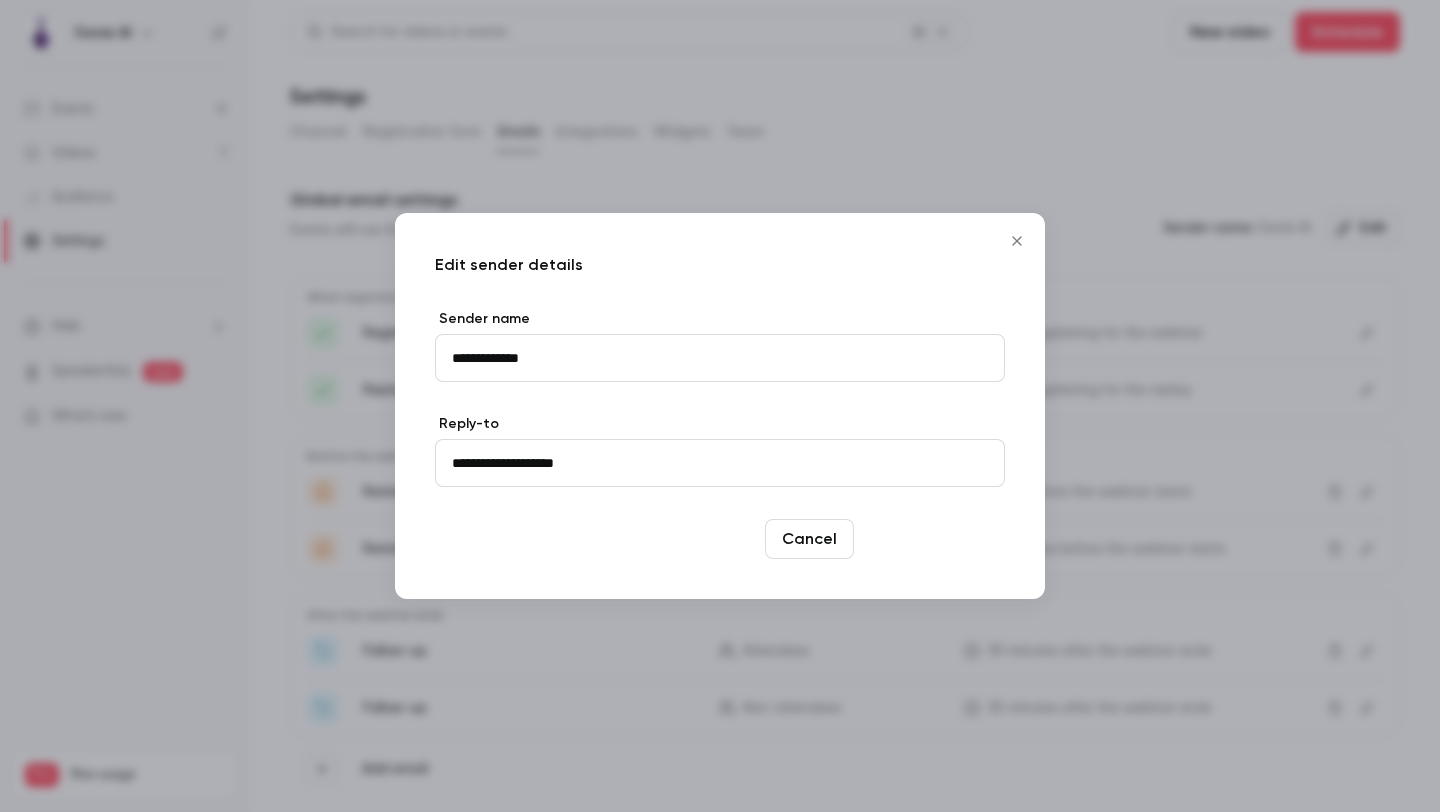 type on "**********" 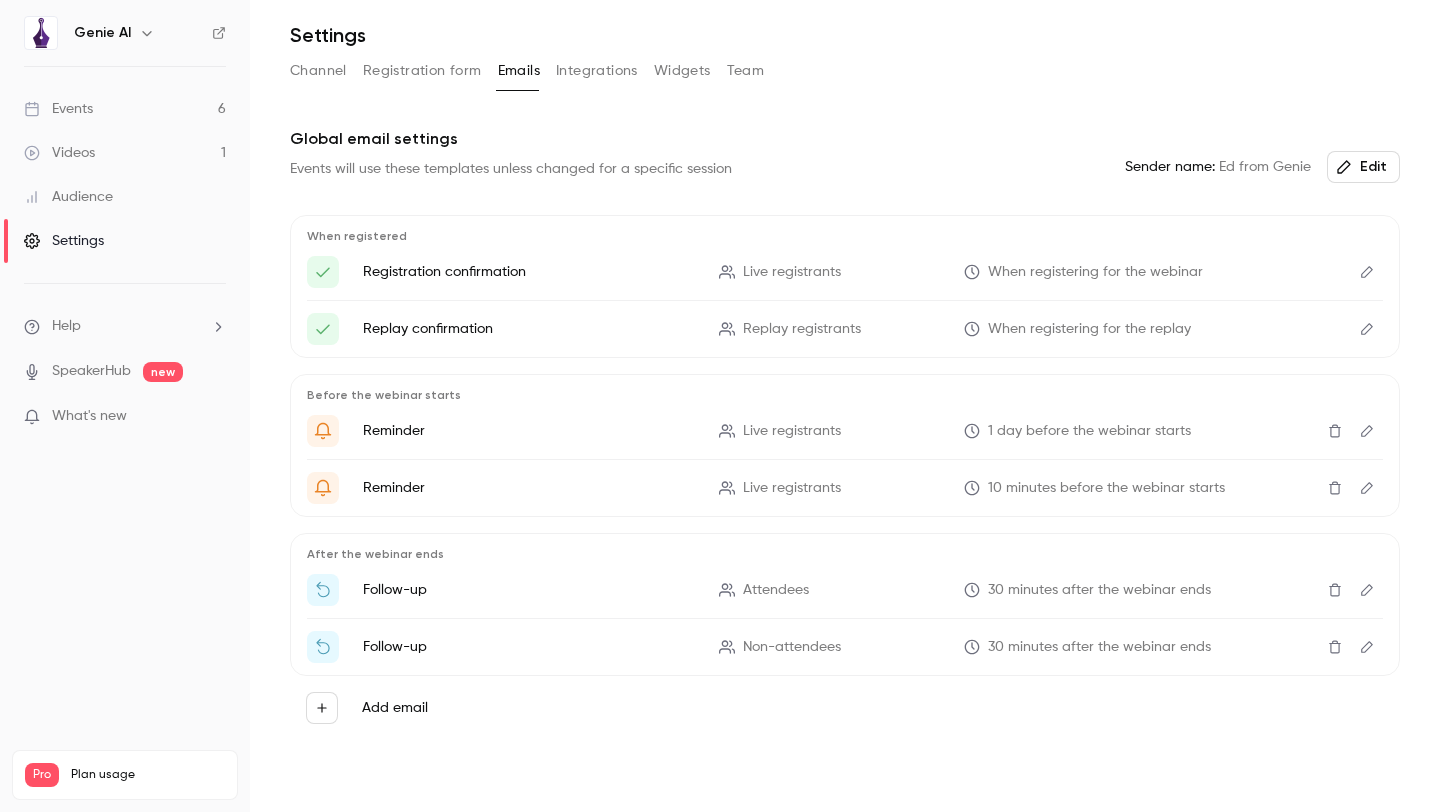 scroll, scrollTop: 73, scrollLeft: 0, axis: vertical 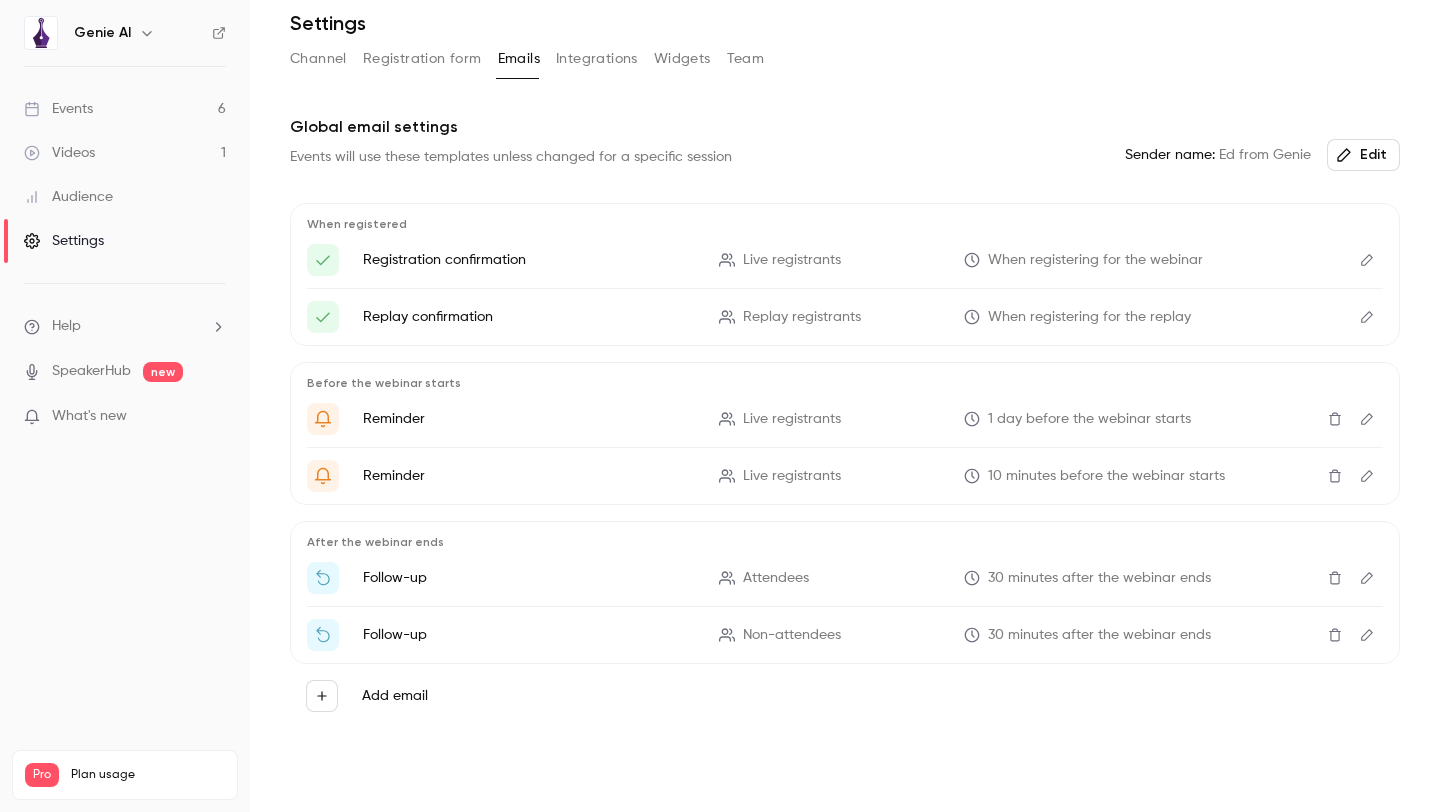 type 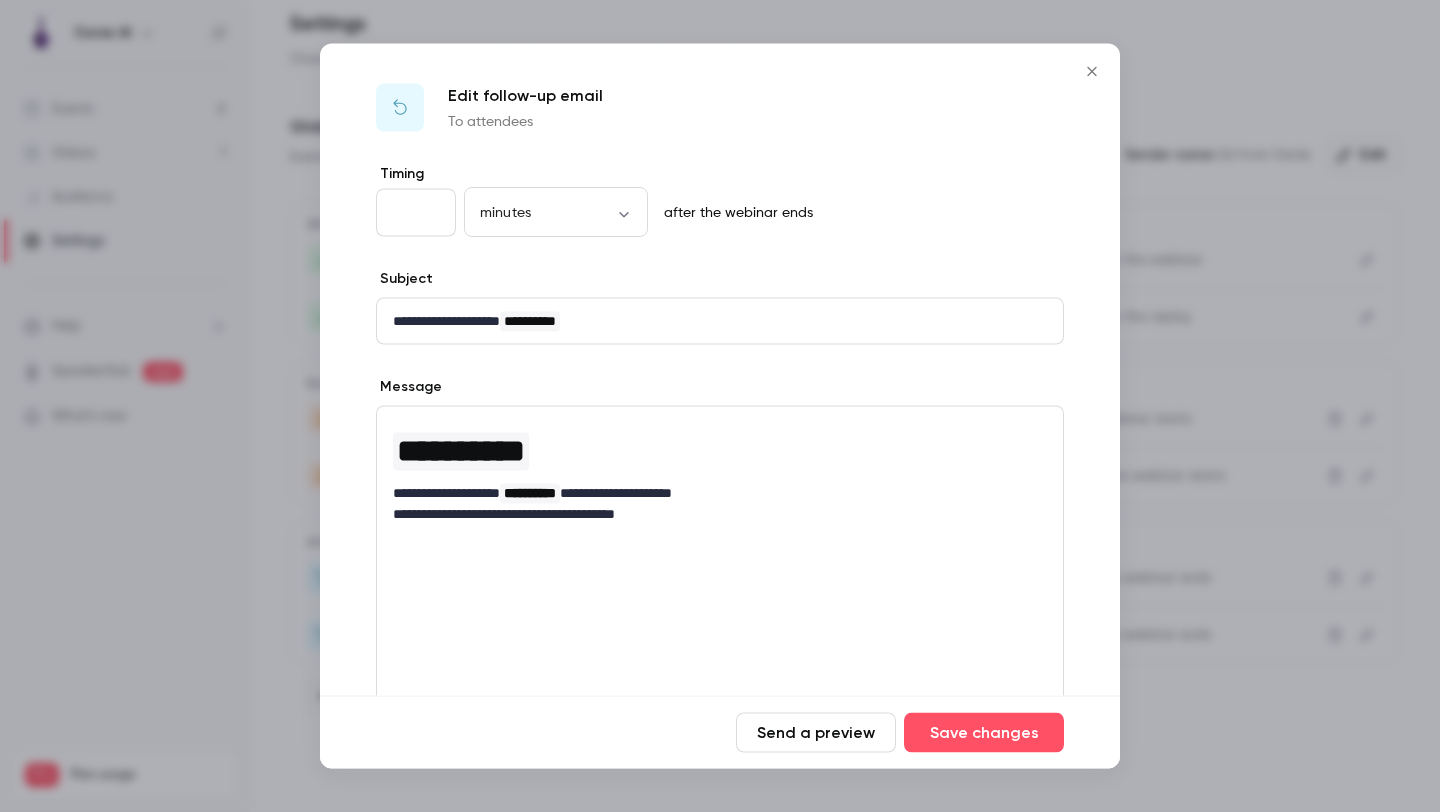 click 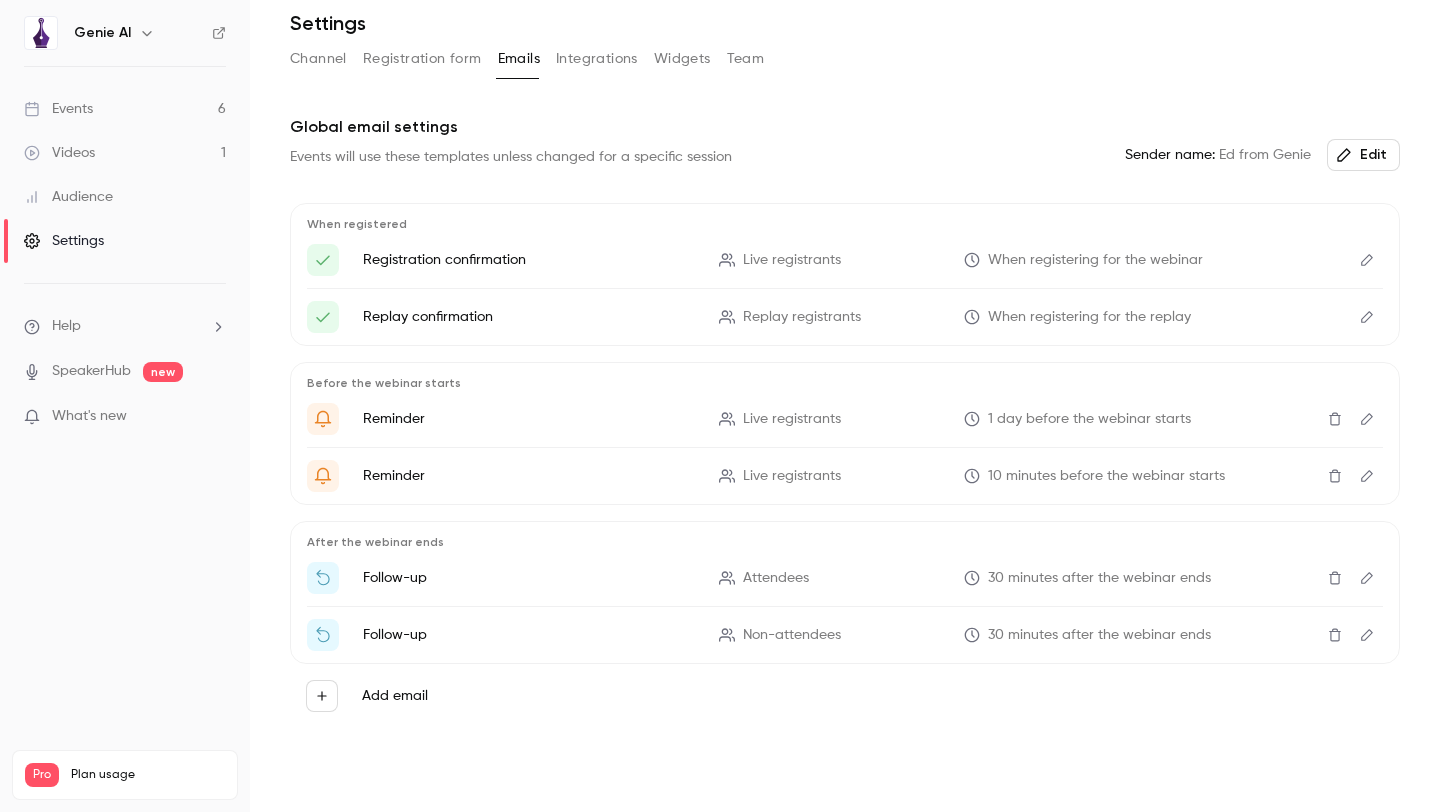 click on "Add email" at bounding box center (845, 696) 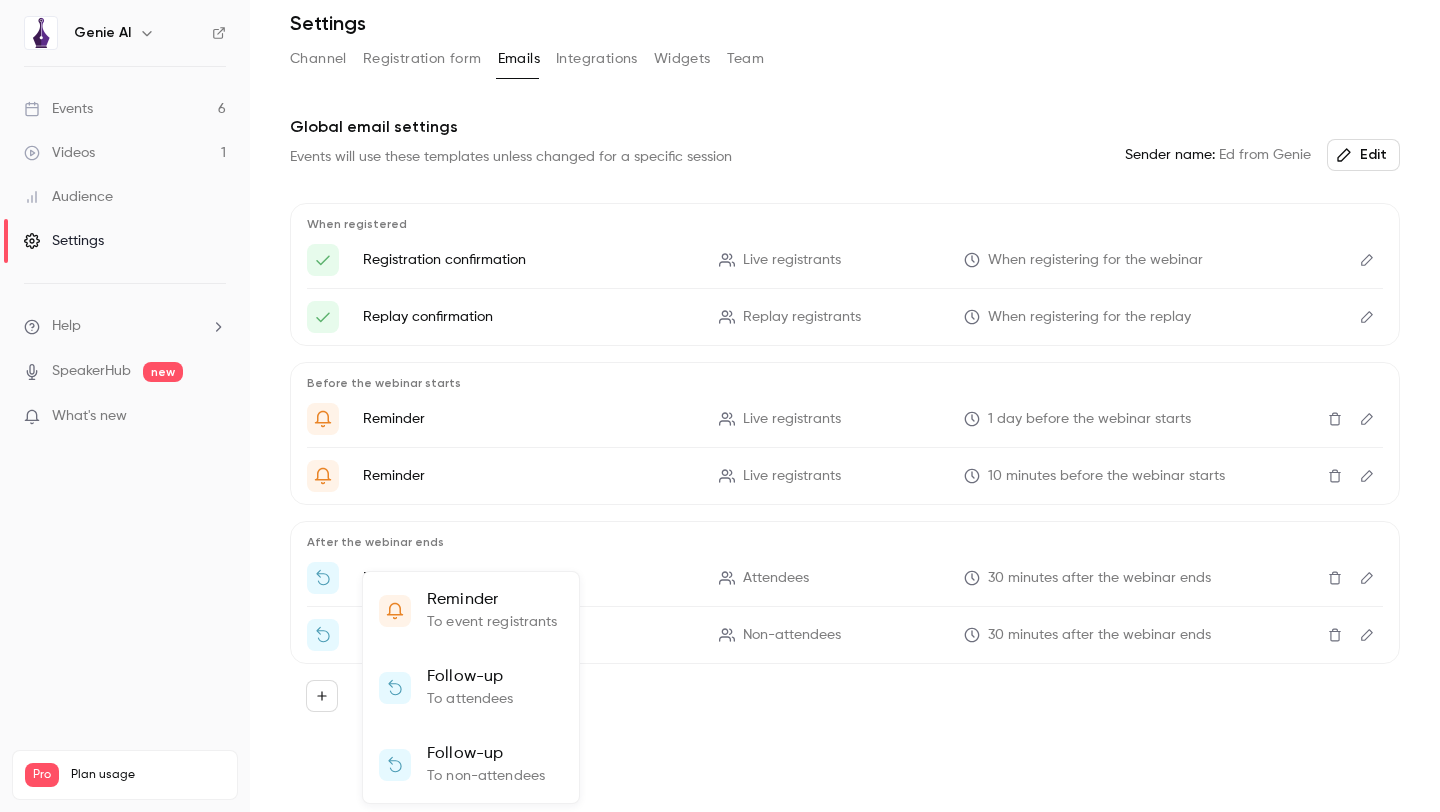click on "Follow-up" at bounding box center [470, 677] 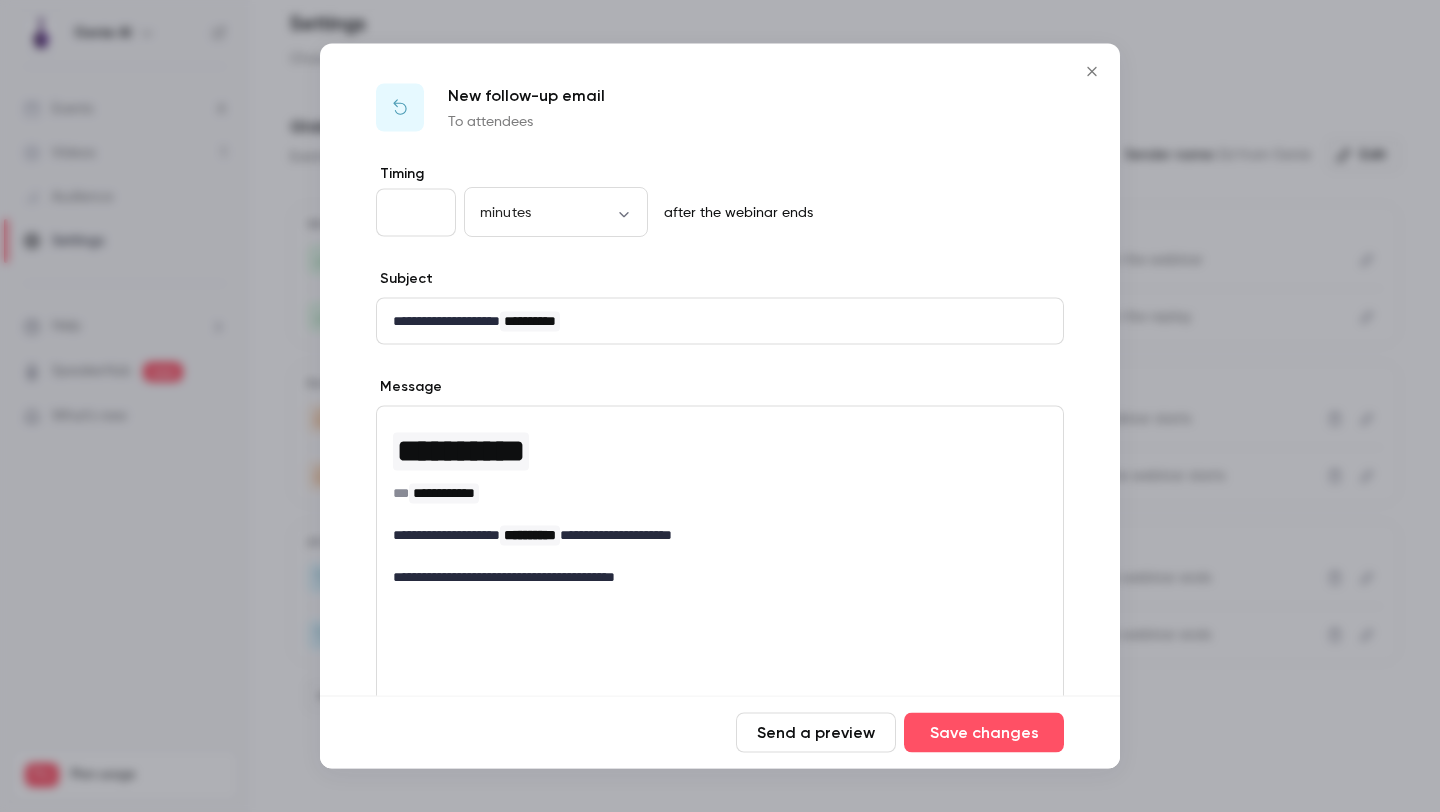 click 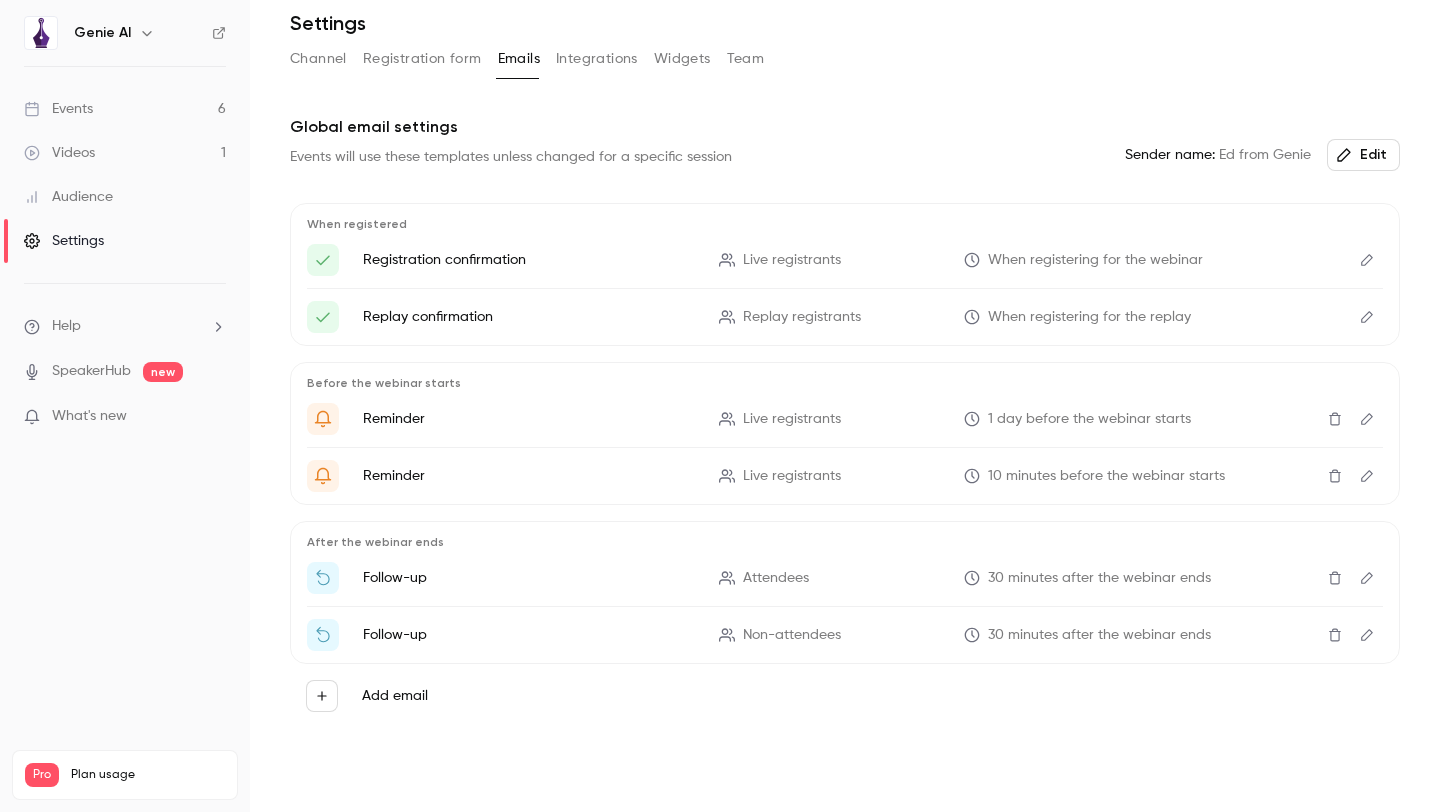 click 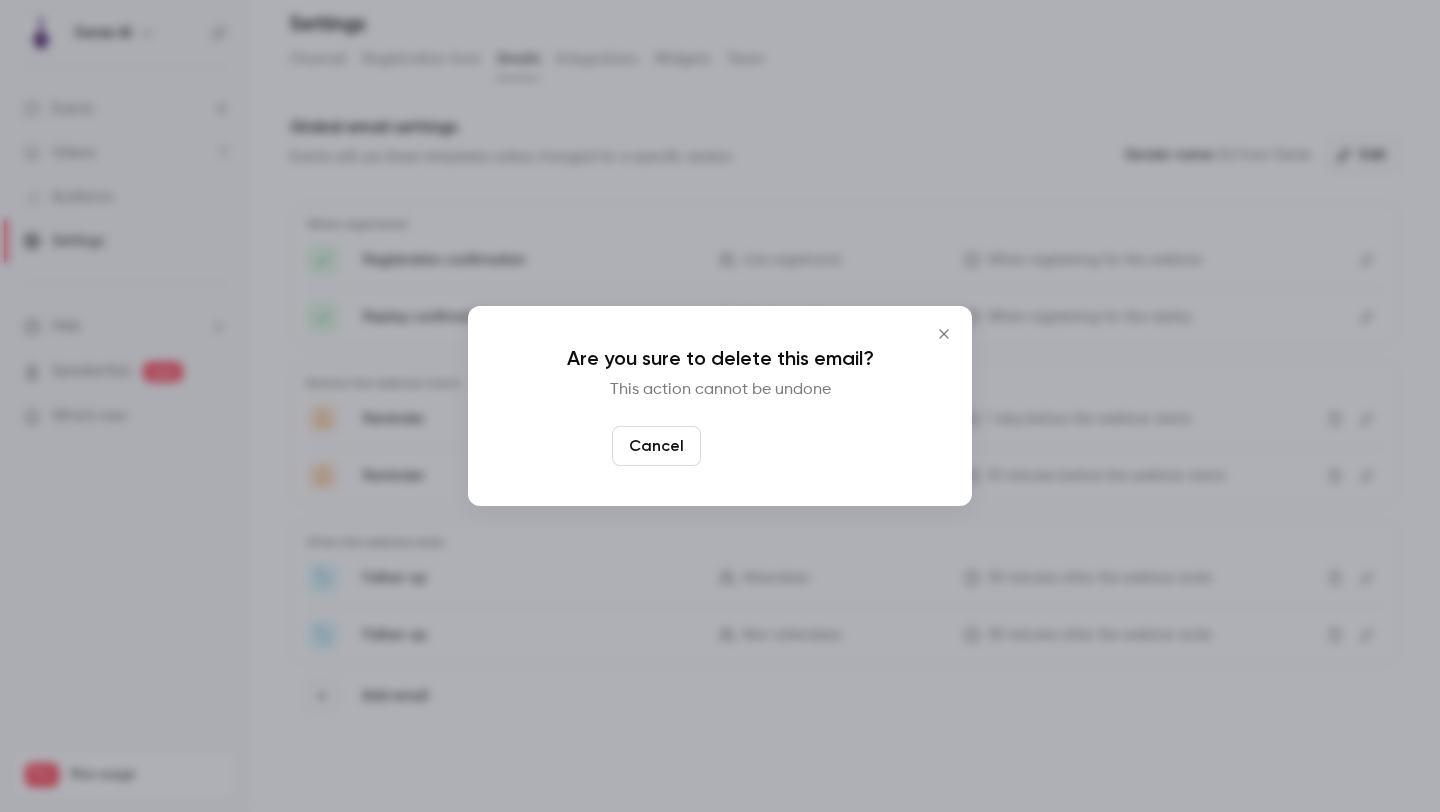 click on "Yes, delete" at bounding box center [769, 446] 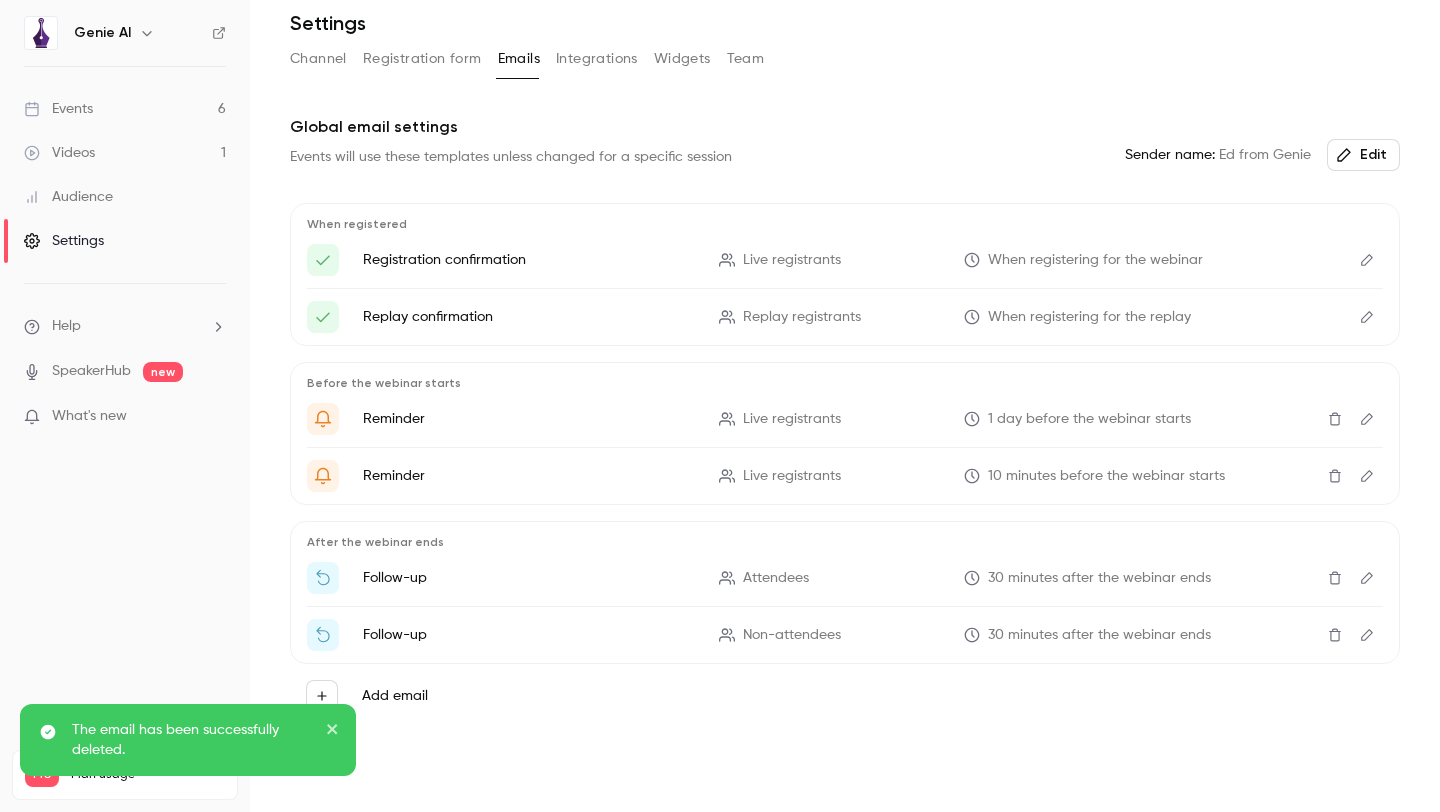 scroll, scrollTop: 16, scrollLeft: 0, axis: vertical 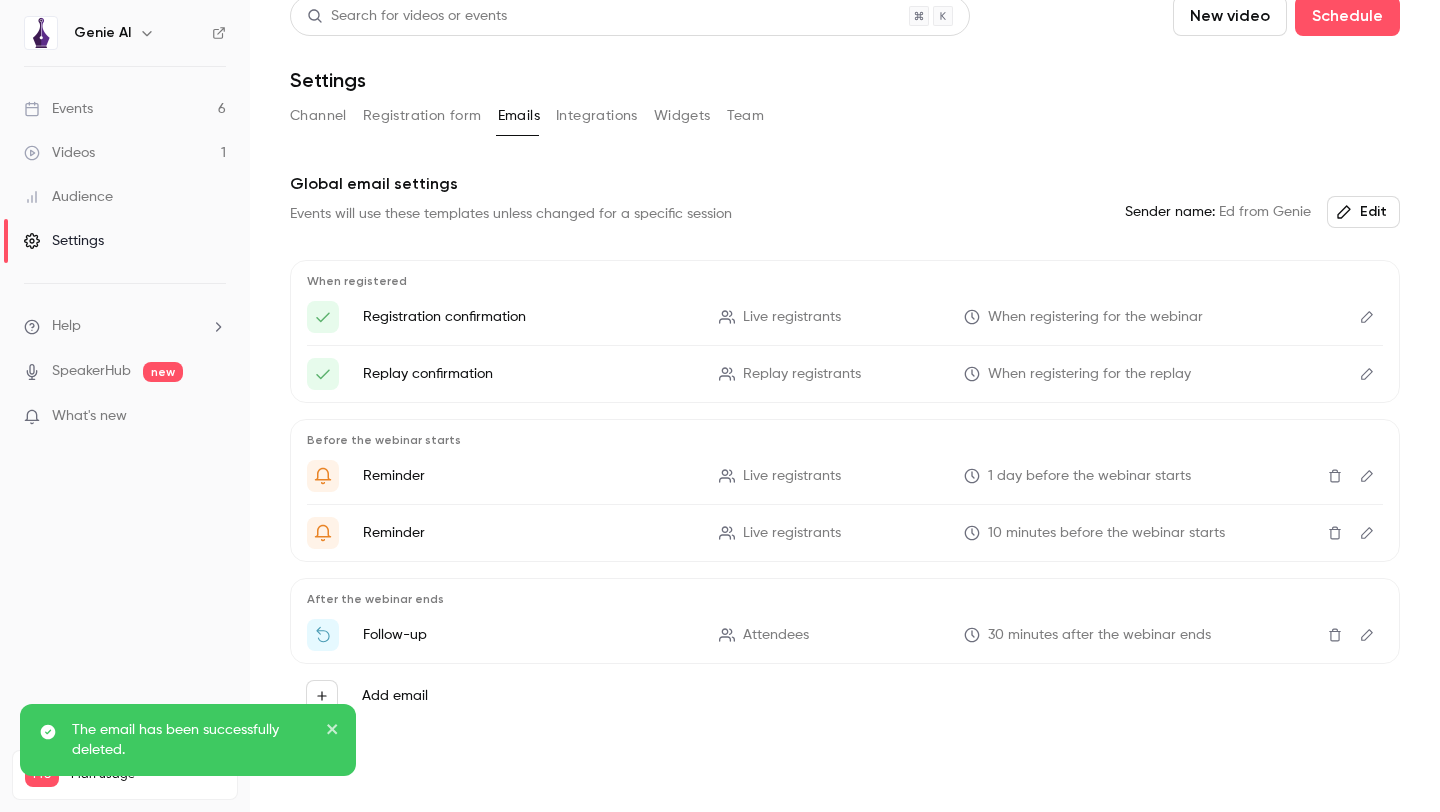 click 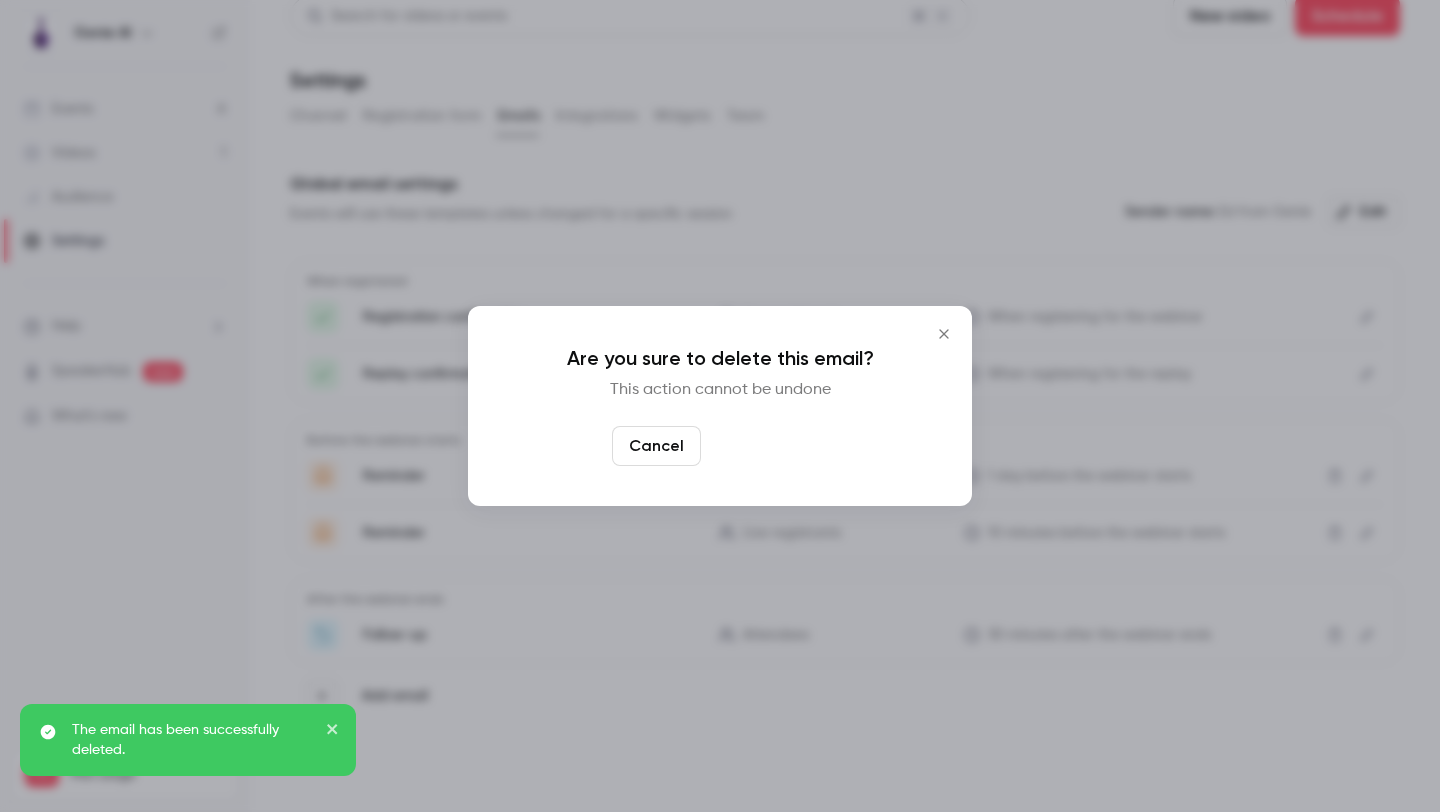 click on "Yes, delete" at bounding box center (769, 446) 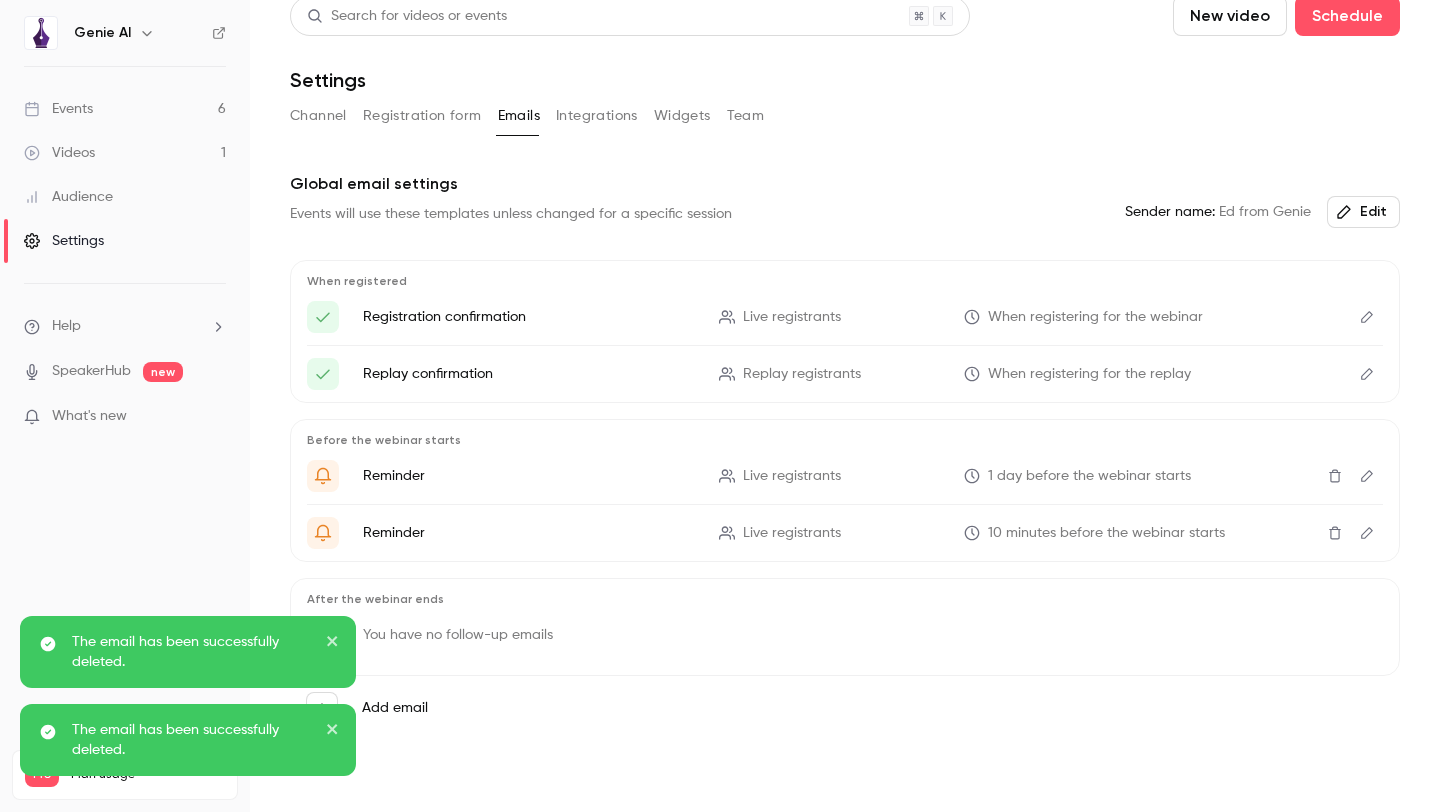scroll, scrollTop: 0, scrollLeft: 0, axis: both 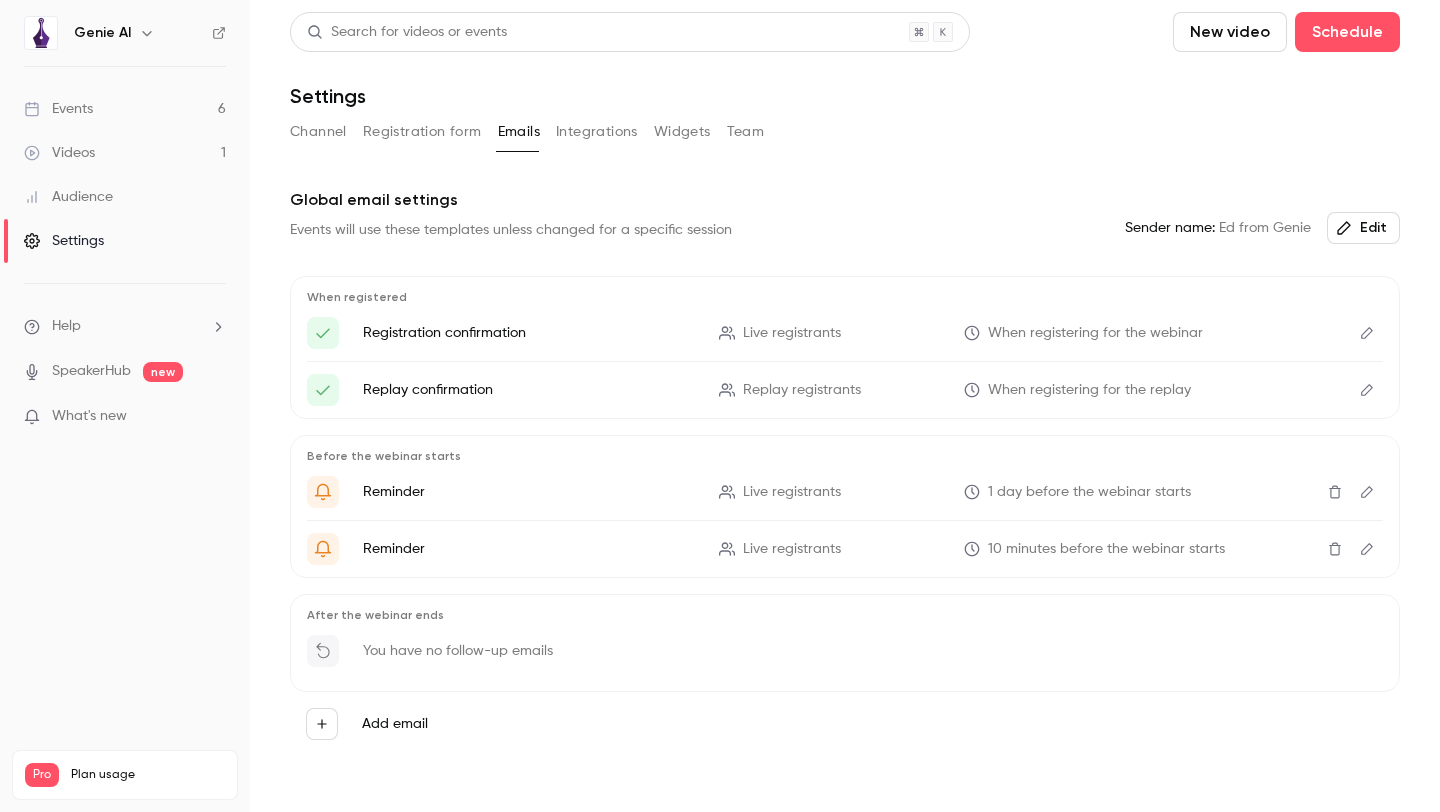 click on "Integrations" at bounding box center (597, 132) 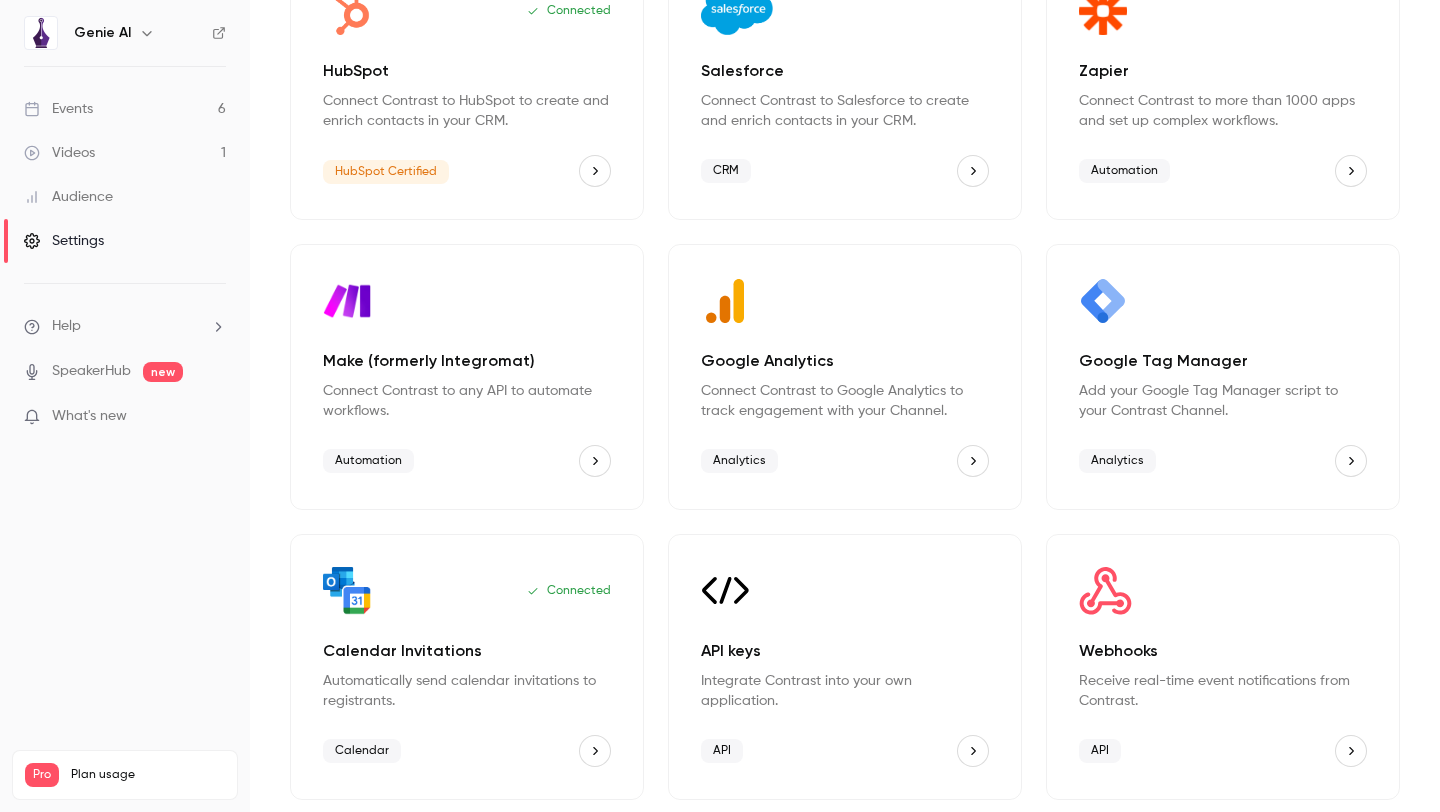 scroll, scrollTop: 0, scrollLeft: 0, axis: both 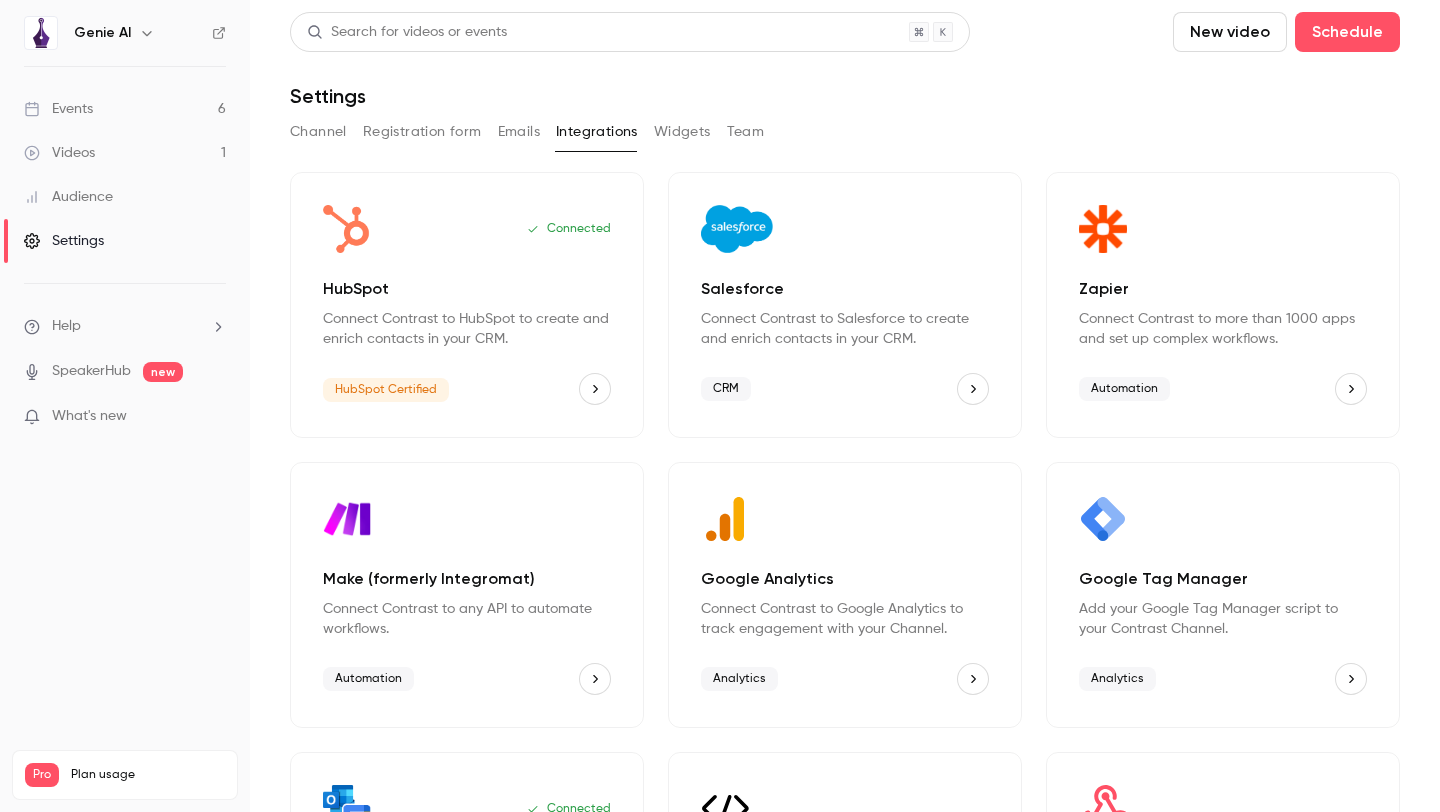 click on "Widgets" at bounding box center [682, 132] 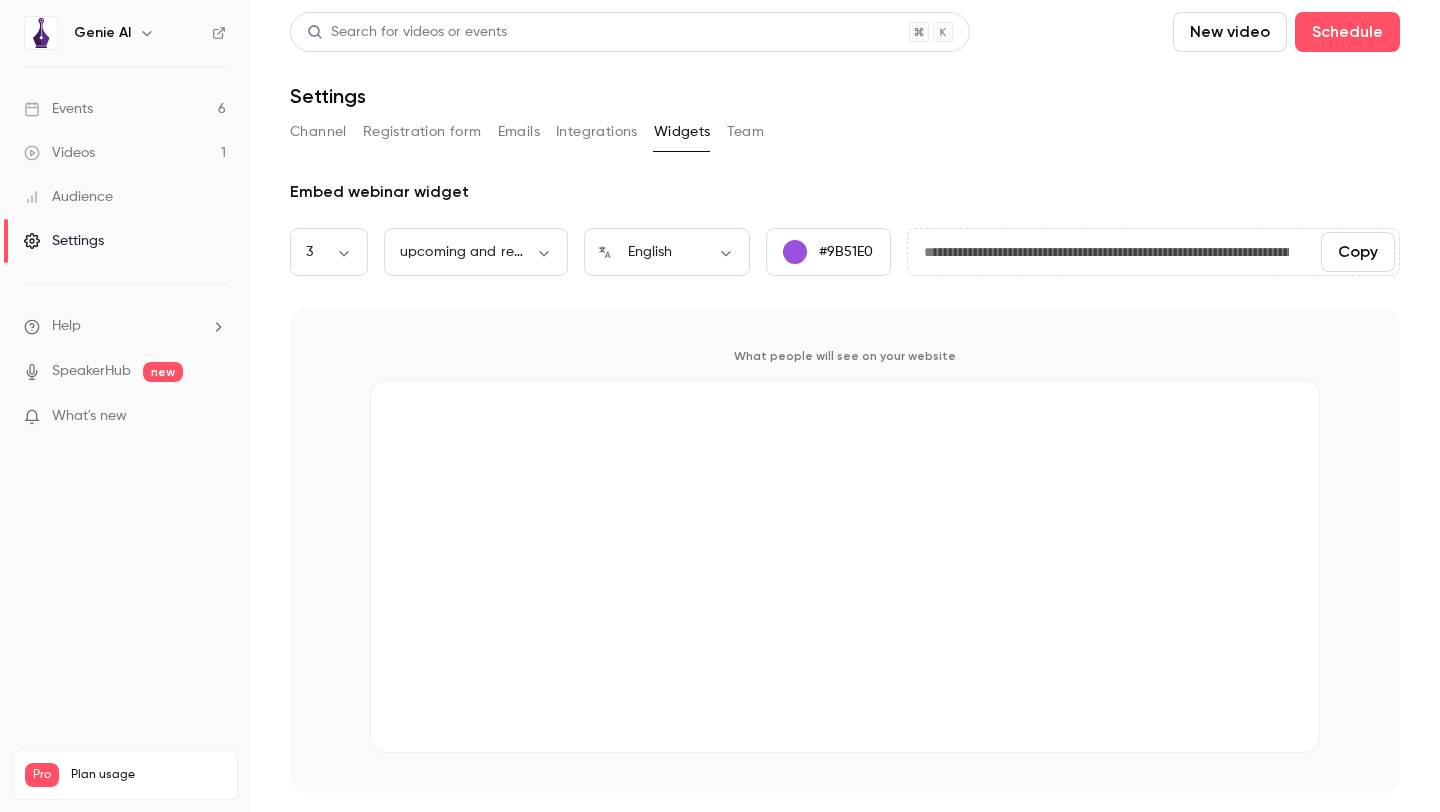 click on "Team" at bounding box center (746, 132) 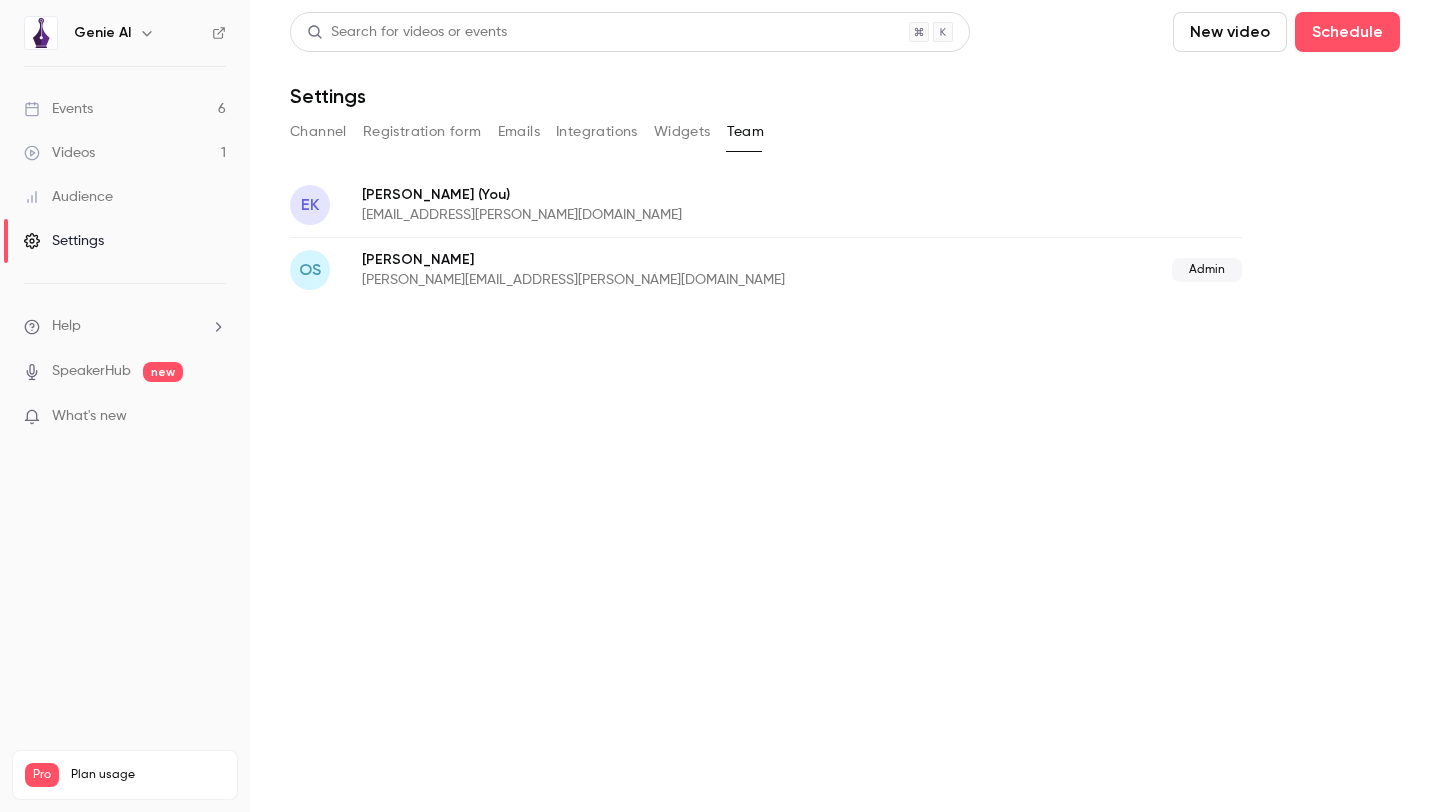 click on "Admin" at bounding box center [1207, 270] 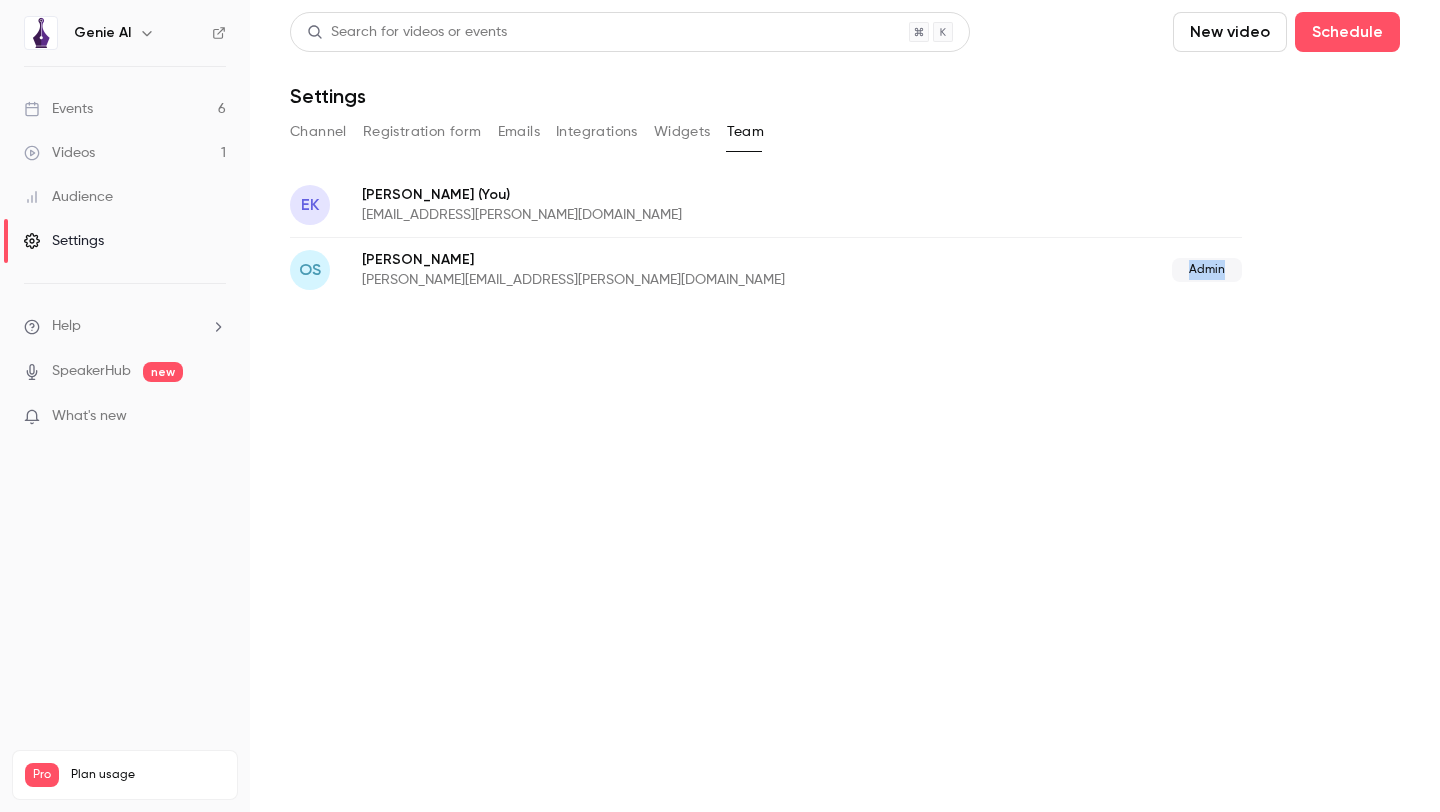 click on "Admin" at bounding box center [1207, 270] 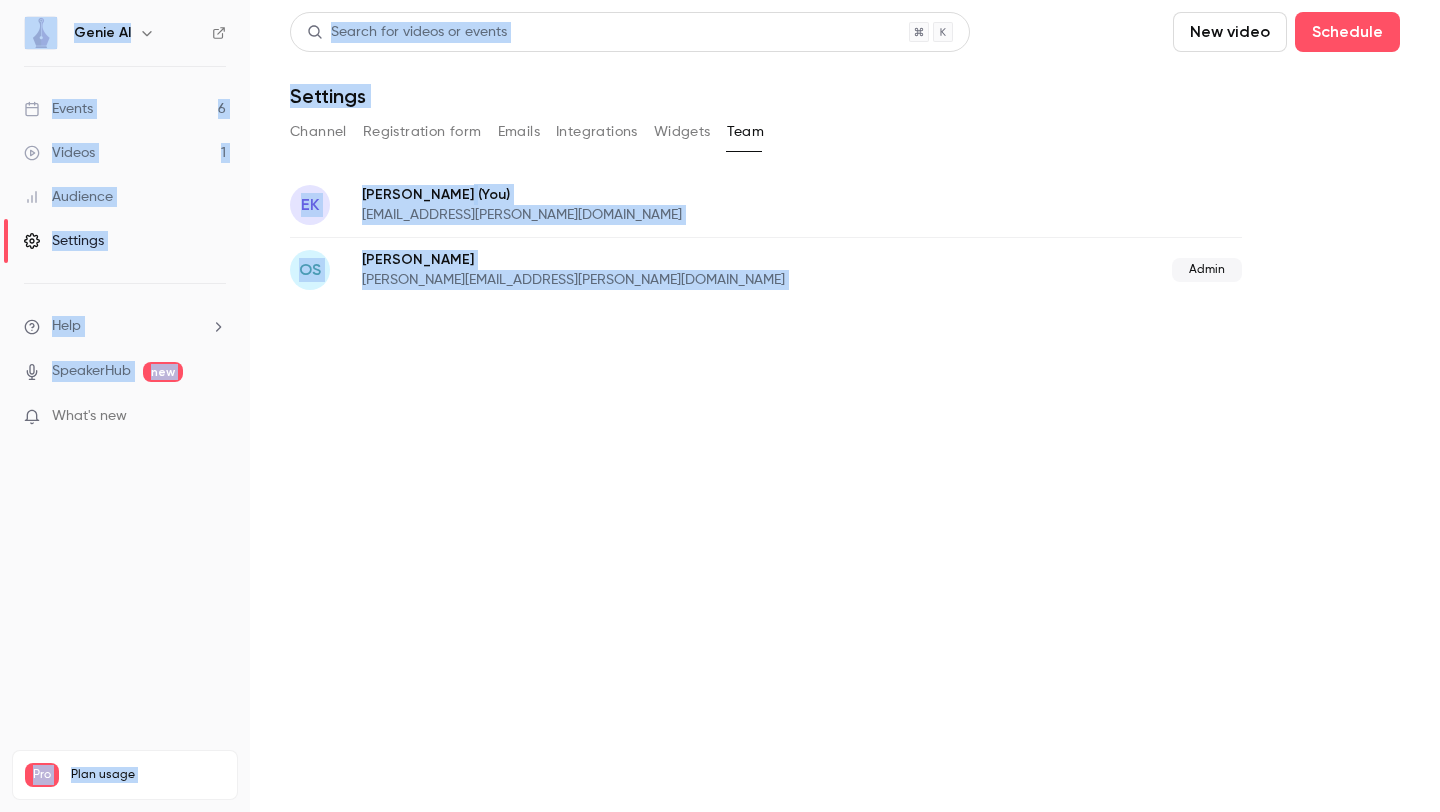 click on "Admin" at bounding box center [1207, 270] 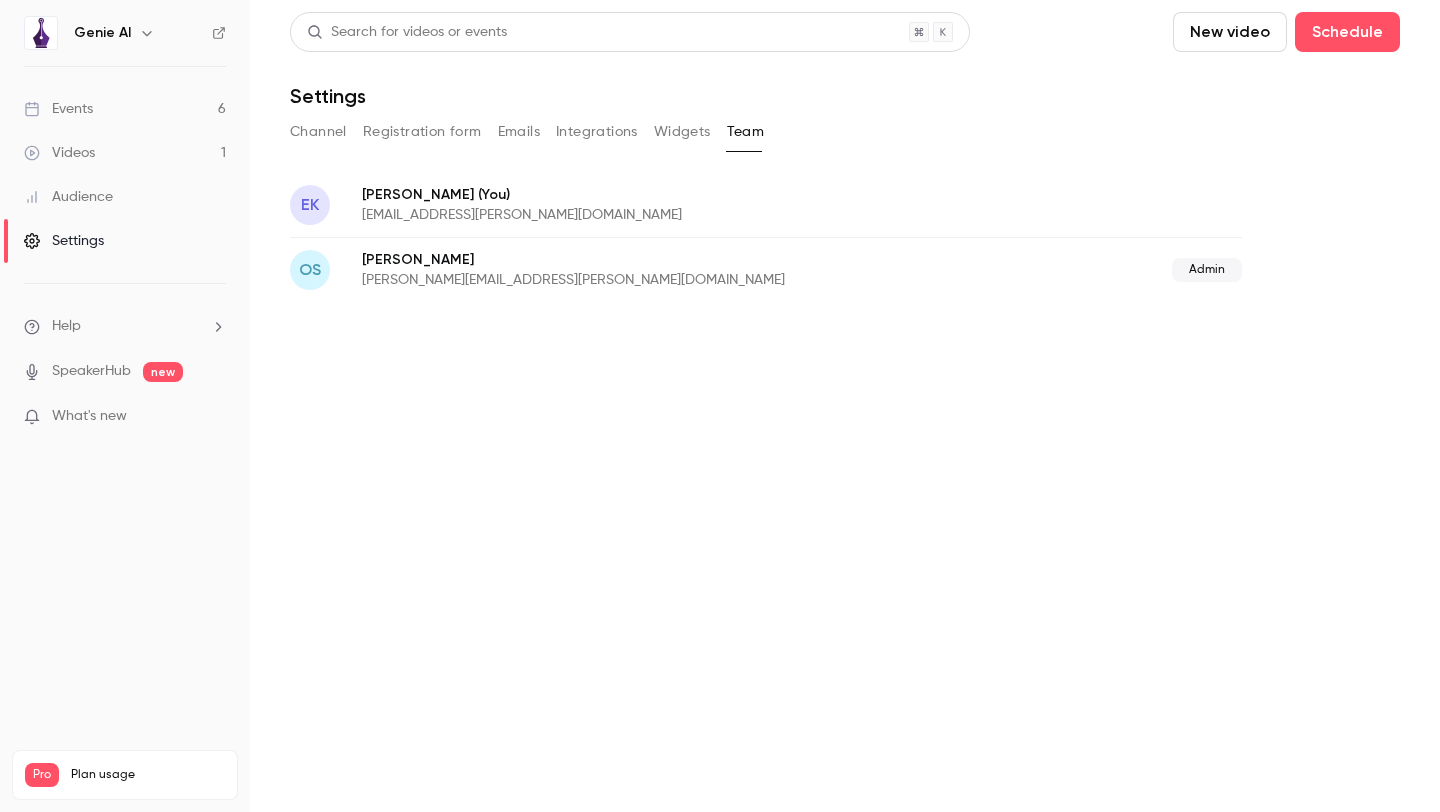 click on "Admin" at bounding box center [1111, 270] 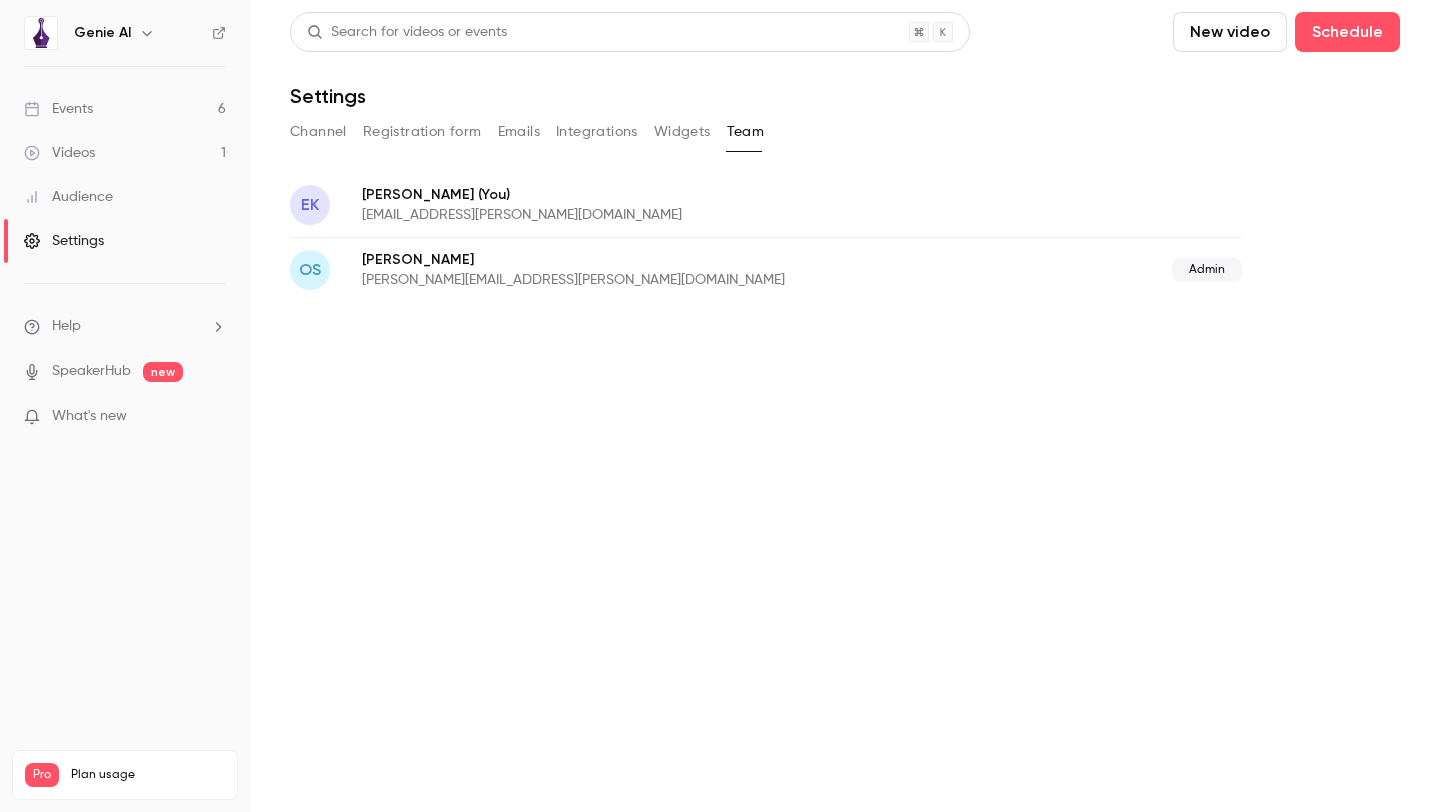 click on "Channel" at bounding box center [318, 132] 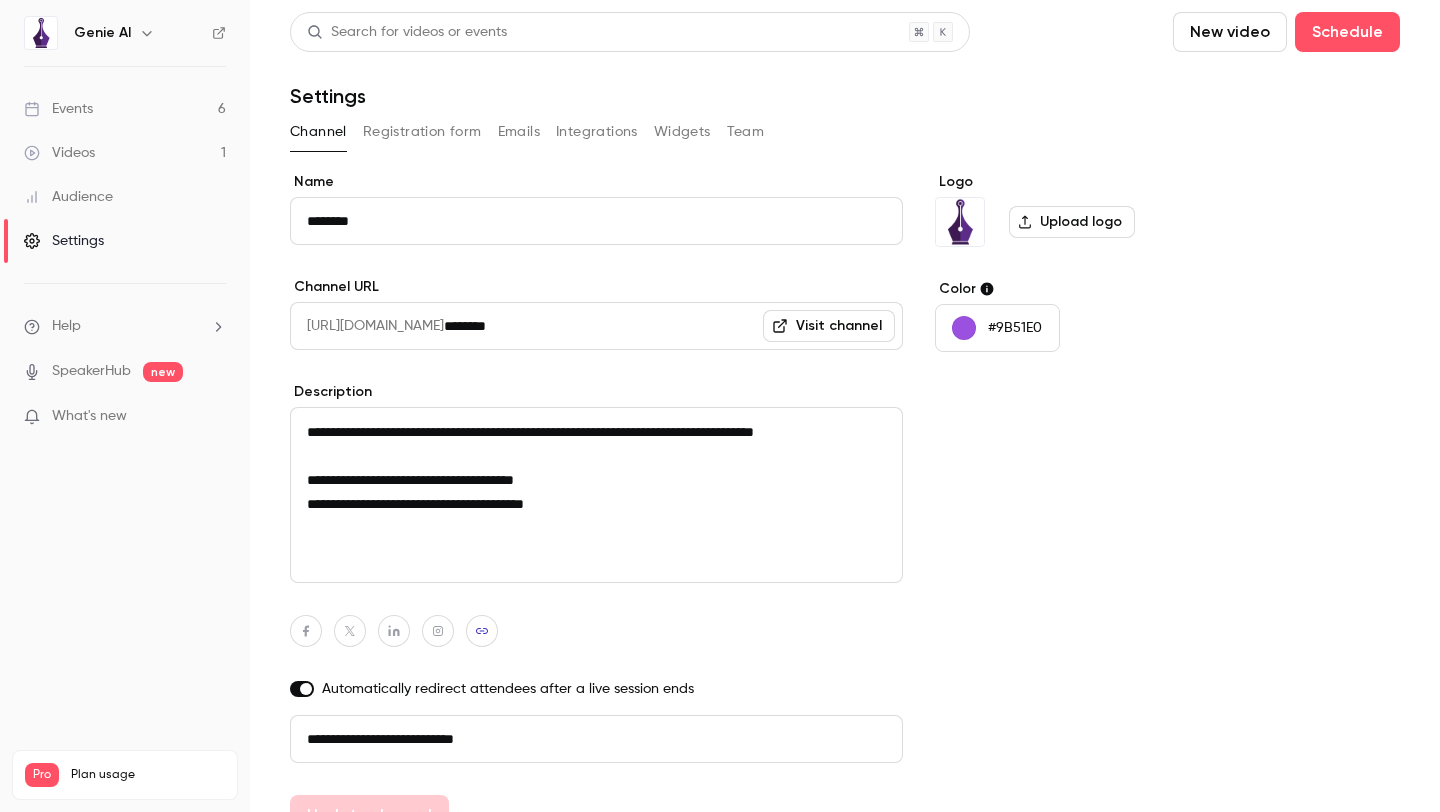 click on "Visit channel" at bounding box center (829, 326) 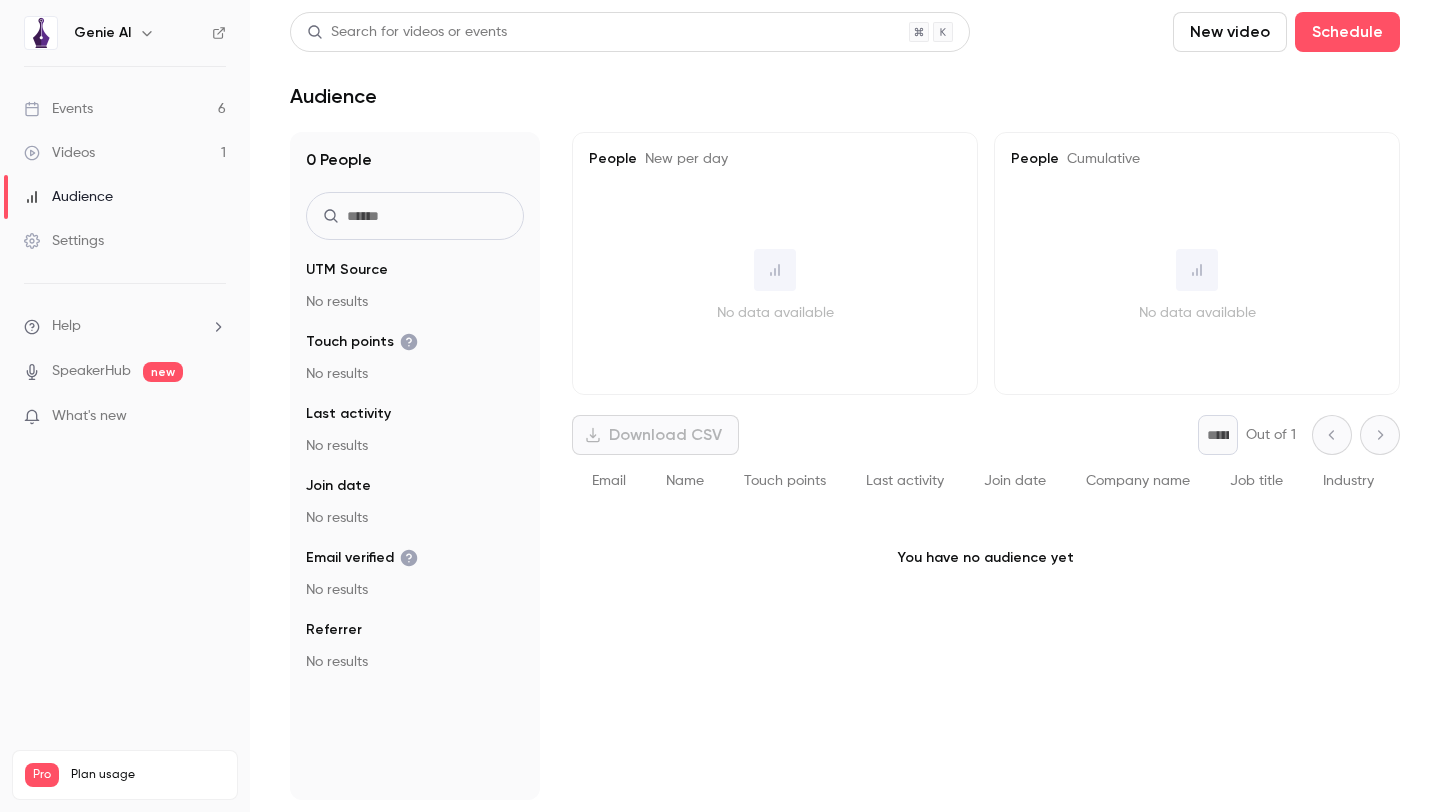 click on "SpeakerHub" at bounding box center (91, 371) 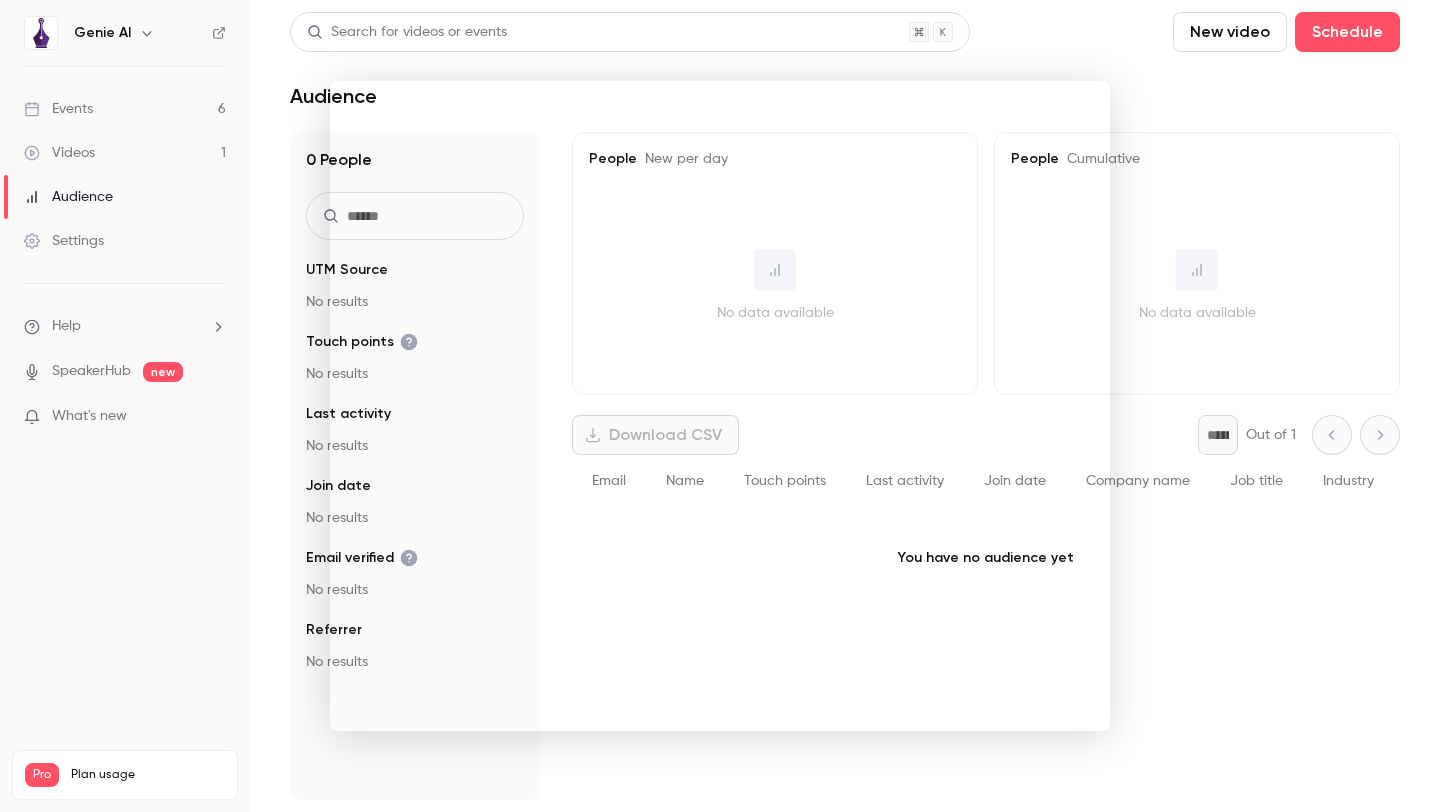 click at bounding box center (720, 406) 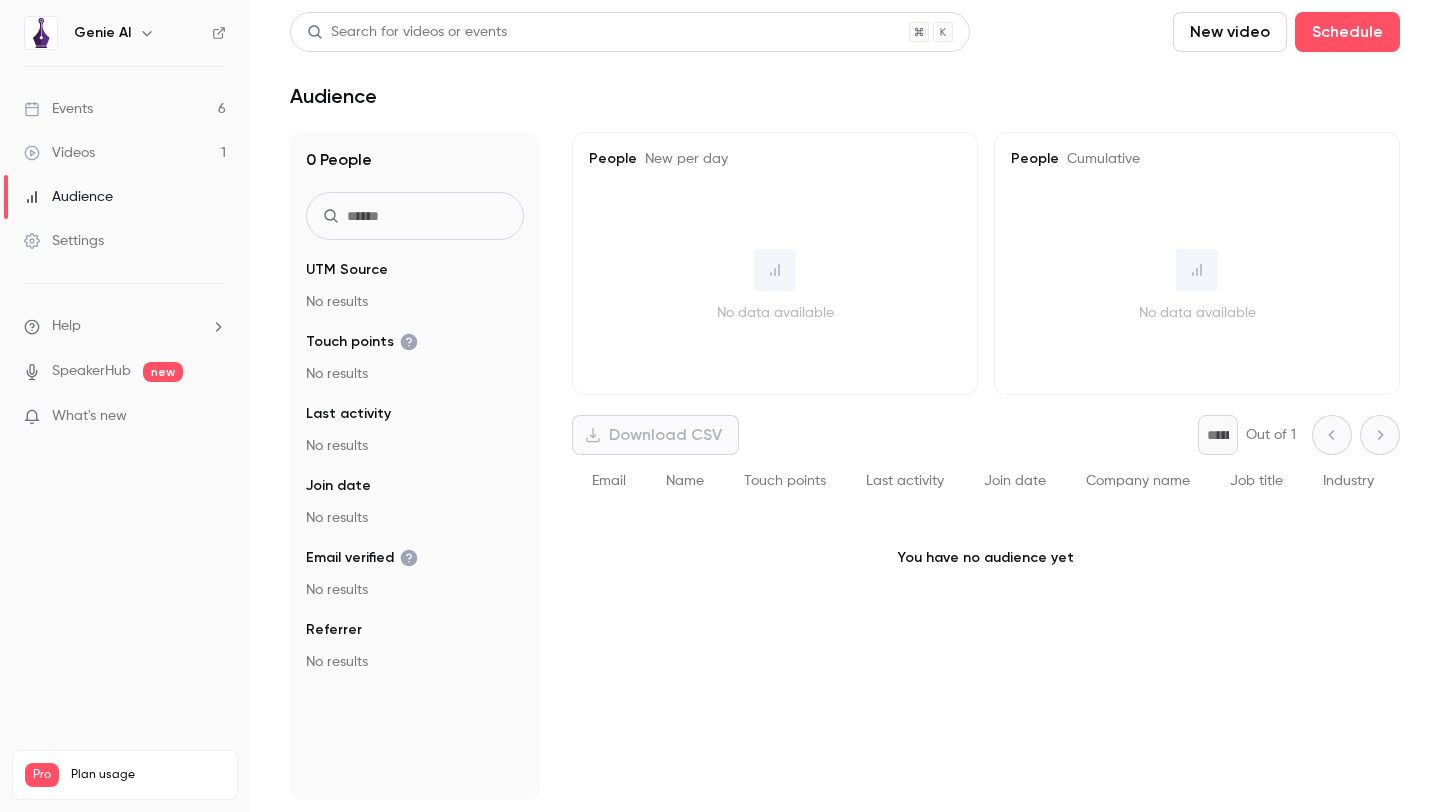 click on "Videos 1" at bounding box center (125, 153) 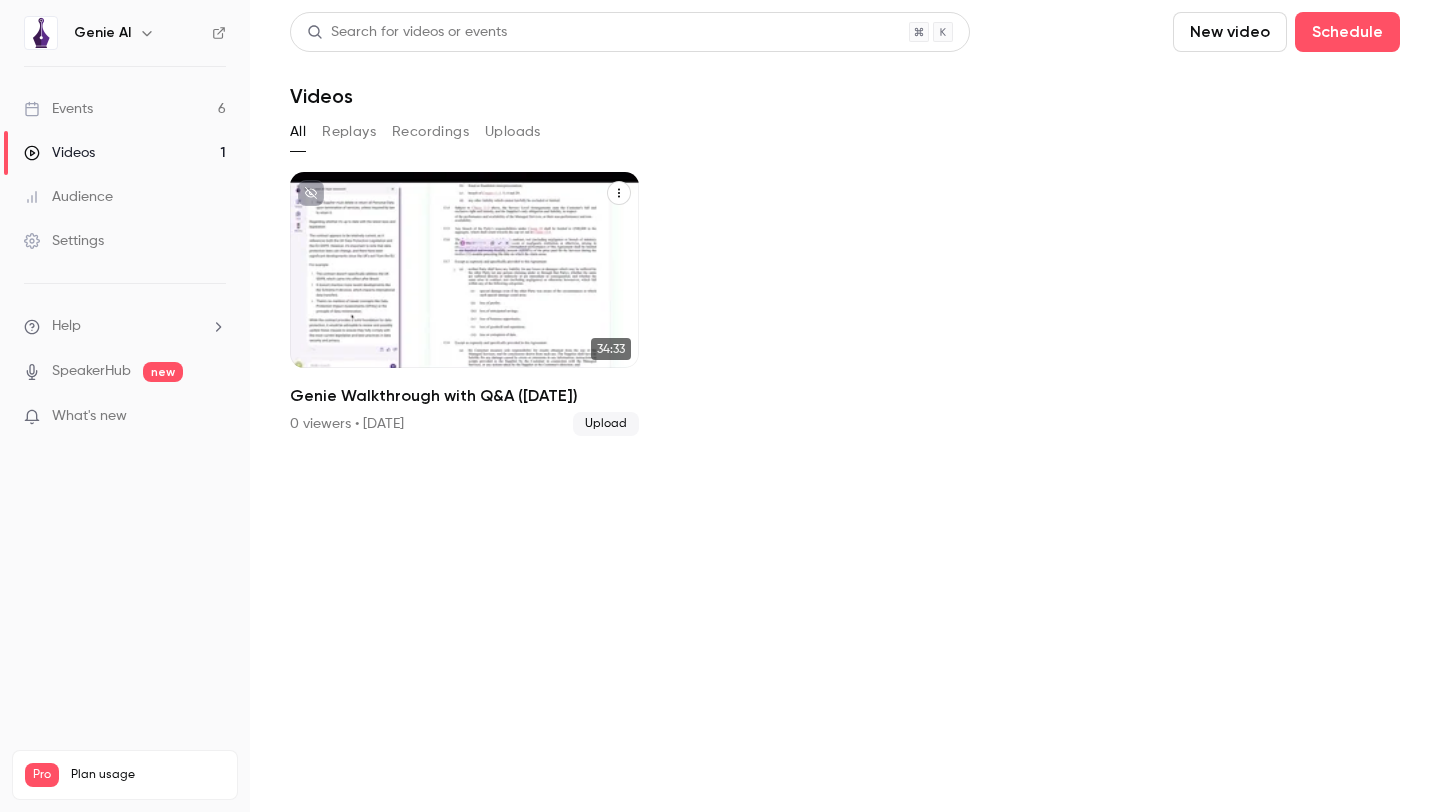 click 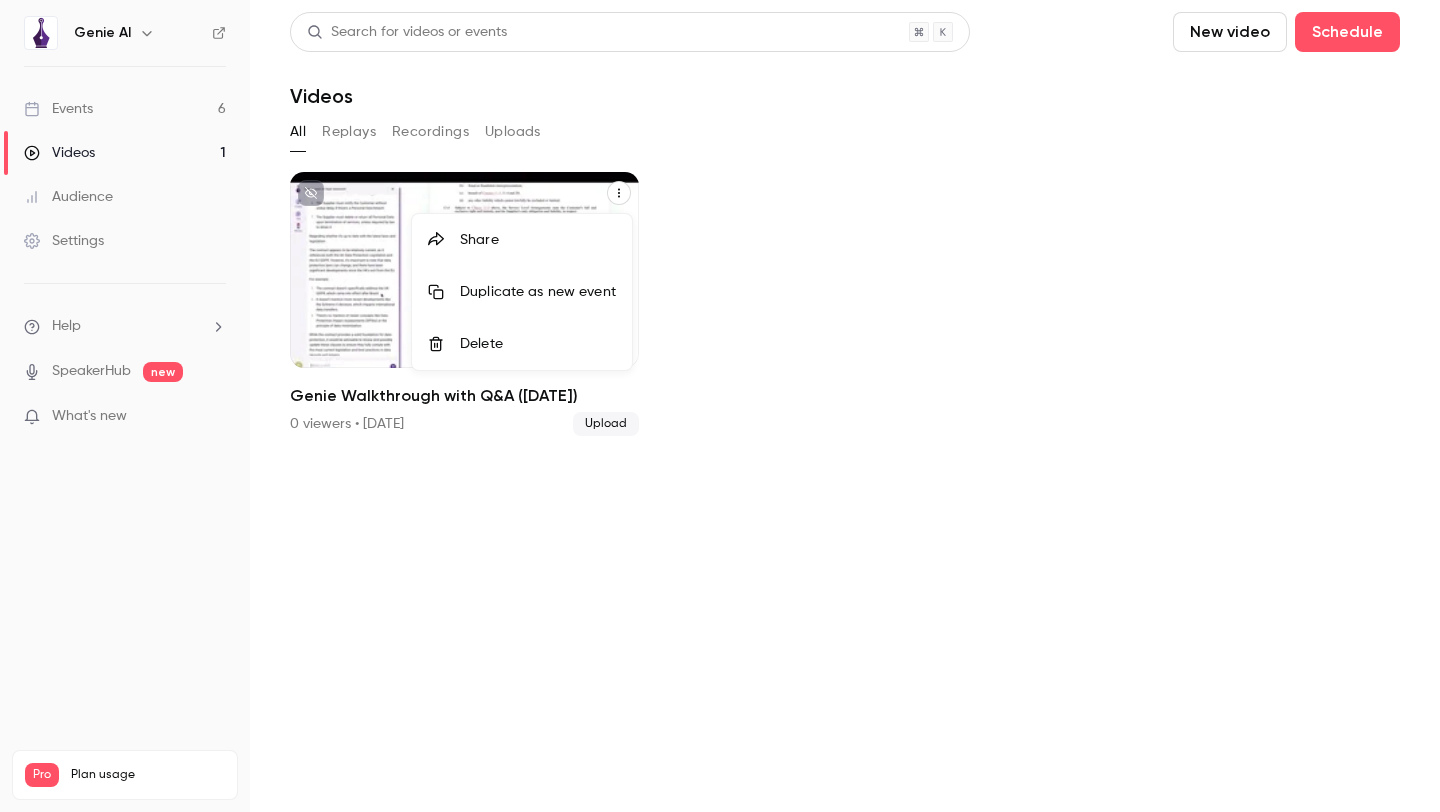 click on "Duplicate as new event" at bounding box center [538, 292] 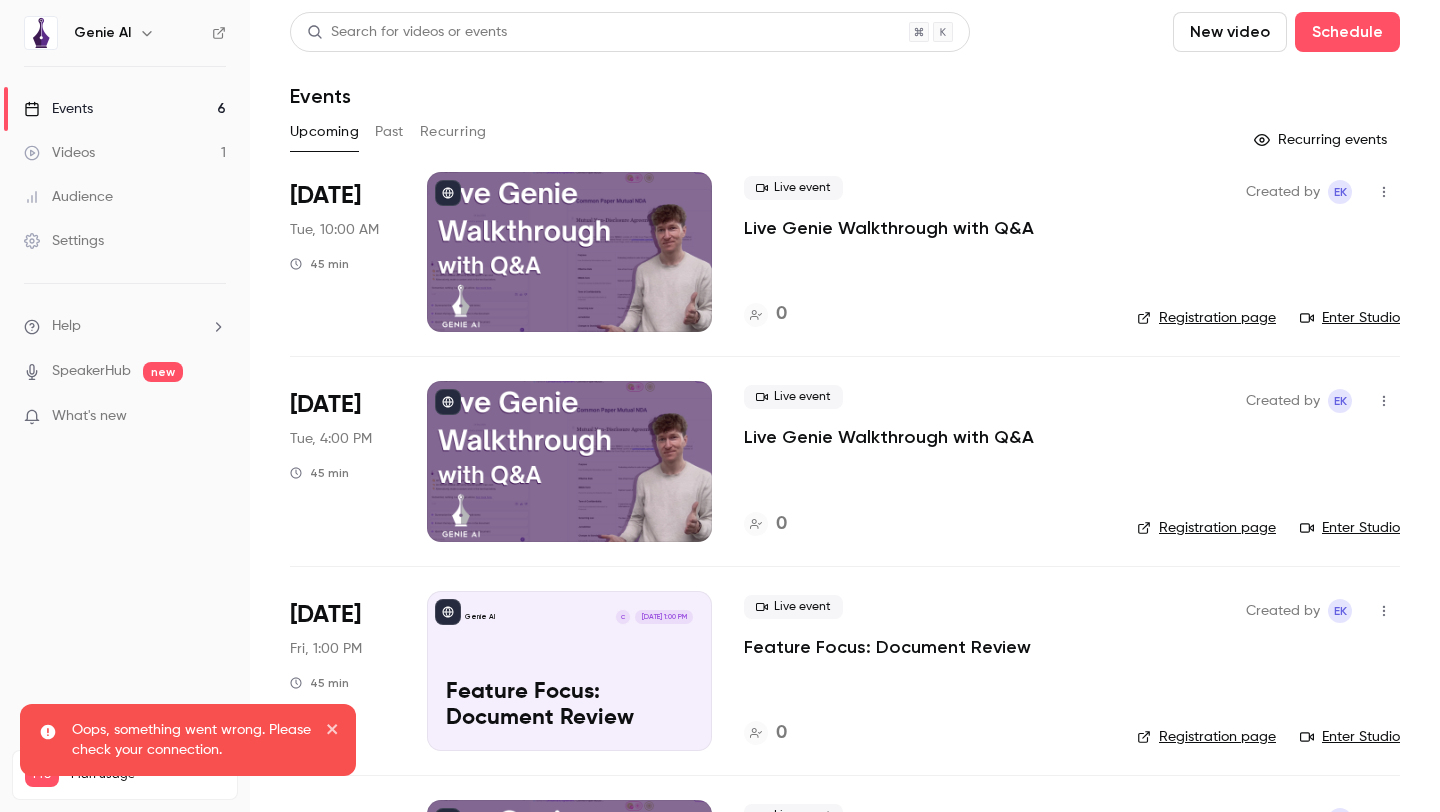 click 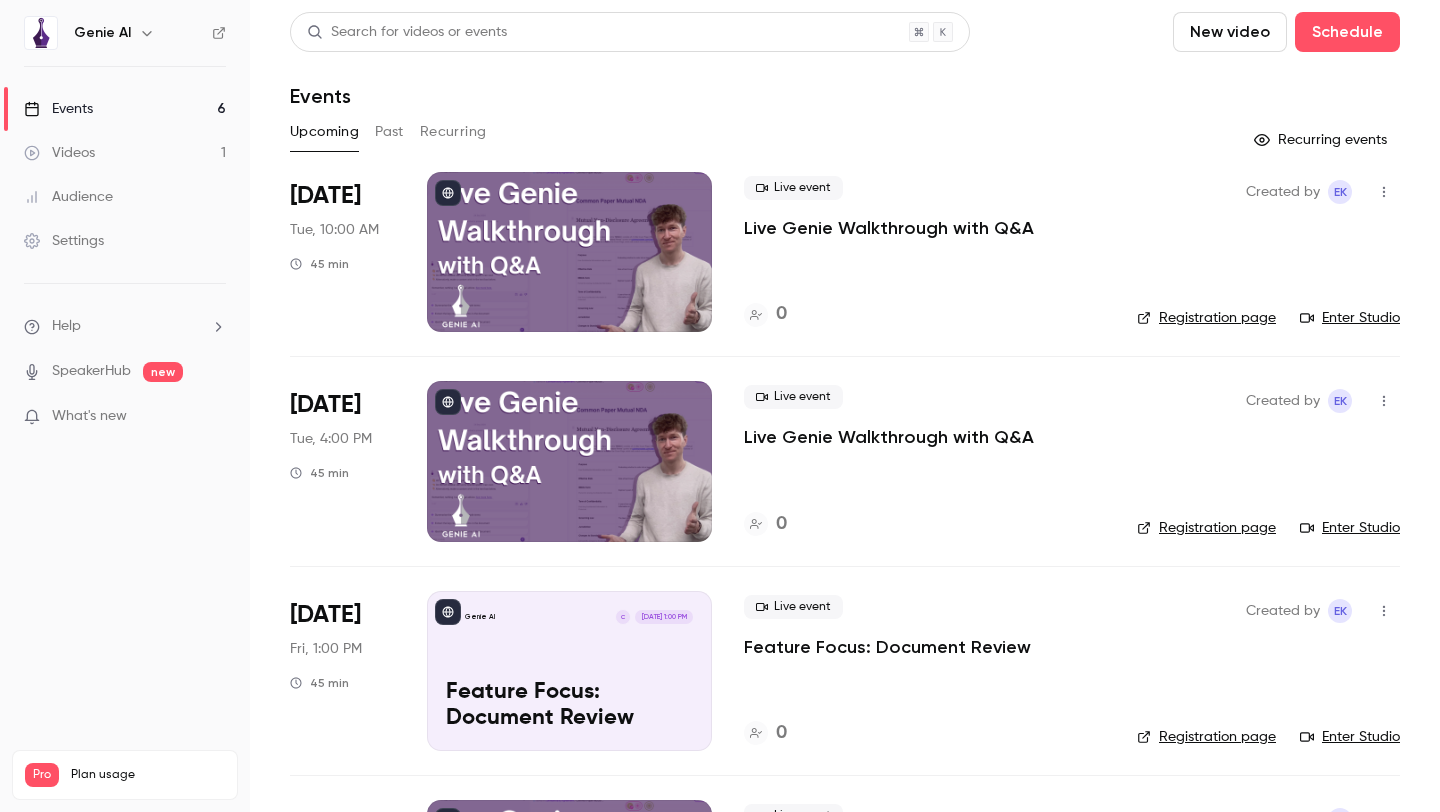 click on "Videos 1" at bounding box center [125, 153] 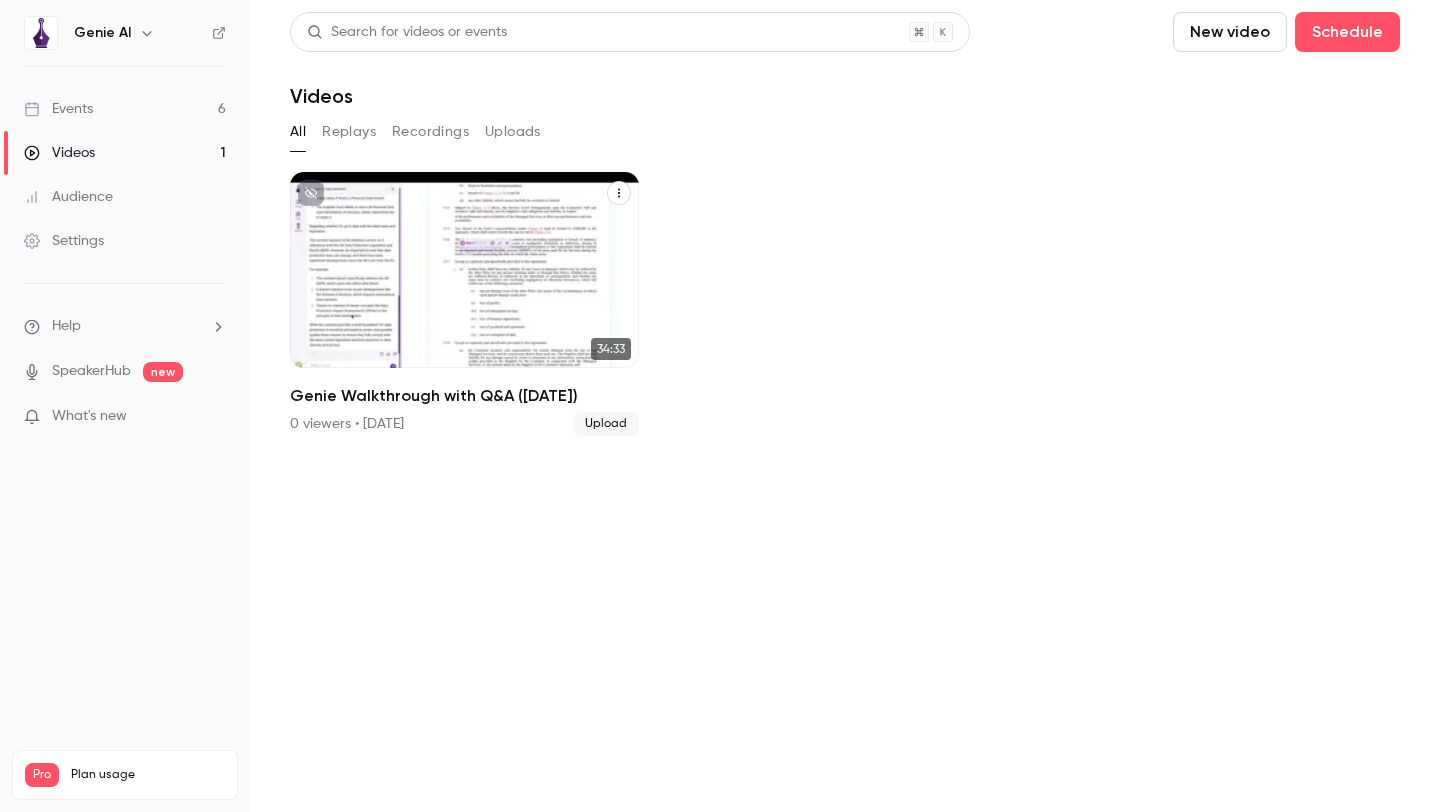 click 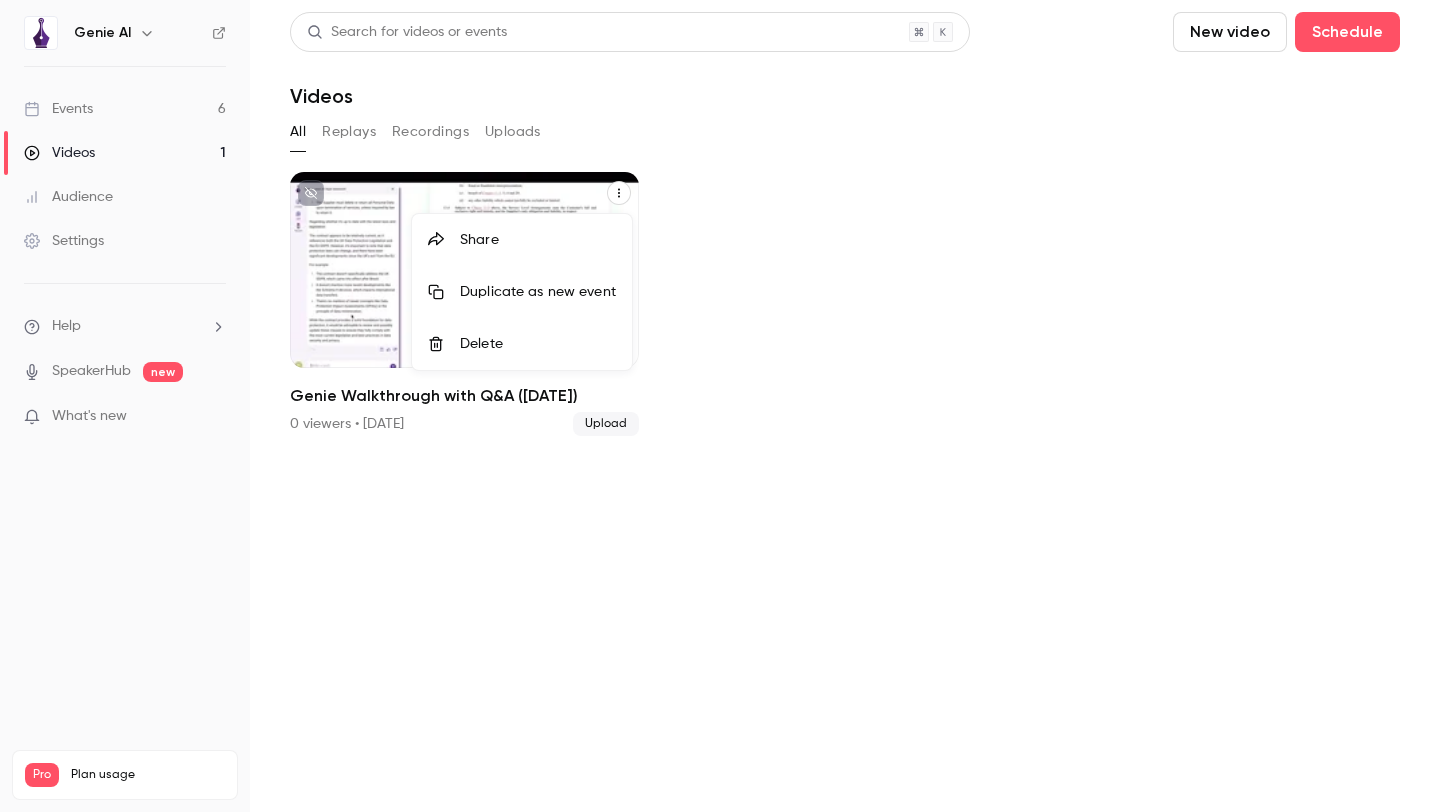 click on "Duplicate as new event" at bounding box center (538, 292) 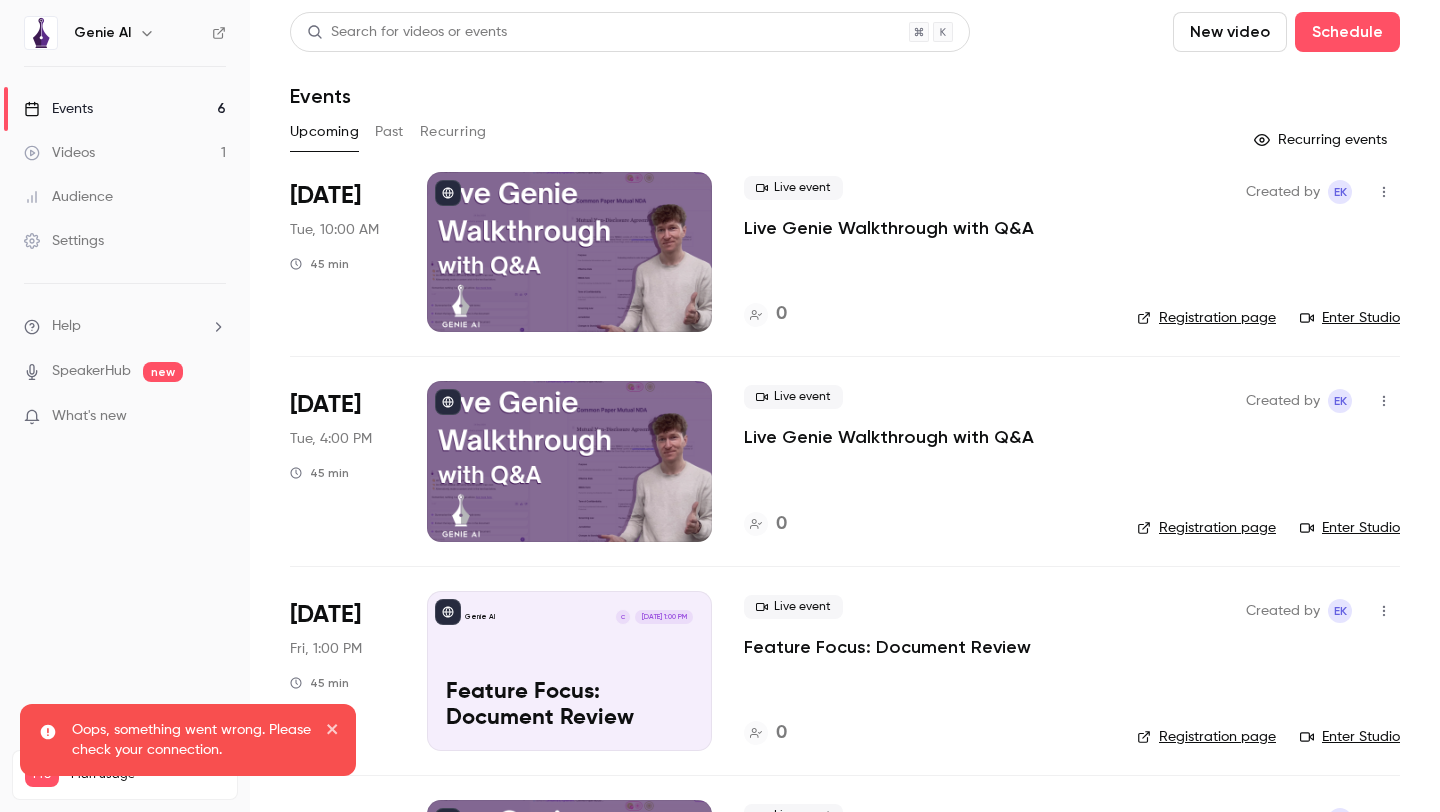 click 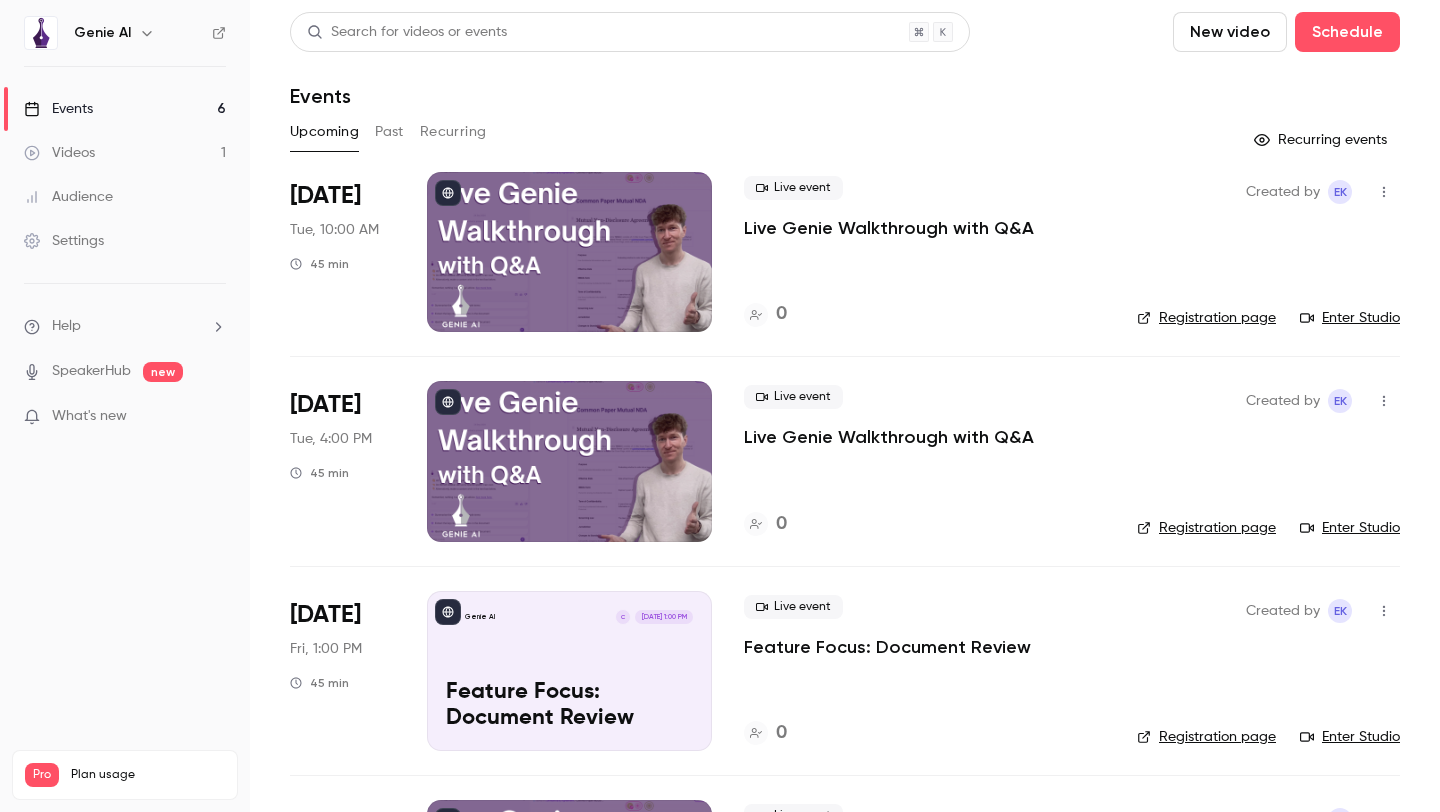click on "New video" at bounding box center [1230, 32] 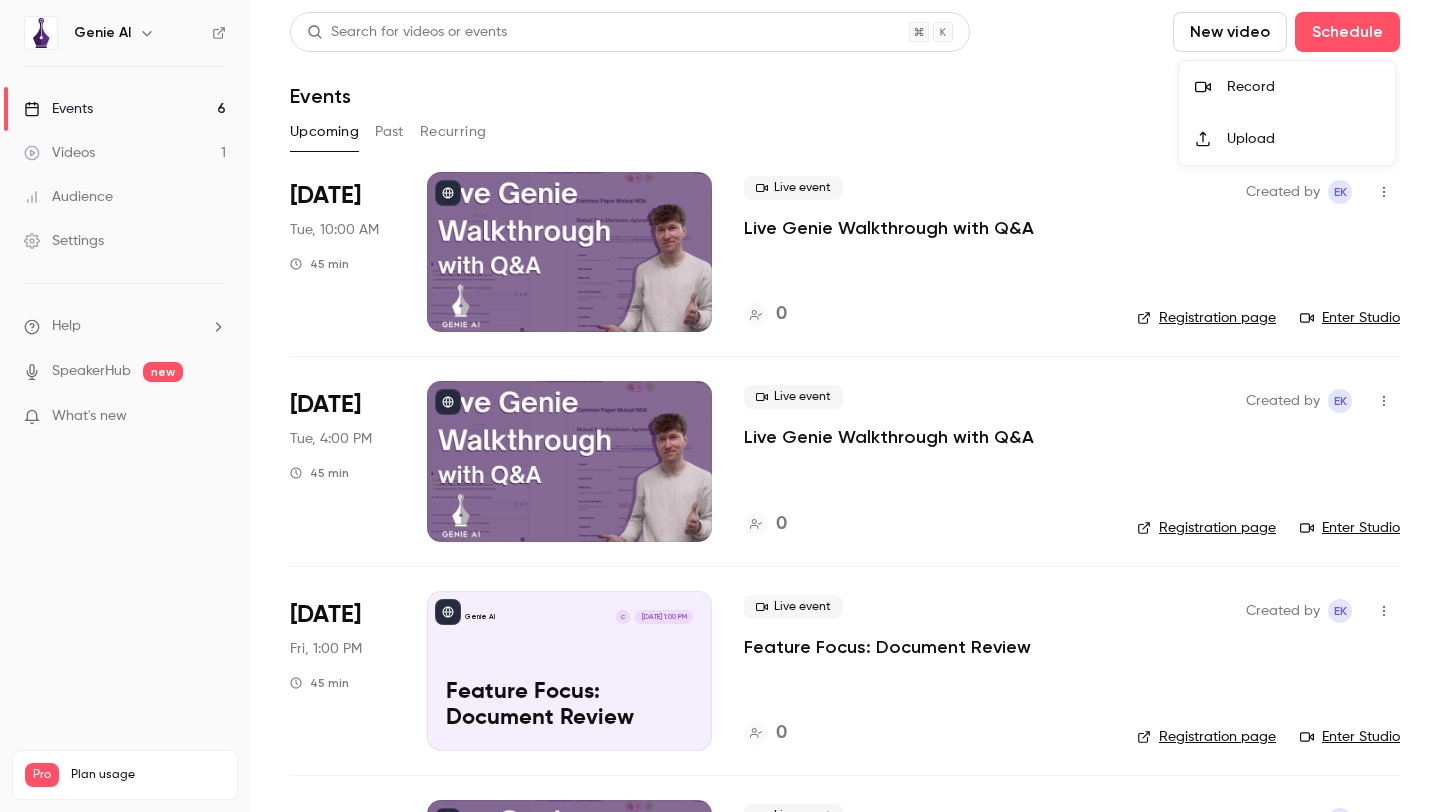 click on "Upload" at bounding box center (1303, 139) 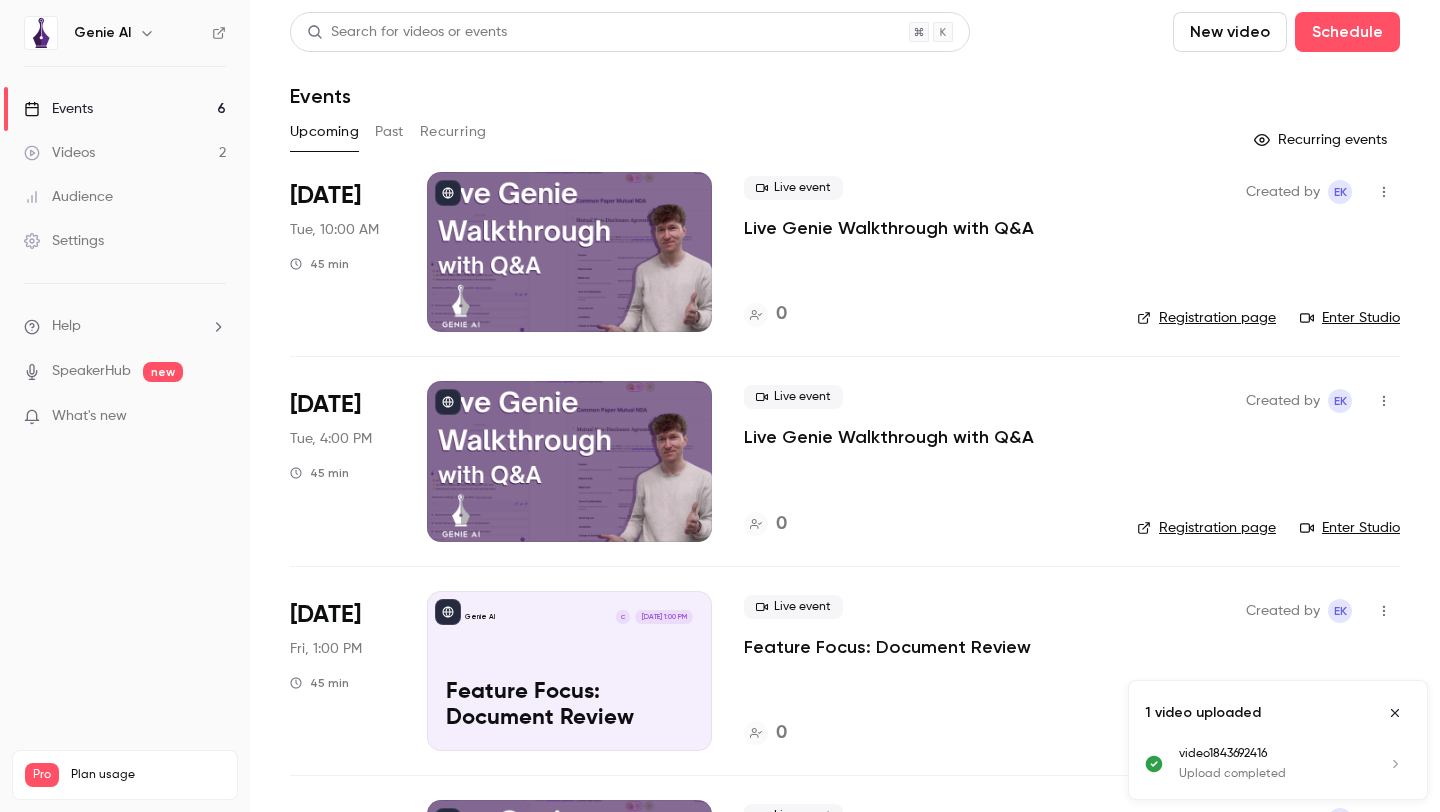 click on "Upload completed" at bounding box center (1271, 774) 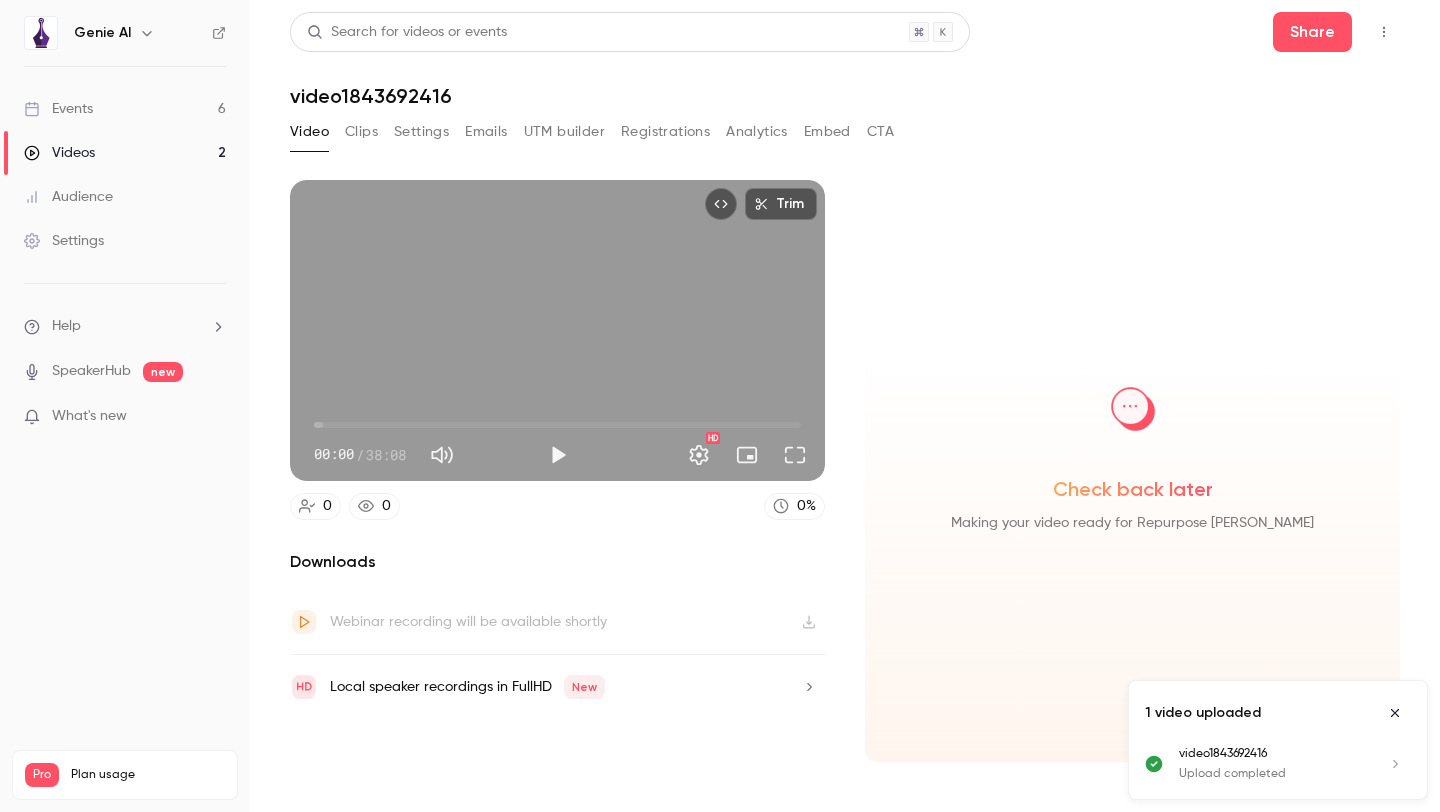 click on "video1843692416" at bounding box center (845, 96) 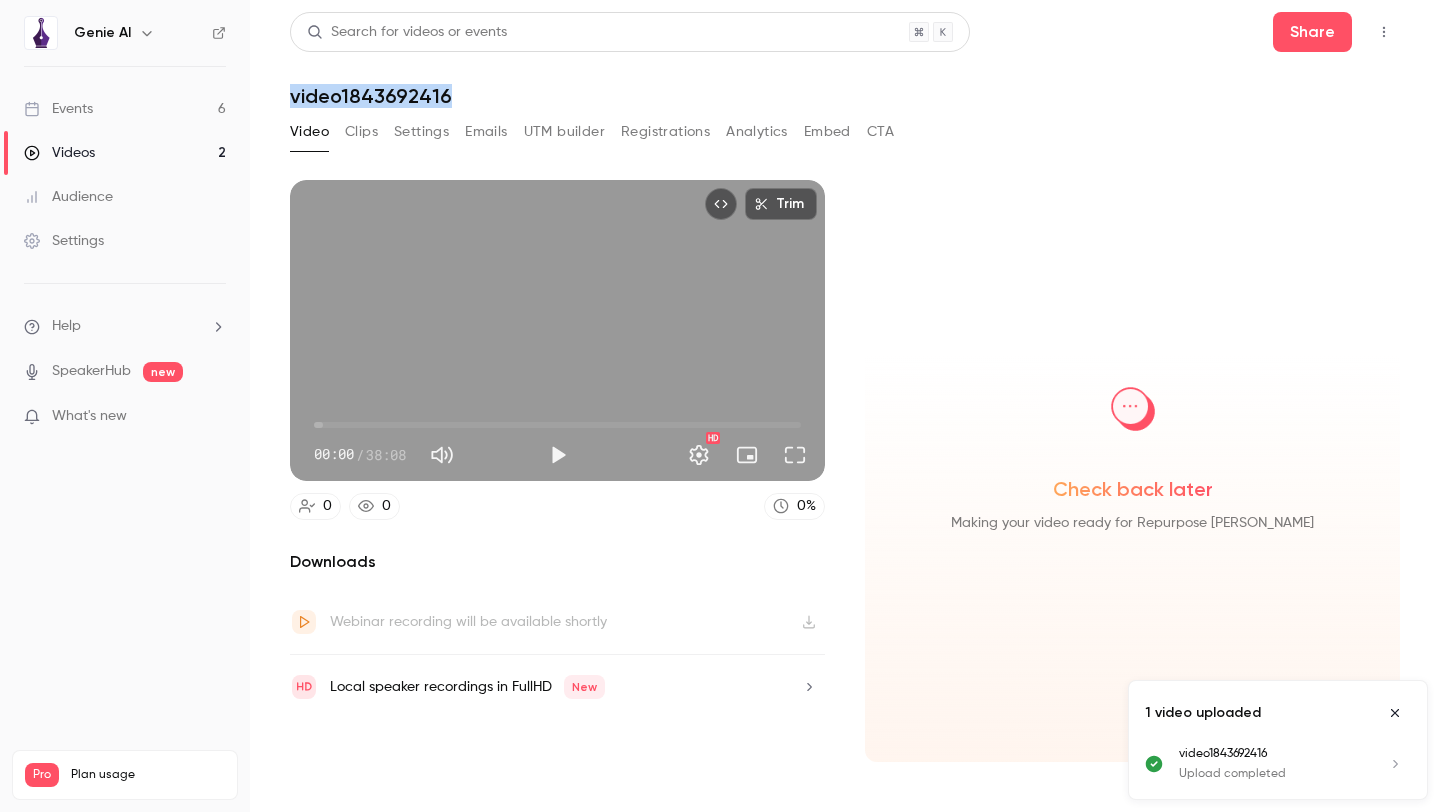 click on "video1843692416" at bounding box center [845, 96] 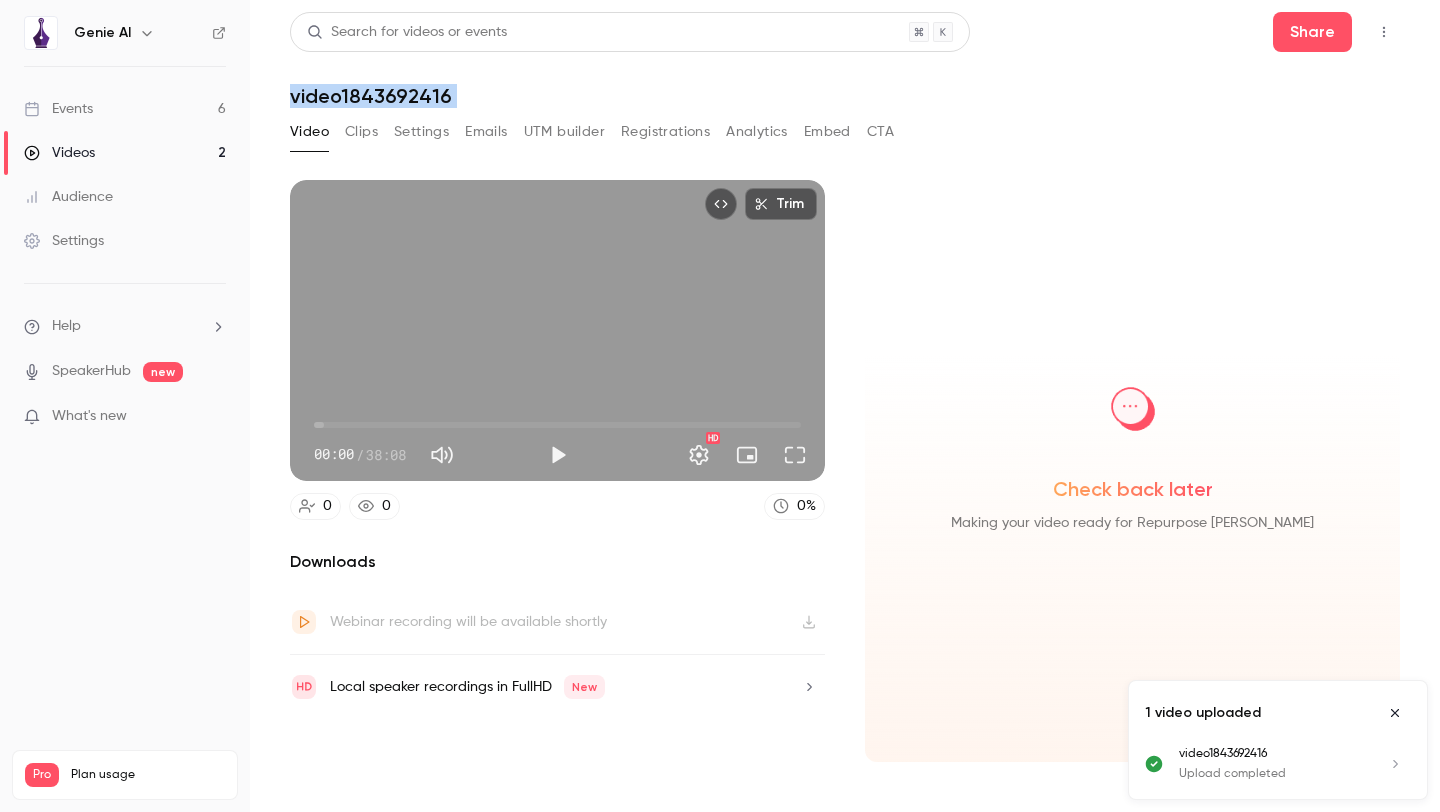 click on "video1843692416" at bounding box center [845, 96] 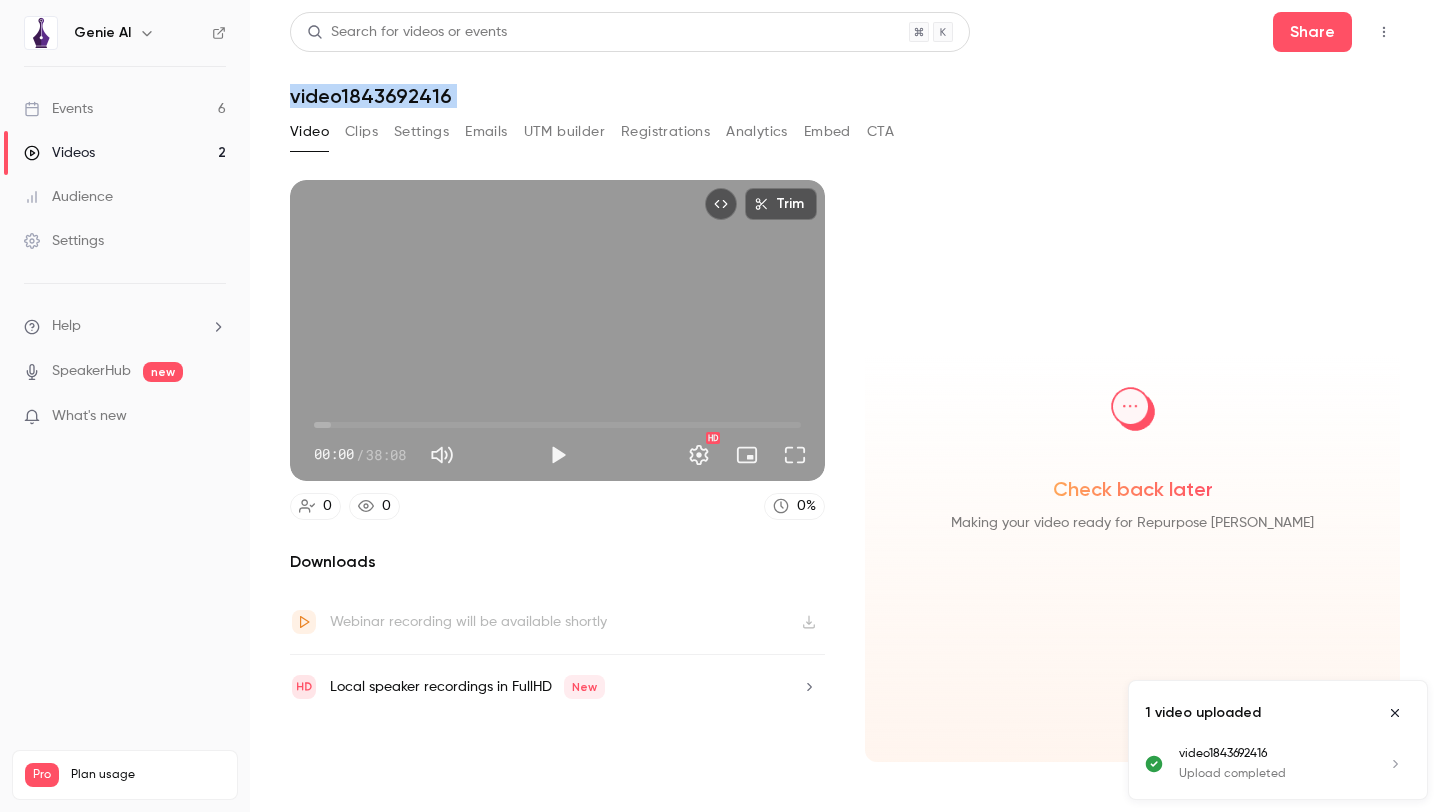 click on "video1843692416" at bounding box center (845, 96) 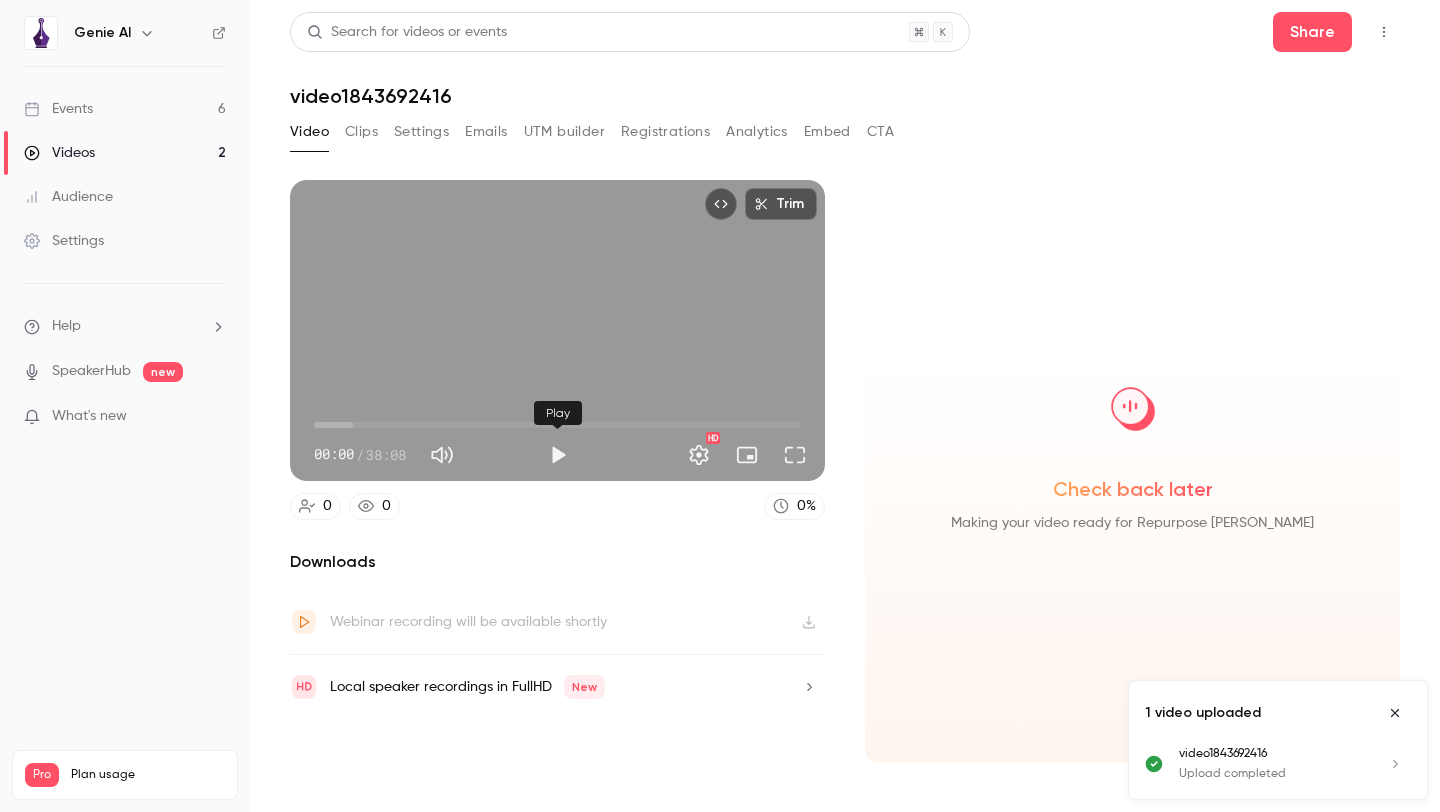 click at bounding box center [558, 455] 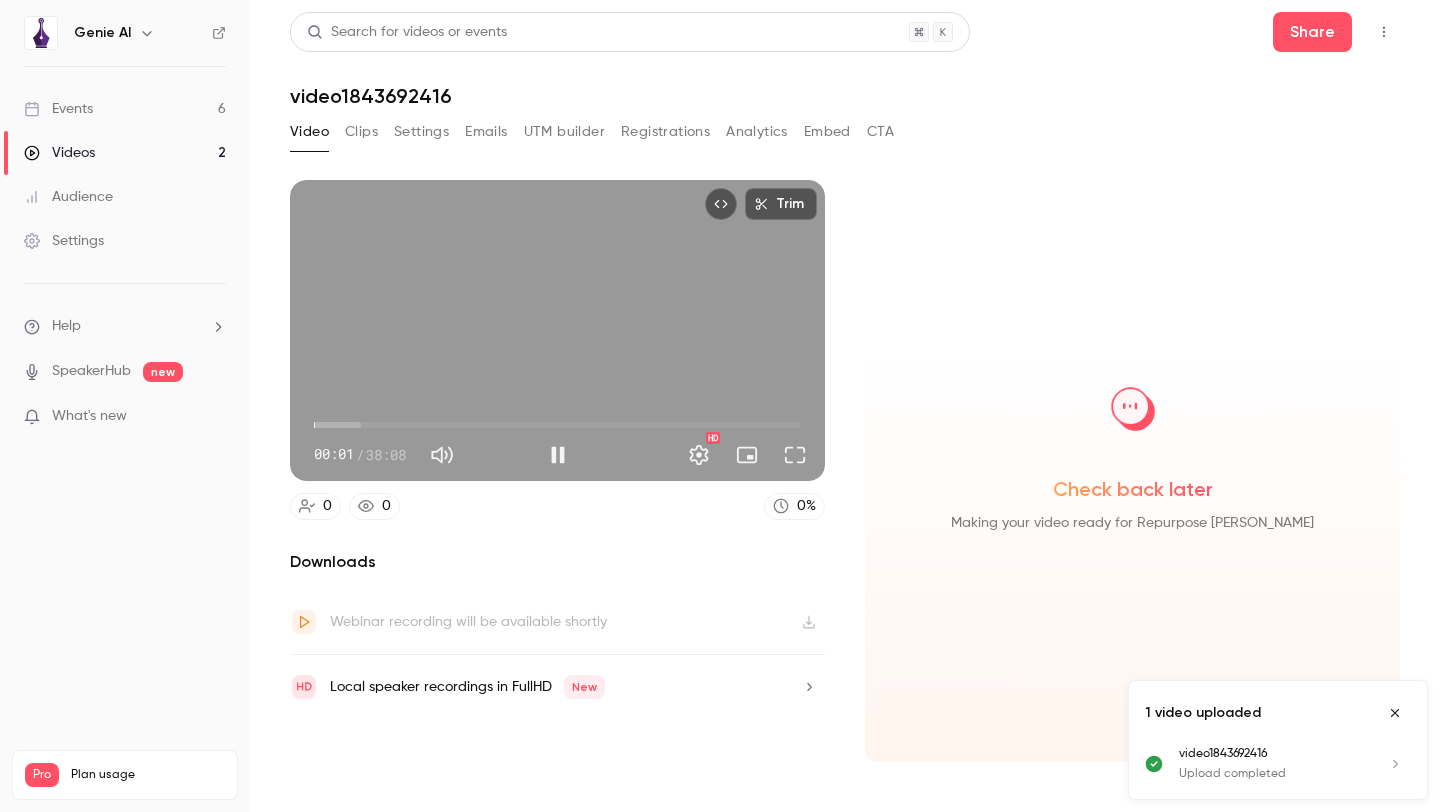 click on "00:01" at bounding box center [557, 425] 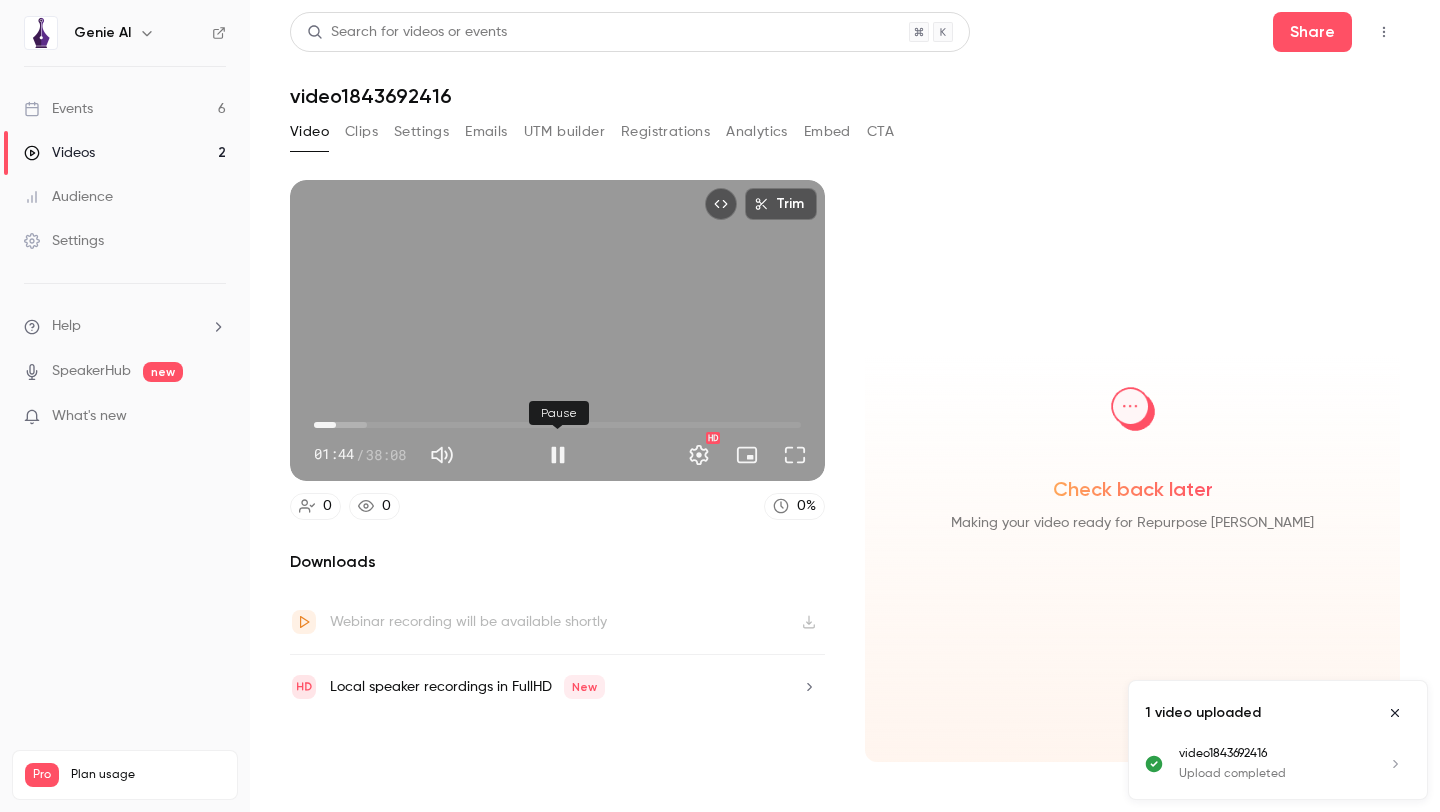 click at bounding box center [558, 455] 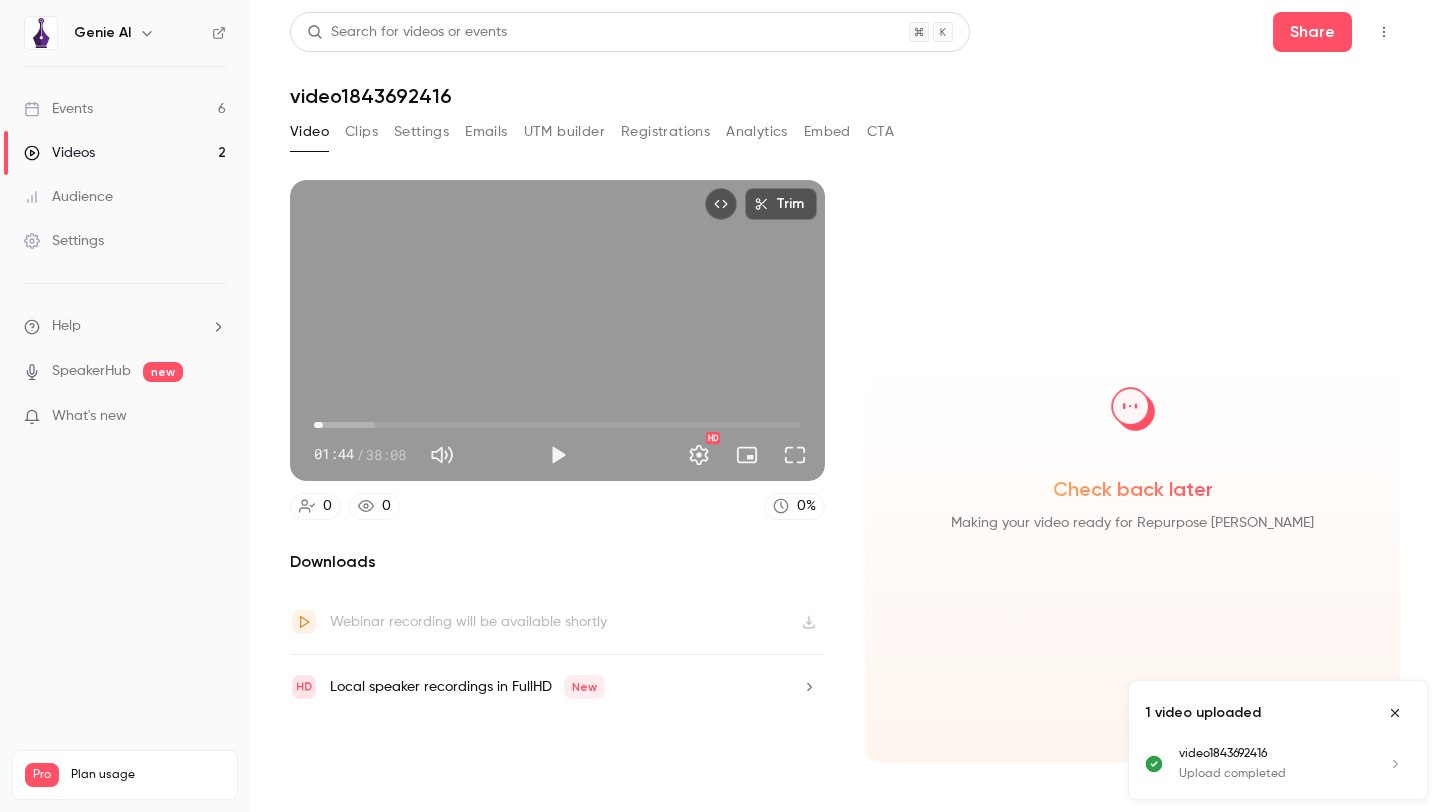 click on "00:42" at bounding box center (557, 425) 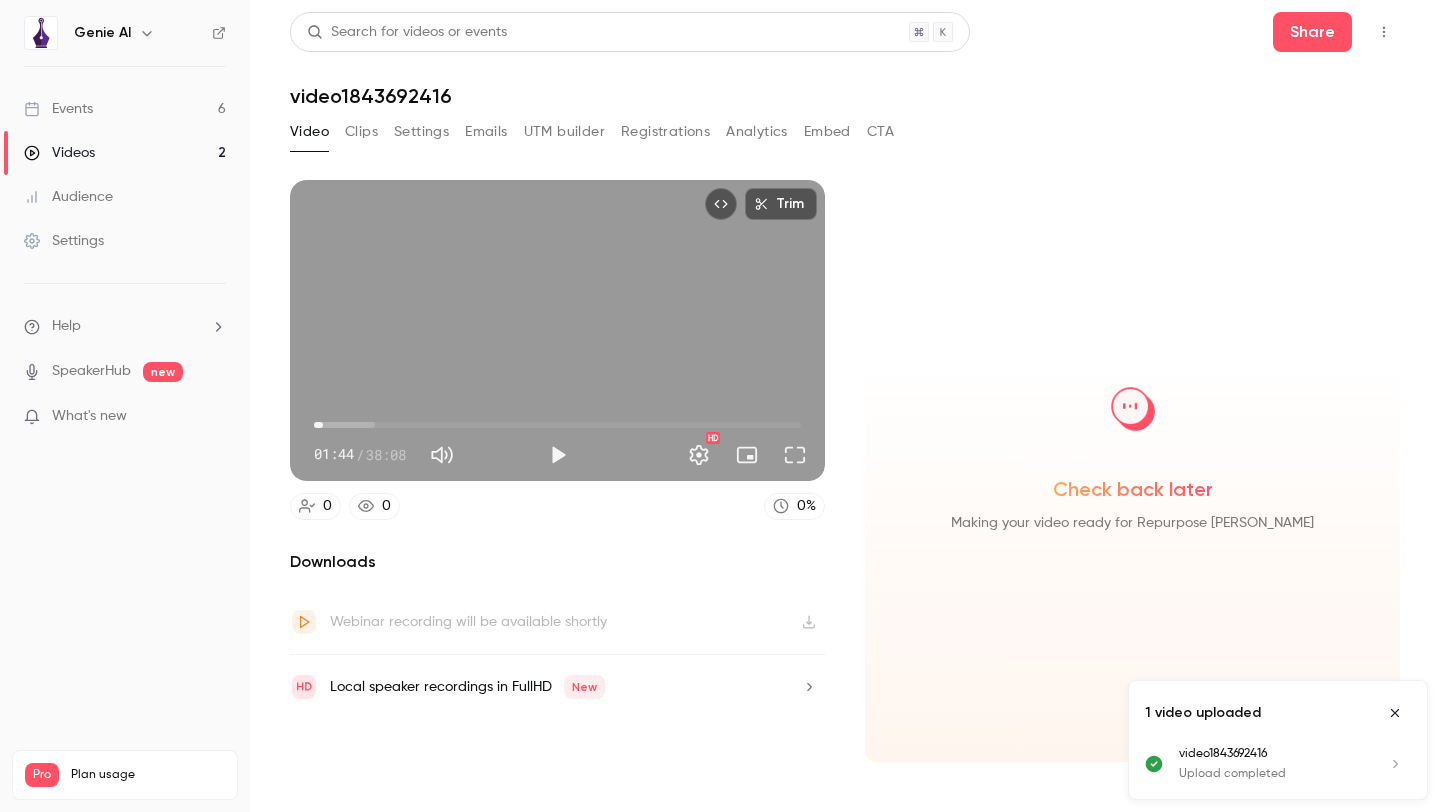 type on "****" 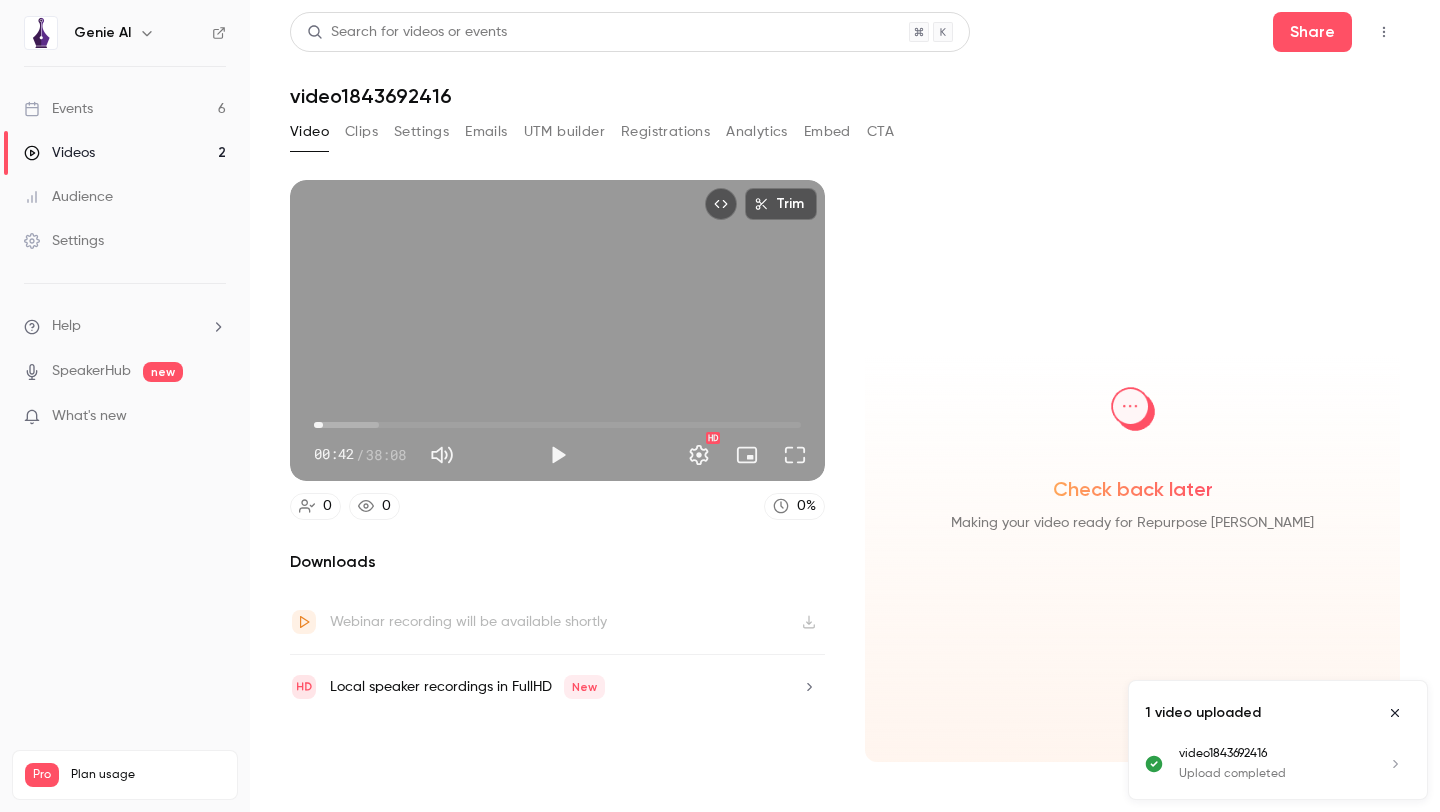 click 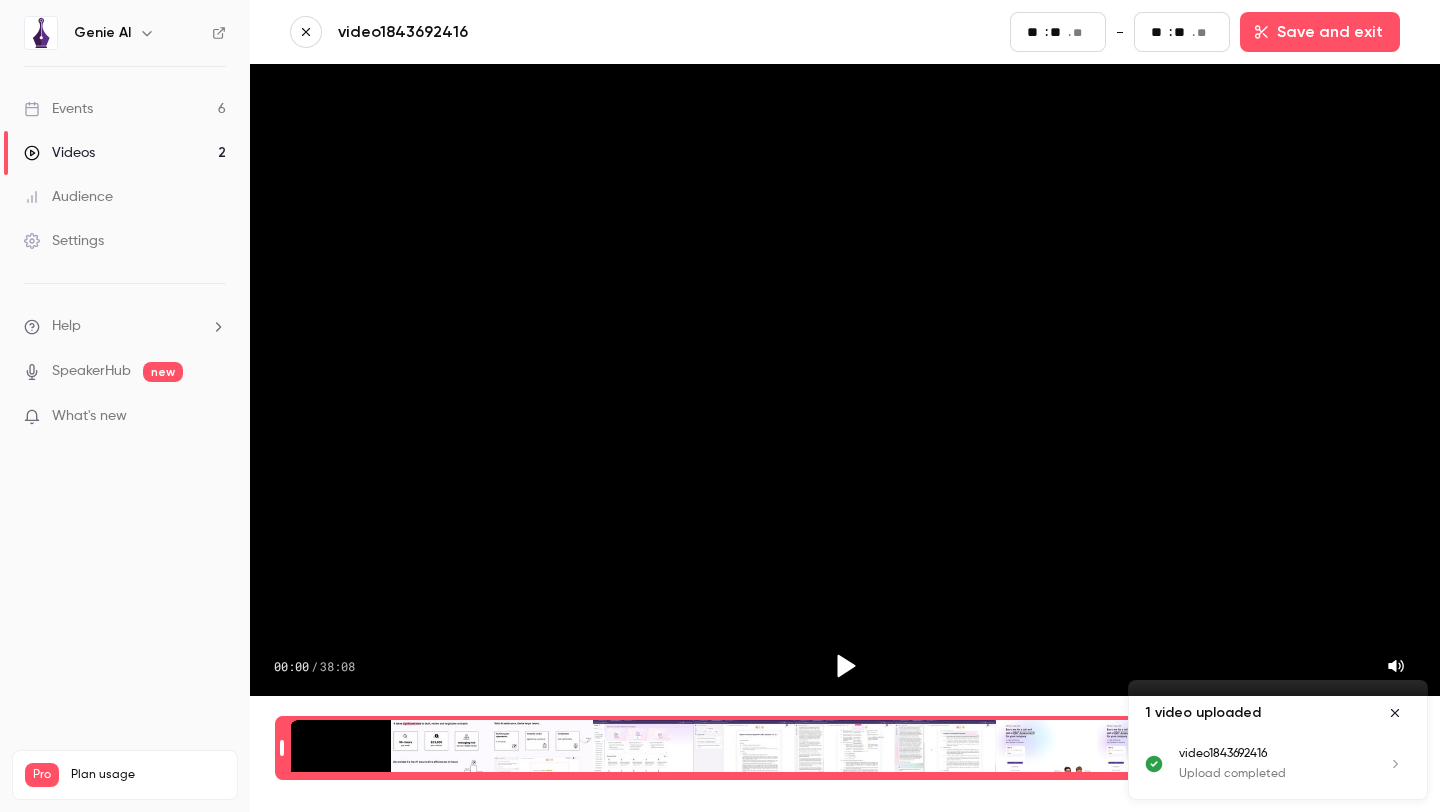 type on "**" 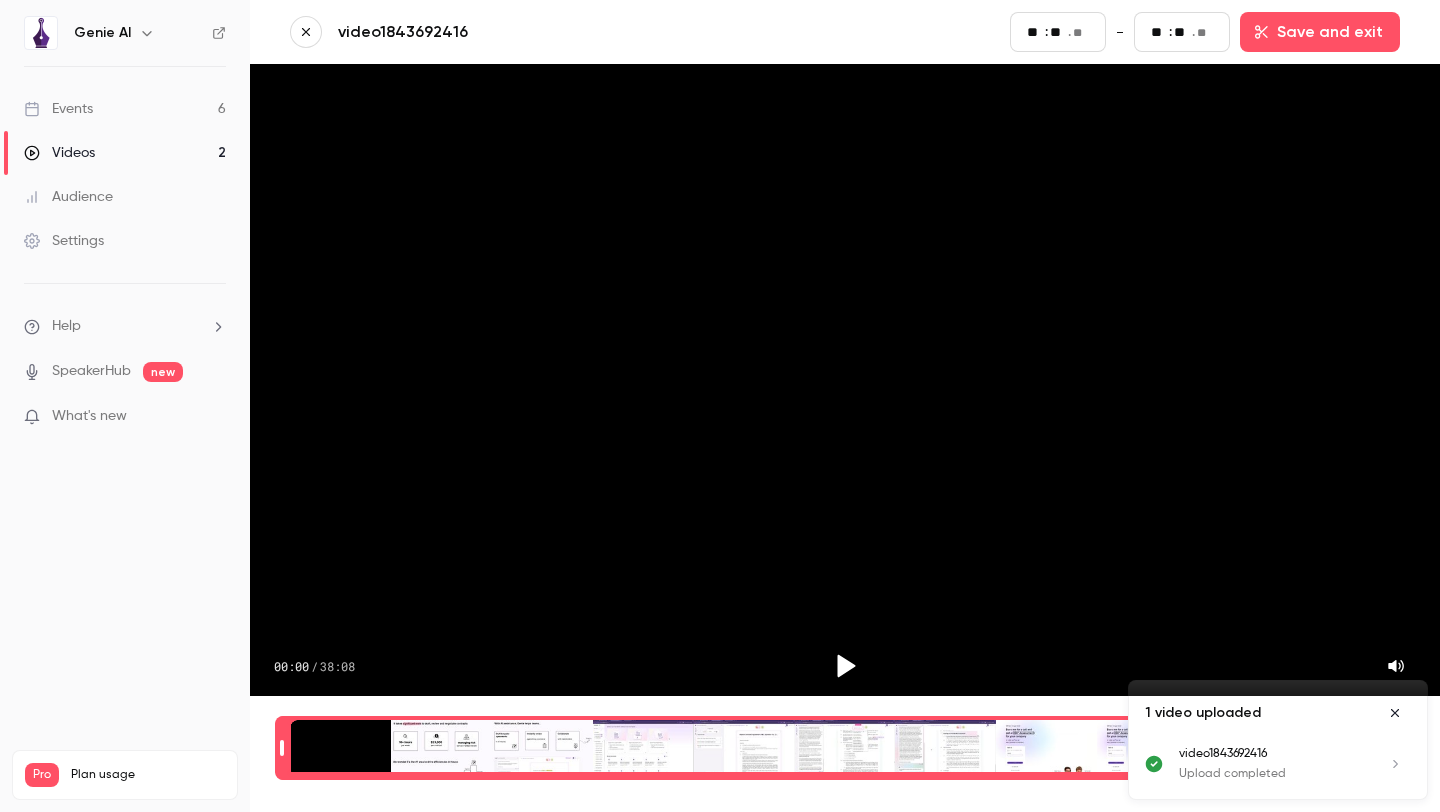 type on "**" 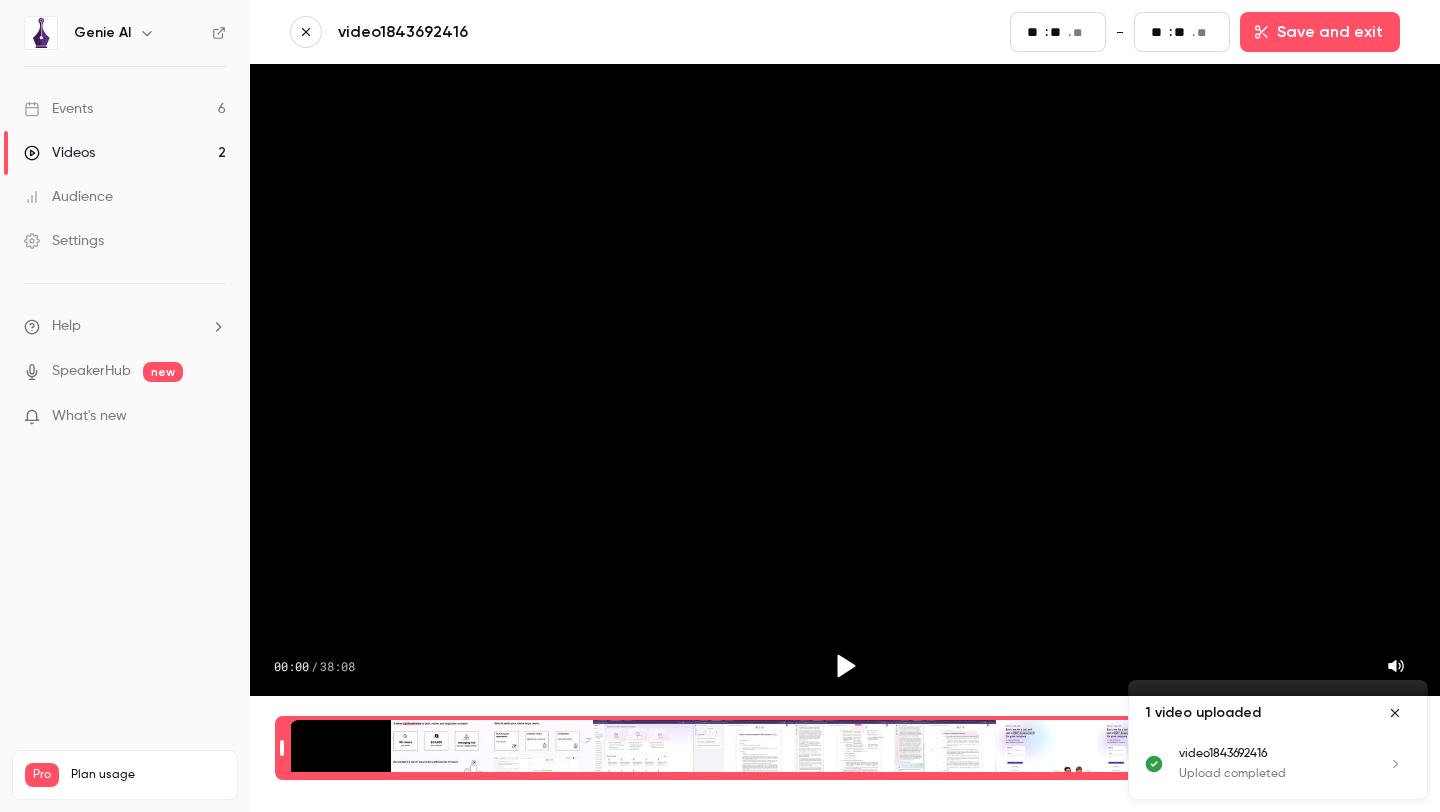 type on "**" 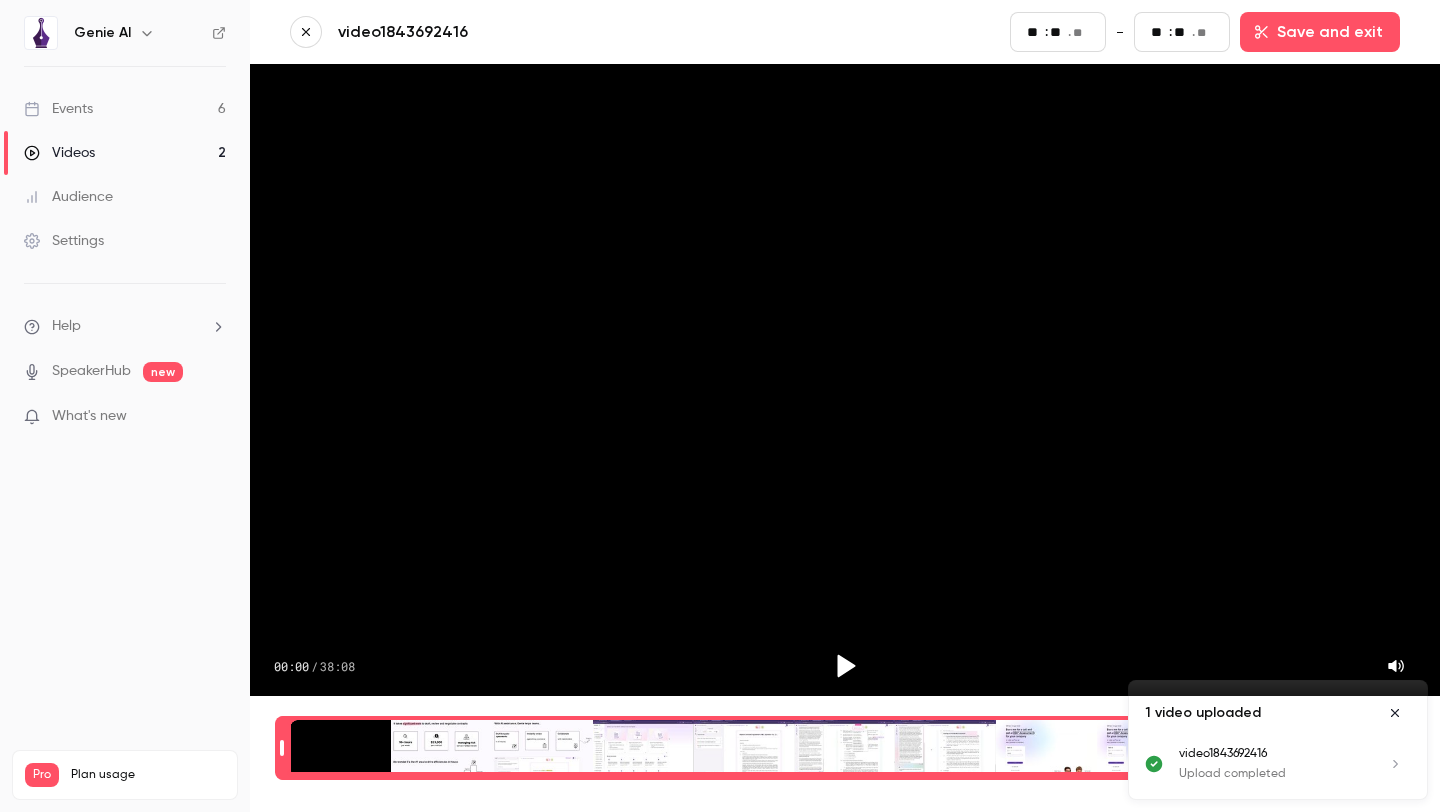 type on "**" 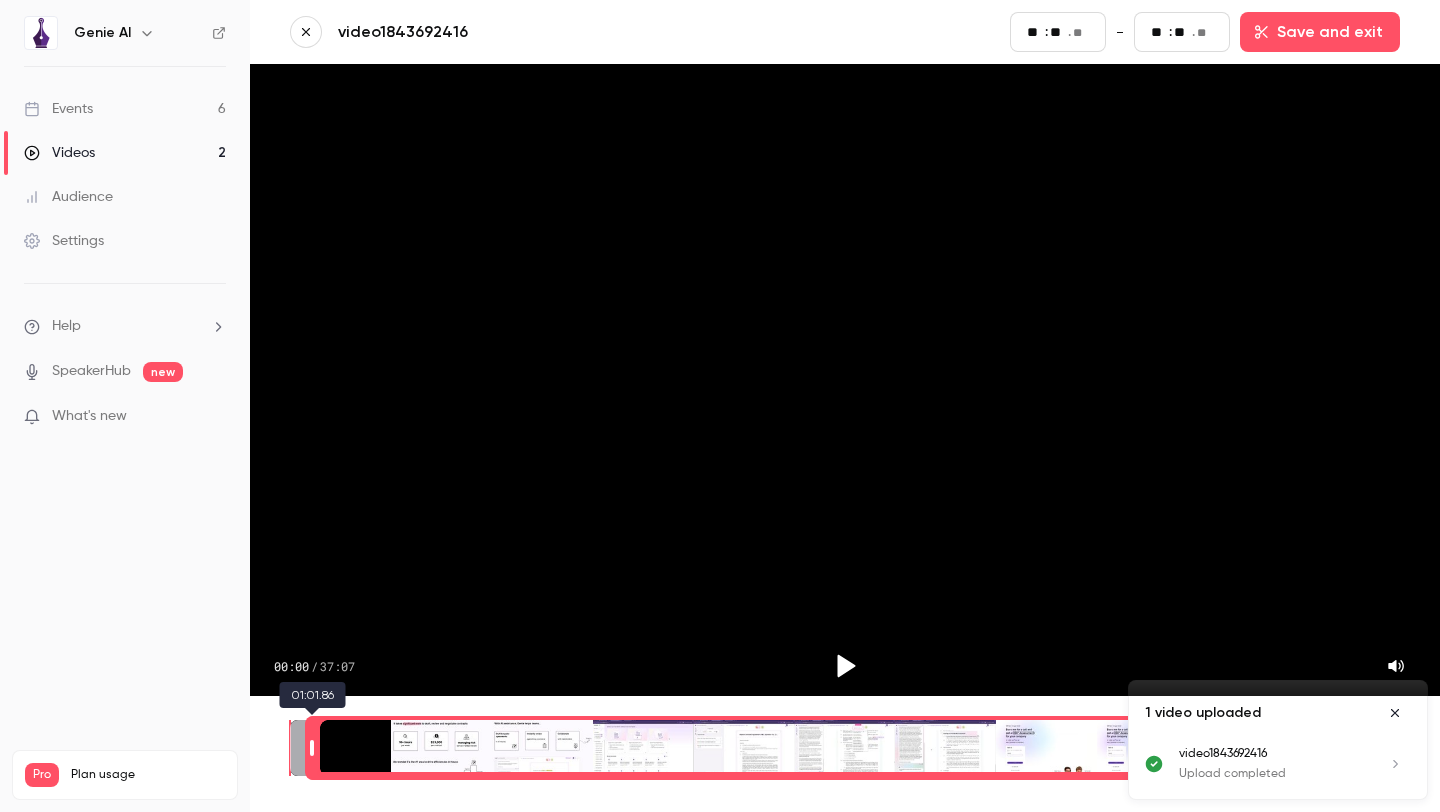 type on "**" 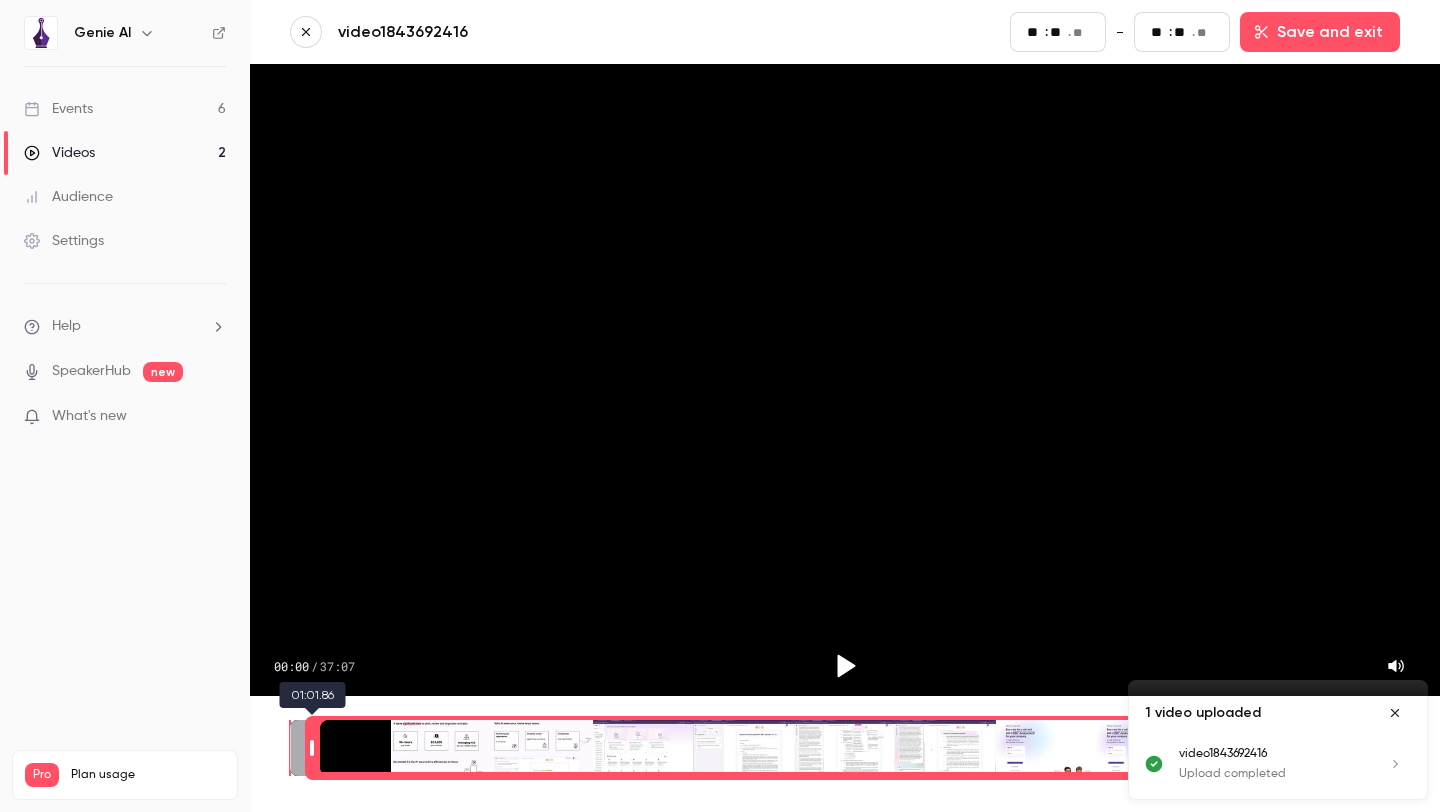 type on "**" 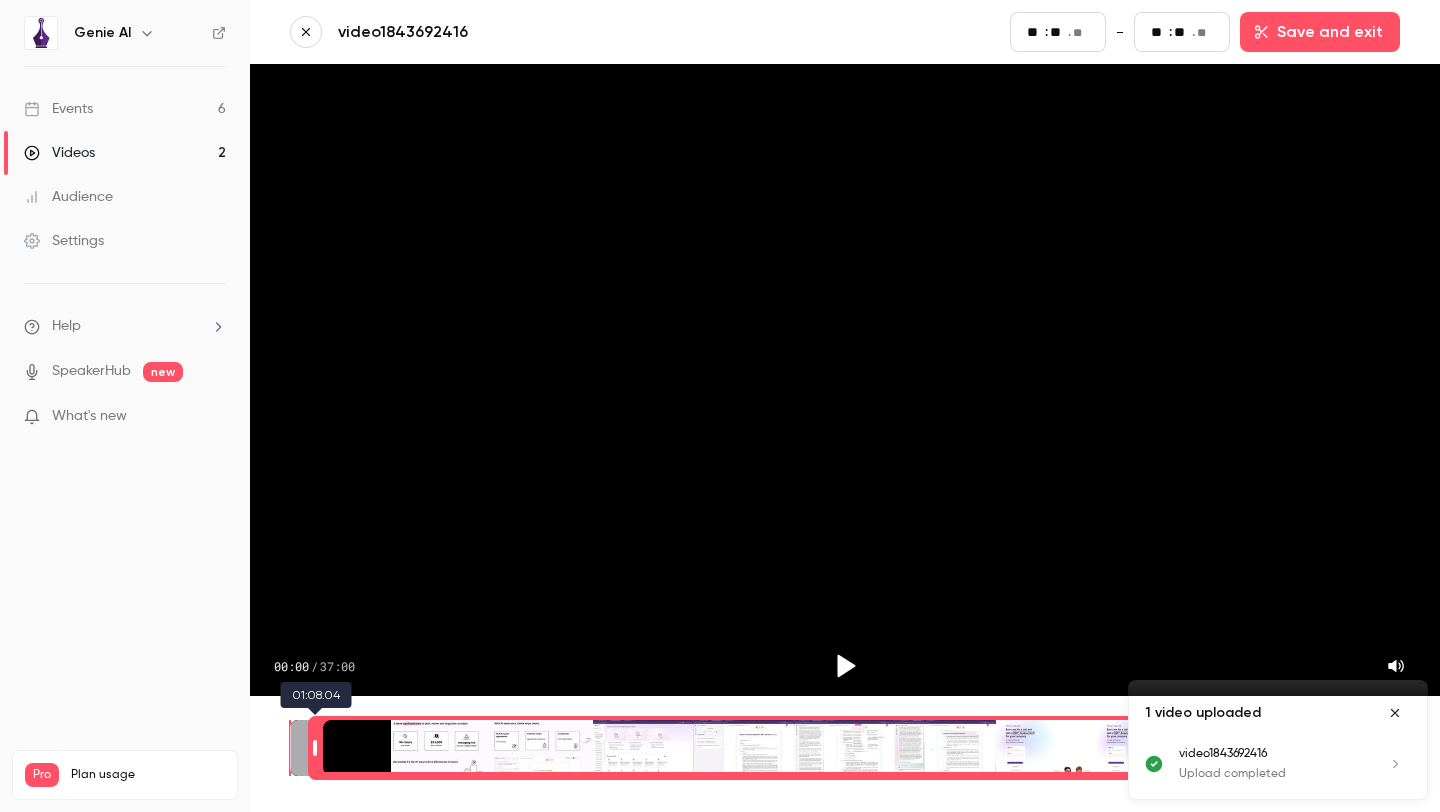 type on "**" 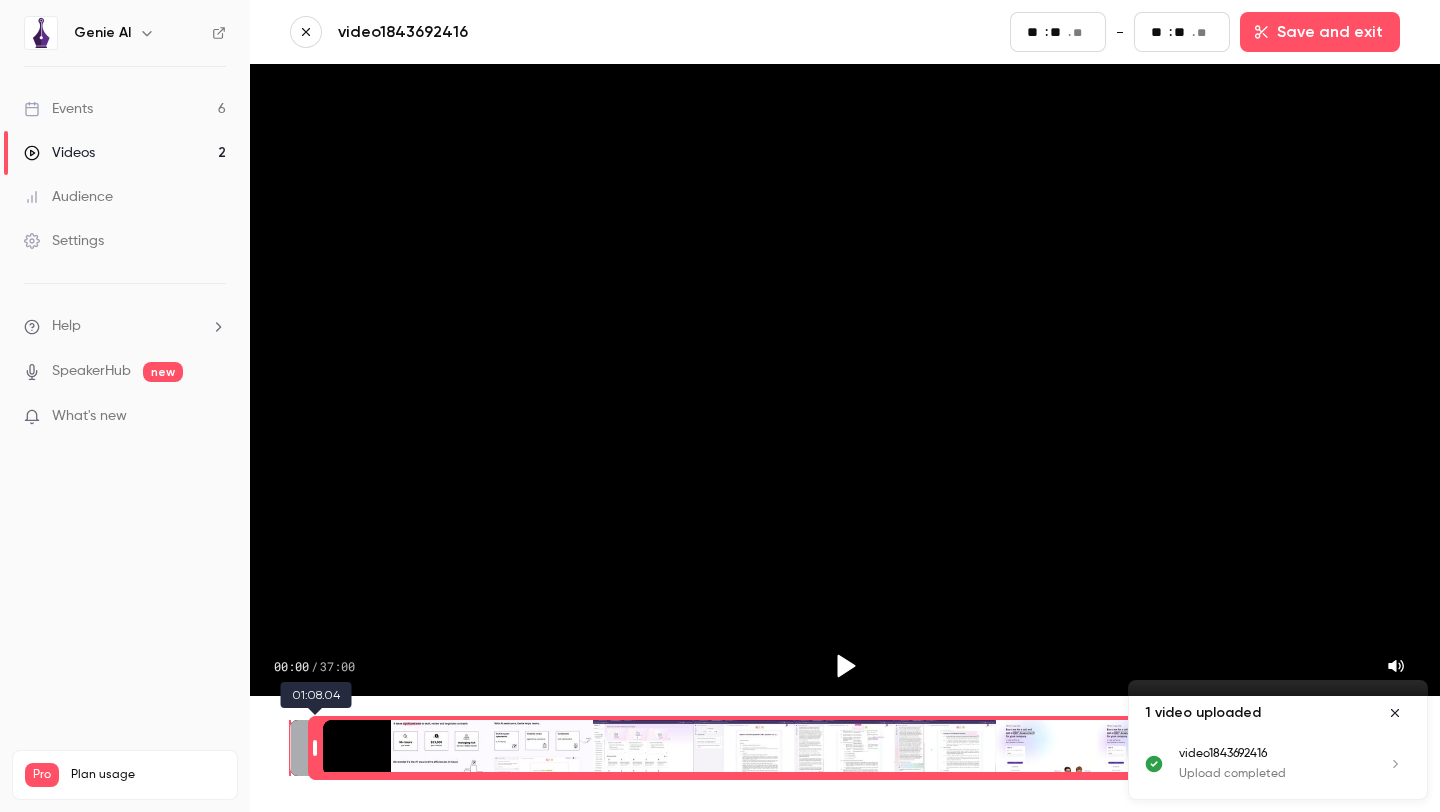 type on "**" 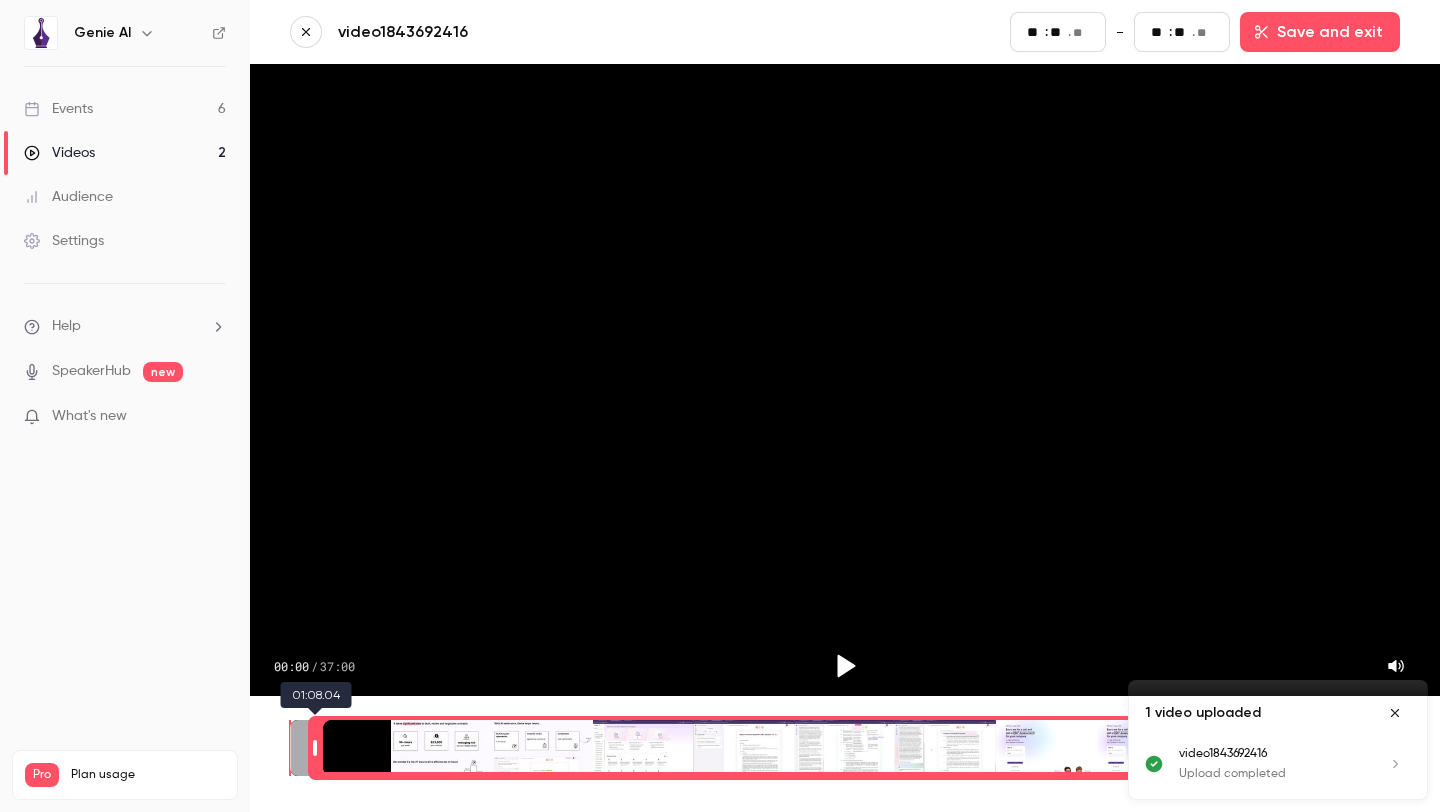 type on "**" 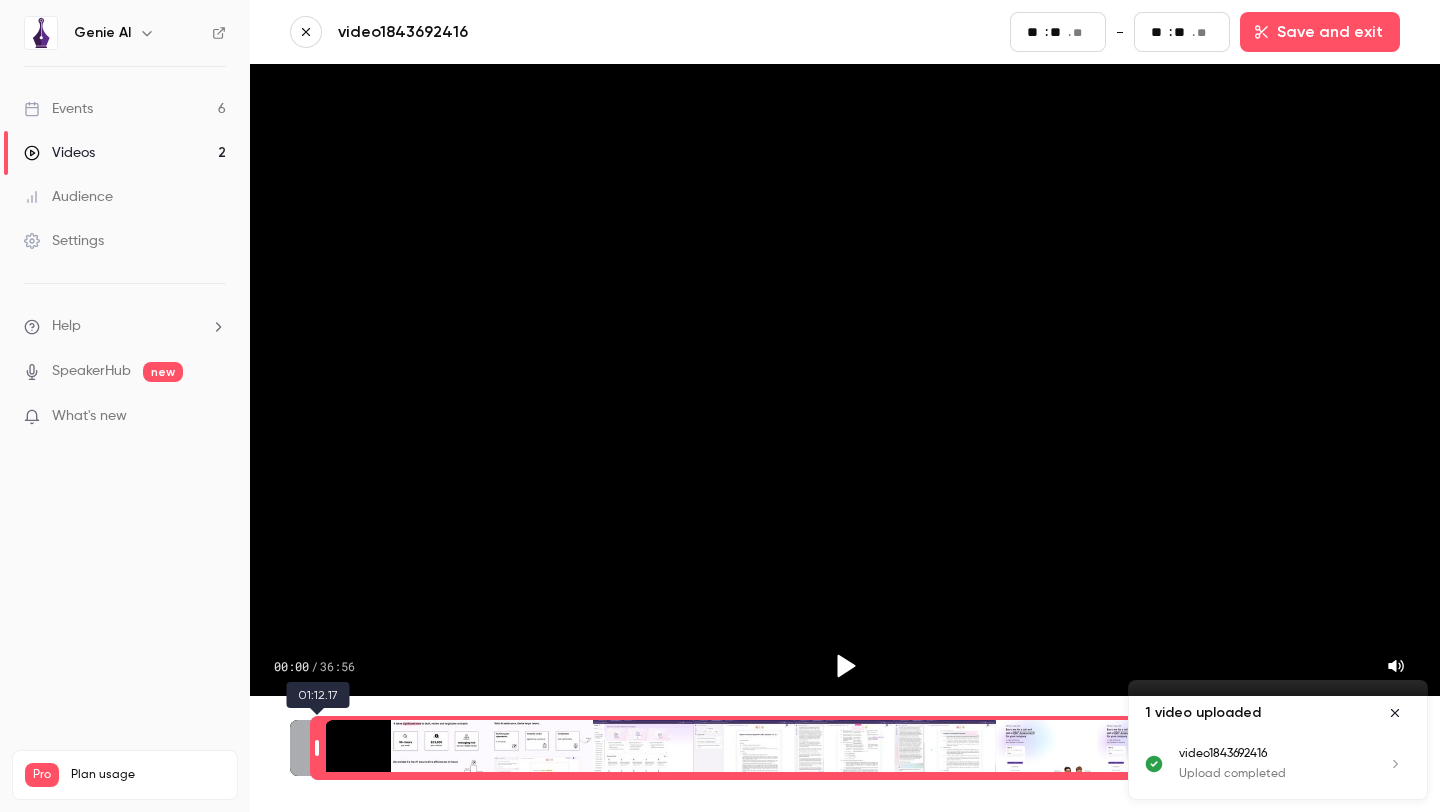 type on "**" 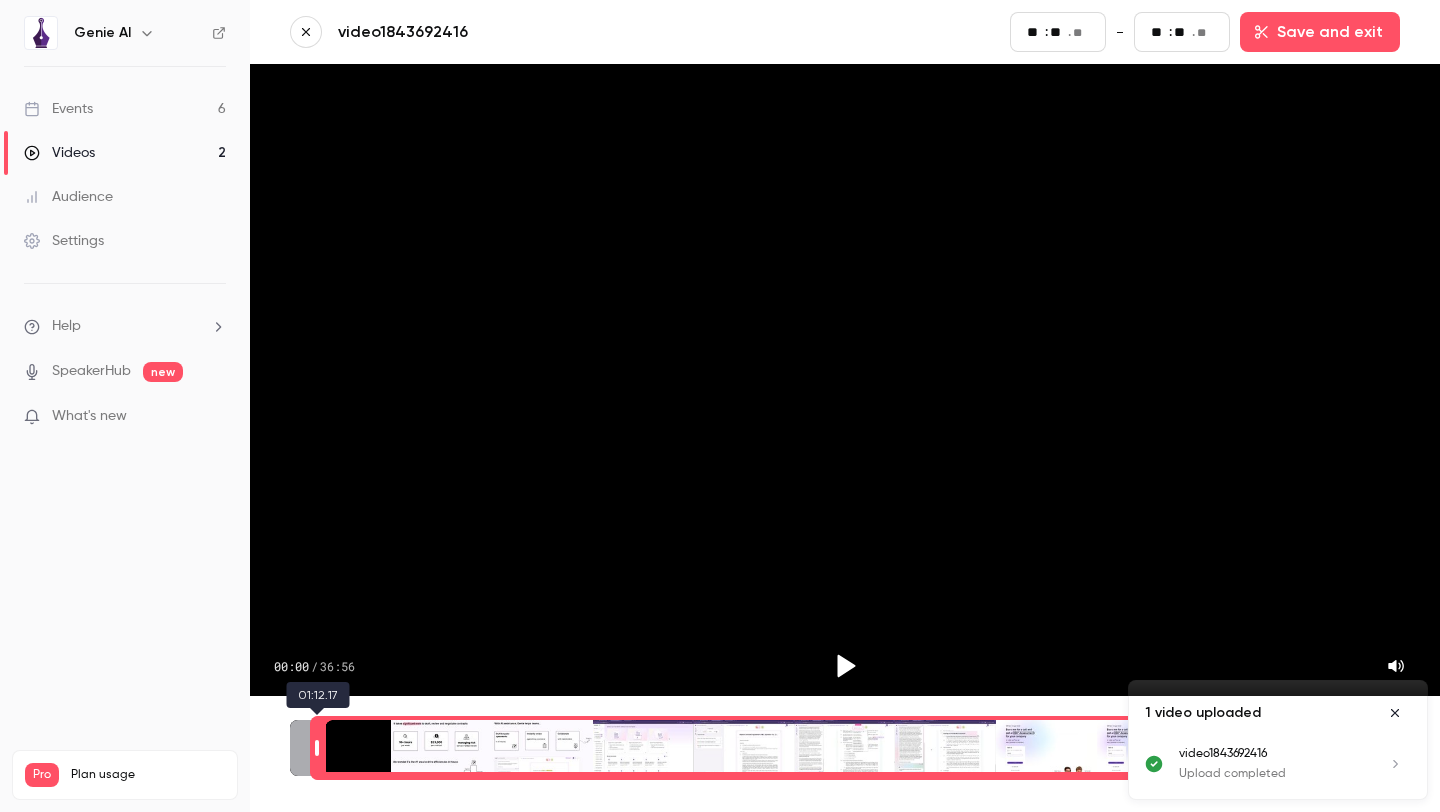 type on "**" 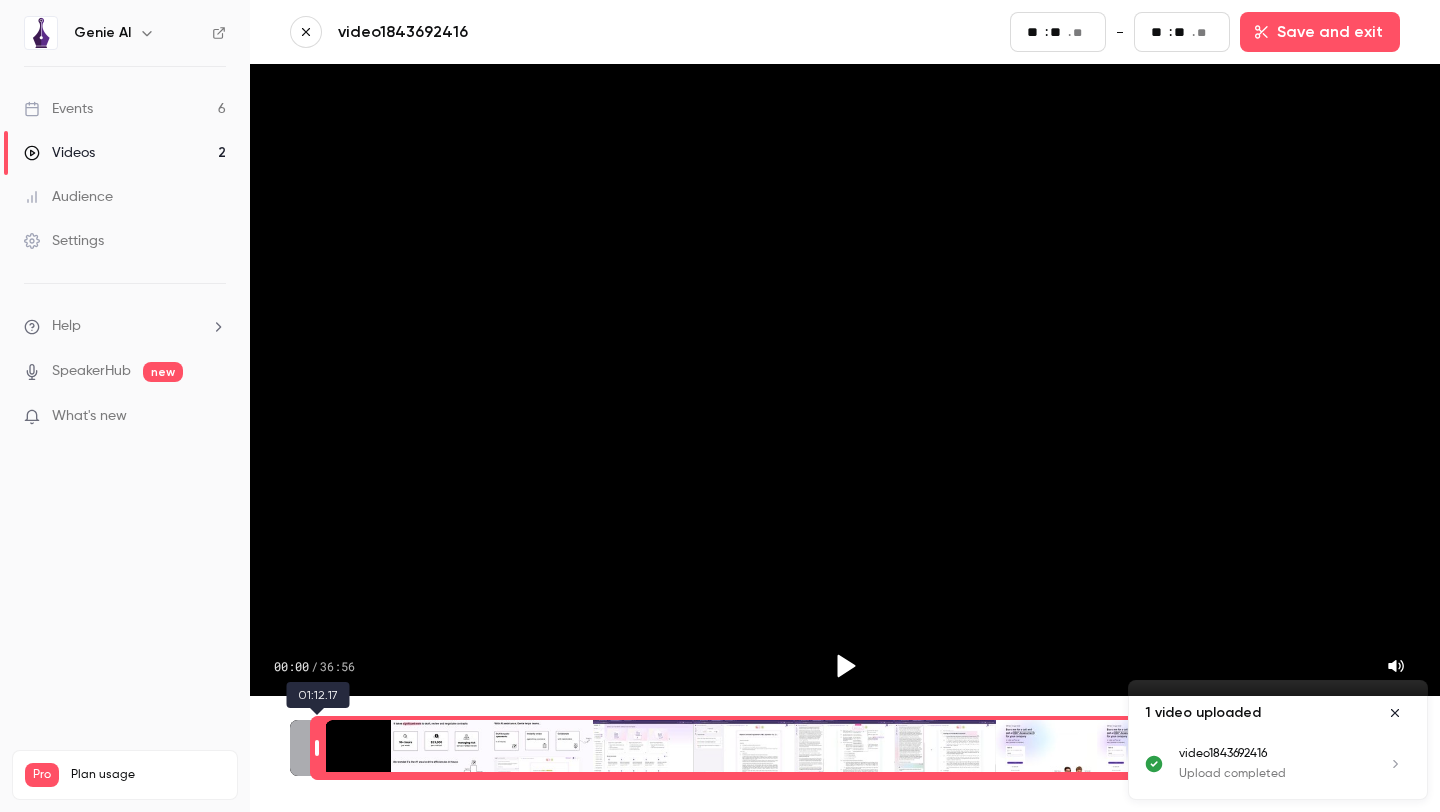 type on "**" 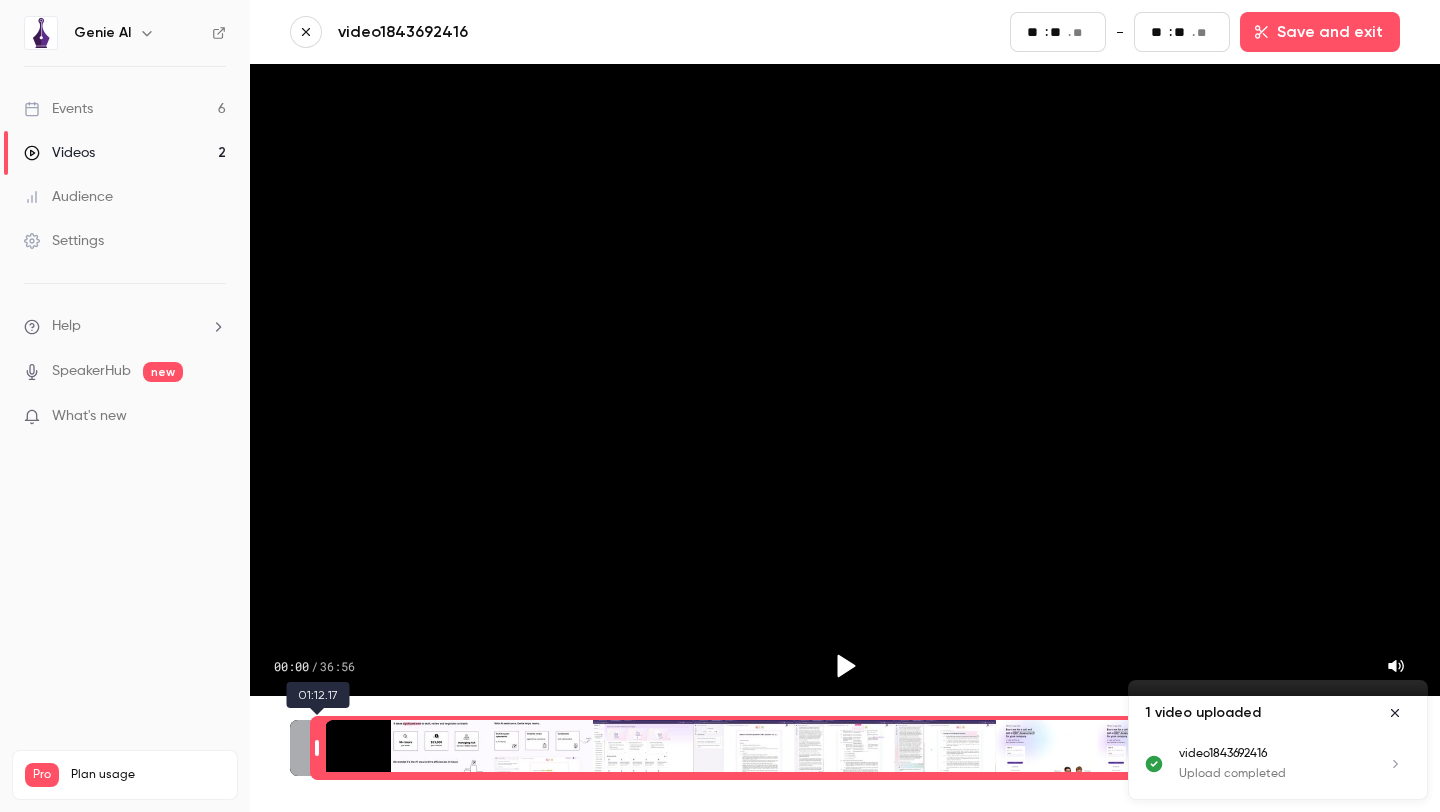 type on "**" 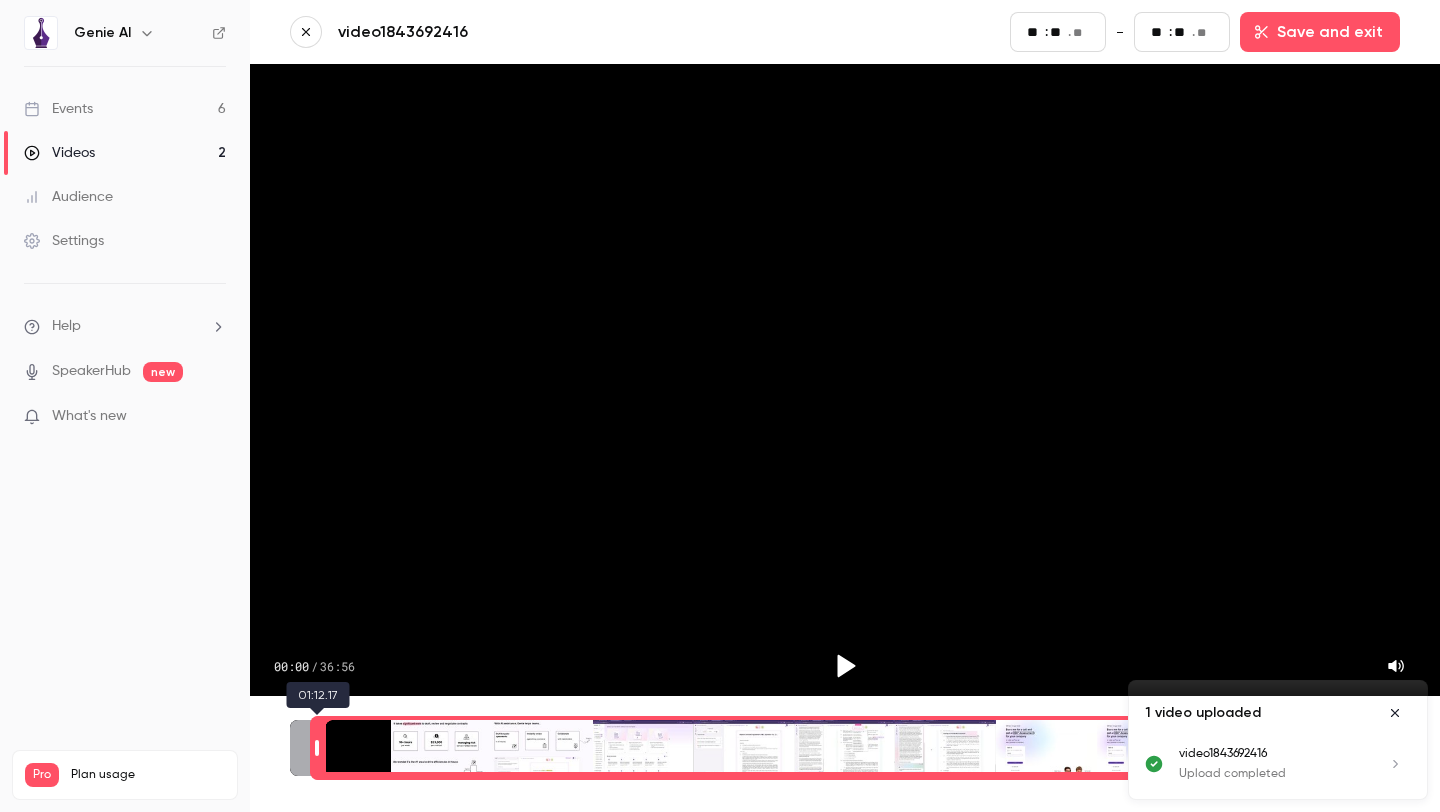 type on "**" 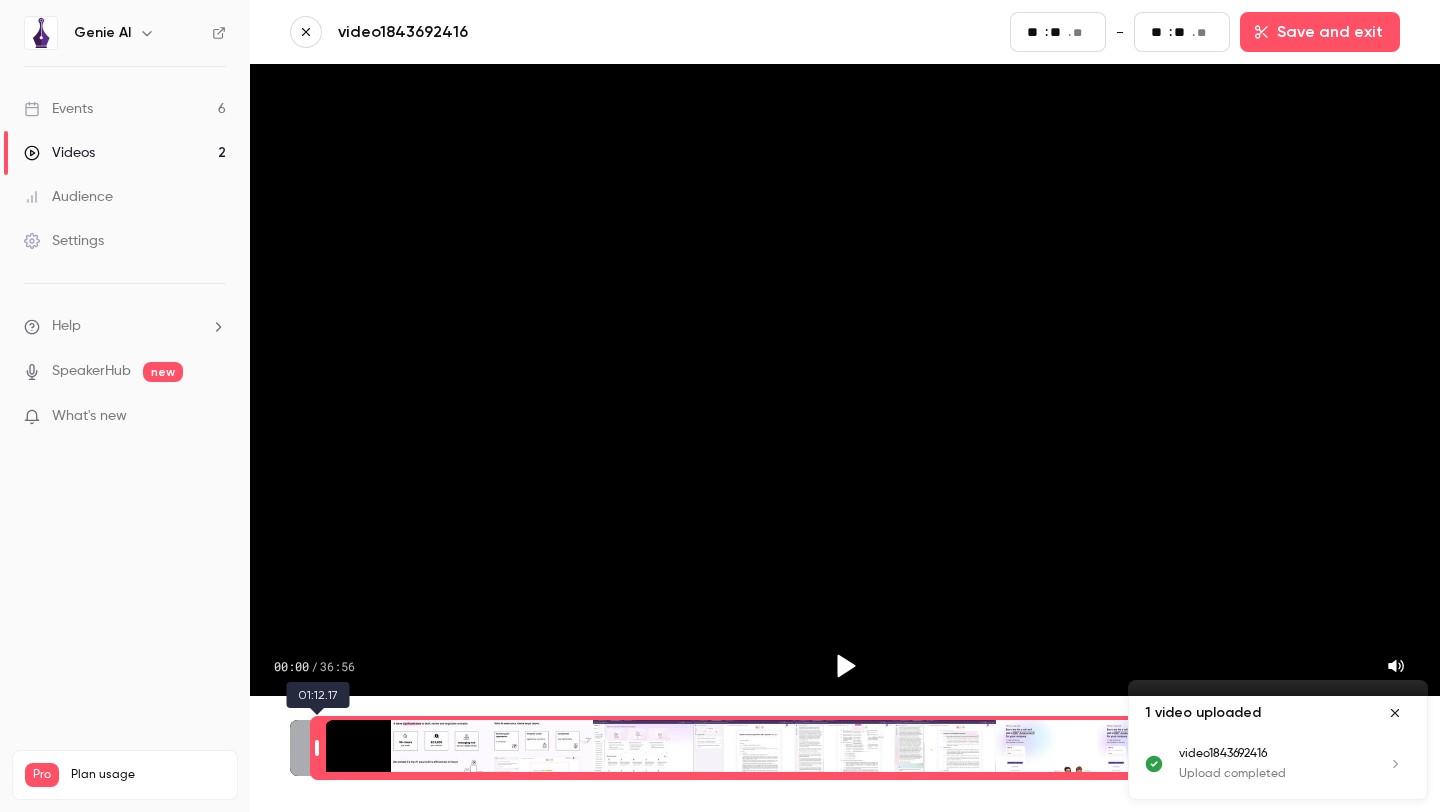 type on "**" 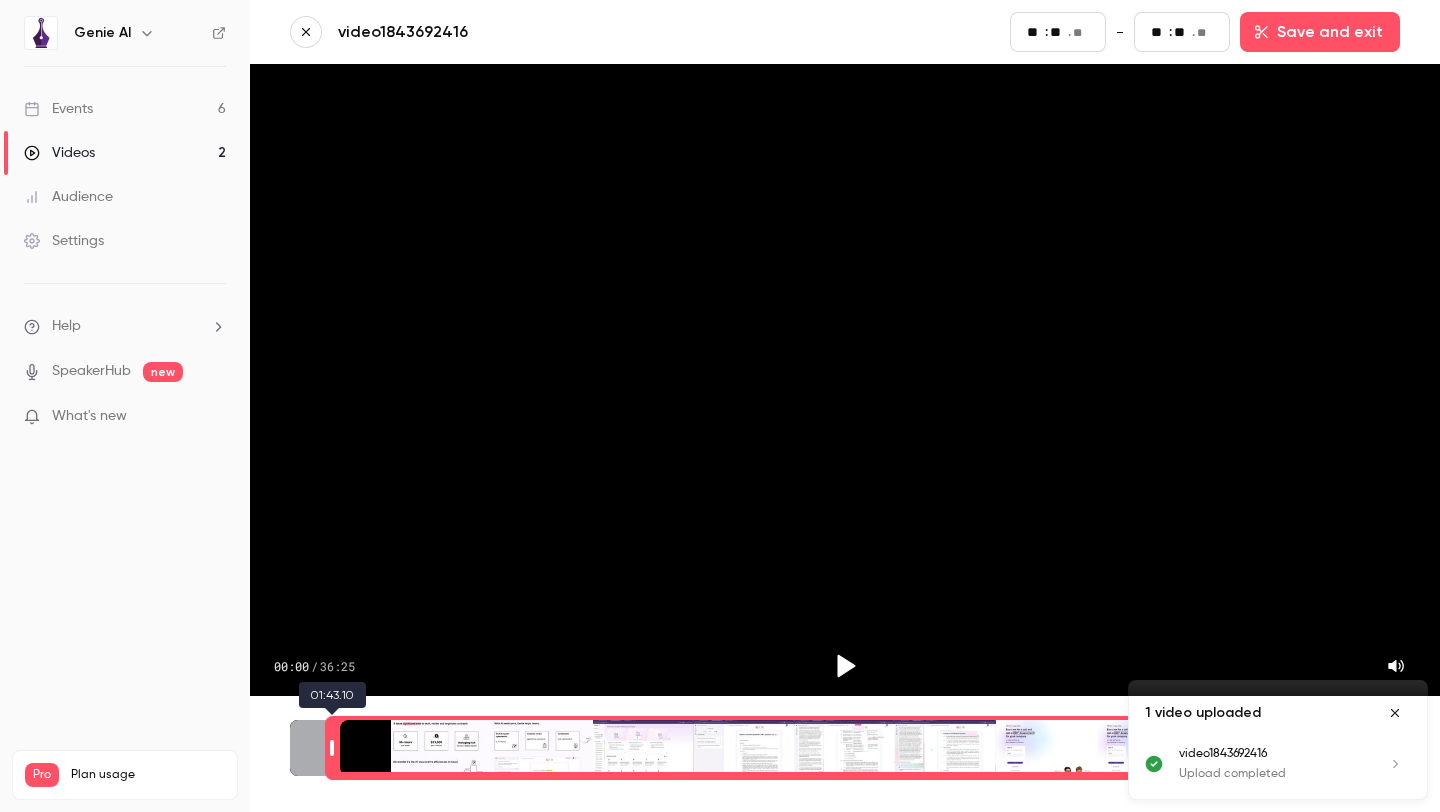 type on "**" 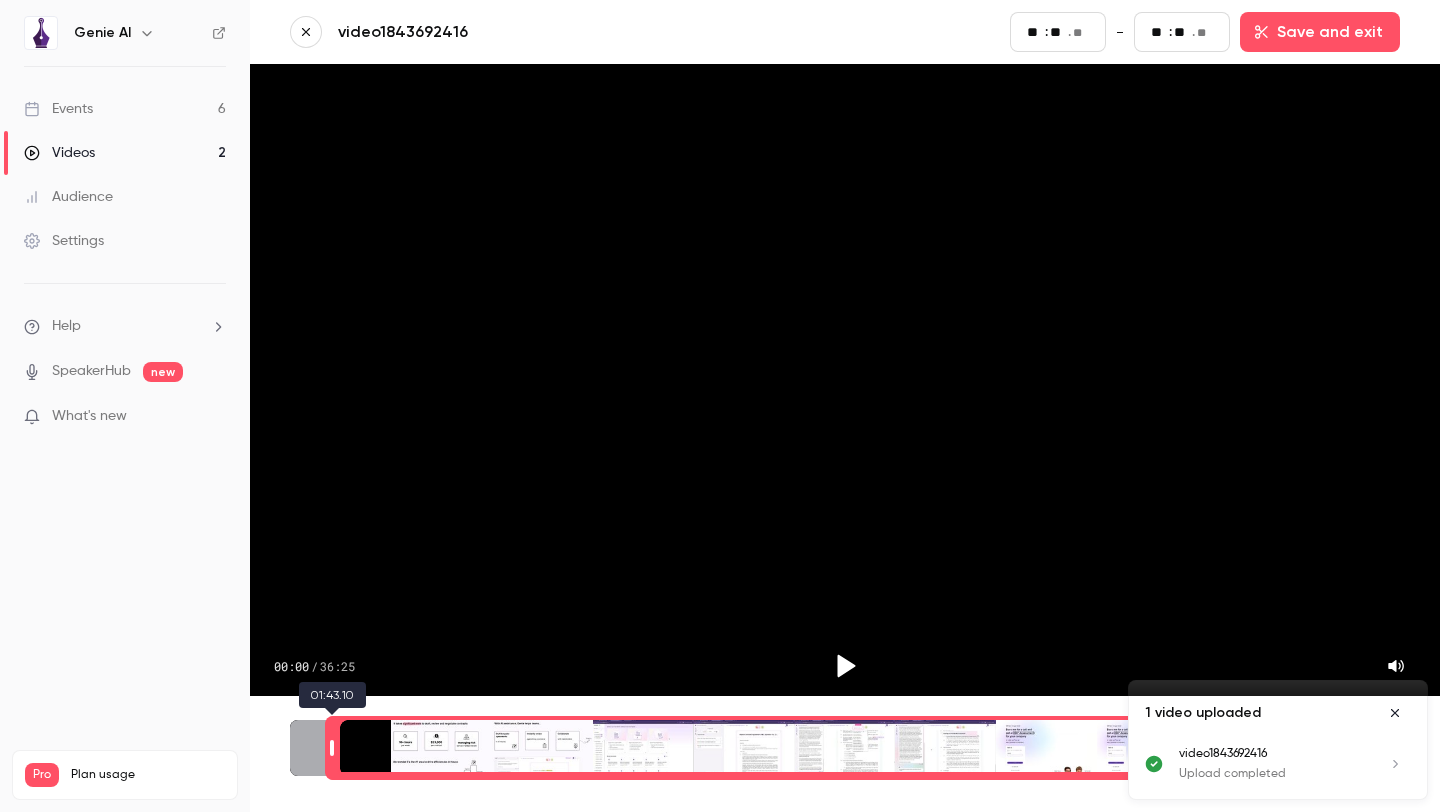 type on "**" 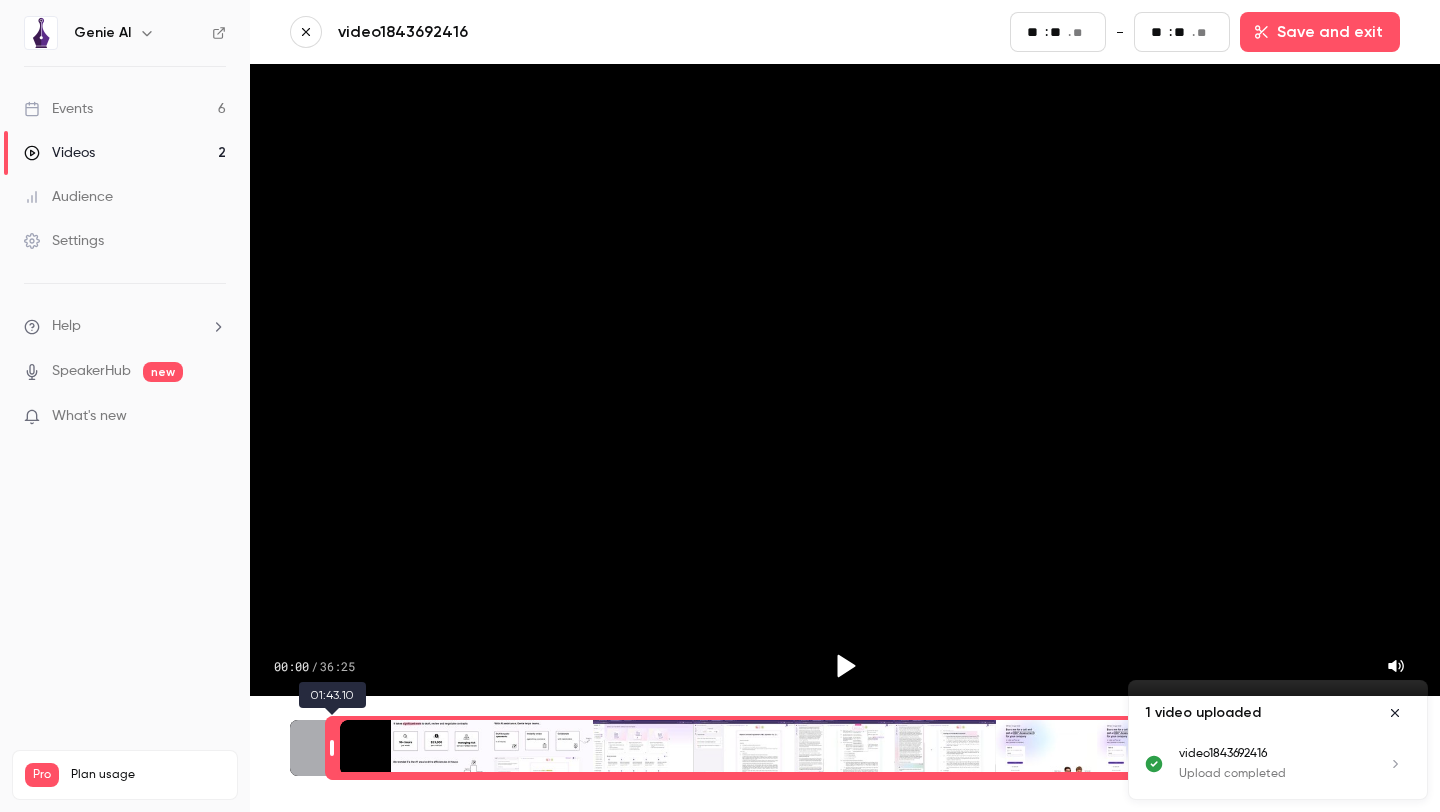 type on "**" 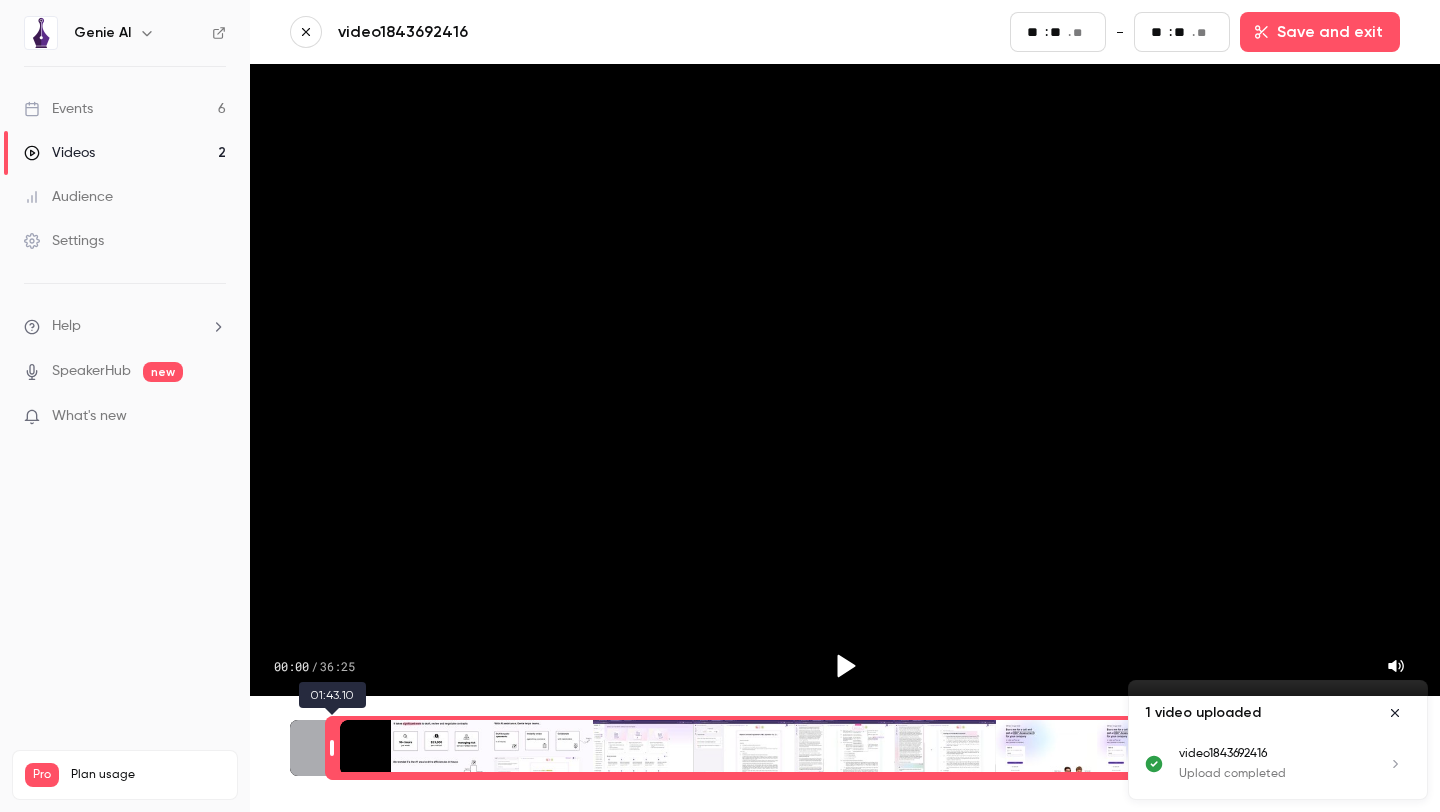 type on "**" 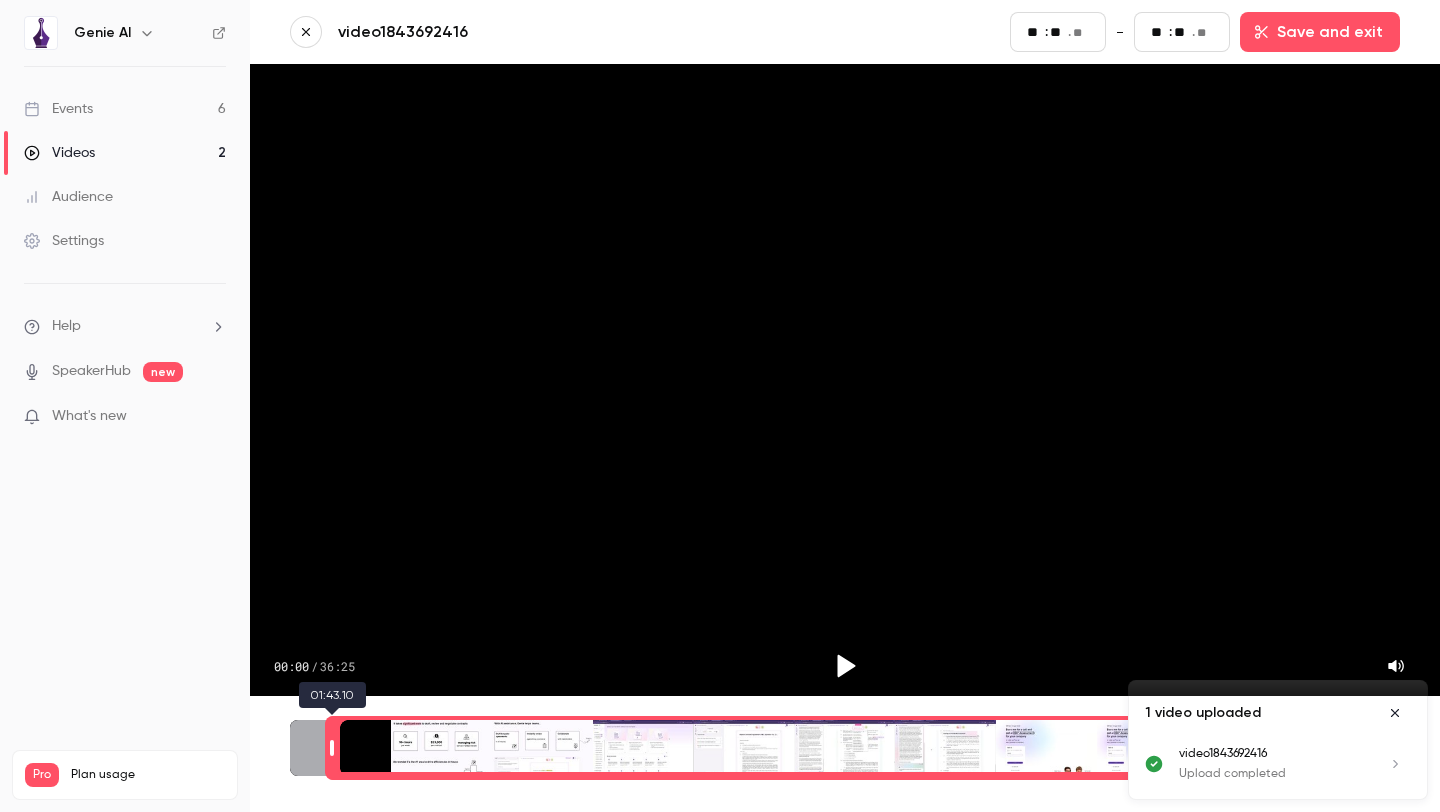 type on "**" 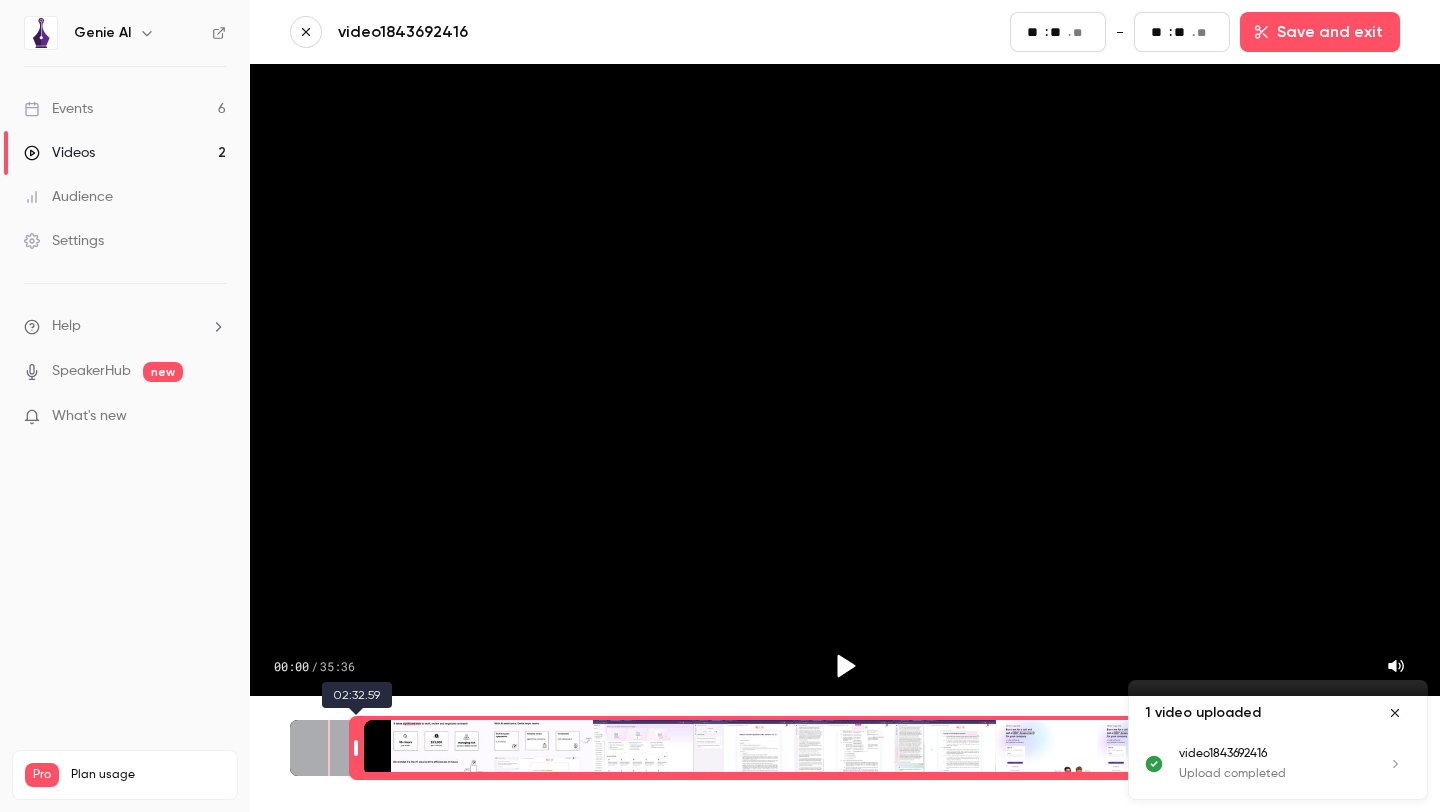 type on "**" 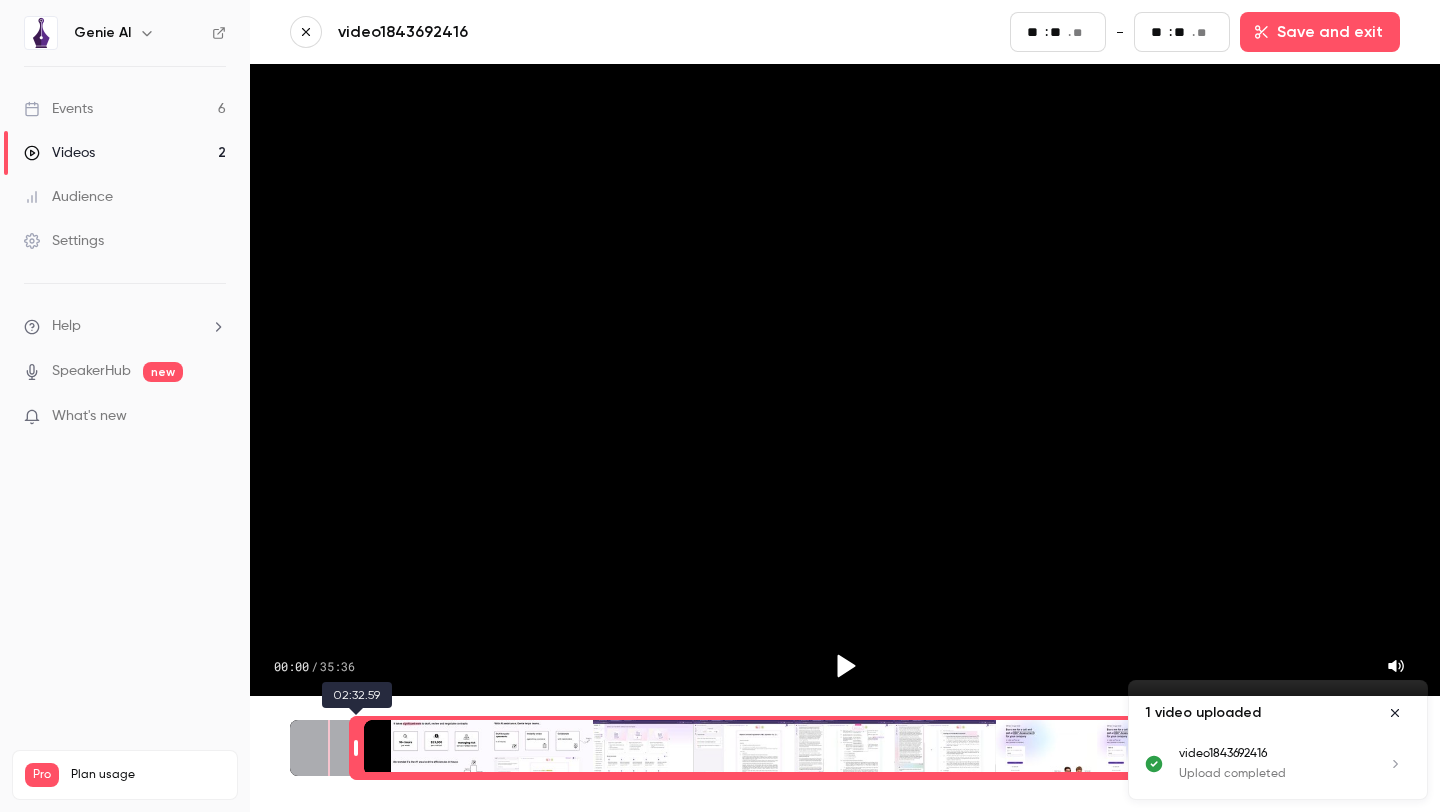 type on "**" 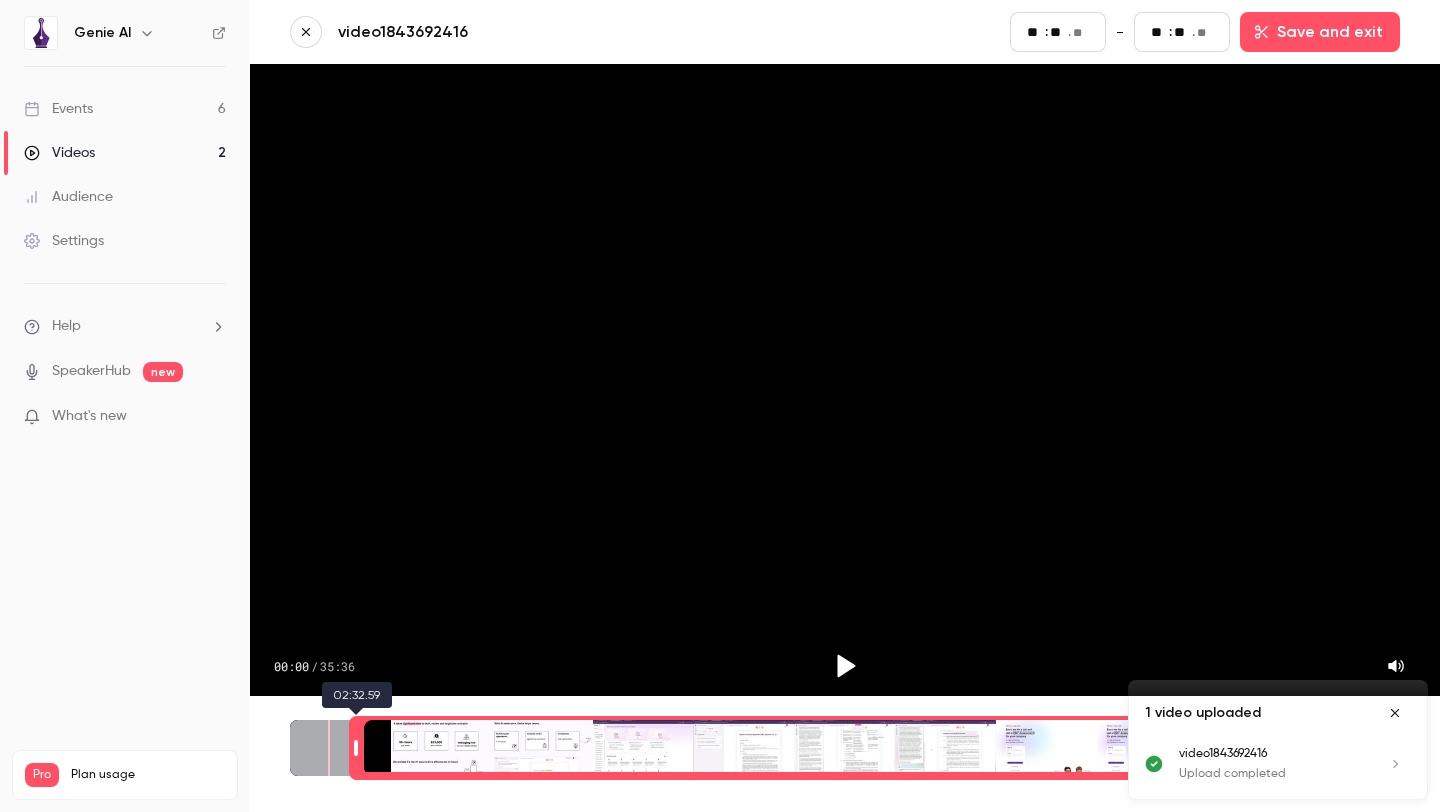 type on "**" 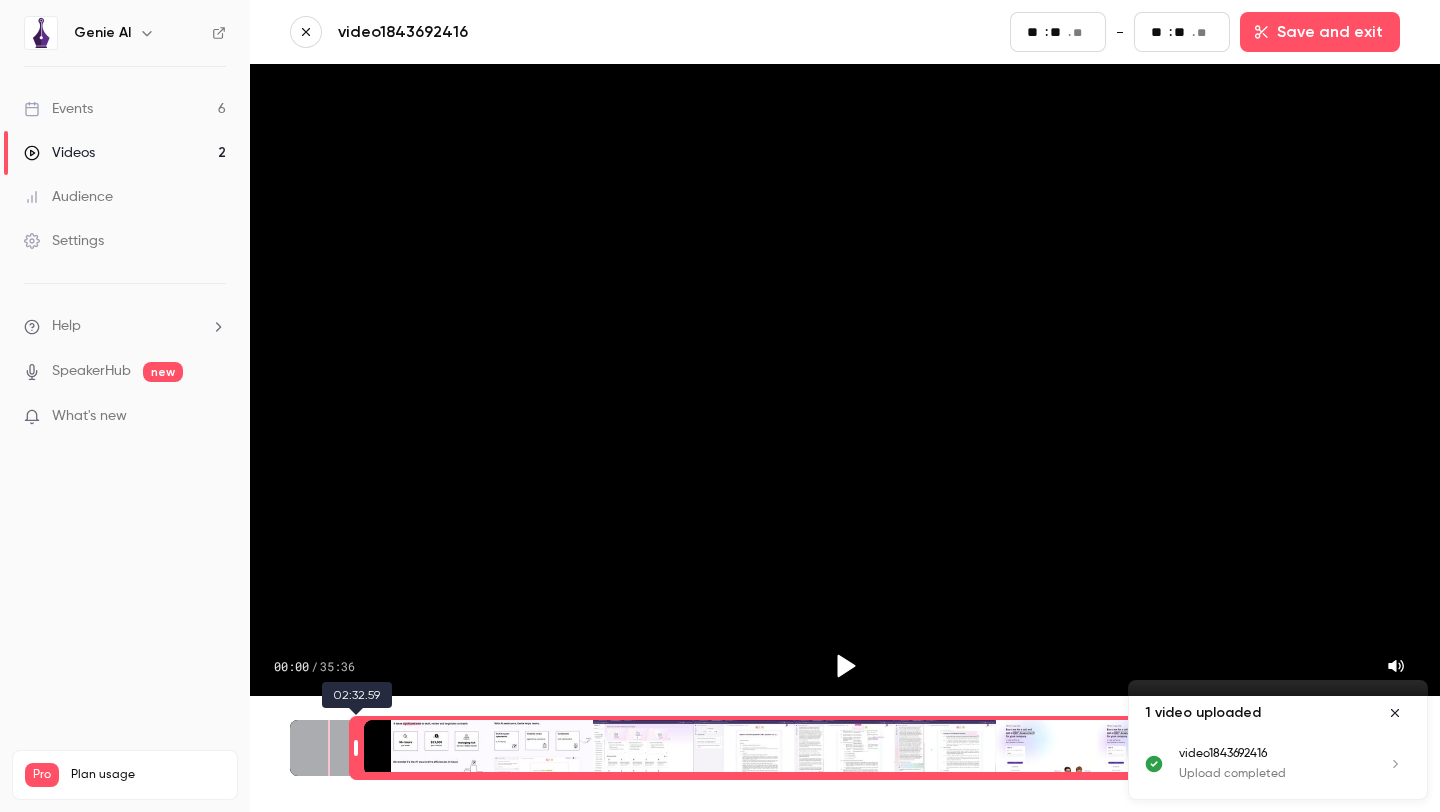 type on "**" 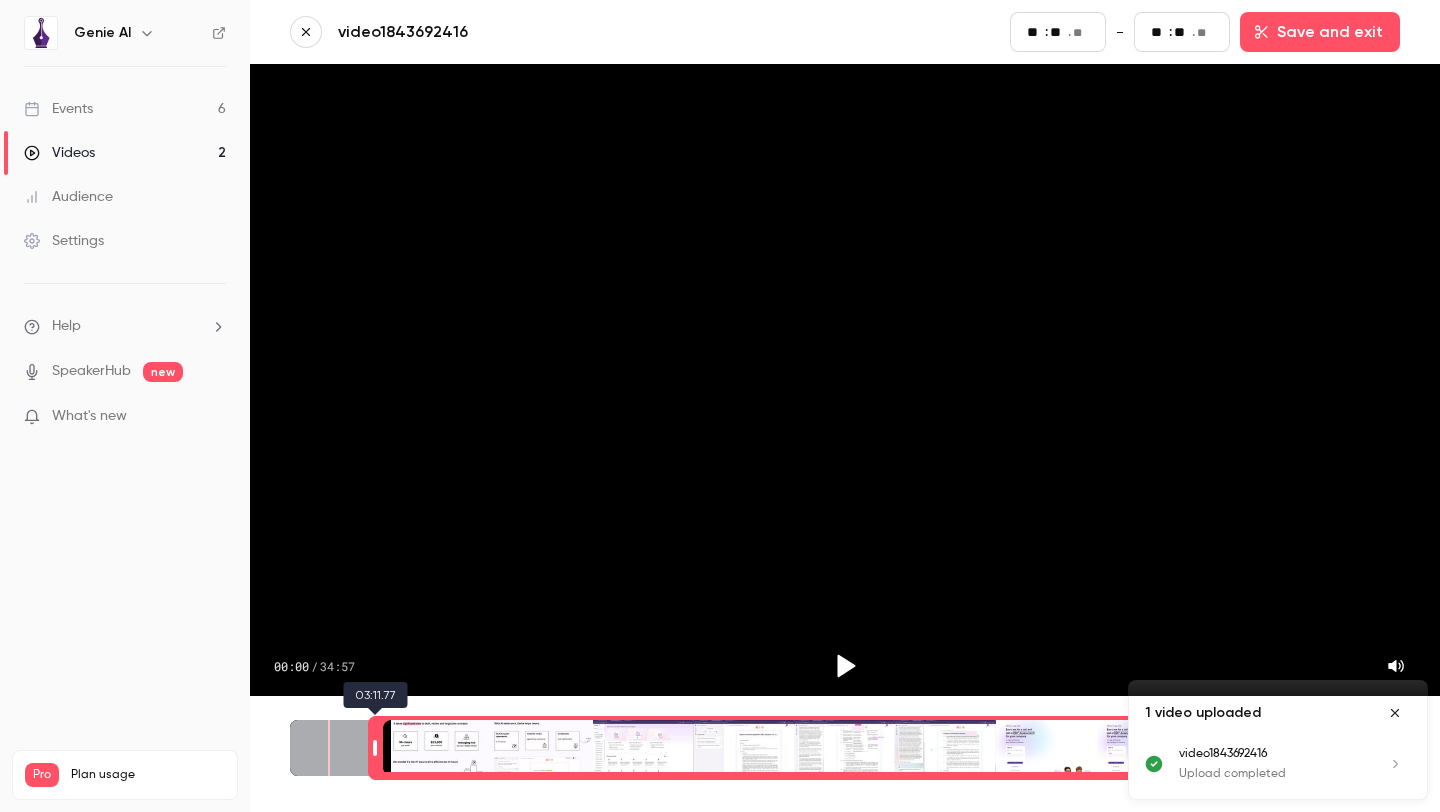 type on "**" 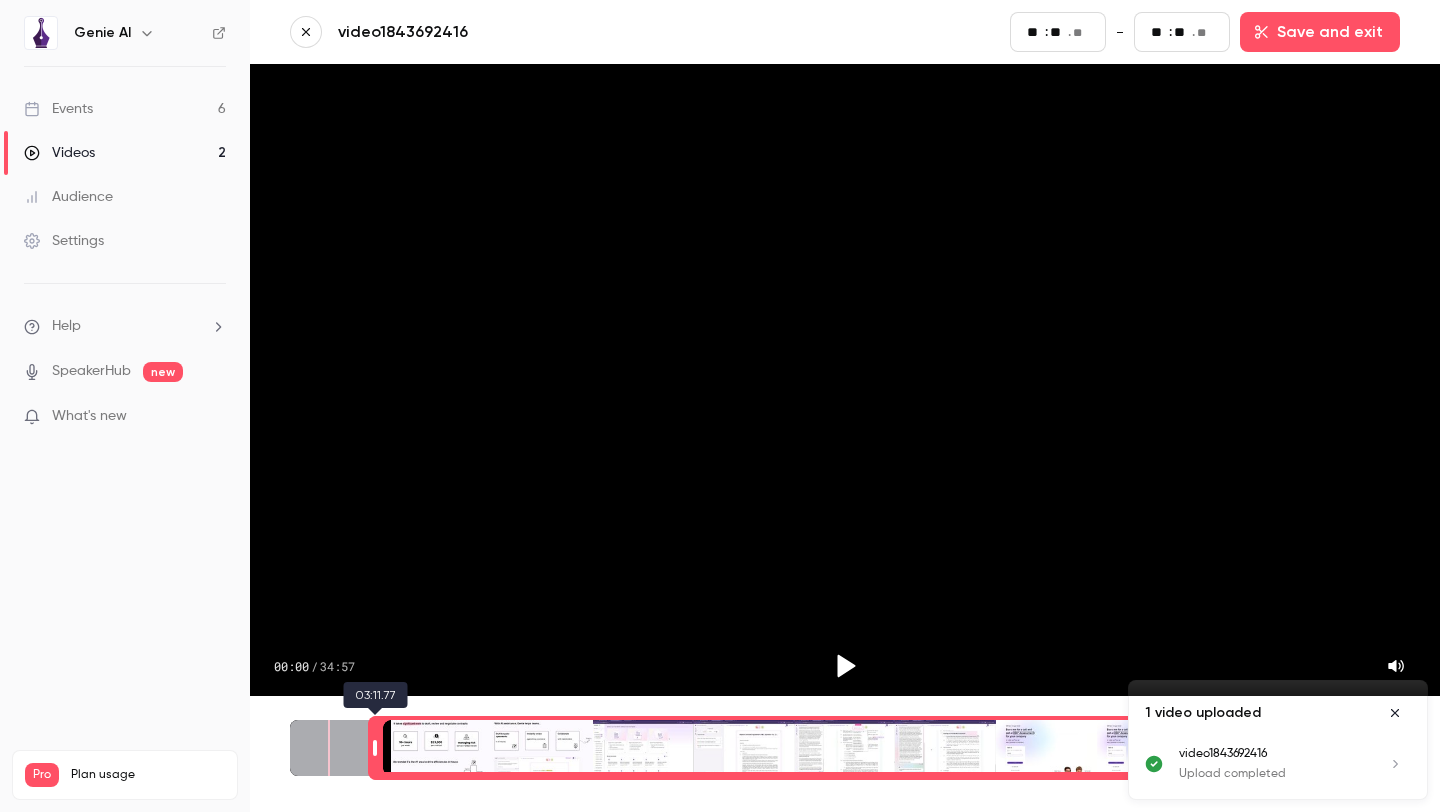 type on "**" 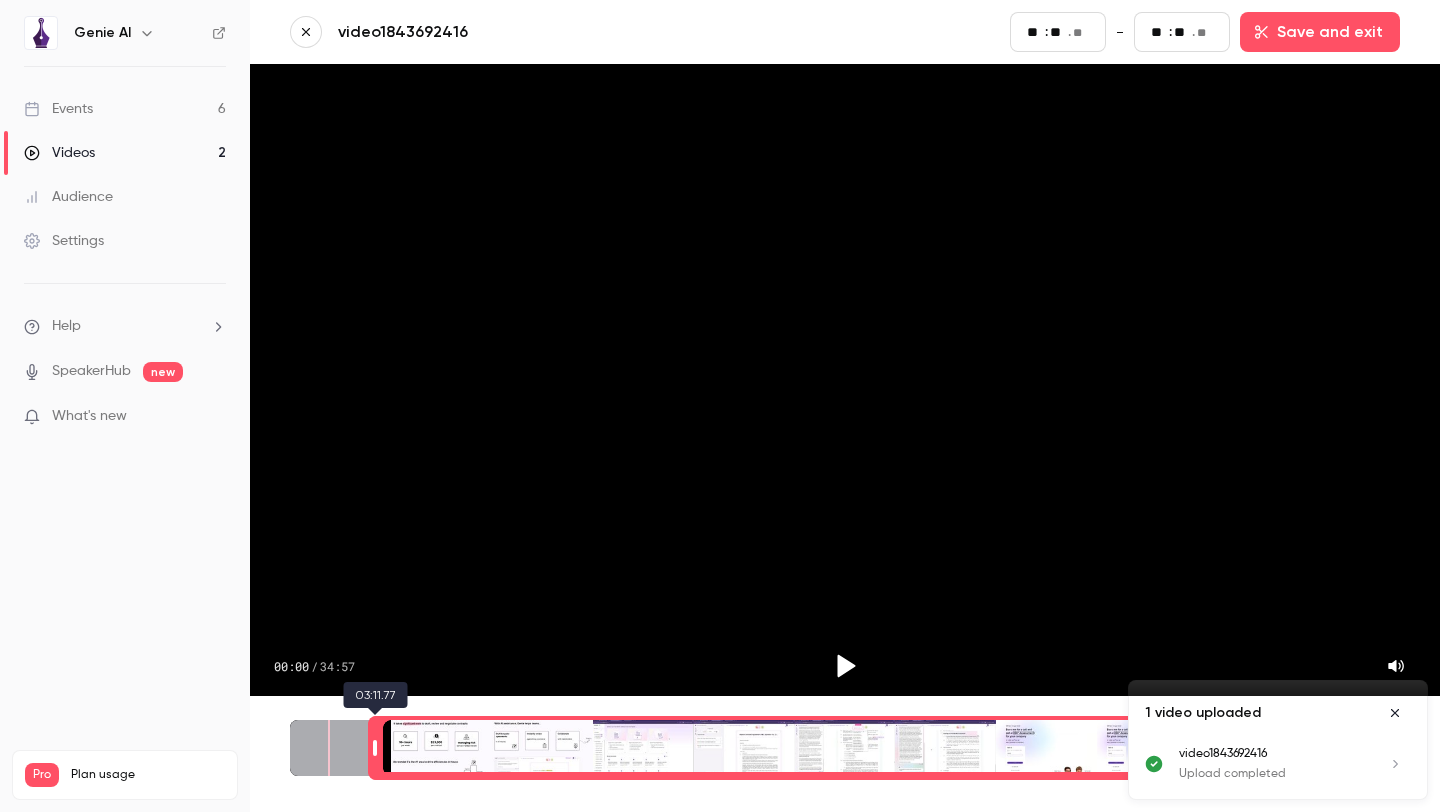type on "**" 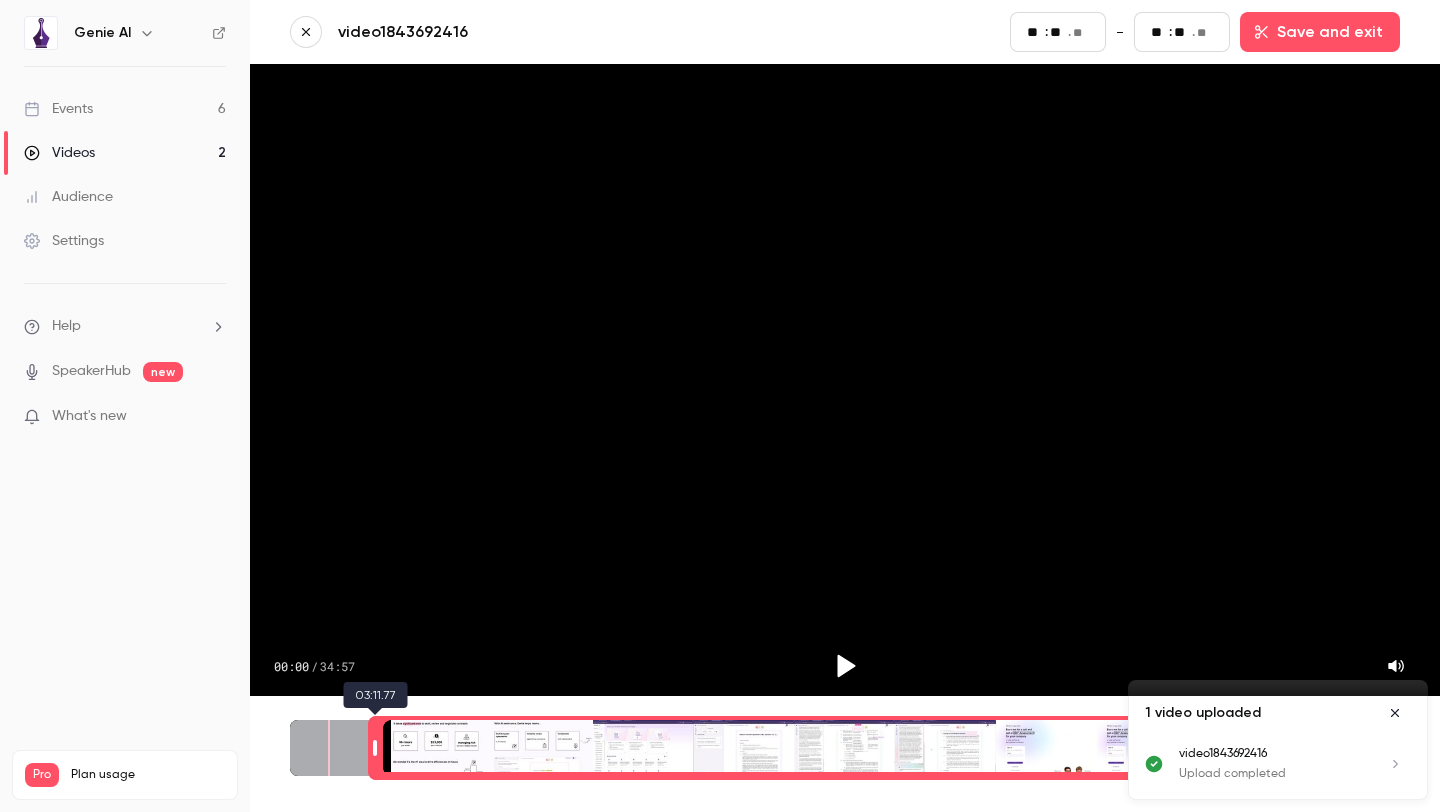 type on "**" 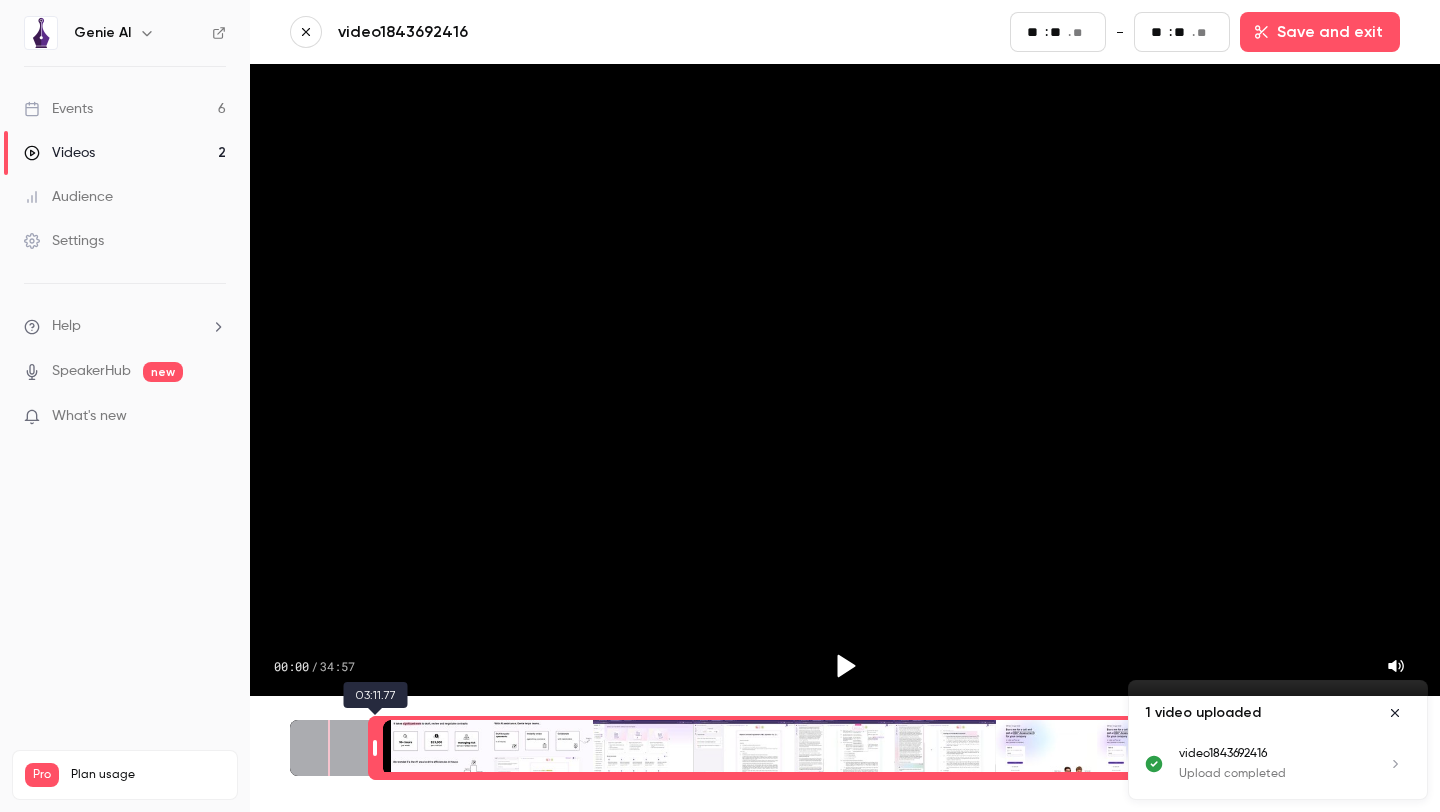 type on "**" 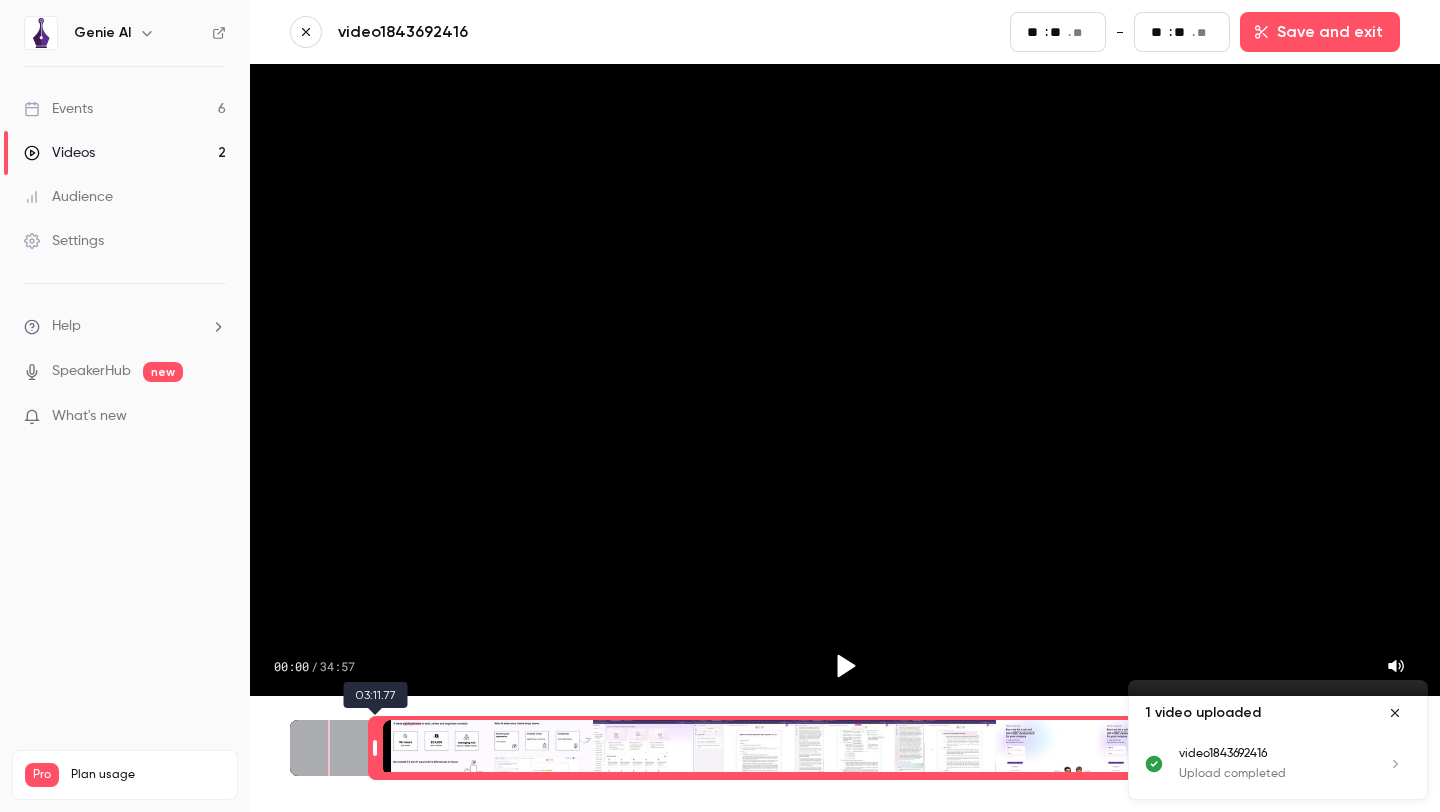 type on "***" 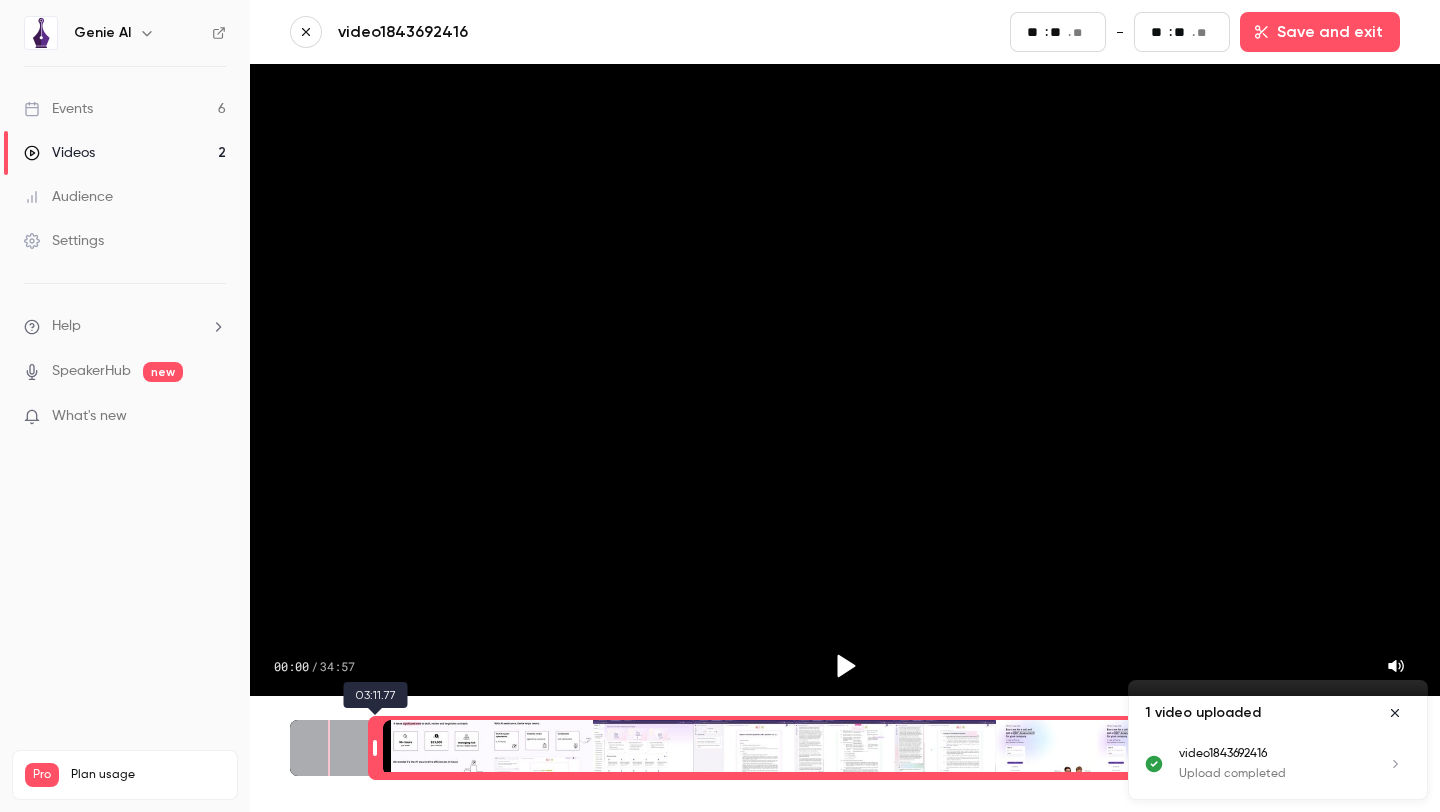 type on "**" 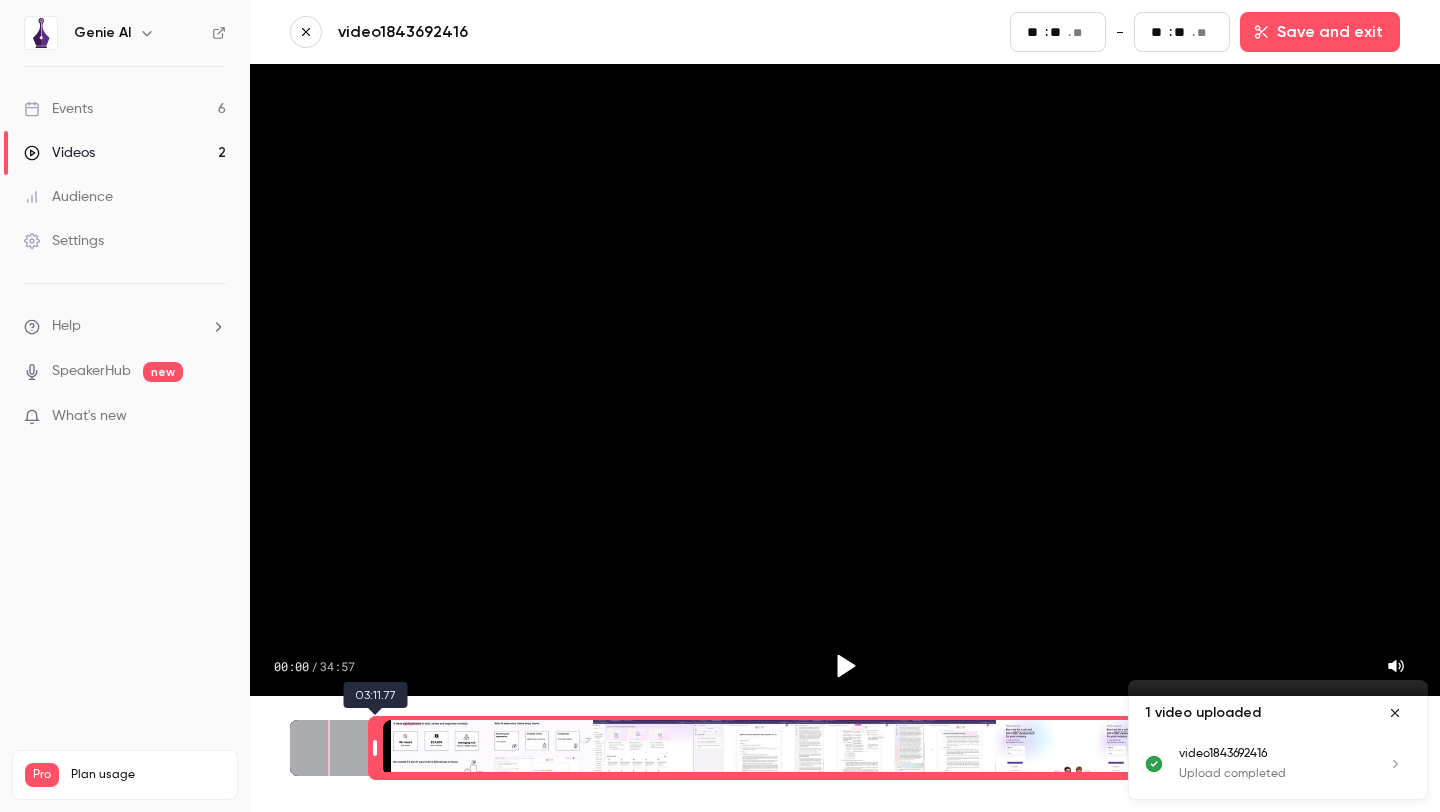 type on "***" 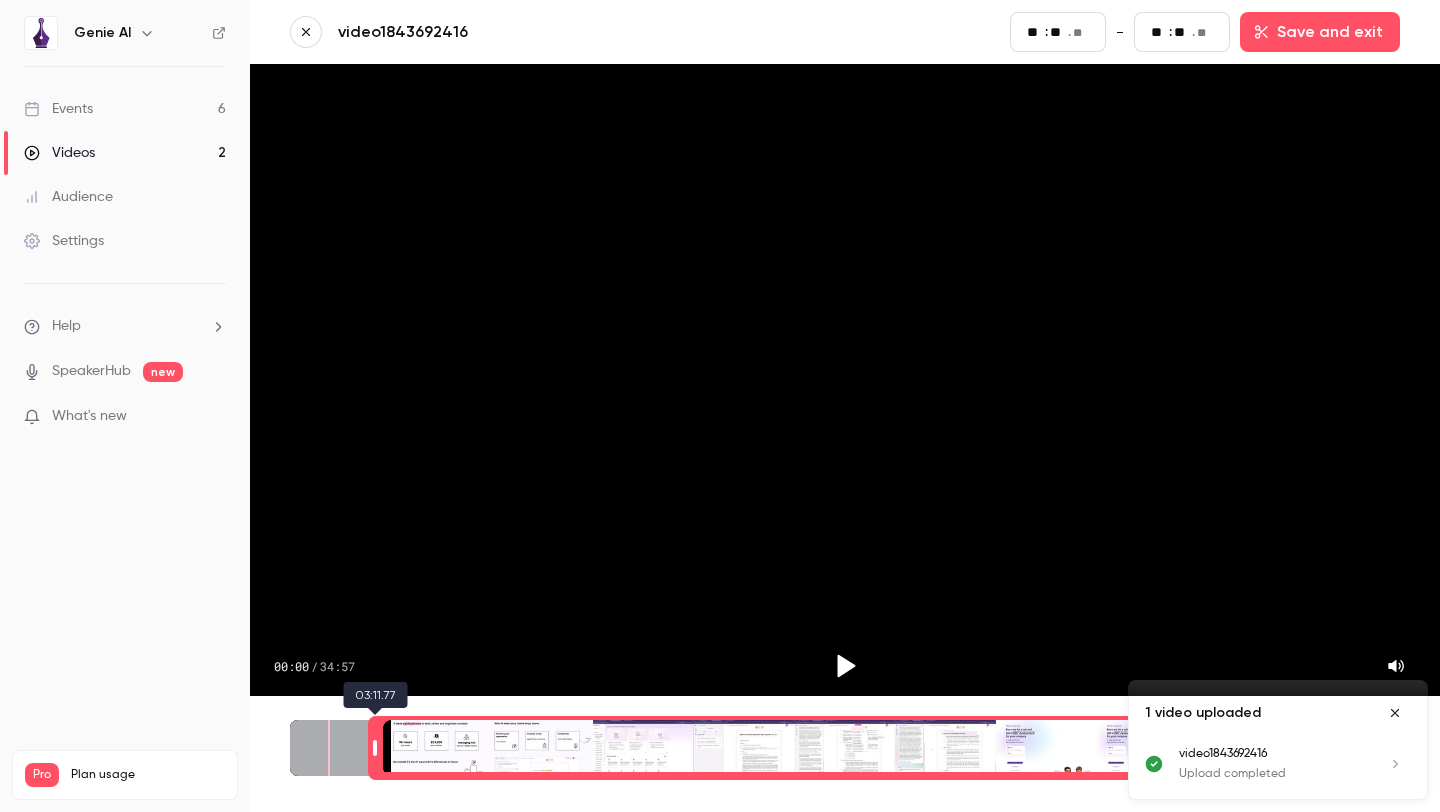 type on "**" 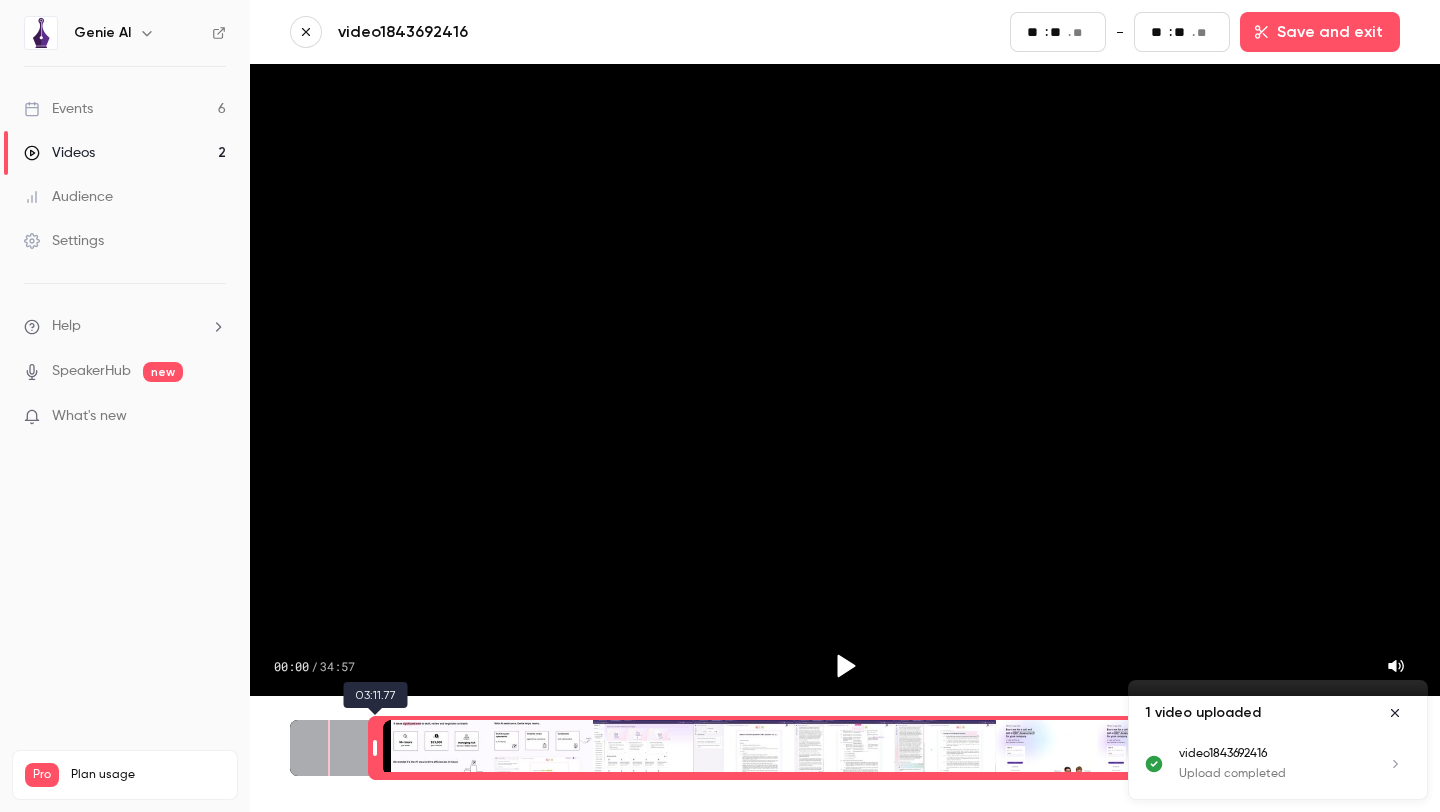 type on "**" 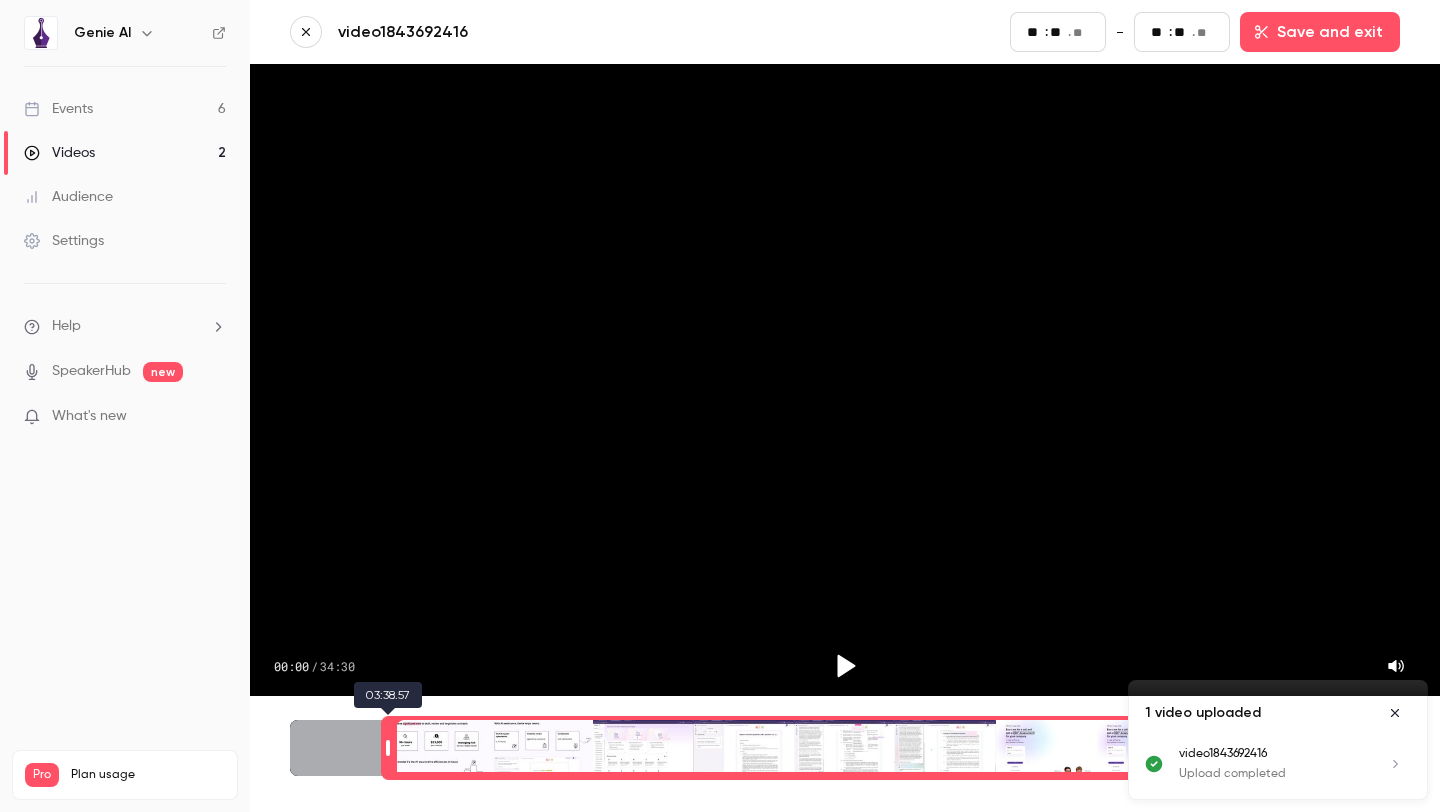 type on "***" 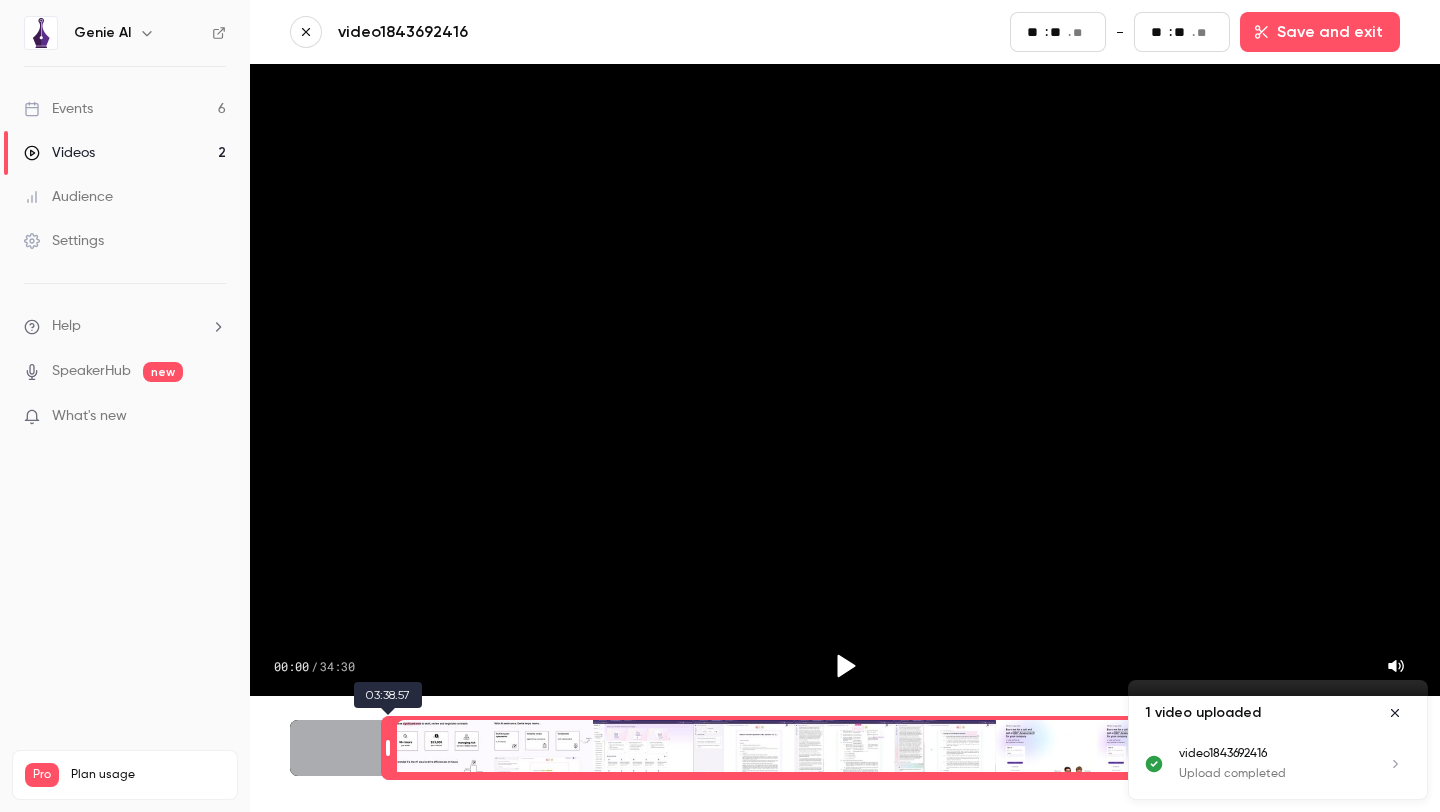 type on "**" 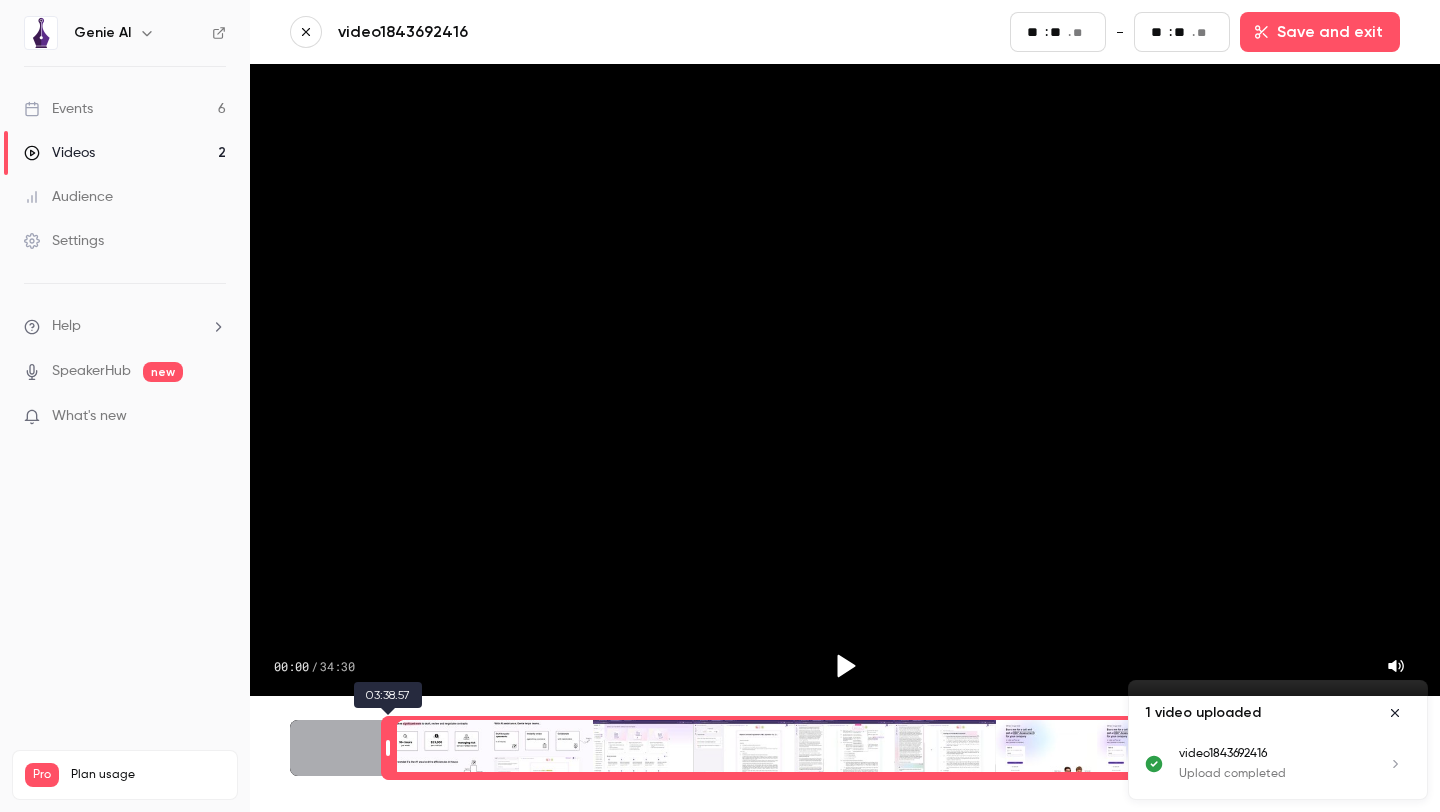 type on "***" 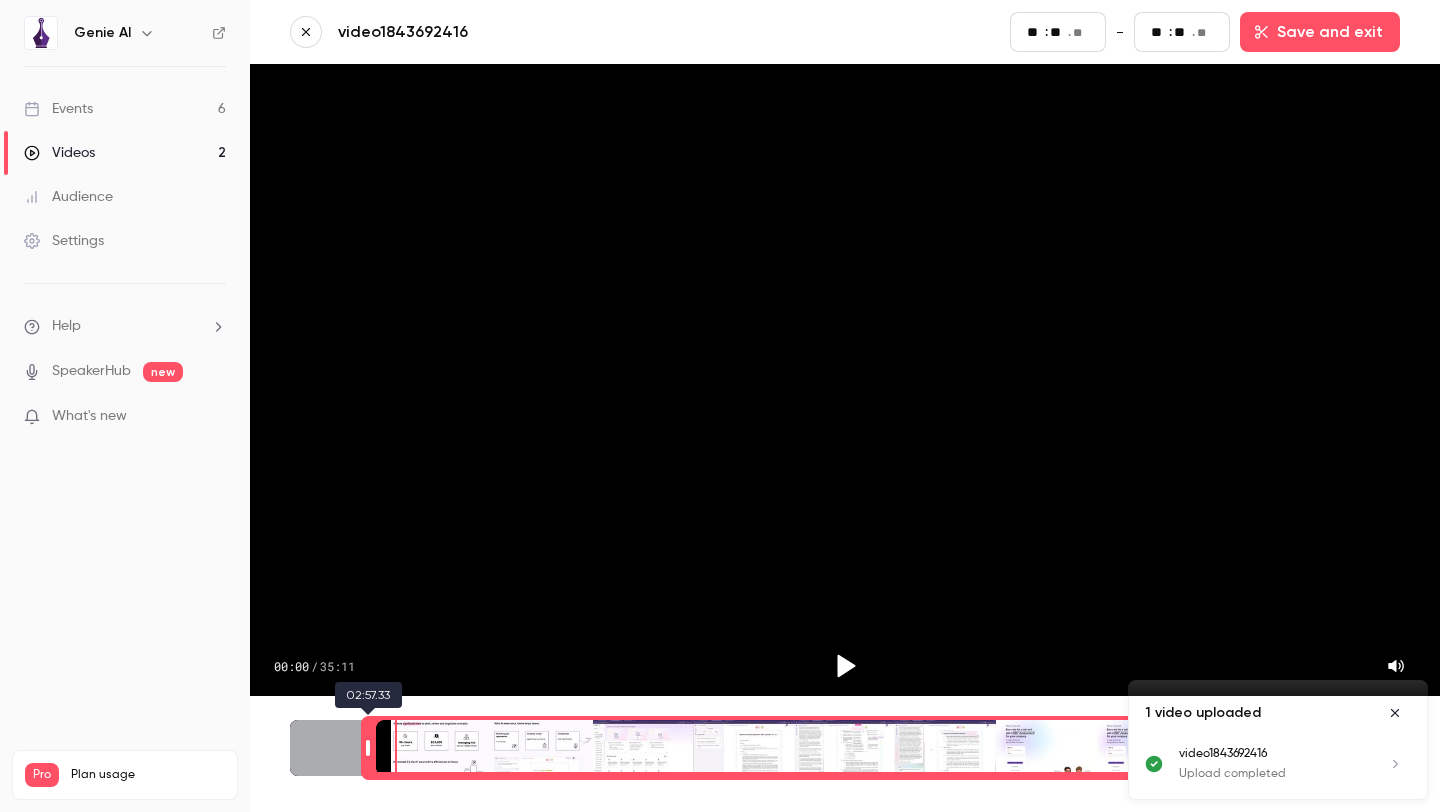 type on "**" 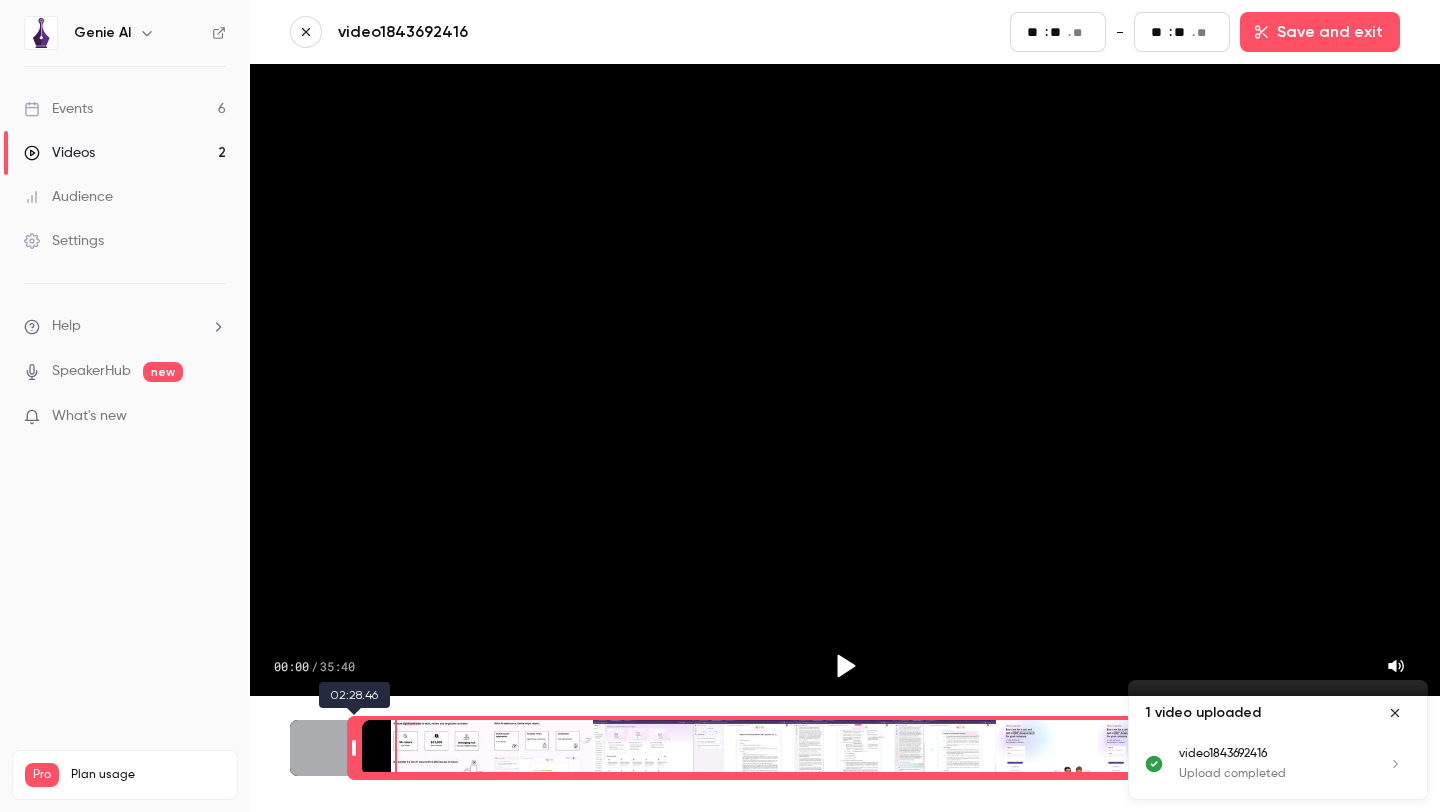 type on "**" 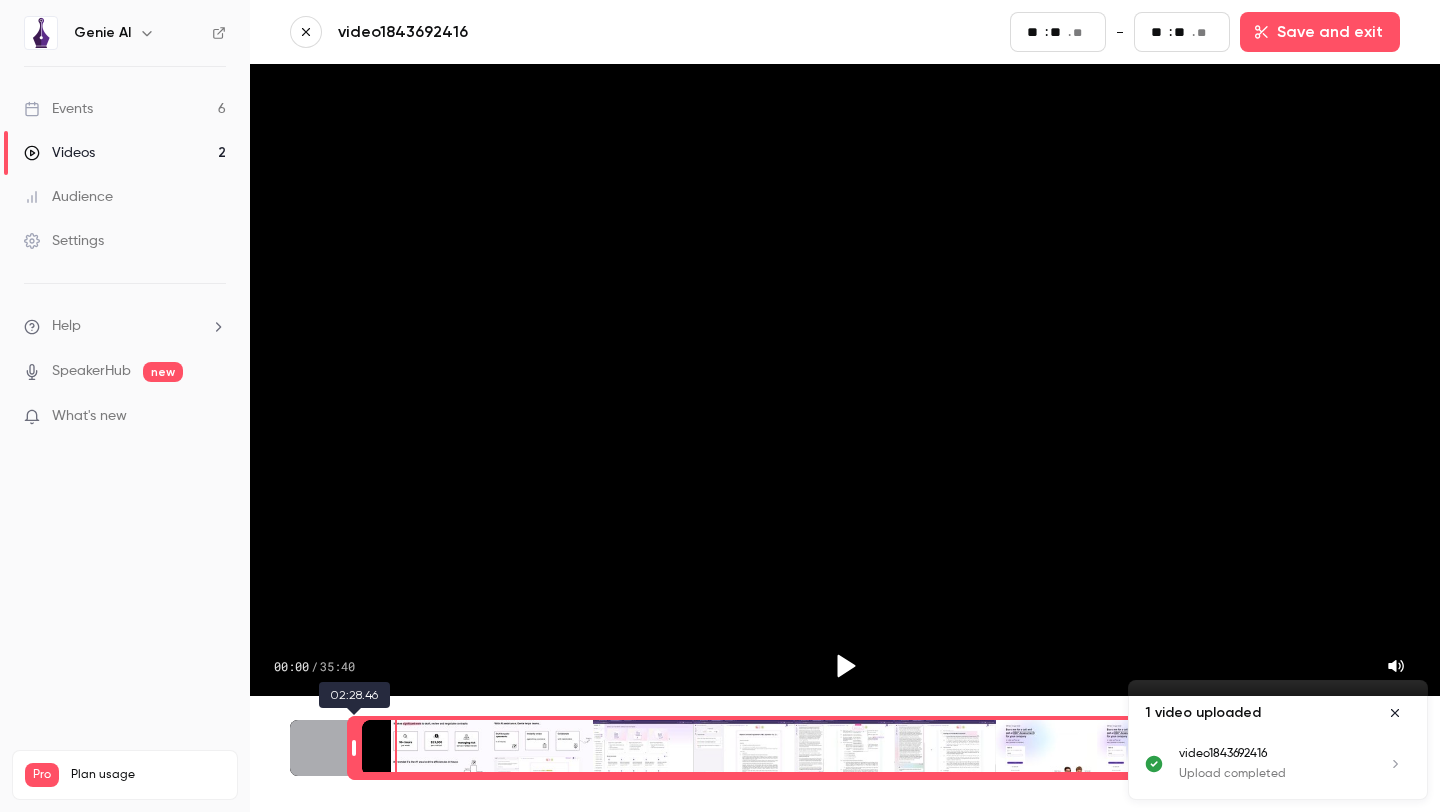 type on "**" 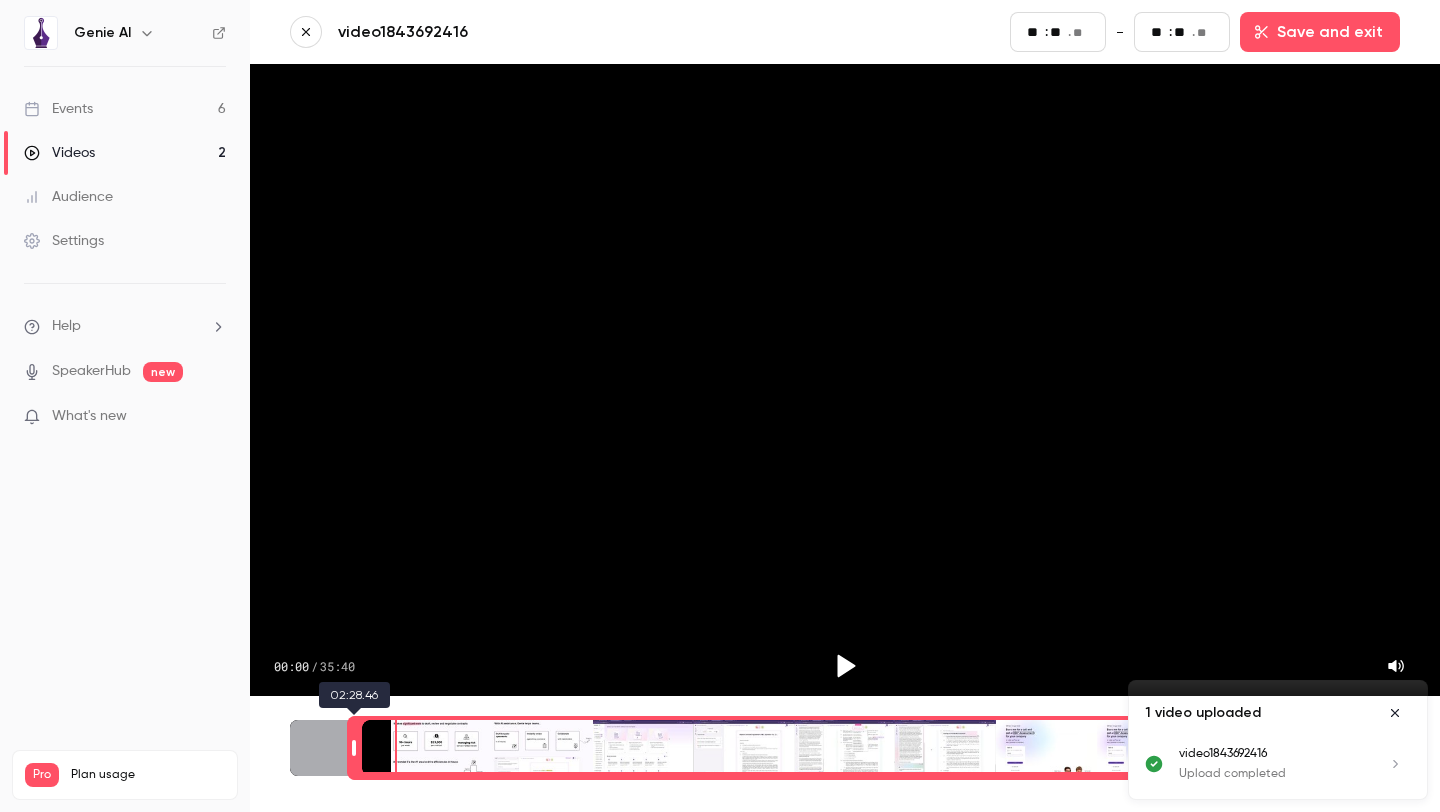 type on "**" 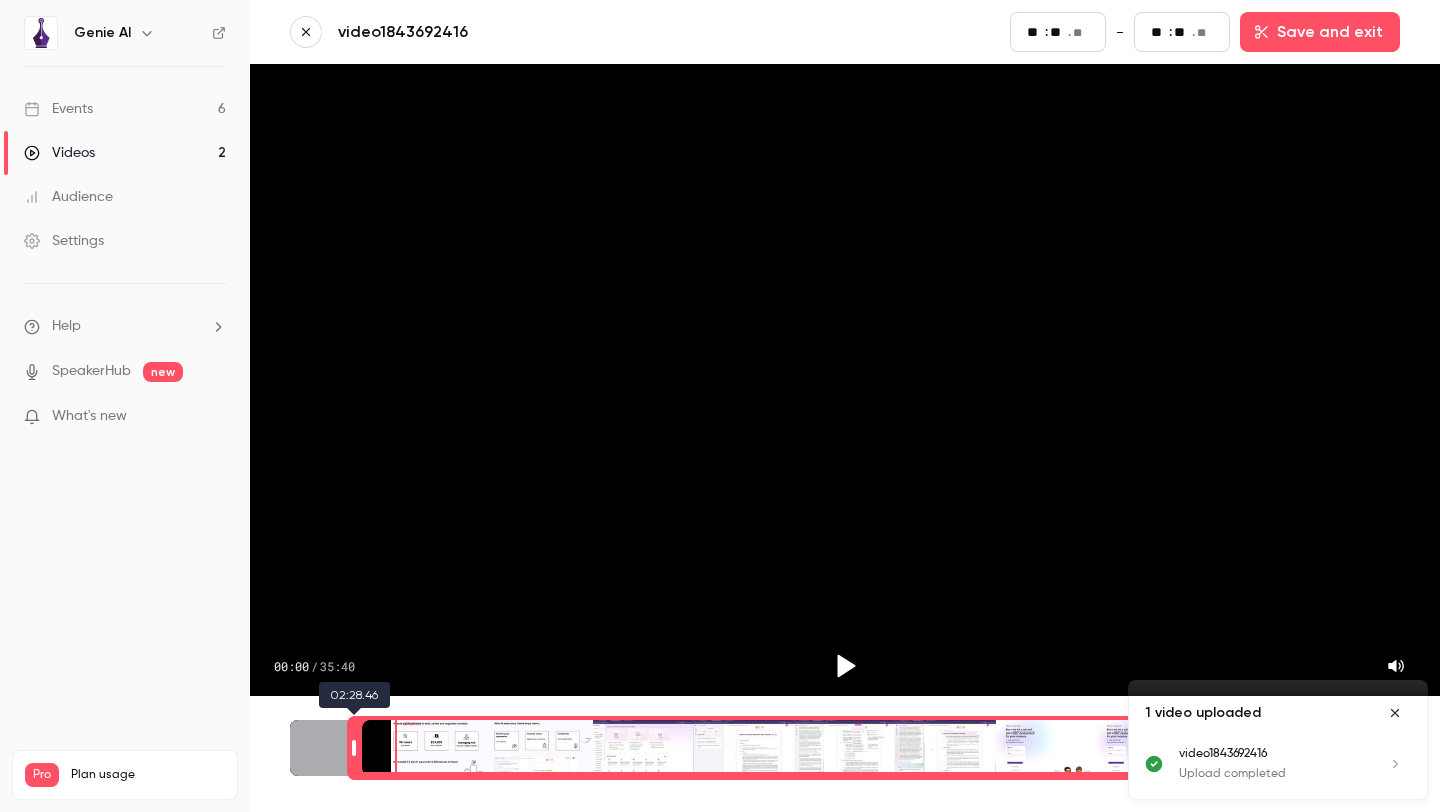 type on "**" 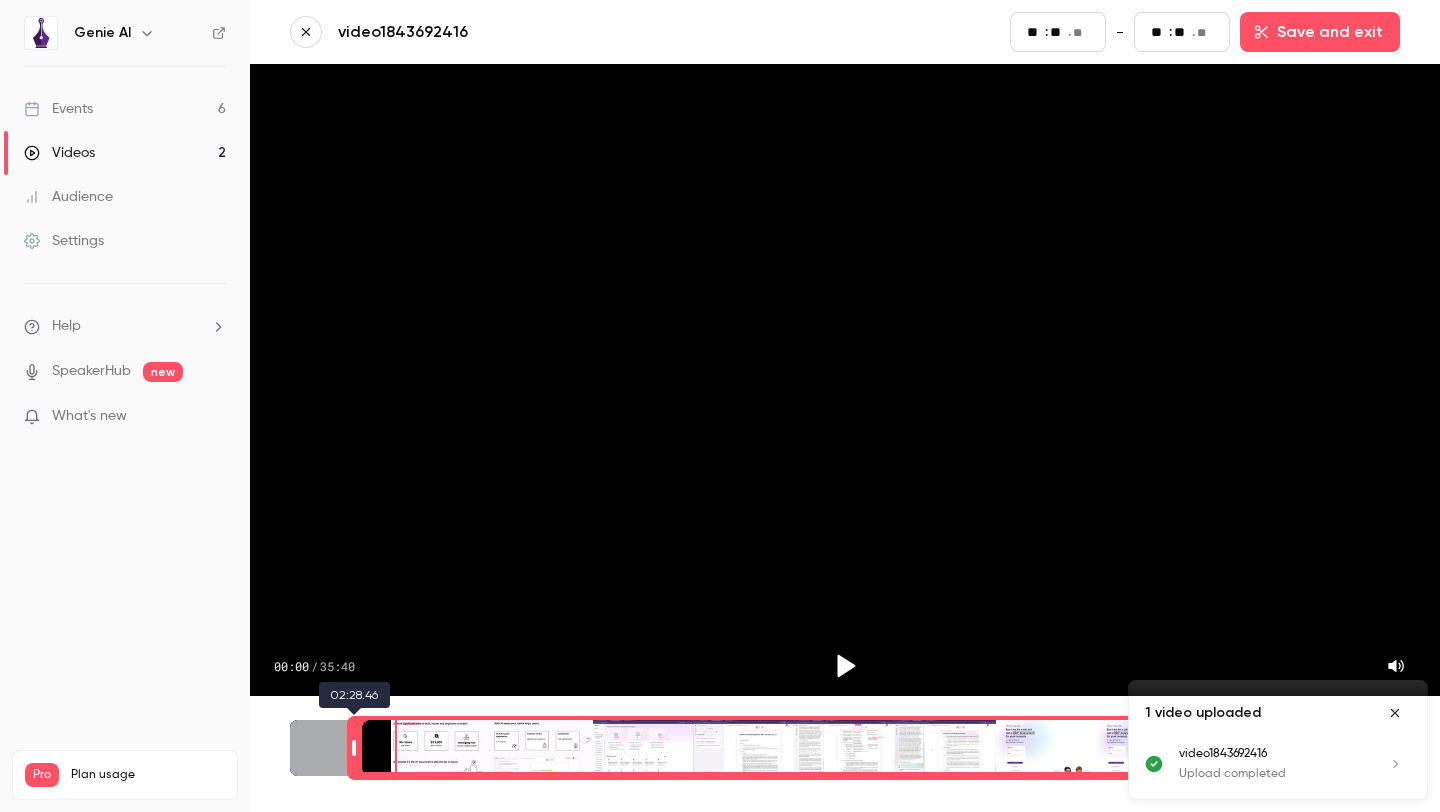 type on "**" 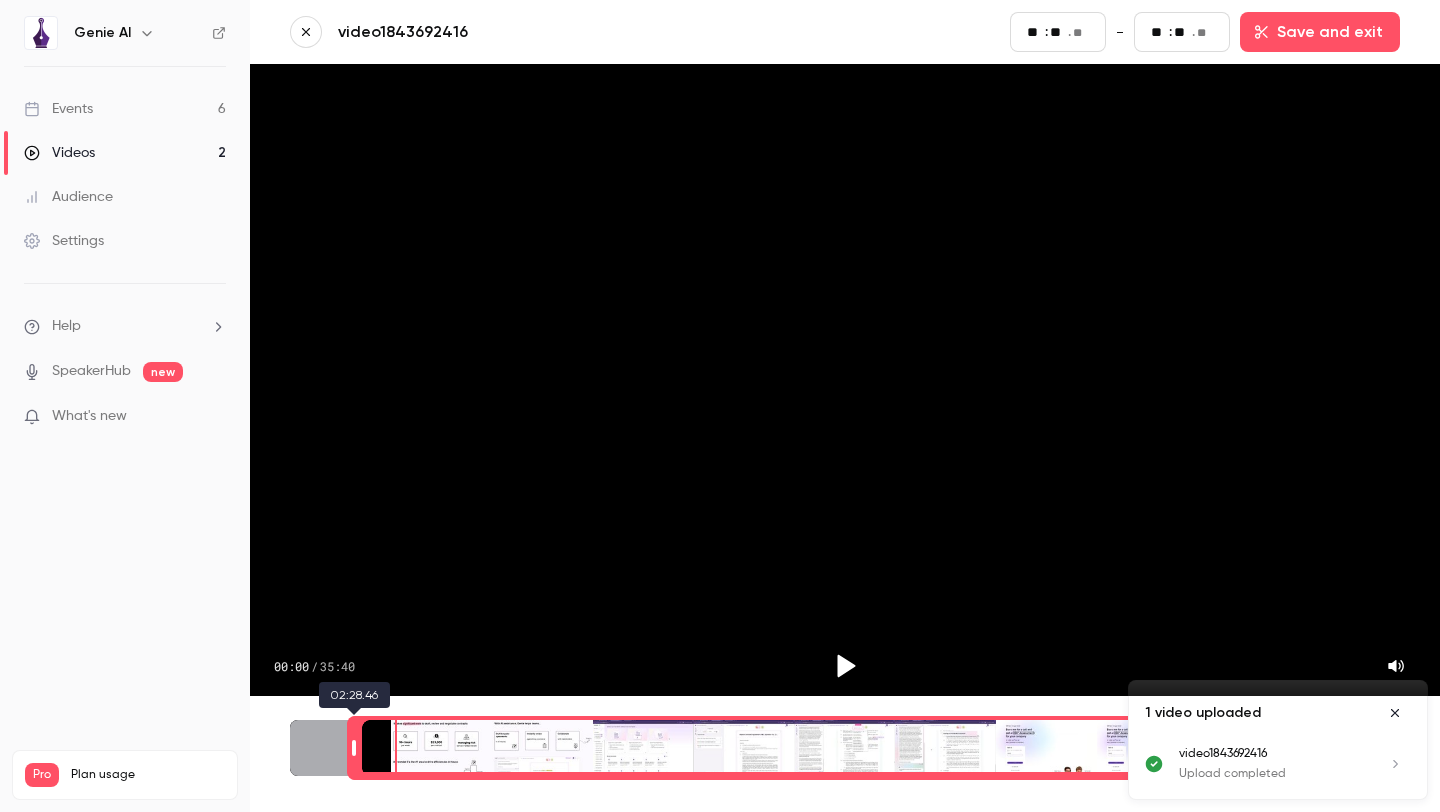 type on "***" 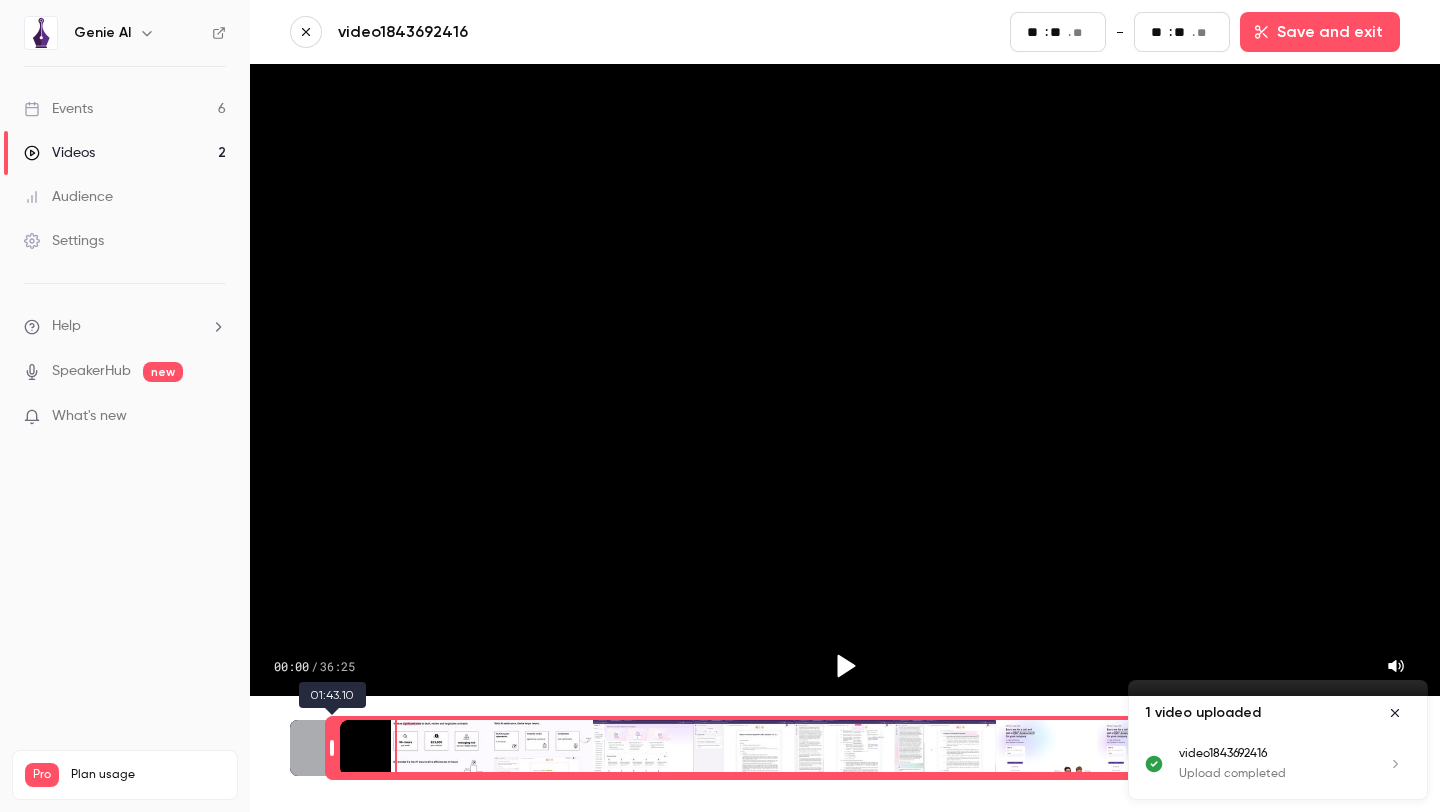 type on "**" 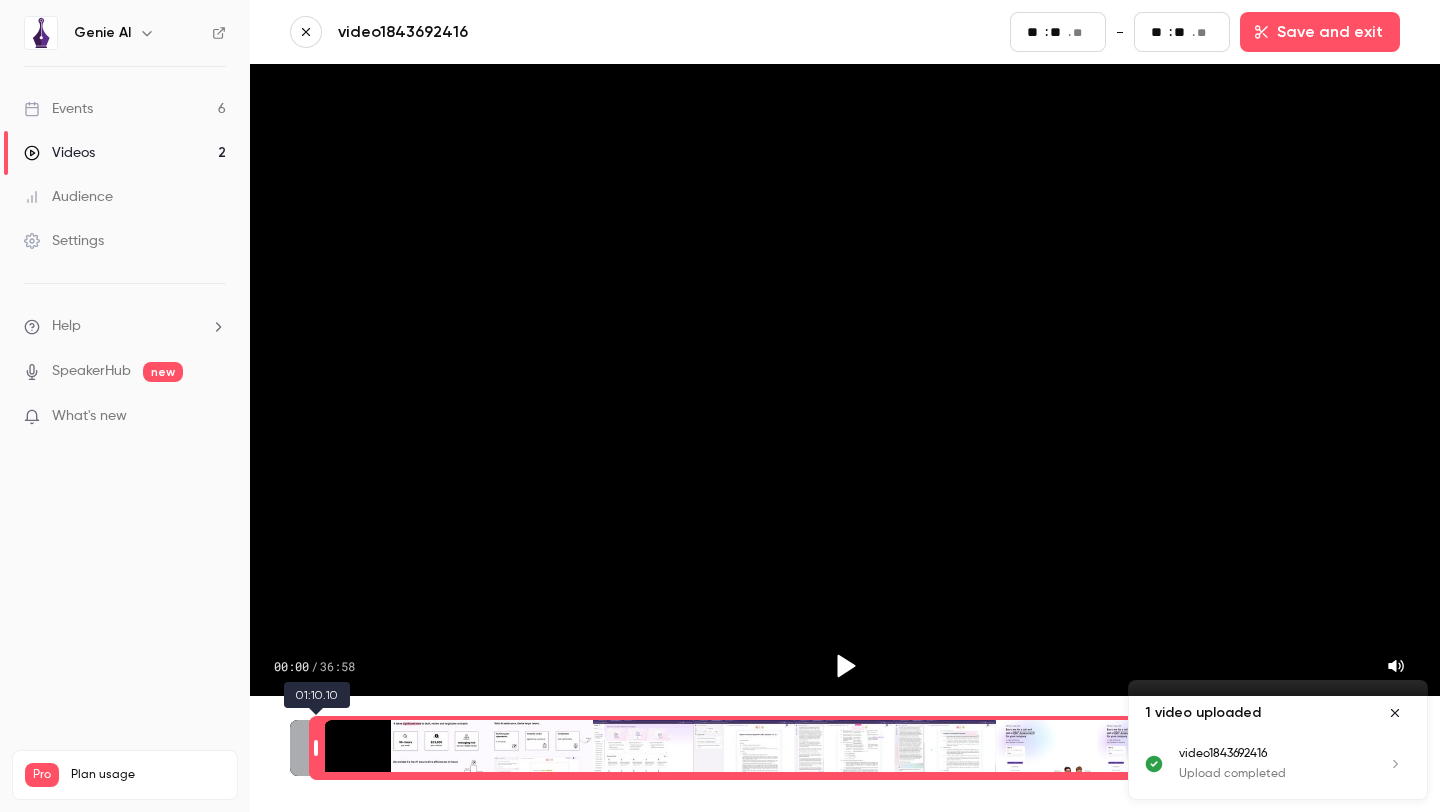 drag, startPoint x: 283, startPoint y: 740, endPoint x: 316, endPoint y: 738, distance: 33.06055 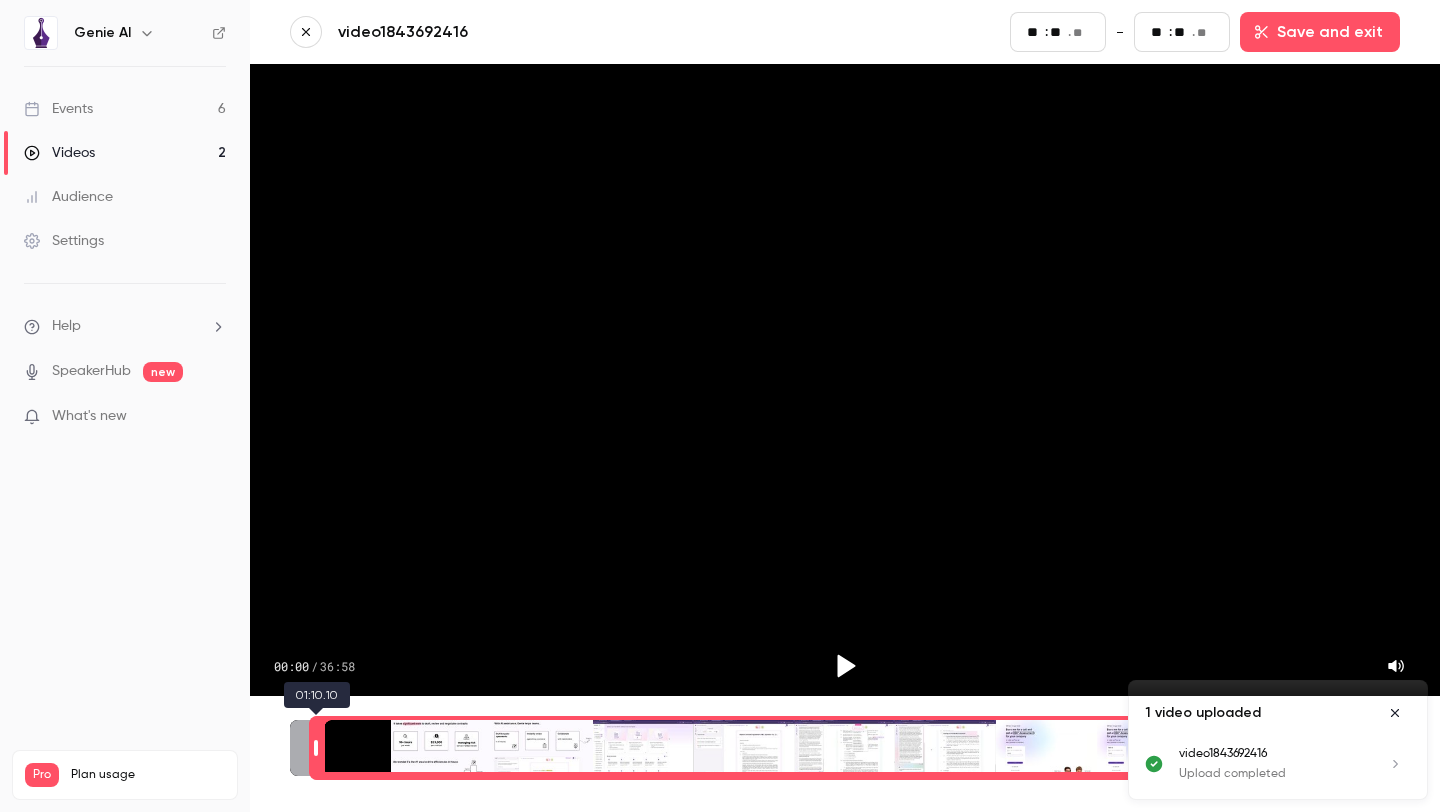 click at bounding box center [316, 748] 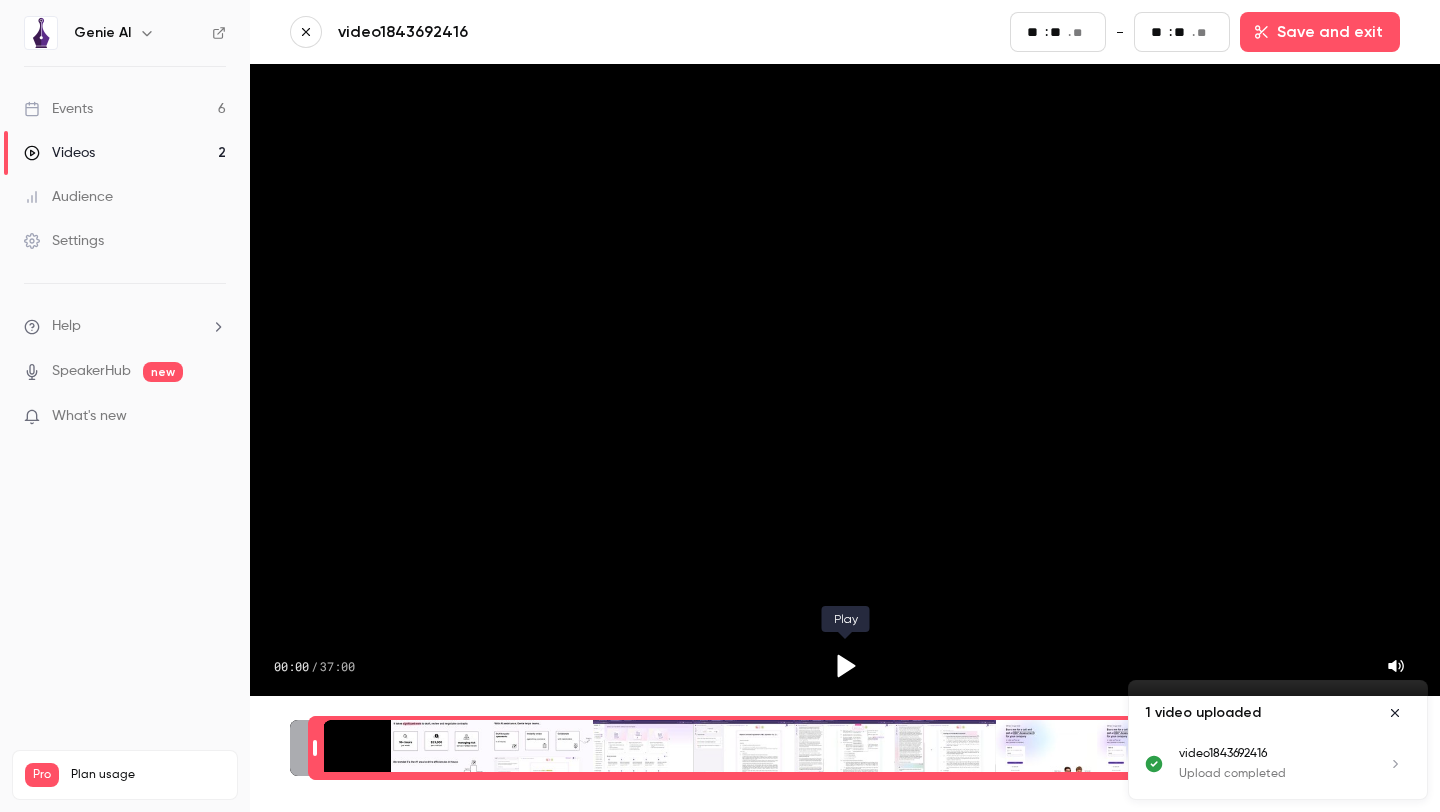 click 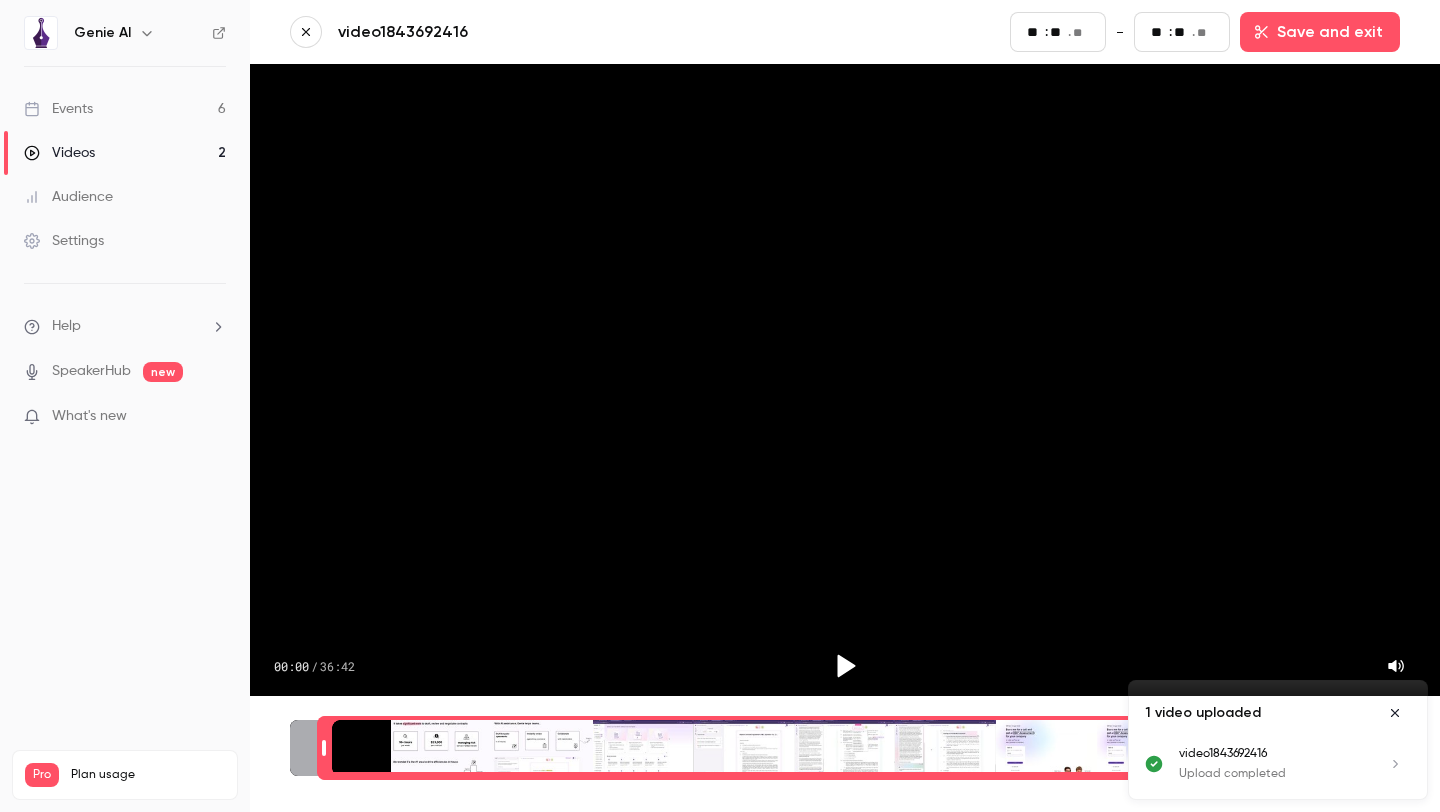 drag, startPoint x: 313, startPoint y: 752, endPoint x: 325, endPoint y: 752, distance: 12 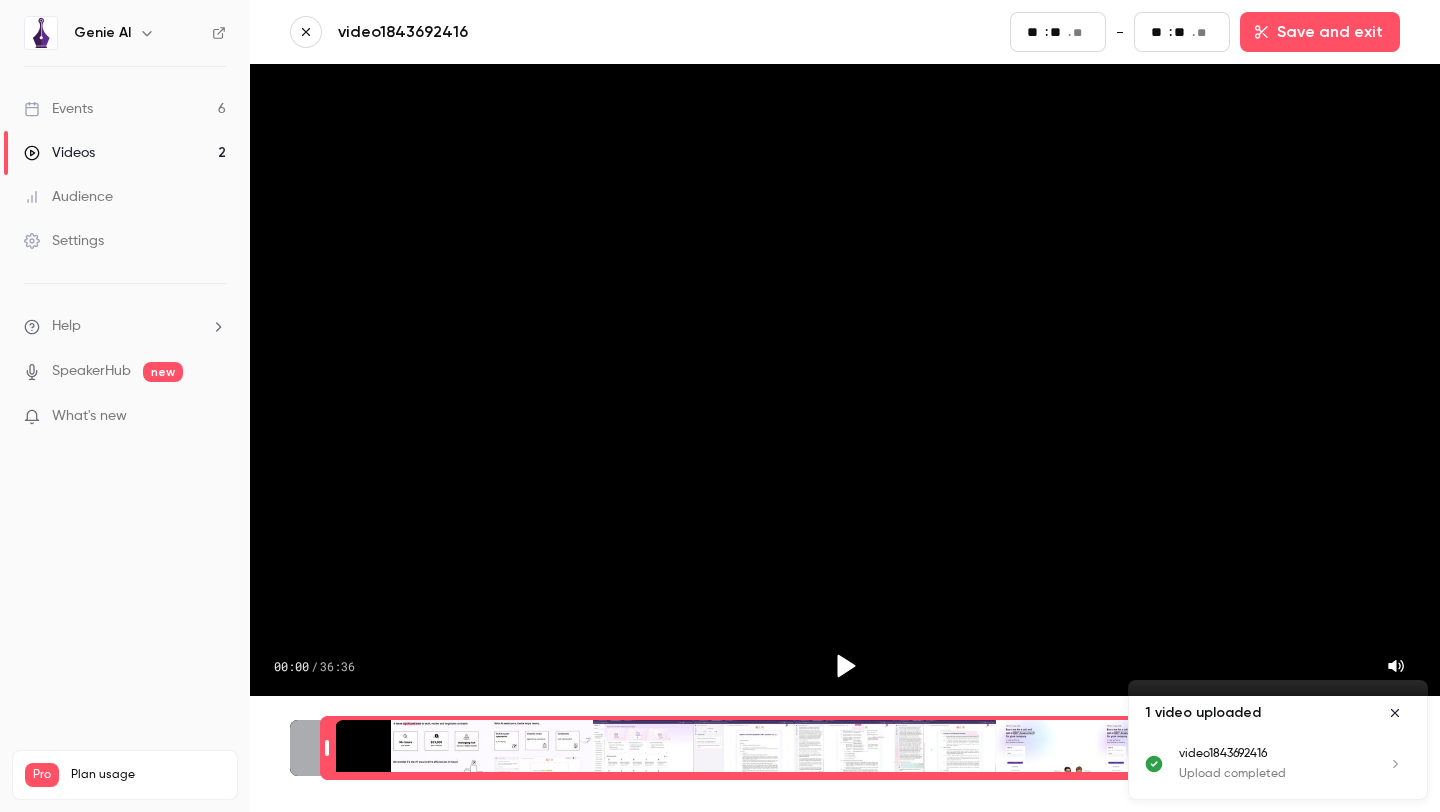 click 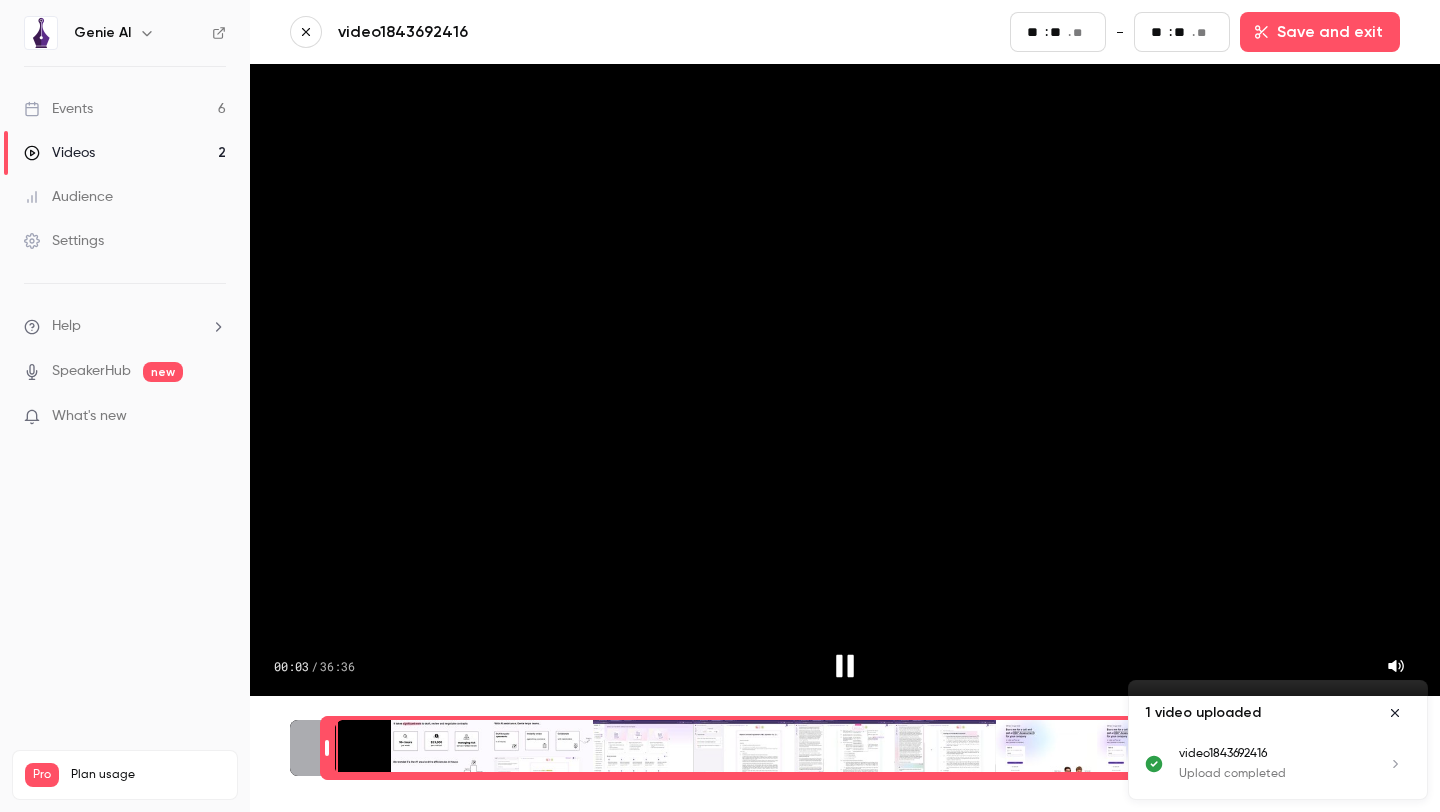 click 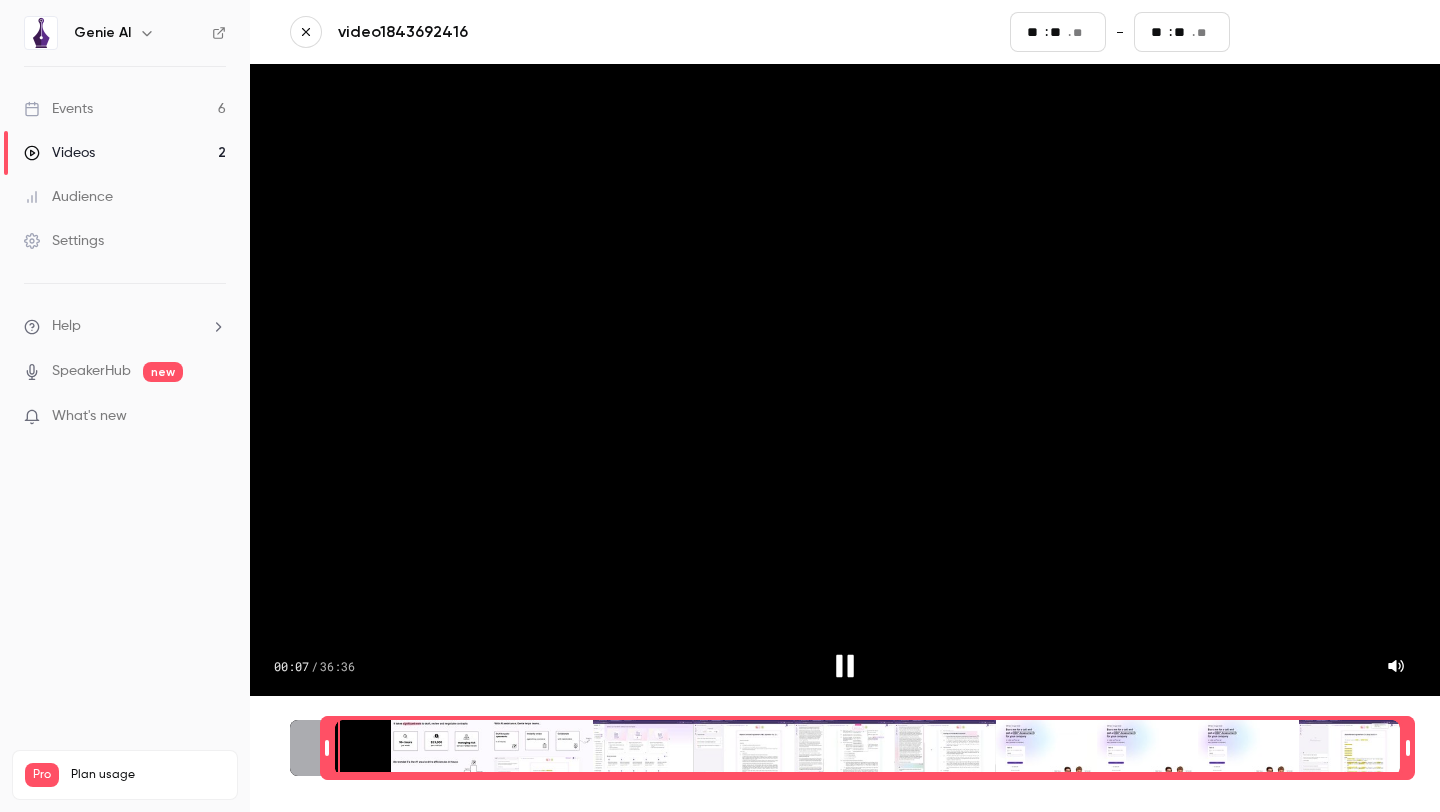 click on "Save and exit" at bounding box center (1320, 32) 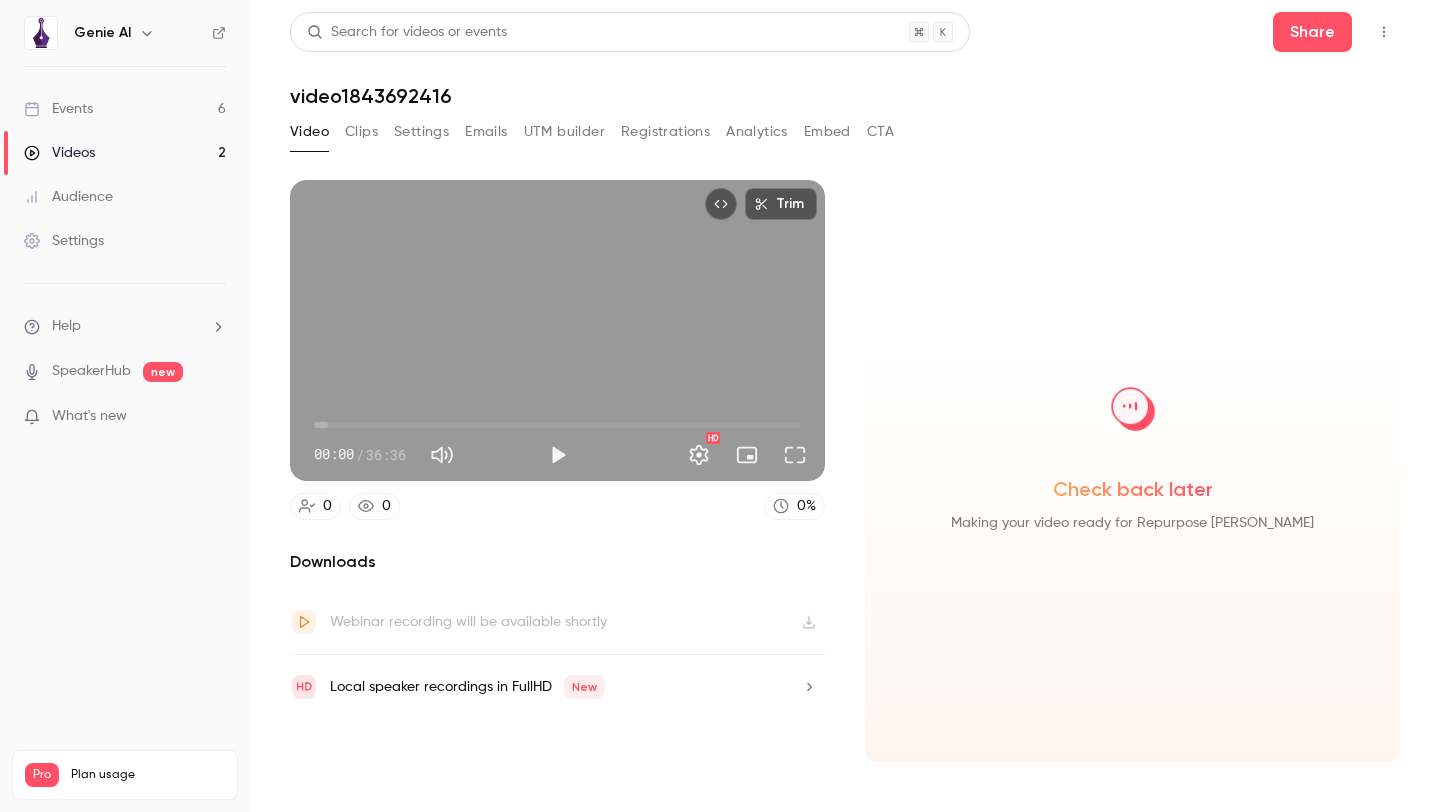 click on "Settings" at bounding box center [421, 132] 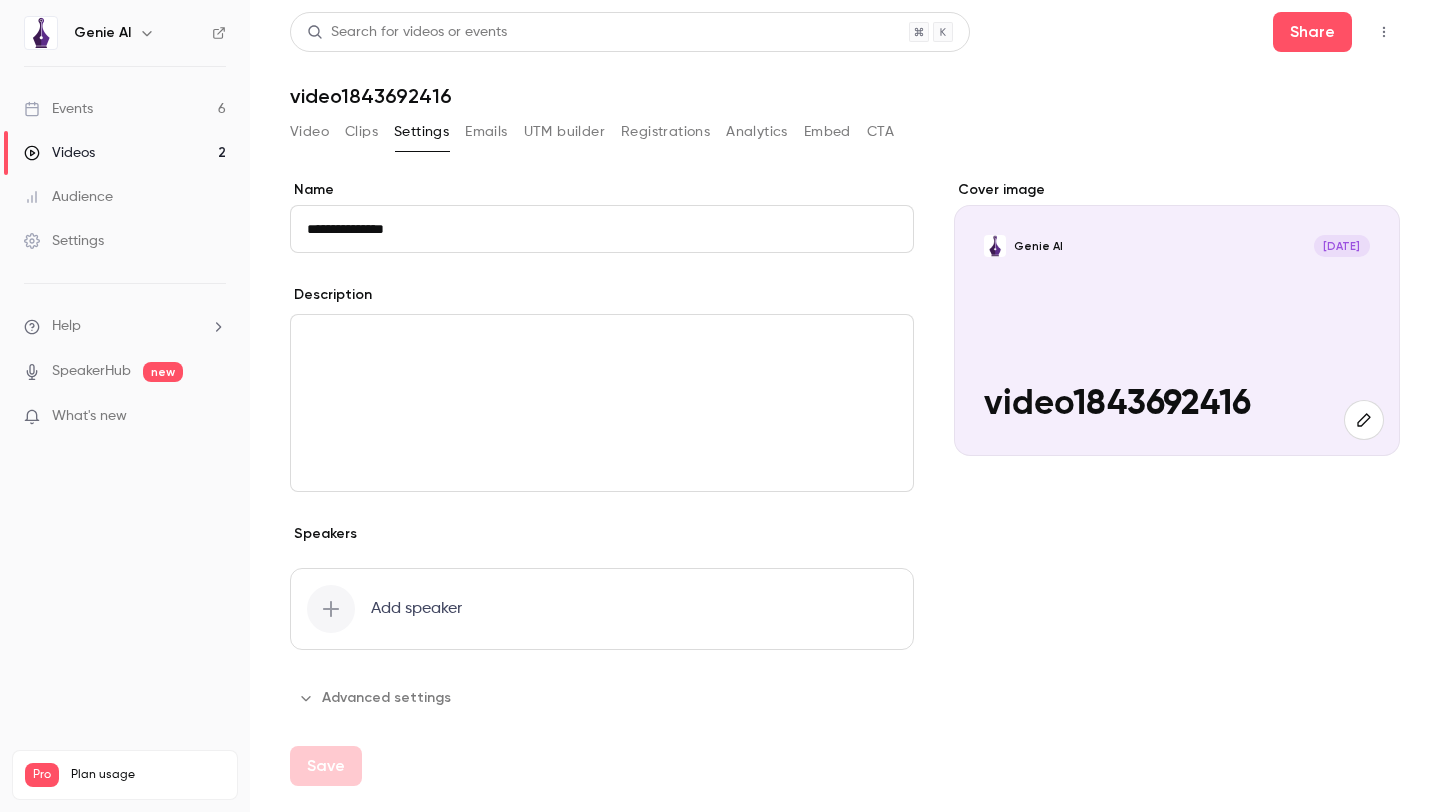 click on "**********" at bounding box center (602, 229) 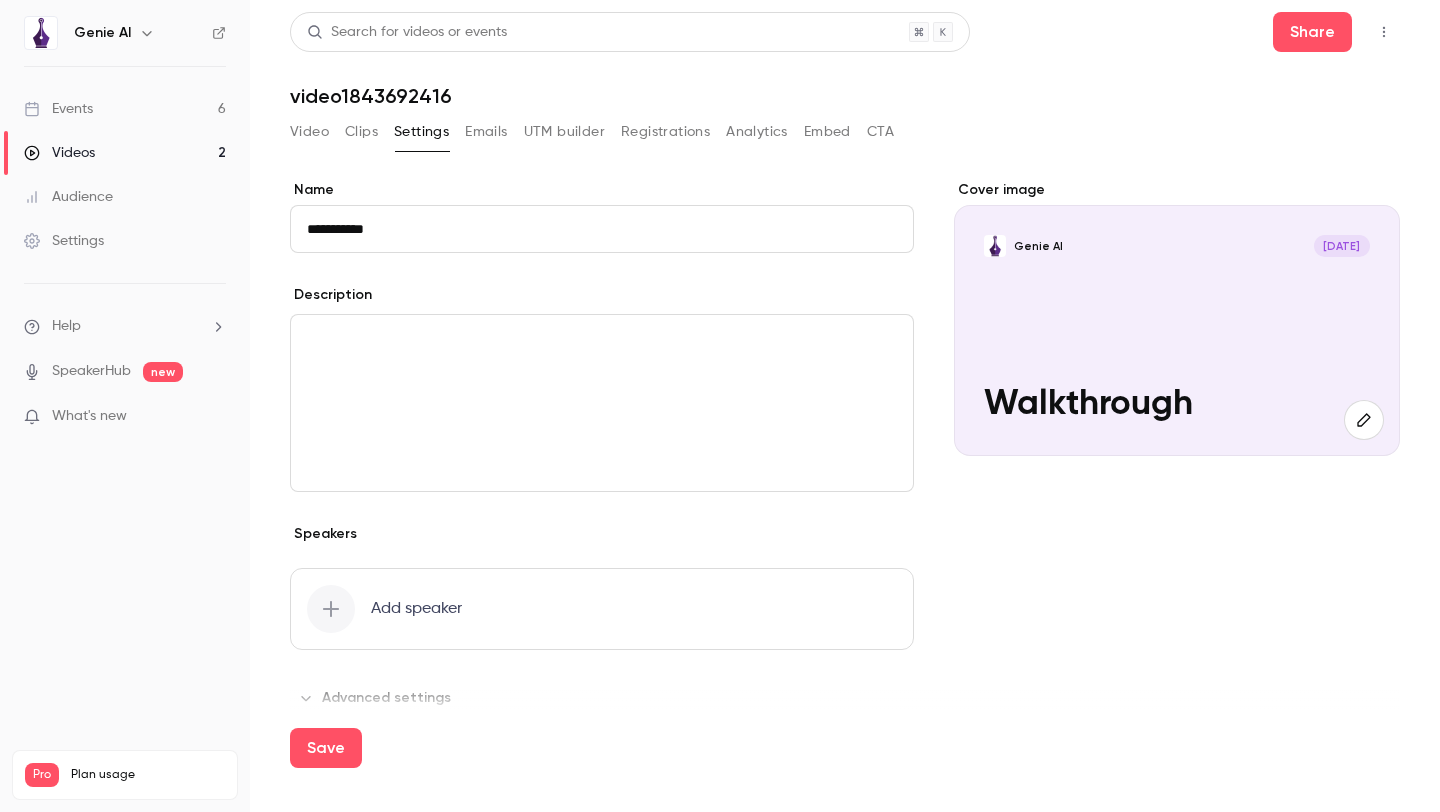 click on "**********" at bounding box center (602, 229) 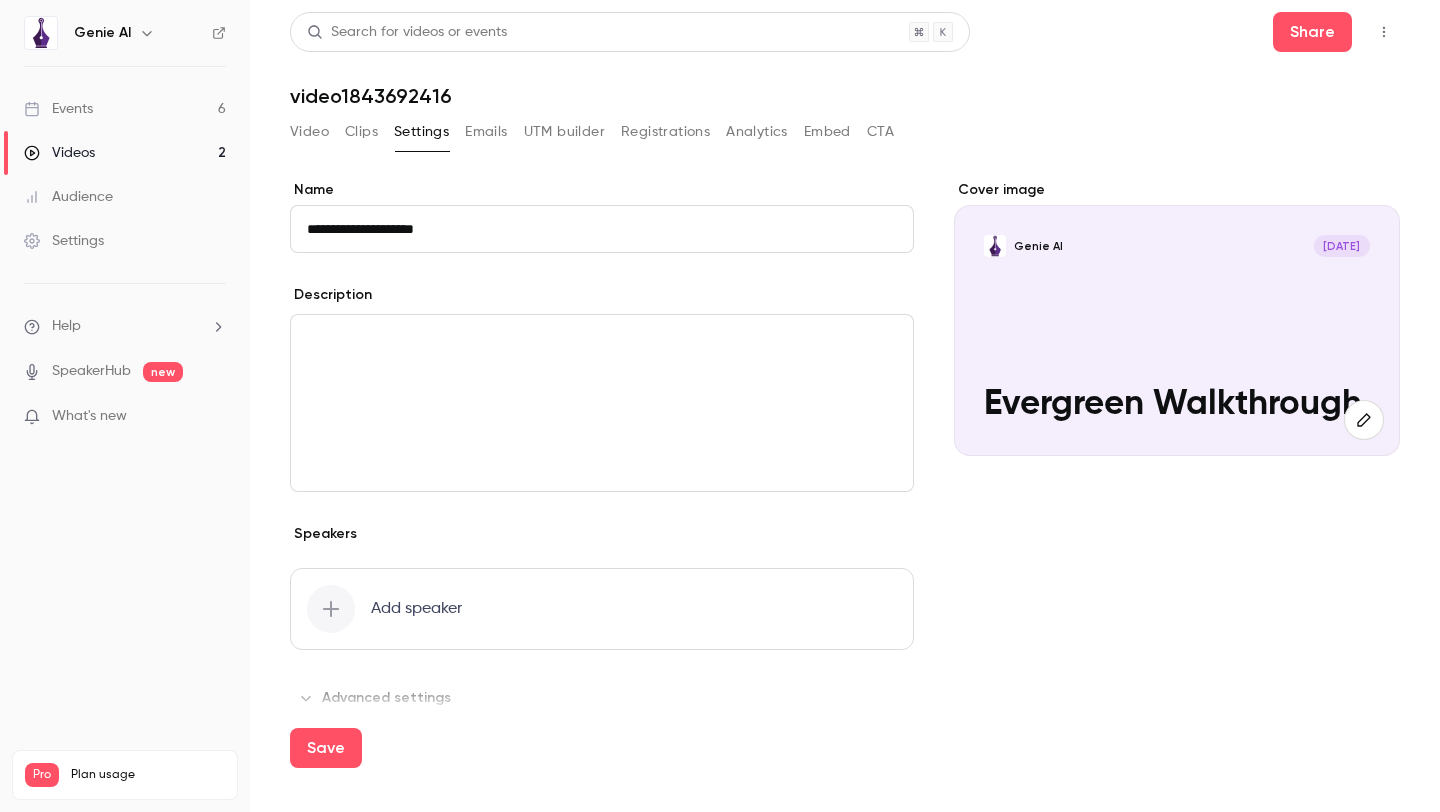 click on "**********" at bounding box center (845, 406) 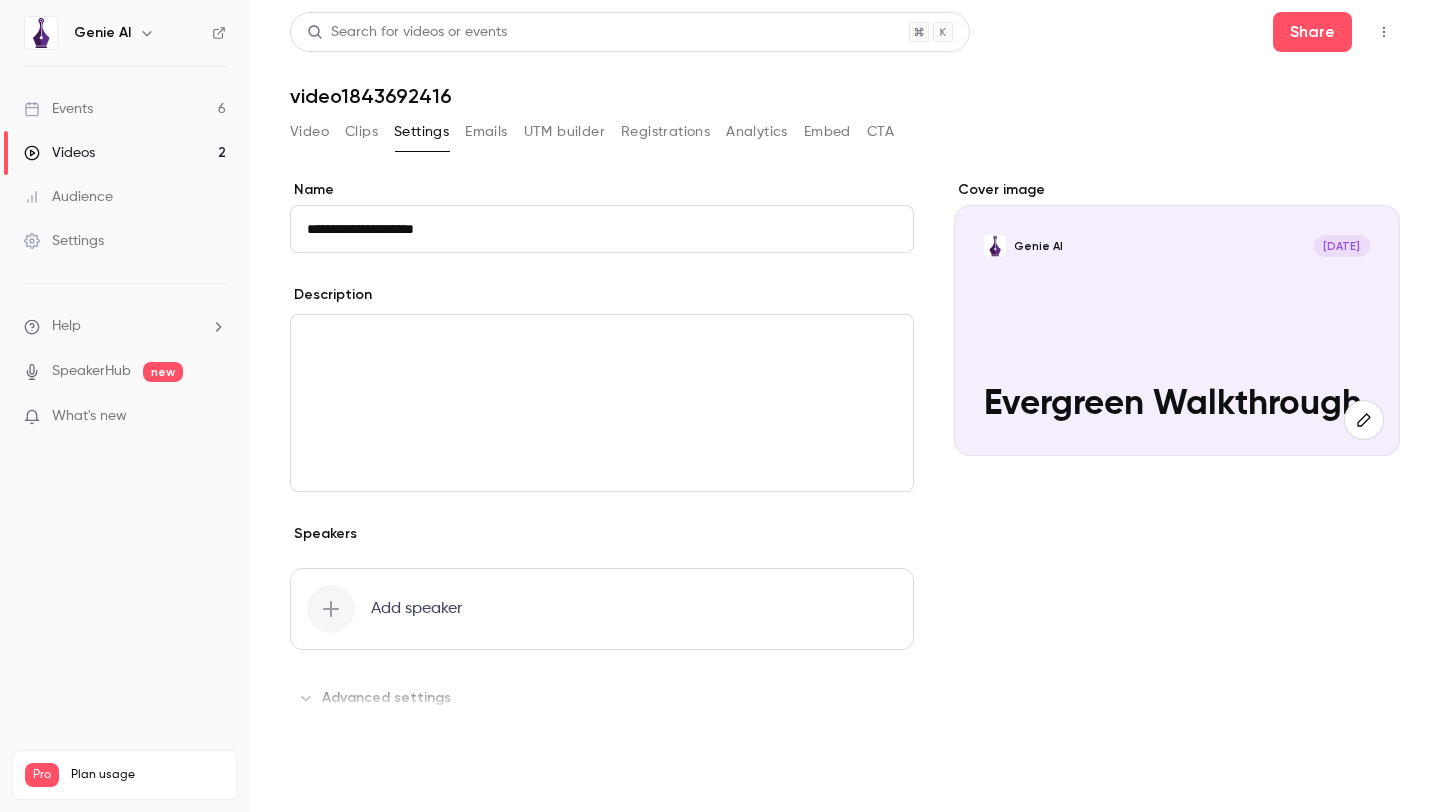 click on "Save" at bounding box center [326, 748] 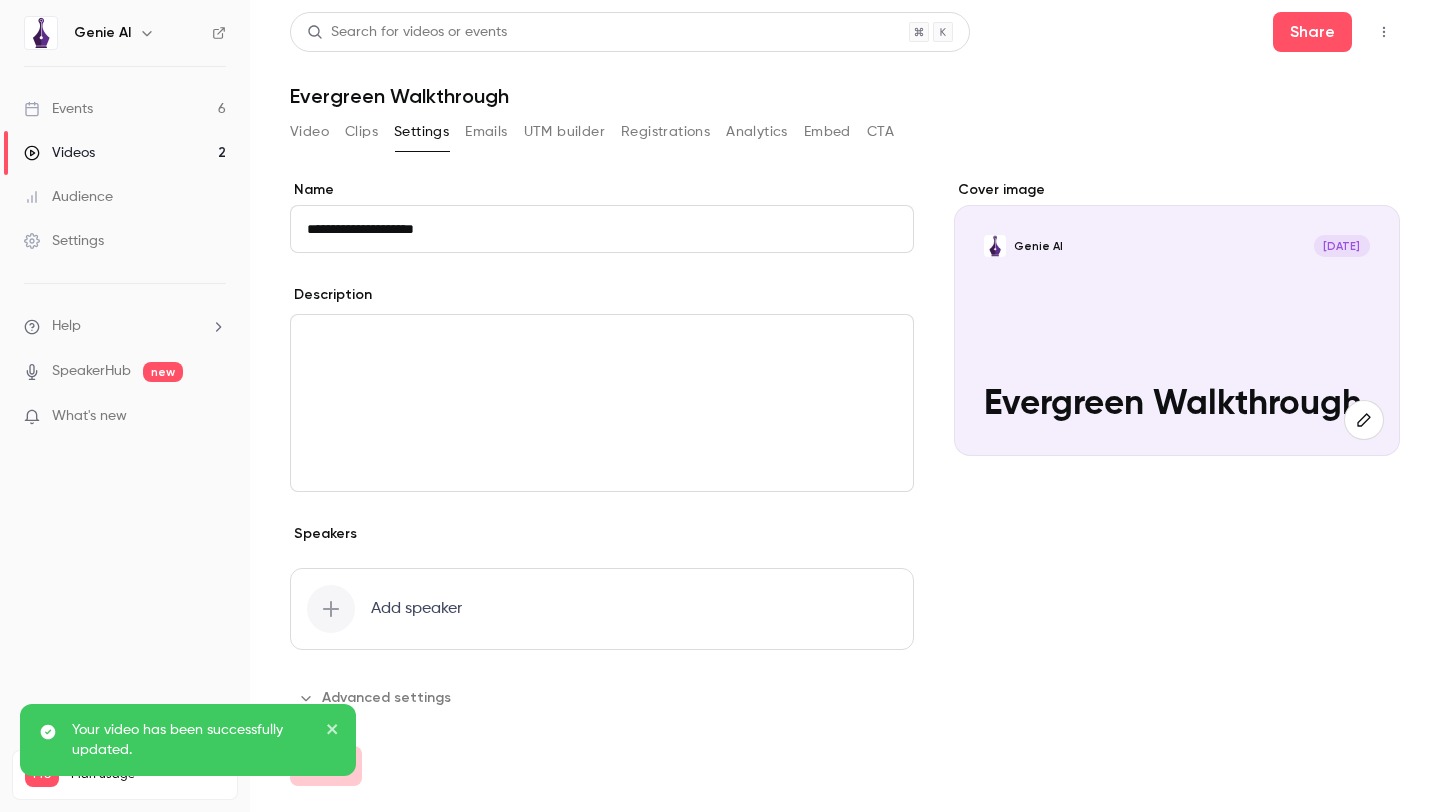 click on "Events 6" at bounding box center (125, 109) 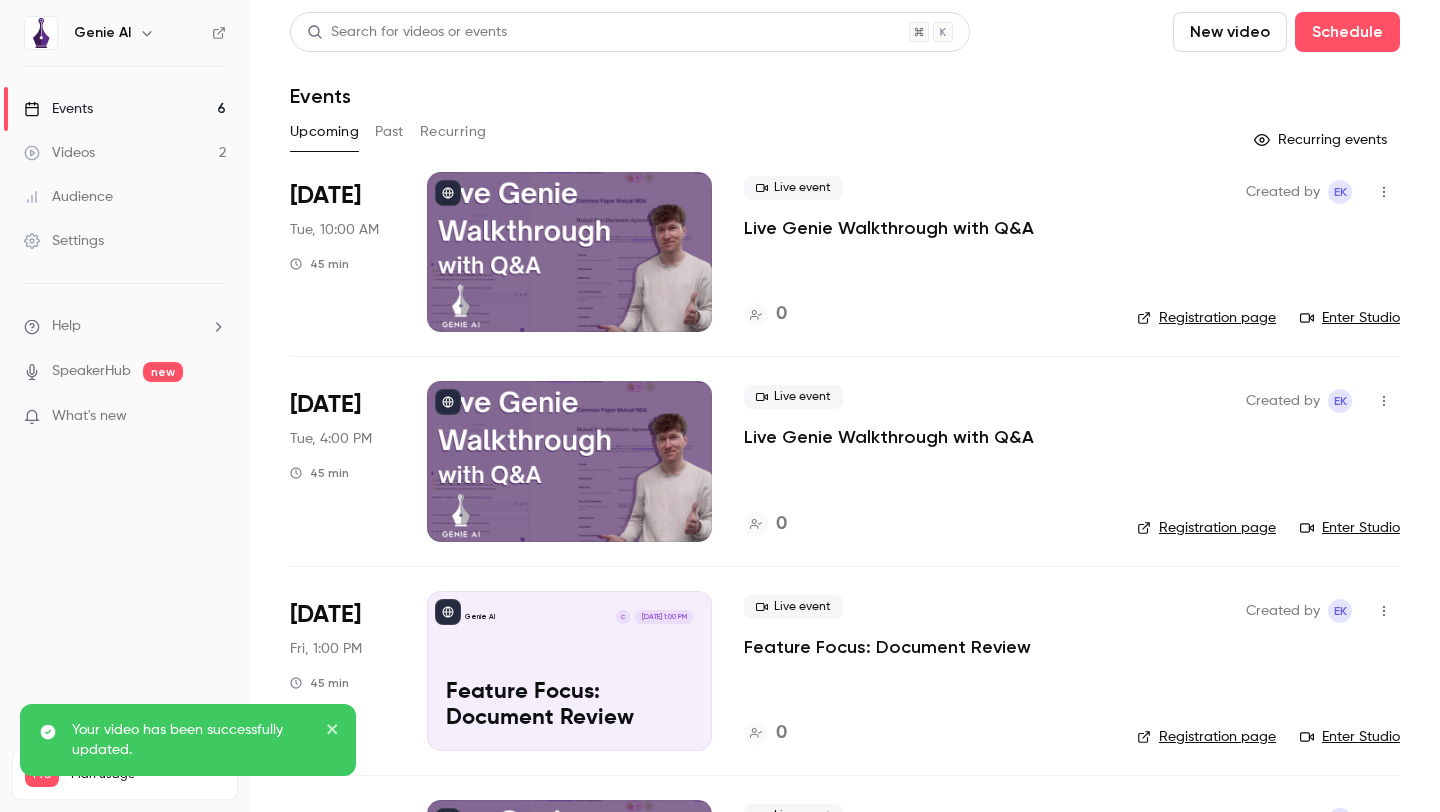 click on "Settings" at bounding box center [125, 241] 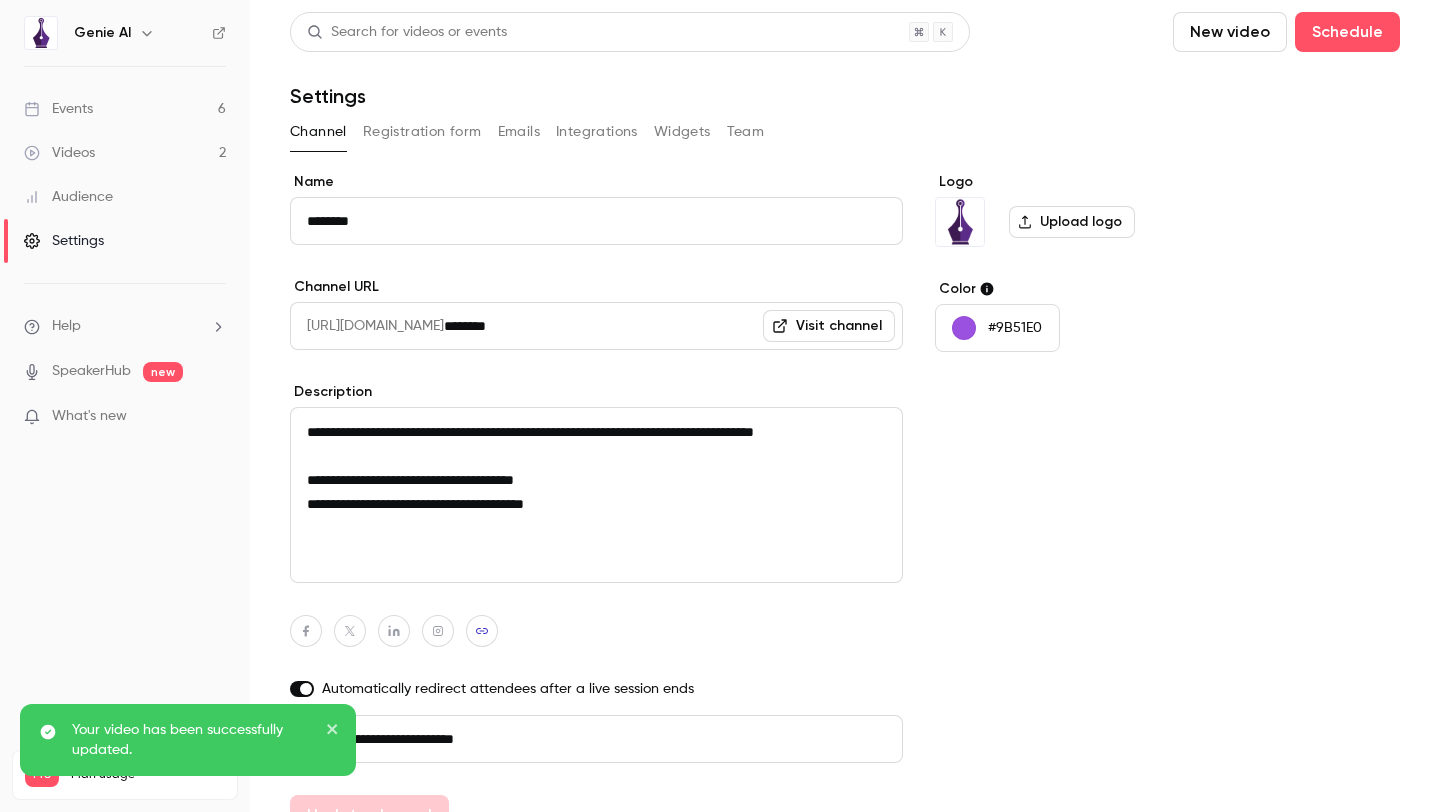click on "Visit channel" at bounding box center [829, 326] 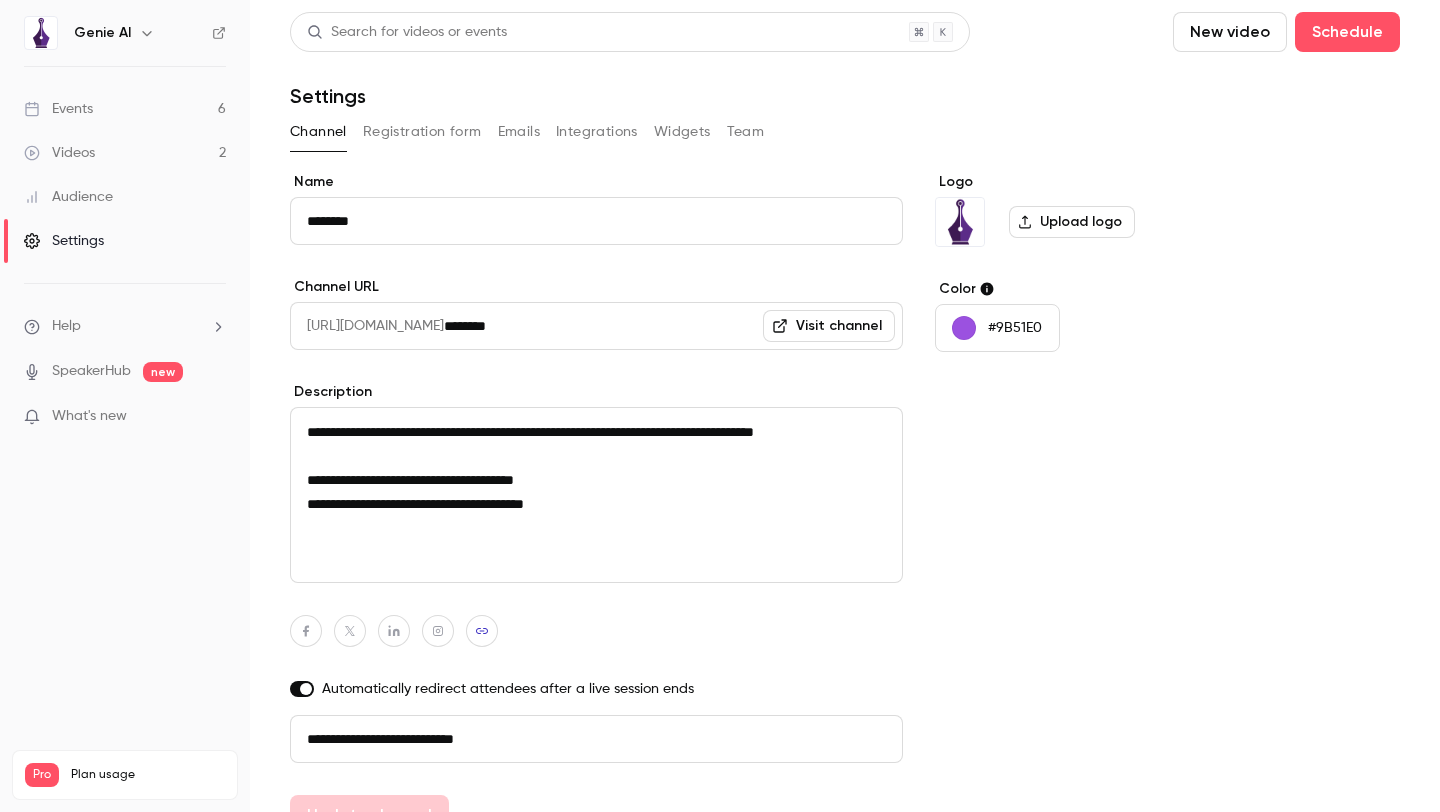 click on "Videos 2" at bounding box center (125, 153) 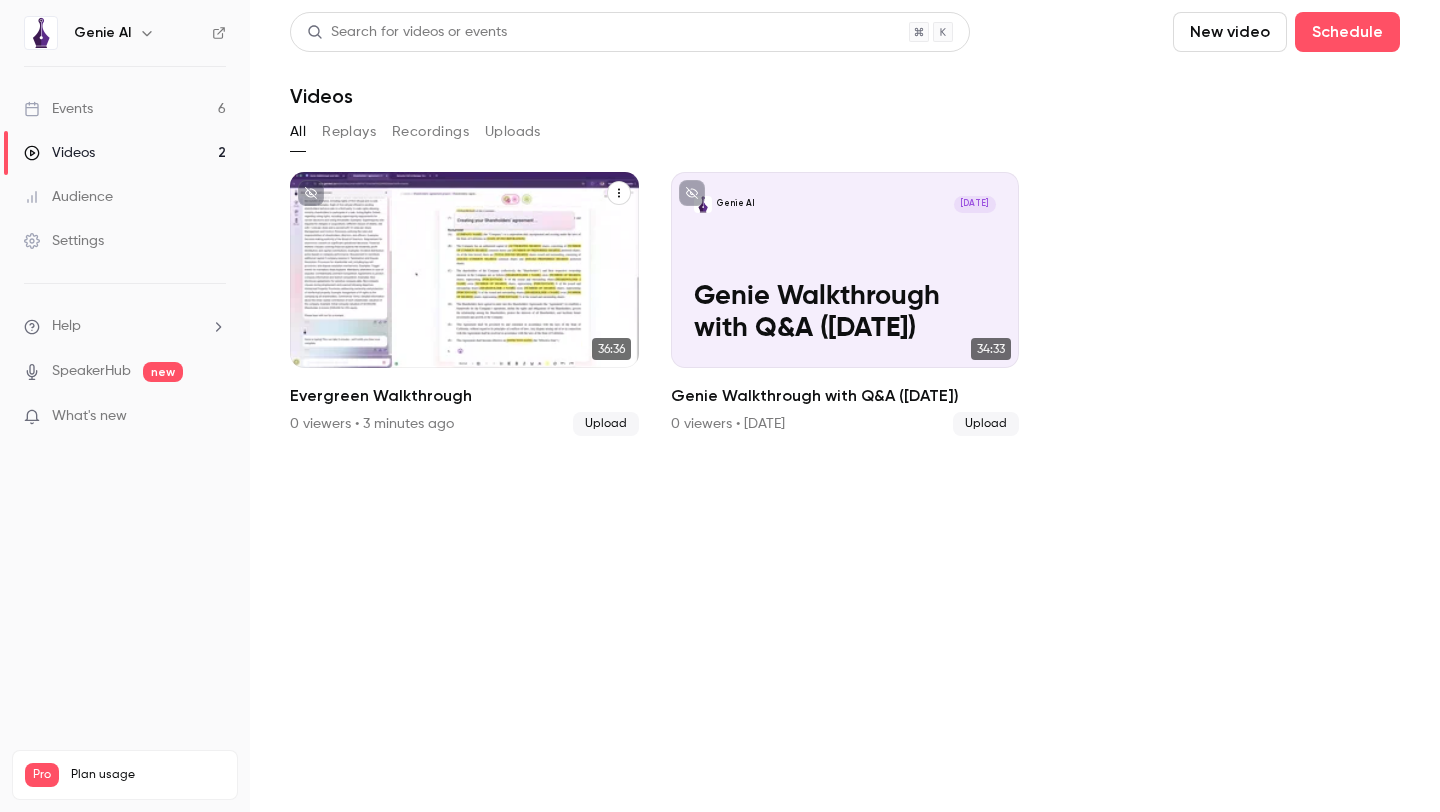 click on "Genie AI [DATE] Evergreen Walkthrough" at bounding box center (464, 270) 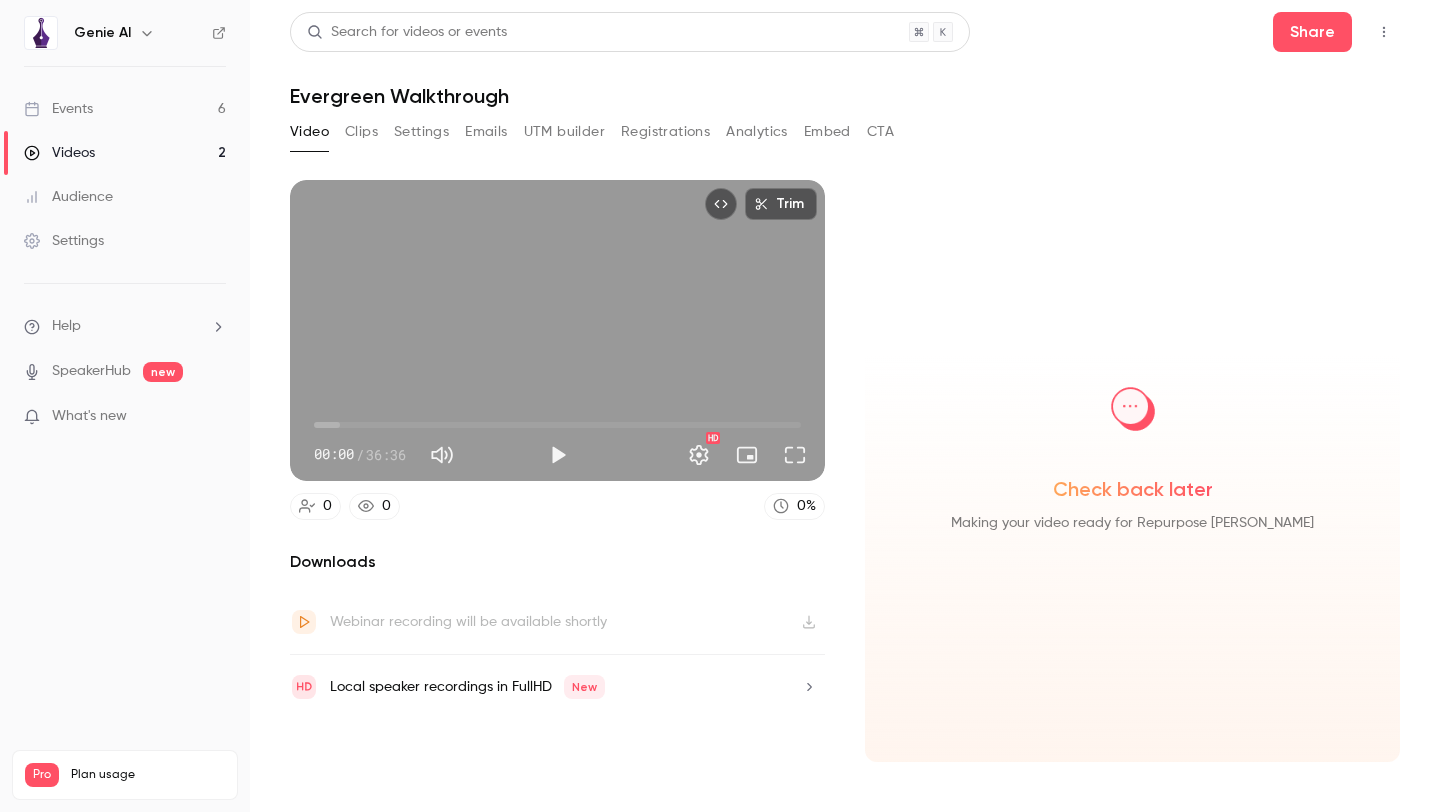 click on "CTA" at bounding box center [880, 132] 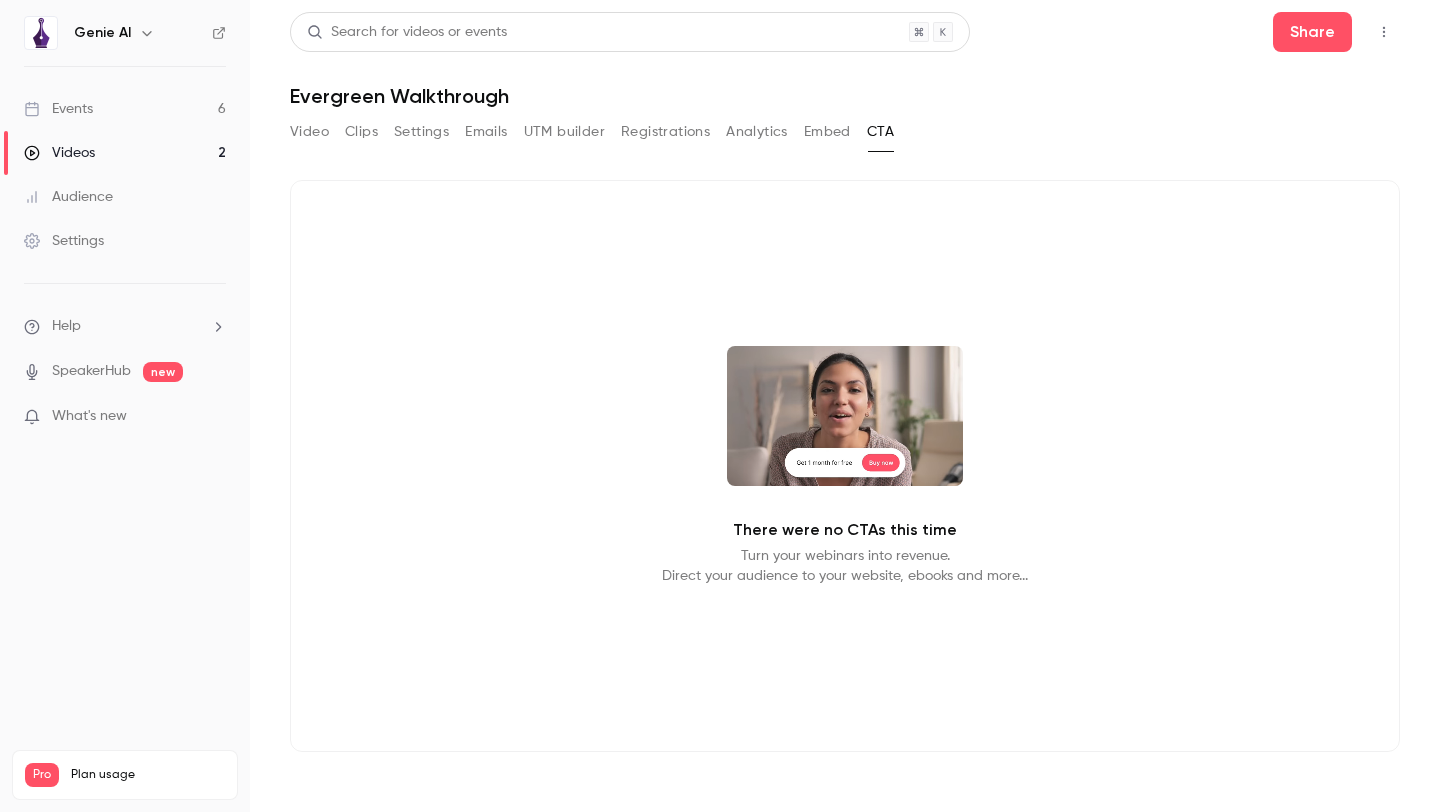 click on "Embed" at bounding box center [827, 132] 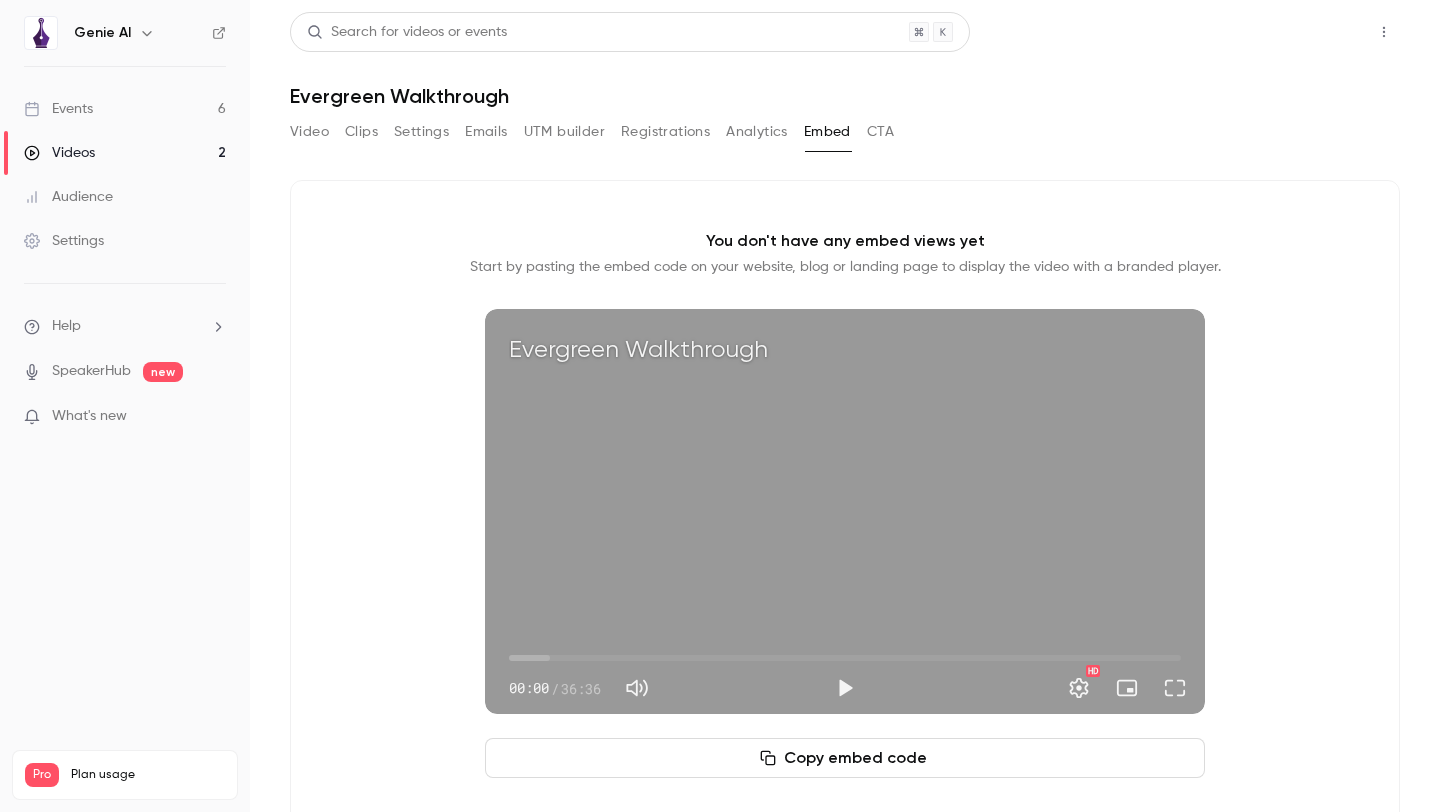 click on "Share" at bounding box center (1312, 32) 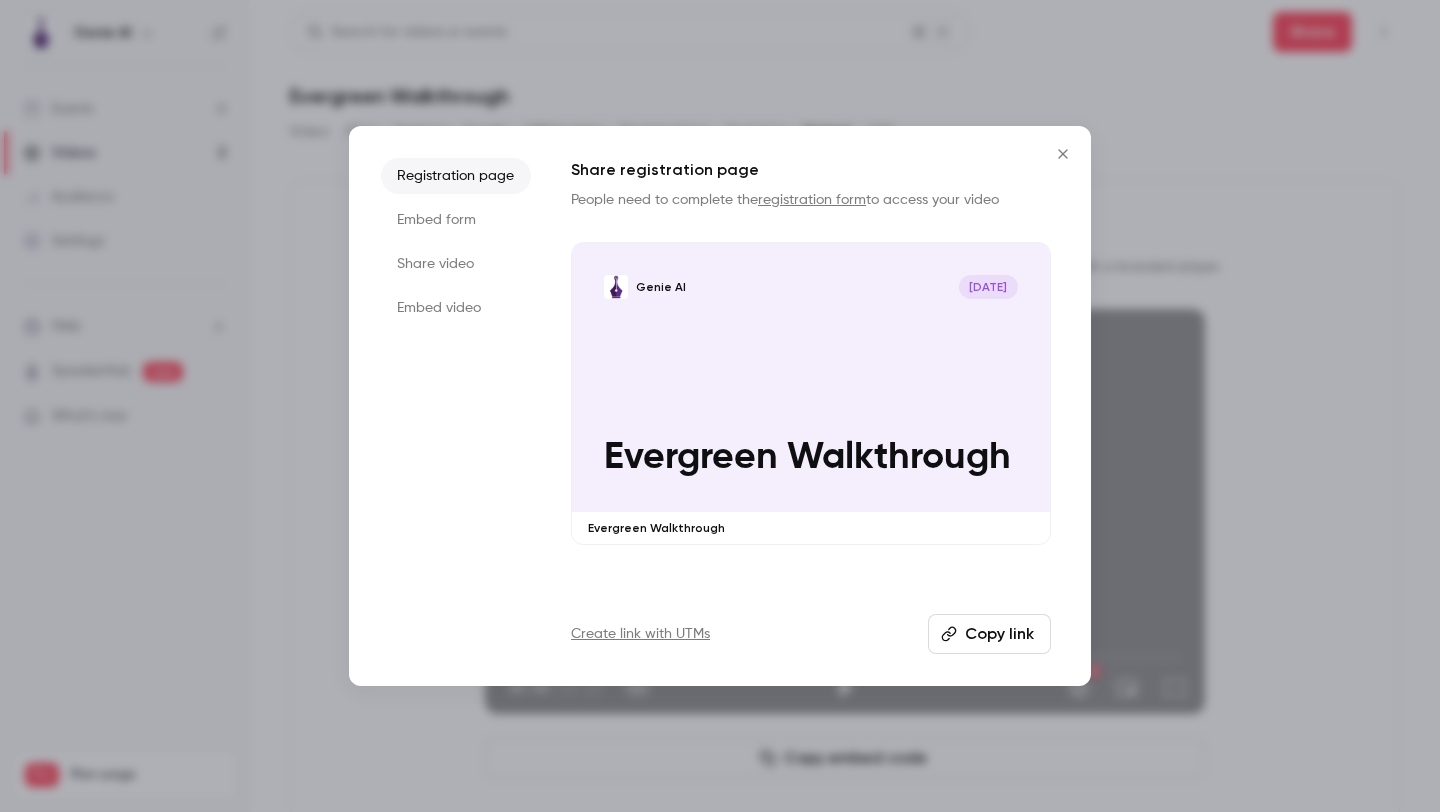 click on "Embed form" at bounding box center [456, 220] 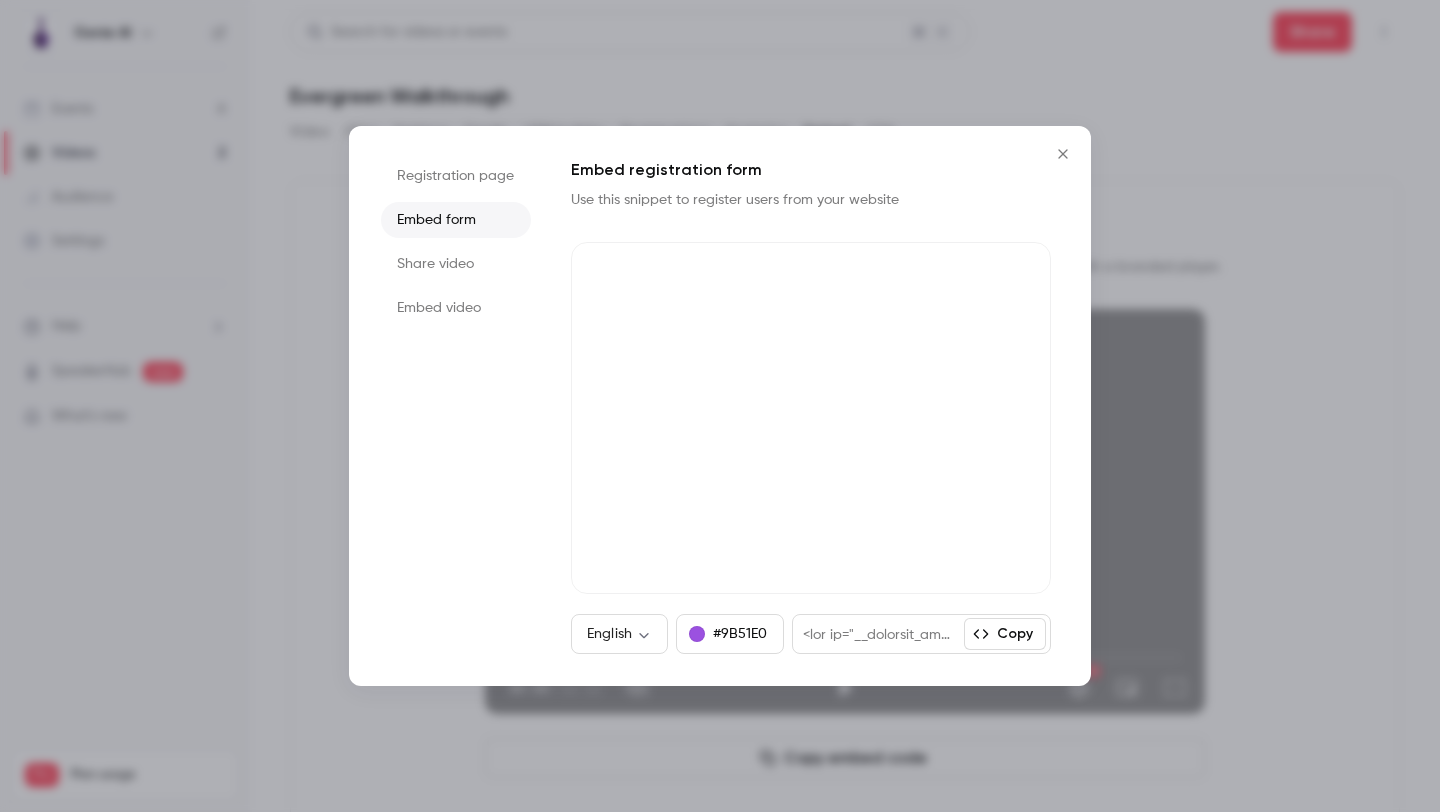 click on "Share video" at bounding box center (456, 264) 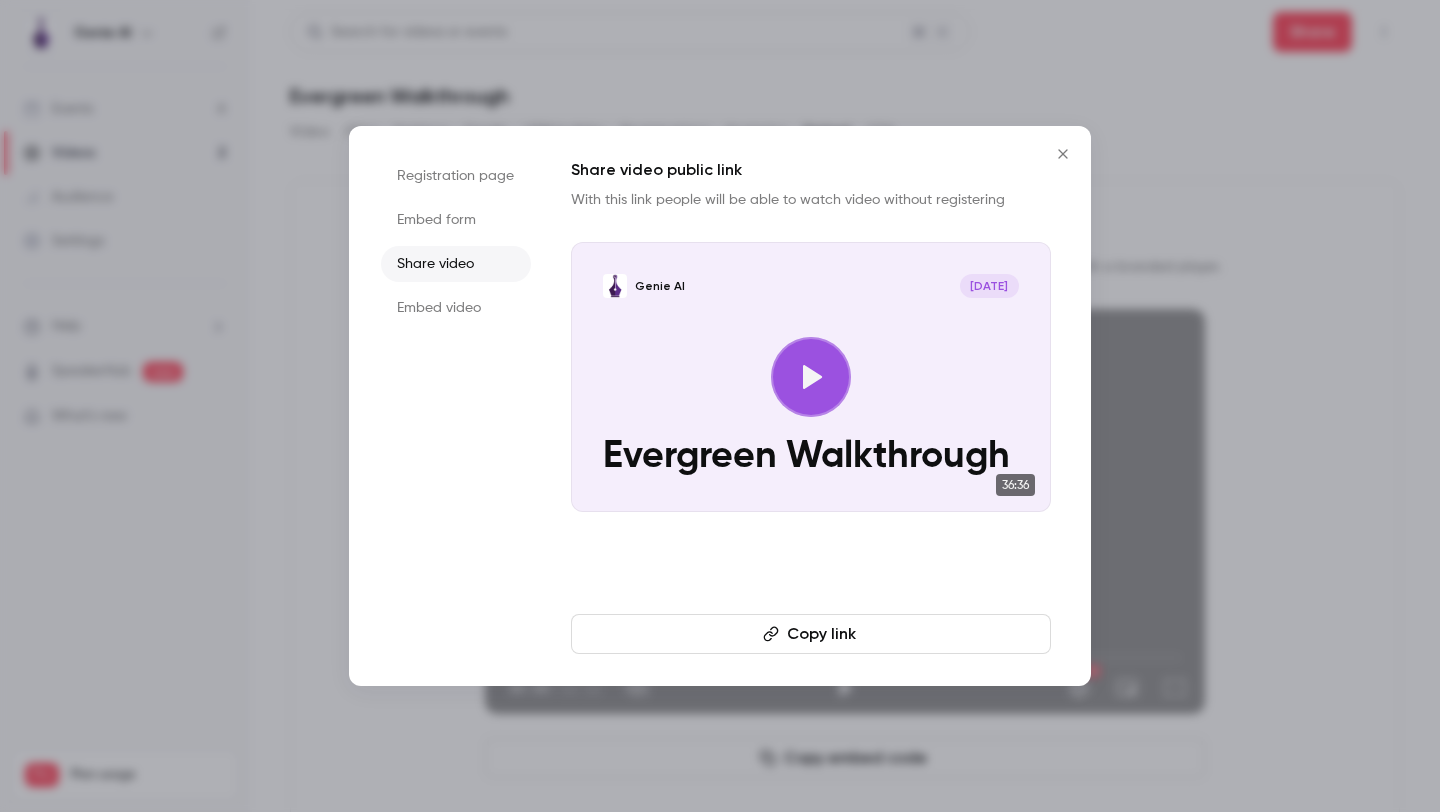 click on "Embed video" at bounding box center (456, 308) 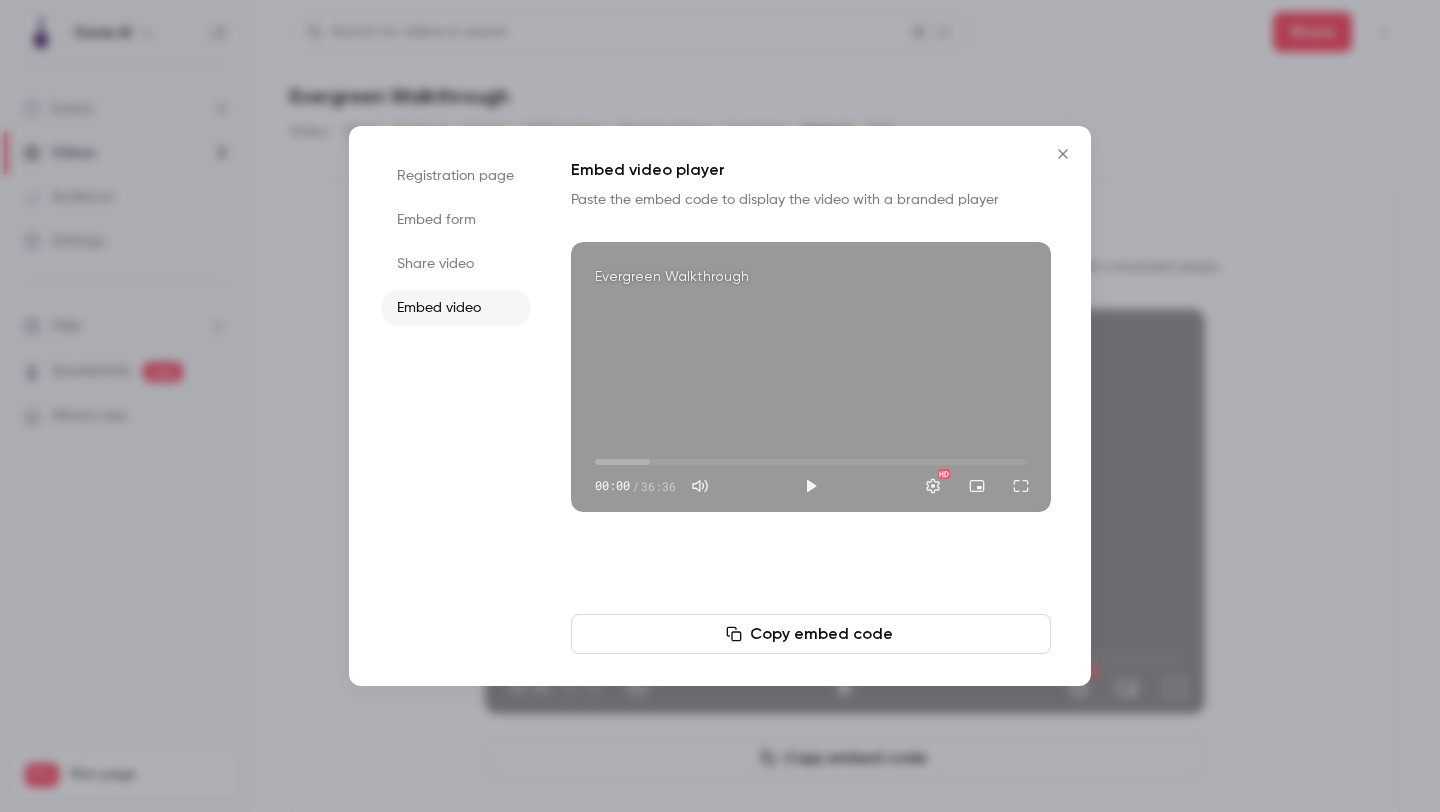 click on "Share video" at bounding box center (456, 264) 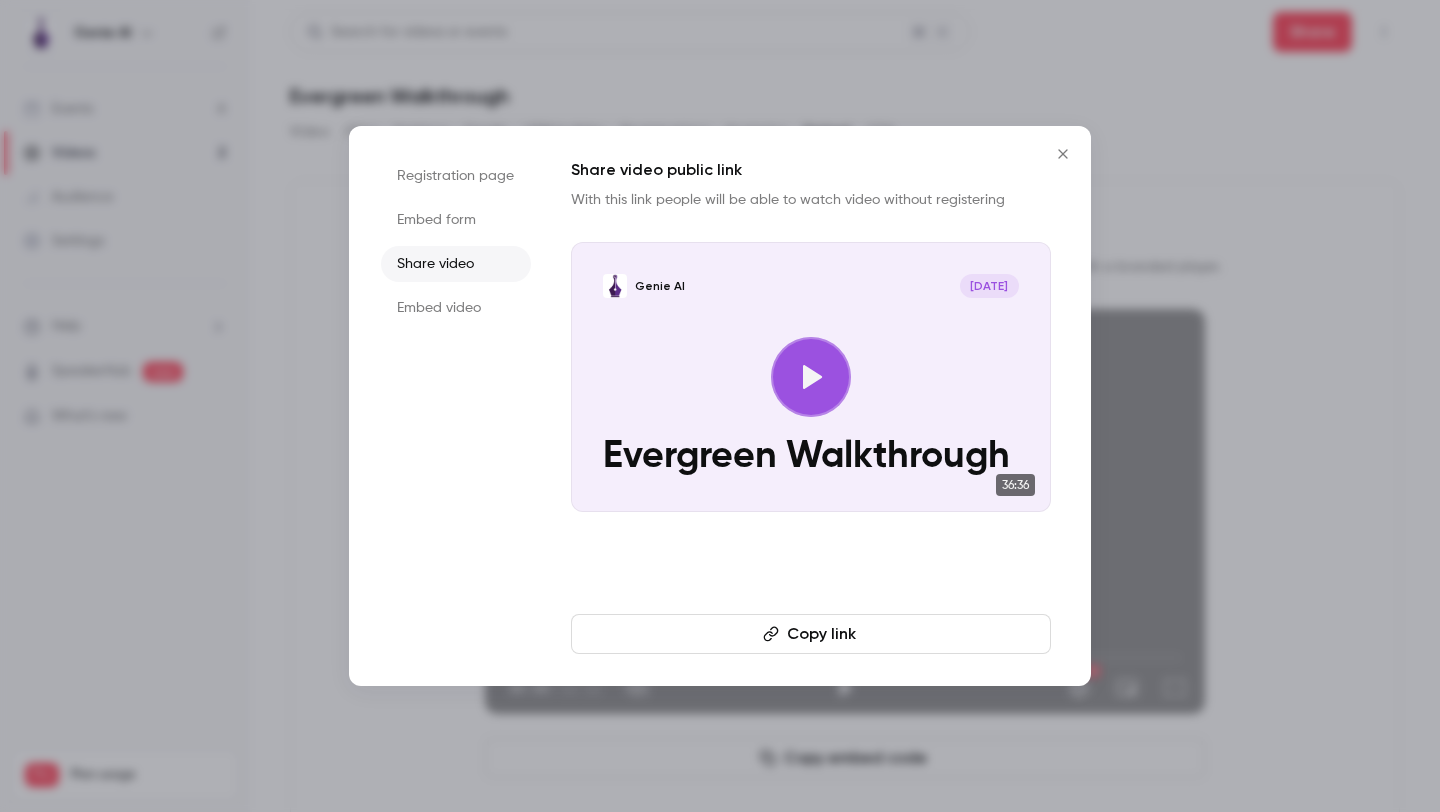click on "Embed video" at bounding box center (456, 308) 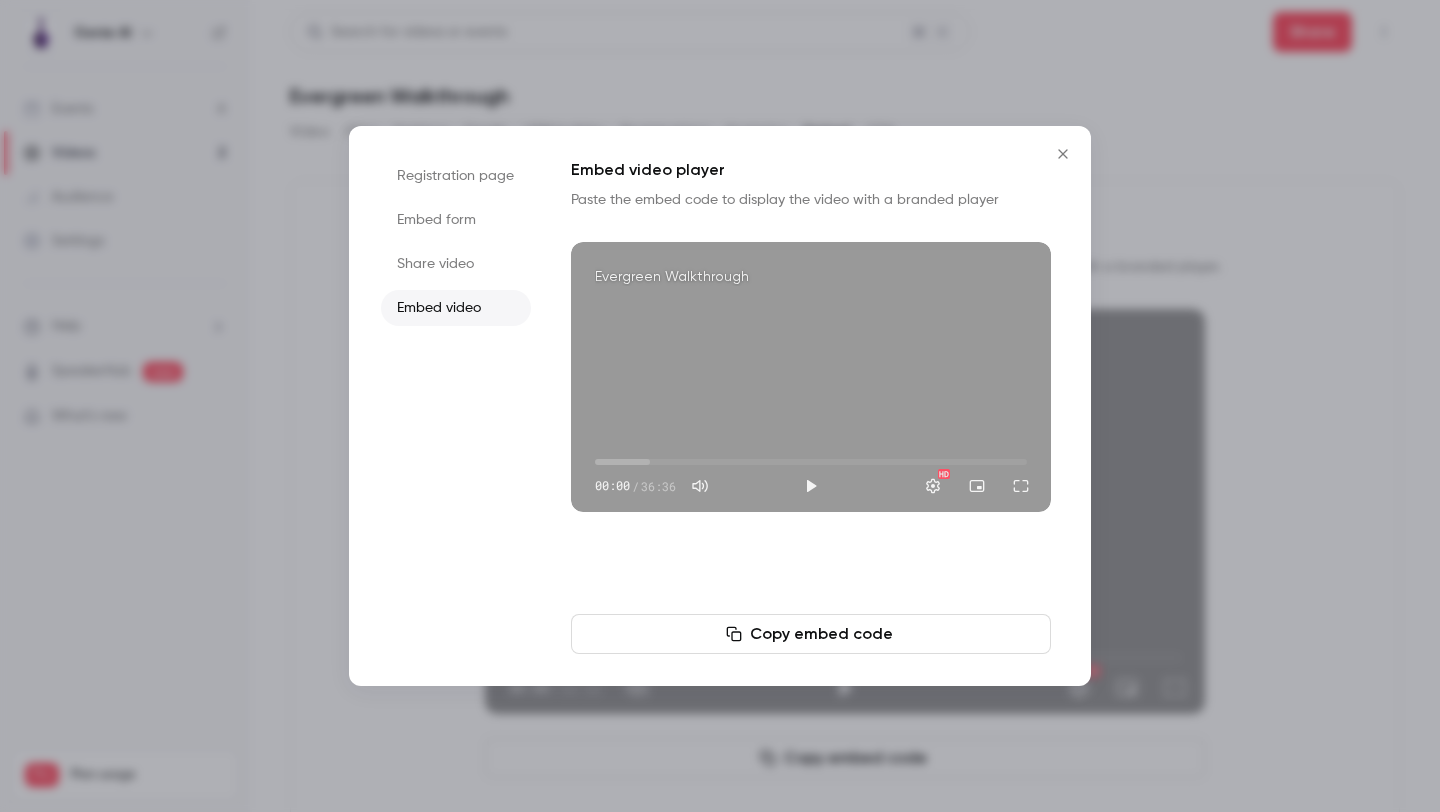 click 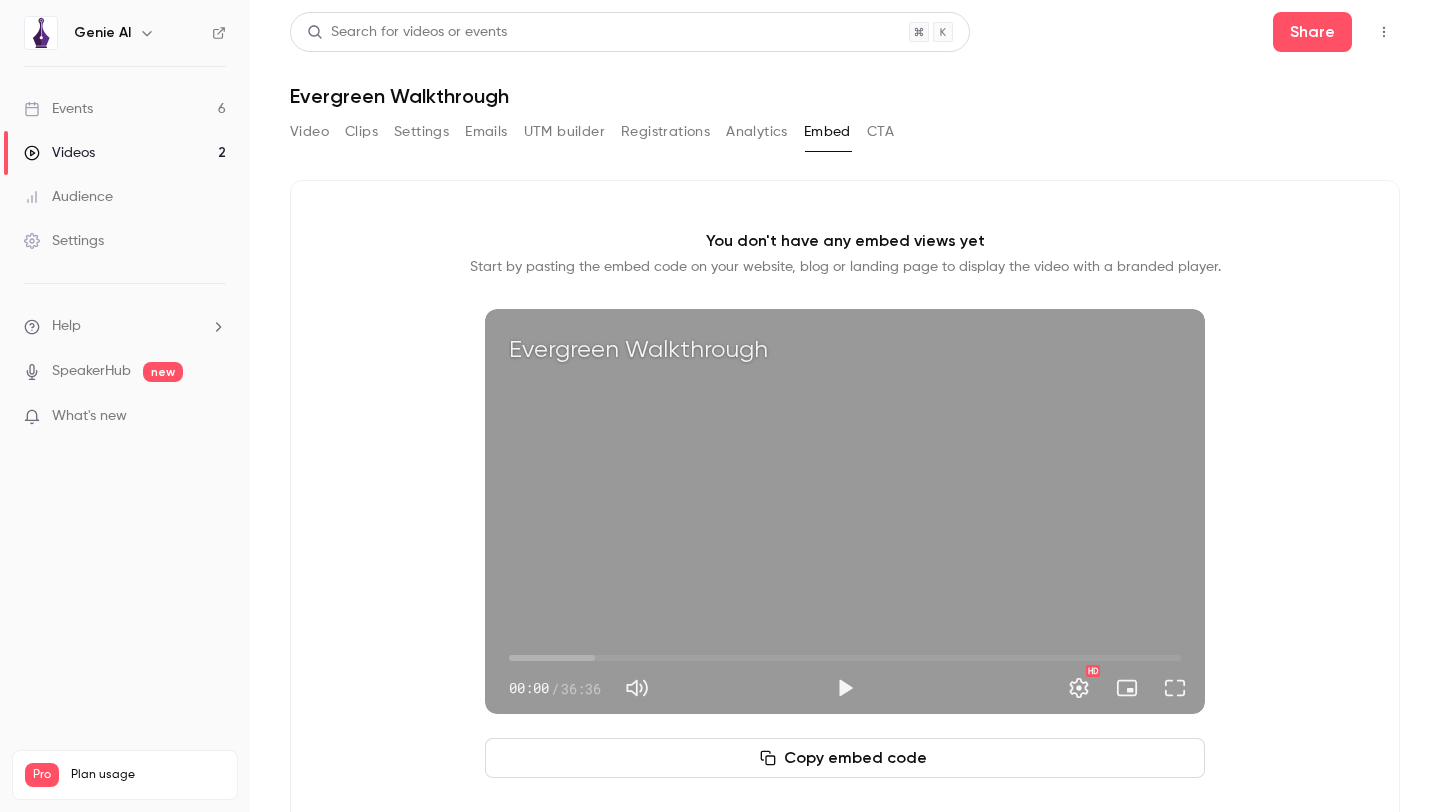 click on "CTA" at bounding box center (880, 132) 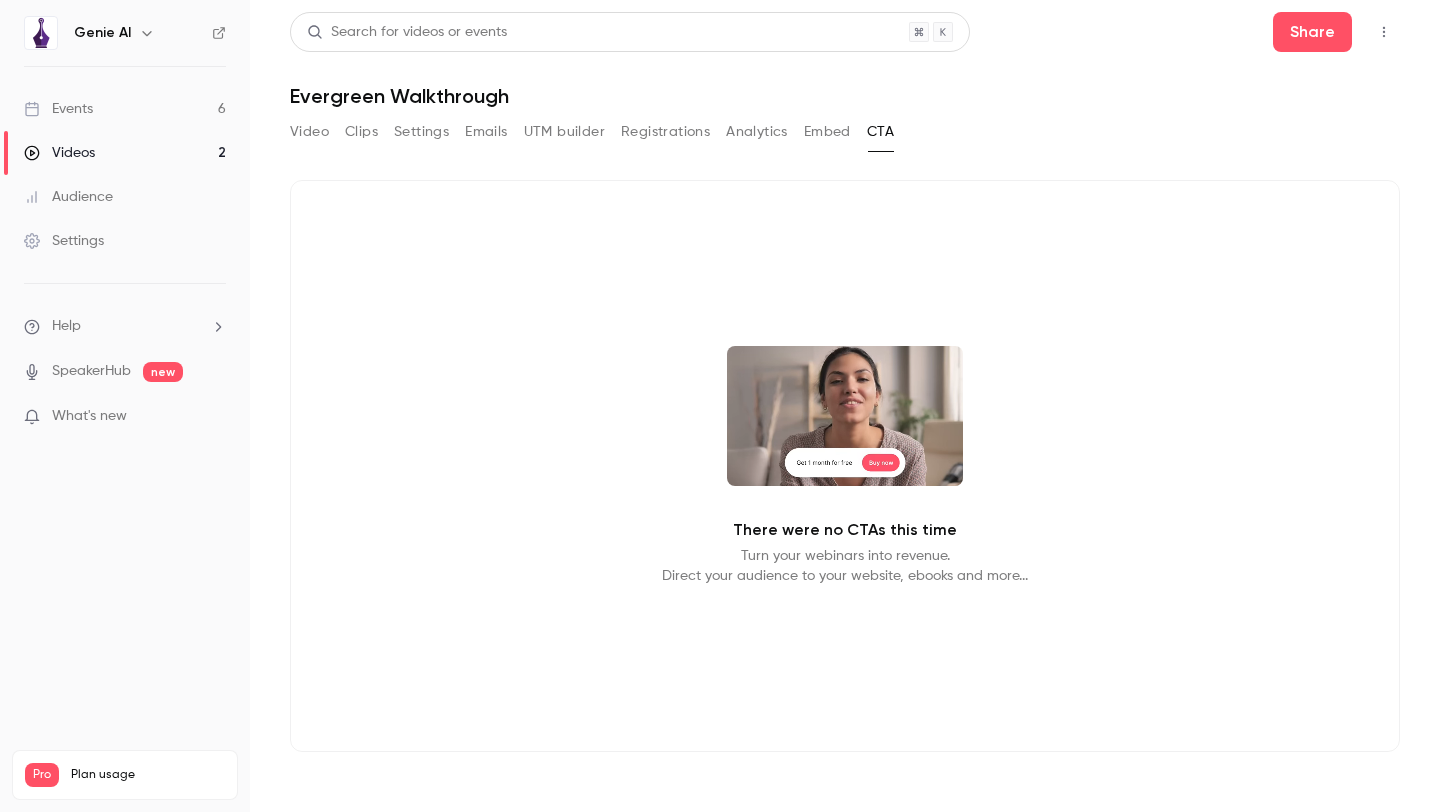 click at bounding box center (845, 416) 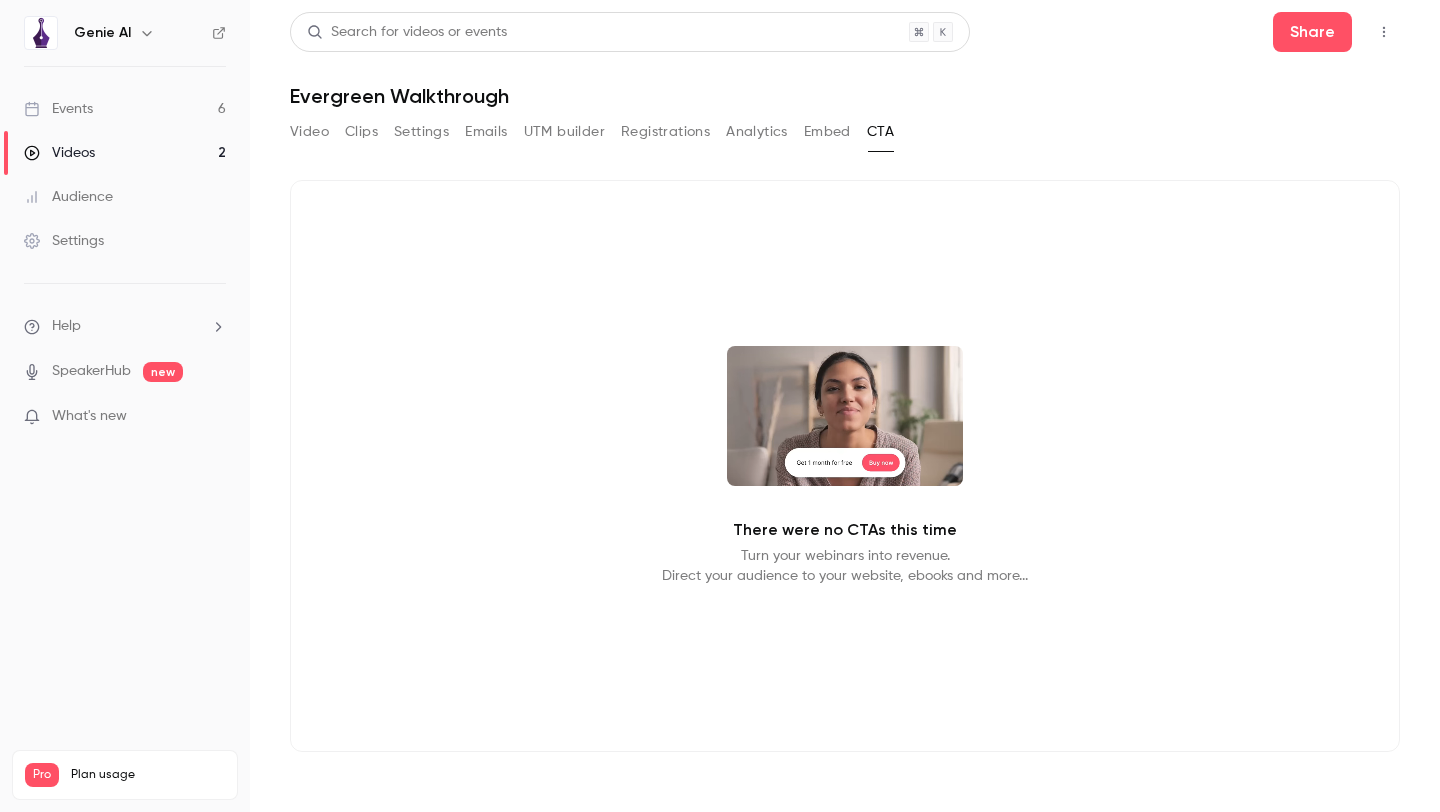 click on "Help" at bounding box center (125, 326) 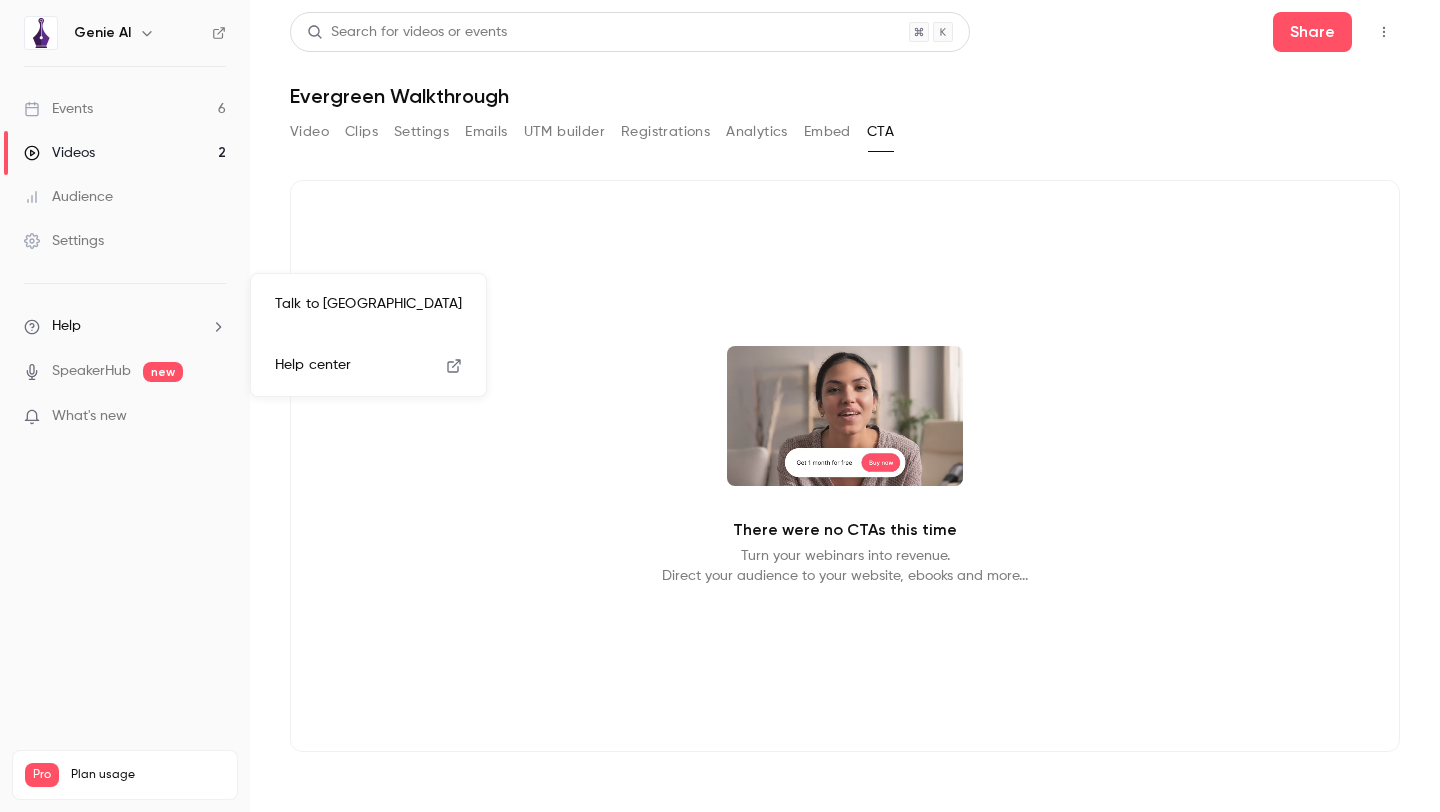 click at bounding box center (720, 406) 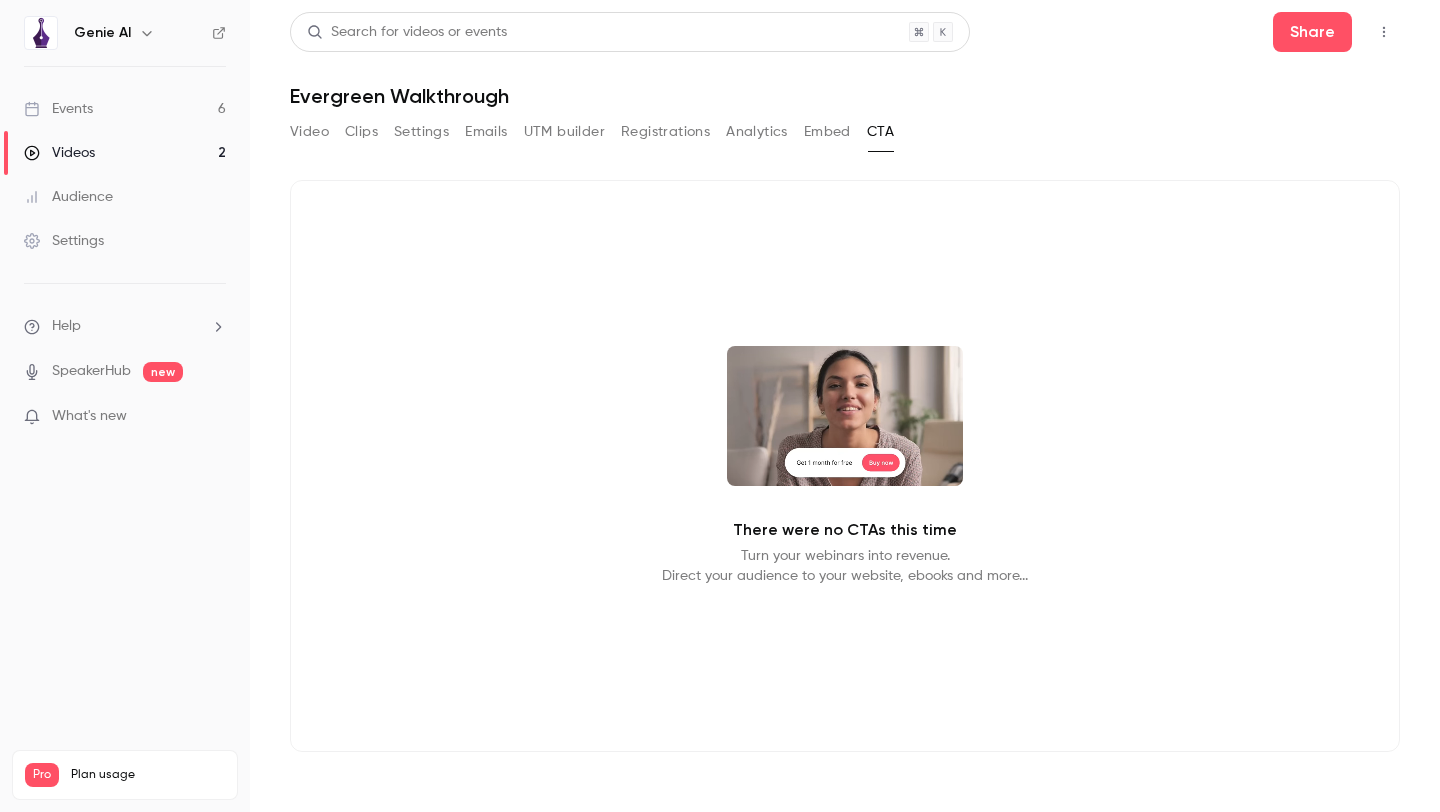 click on "Events" at bounding box center (58, 109) 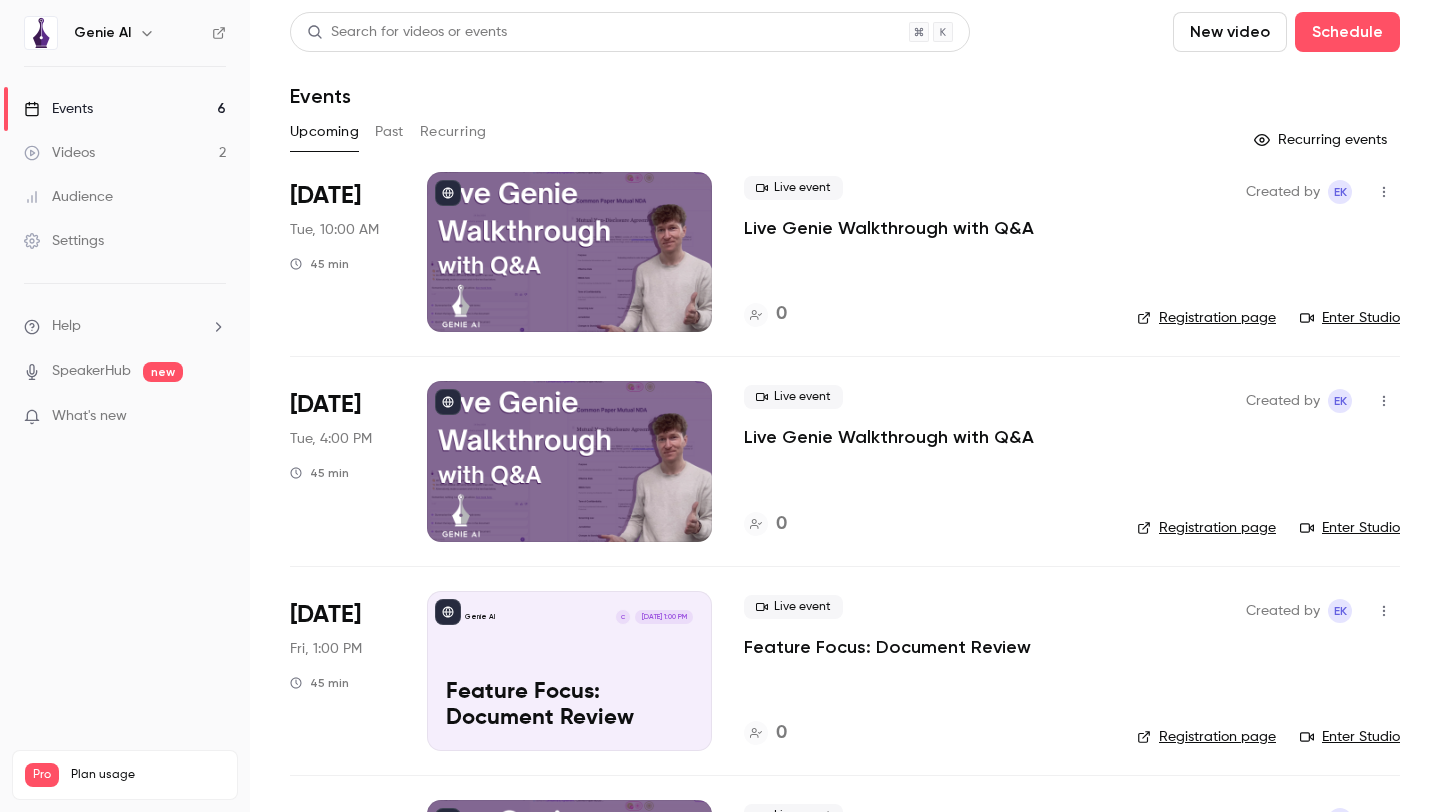 click on "Settings" at bounding box center [64, 241] 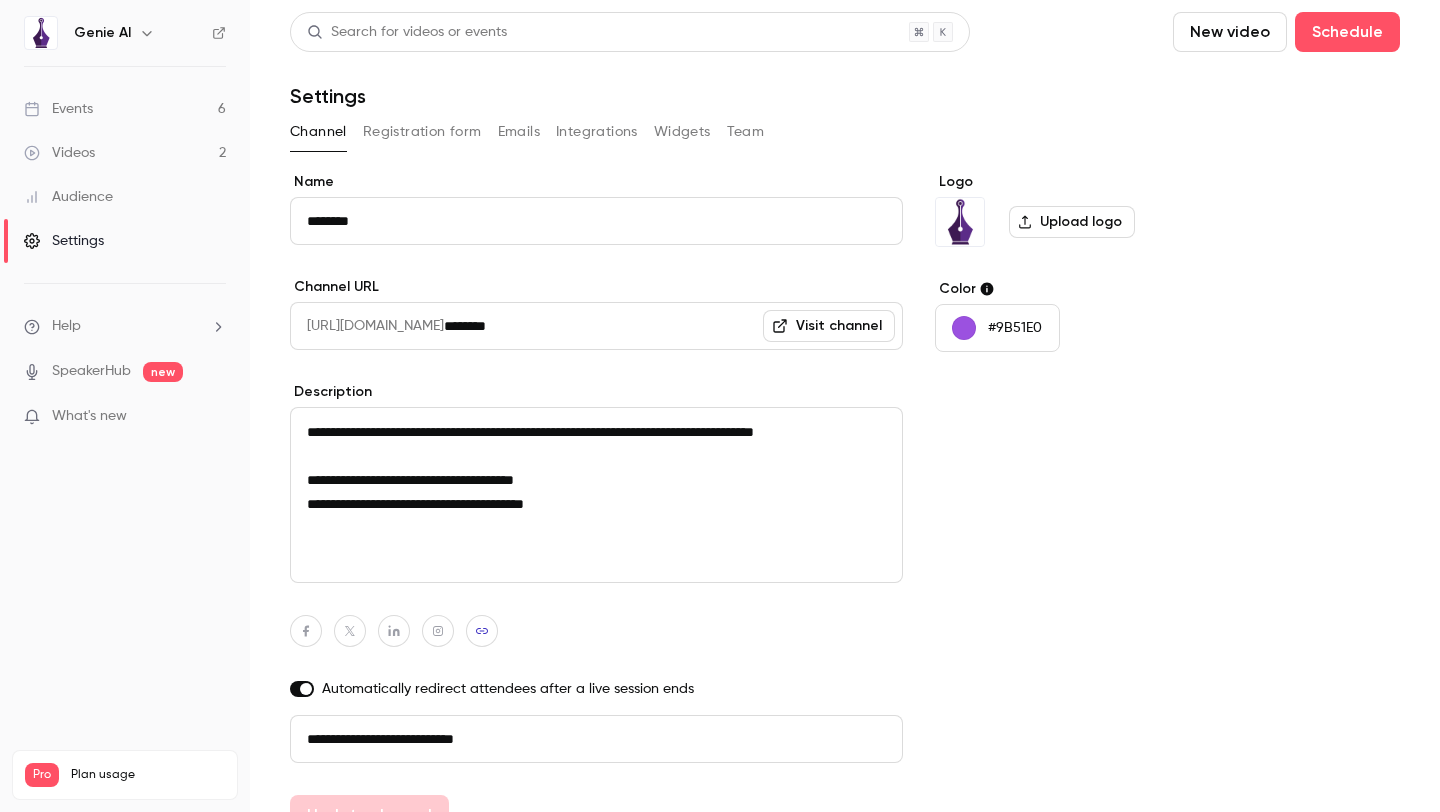 click on "Registration form" at bounding box center [422, 132] 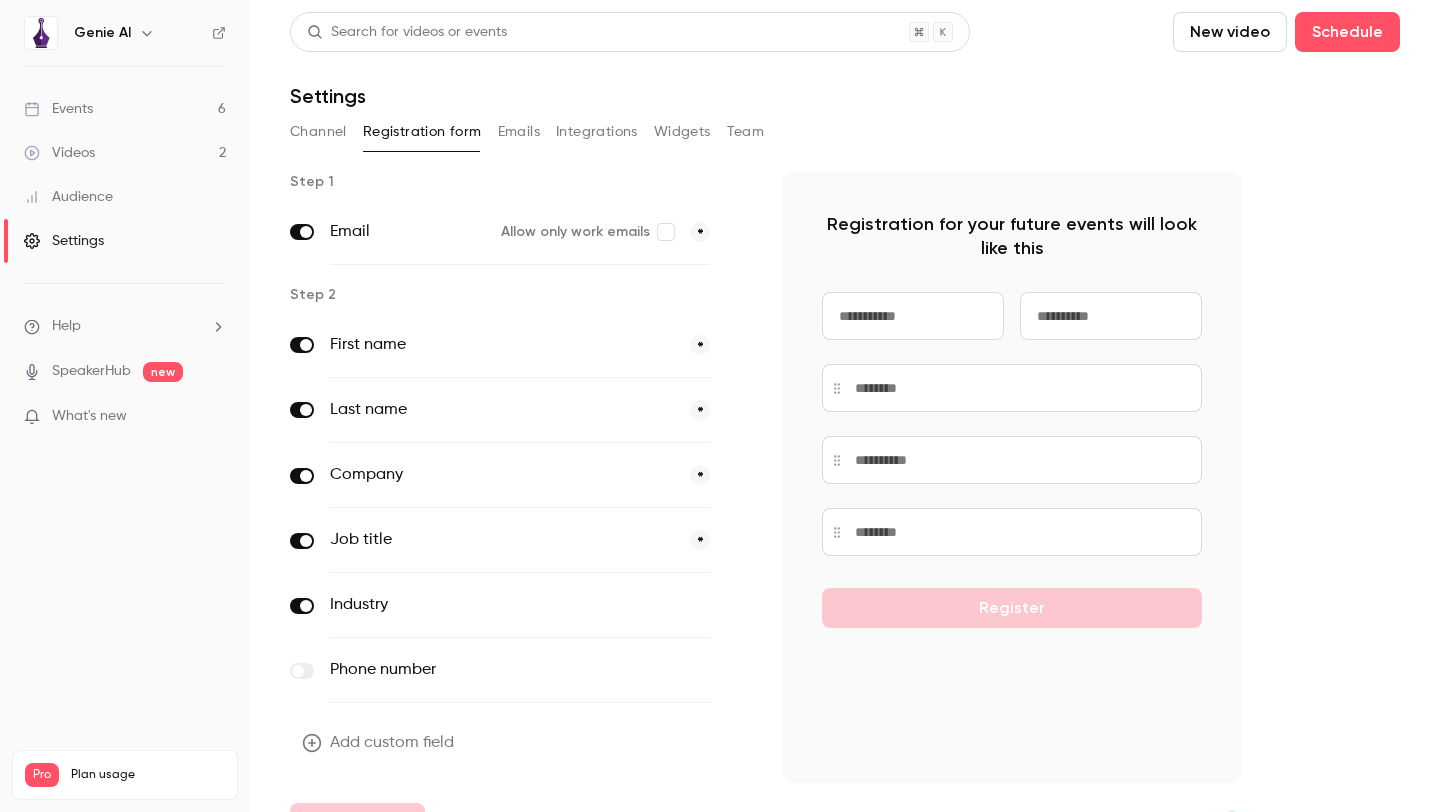 scroll, scrollTop: 43, scrollLeft: 0, axis: vertical 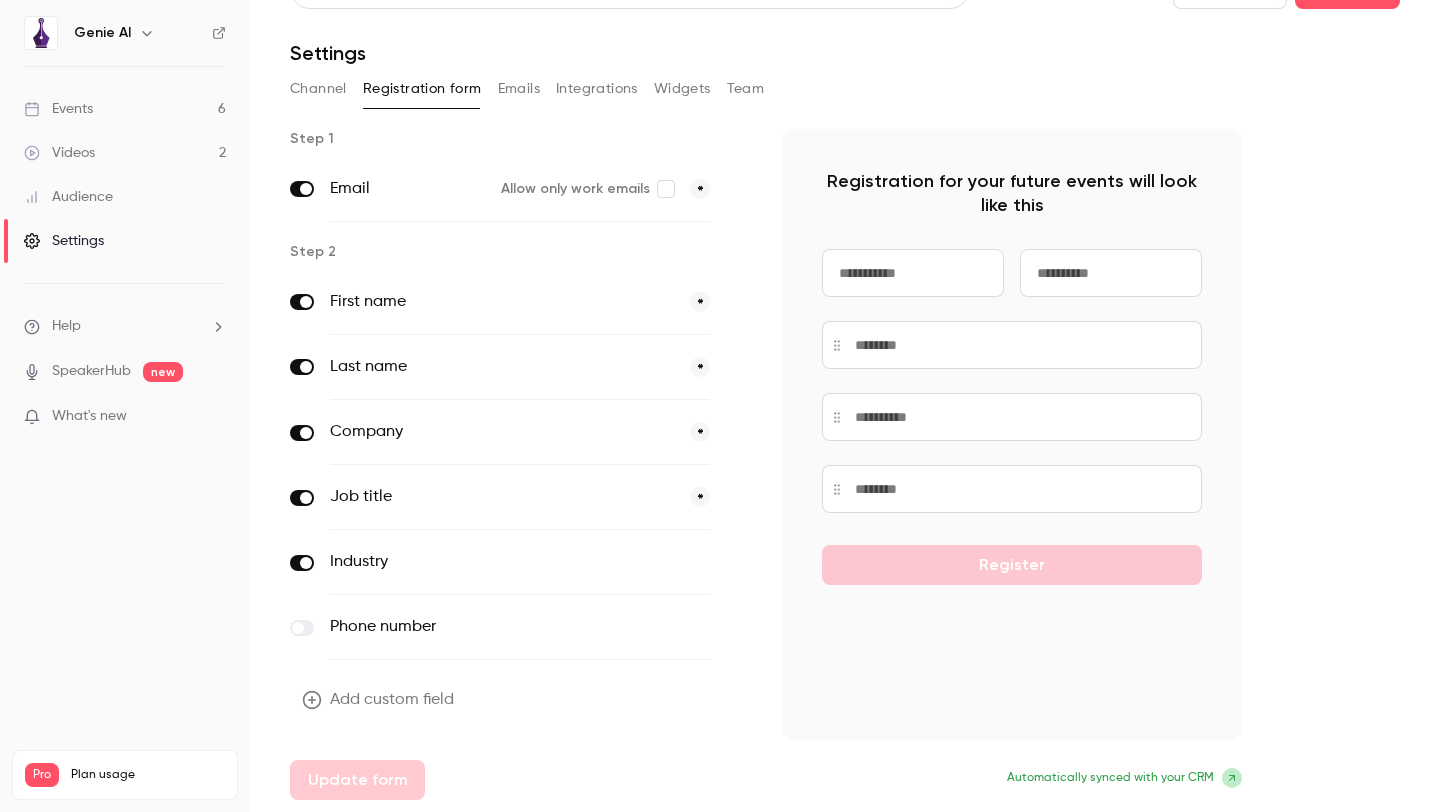 click on "Channel" at bounding box center [318, 89] 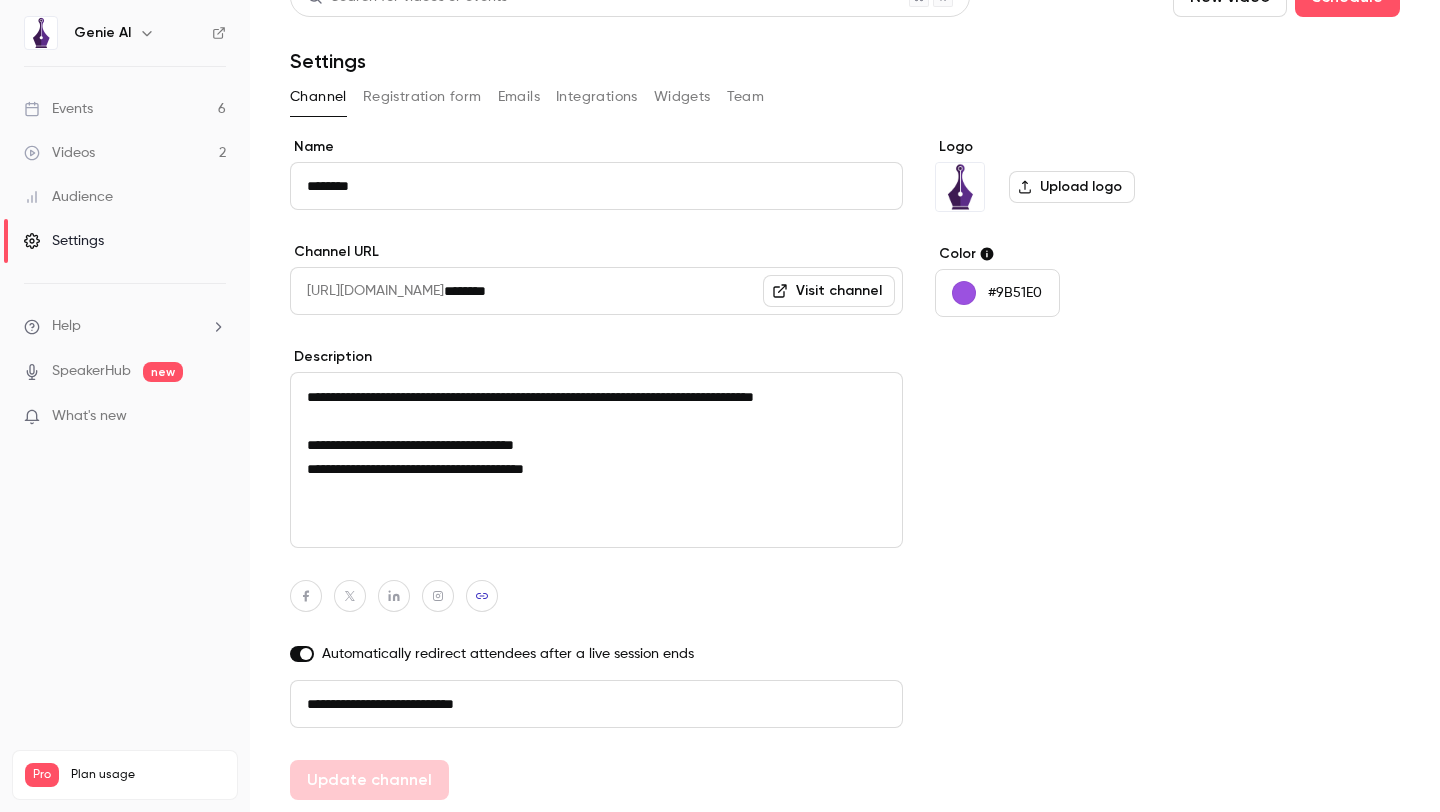 scroll, scrollTop: 0, scrollLeft: 0, axis: both 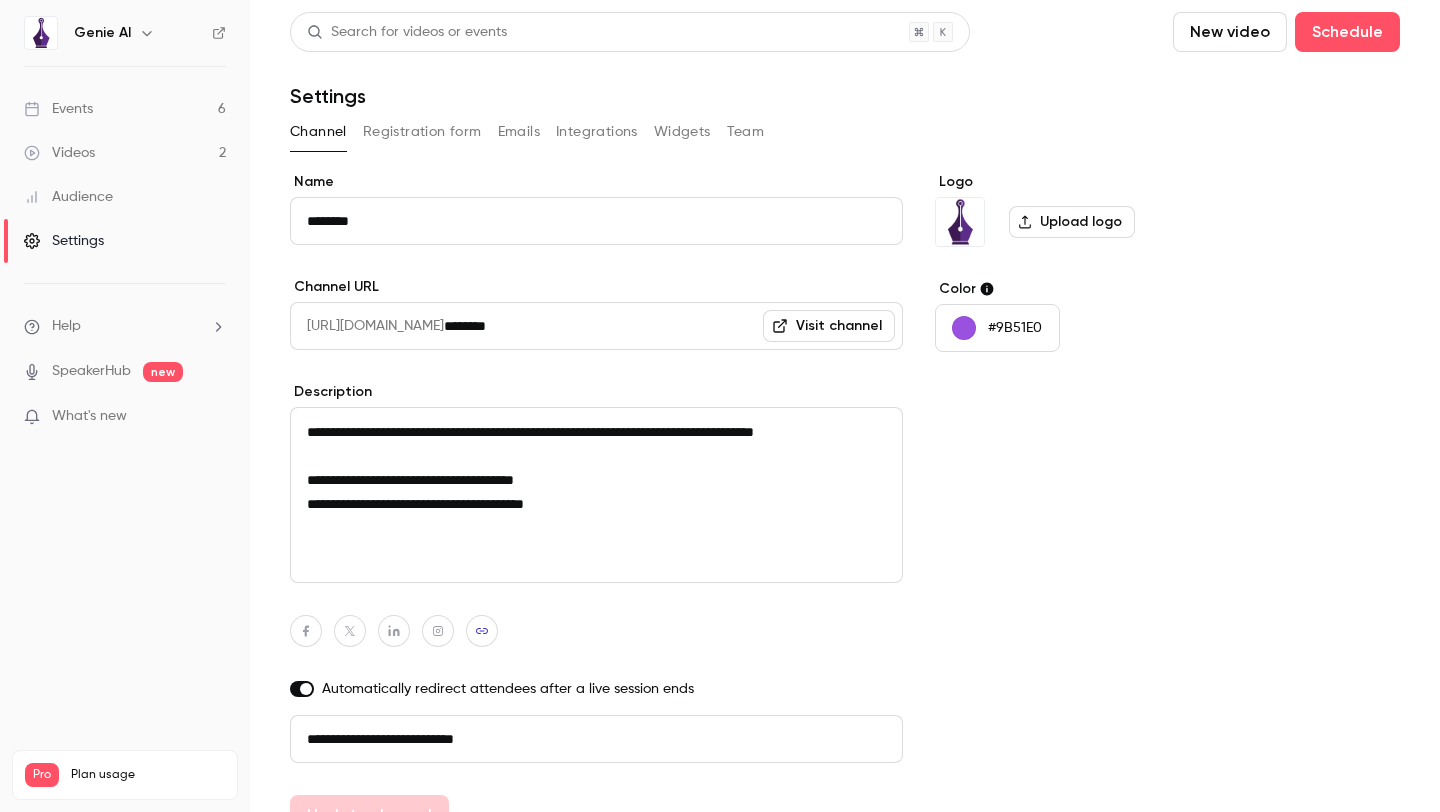 click on "Emails" at bounding box center (519, 132) 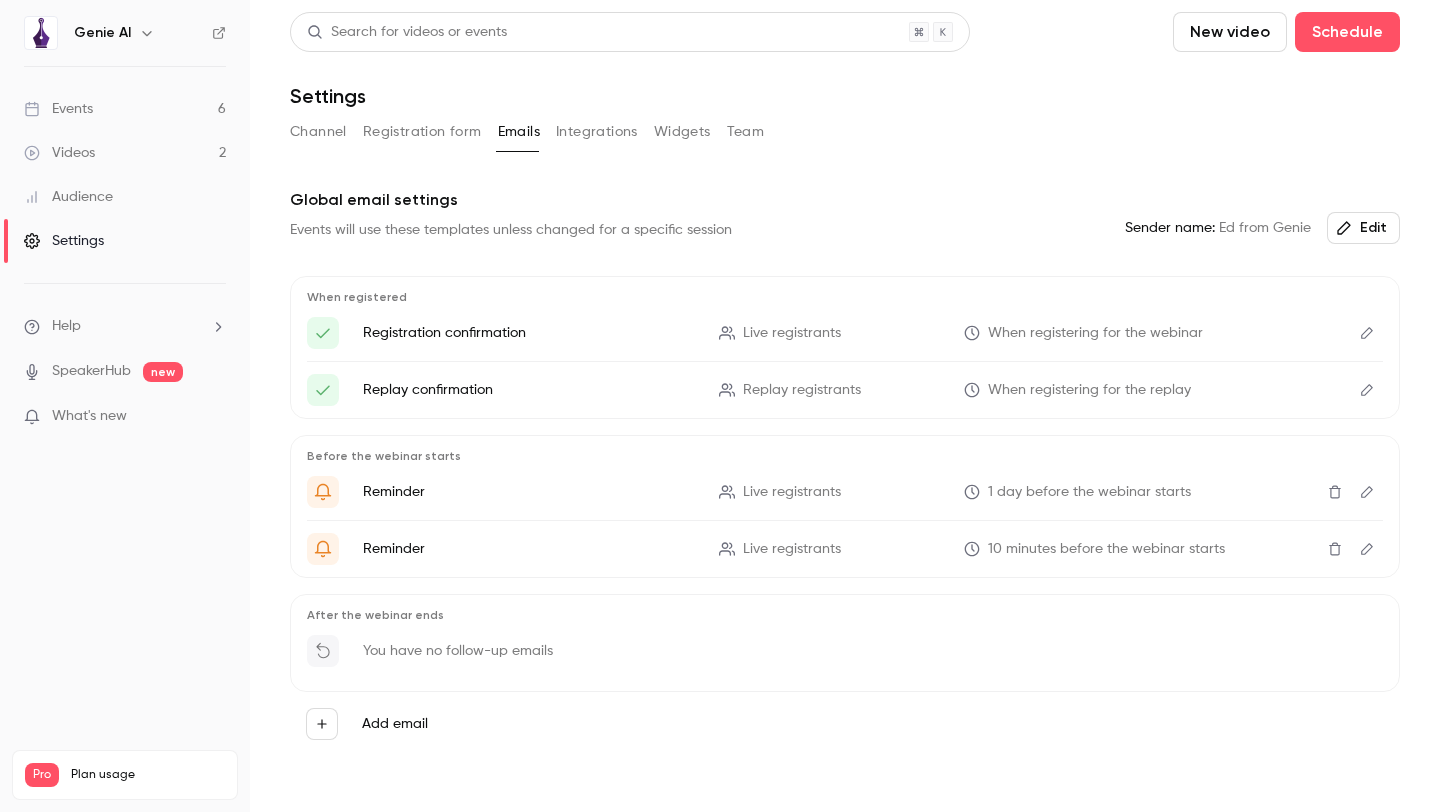click on "Integrations" at bounding box center (597, 132) 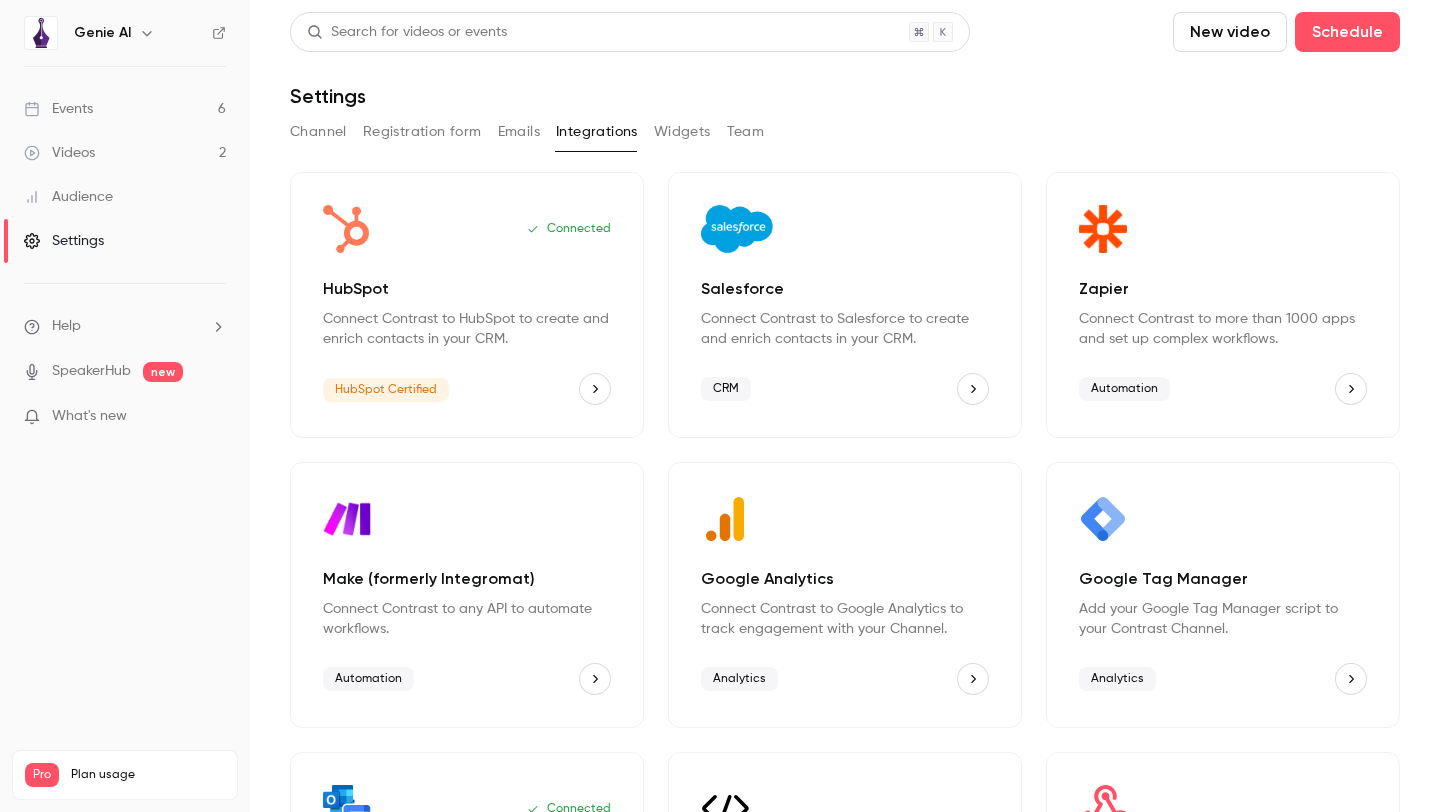 click on "Widgets" at bounding box center (682, 132) 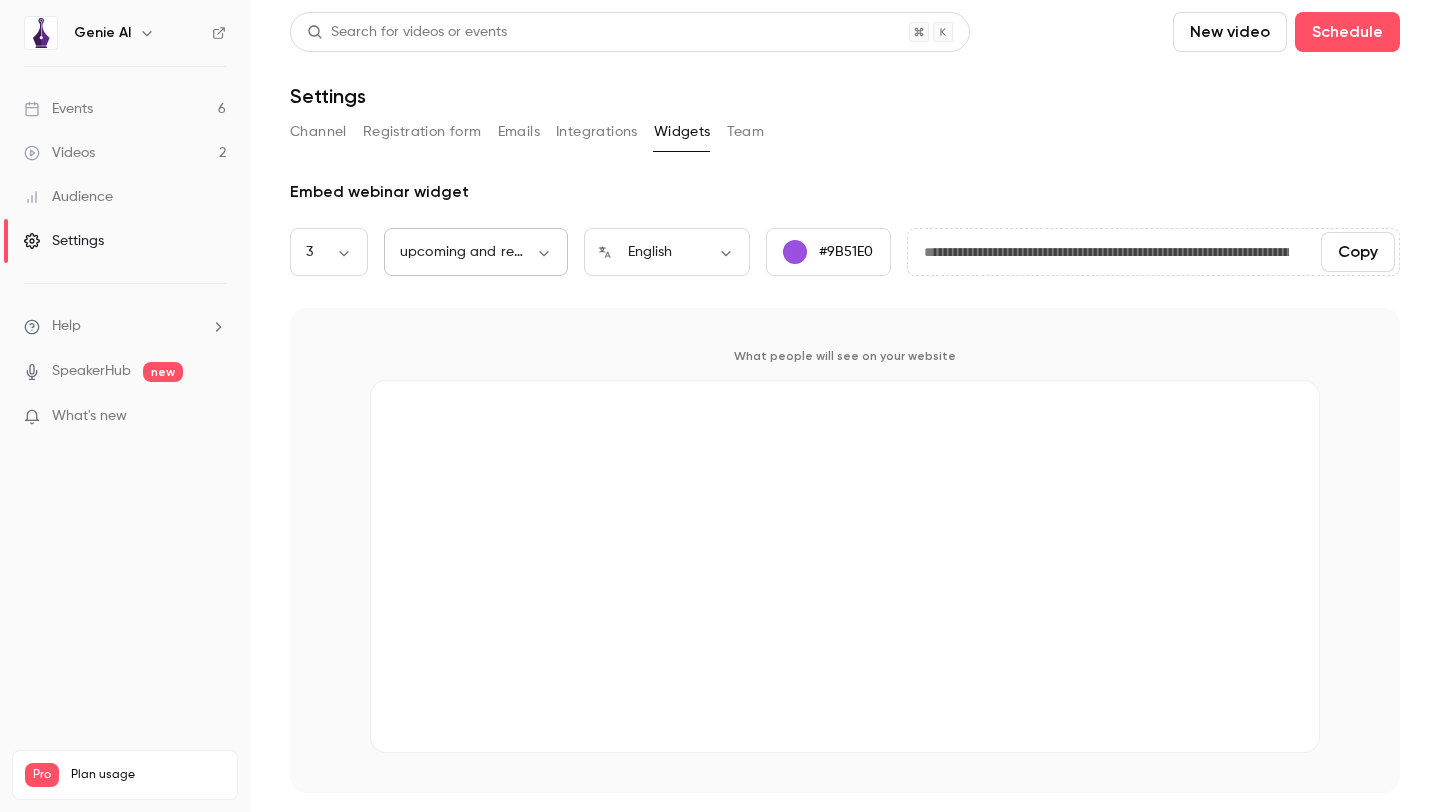click on "**********" at bounding box center [720, 406] 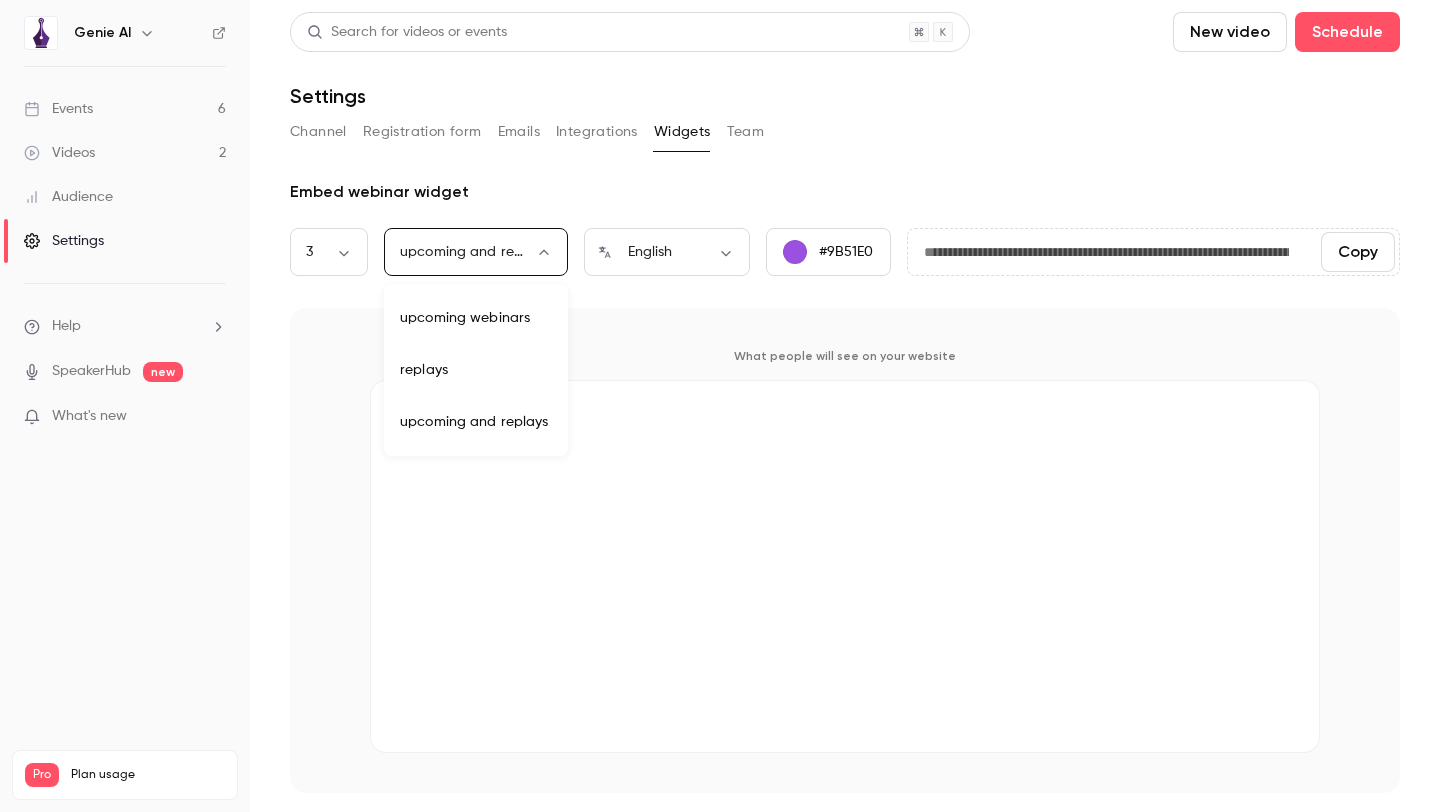click on "replays" at bounding box center [476, 370] 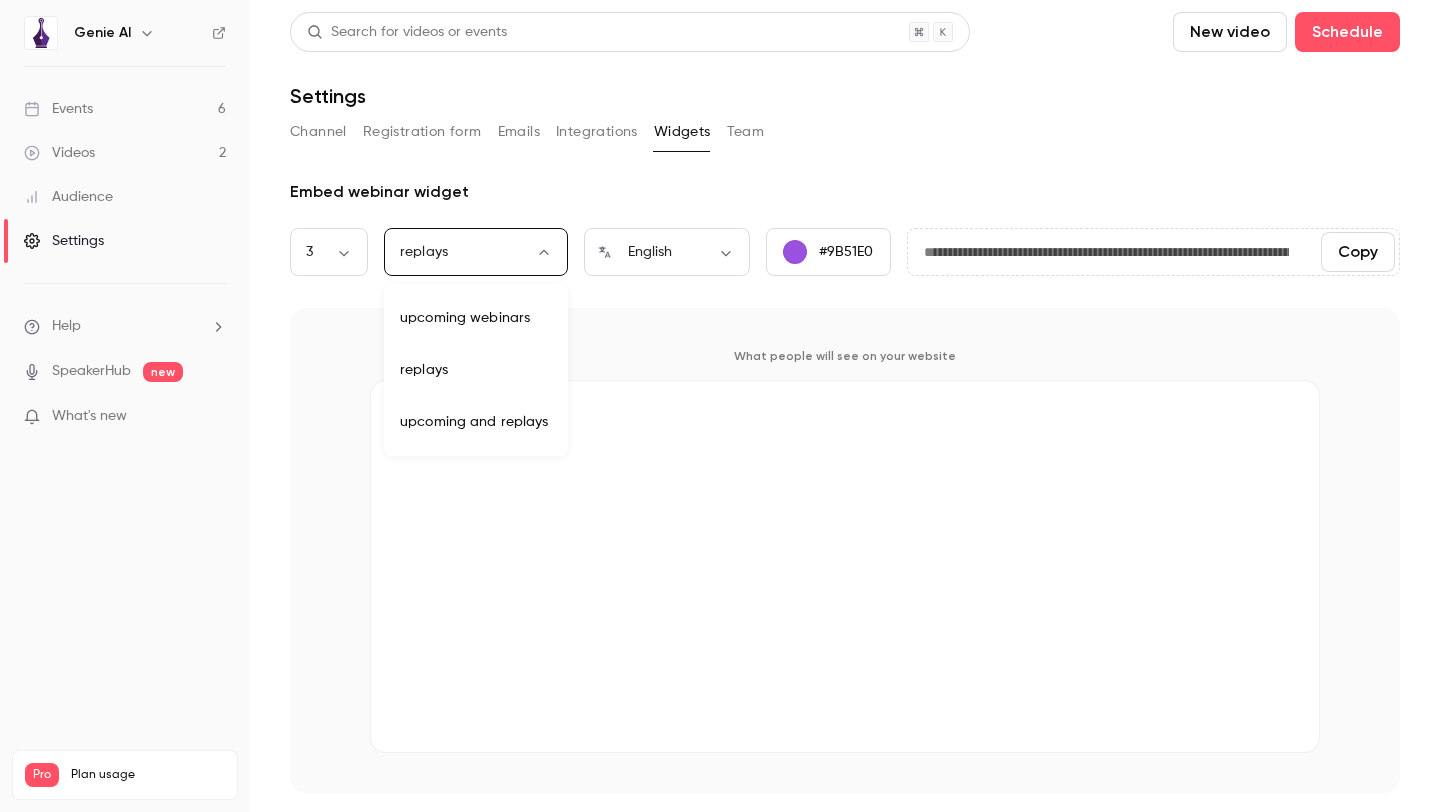 click on "**********" at bounding box center [720, 406] 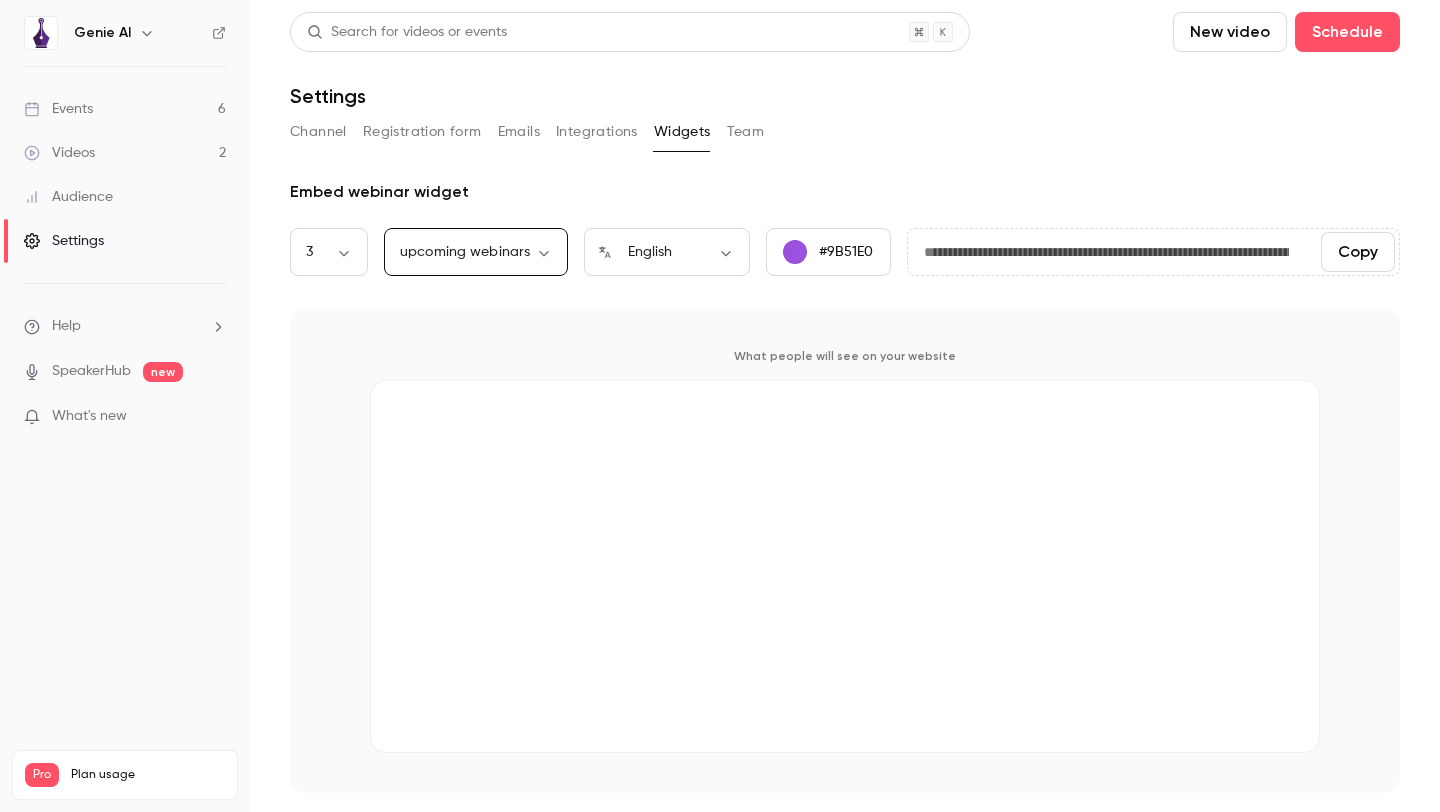 click on "Team" at bounding box center [746, 132] 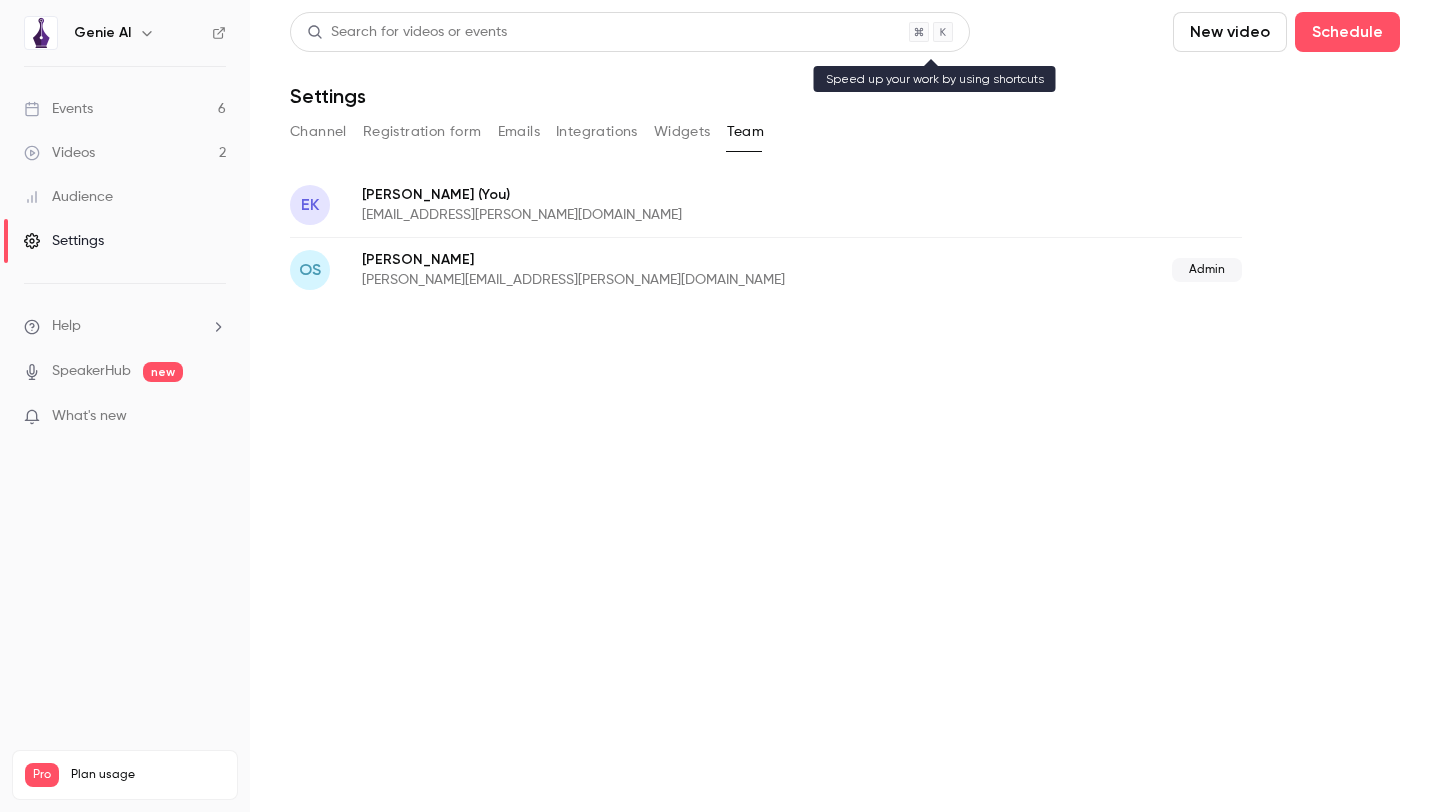 click on "Search for videos or events" at bounding box center (407, 32) 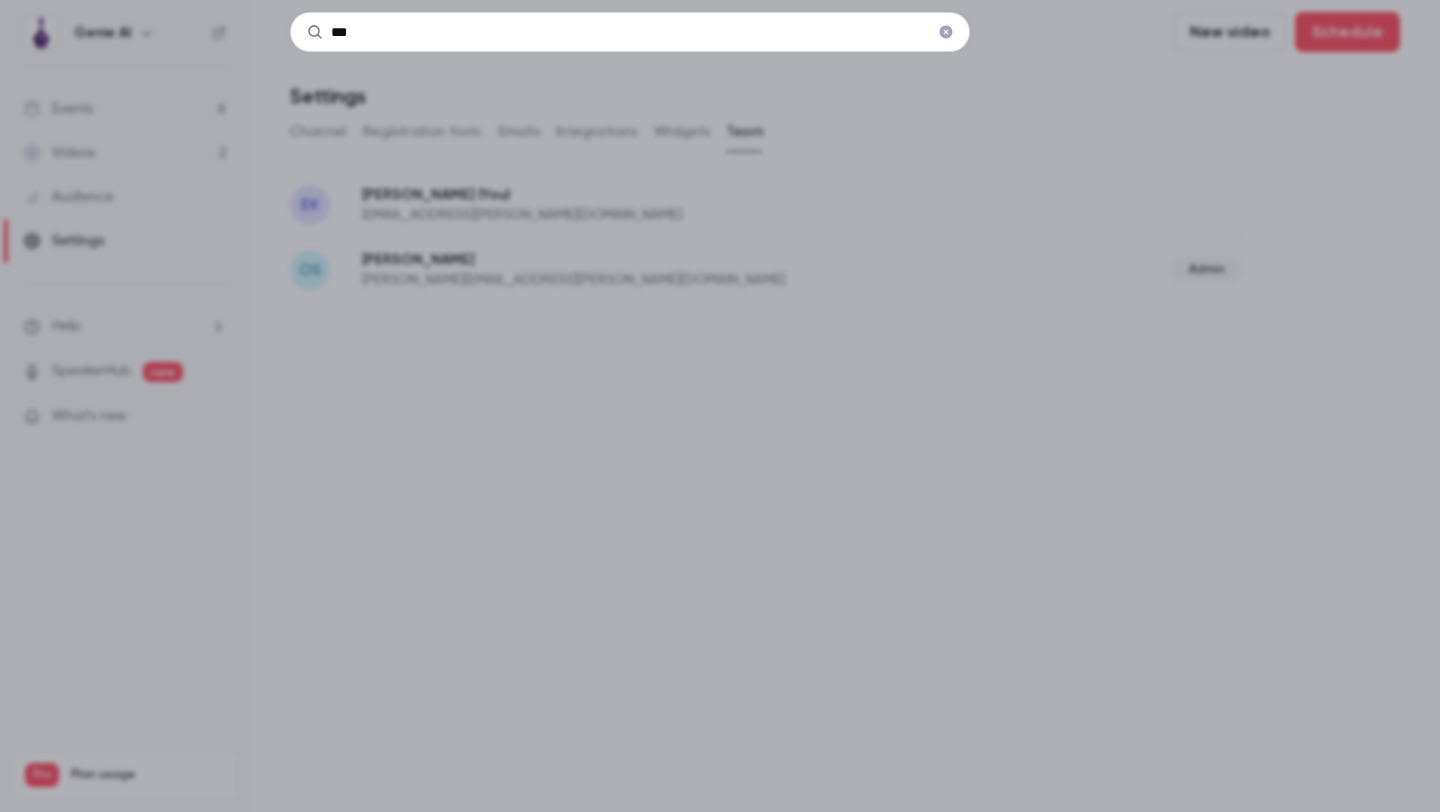 click 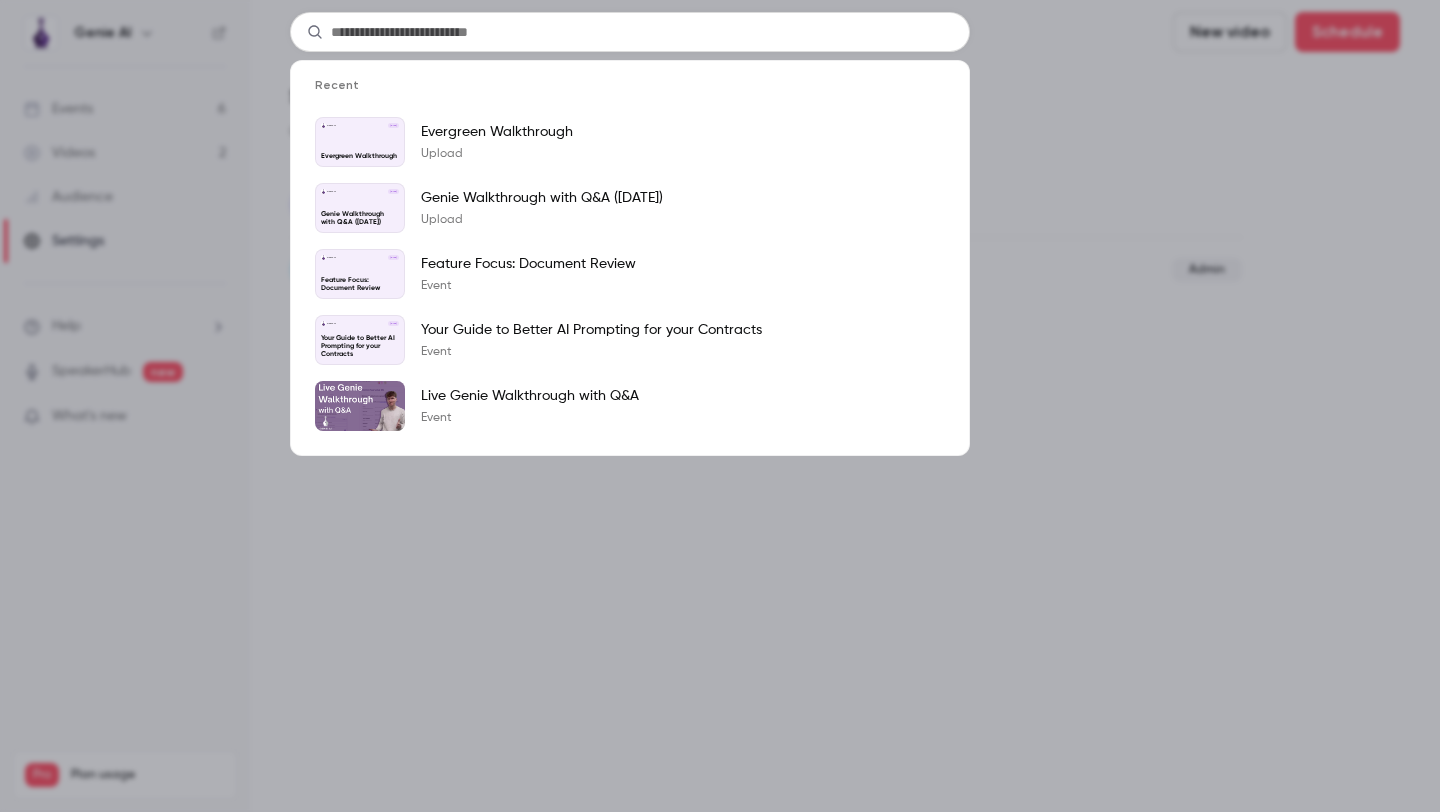 click on "Recent Genie AI [DATE] Evergreen Walkthrough Evergreen Walkthrough Upload Genie AI [DATE] Genie Walkthrough with Q&A ([DATE]) Genie Walkthrough with Q&A ([DATE]) Upload Genie AI [DATE] Feature Focus: Document Review Feature Focus: Document Review Event Genie AI [DATE] Your Guide to Better AI Prompting for your Contracts Your Guide to Better AI Prompting for your Contracts Event Live Genie Walkthrough with Q&A Event" at bounding box center [720, 406] 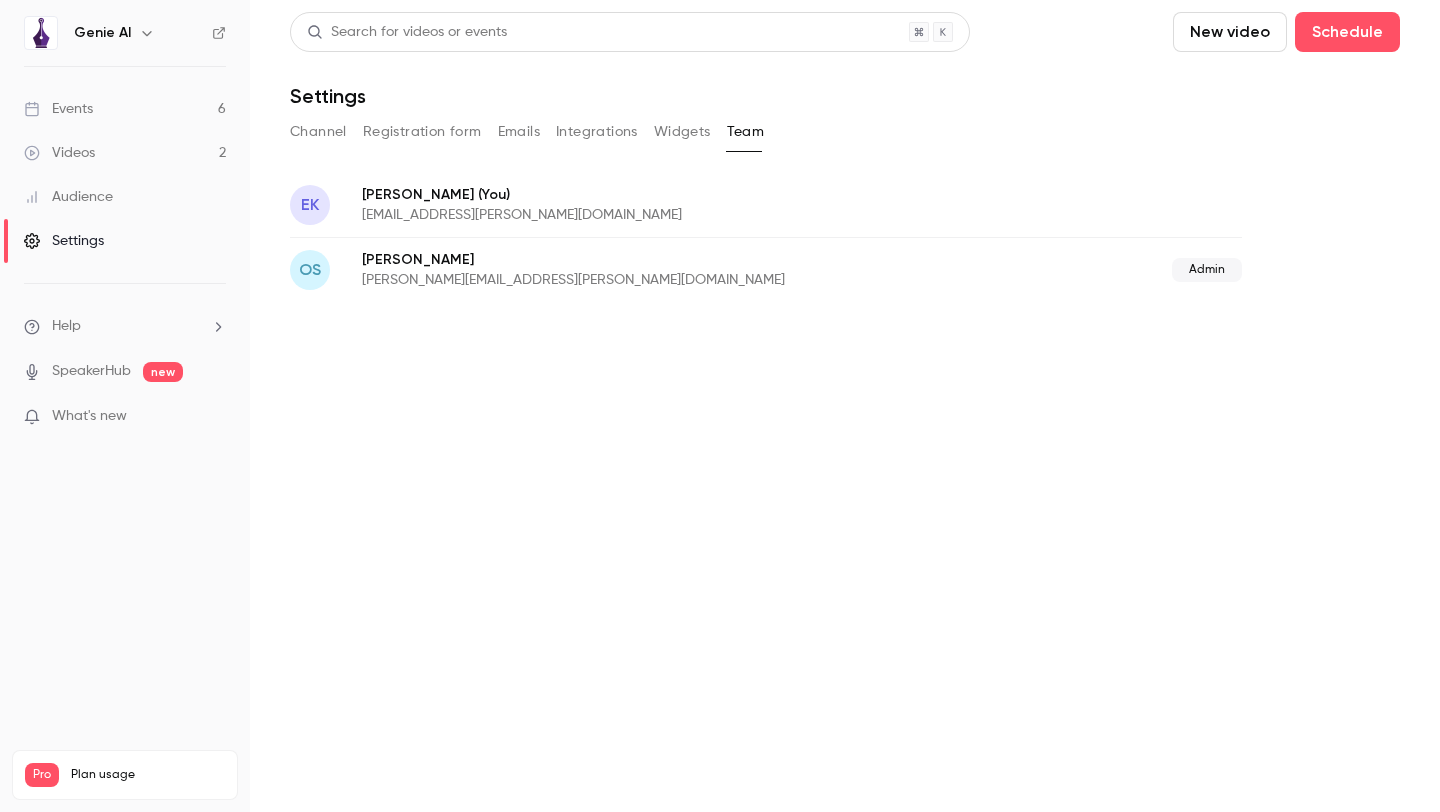 click on "Videos 2" at bounding box center (125, 153) 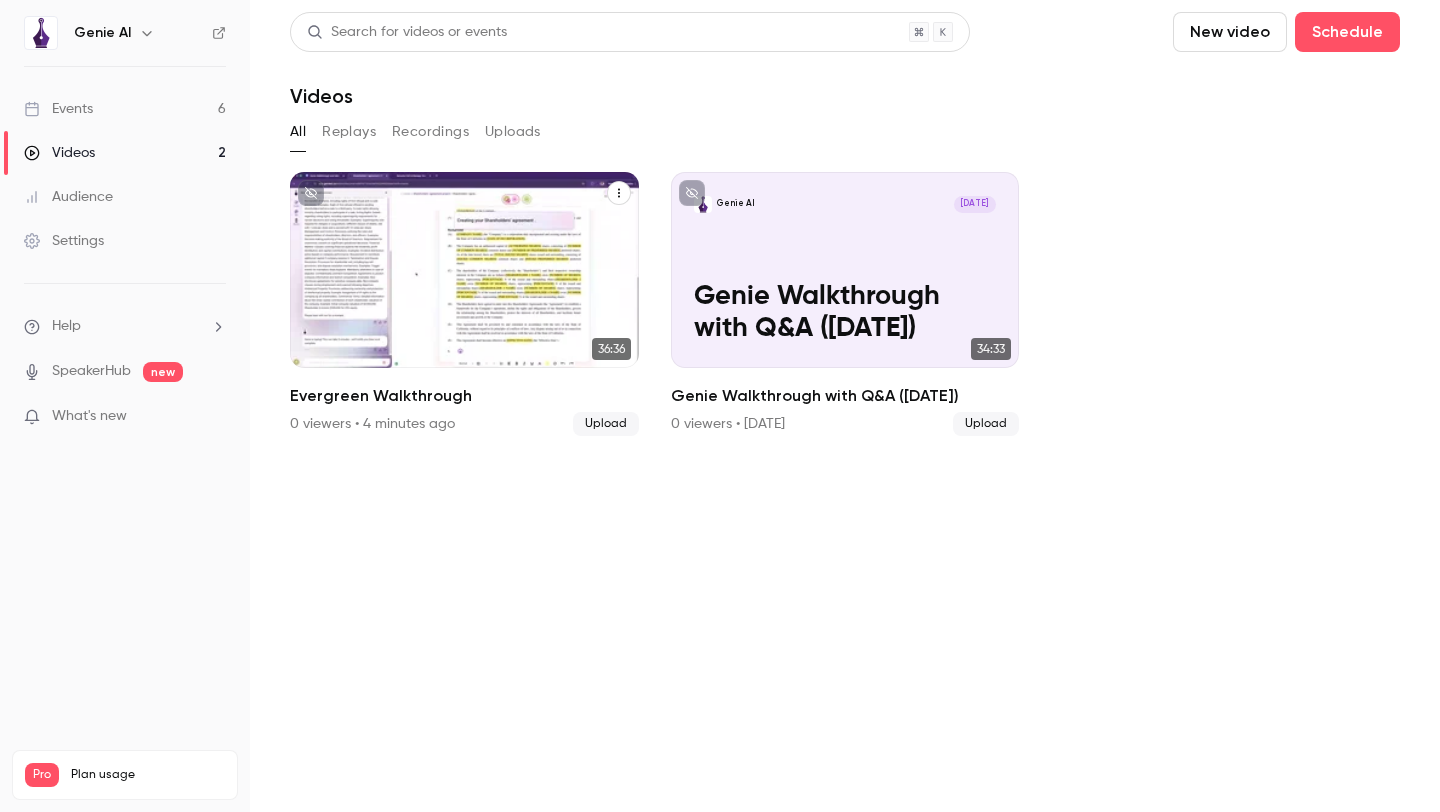 click 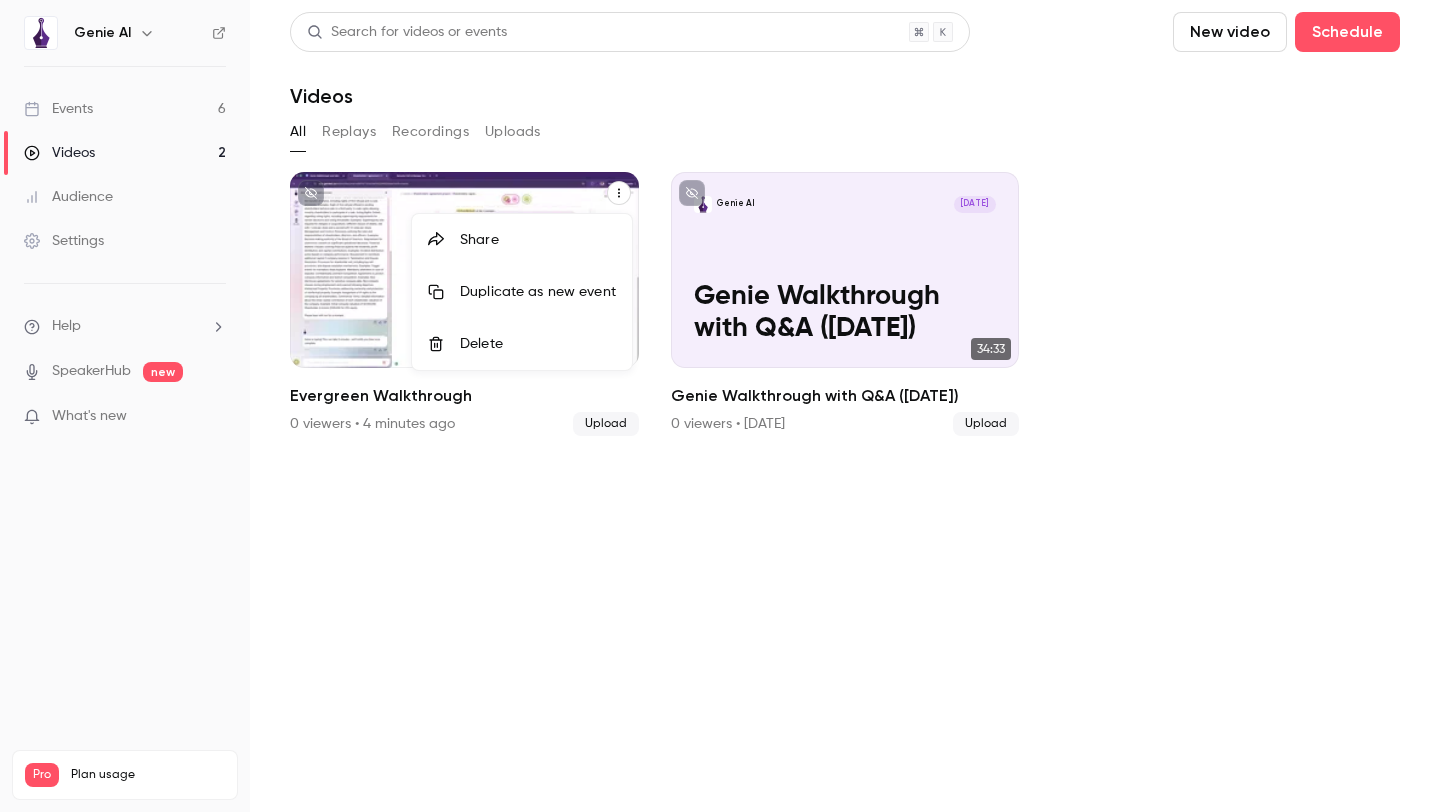 click on "Share" at bounding box center (538, 240) 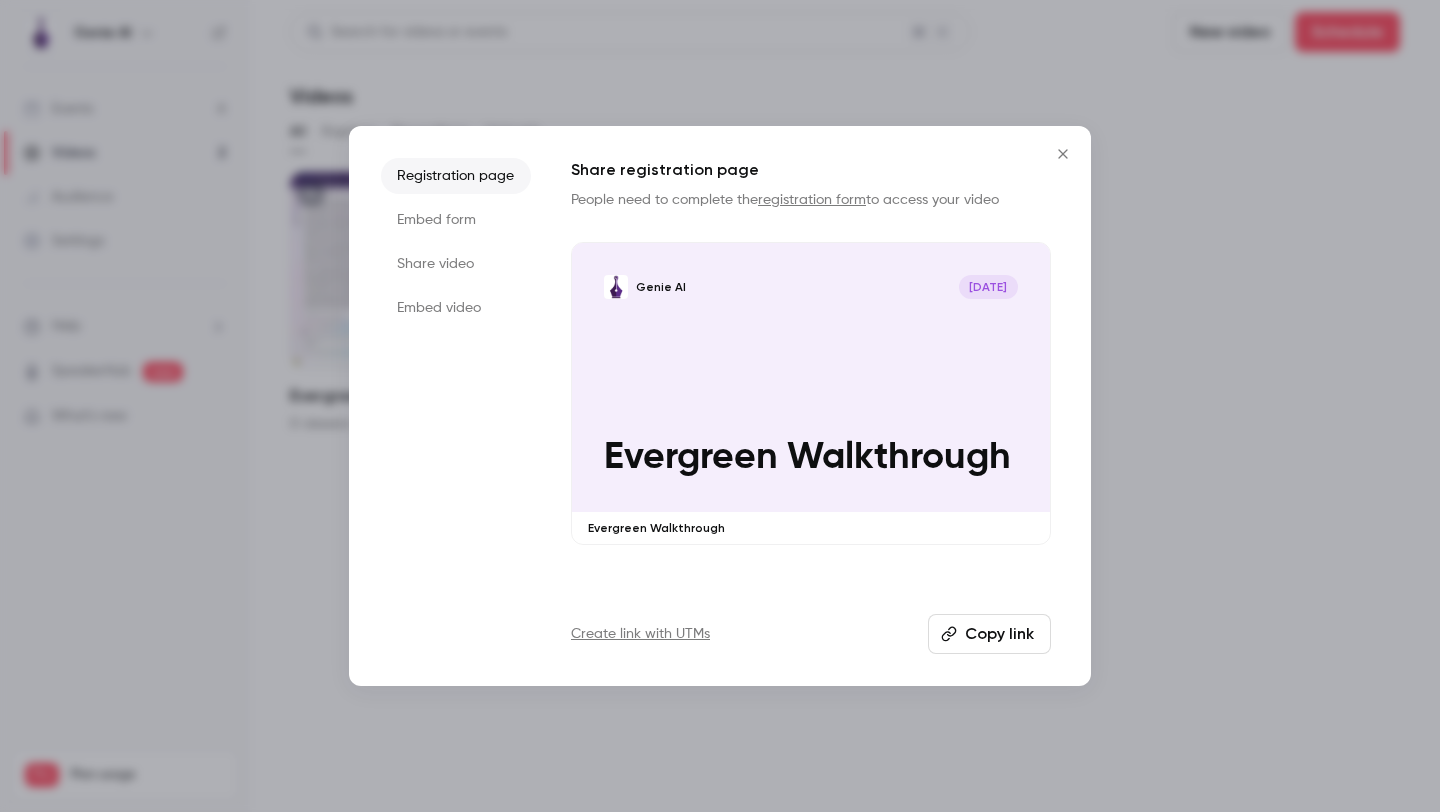 click on "Embed video" at bounding box center (456, 308) 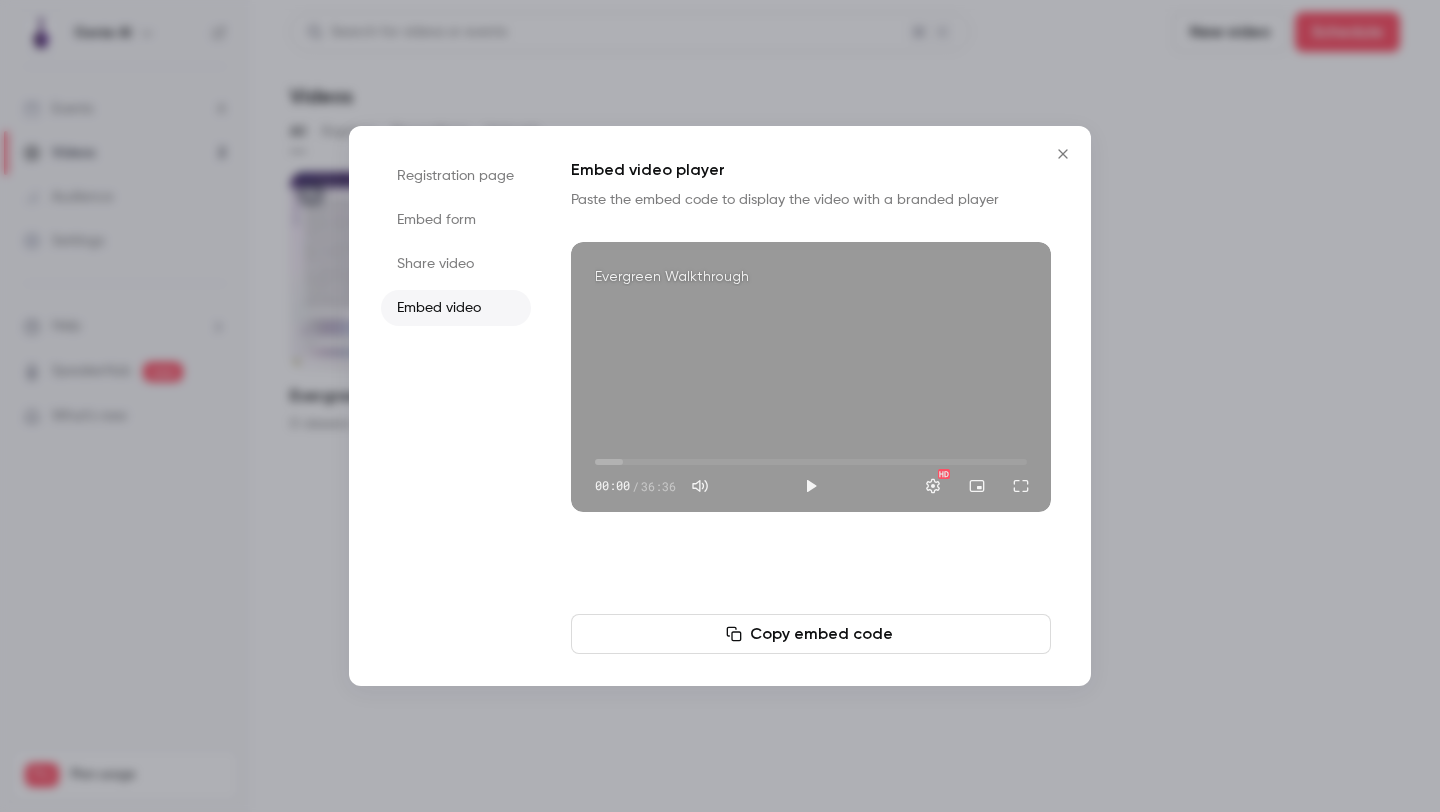 click on "Share video" at bounding box center [456, 264] 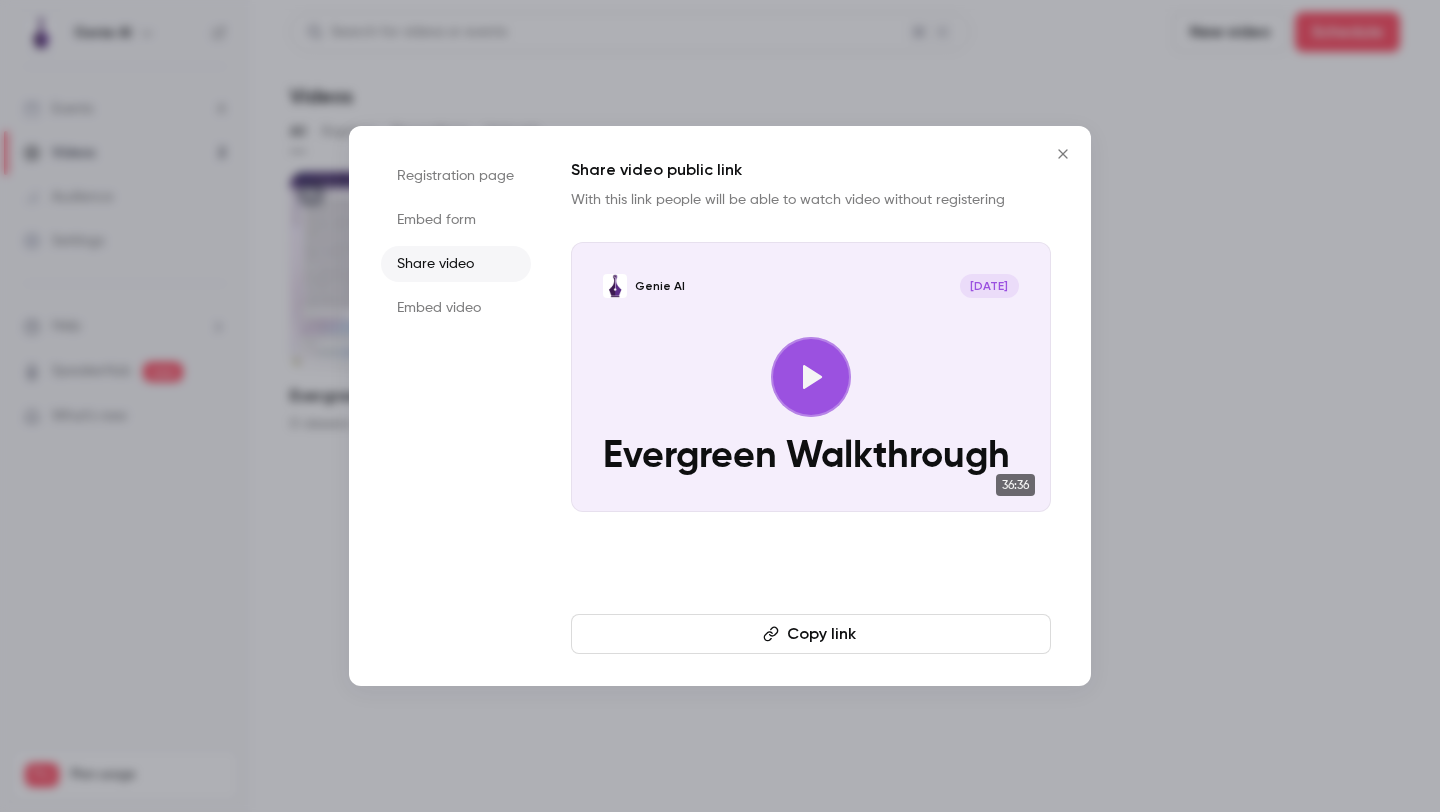 click on "Embed form" at bounding box center (456, 220) 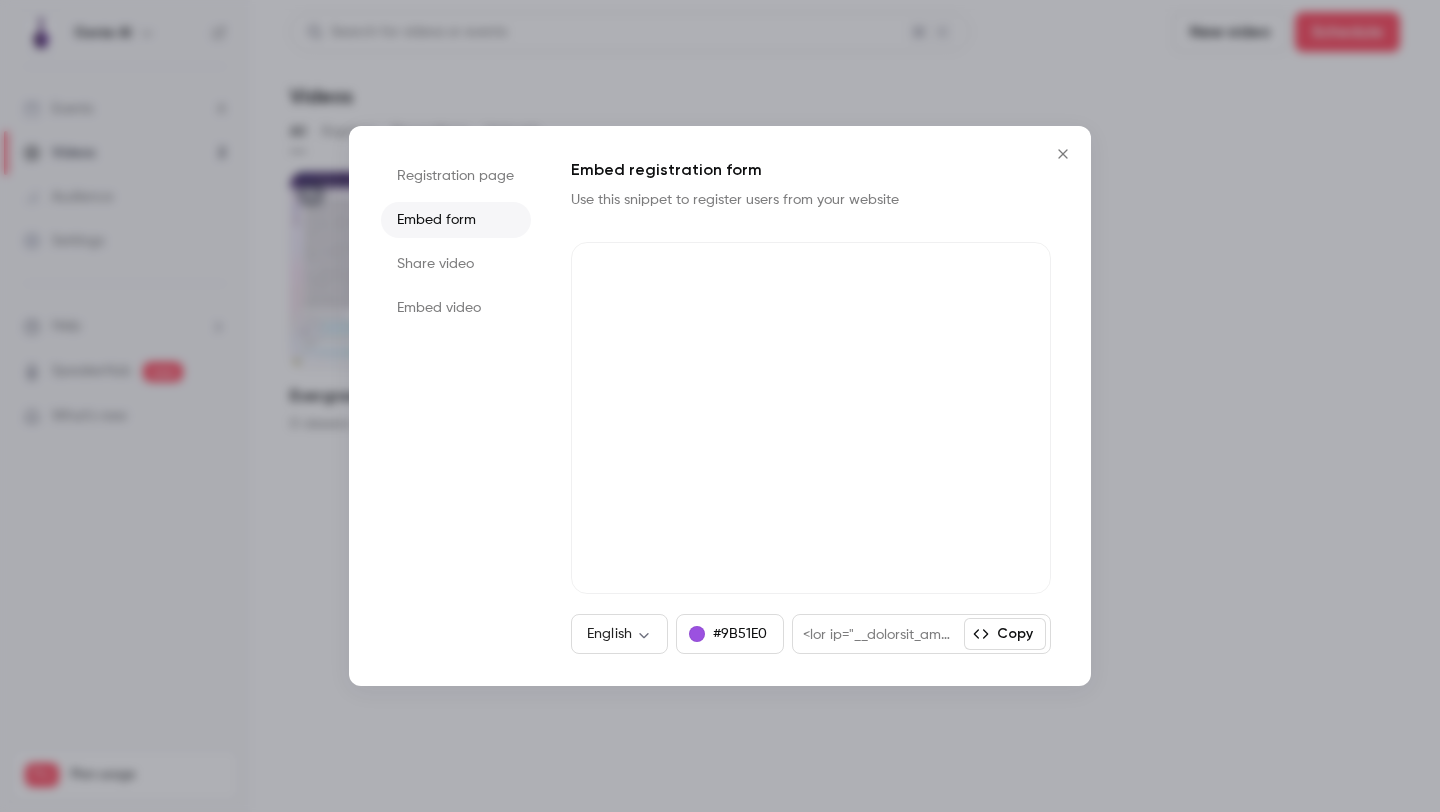 click on "Registration page" at bounding box center (456, 176) 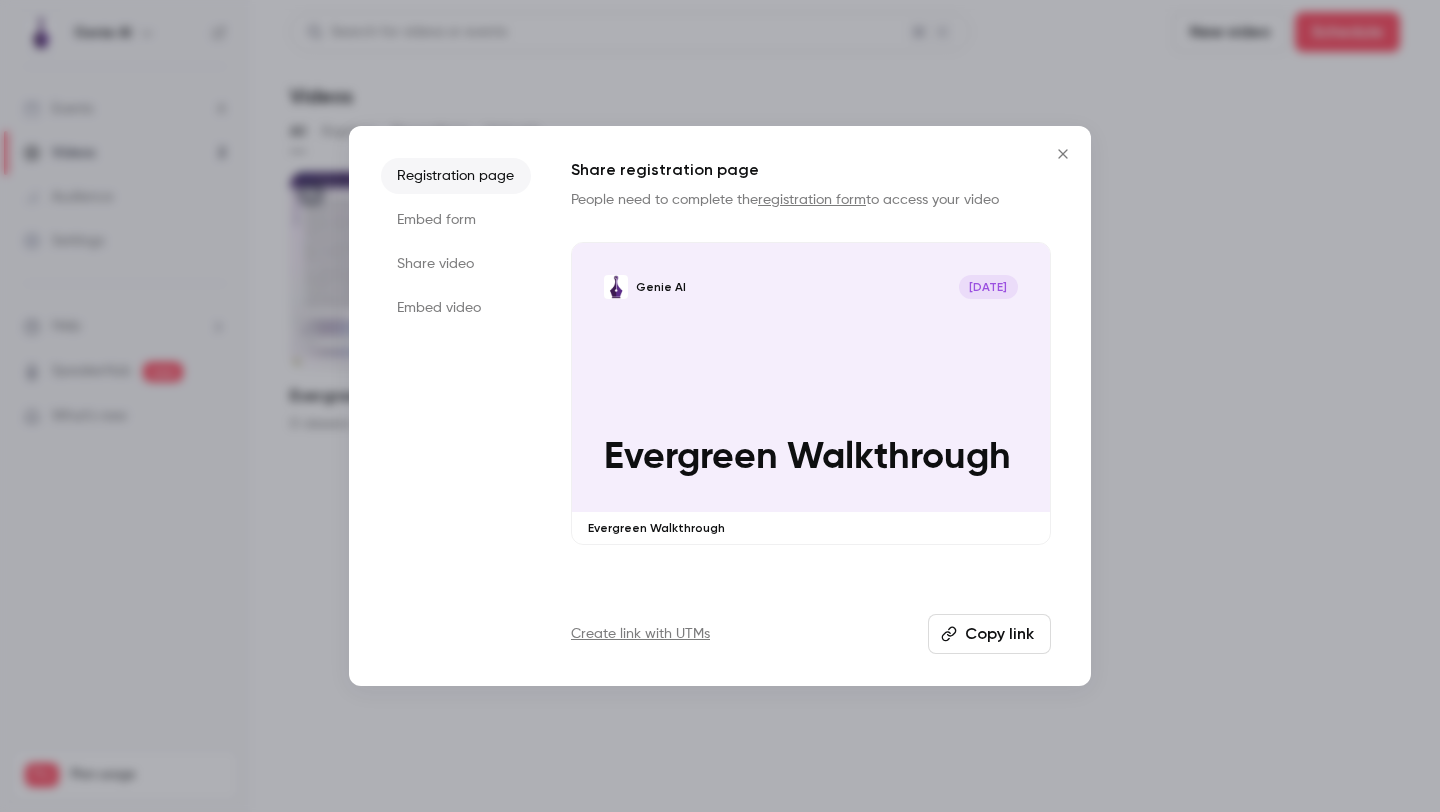 click on "Copy link" at bounding box center (989, 634) 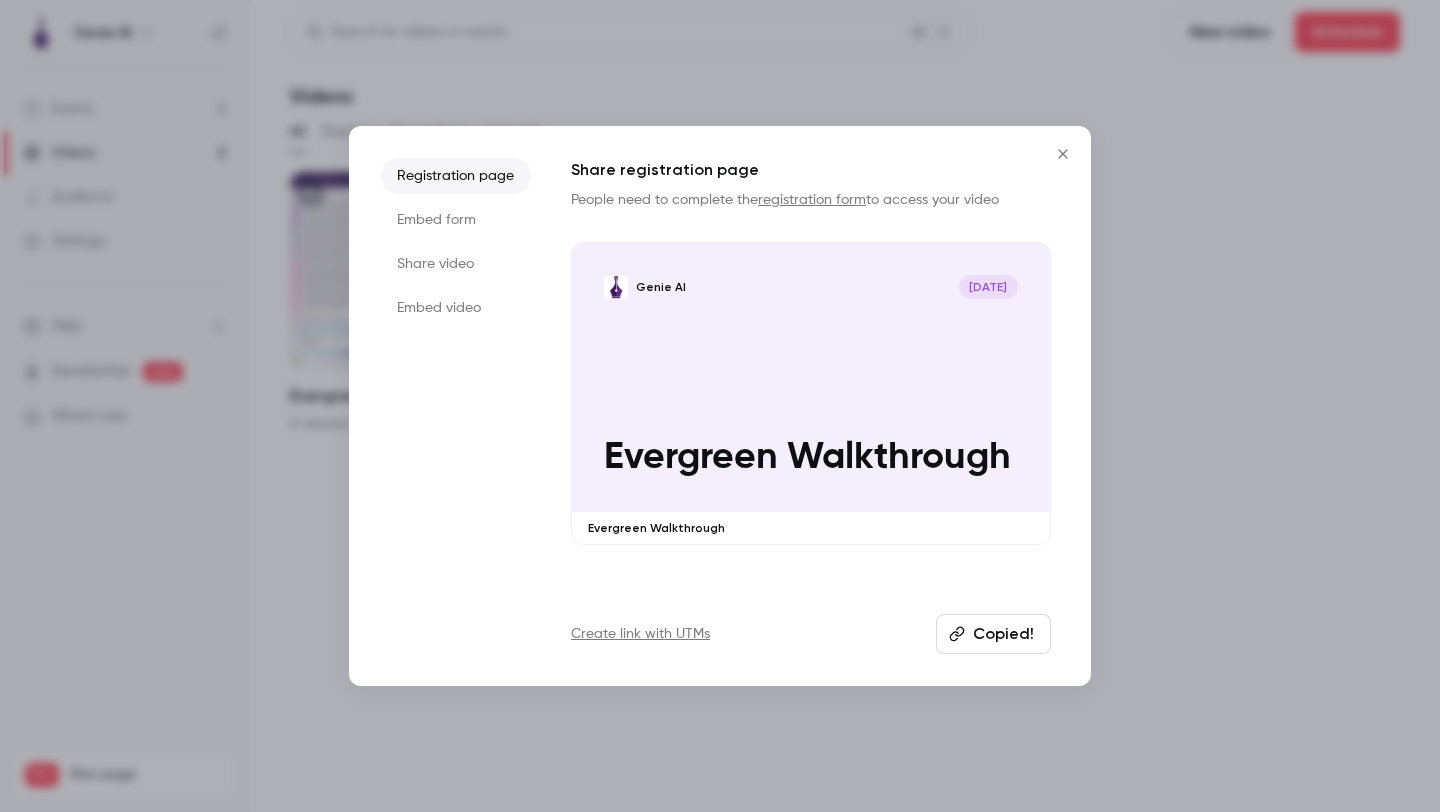 click on "registration form" at bounding box center (812, 200) 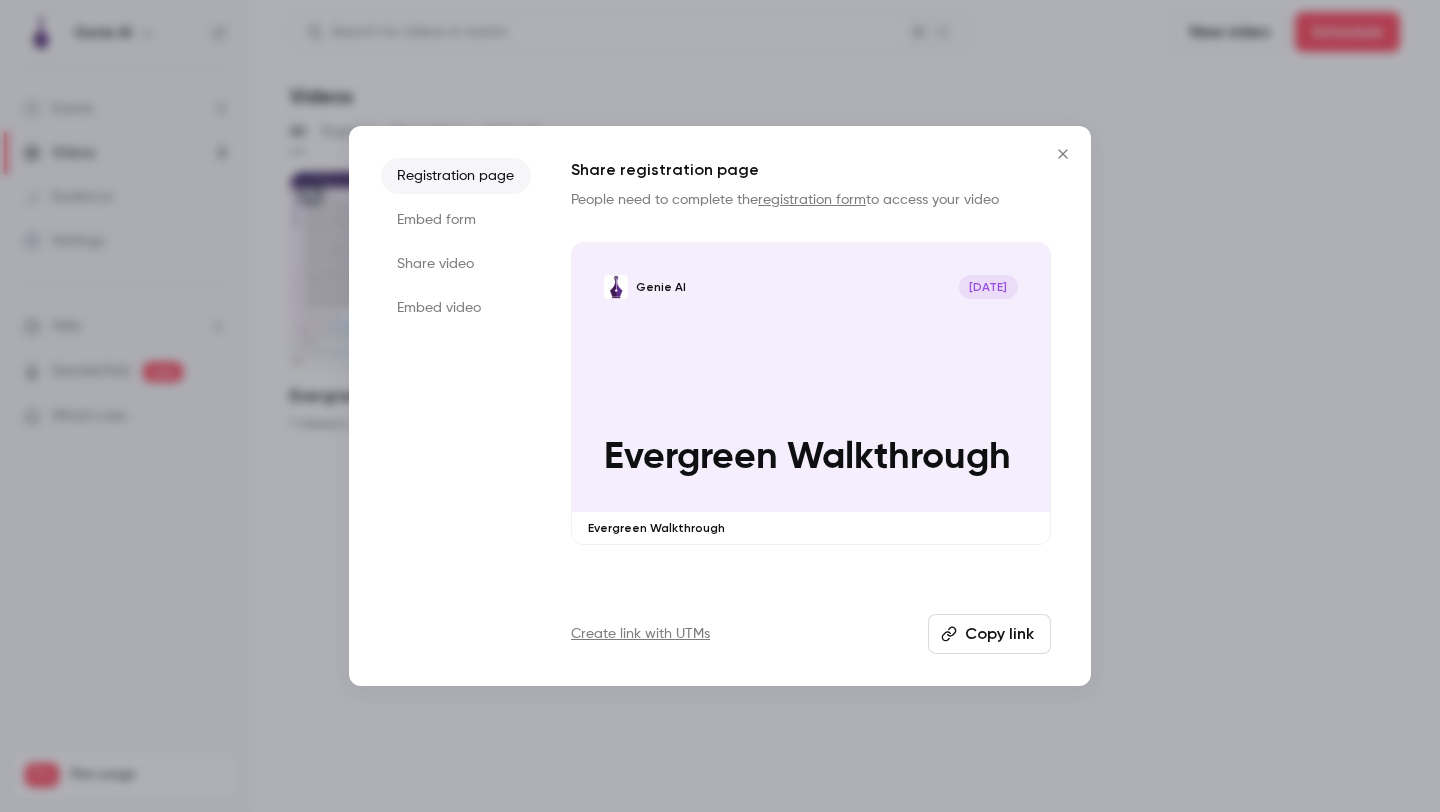 click on "Embed form" at bounding box center [456, 220] 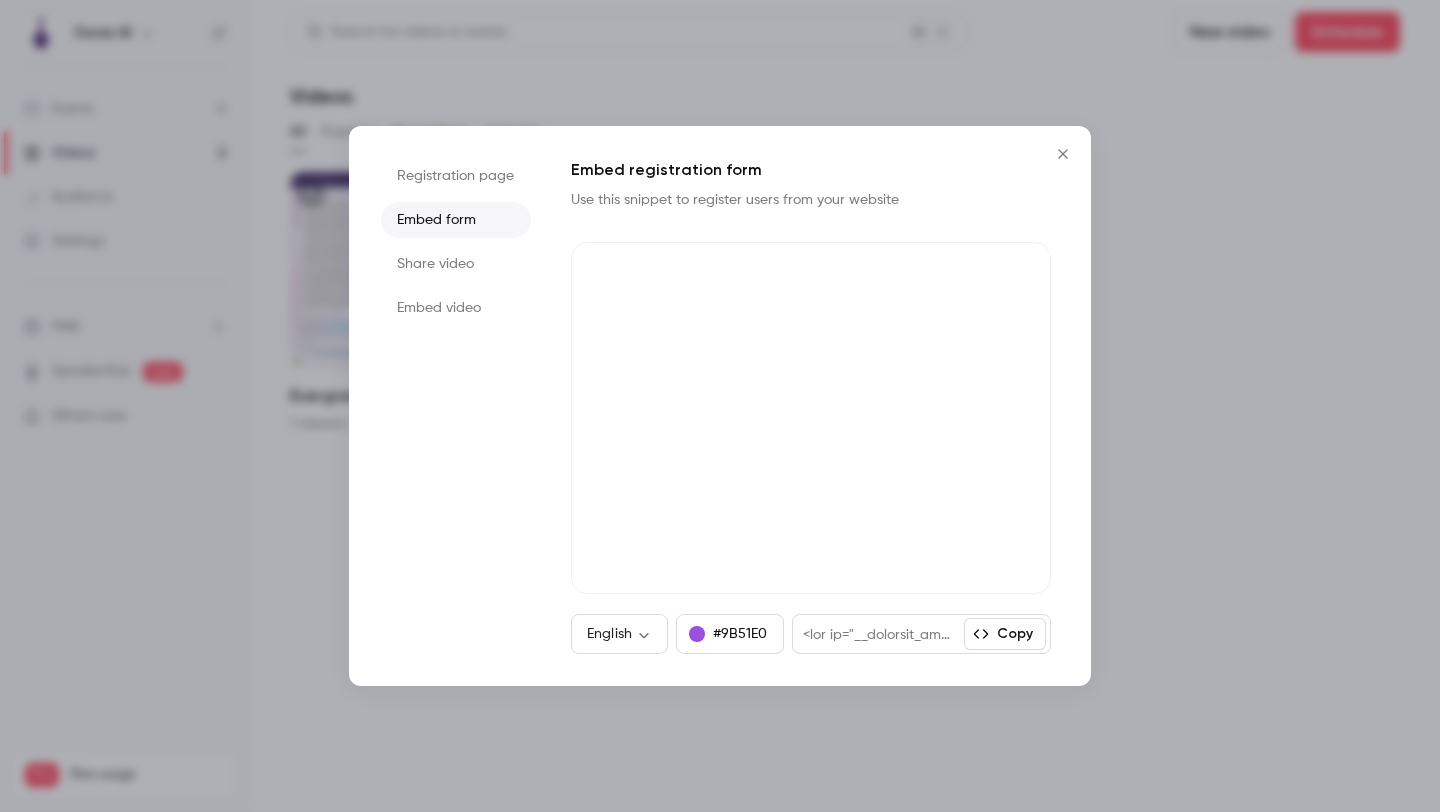 click on "Registration page" at bounding box center (456, 176) 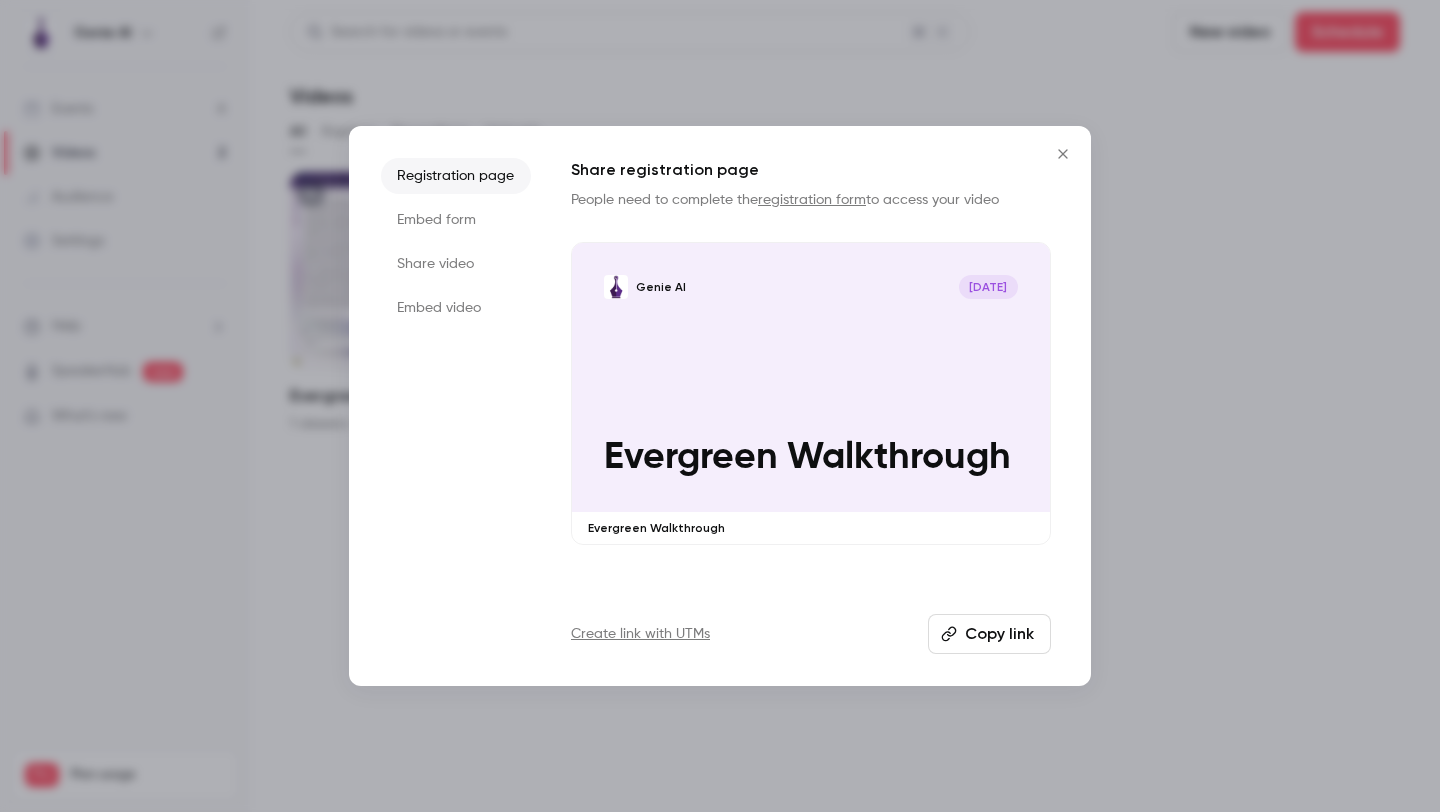 click on "Copy link" at bounding box center (989, 634) 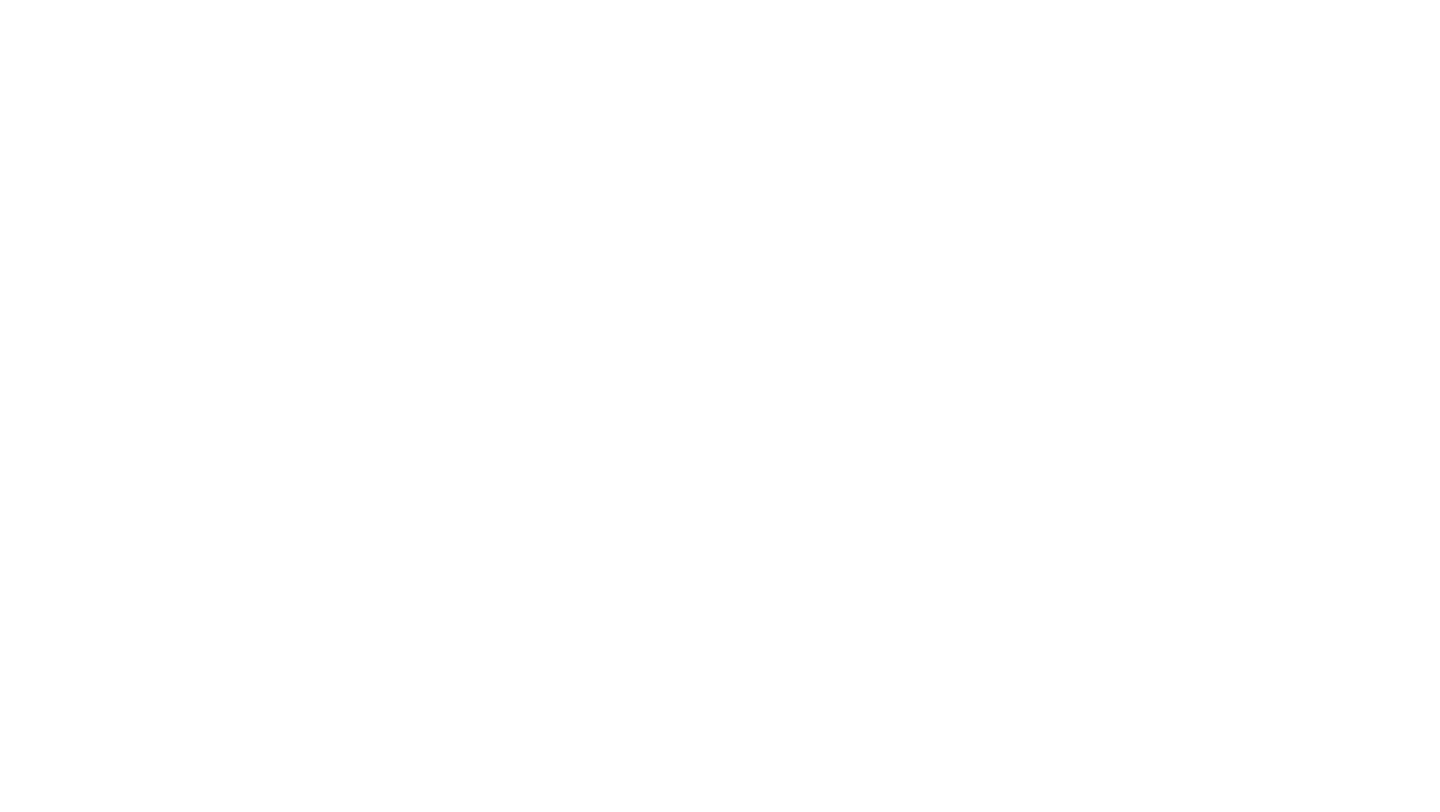 scroll, scrollTop: 0, scrollLeft: 0, axis: both 